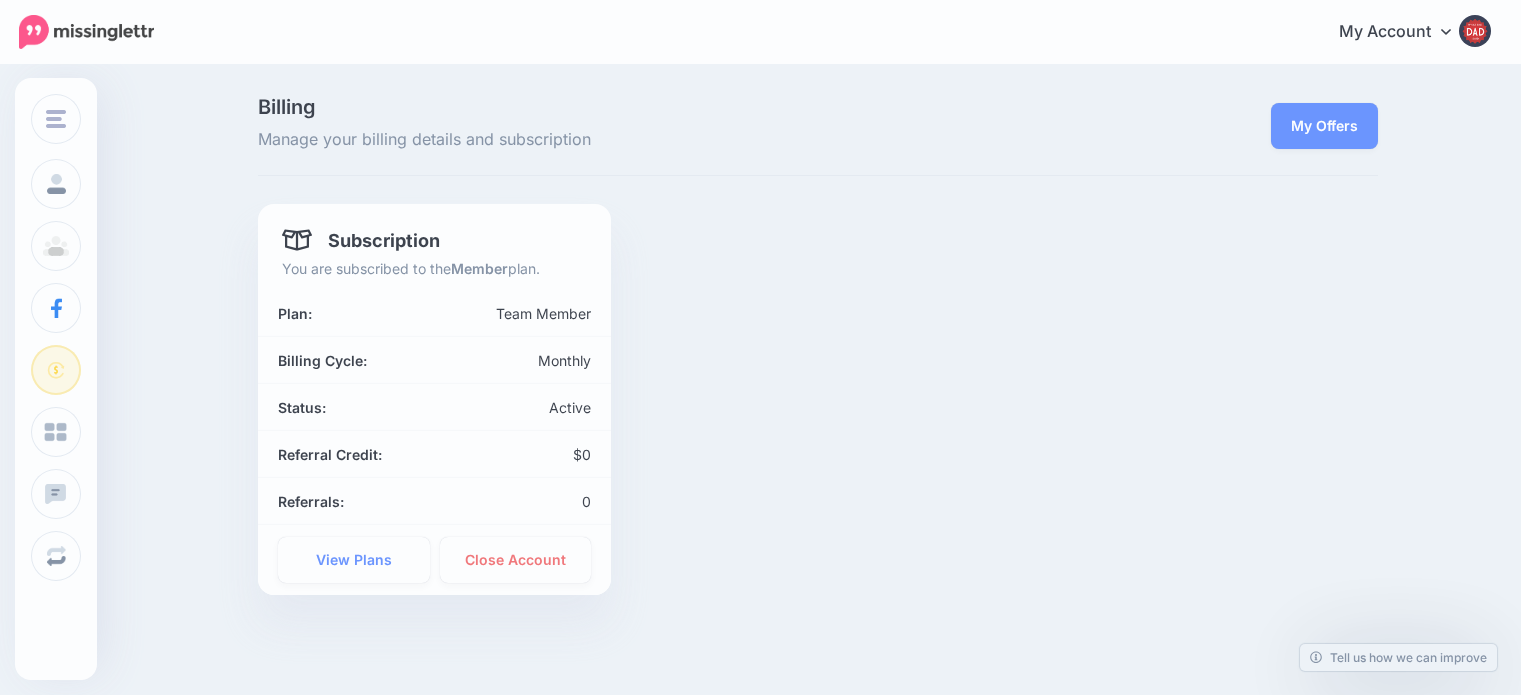 scroll, scrollTop: 0, scrollLeft: 0, axis: both 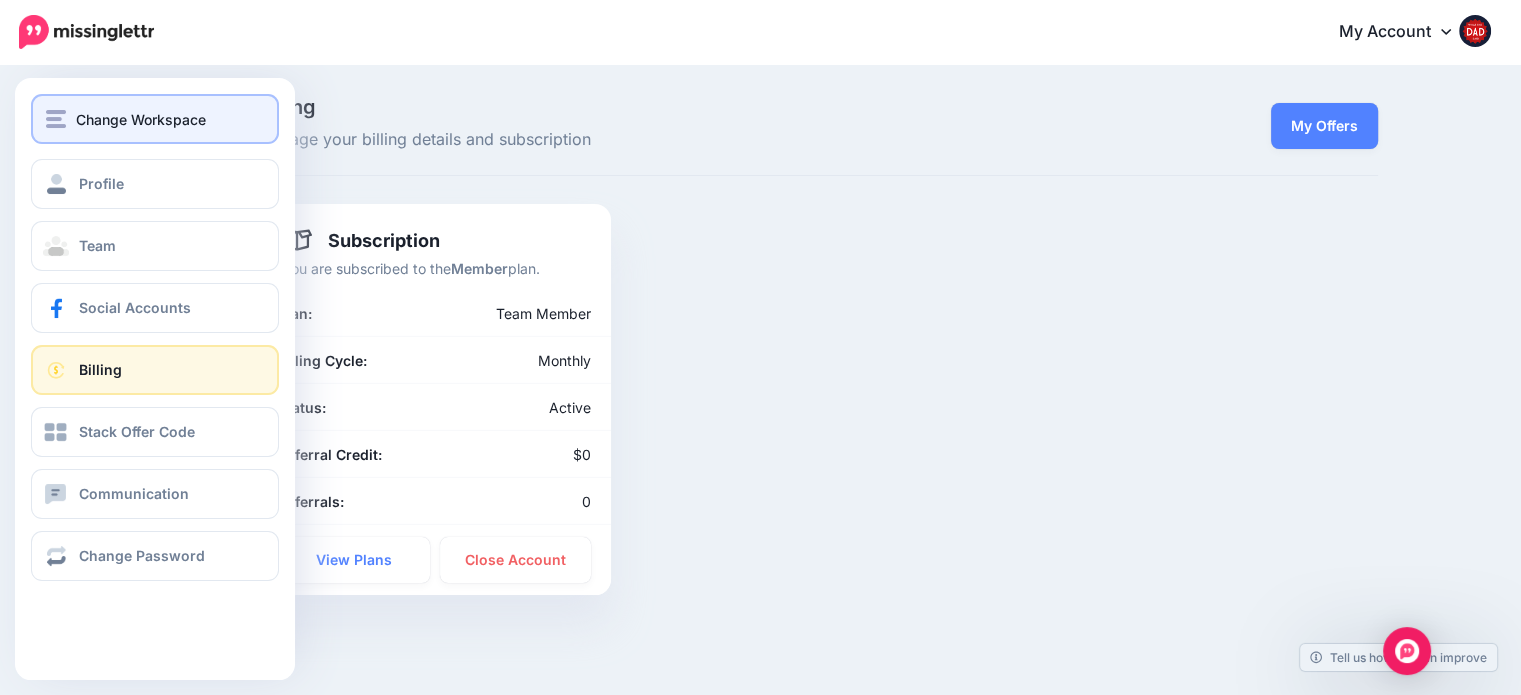 click at bounding box center [56, 119] 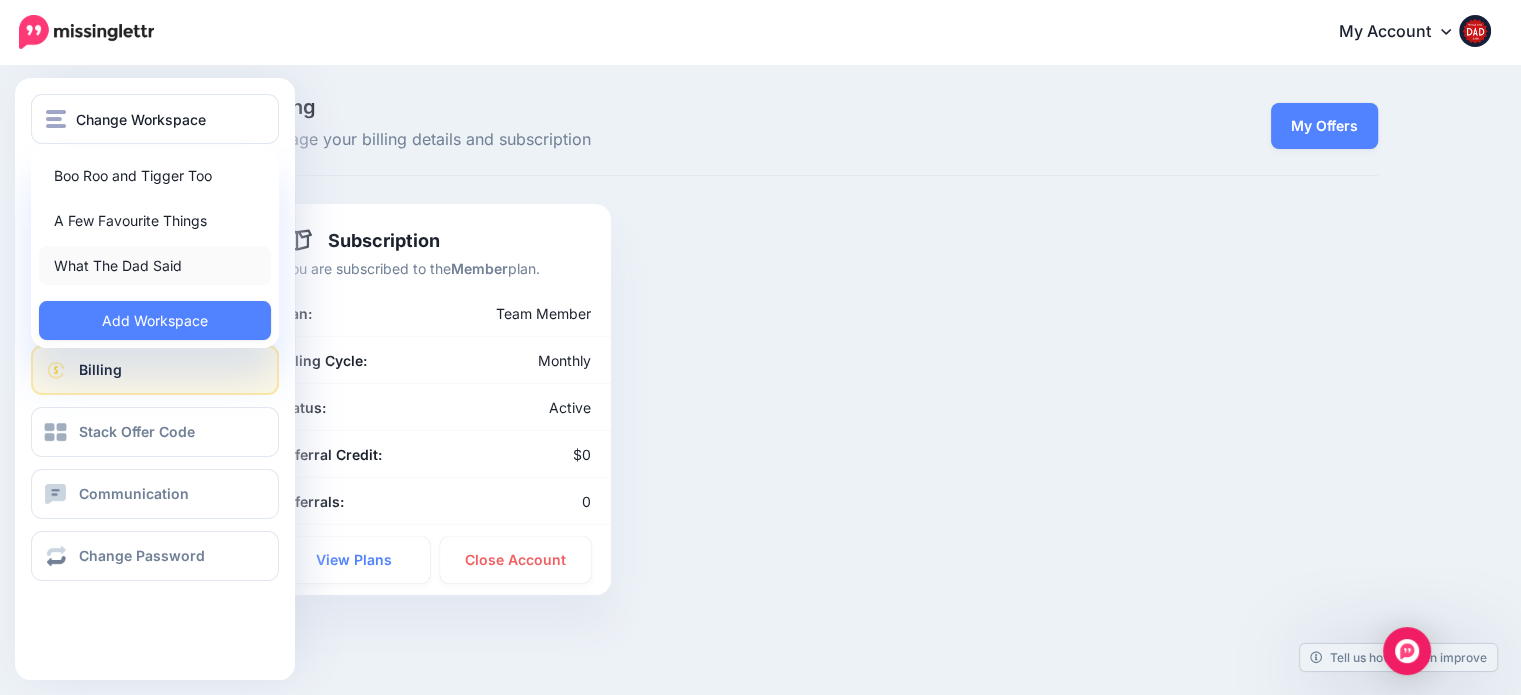 click on "What The Dad Said" at bounding box center [155, 265] 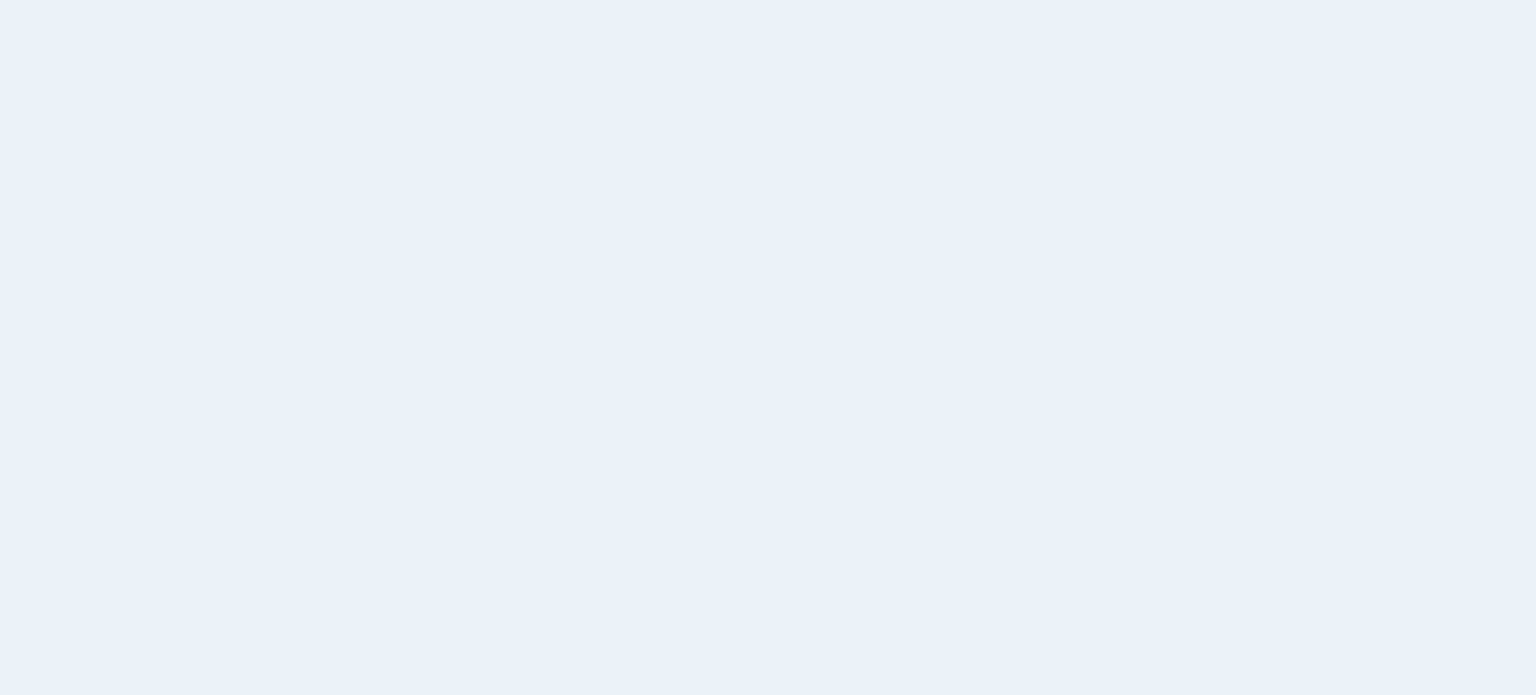 scroll, scrollTop: 0, scrollLeft: 0, axis: both 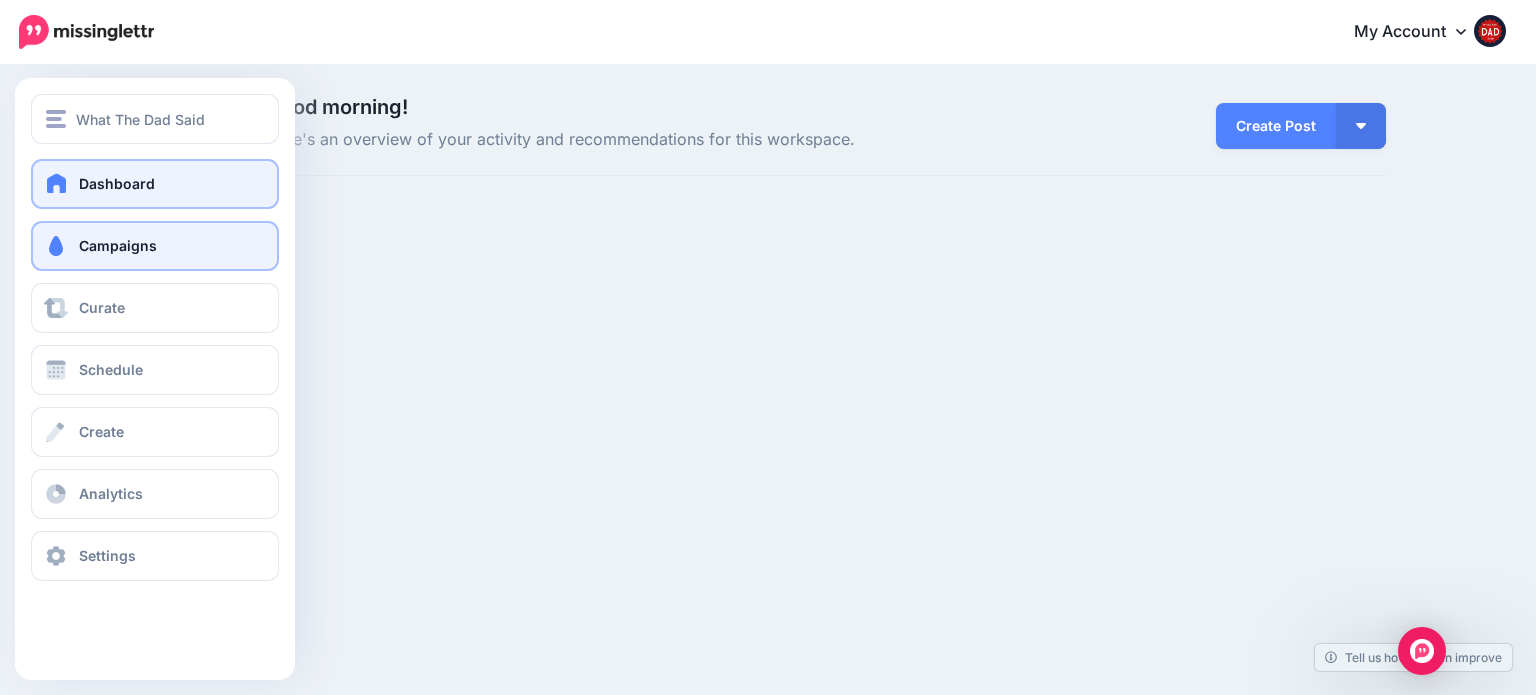 click on "Campaigns" at bounding box center [155, 246] 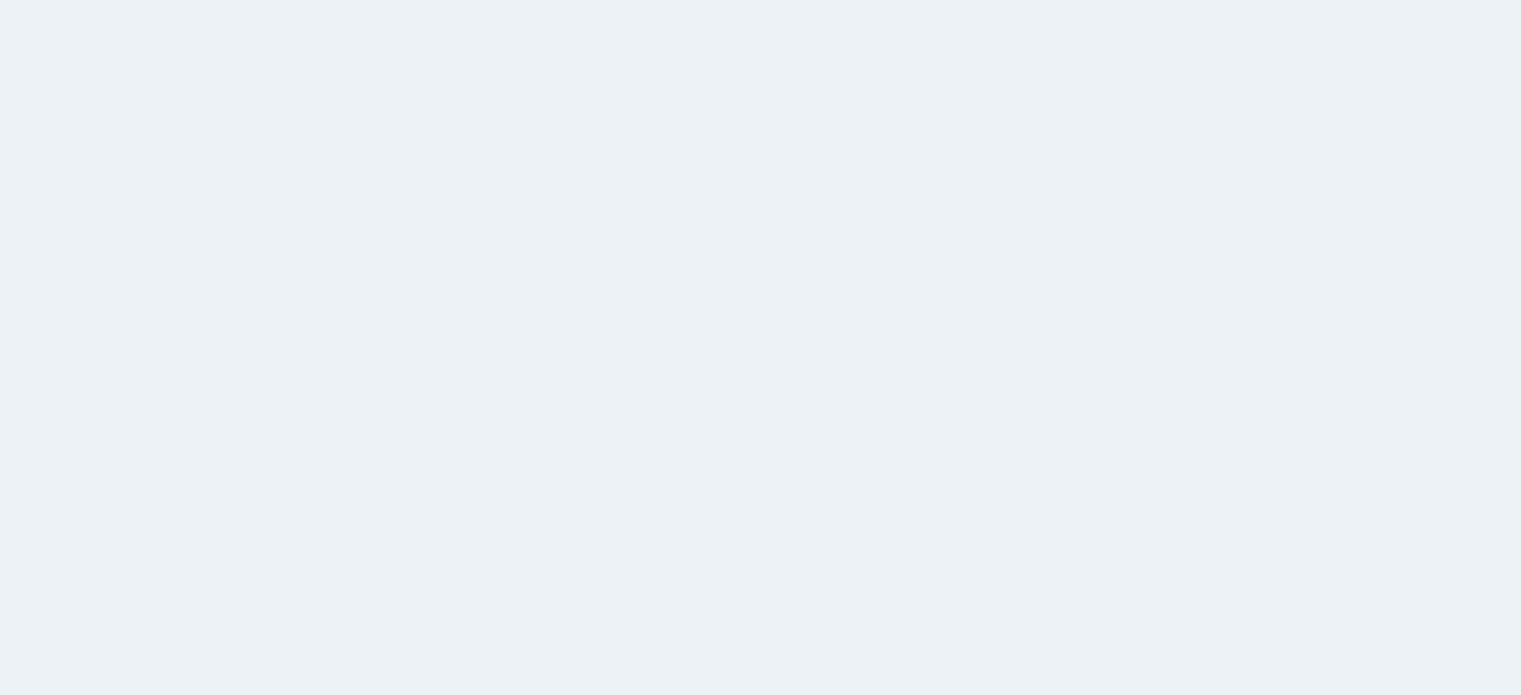 scroll, scrollTop: 0, scrollLeft: 0, axis: both 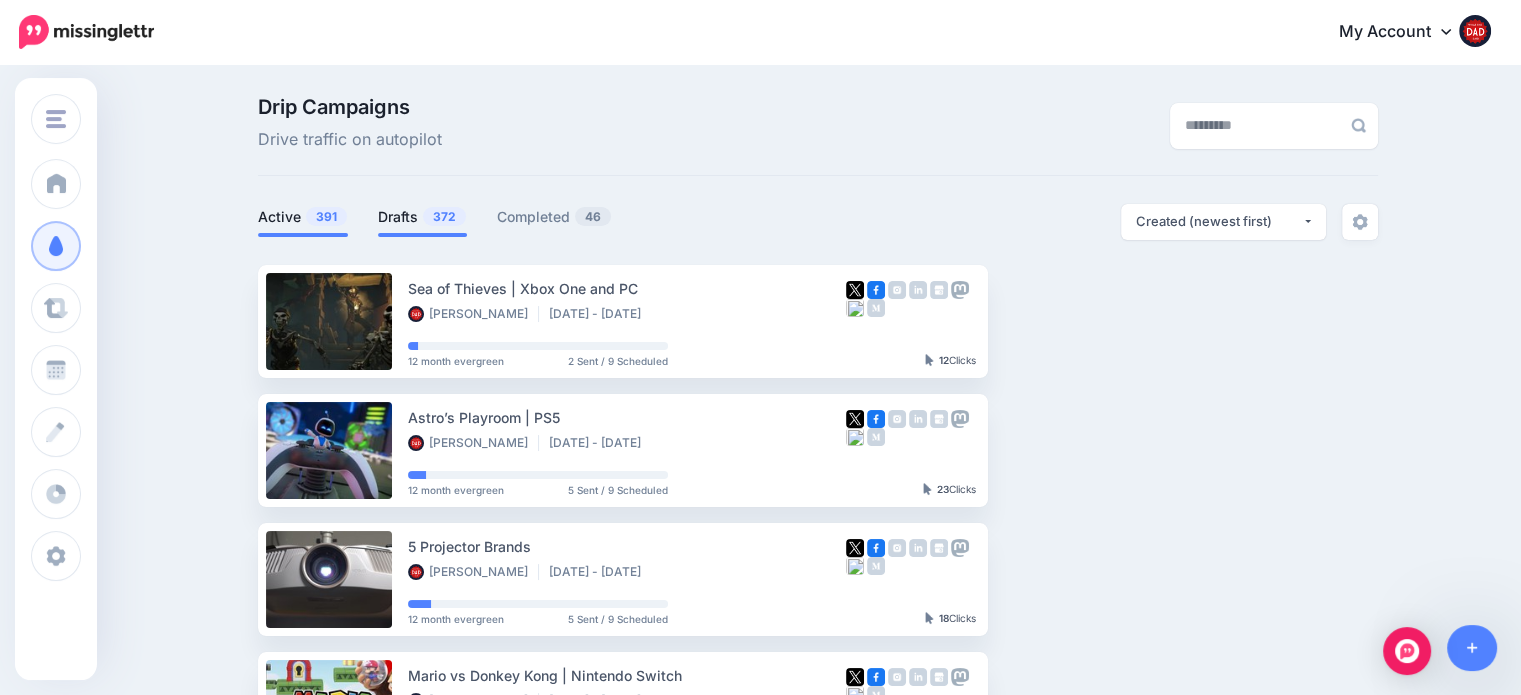 click on "372" at bounding box center (444, 216) 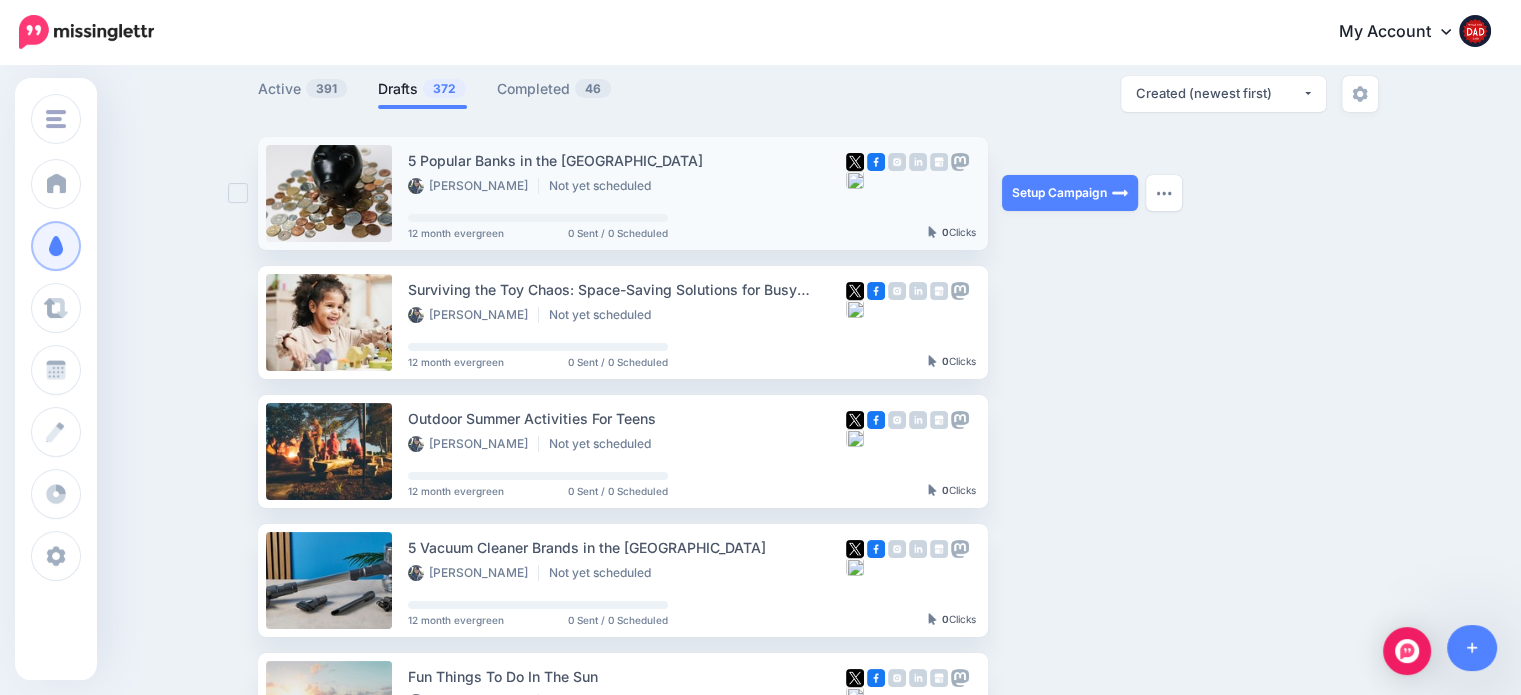 scroll, scrollTop: 200, scrollLeft: 0, axis: vertical 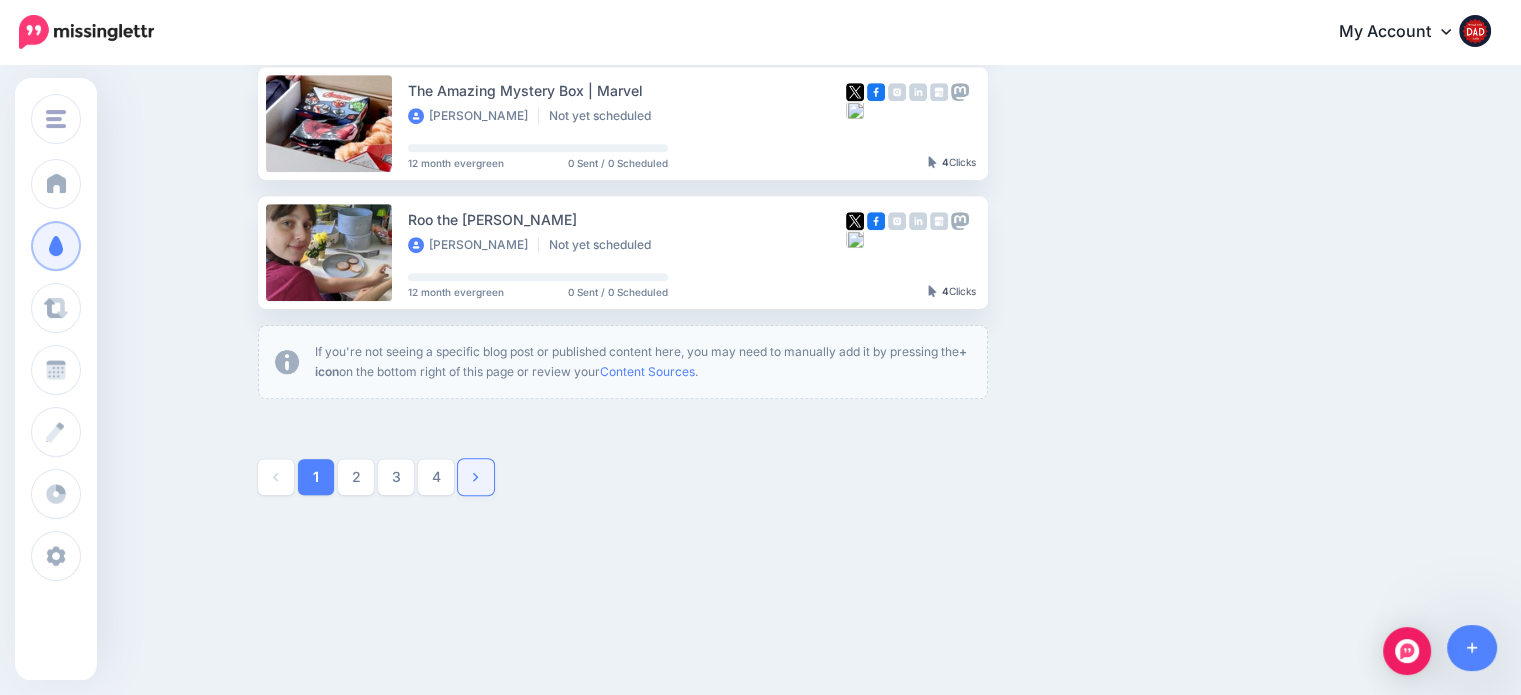 click 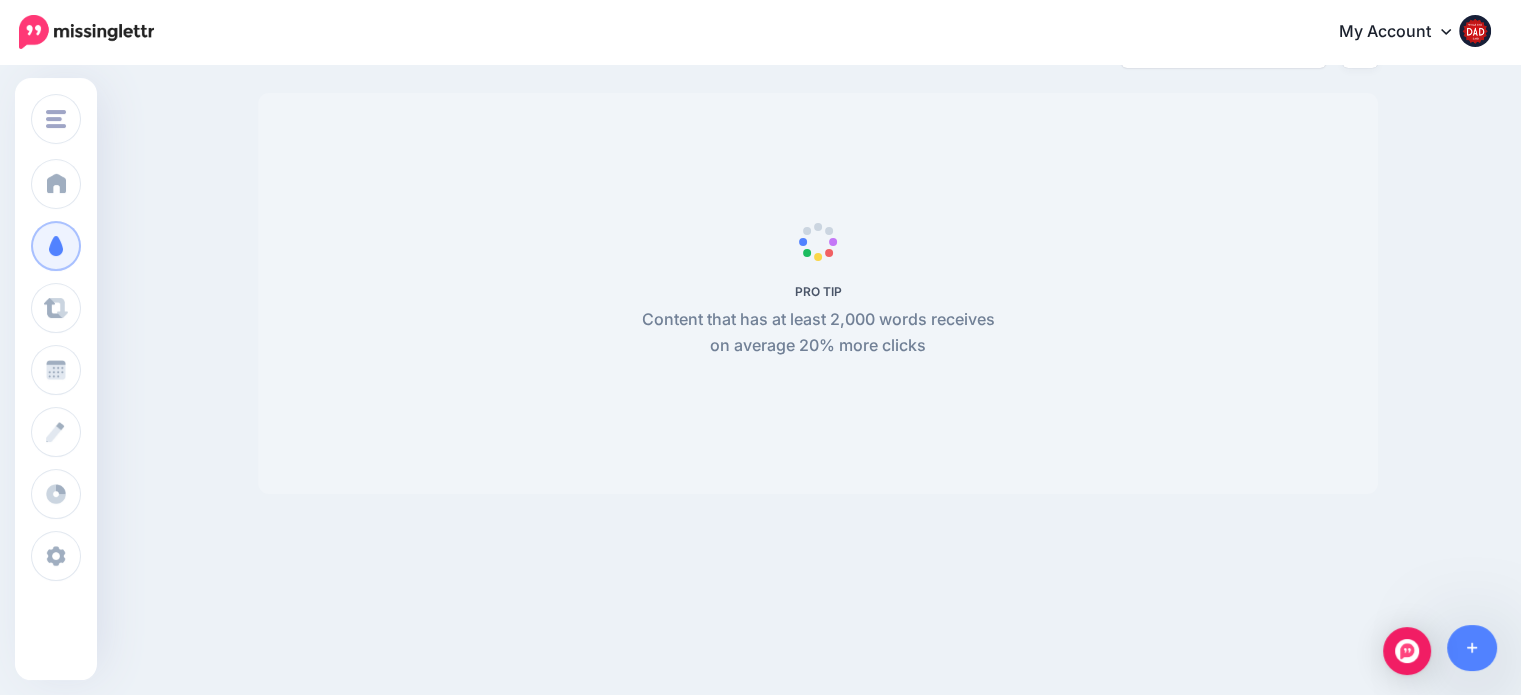 scroll, scrollTop: 172, scrollLeft: 0, axis: vertical 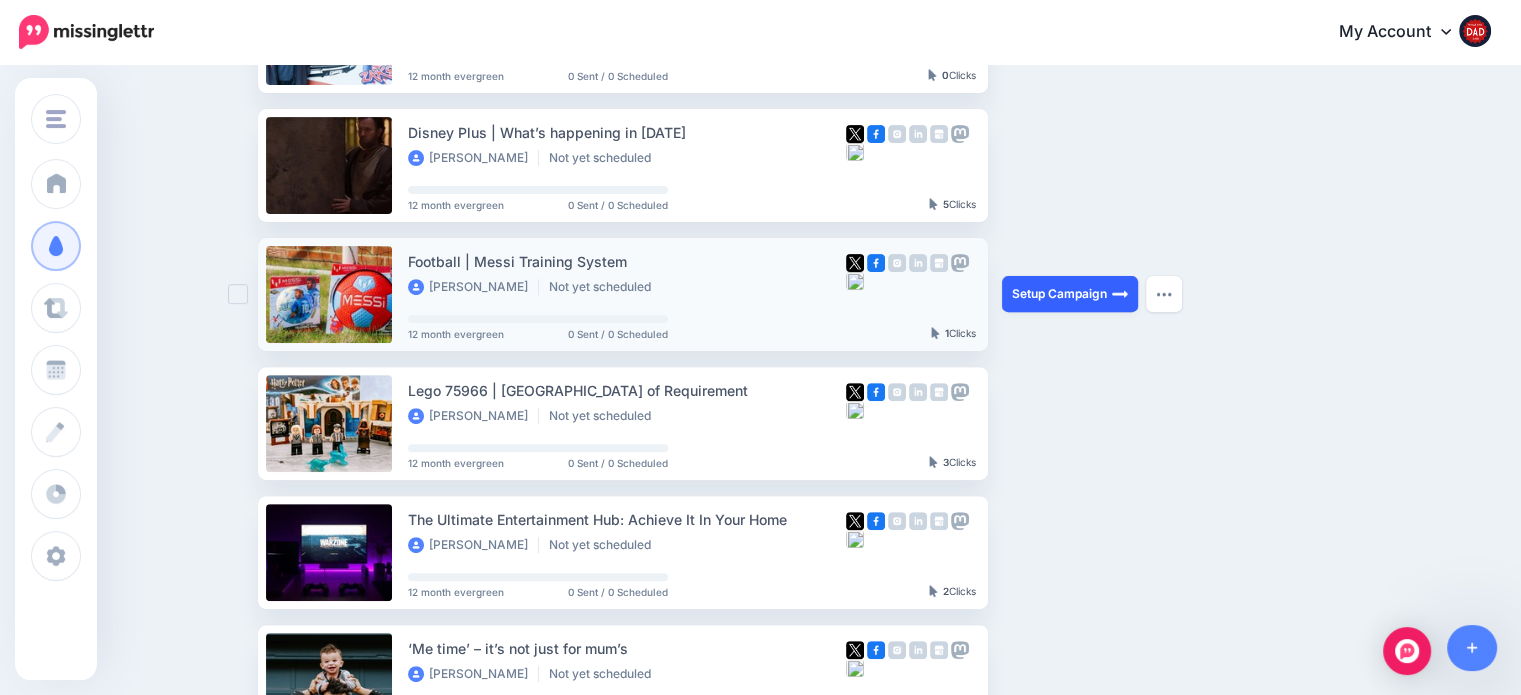 drag, startPoint x: 1187, startPoint y: 171, endPoint x: 1118, endPoint y: 289, distance: 136.69308 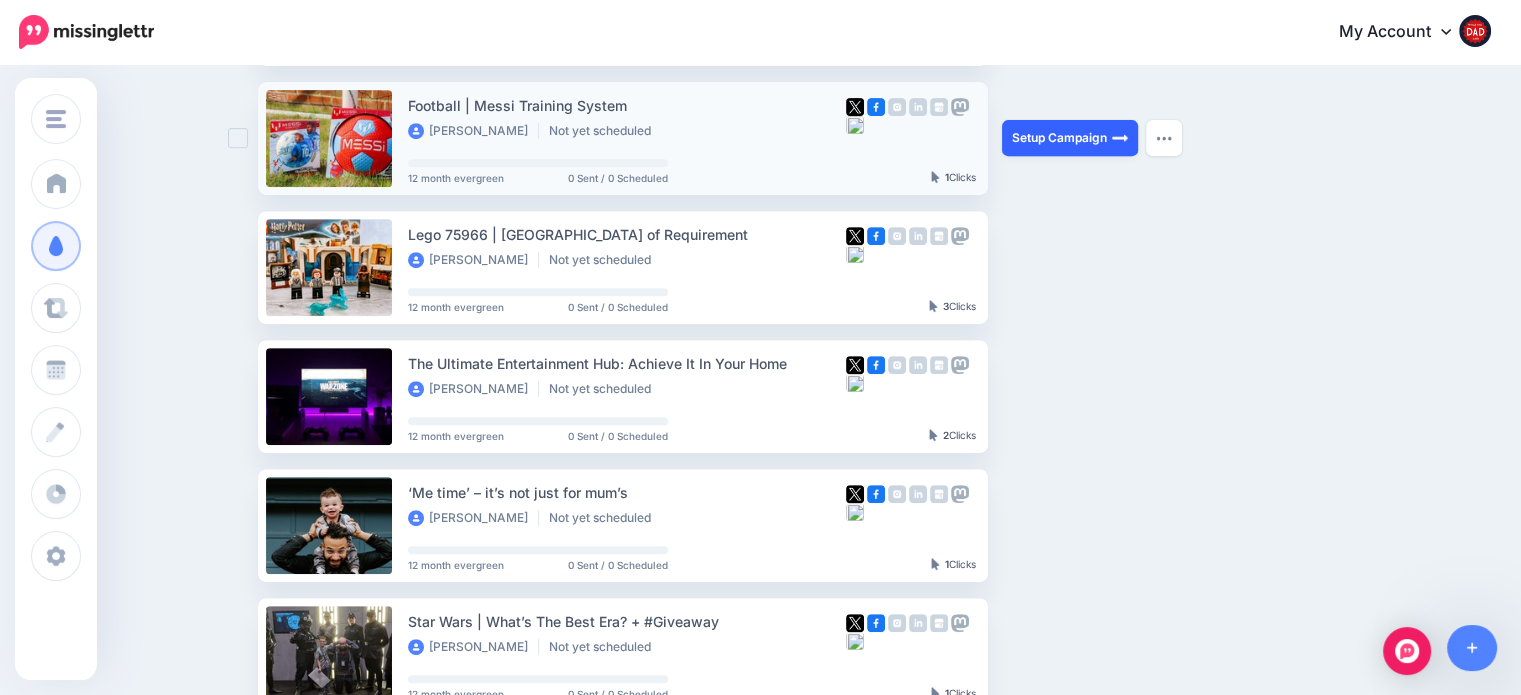 scroll, scrollTop: 772, scrollLeft: 0, axis: vertical 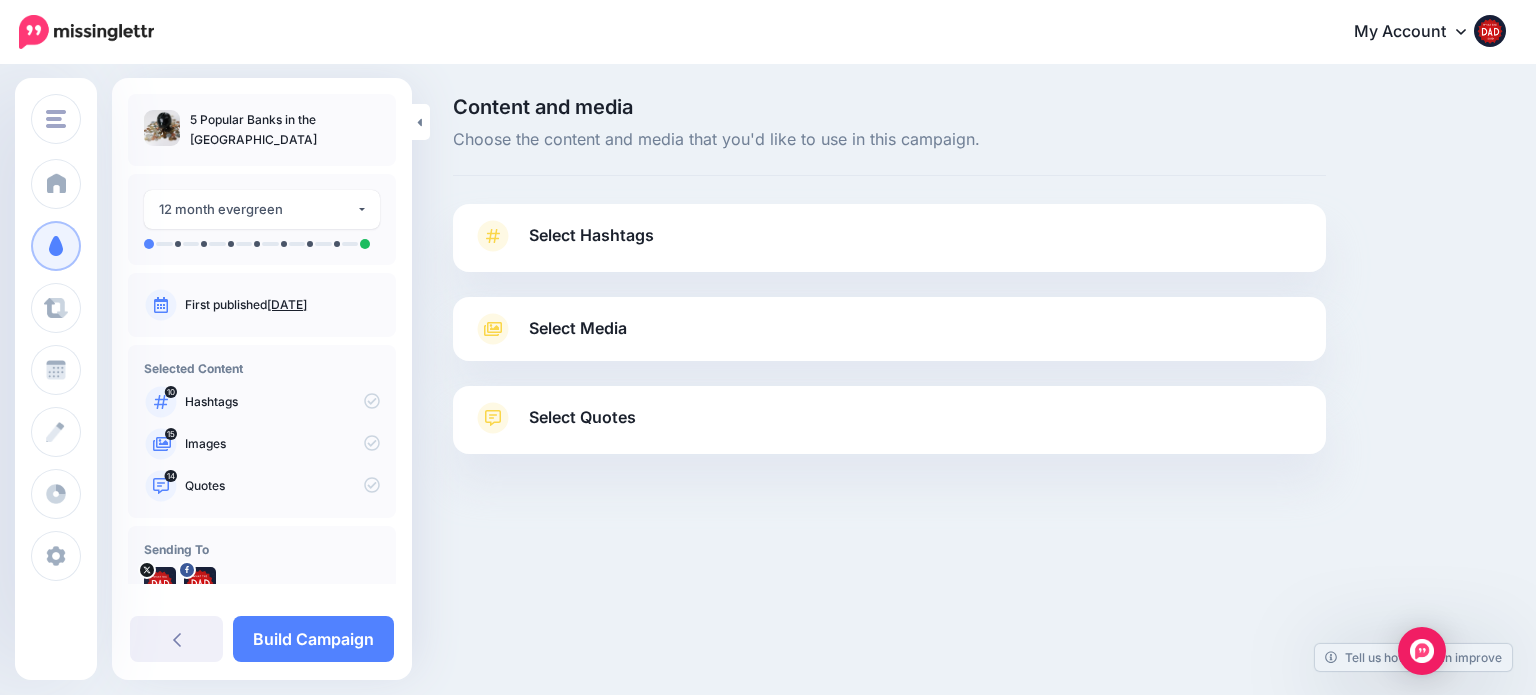 click on "Select Hashtags" at bounding box center [591, 235] 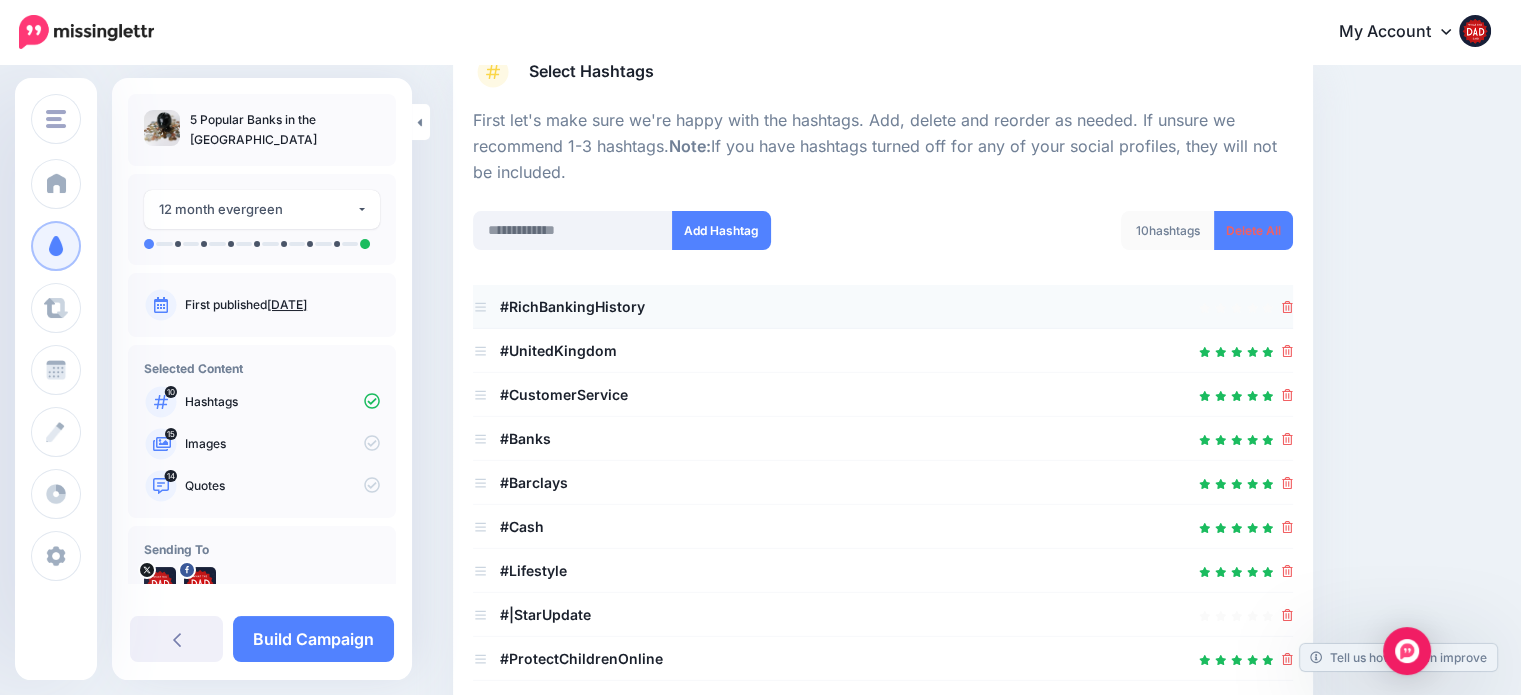 scroll, scrollTop: 500, scrollLeft: 0, axis: vertical 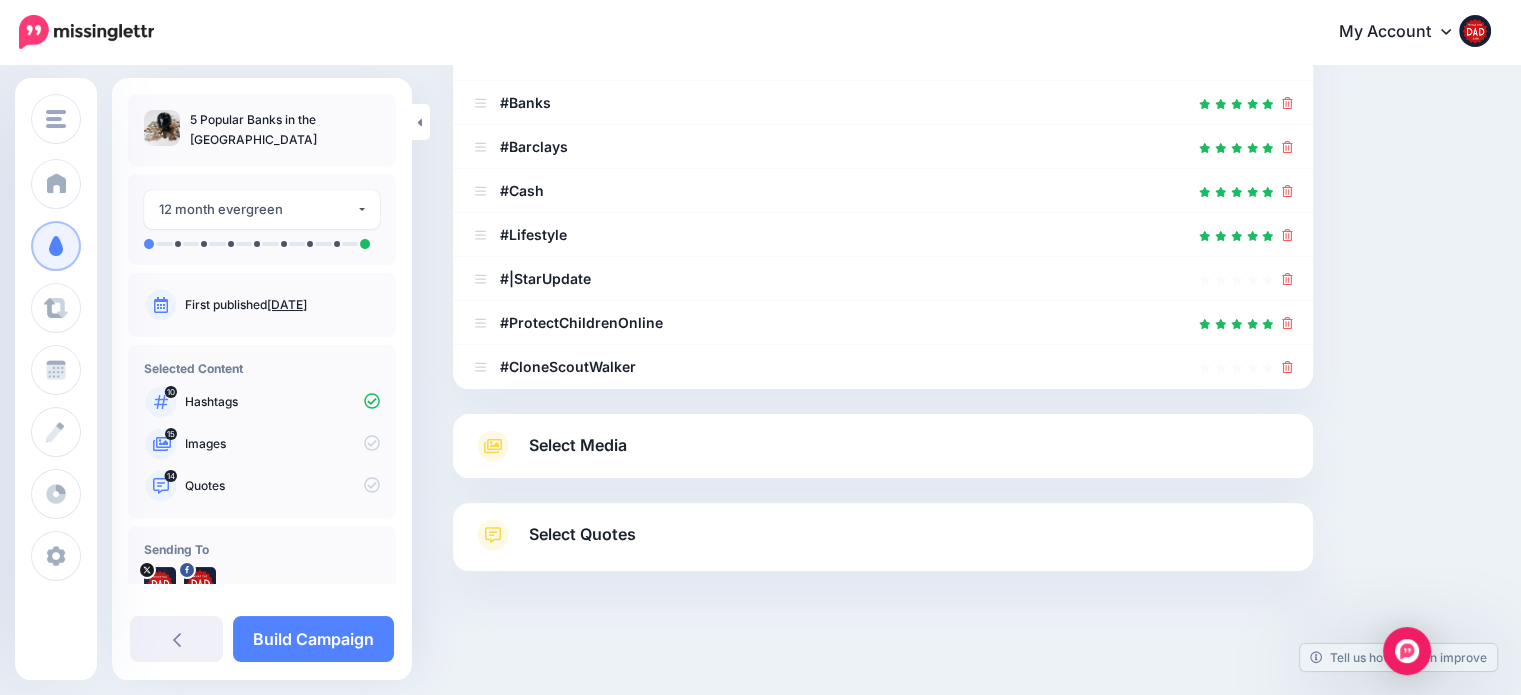 click on "Select Media" at bounding box center (578, 445) 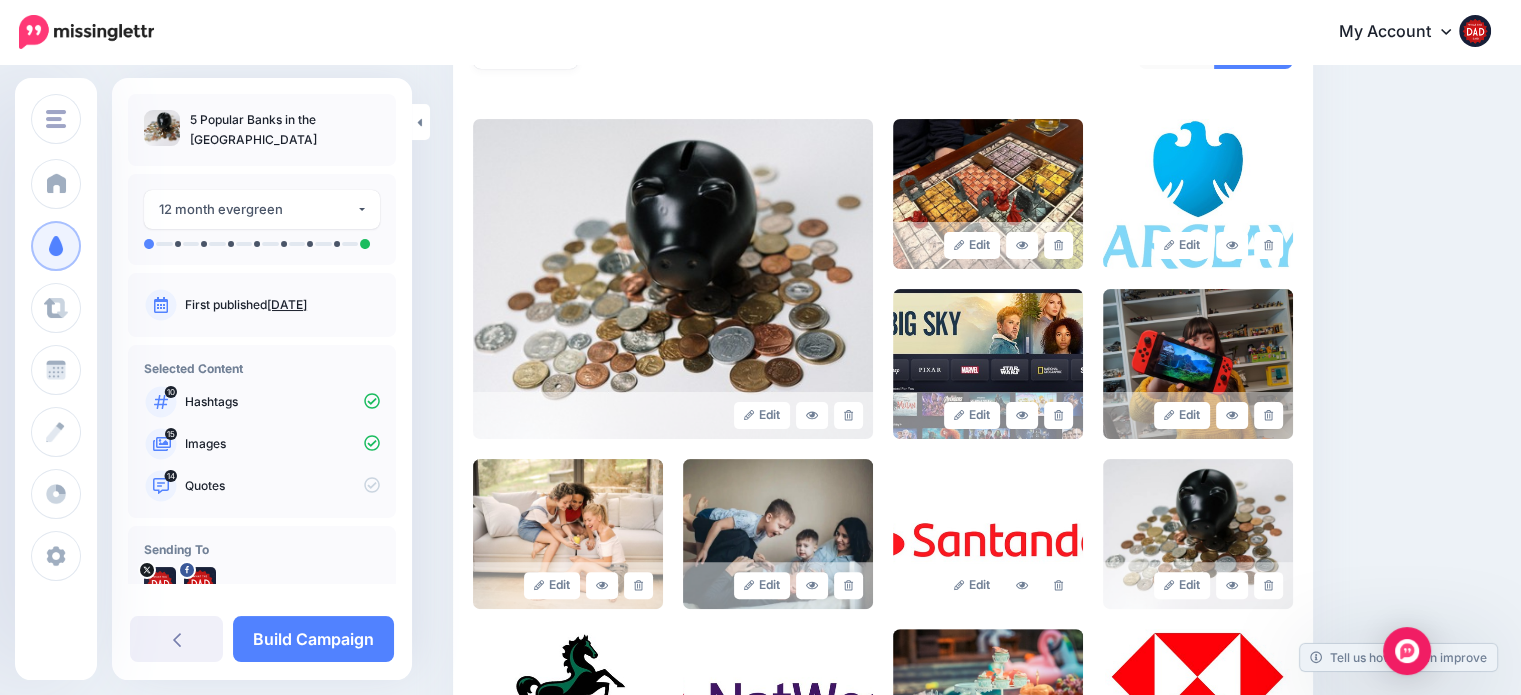 scroll, scrollTop: 800, scrollLeft: 0, axis: vertical 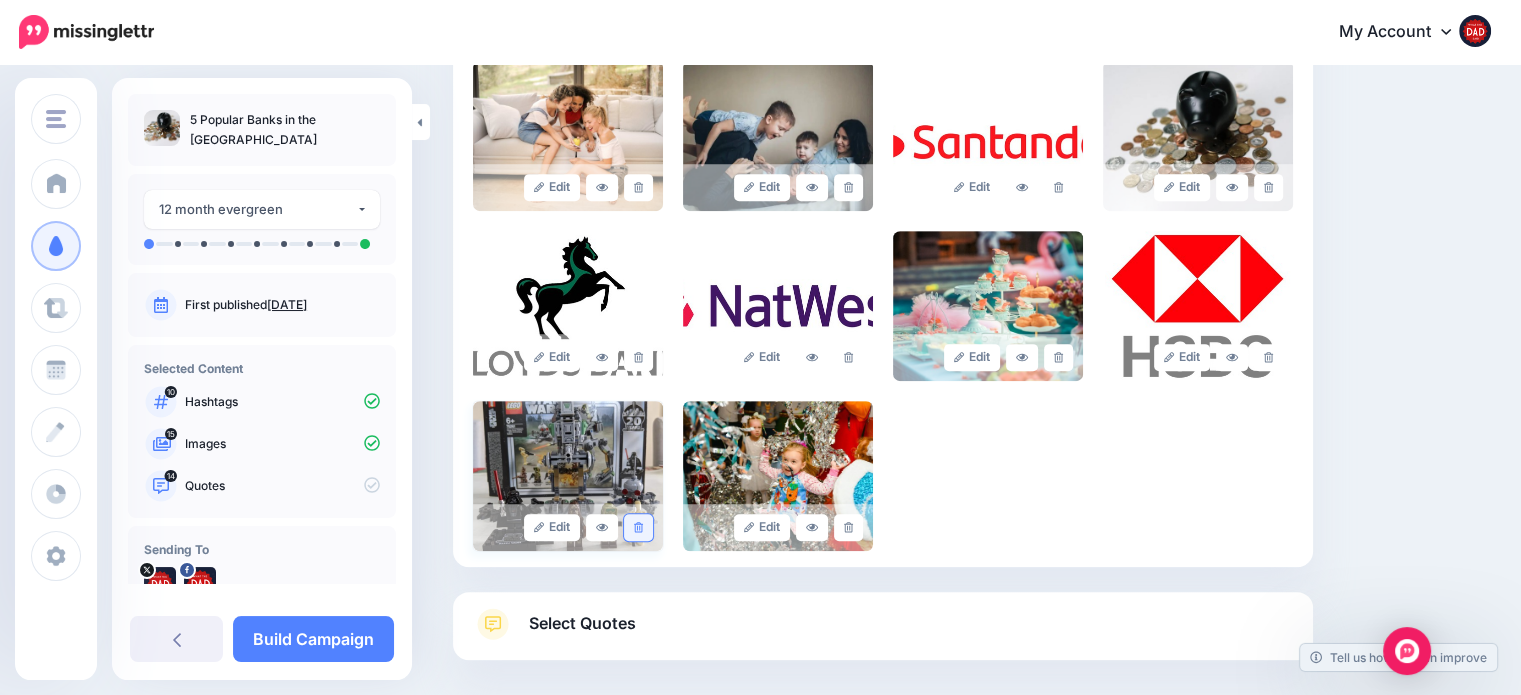 click at bounding box center (638, 527) 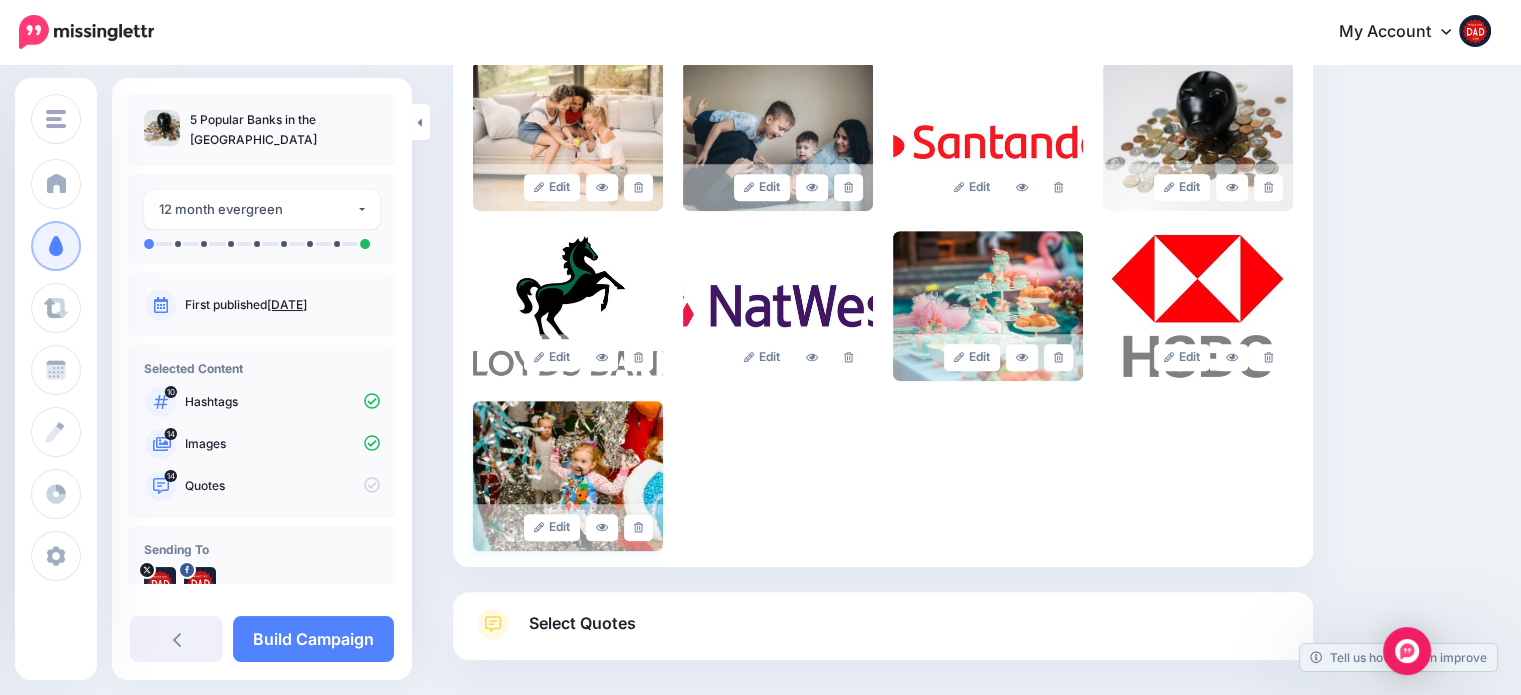 click at bounding box center (638, 527) 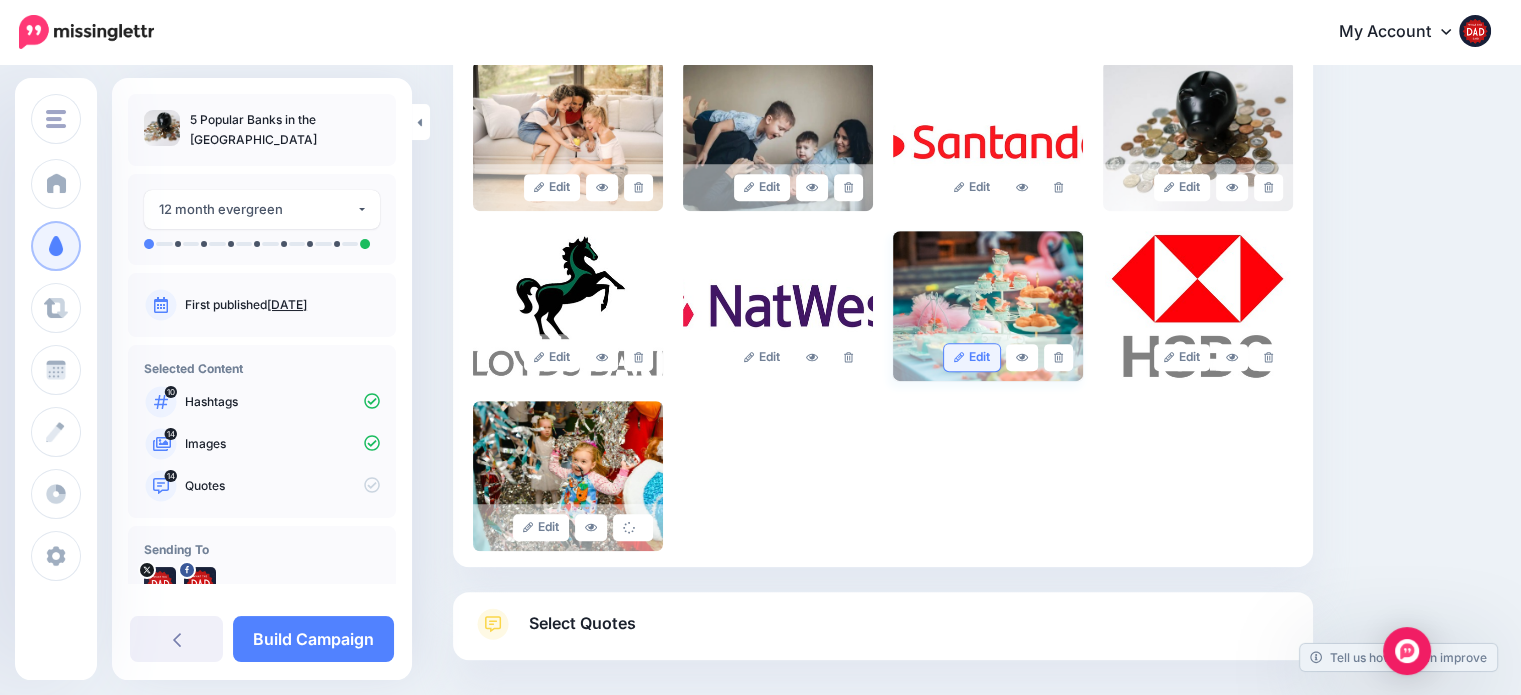 scroll, scrollTop: 724, scrollLeft: 0, axis: vertical 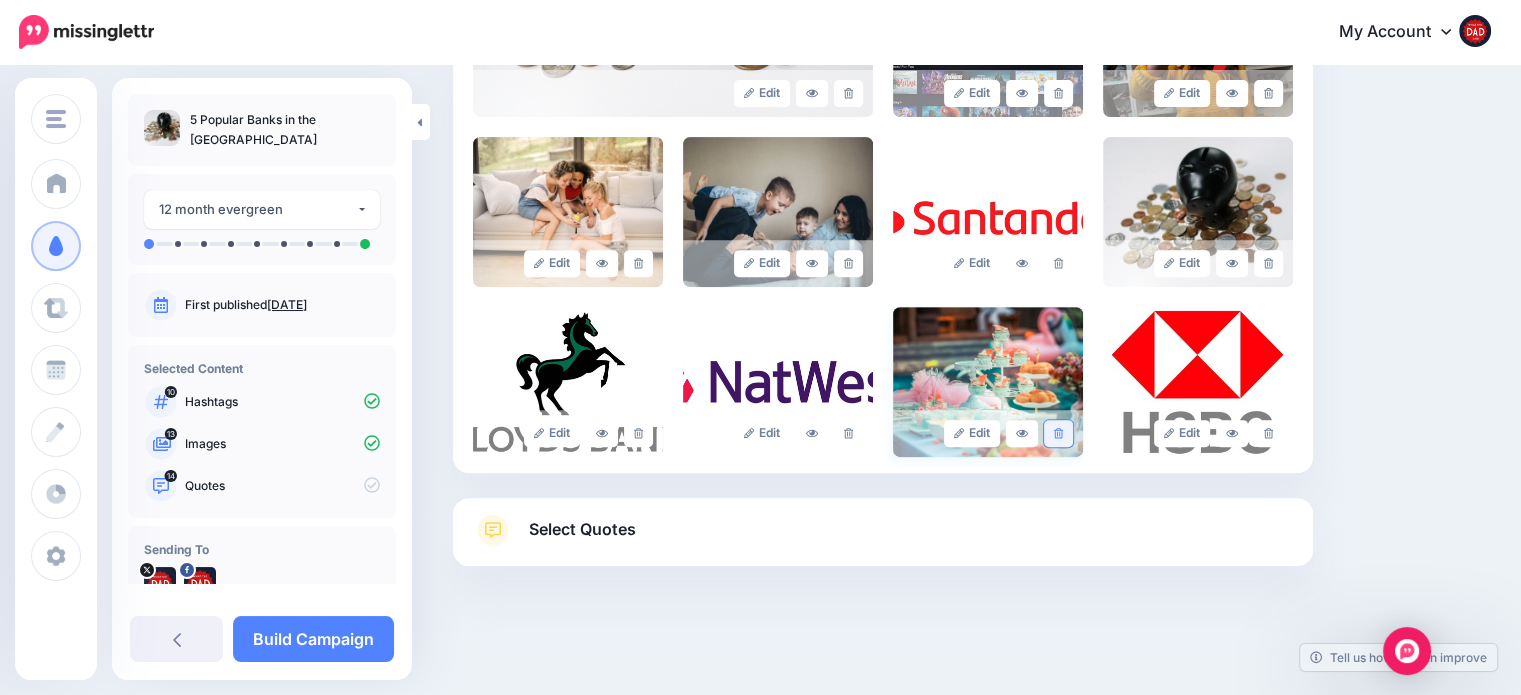 click 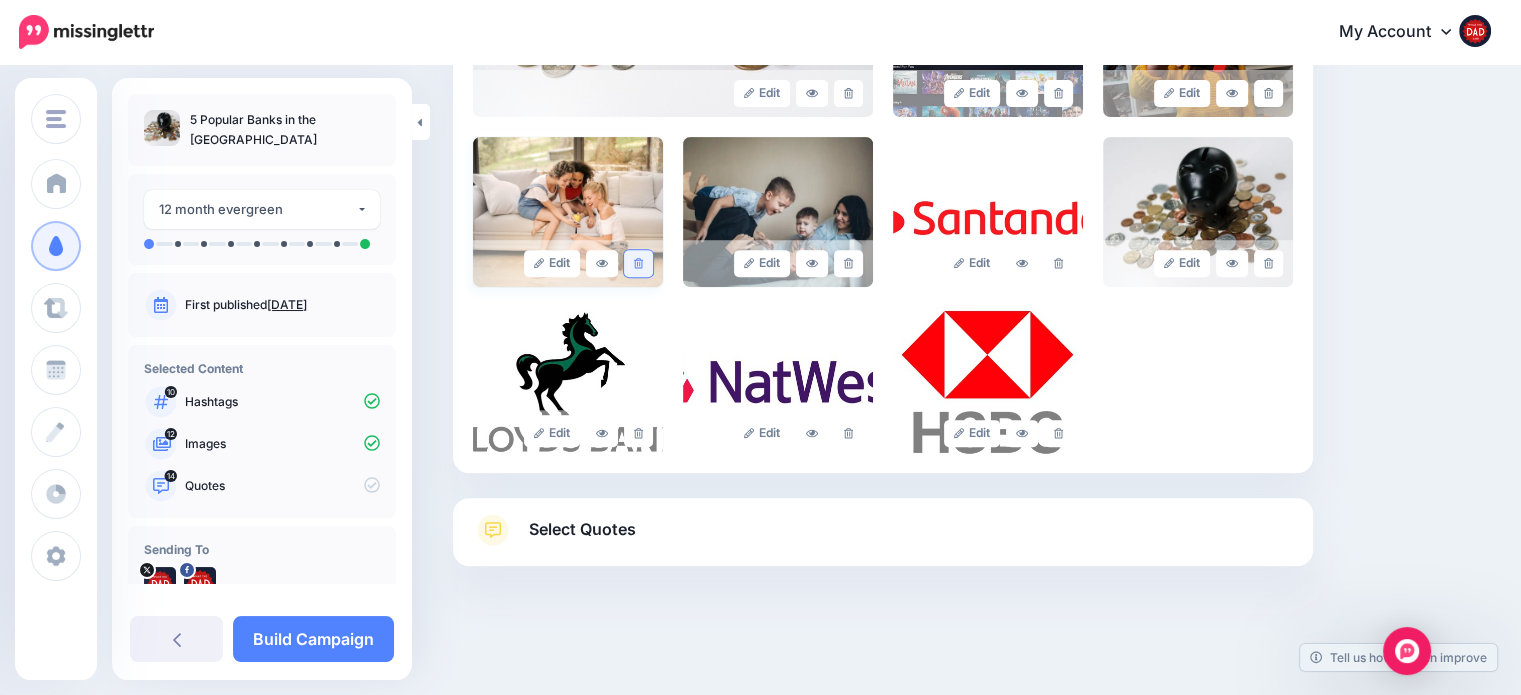 click at bounding box center [638, 263] 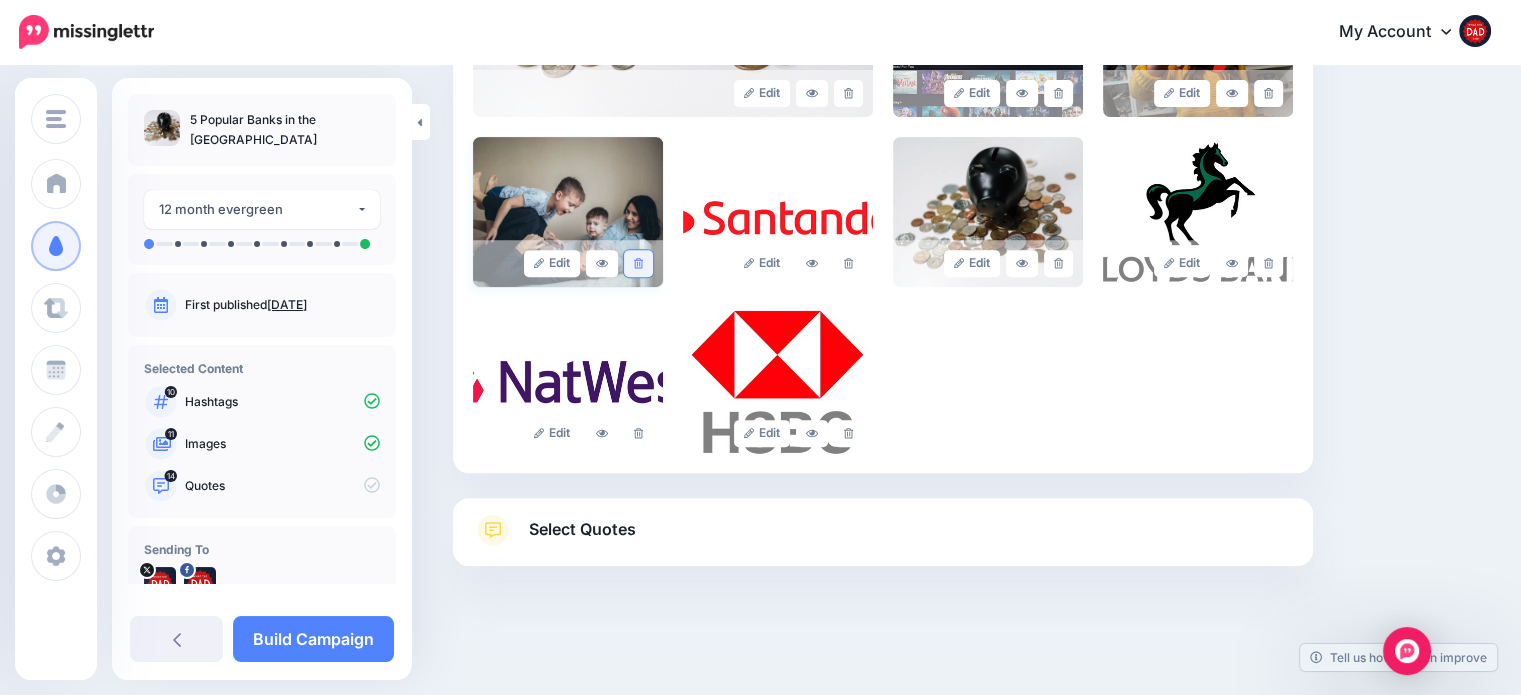 click at bounding box center (638, 263) 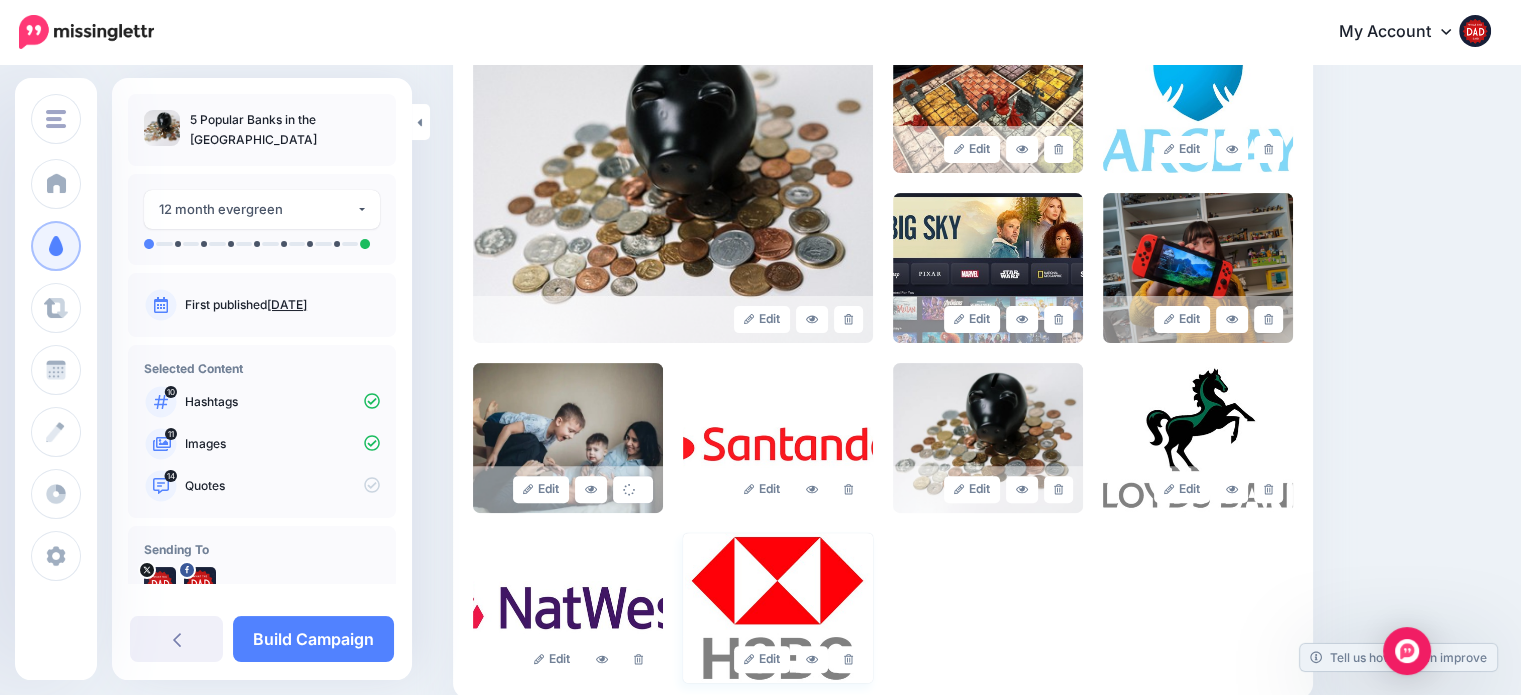scroll, scrollTop: 424, scrollLeft: 0, axis: vertical 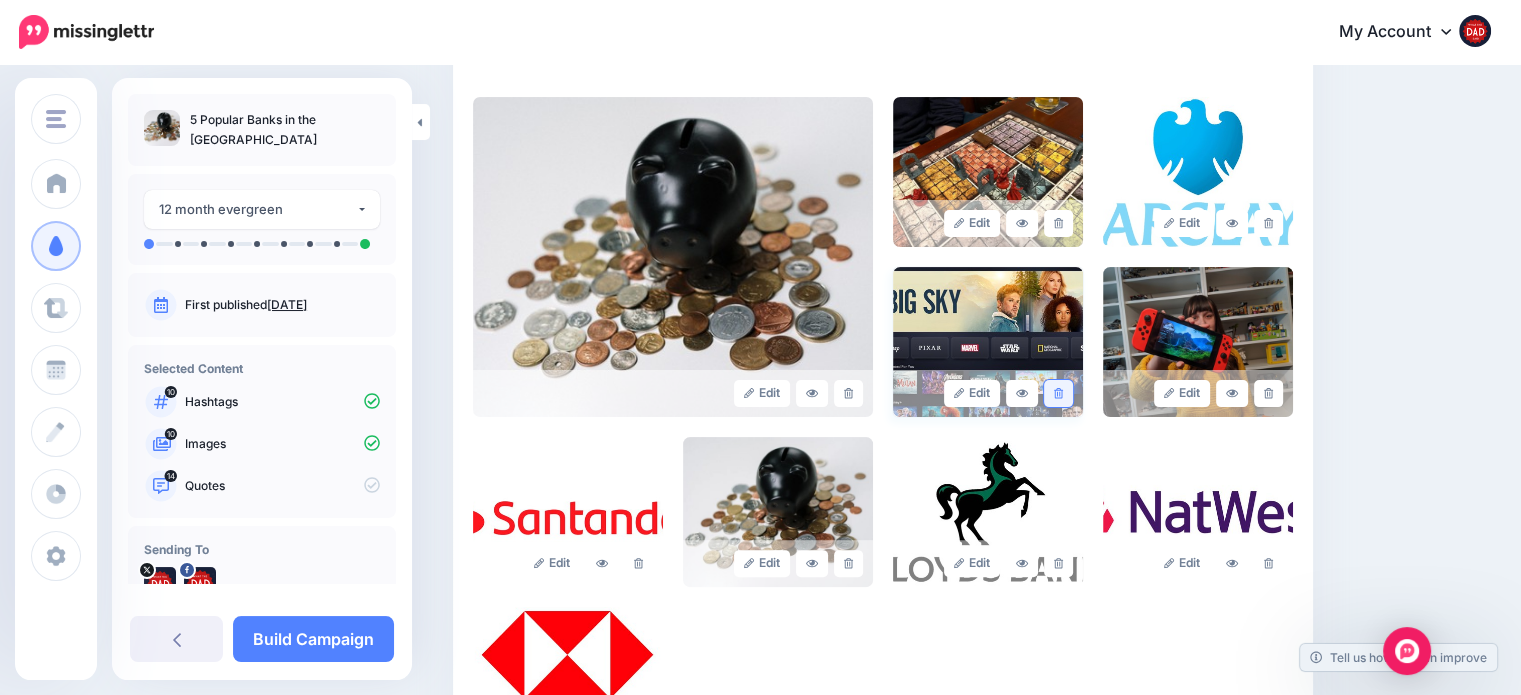 click at bounding box center (1058, 393) 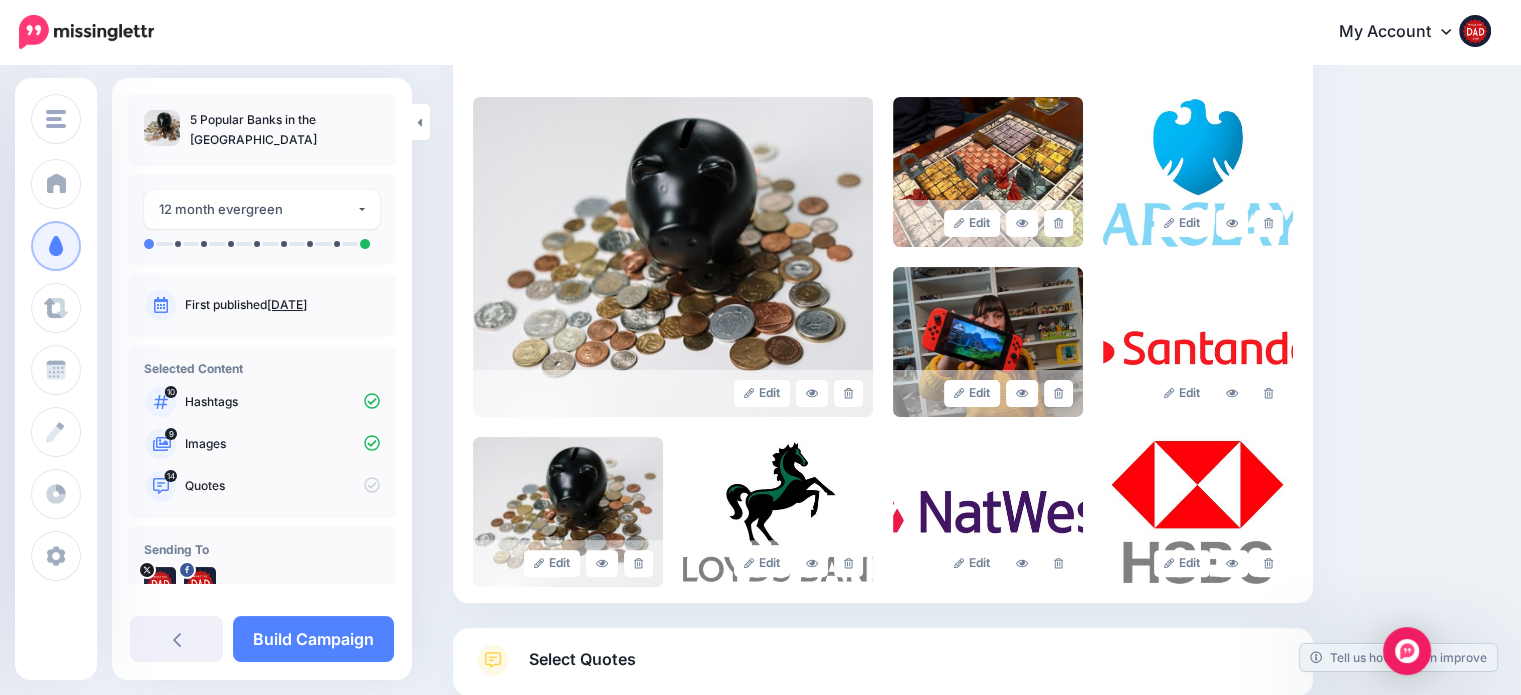 click at bounding box center (1058, 393) 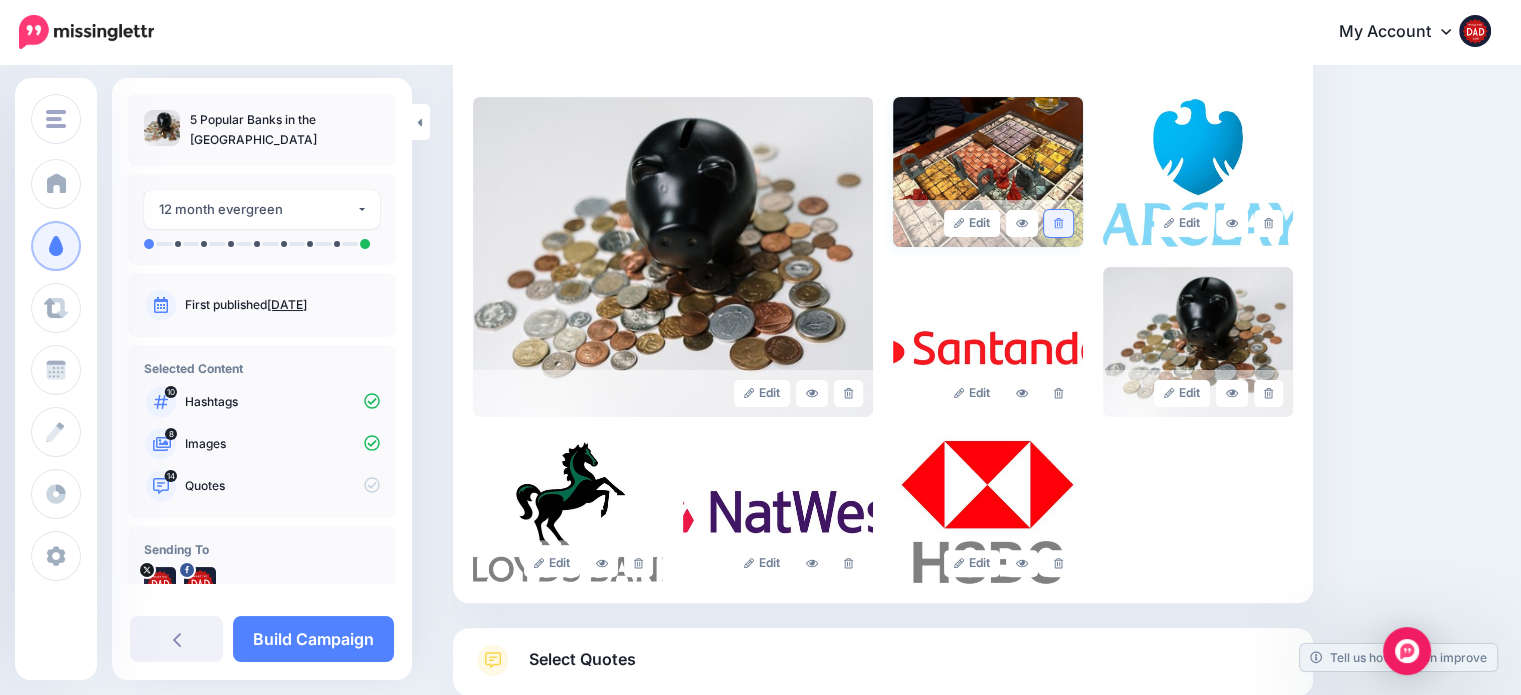 click 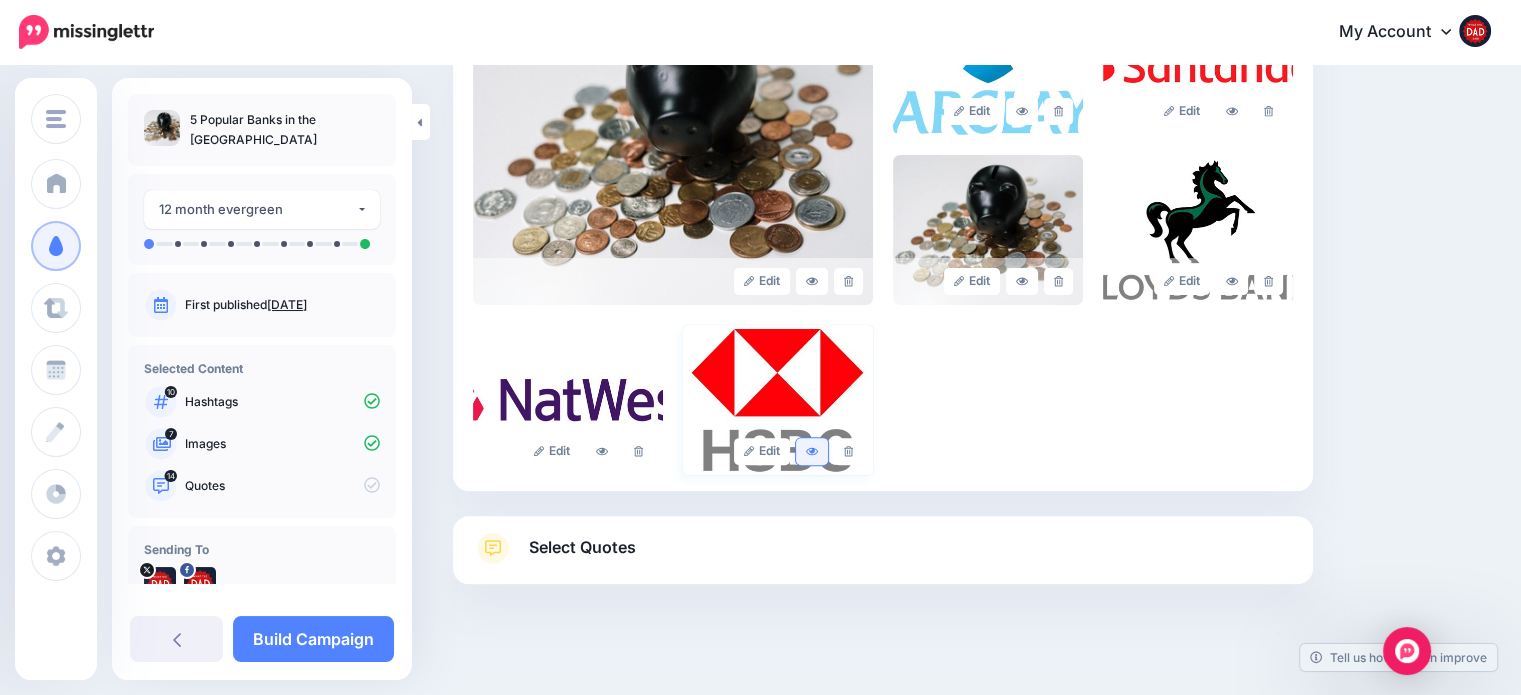 scroll, scrollTop: 554, scrollLeft: 0, axis: vertical 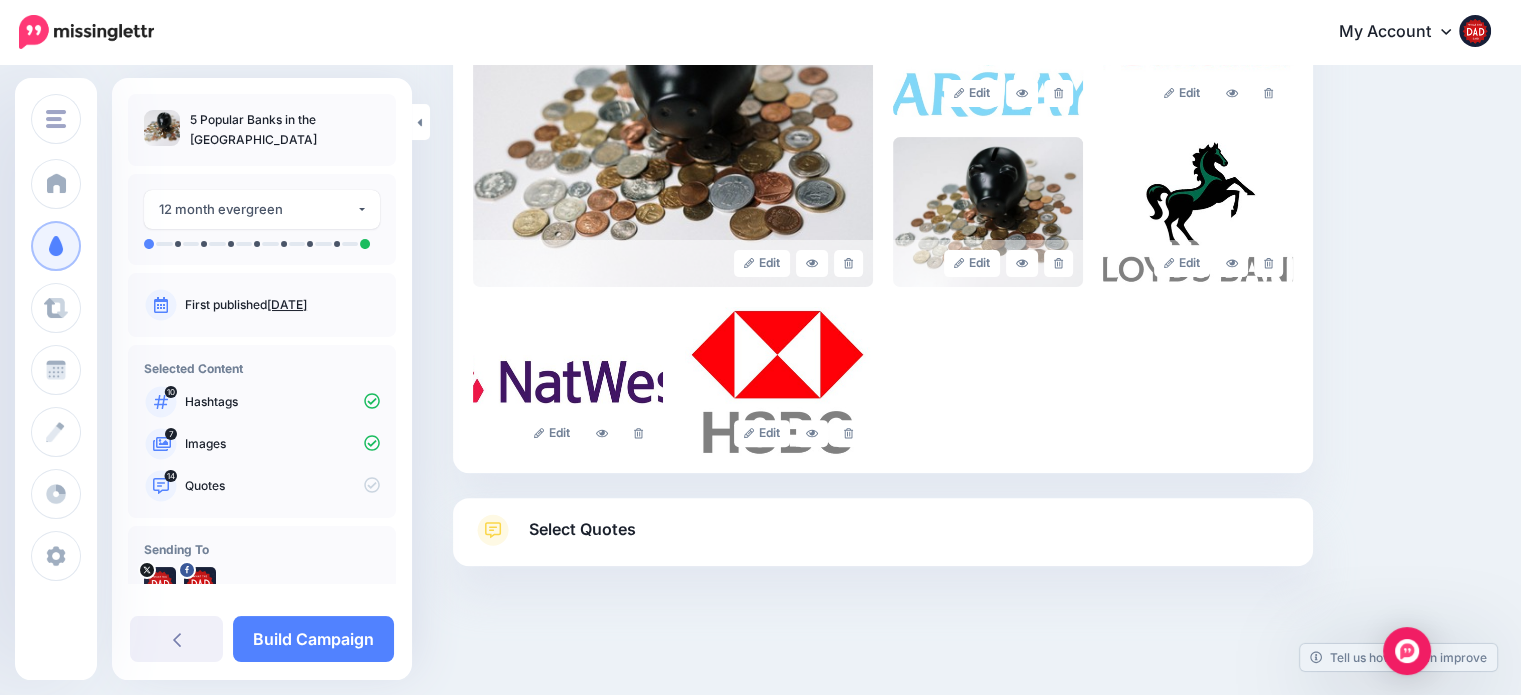 click on "Select Quotes" at bounding box center [883, 540] 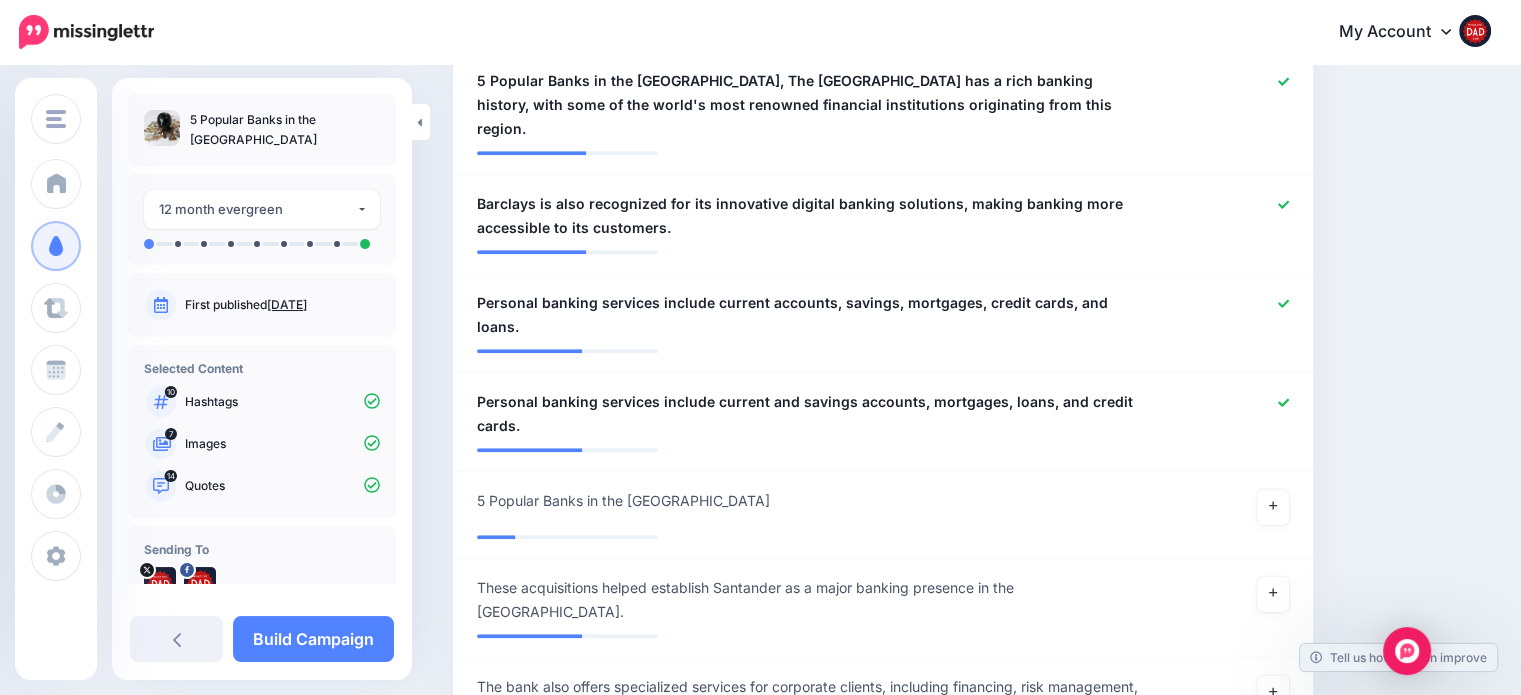 scroll, scrollTop: 1754, scrollLeft: 0, axis: vertical 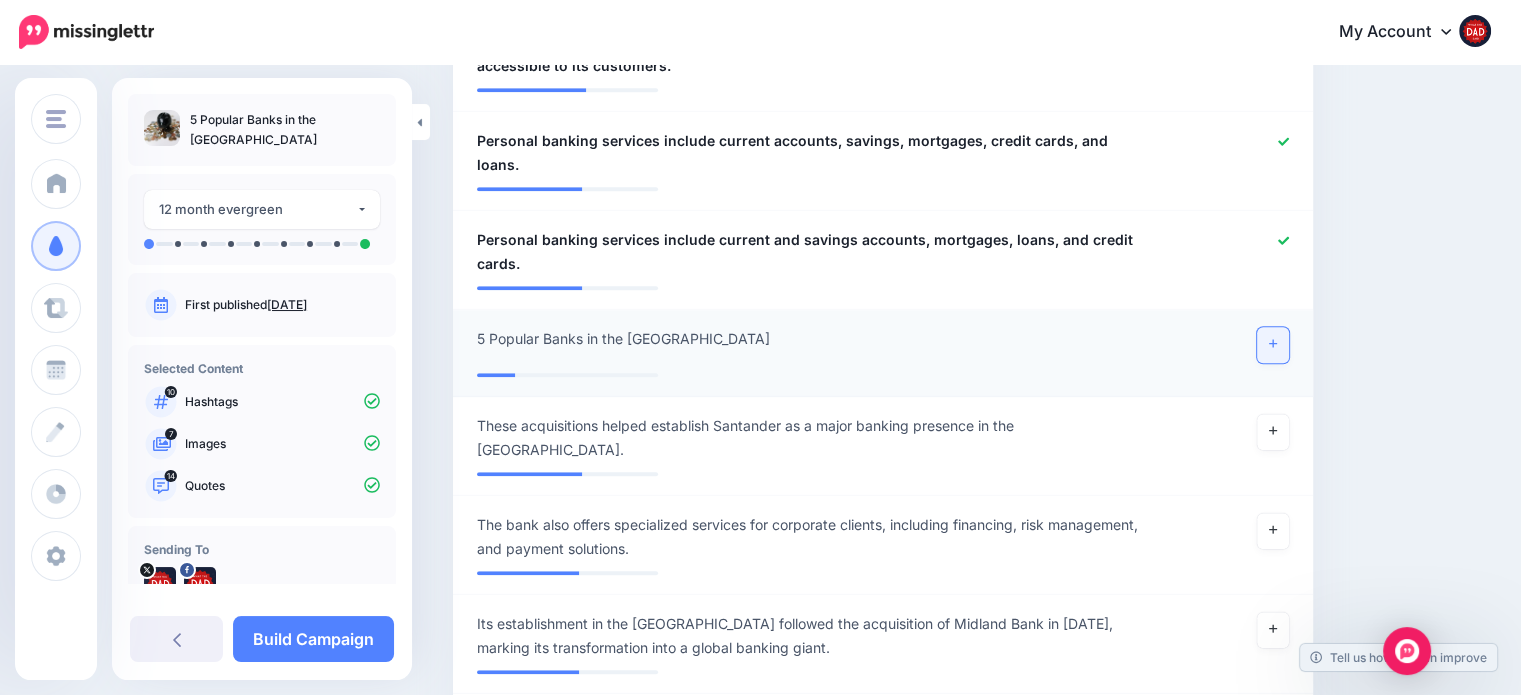 click at bounding box center [1273, 345] 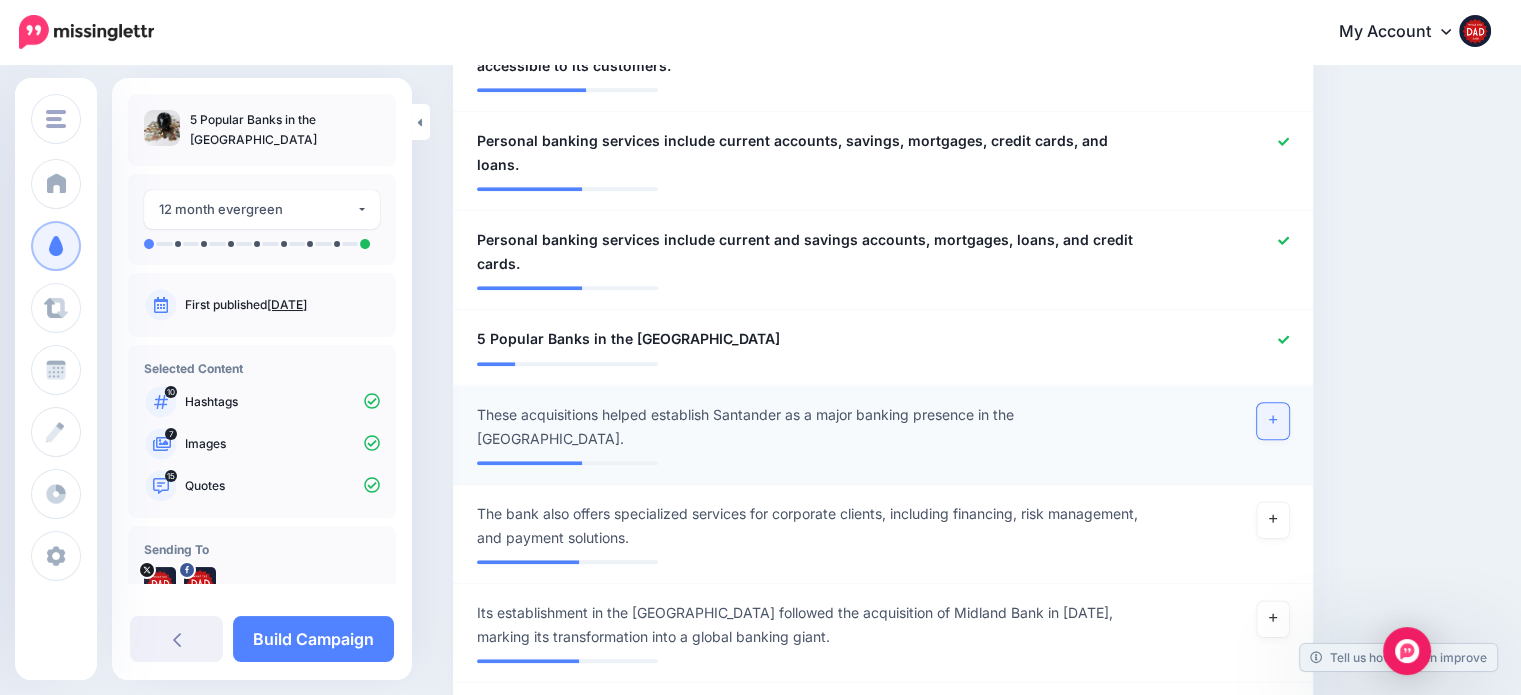 click 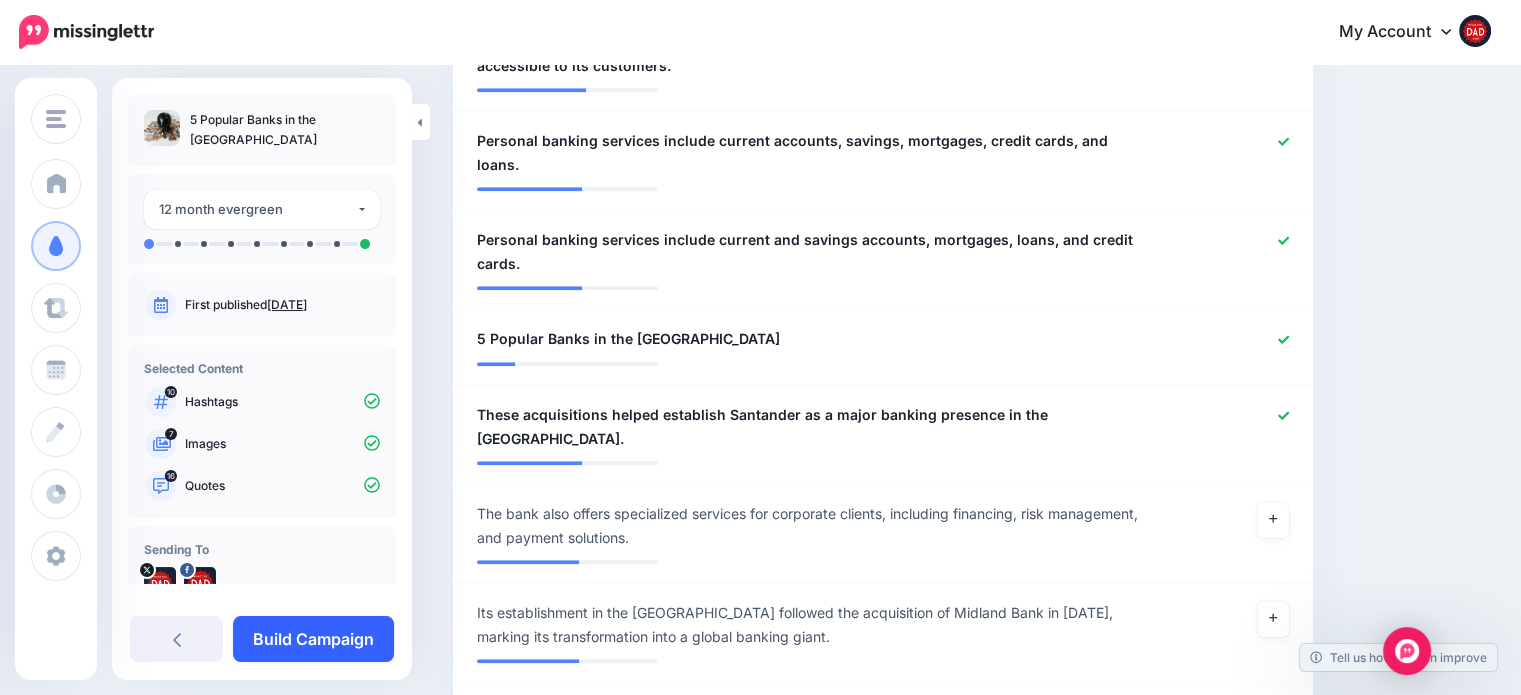 click on "Build Campaign" at bounding box center (313, 639) 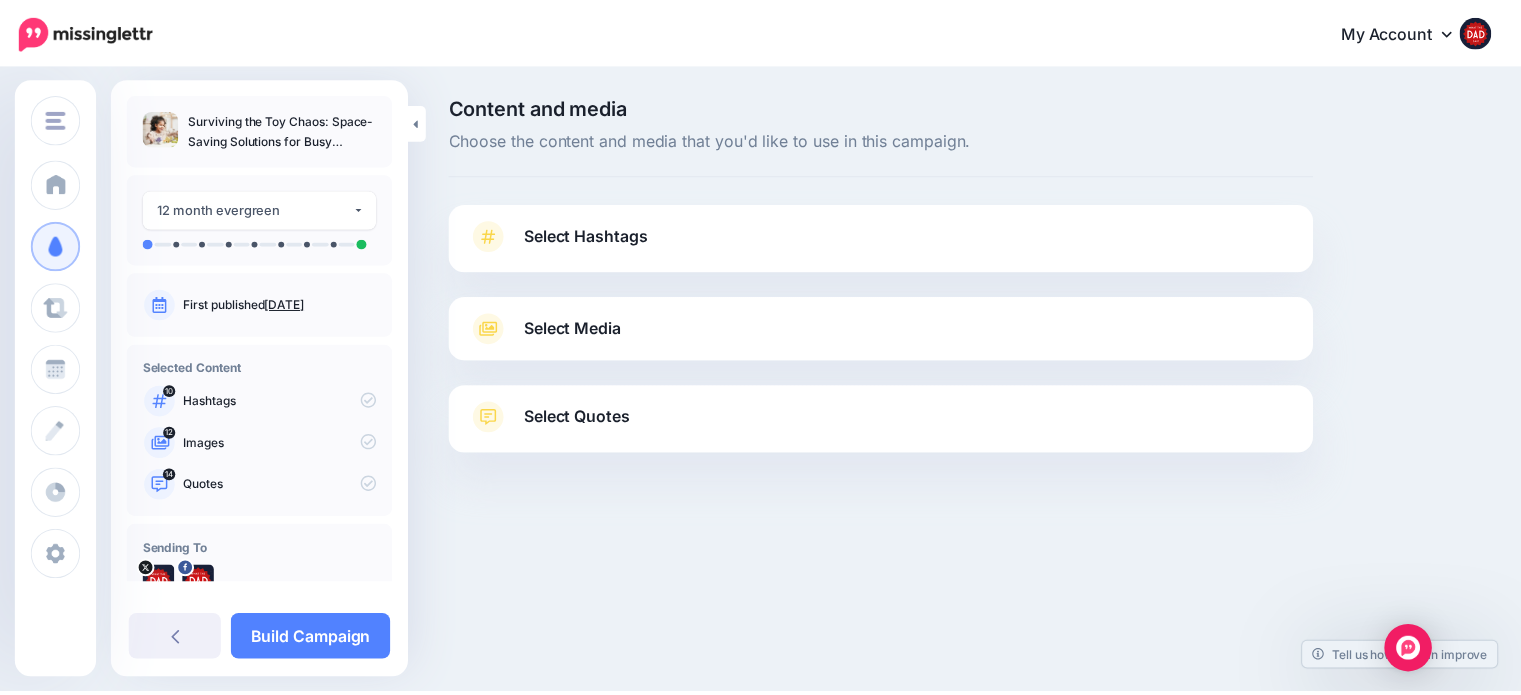 scroll, scrollTop: 0, scrollLeft: 0, axis: both 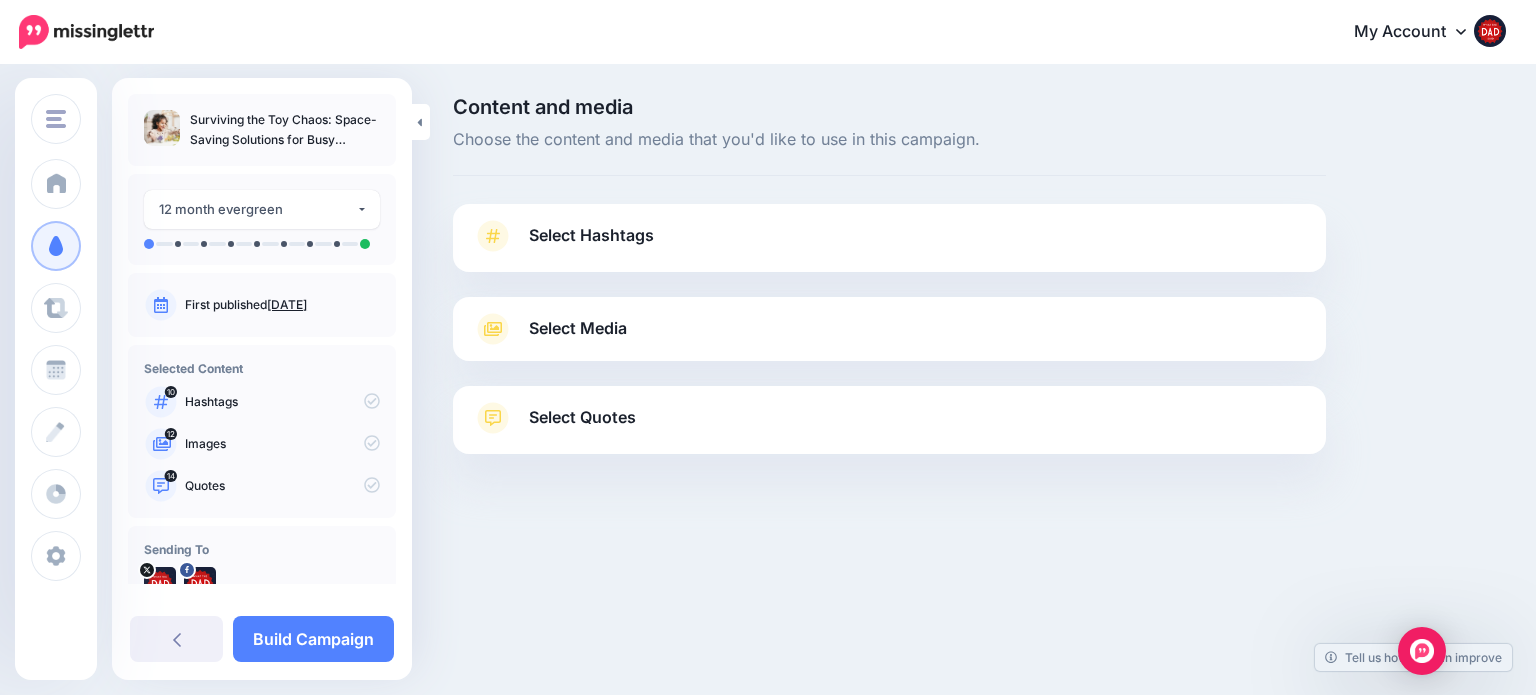 click on "Select Hashtags" at bounding box center [591, 235] 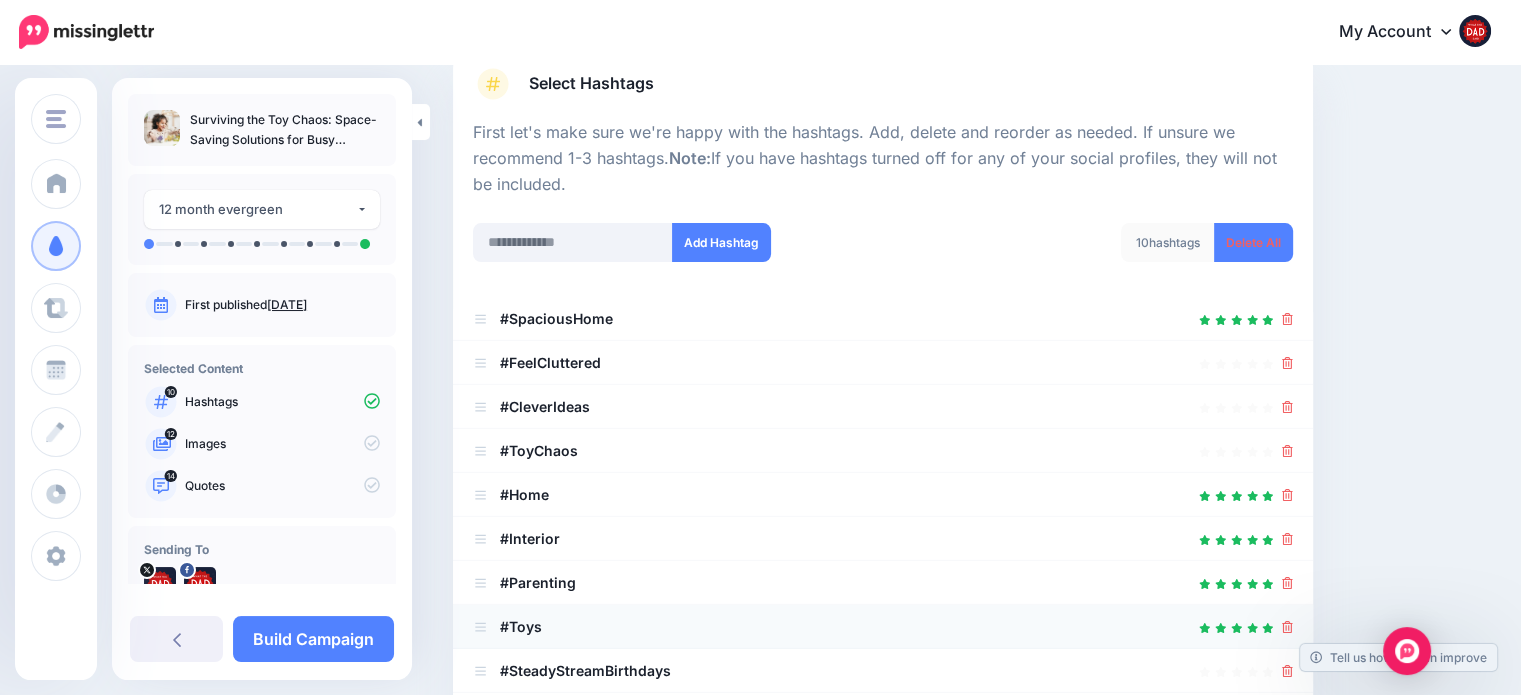 scroll, scrollTop: 500, scrollLeft: 0, axis: vertical 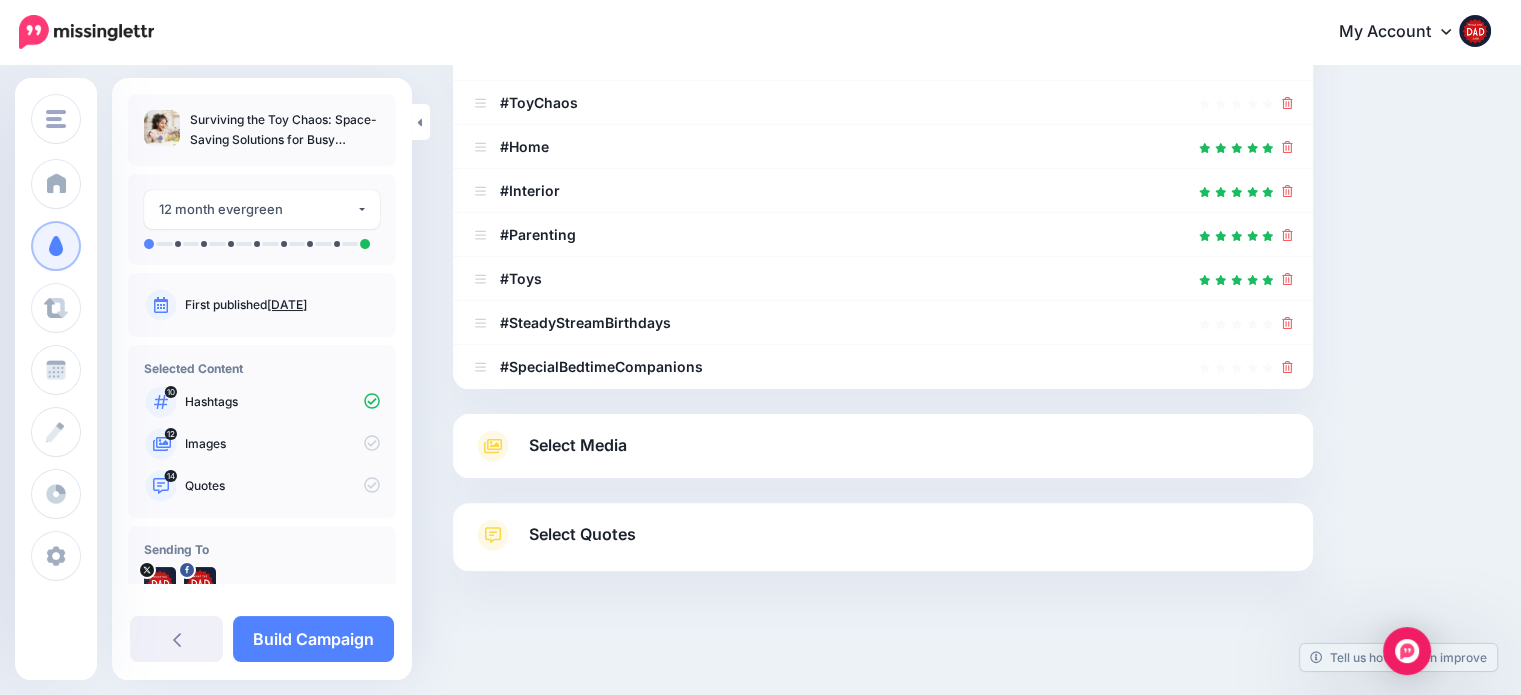 click on "Select Media" at bounding box center [578, 445] 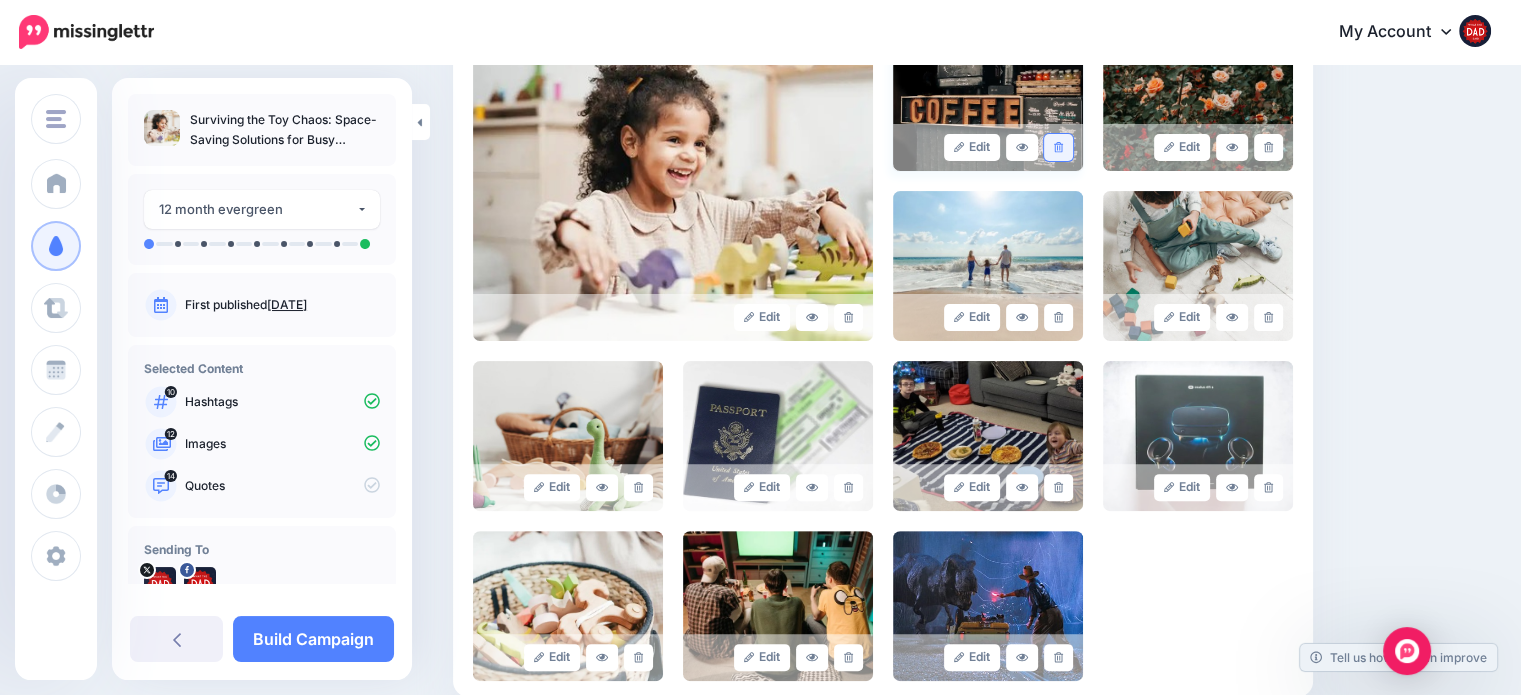 click 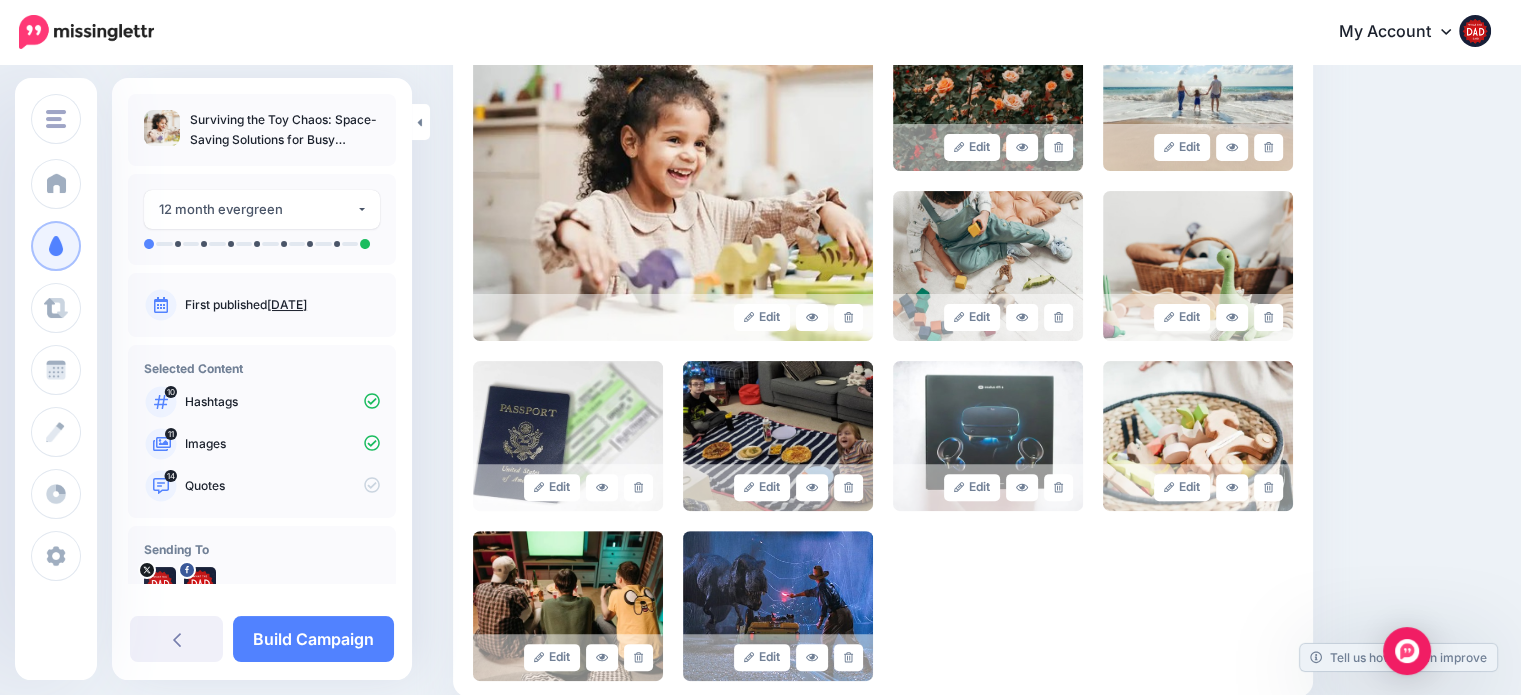 click 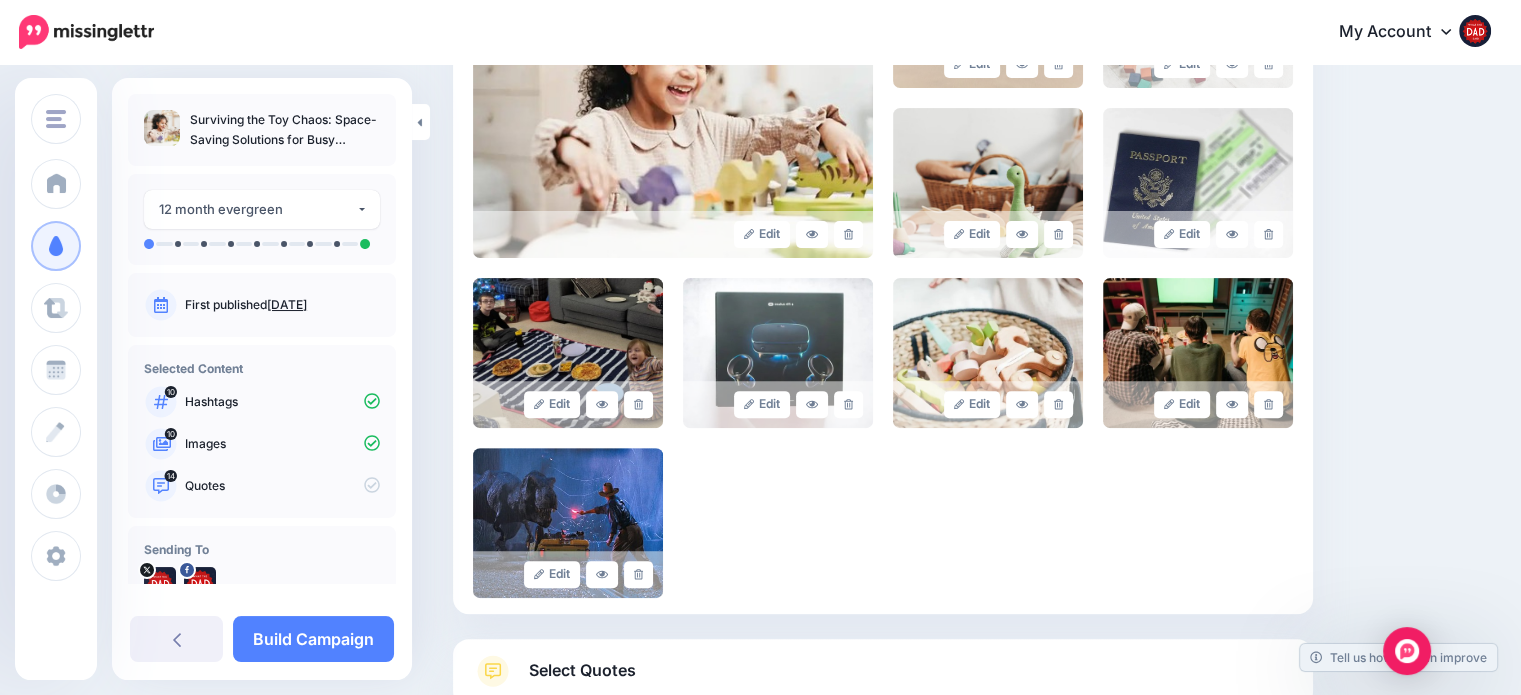 scroll, scrollTop: 700, scrollLeft: 0, axis: vertical 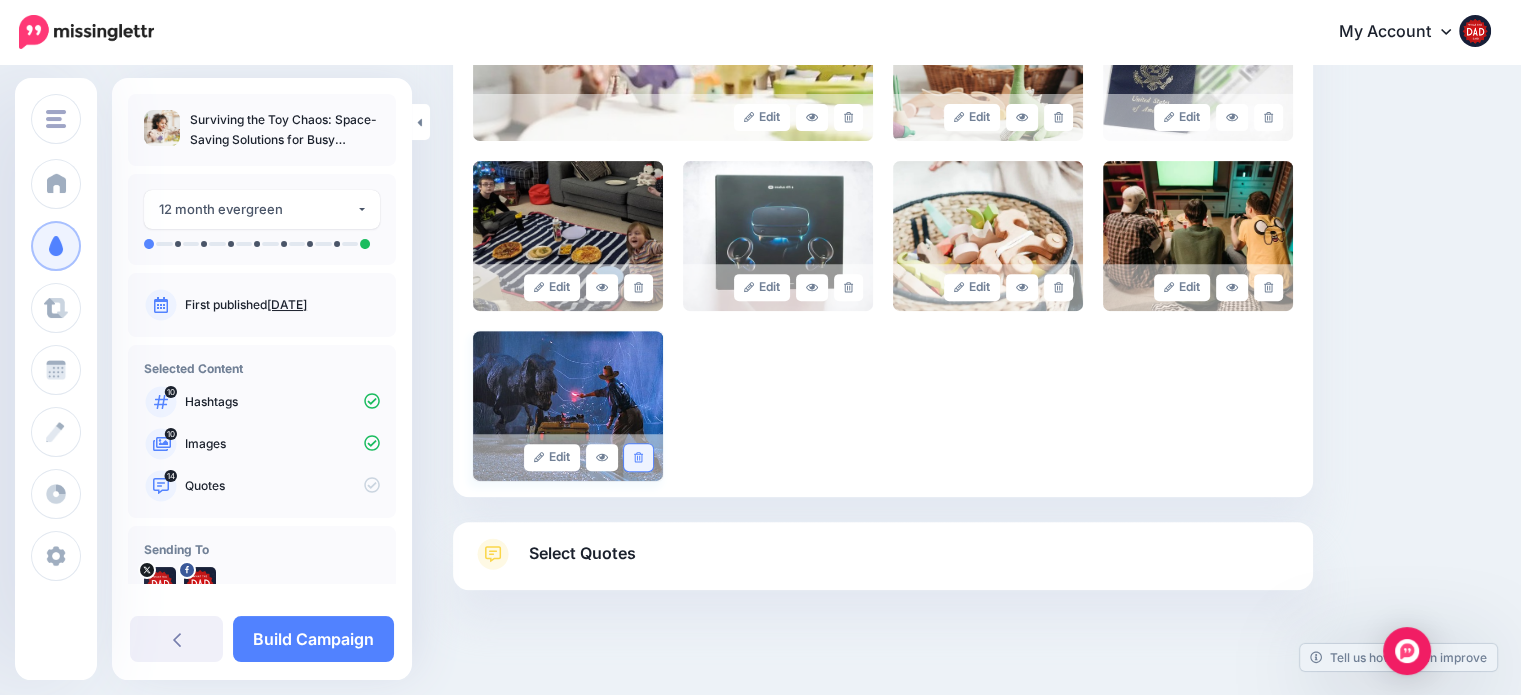 click at bounding box center [638, 457] 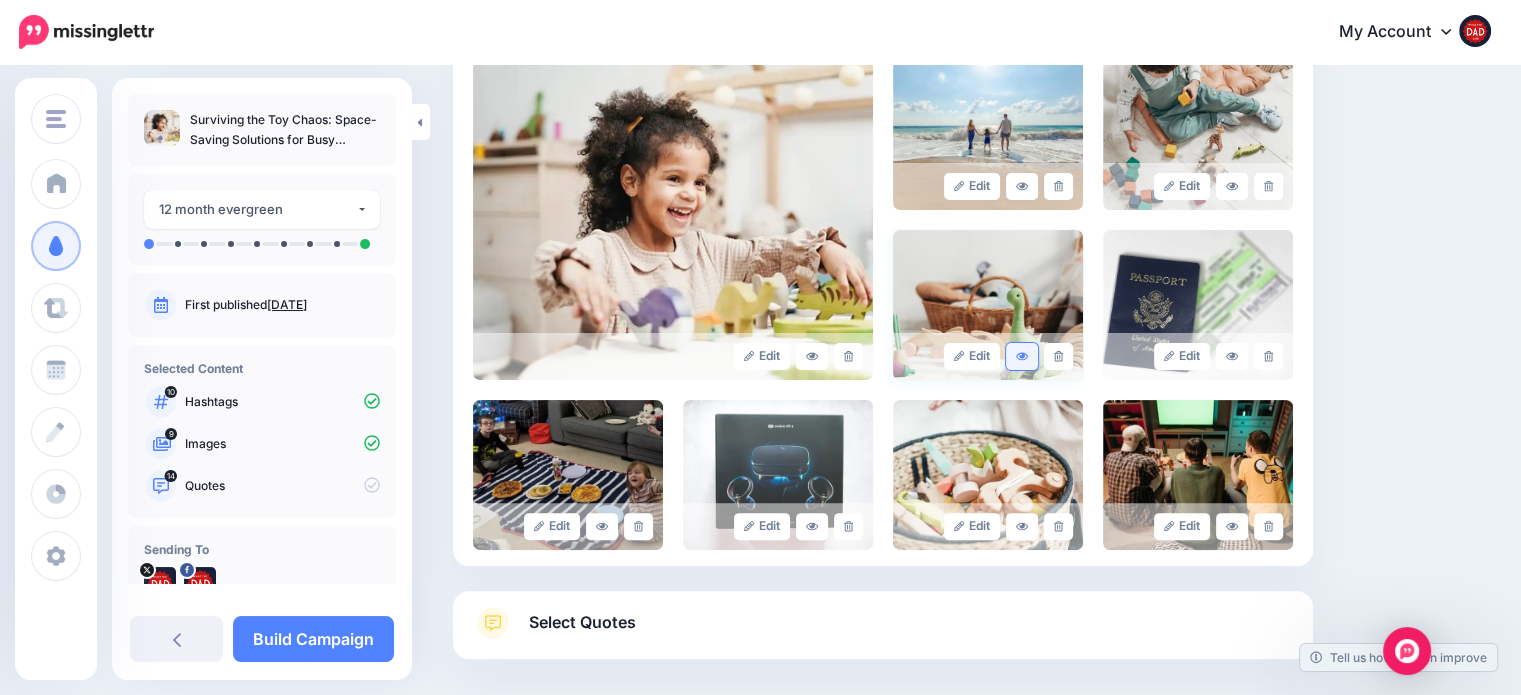 scroll, scrollTop: 454, scrollLeft: 0, axis: vertical 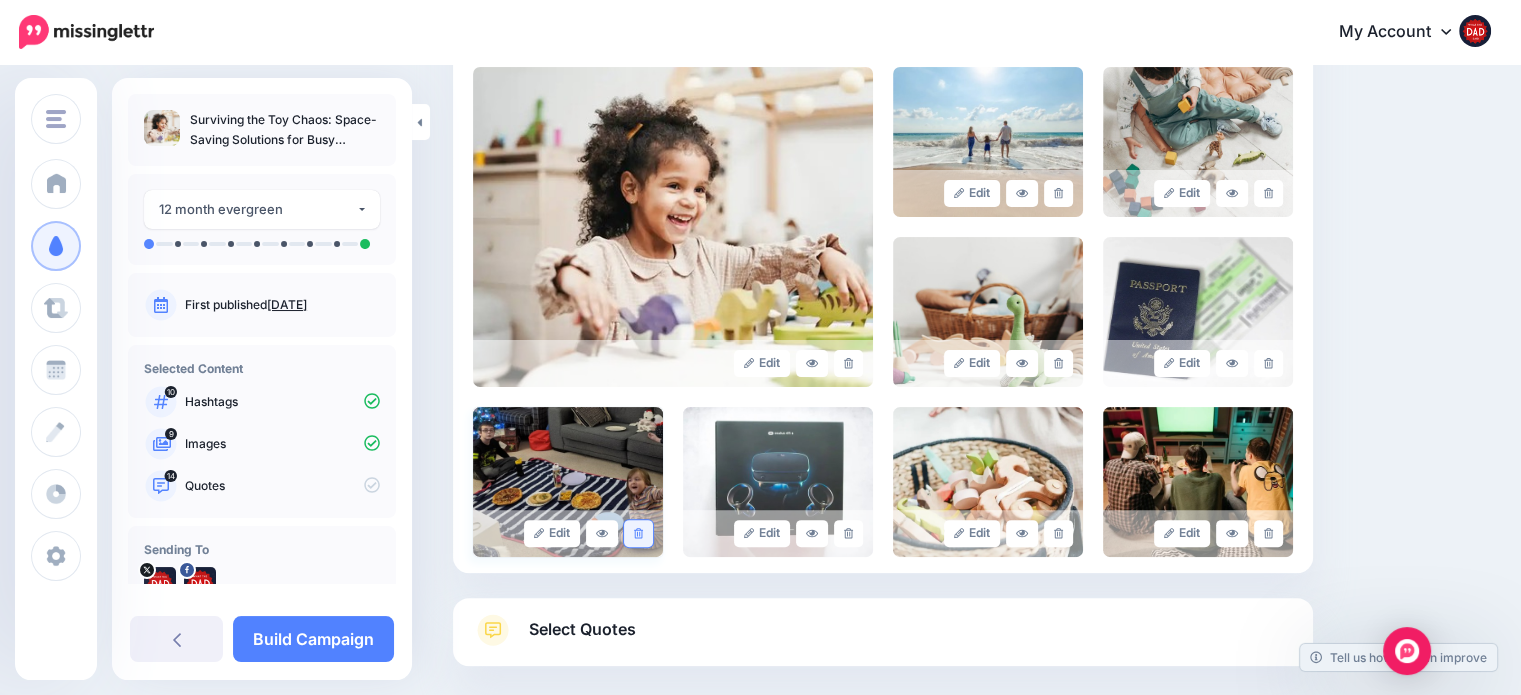 click 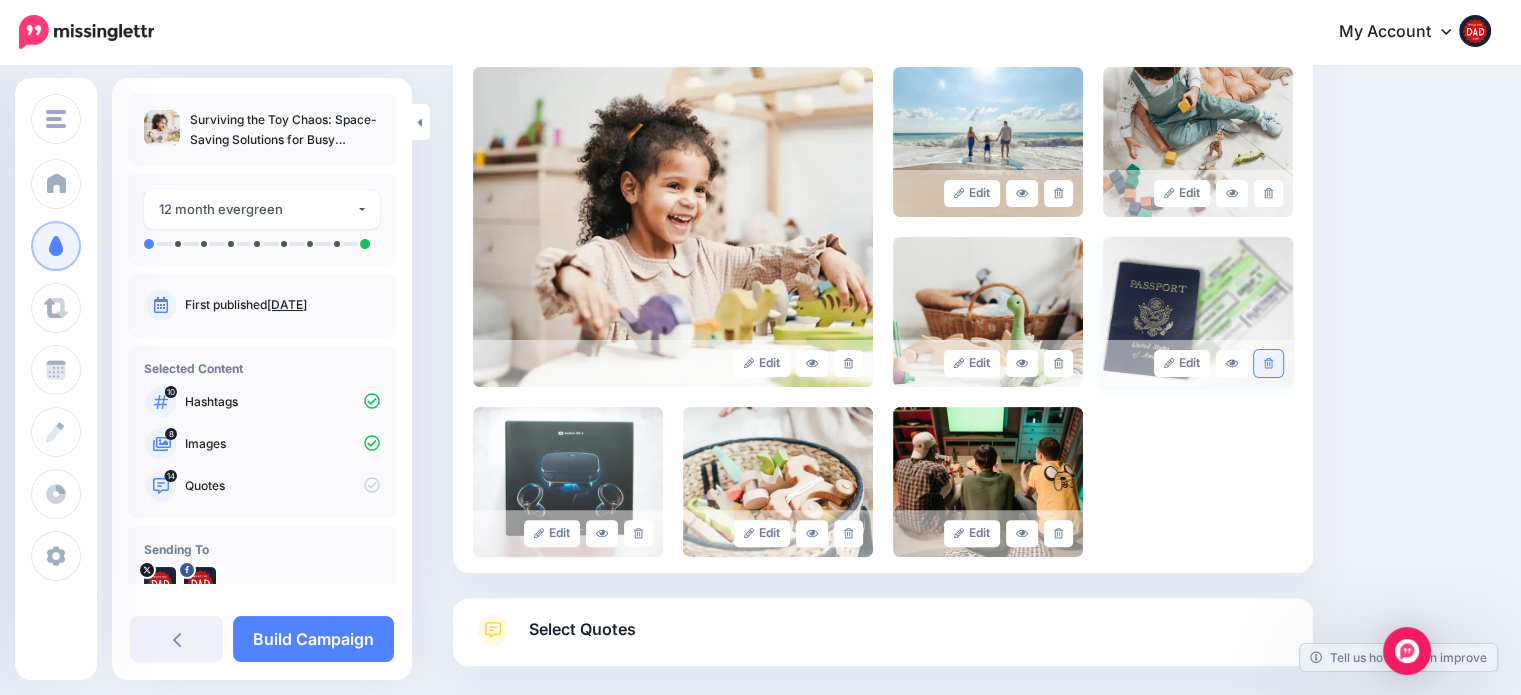 click at bounding box center [1268, 363] 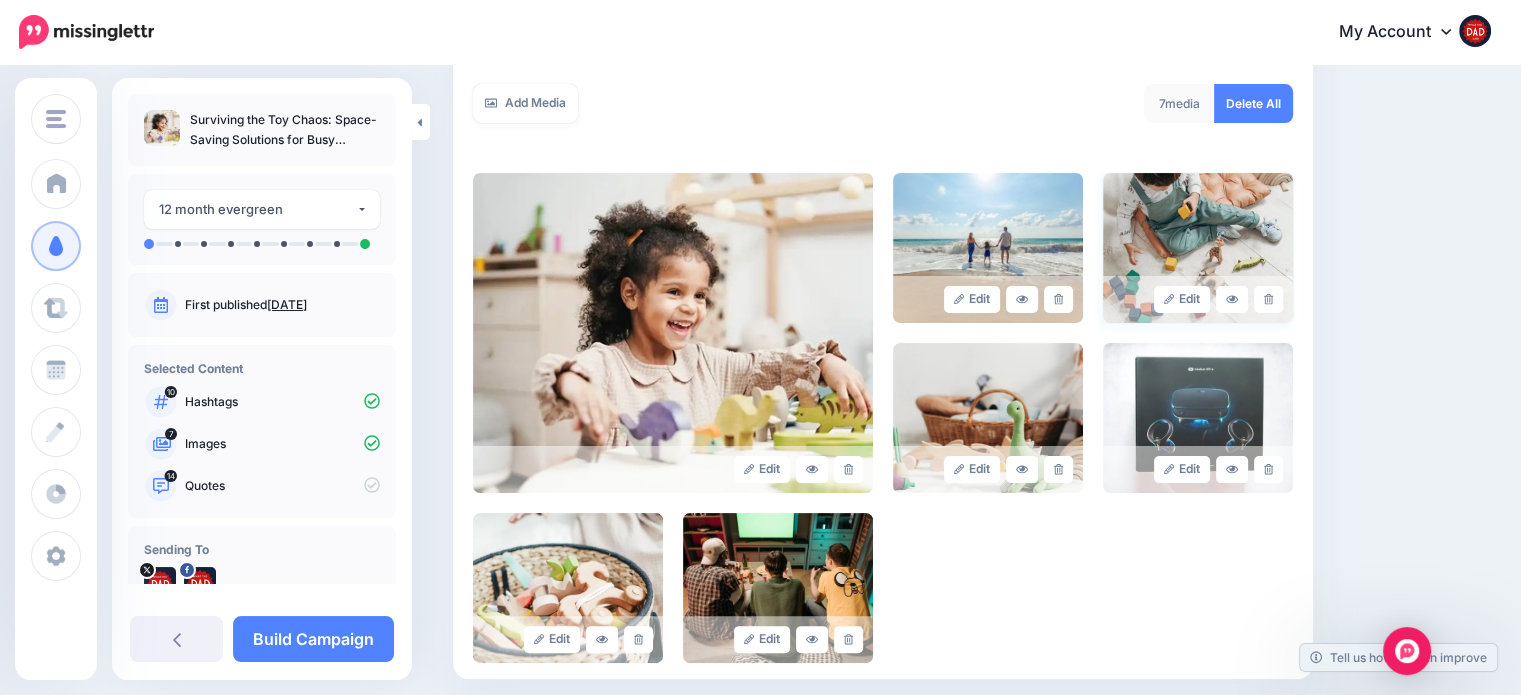 scroll, scrollTop: 354, scrollLeft: 0, axis: vertical 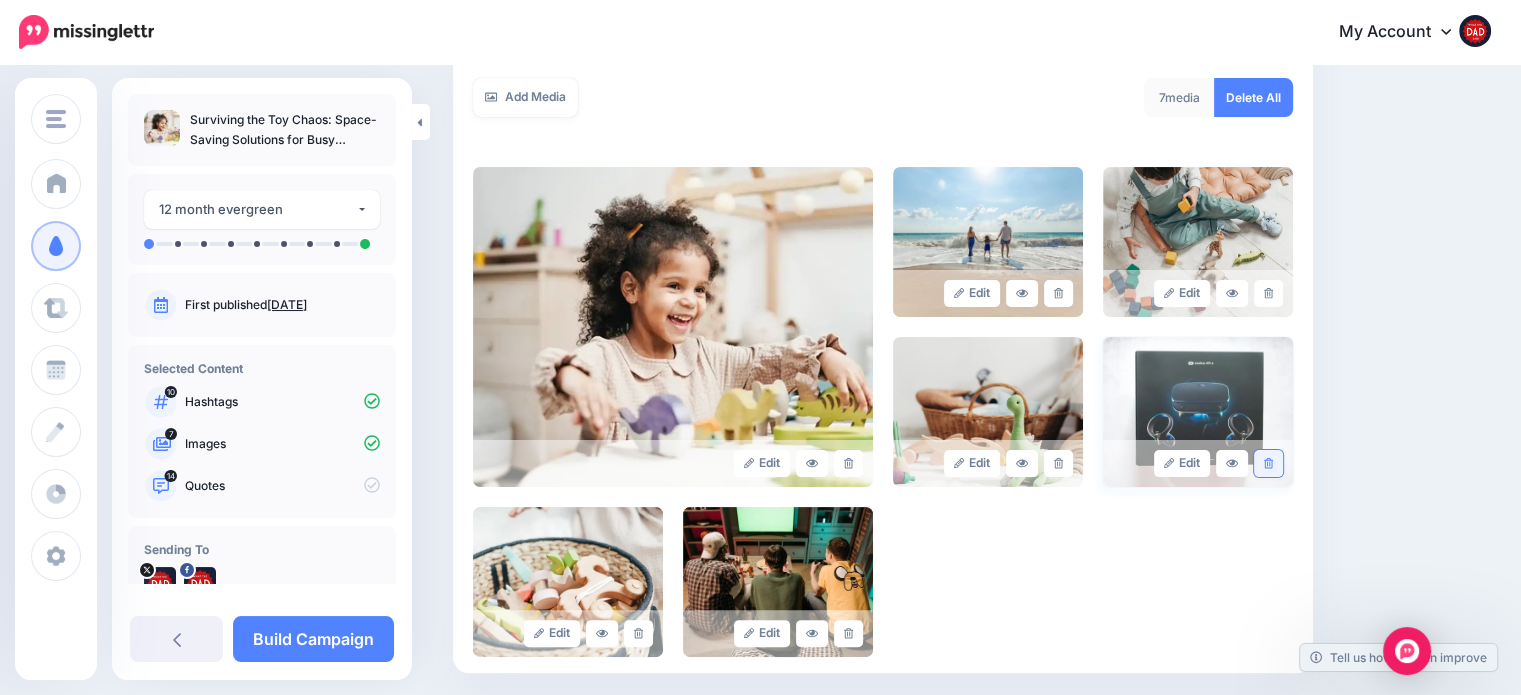 click at bounding box center (1268, 463) 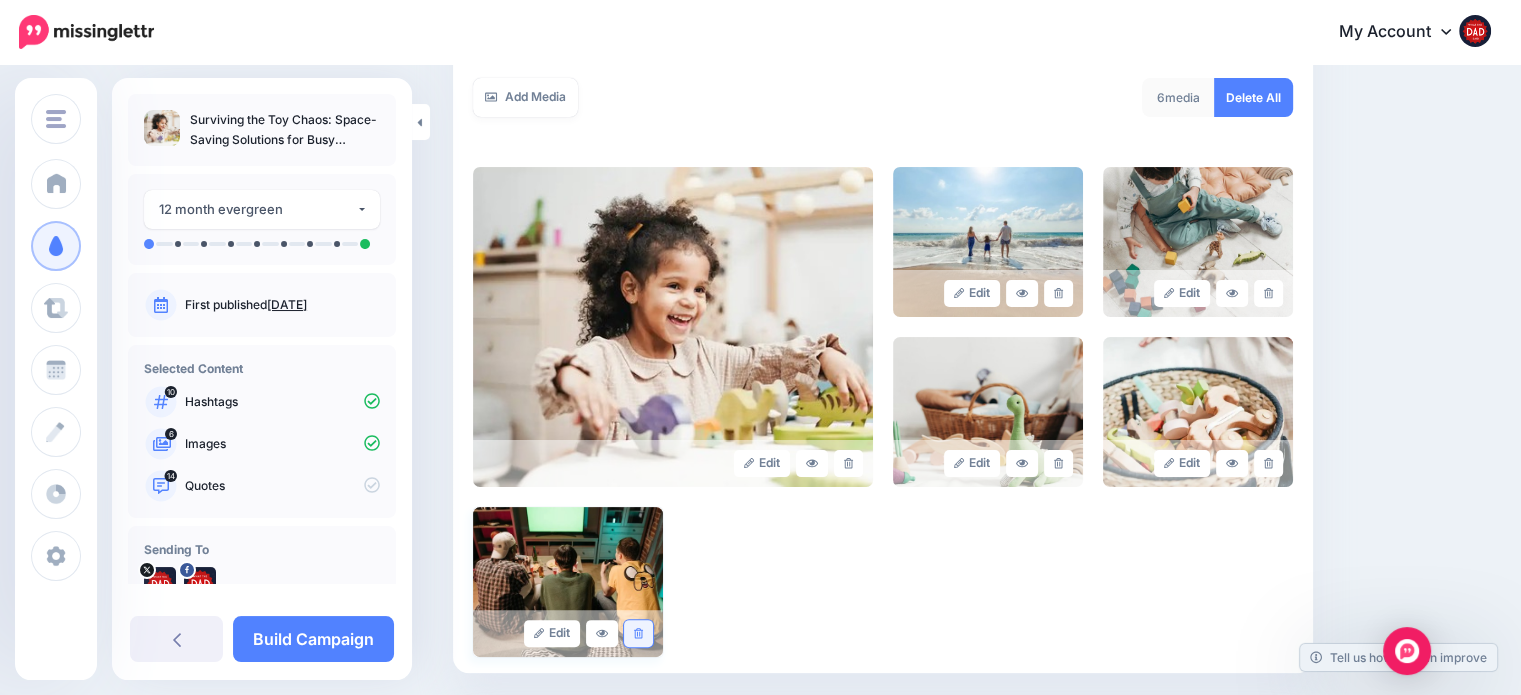 click at bounding box center [638, 633] 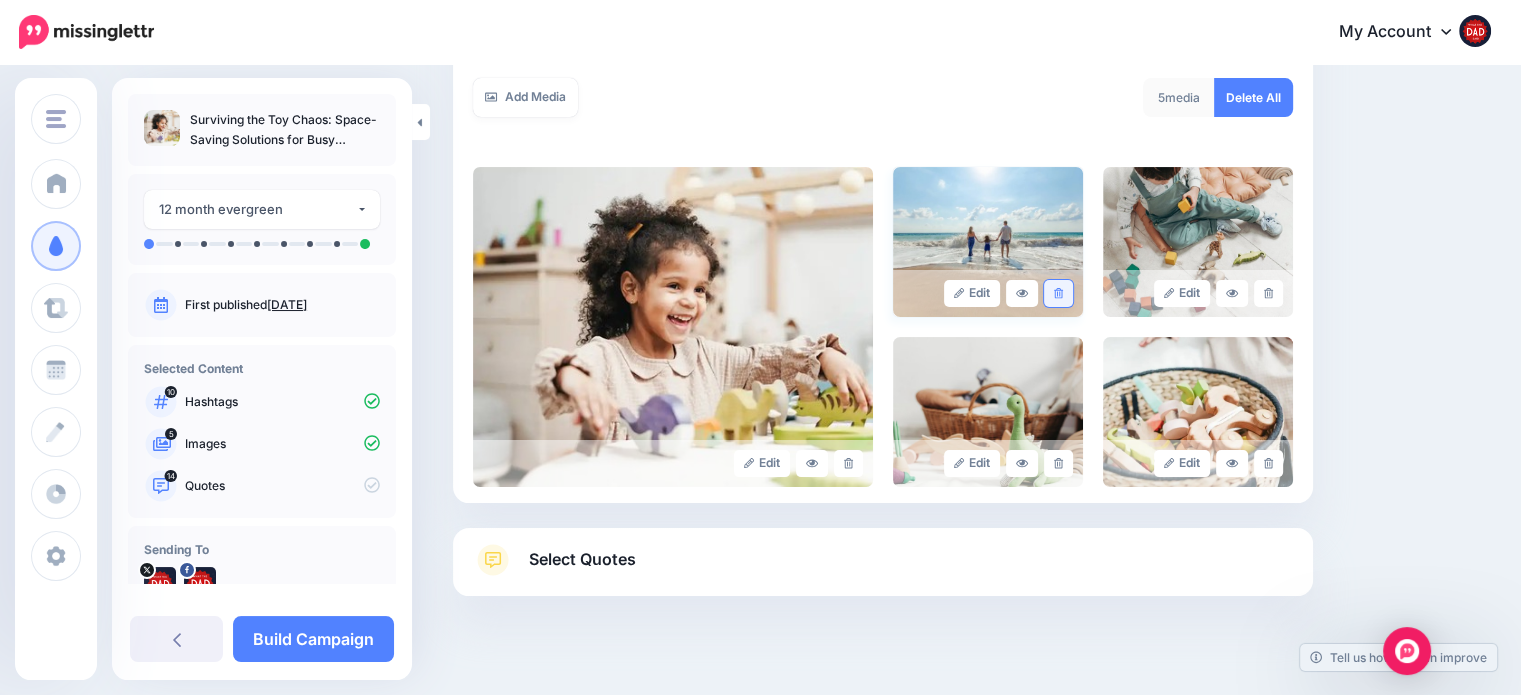 click 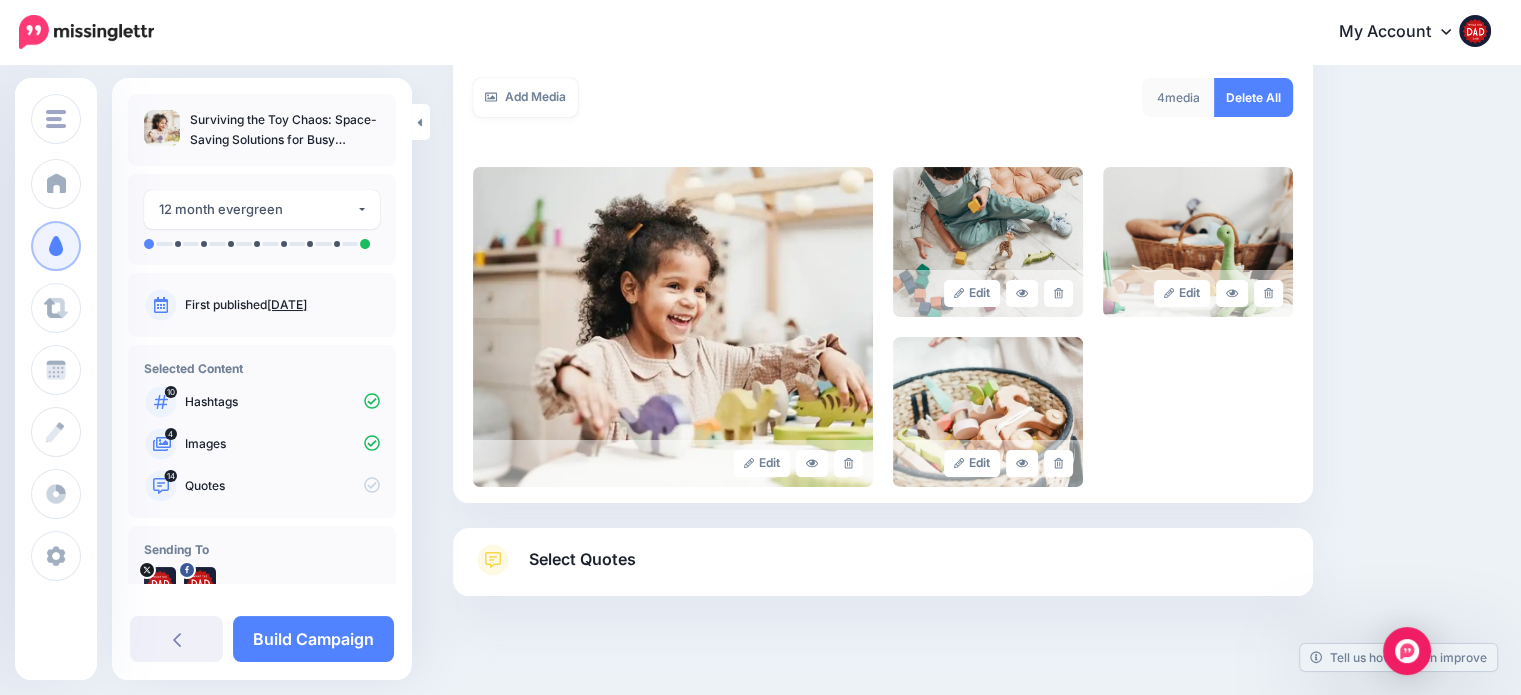 click on "Select Quotes" at bounding box center [582, 559] 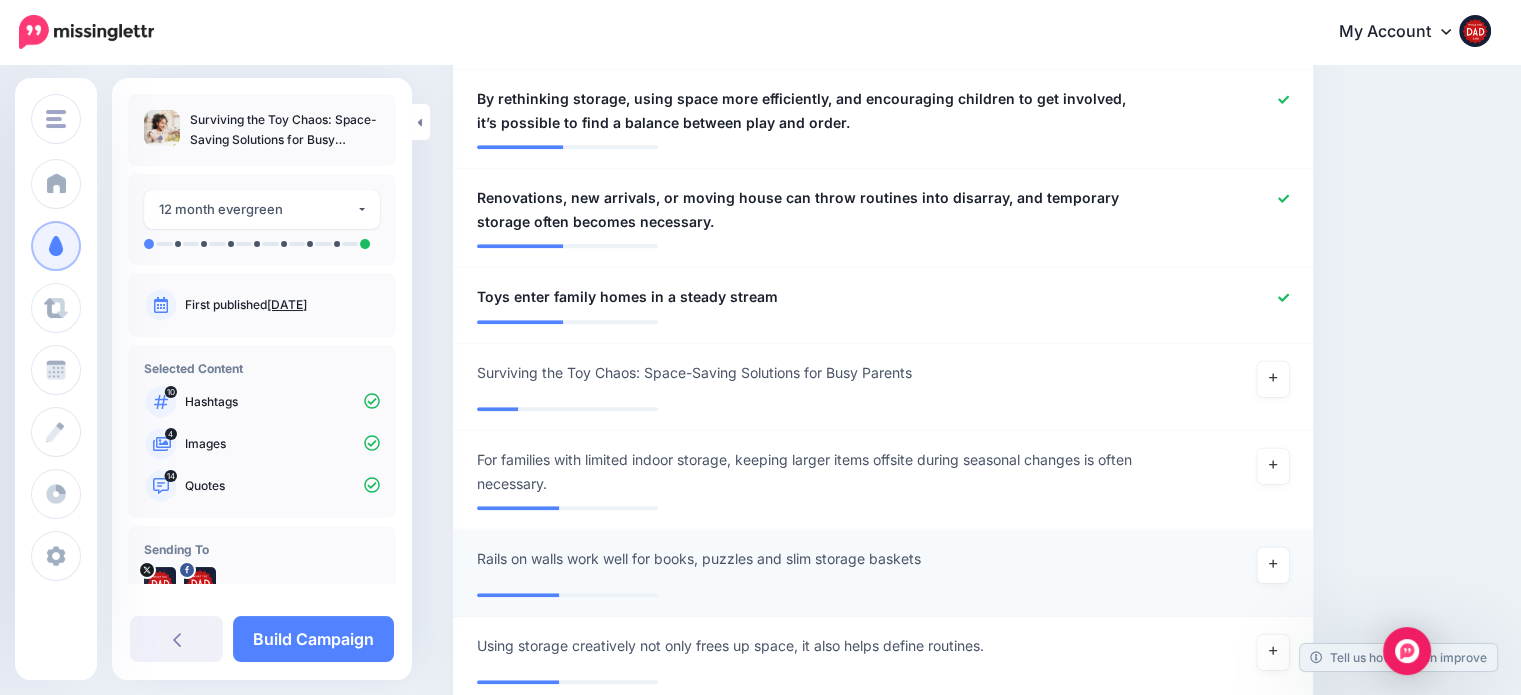 scroll, scrollTop: 1754, scrollLeft: 0, axis: vertical 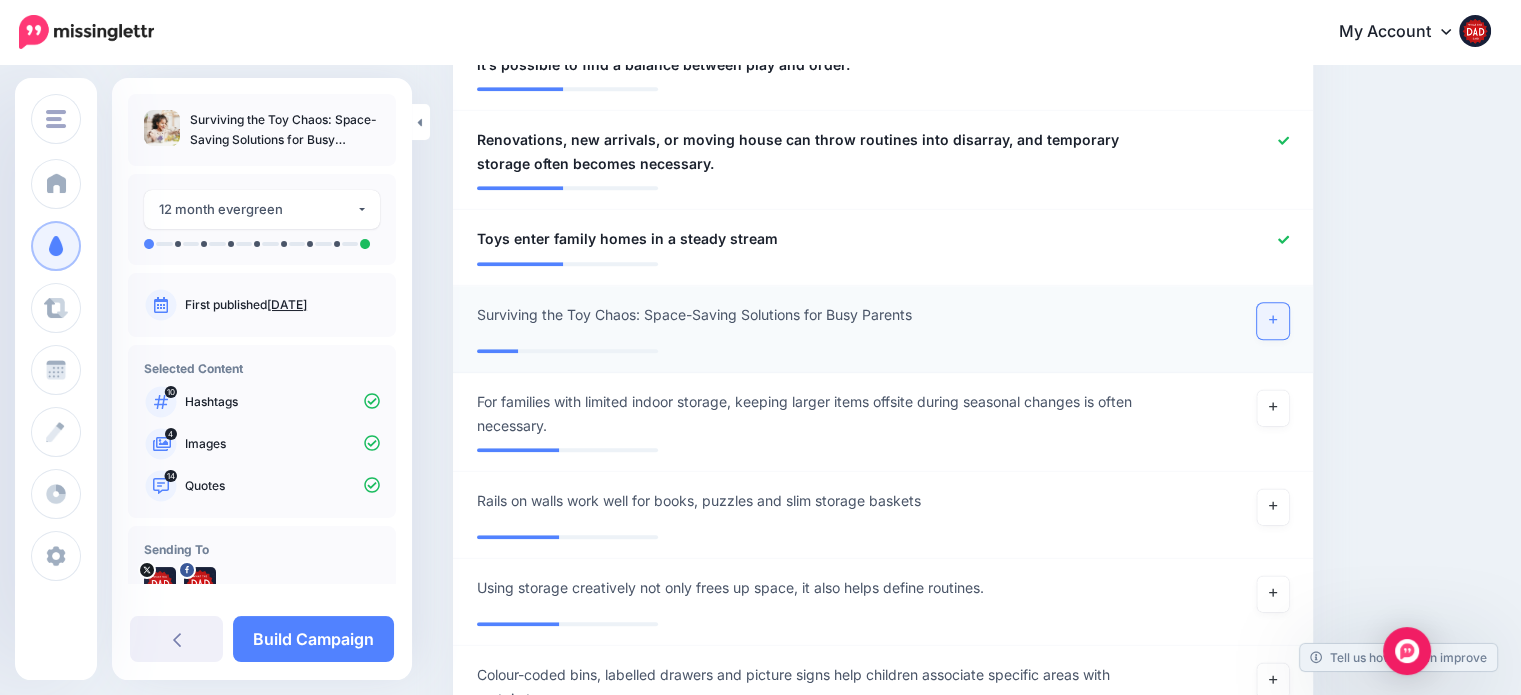 click at bounding box center [1273, 321] 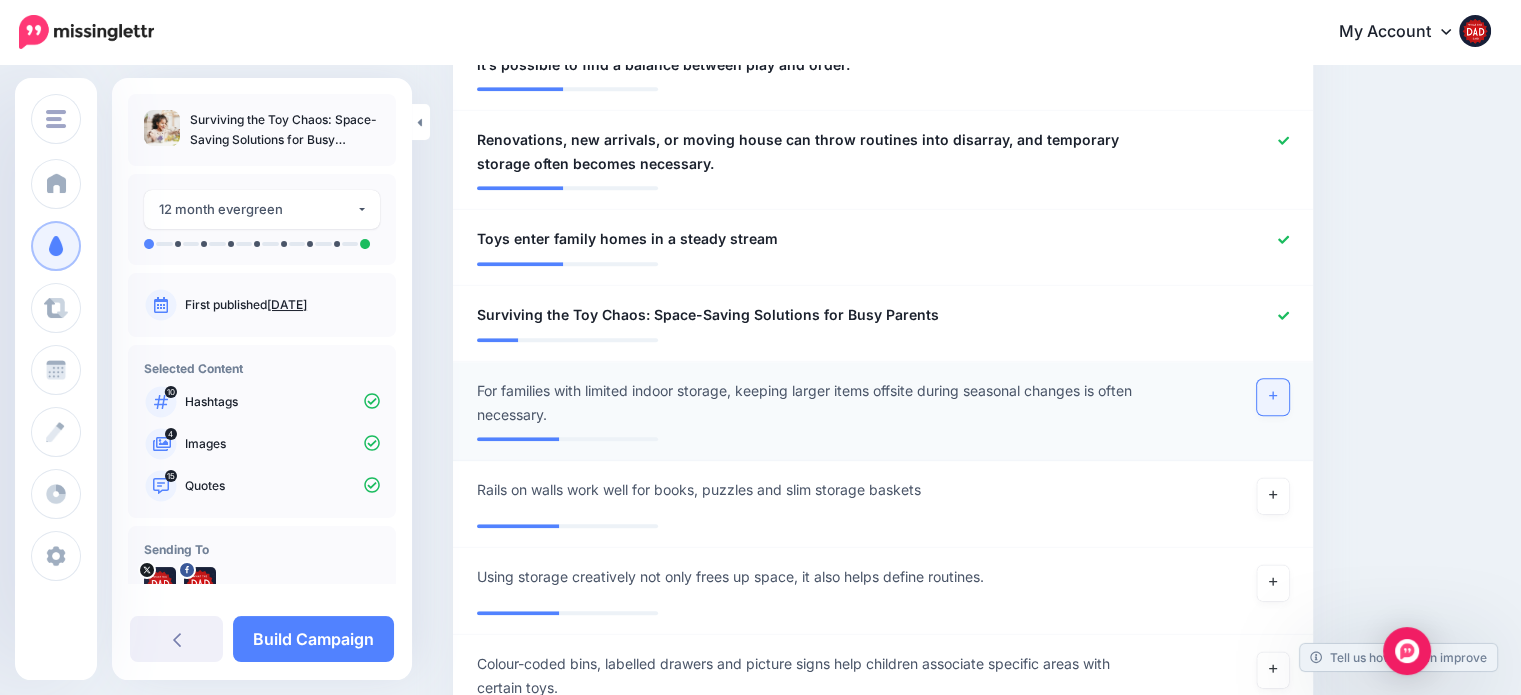 click at bounding box center [1234, 403] 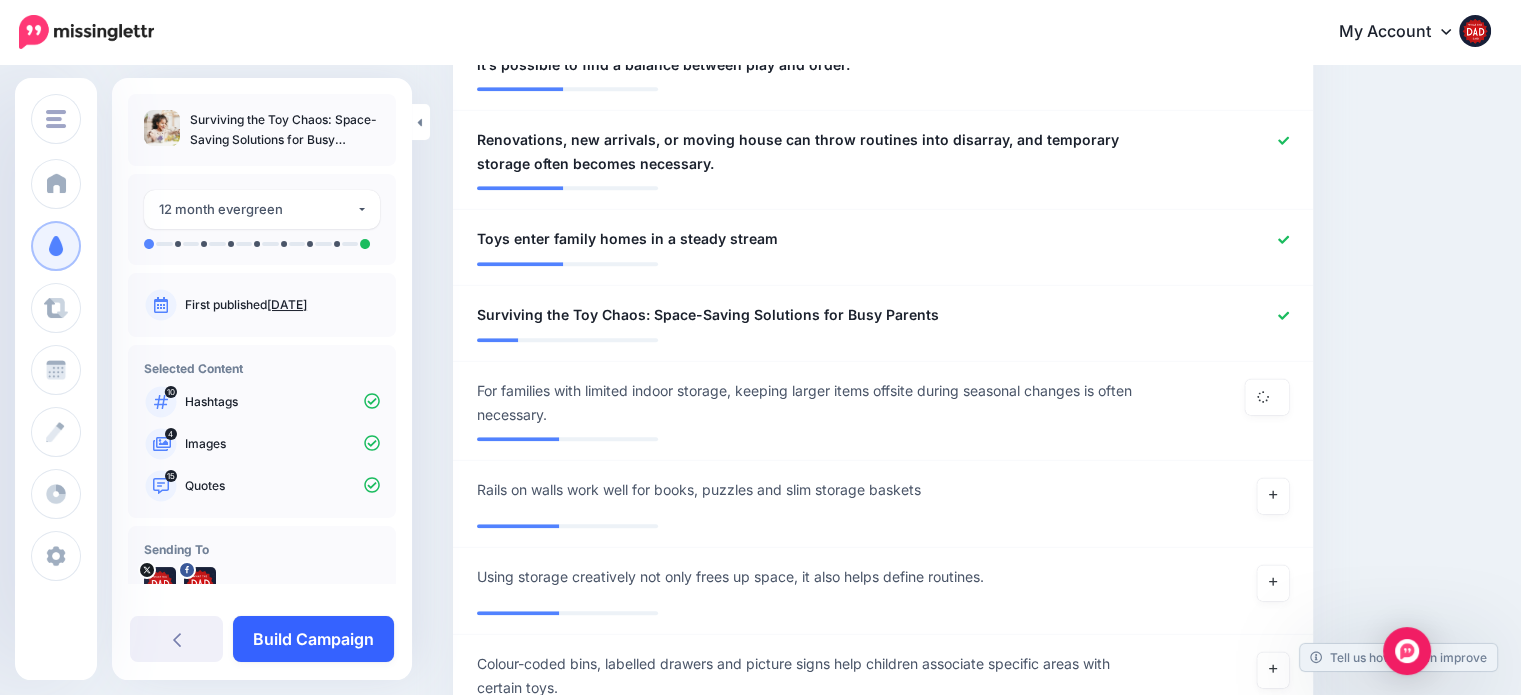 click on "Build Campaign" at bounding box center (313, 639) 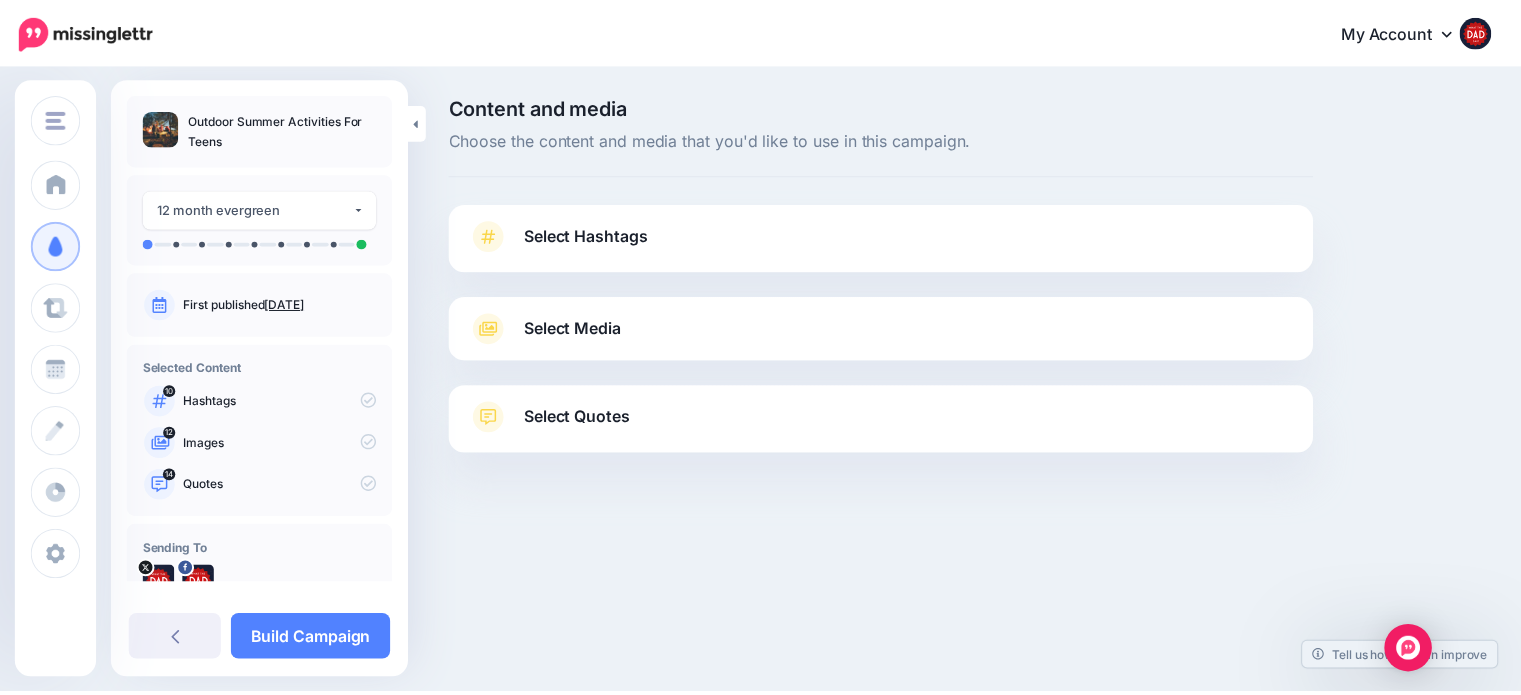 scroll, scrollTop: 0, scrollLeft: 0, axis: both 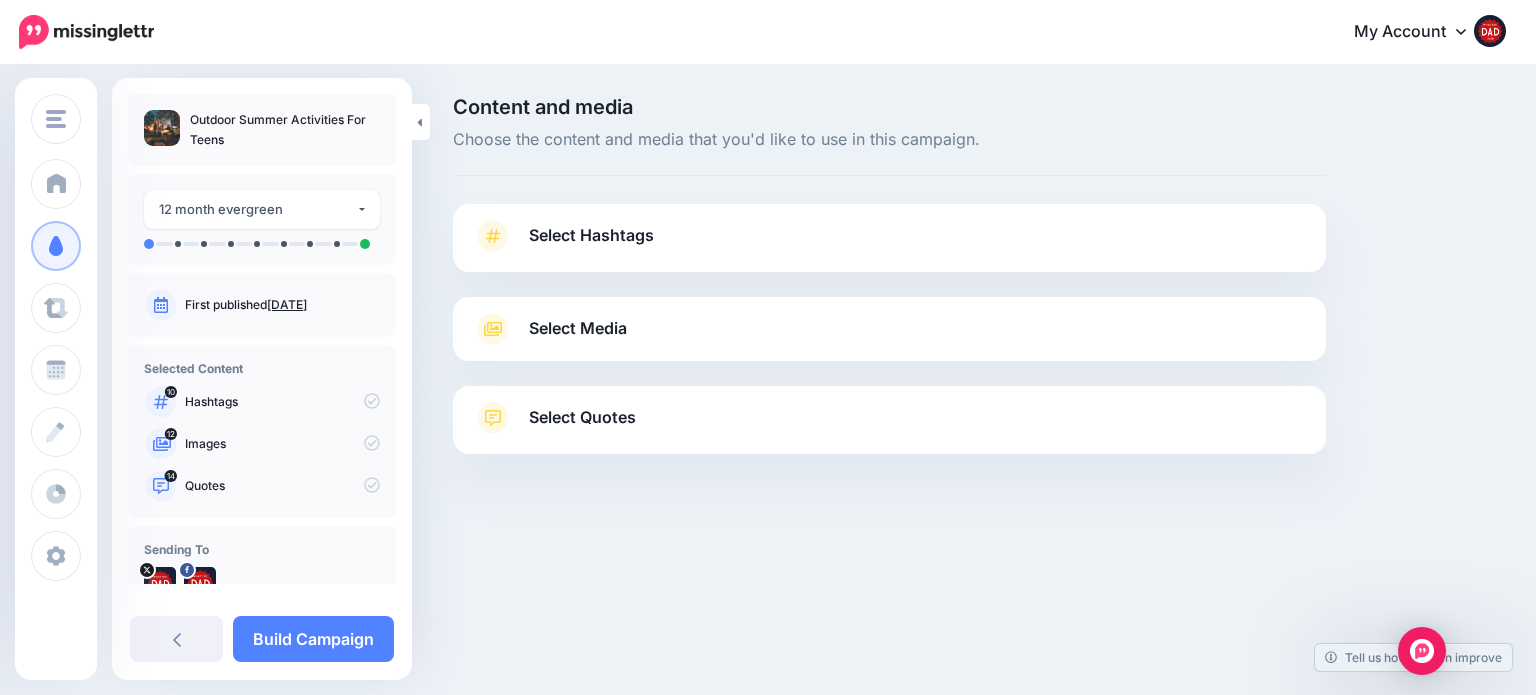 click on "Select Hashtags" at bounding box center (889, 246) 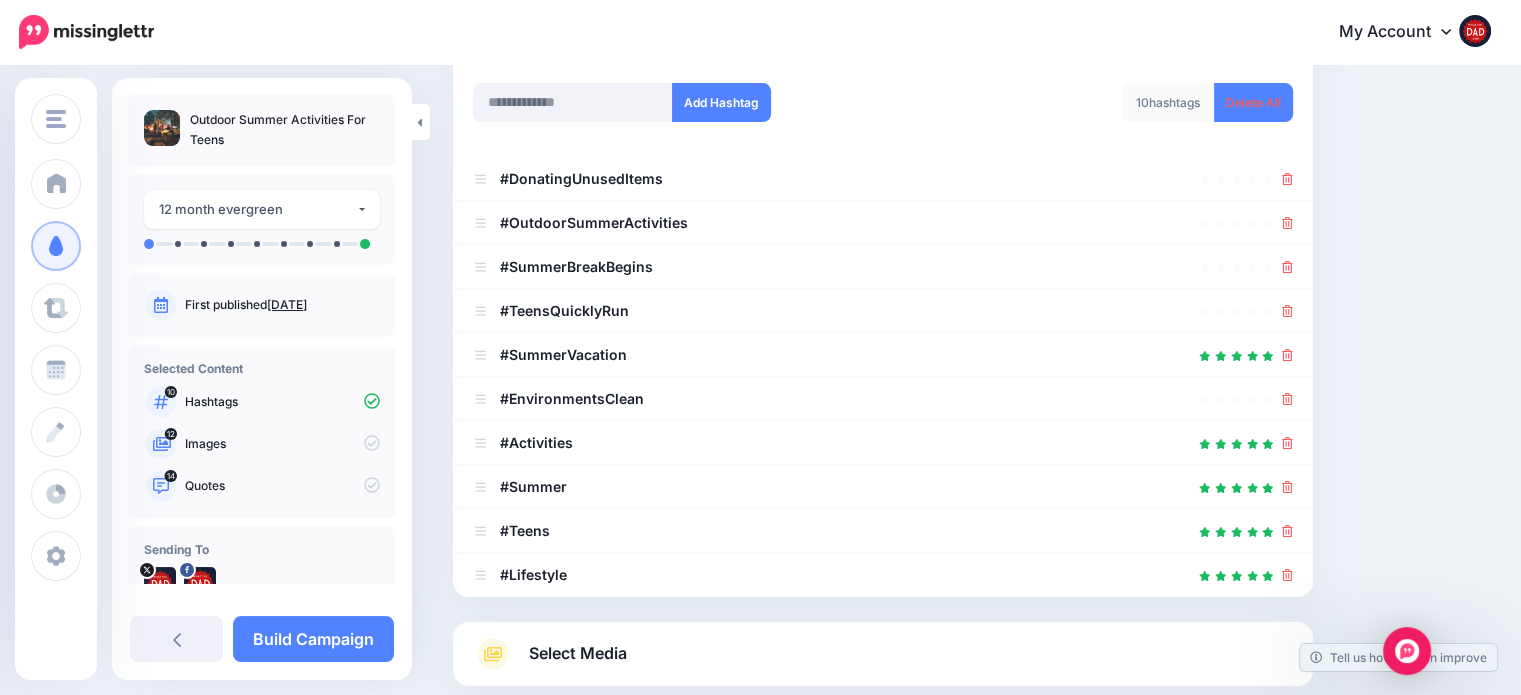 scroll, scrollTop: 400, scrollLeft: 0, axis: vertical 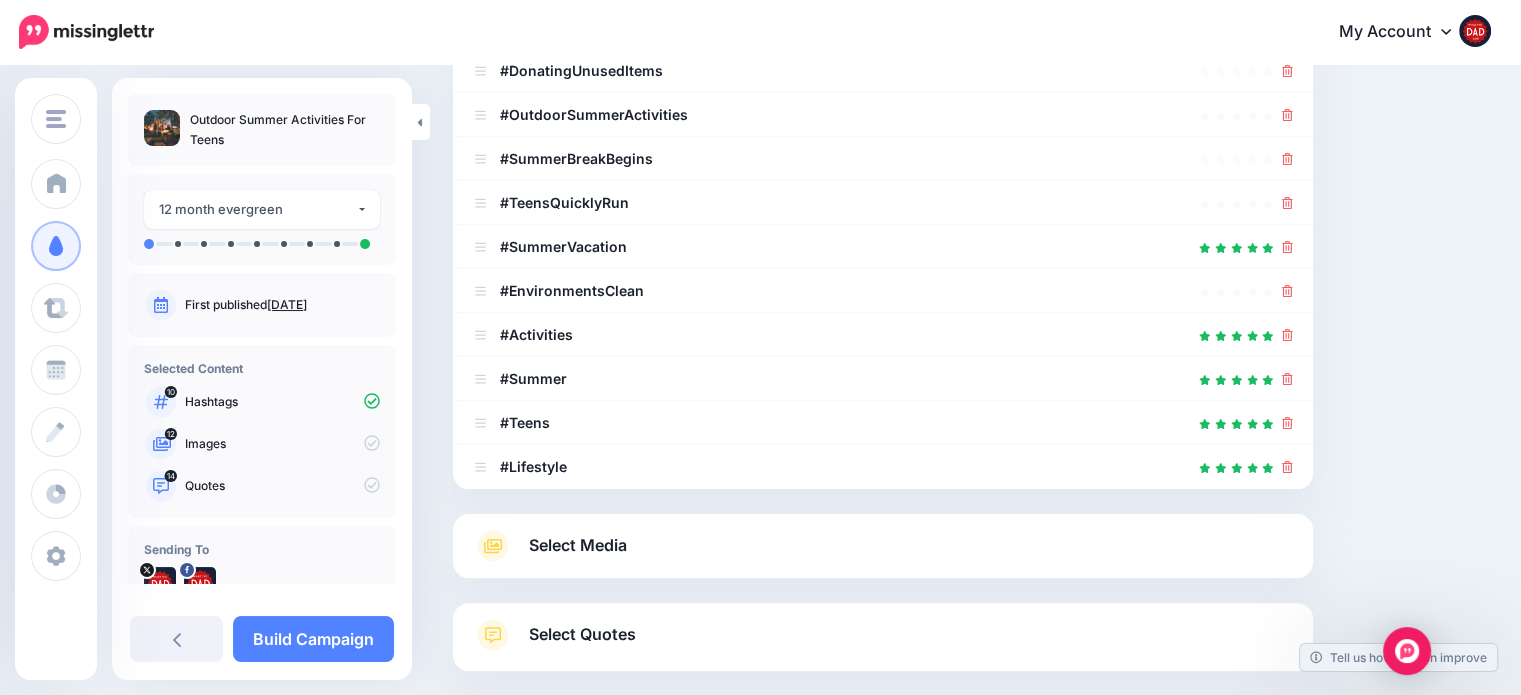 click on "Select Media" at bounding box center (578, 545) 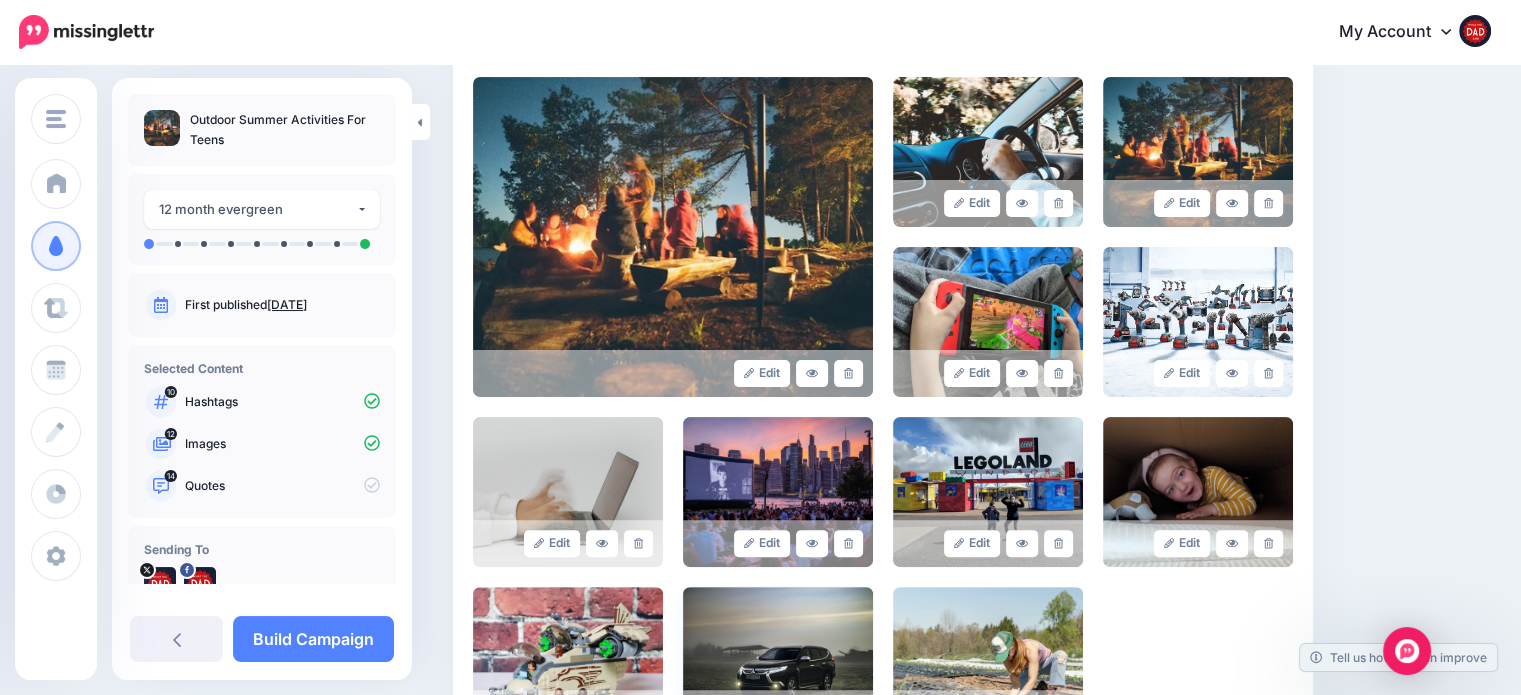 scroll, scrollTop: 600, scrollLeft: 0, axis: vertical 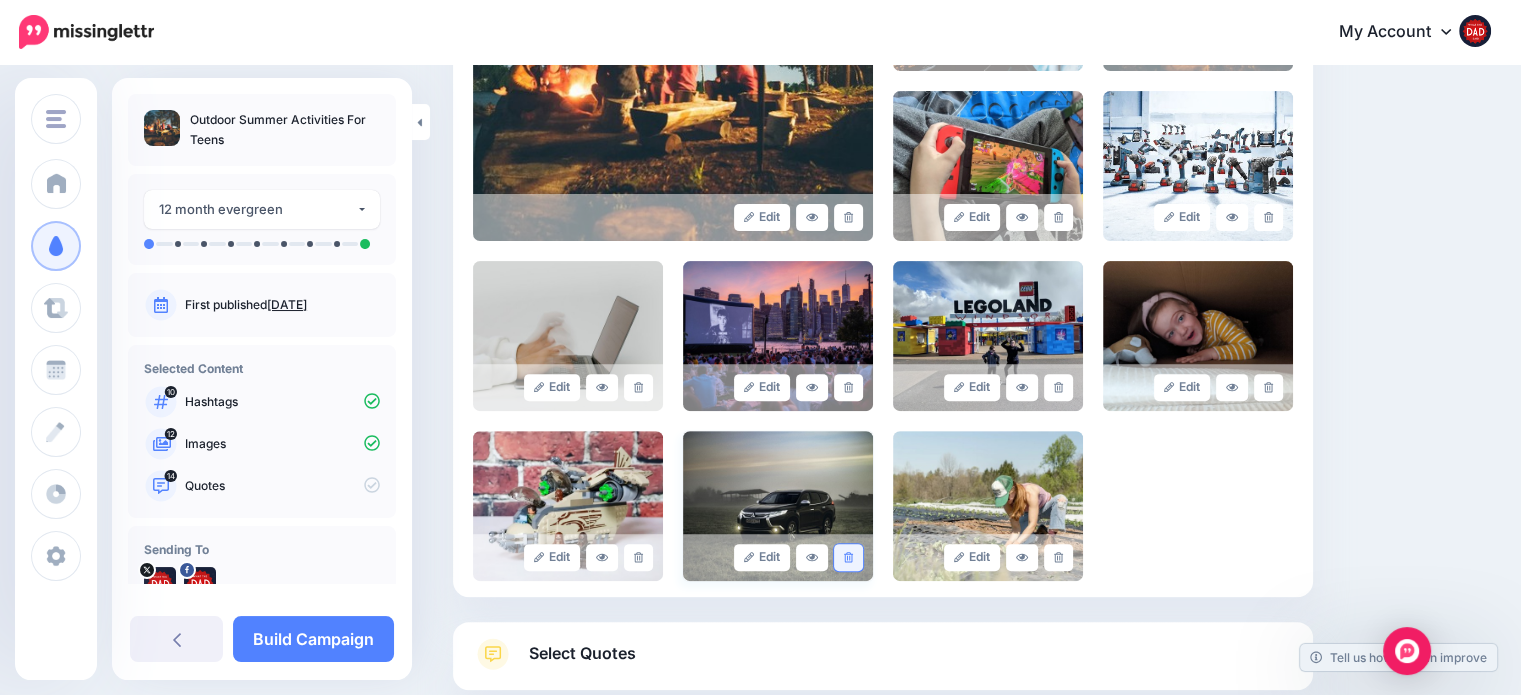 click at bounding box center (848, 557) 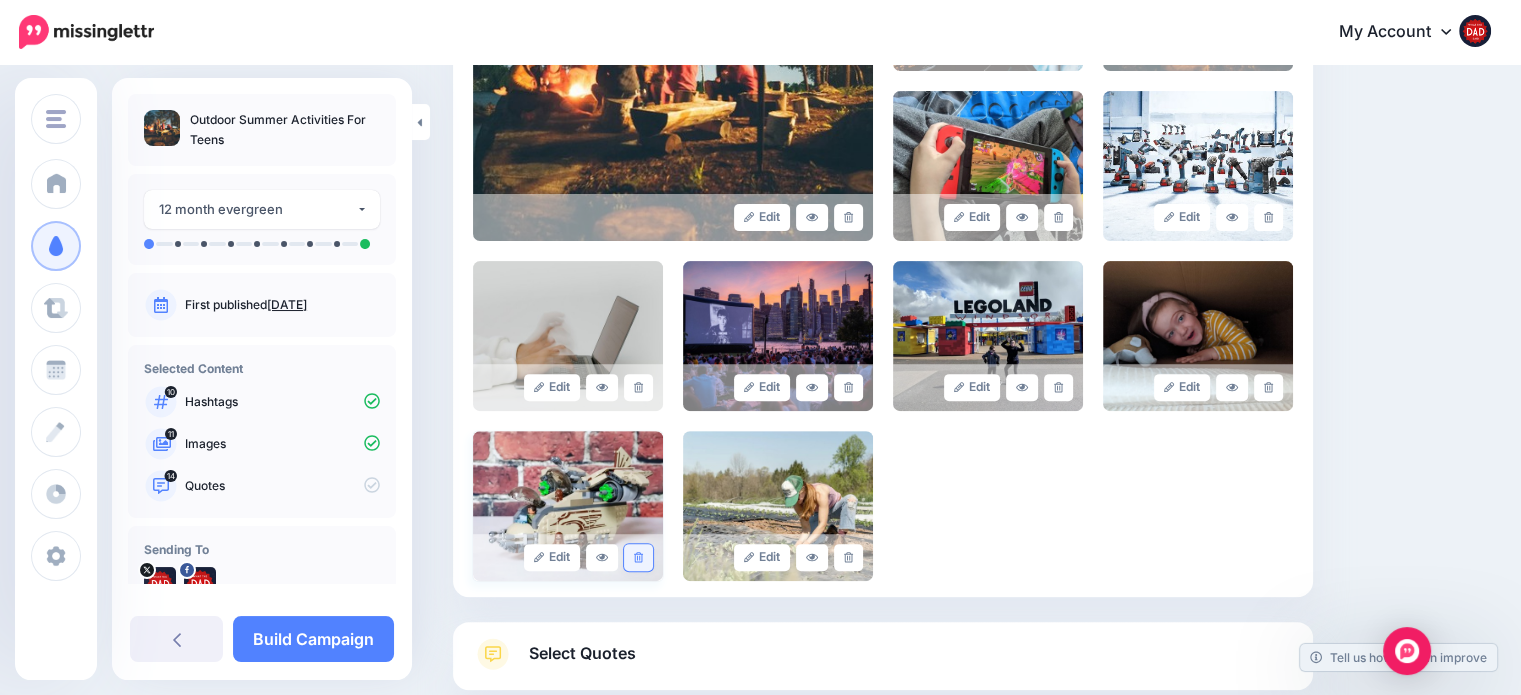 click at bounding box center [638, 557] 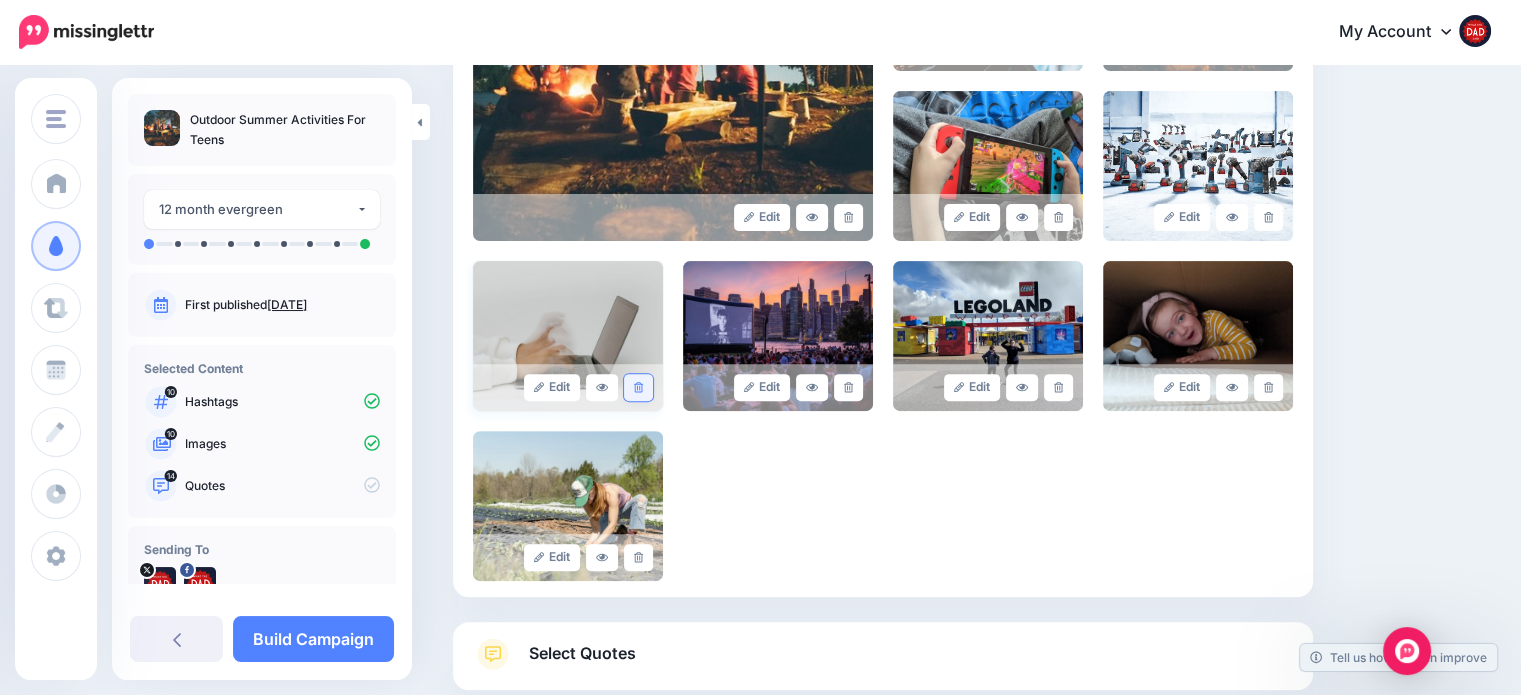 click at bounding box center [638, 387] 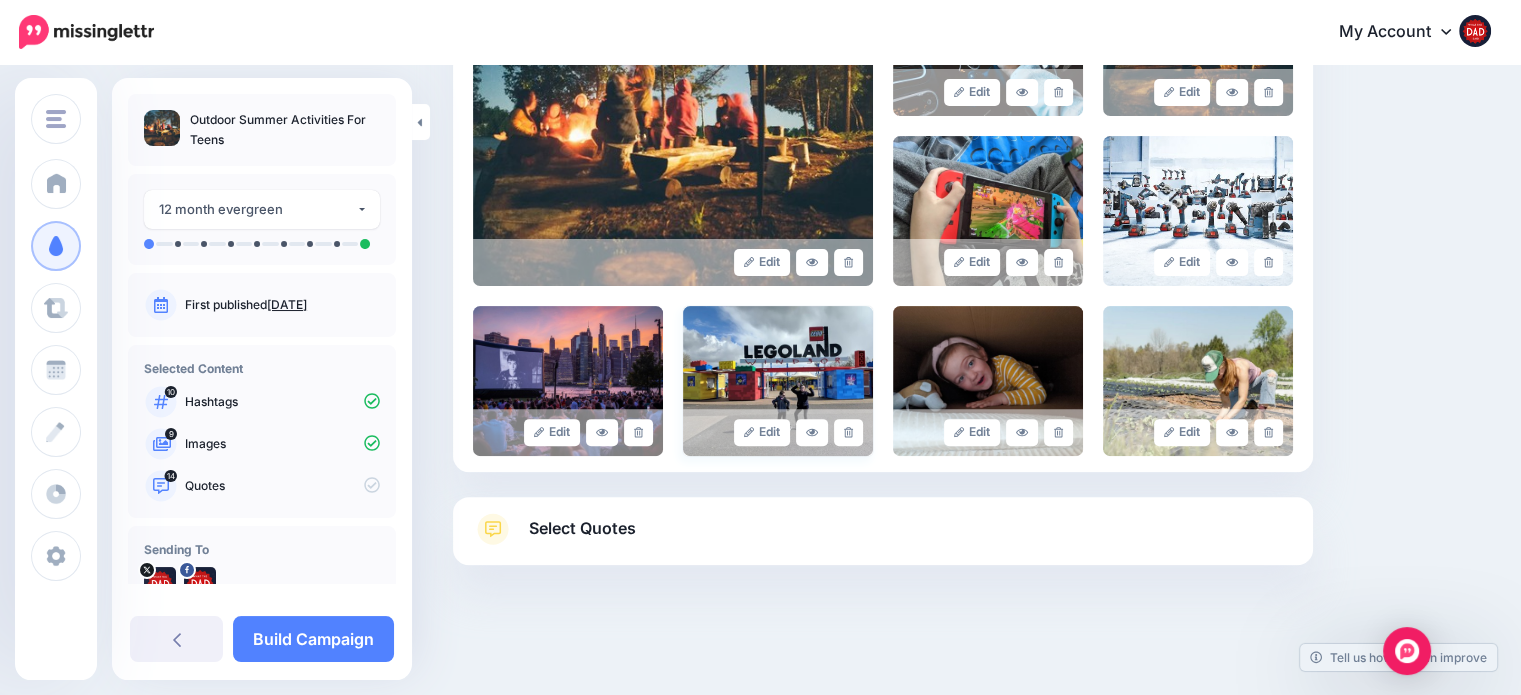scroll, scrollTop: 554, scrollLeft: 0, axis: vertical 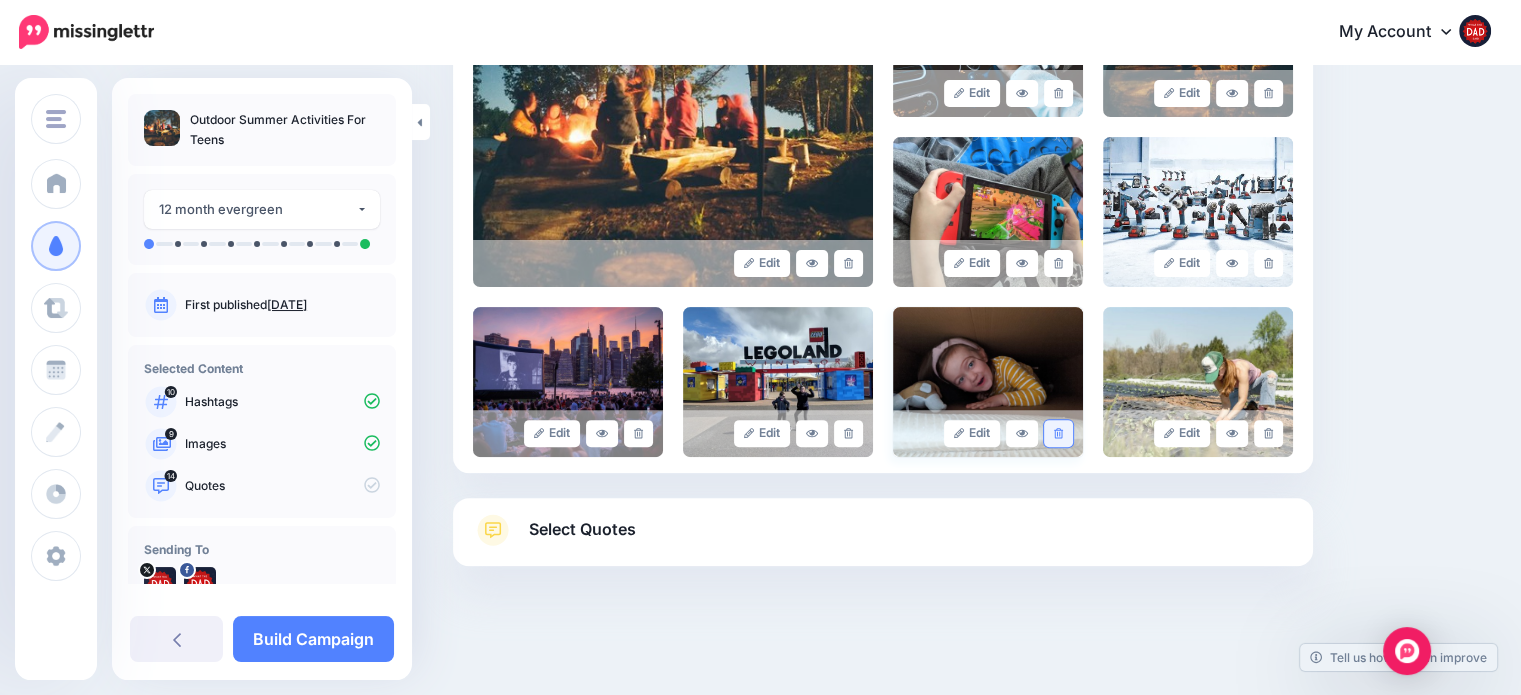 click at bounding box center (1058, 433) 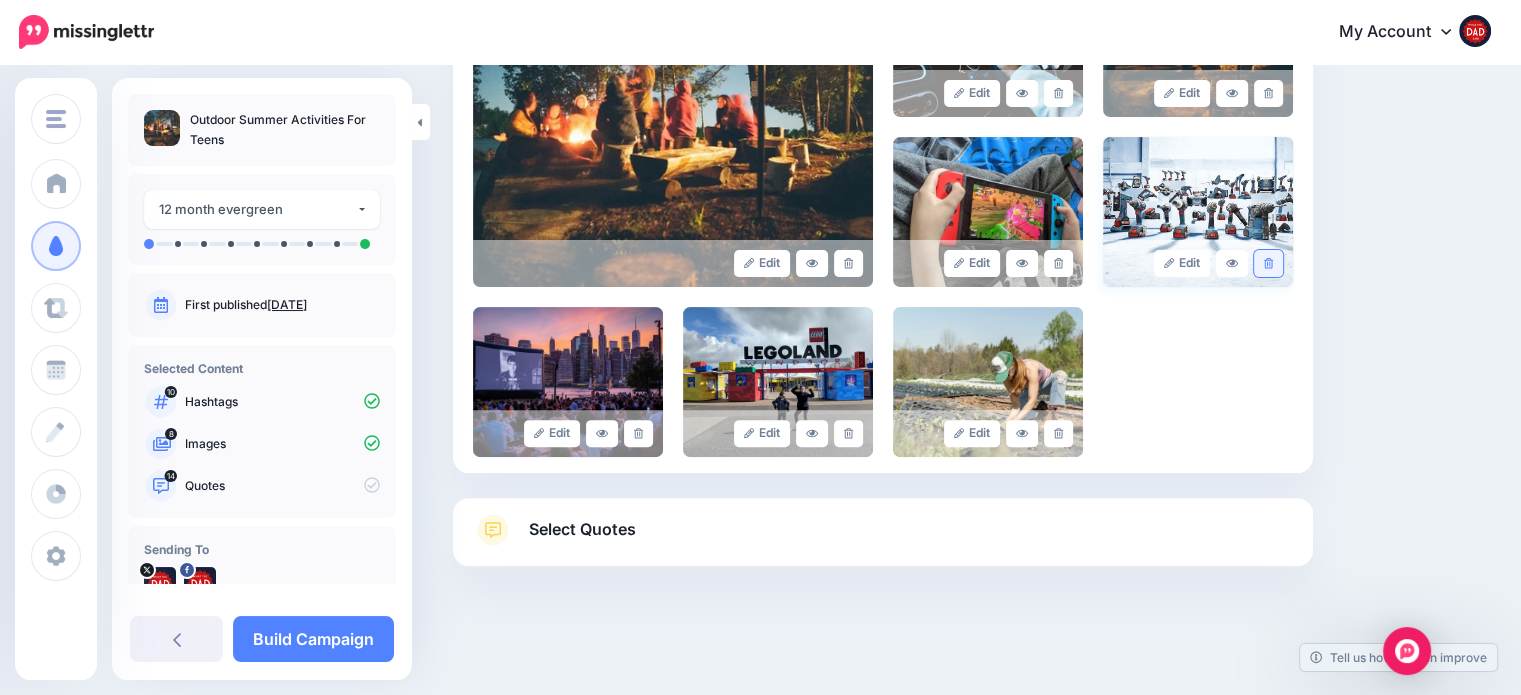 click at bounding box center (1268, 263) 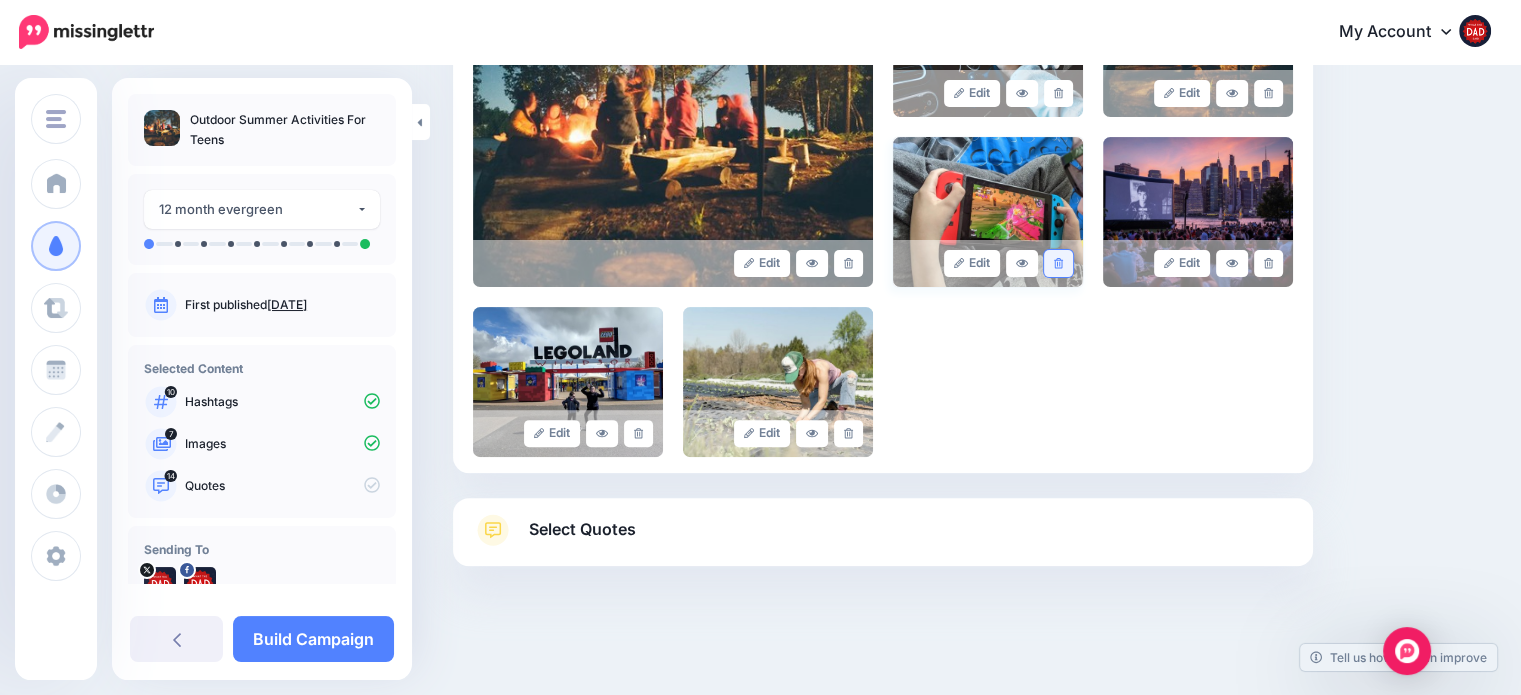 click at bounding box center (1058, 263) 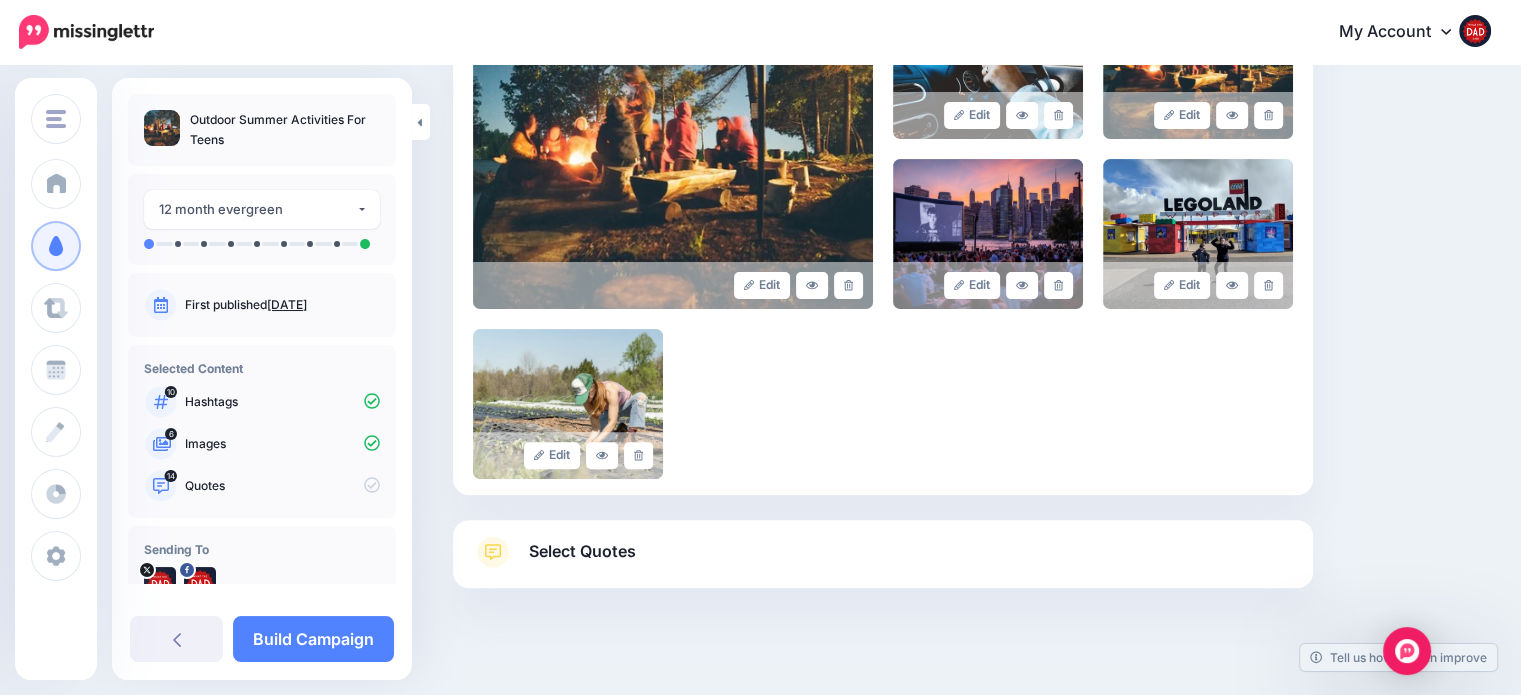 scroll, scrollTop: 554, scrollLeft: 0, axis: vertical 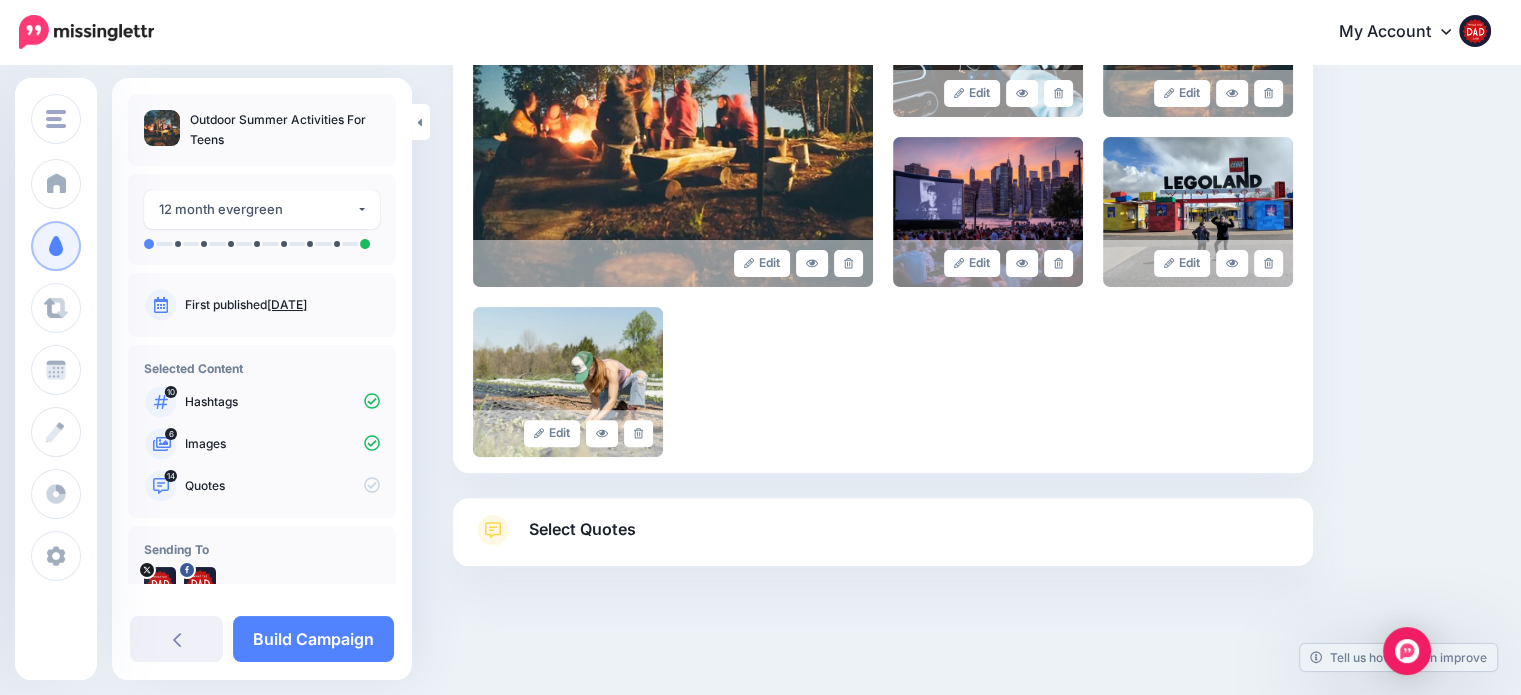 click on "Select Quotes
Choose your favourite quotes or go with our recommendations. The quotes you choose will be used to create the social content and quote bubble imagery for this campaign.
This Campaign is made up of 9 posts and so we recommend selecting a minimum of 9 quotes. Any additional quotes you select will be available for you to choose from in the next step (in case you want to play around with combinations).
Add
Search
14  quotes" at bounding box center (883, 532) 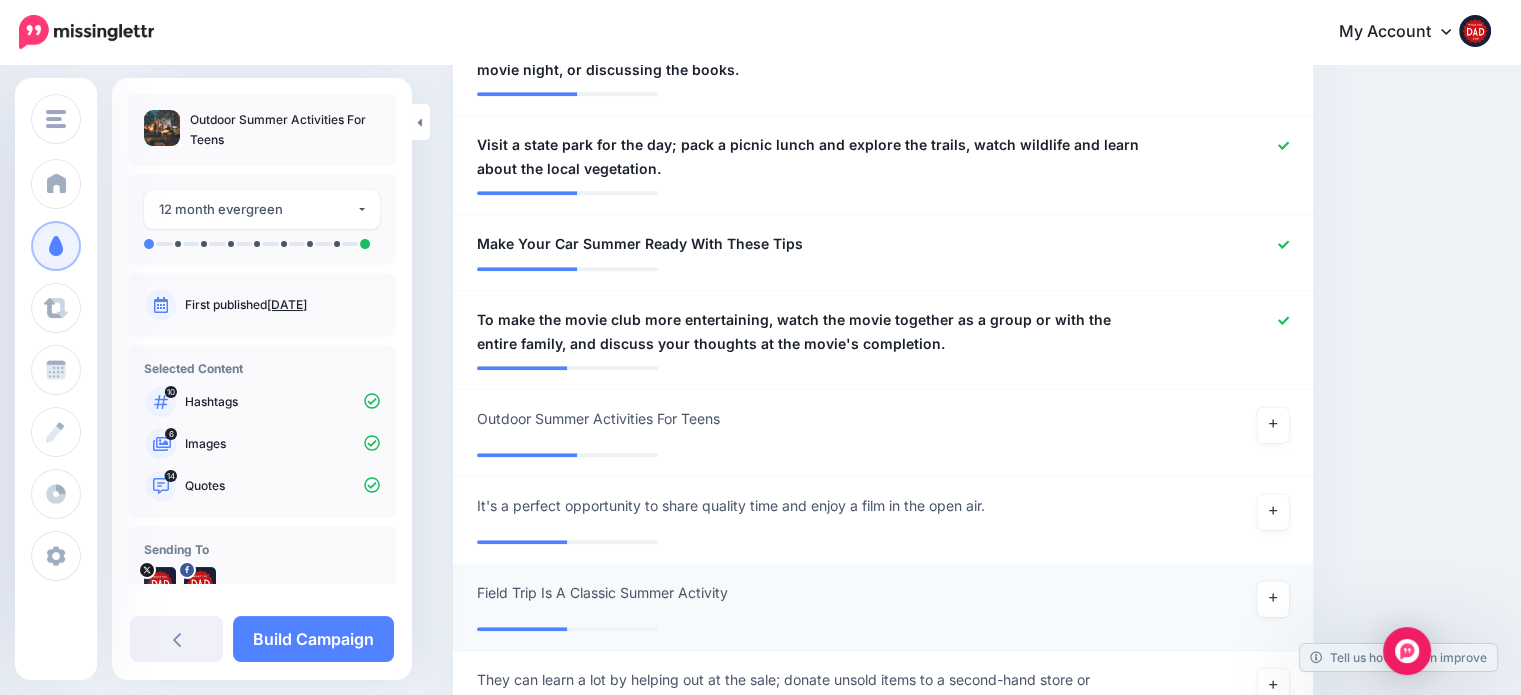 scroll, scrollTop: 1754, scrollLeft: 0, axis: vertical 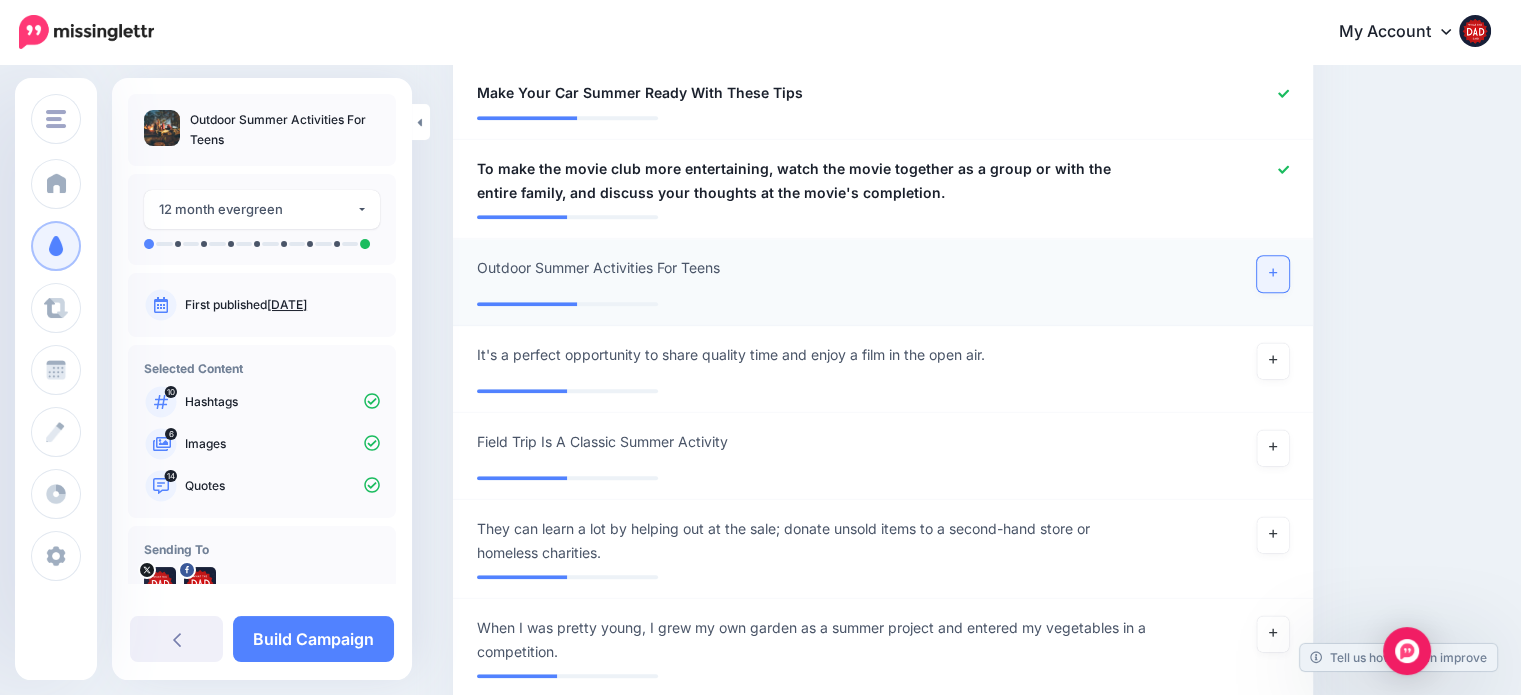 click at bounding box center [1273, 274] 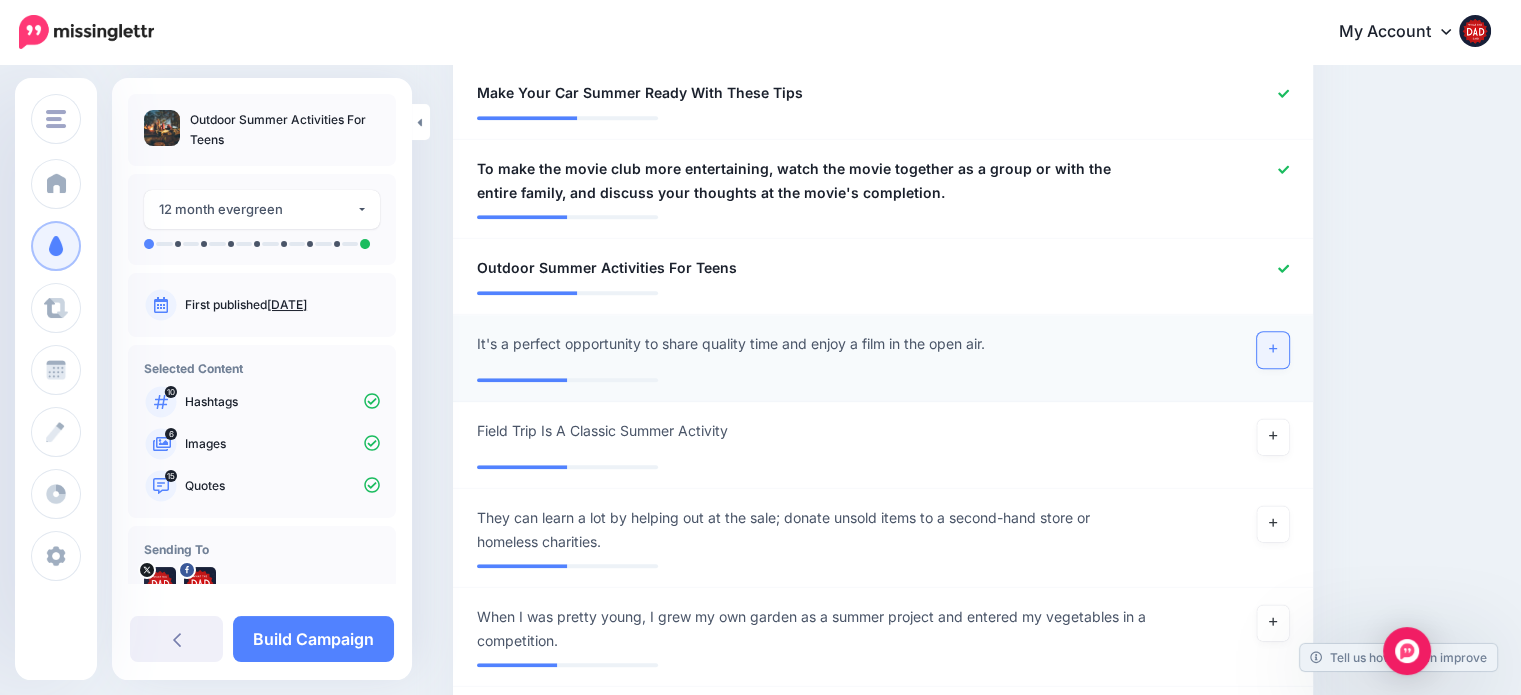 click 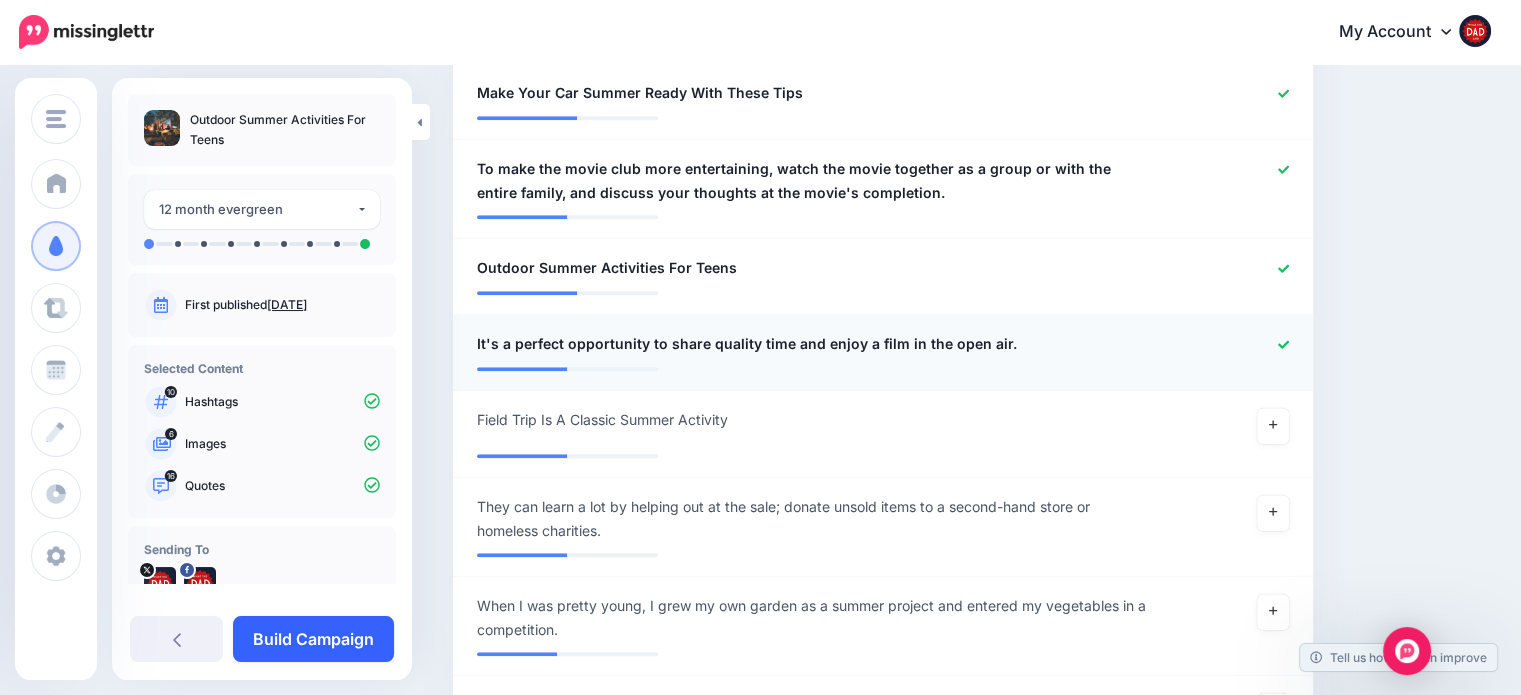 click on "Build Campaign" at bounding box center [313, 639] 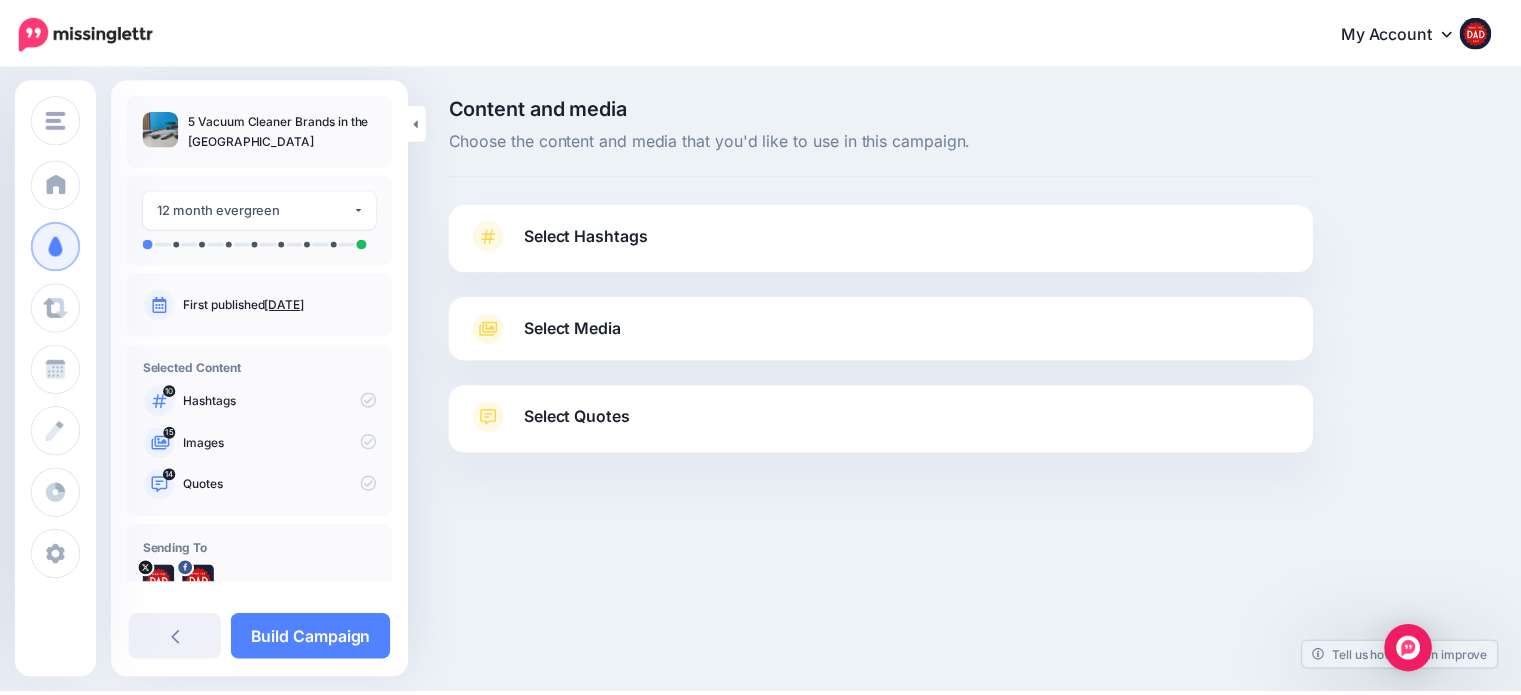 scroll, scrollTop: 0, scrollLeft: 0, axis: both 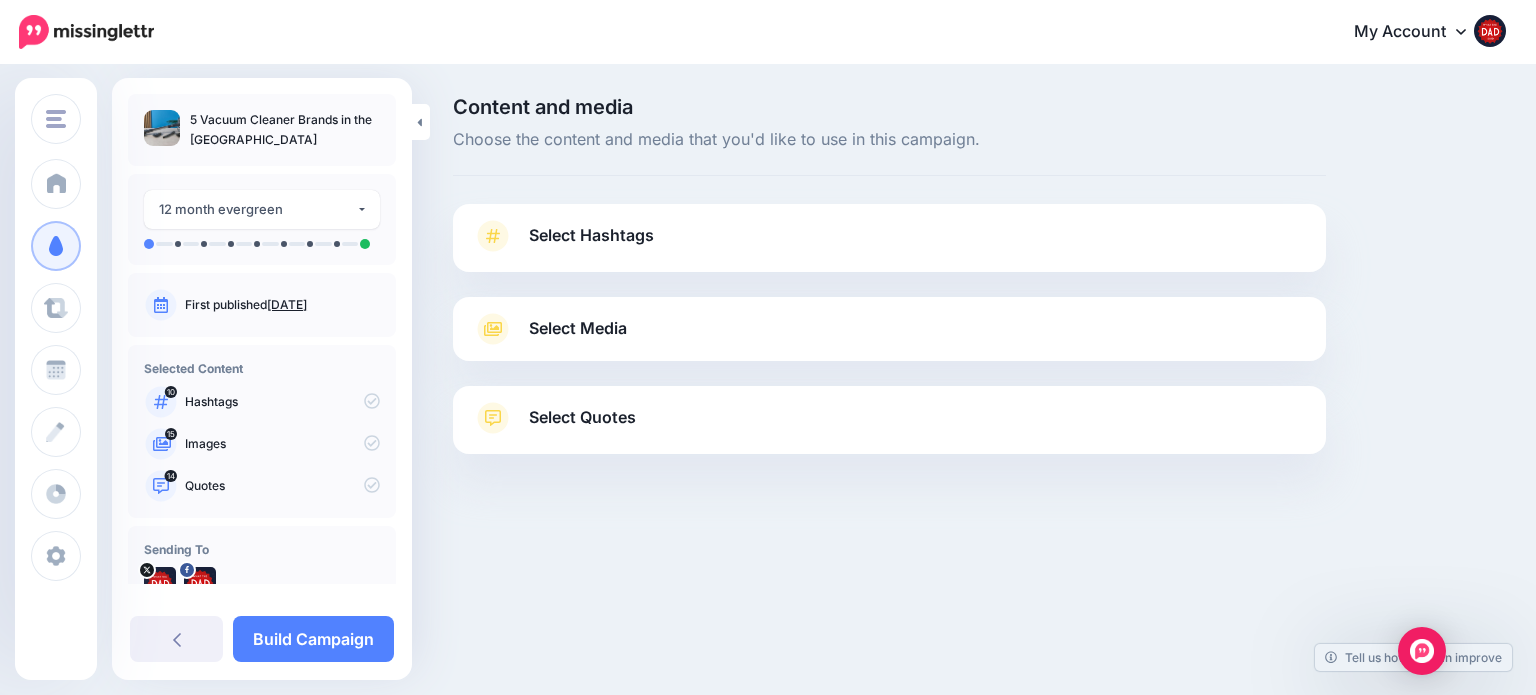 click on "Select Hashtags" at bounding box center [591, 235] 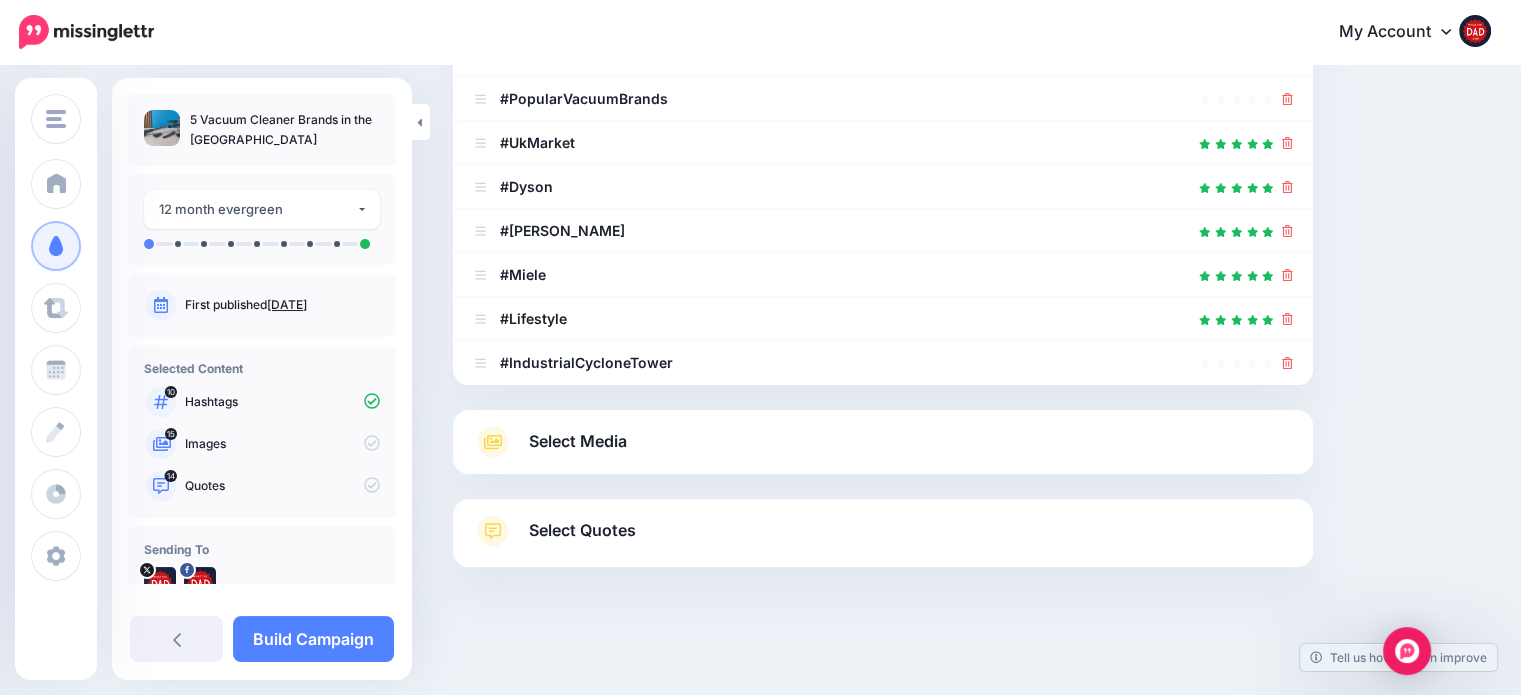 scroll, scrollTop: 505, scrollLeft: 0, axis: vertical 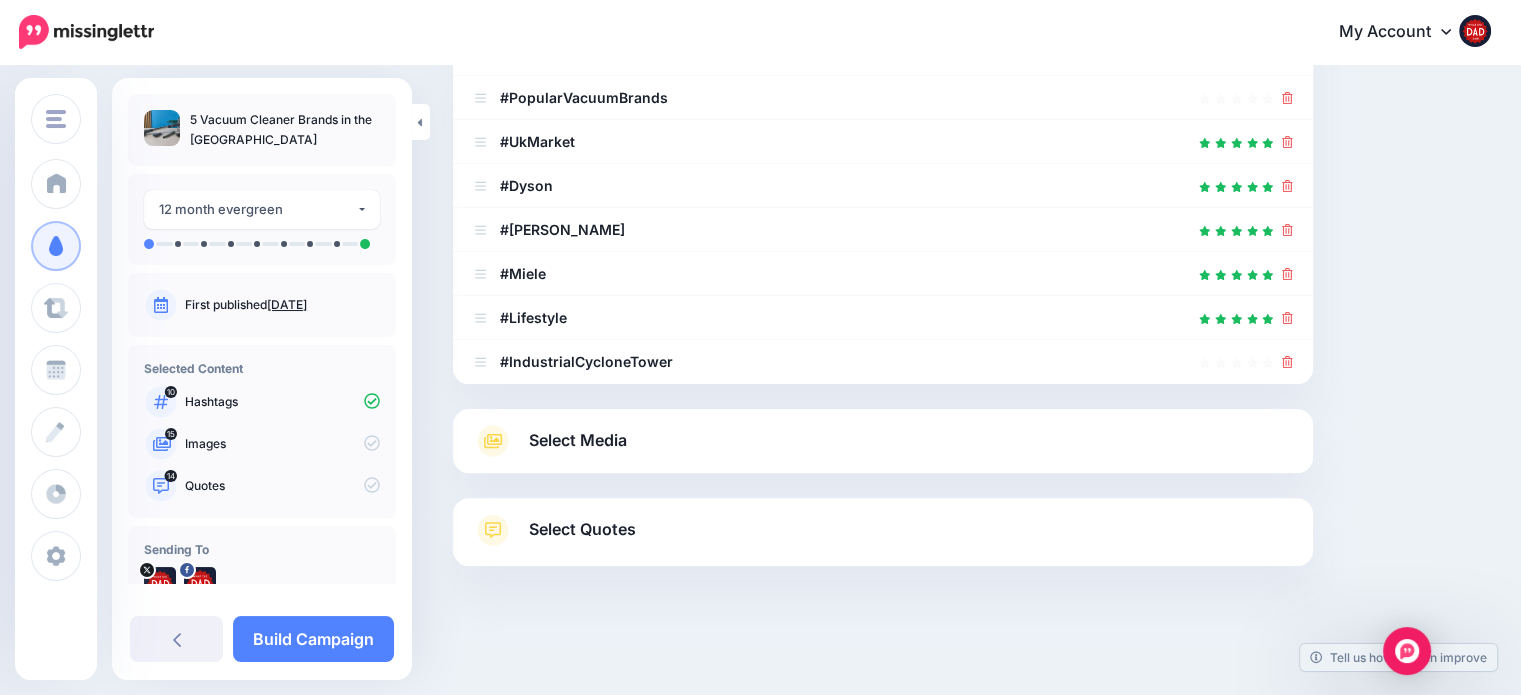 click on "Select Media" at bounding box center (883, 441) 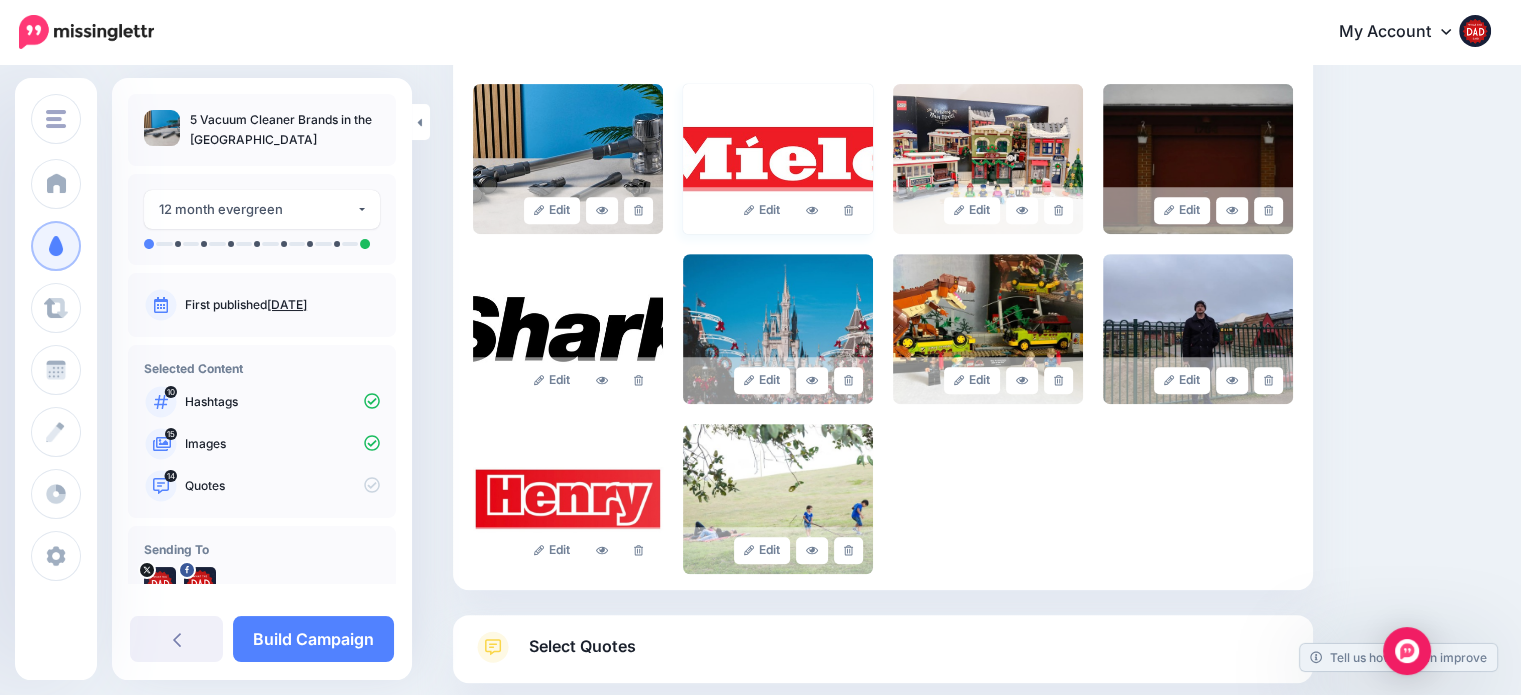 scroll, scrollTop: 805, scrollLeft: 0, axis: vertical 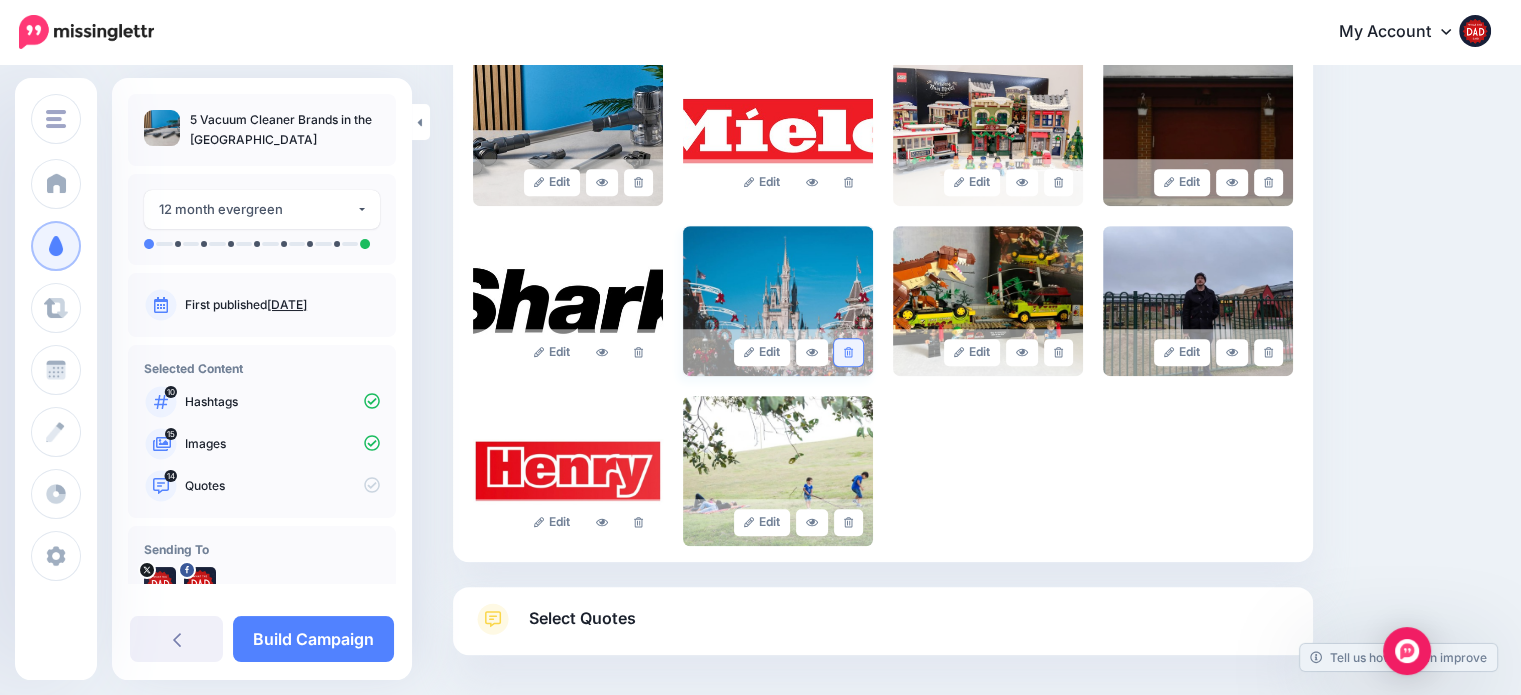 click at bounding box center [848, 352] 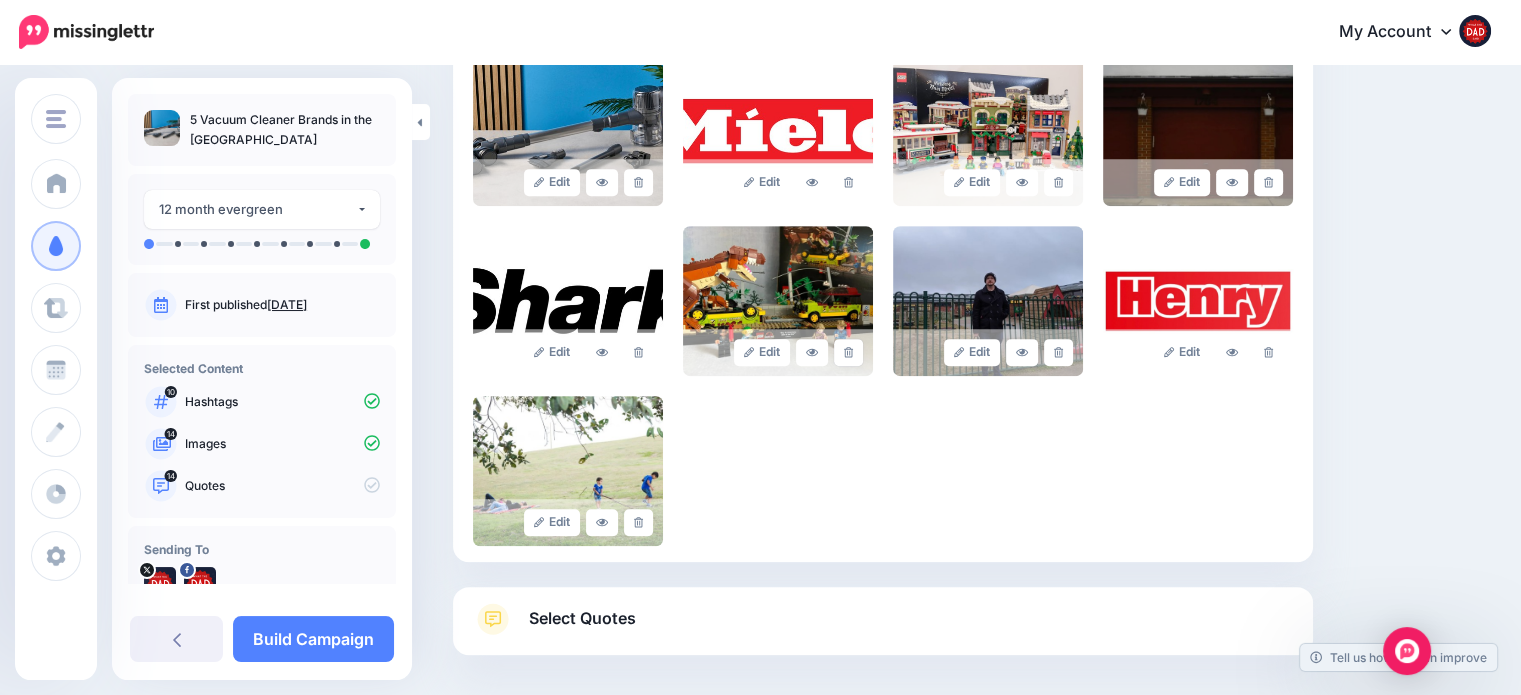 click at bounding box center (848, 352) 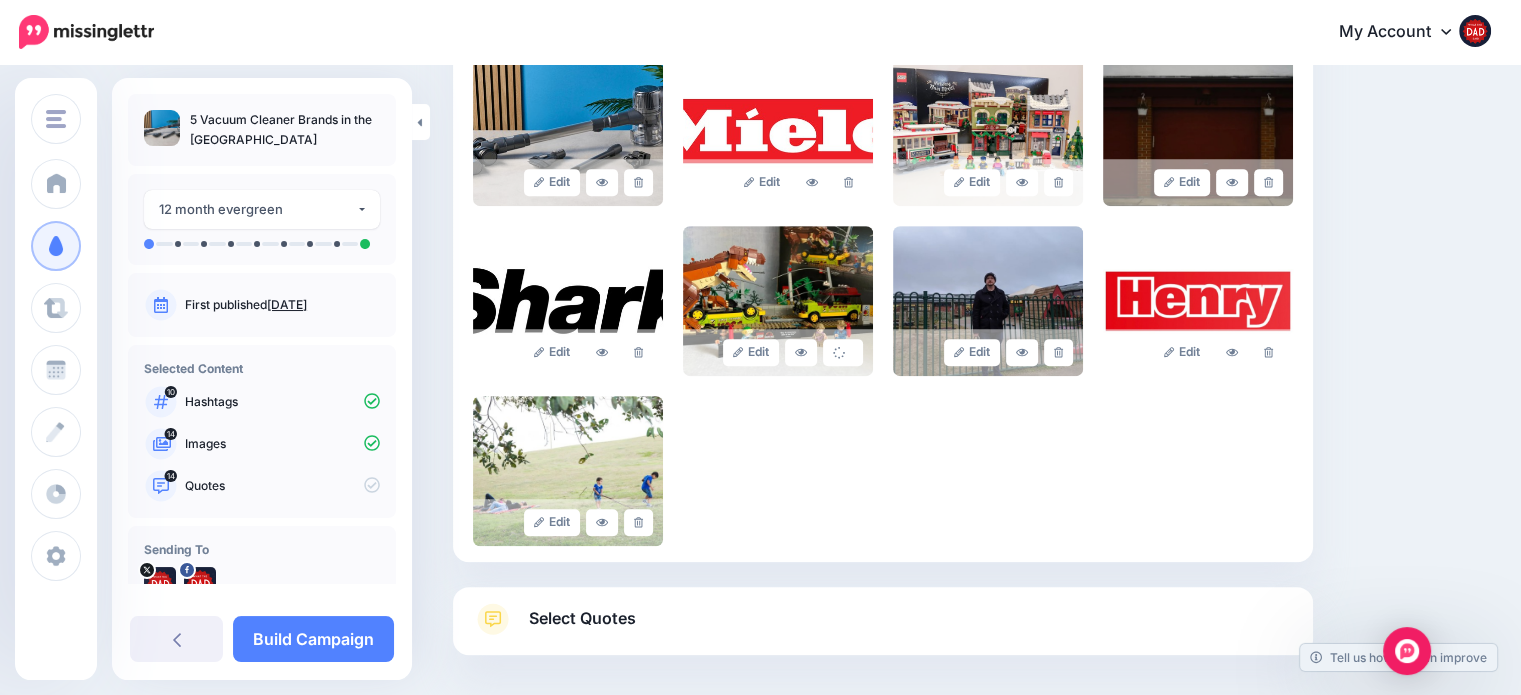 scroll, scrollTop: 724, scrollLeft: 0, axis: vertical 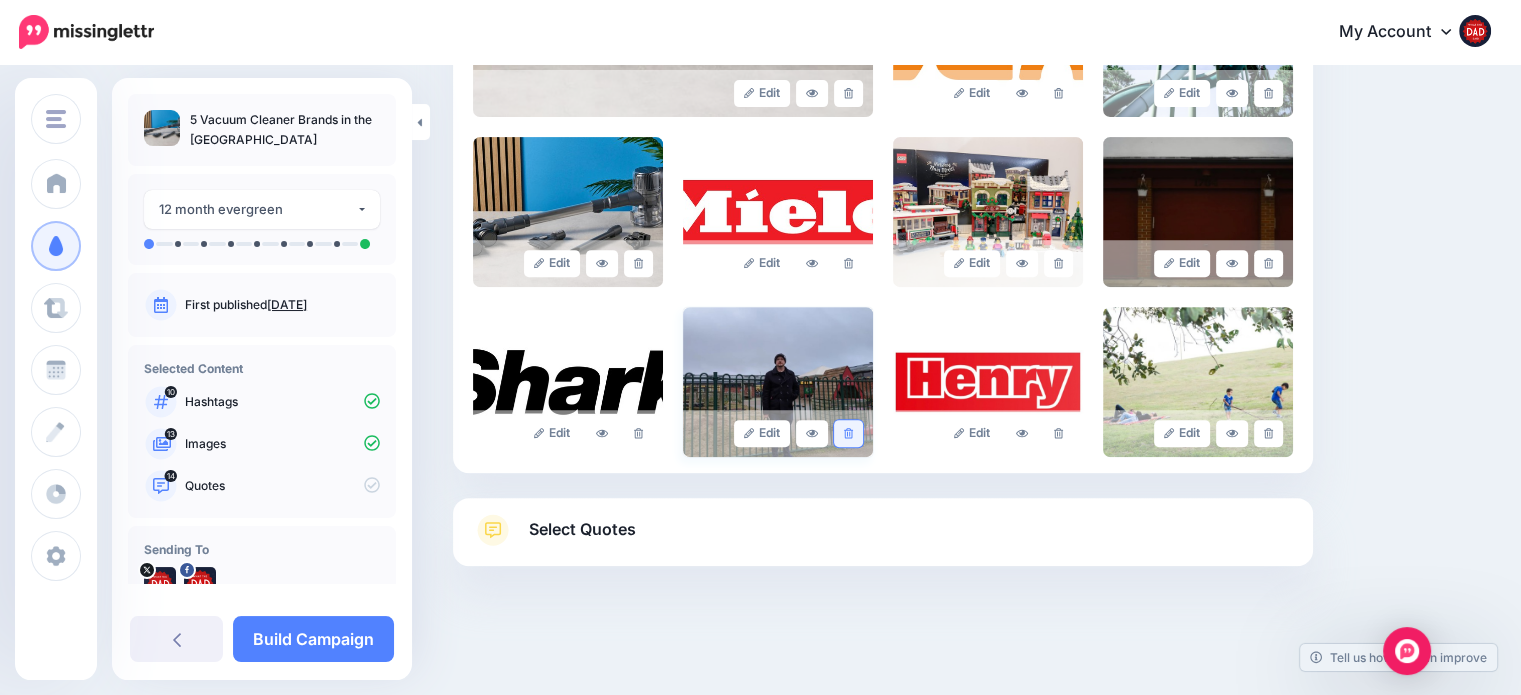 click 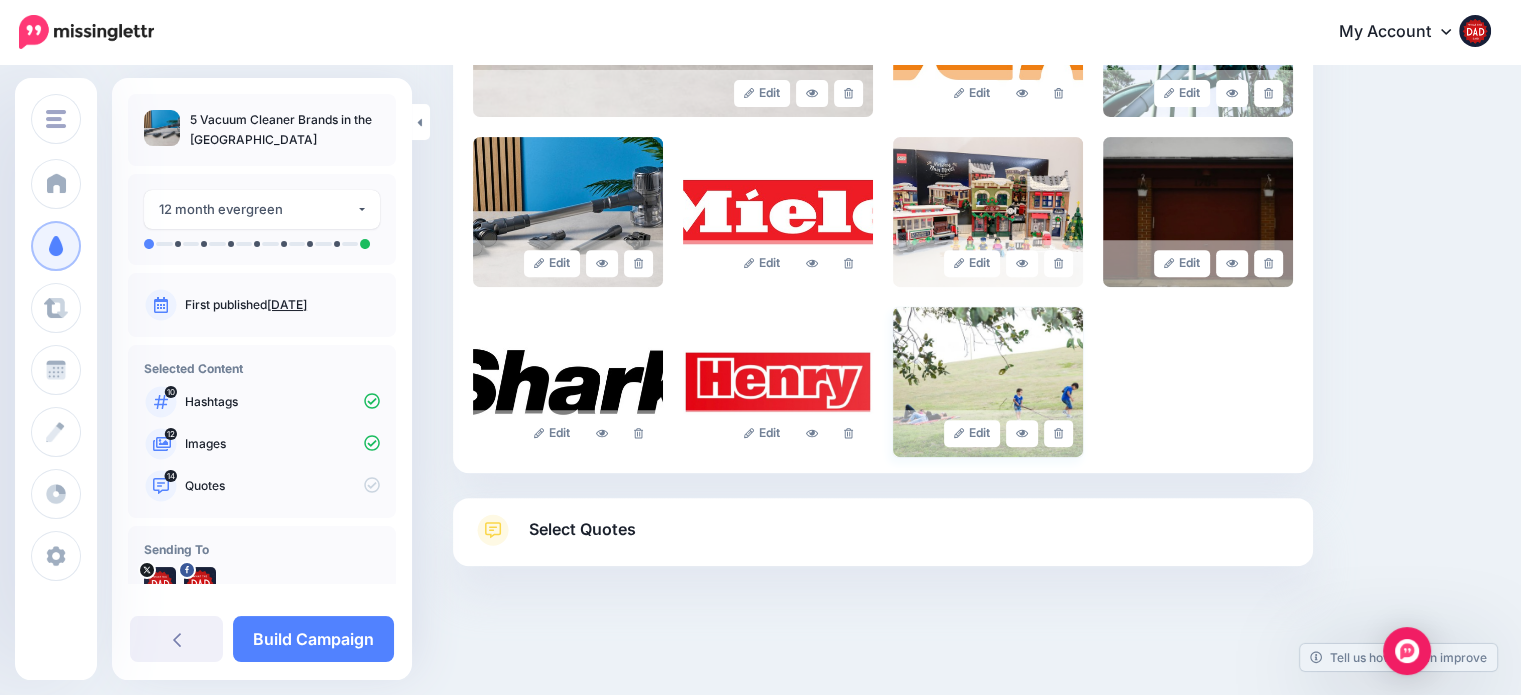 click on "Edit" at bounding box center (988, 433) 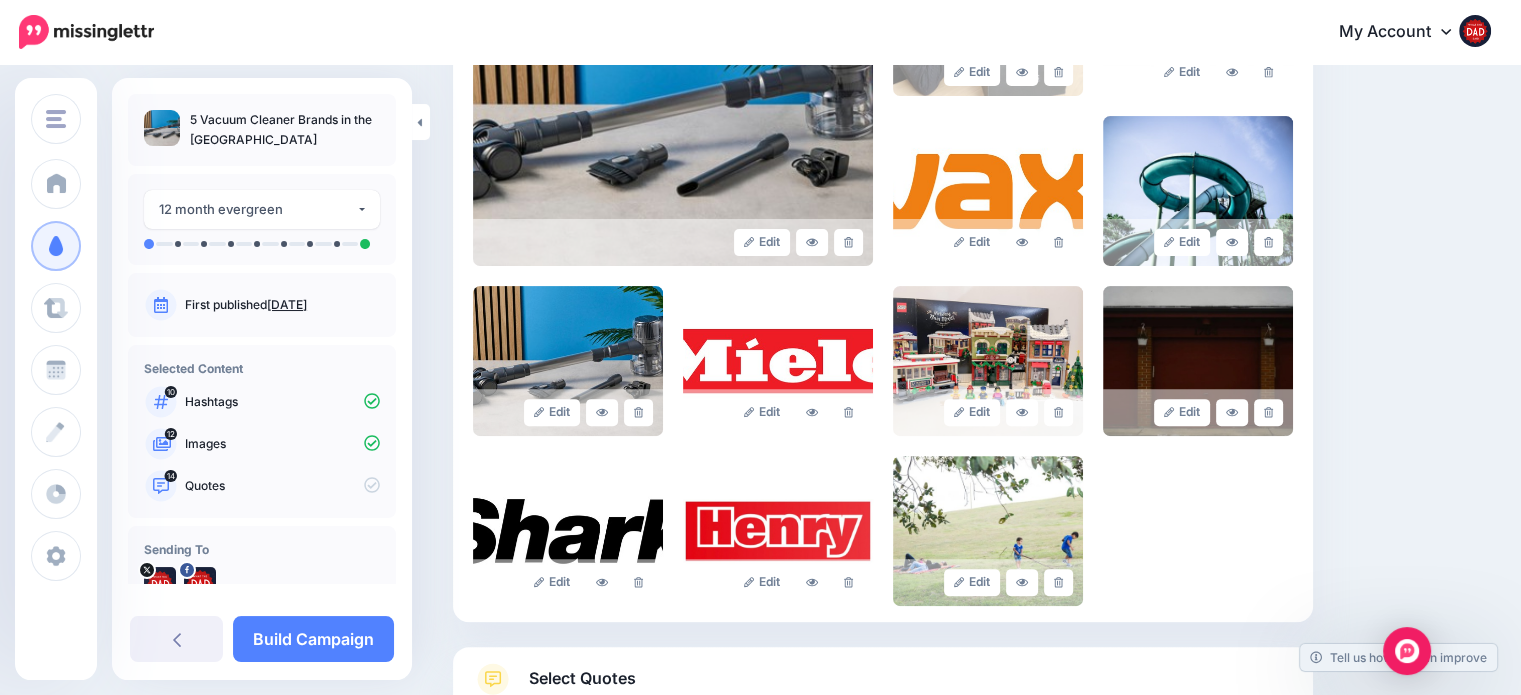 scroll, scrollTop: 524, scrollLeft: 0, axis: vertical 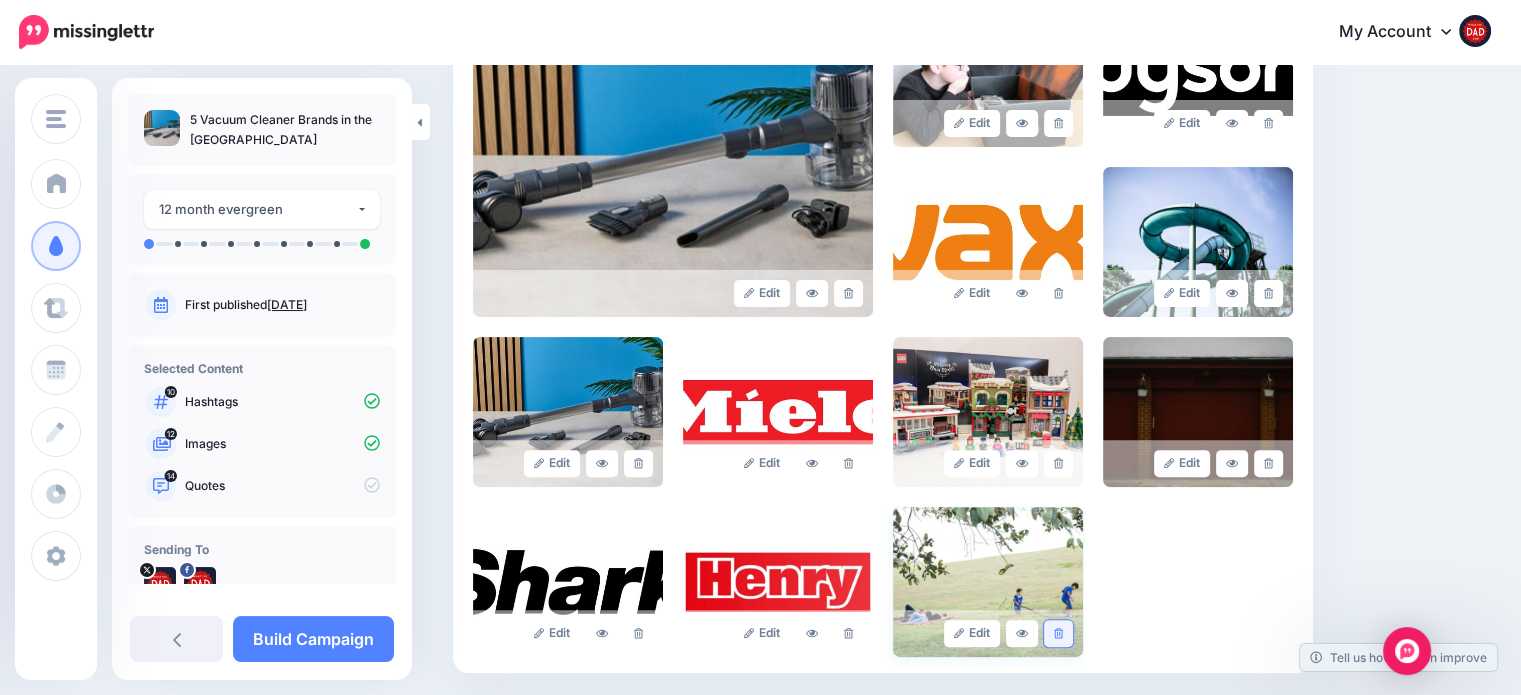 click at bounding box center [1058, 633] 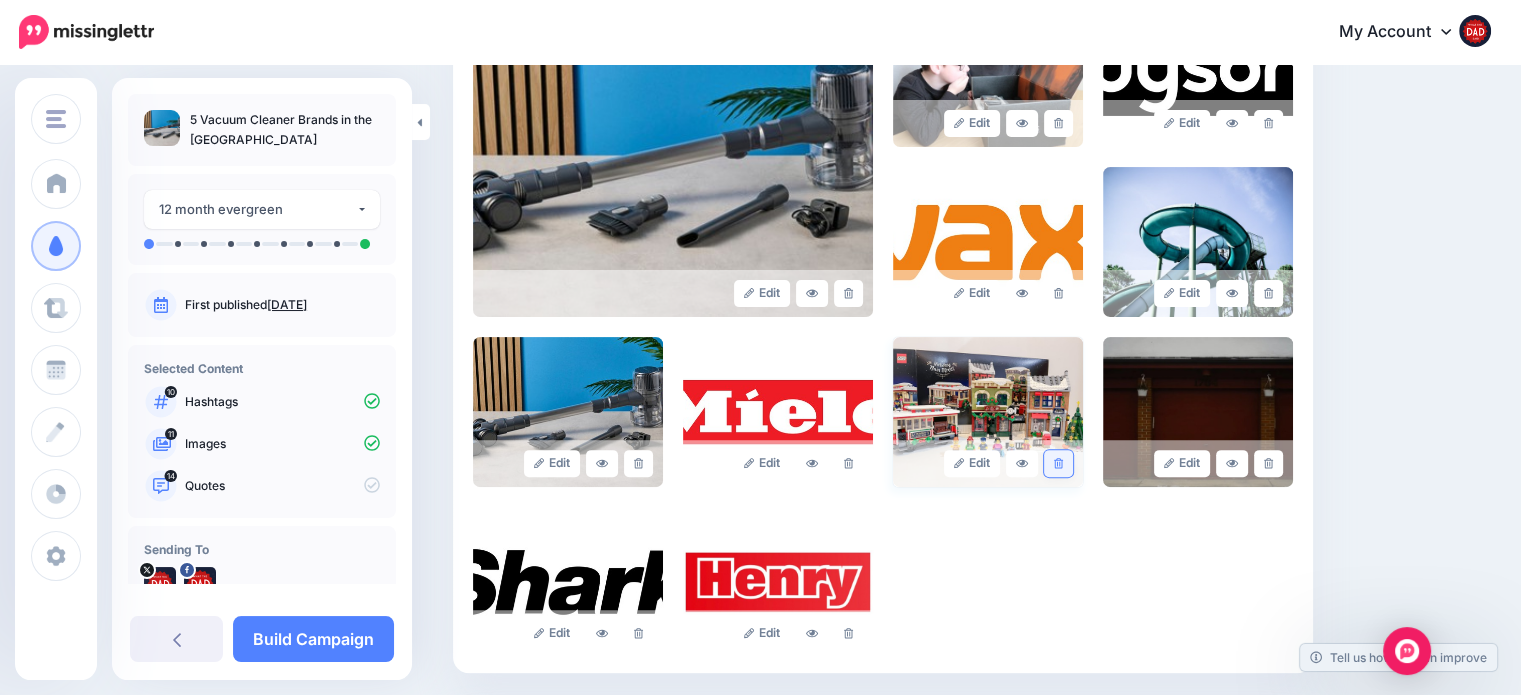 click at bounding box center [1058, 463] 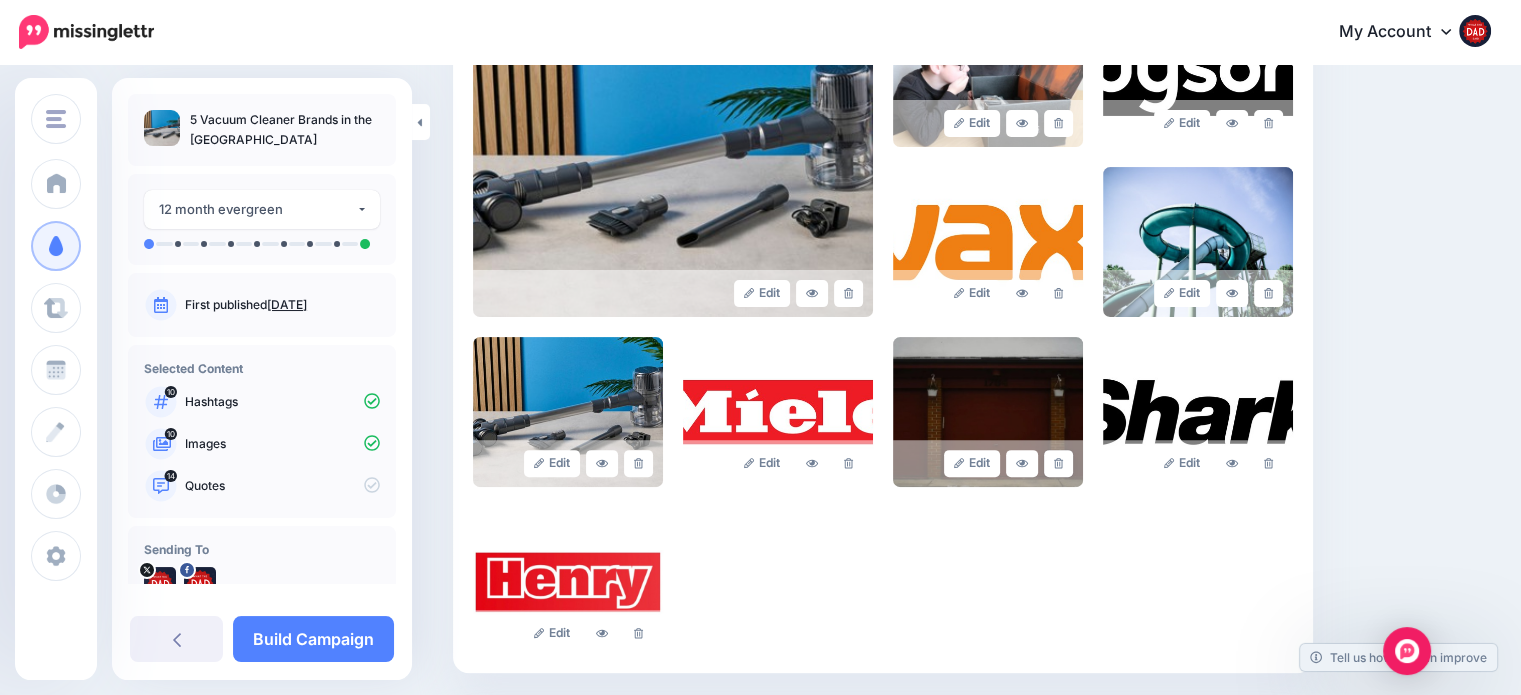 click at bounding box center [1058, 463] 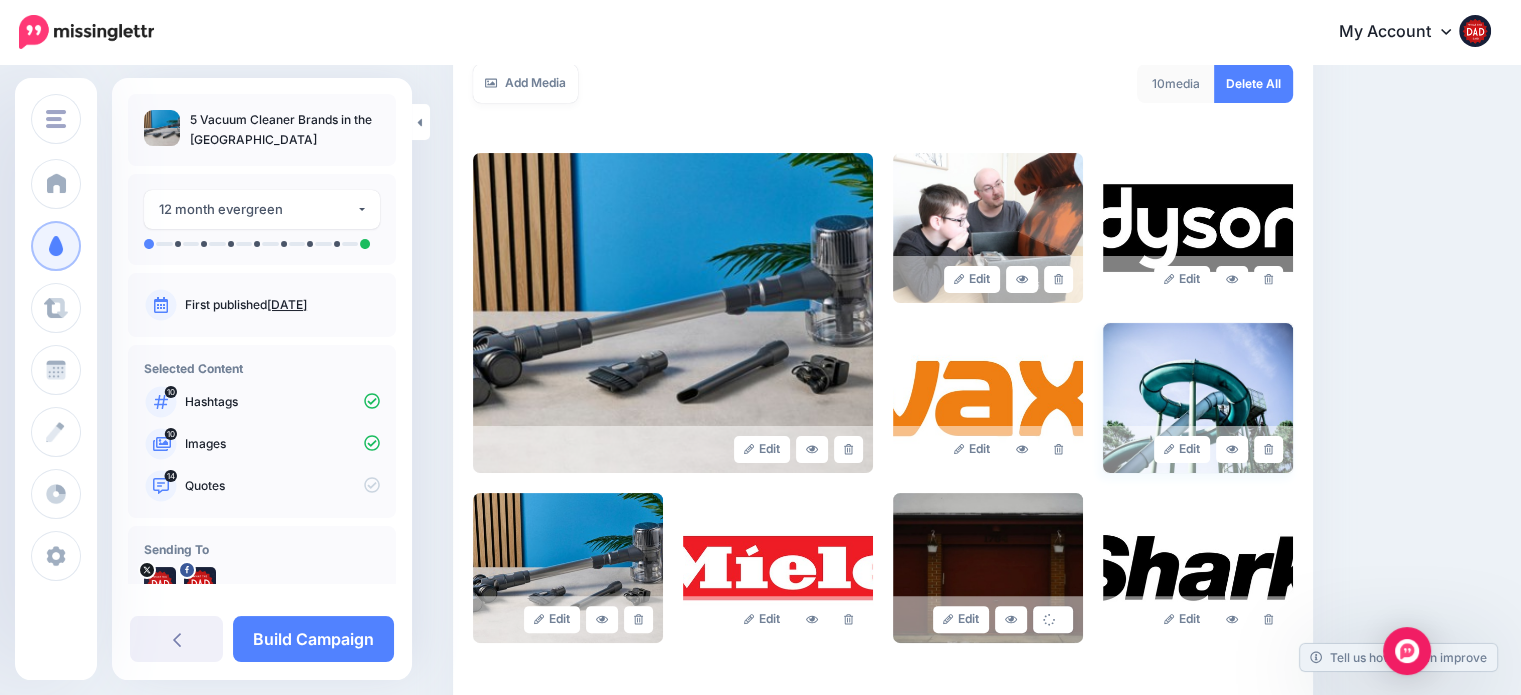 scroll, scrollTop: 224, scrollLeft: 0, axis: vertical 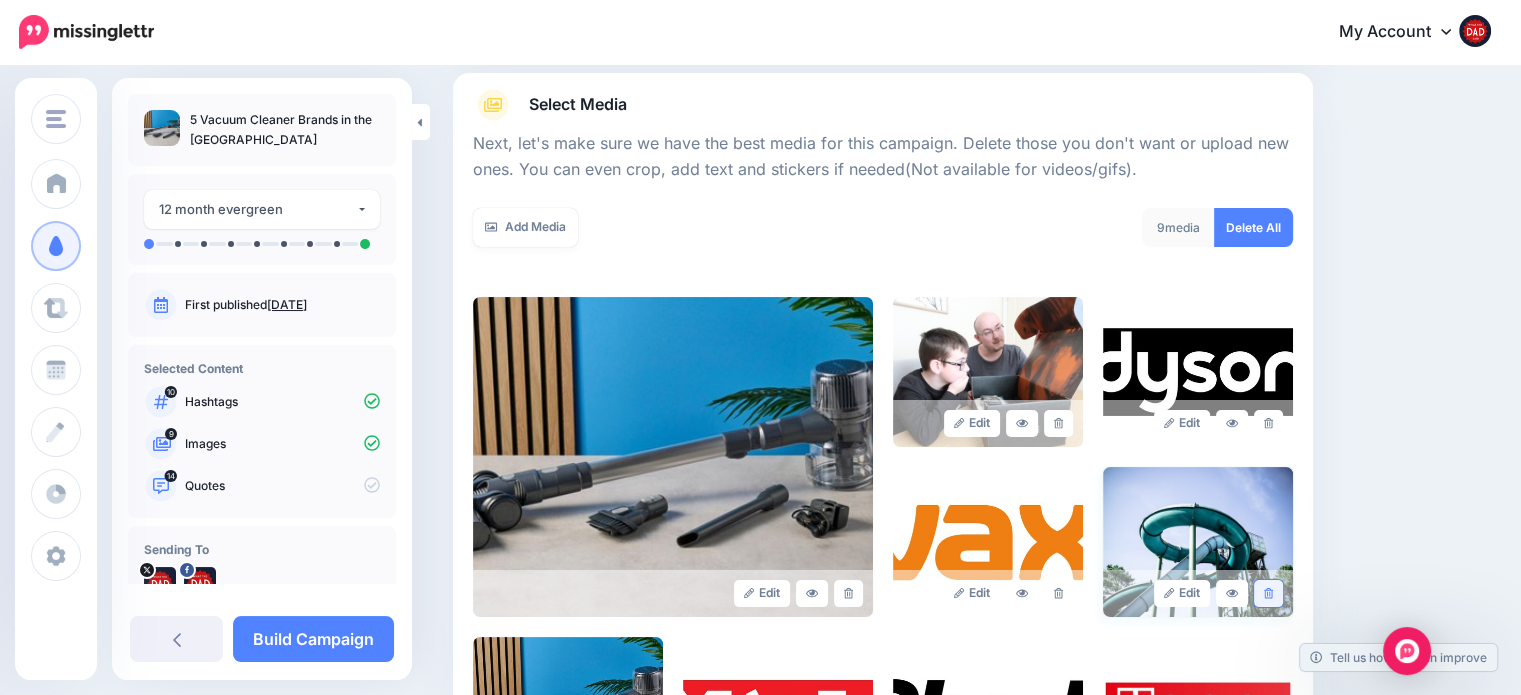 click at bounding box center [1268, 593] 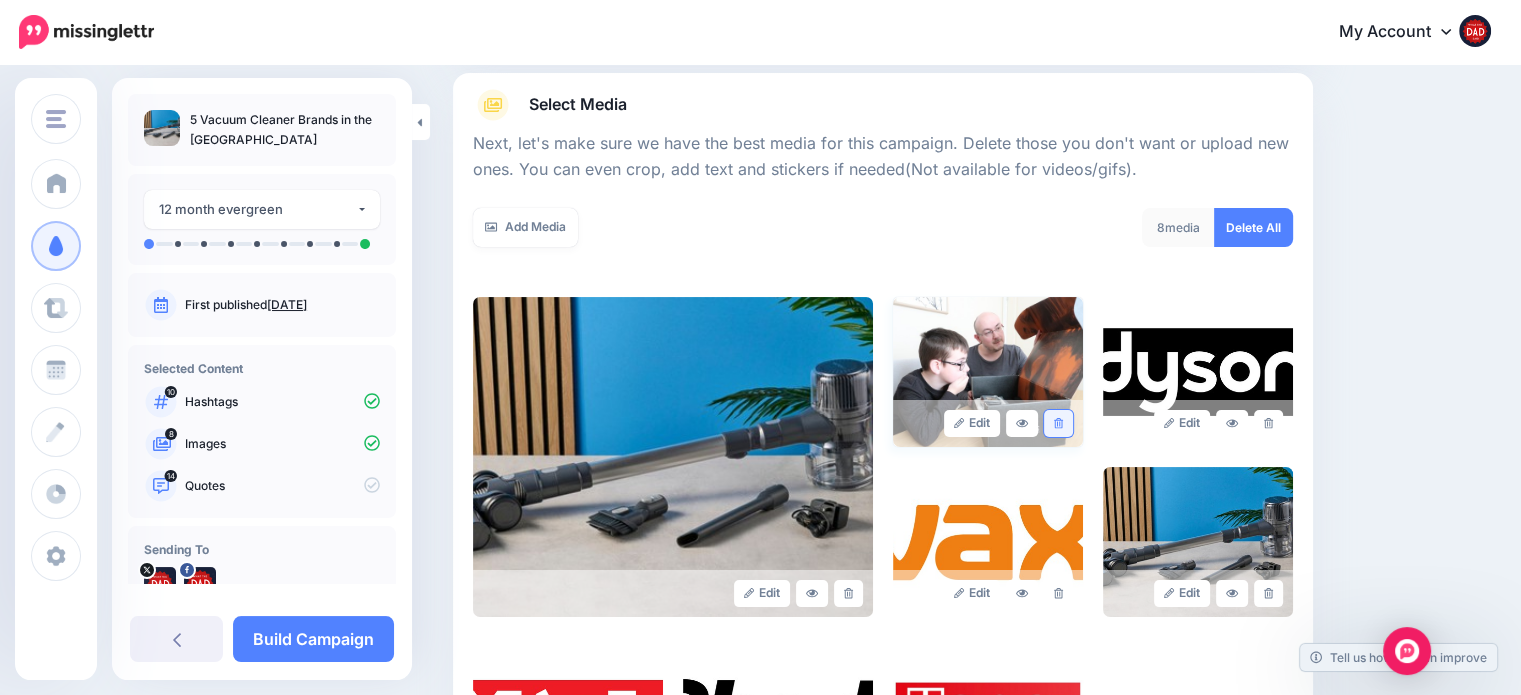 click at bounding box center (1058, 423) 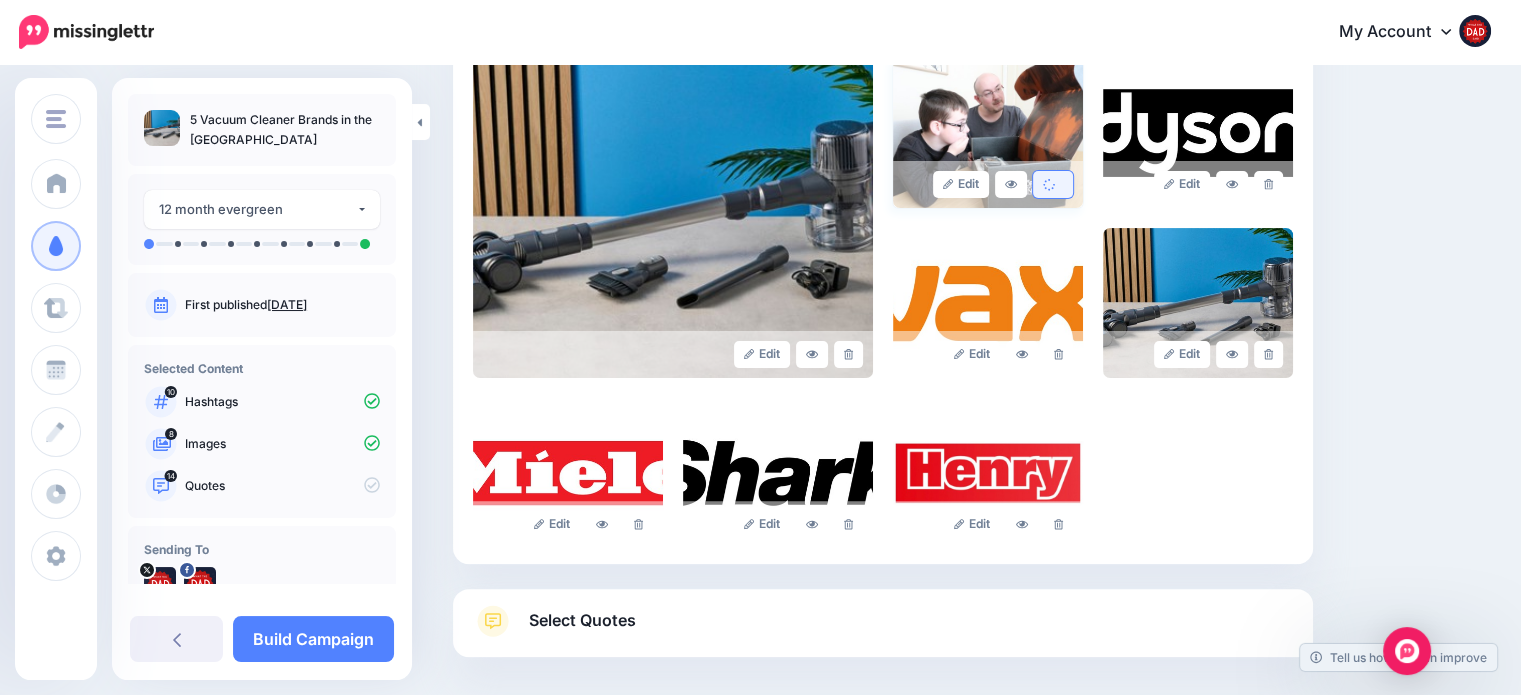 scroll, scrollTop: 524, scrollLeft: 0, axis: vertical 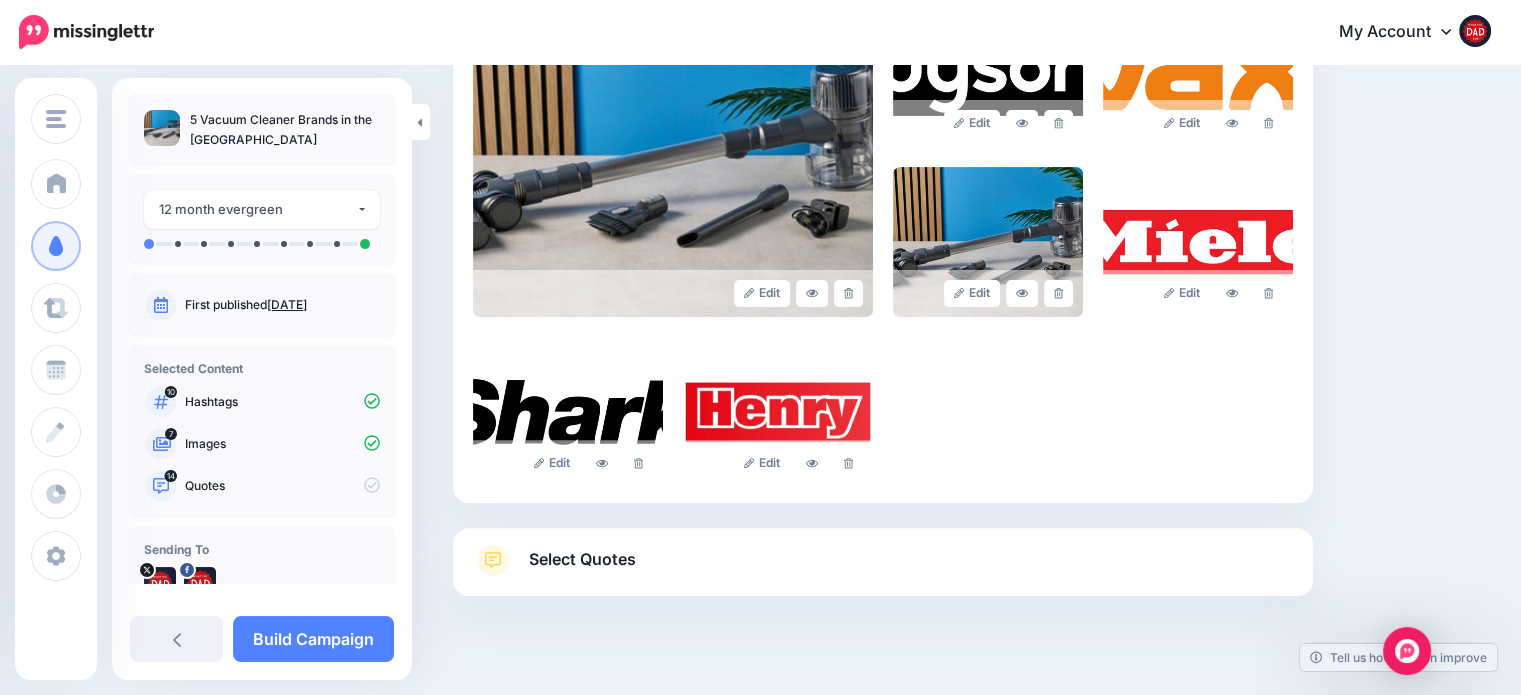 click on "Select Quotes" at bounding box center (582, 559) 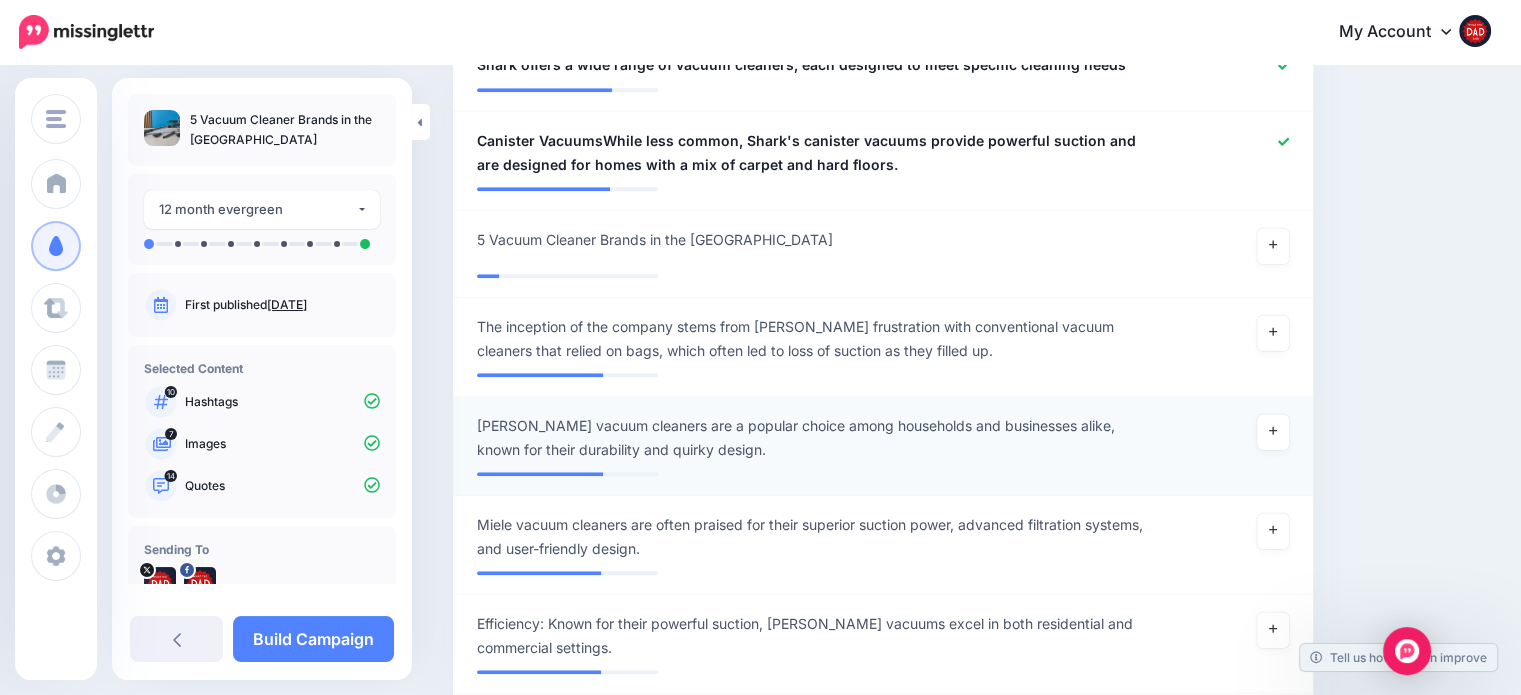 scroll, scrollTop: 1924, scrollLeft: 0, axis: vertical 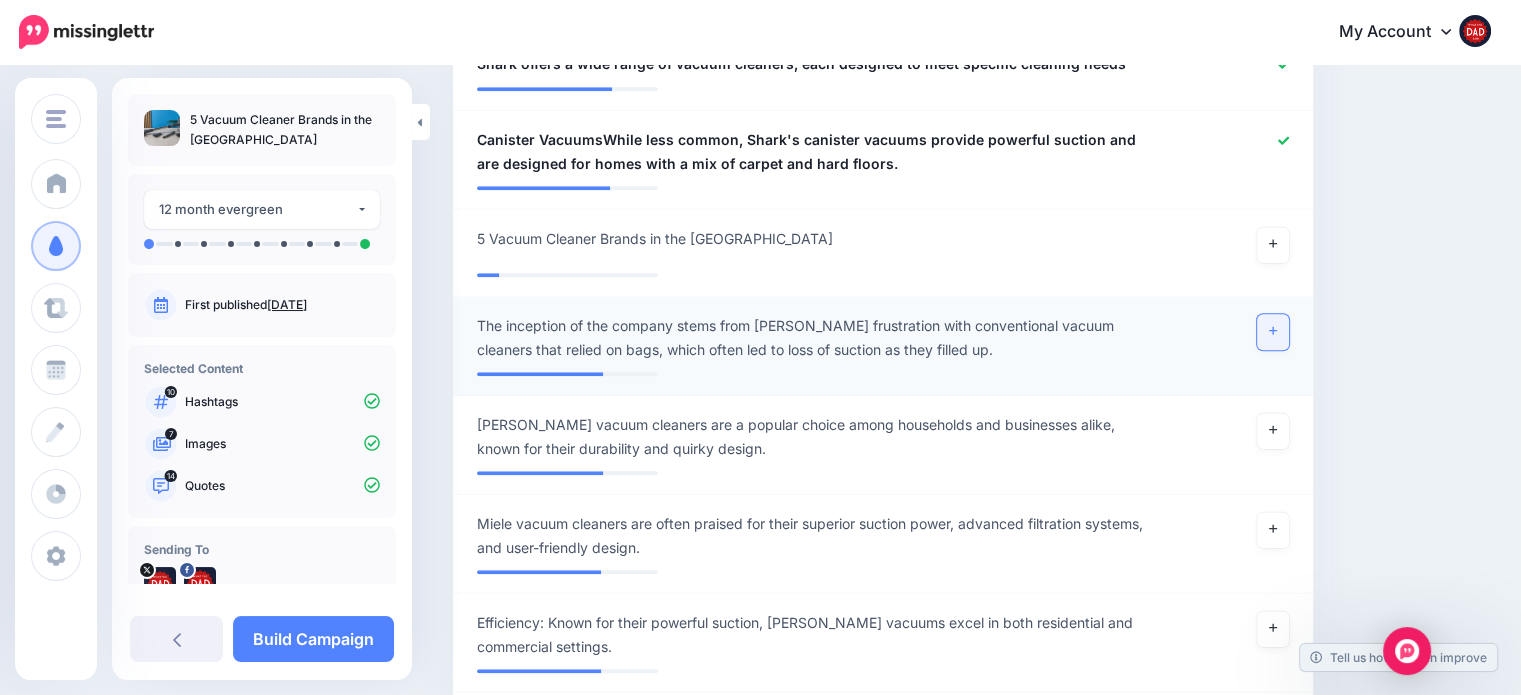 click 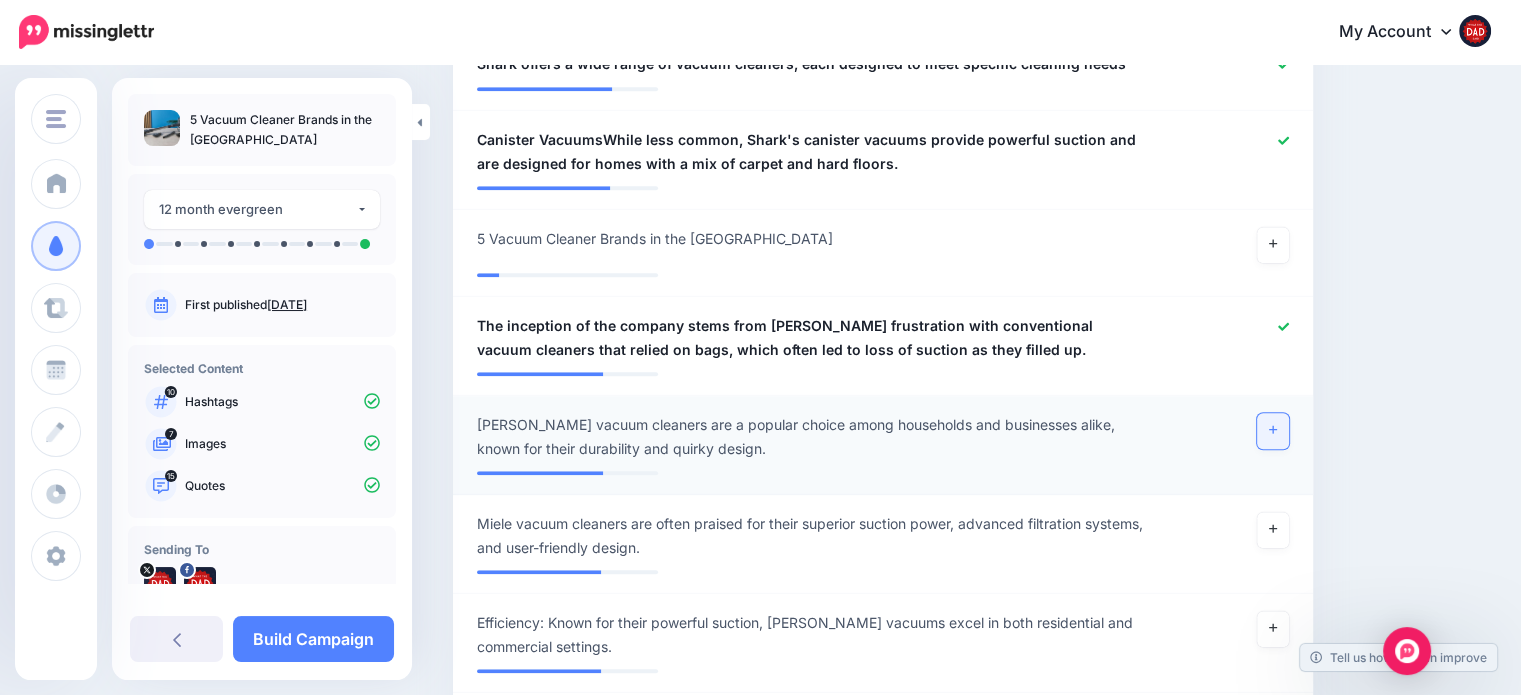 click at bounding box center (1273, 431) 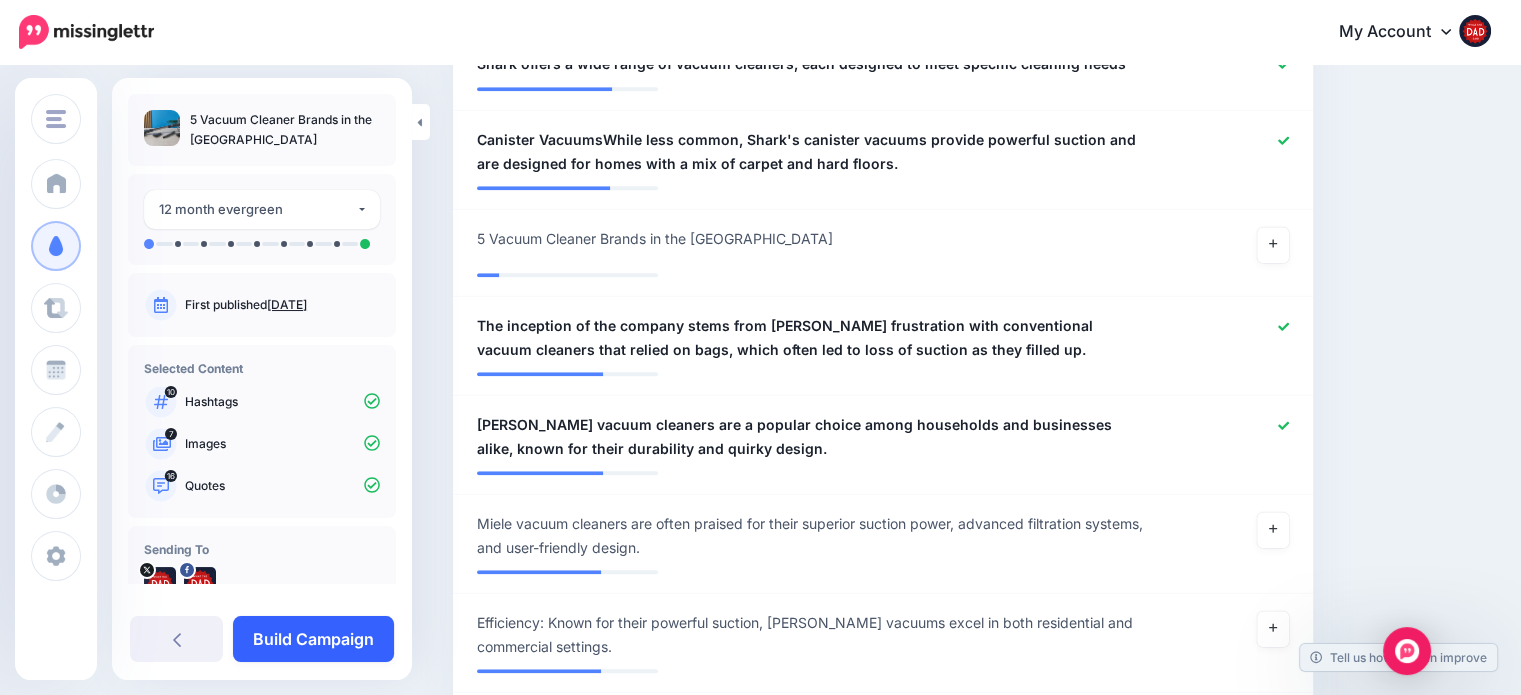 click on "Build Campaign" at bounding box center (313, 639) 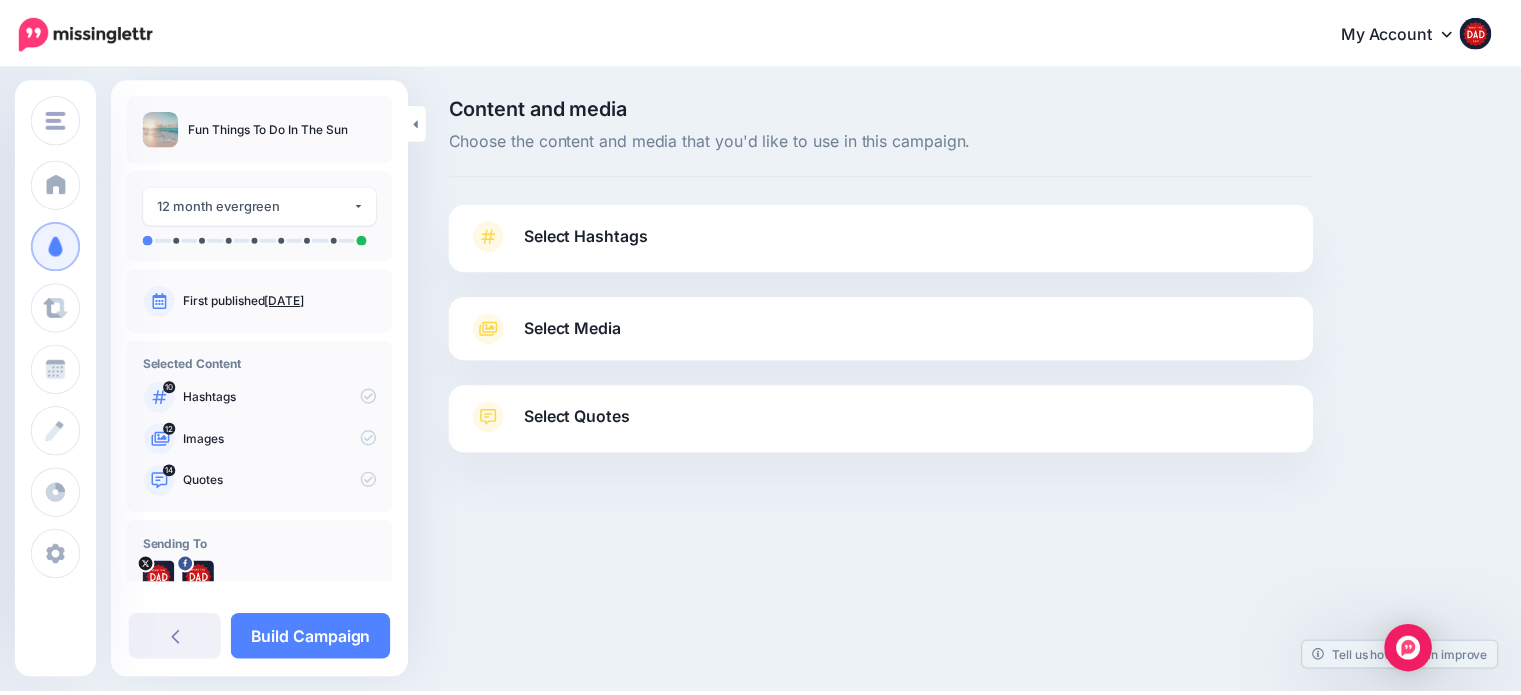scroll, scrollTop: 0, scrollLeft: 0, axis: both 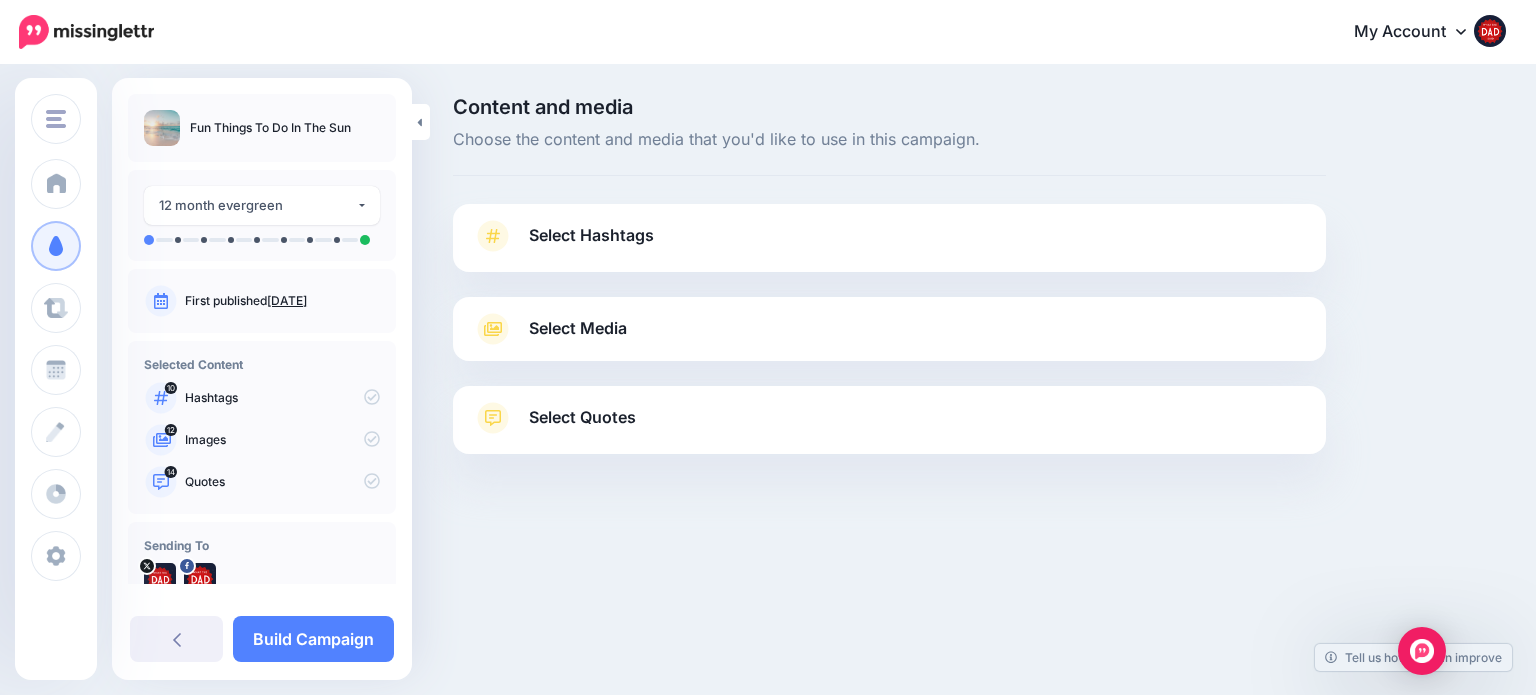 click on "Select Hashtags" at bounding box center [591, 235] 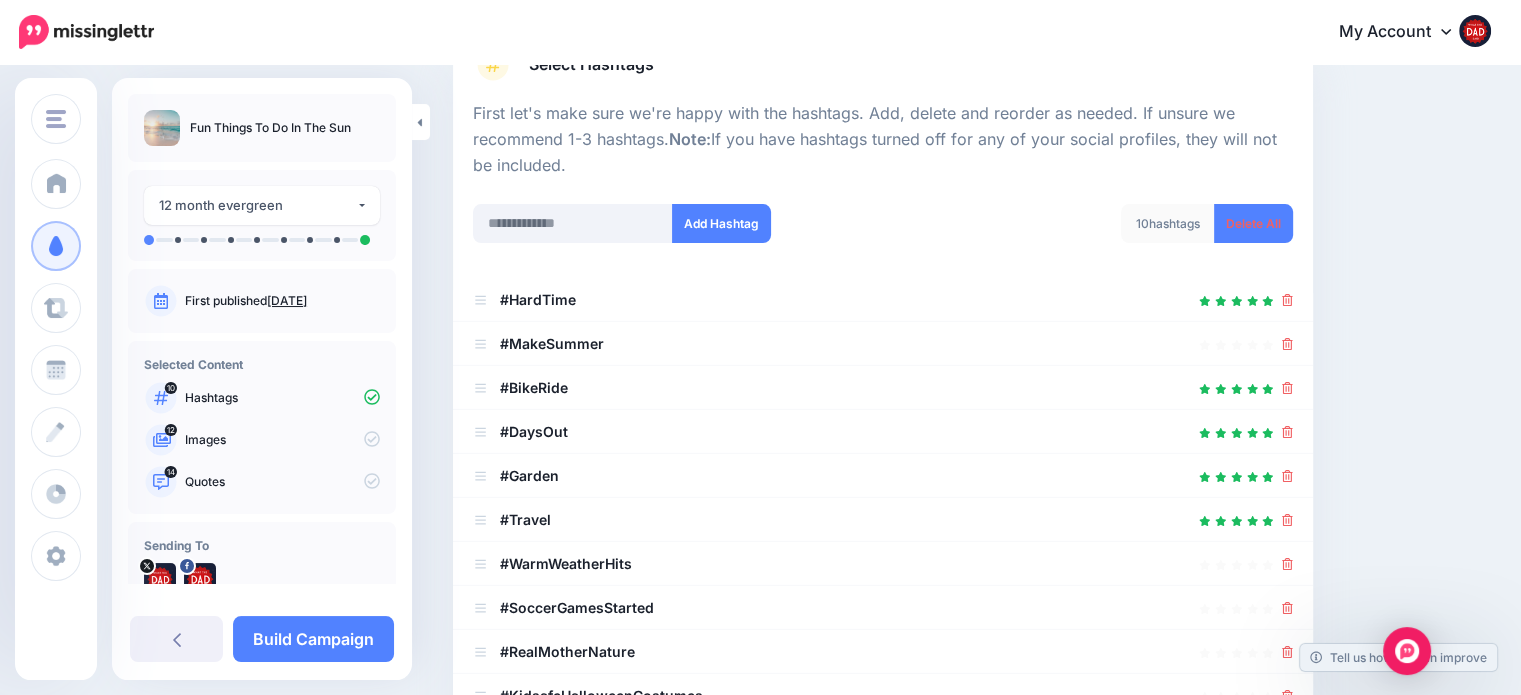 scroll, scrollTop: 500, scrollLeft: 0, axis: vertical 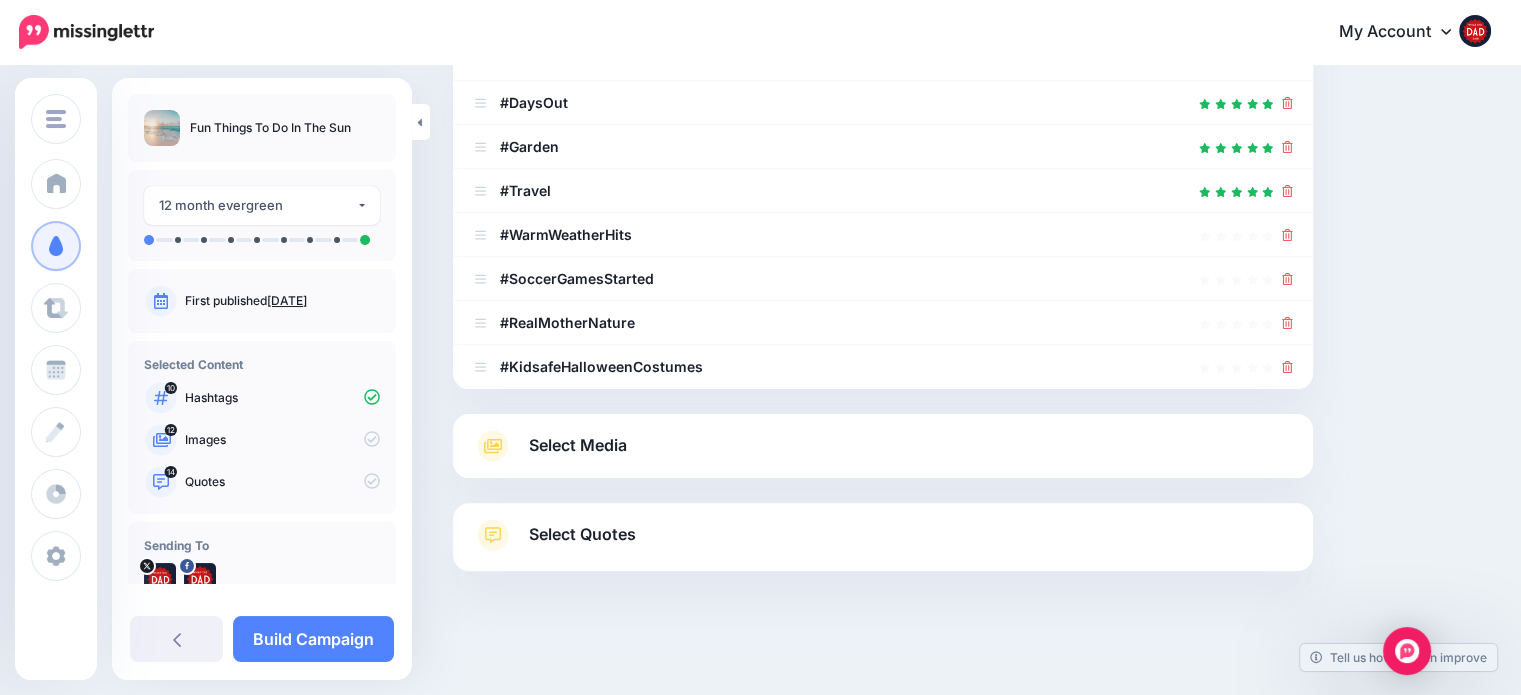 click on "Select Media
Next, let's make sure we have the best media for this campaign. Delete those you don't want or upload new ones. You can even crop, add text and stickers if needed(Not available for videos/gifs).
Add Media
What media would you like to add?
Upload" at bounding box center (883, 446) 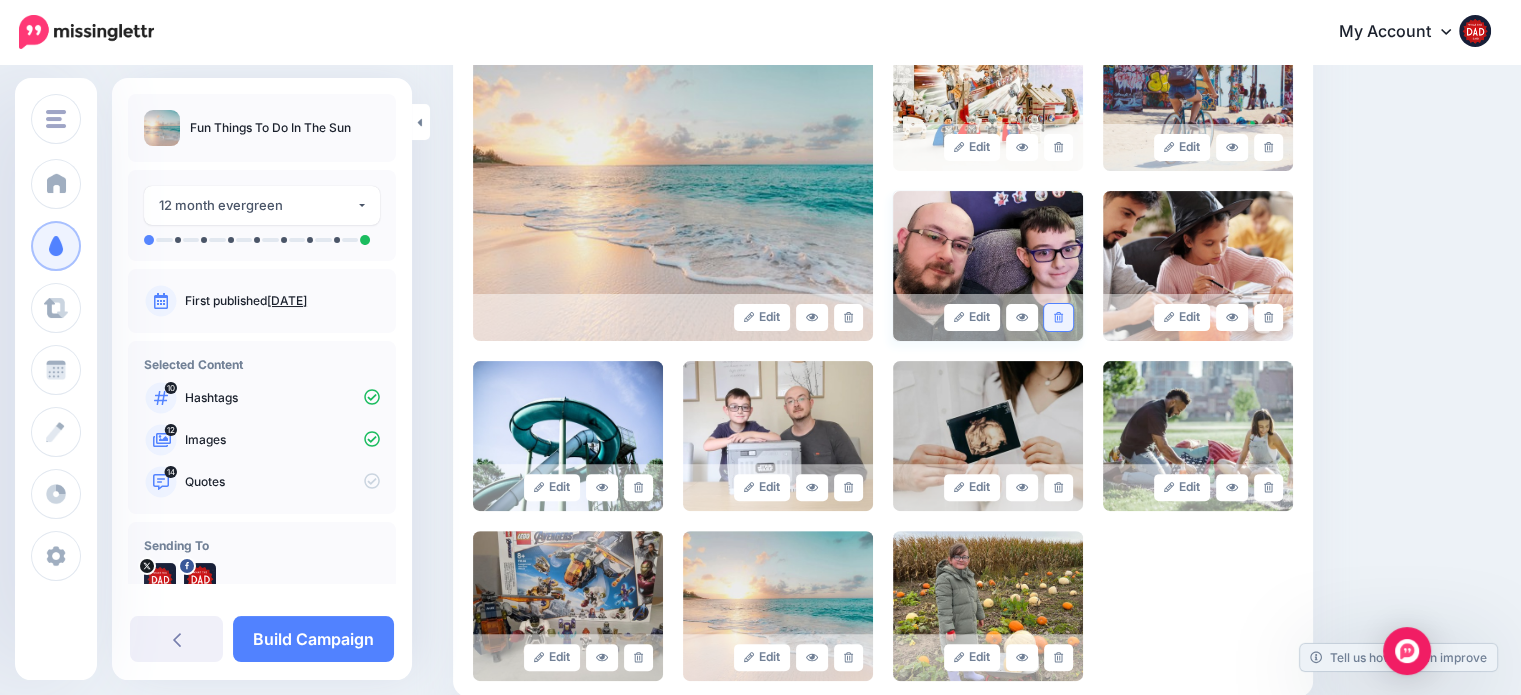click at bounding box center (1058, 317) 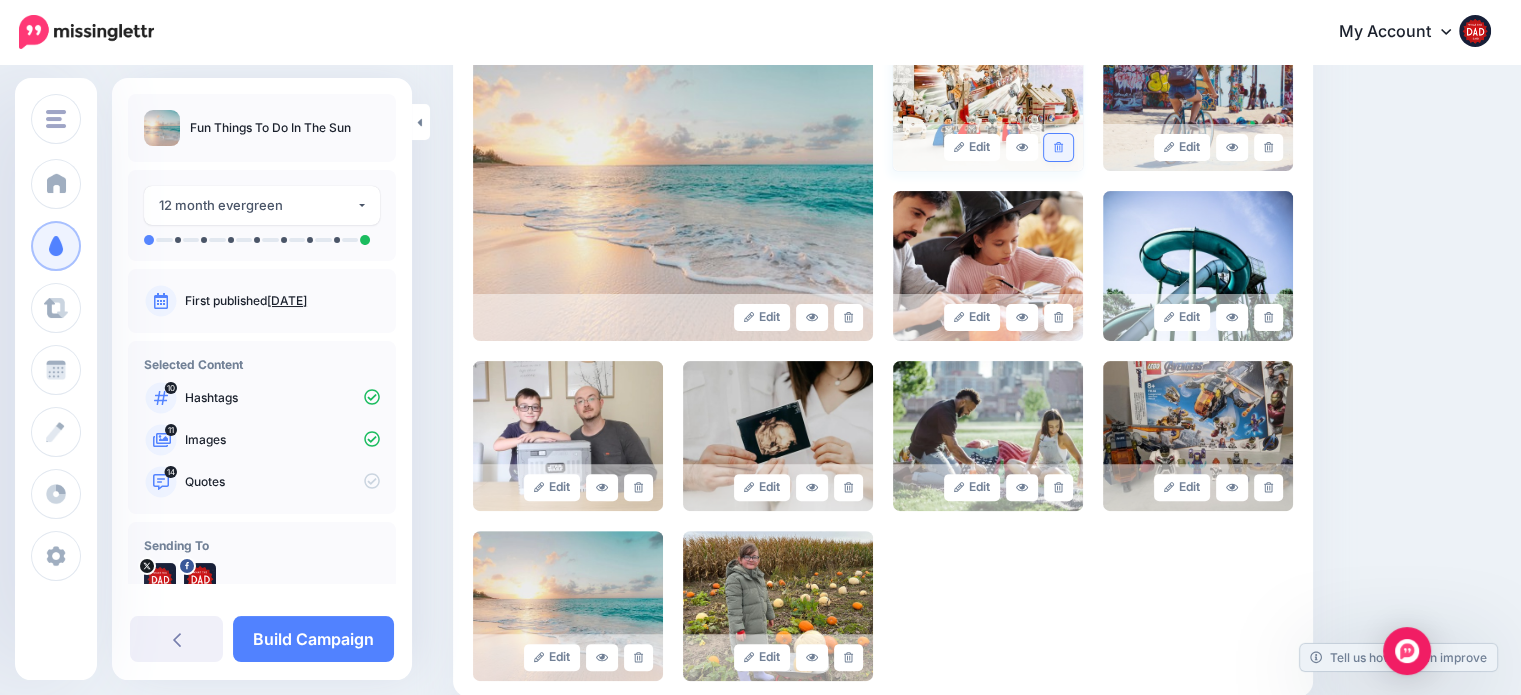 click at bounding box center (1058, 147) 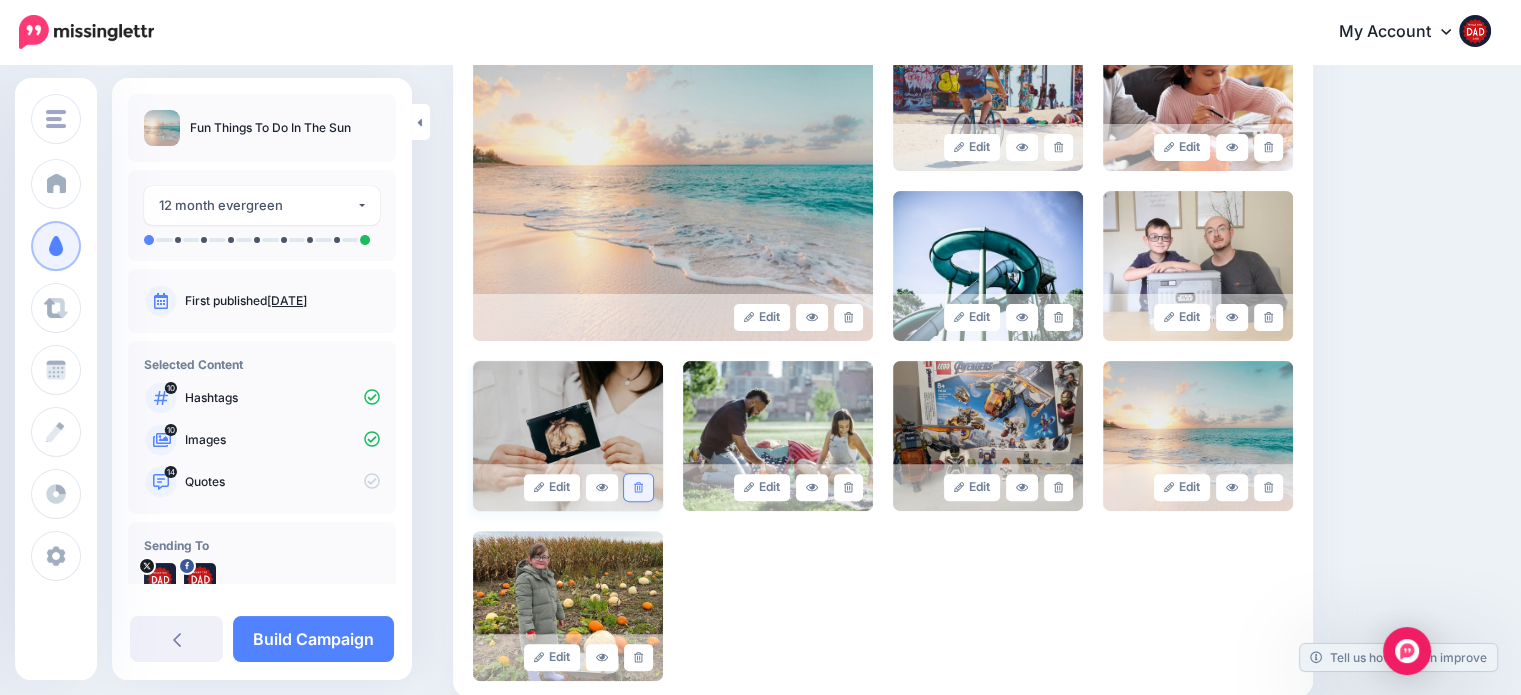 click at bounding box center (638, 487) 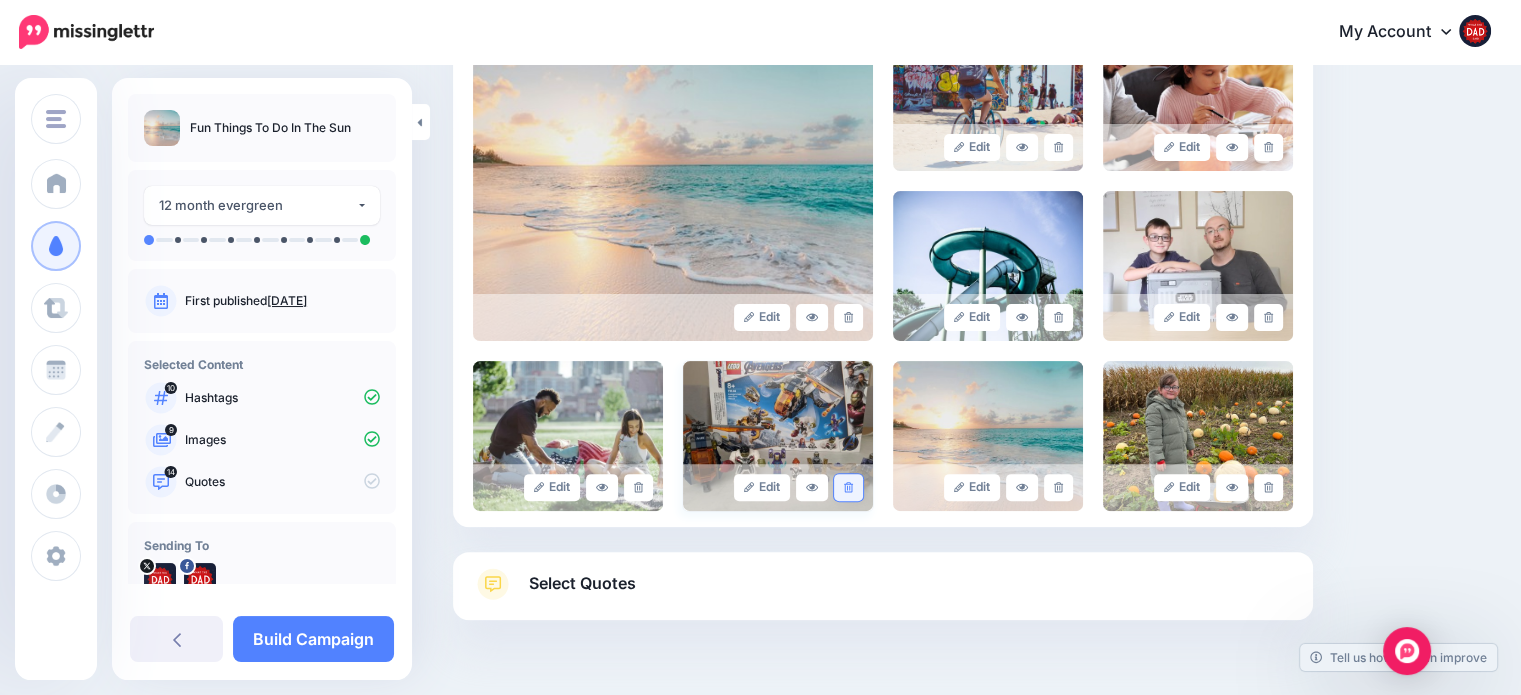 click at bounding box center (848, 487) 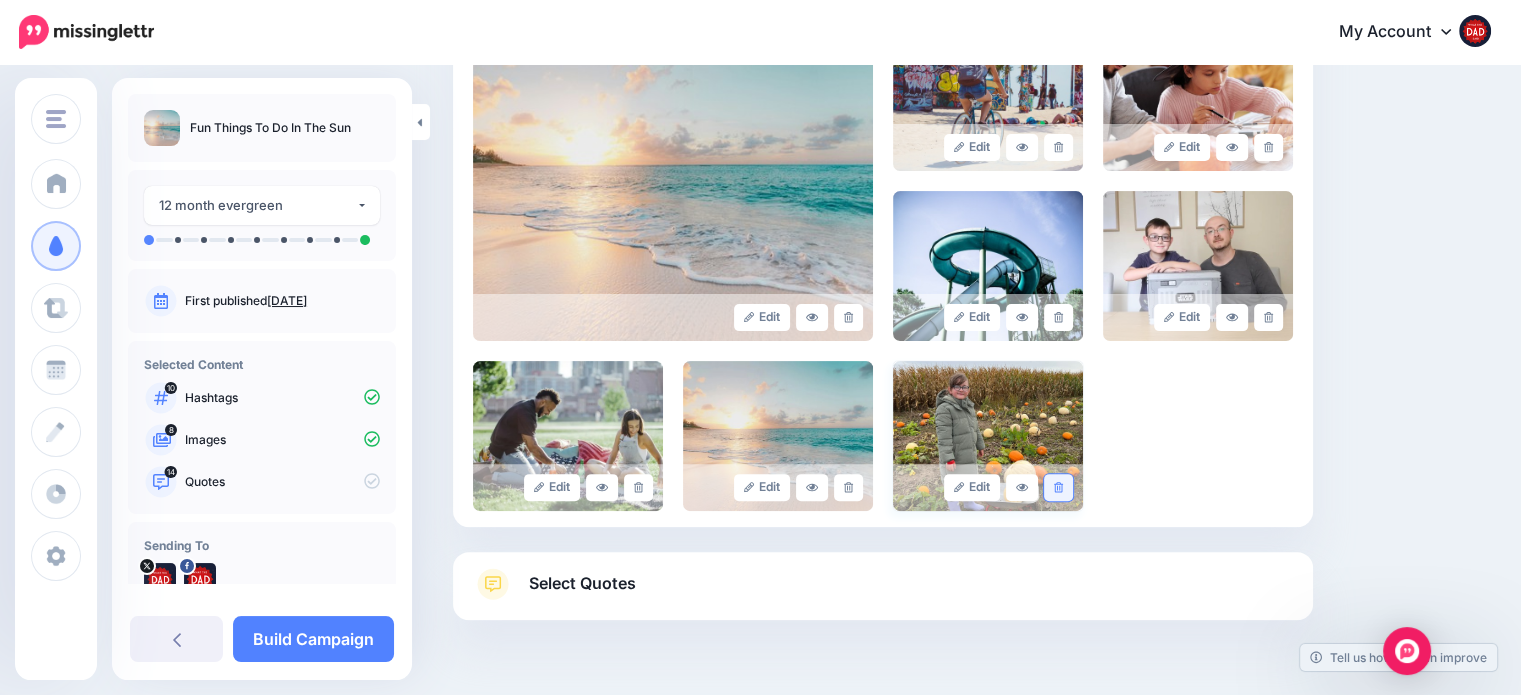 click at bounding box center [1058, 487] 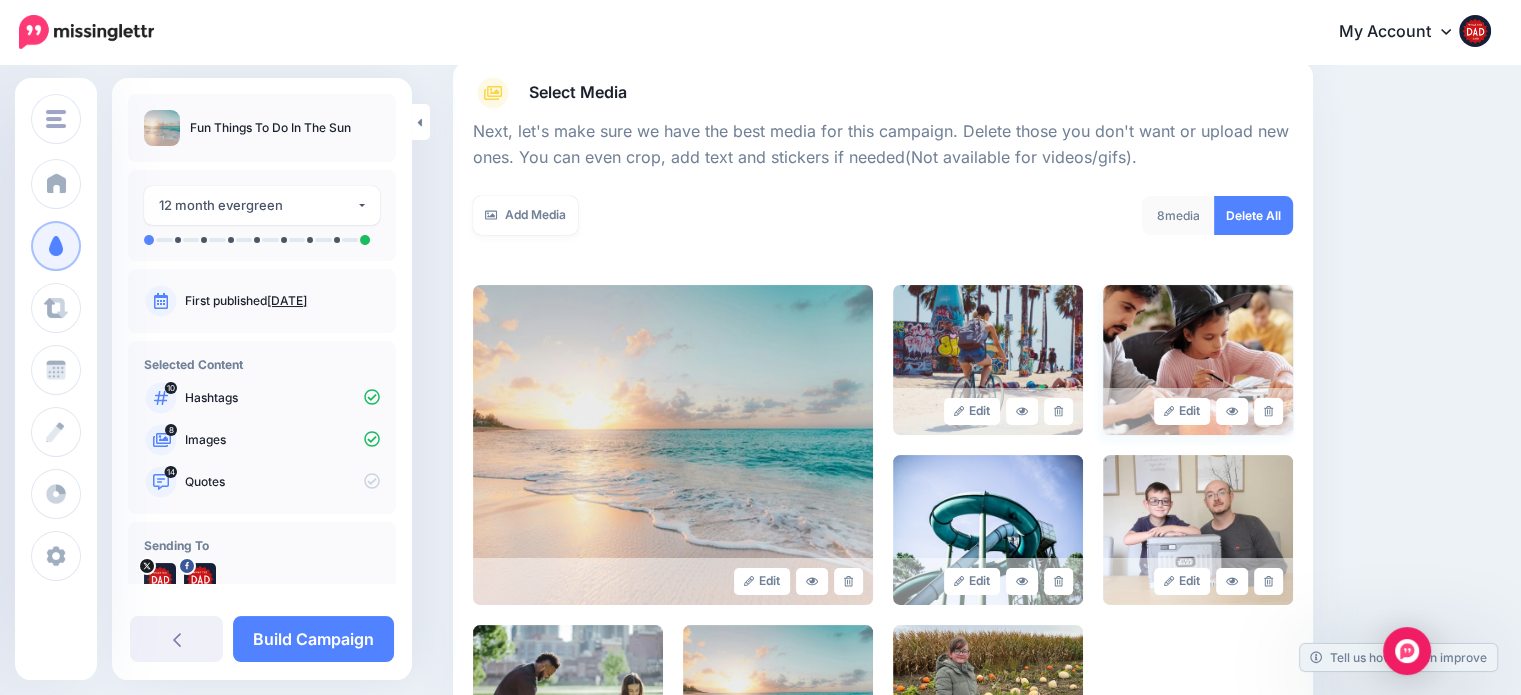 scroll, scrollTop: 200, scrollLeft: 0, axis: vertical 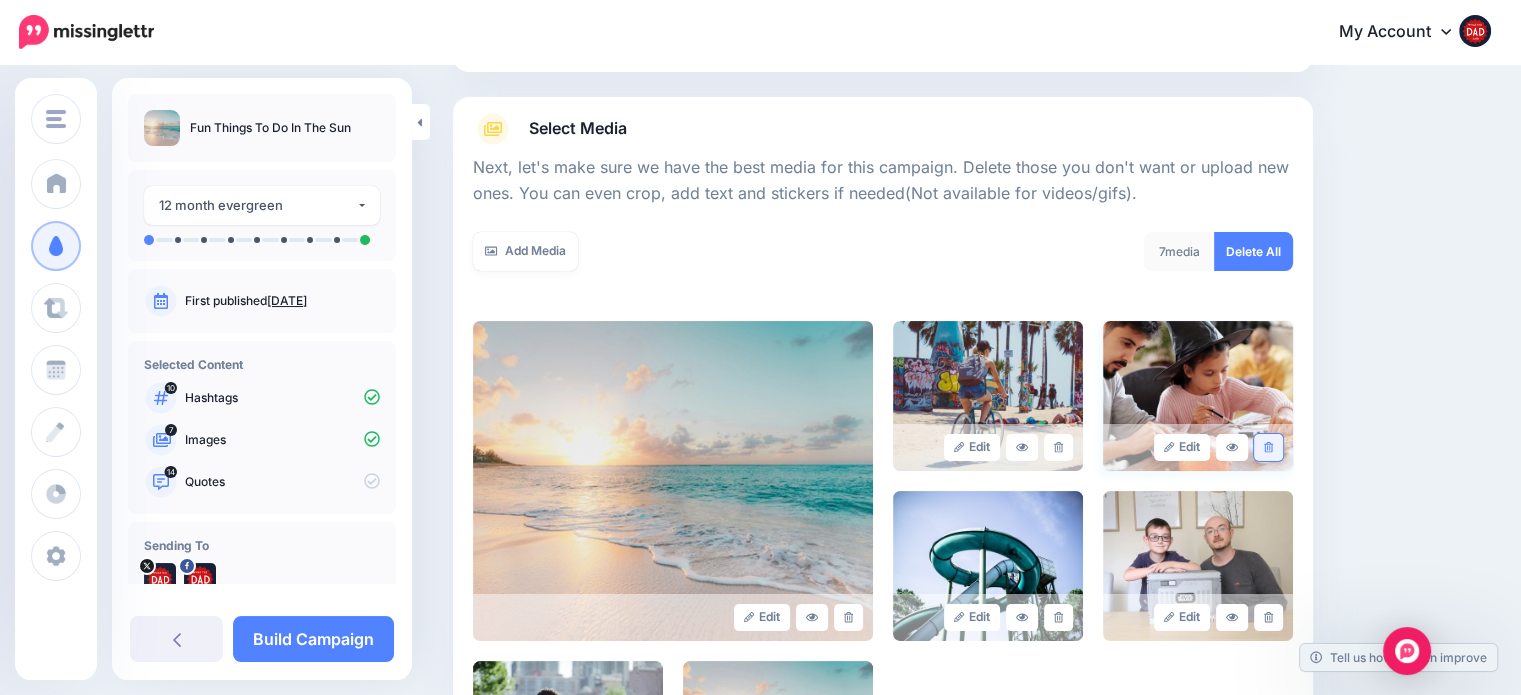 click 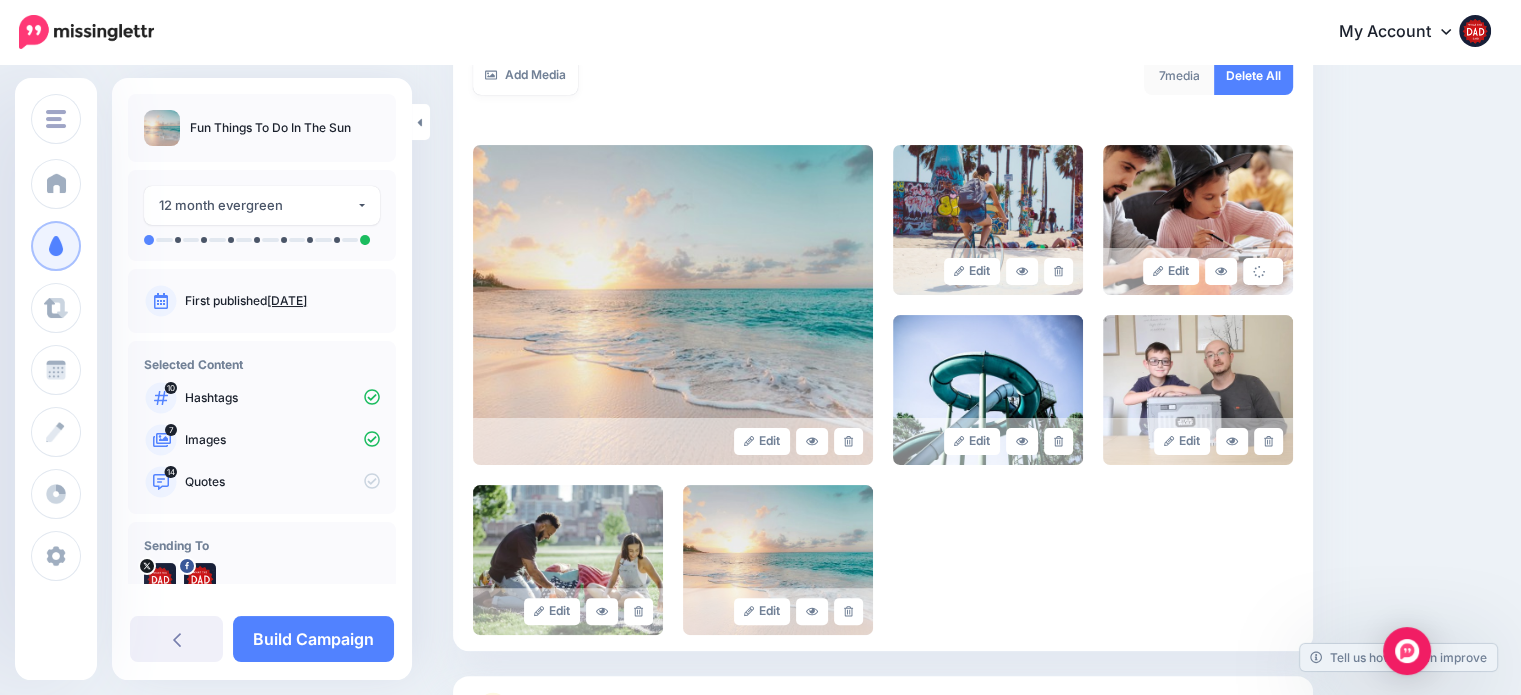 scroll, scrollTop: 400, scrollLeft: 0, axis: vertical 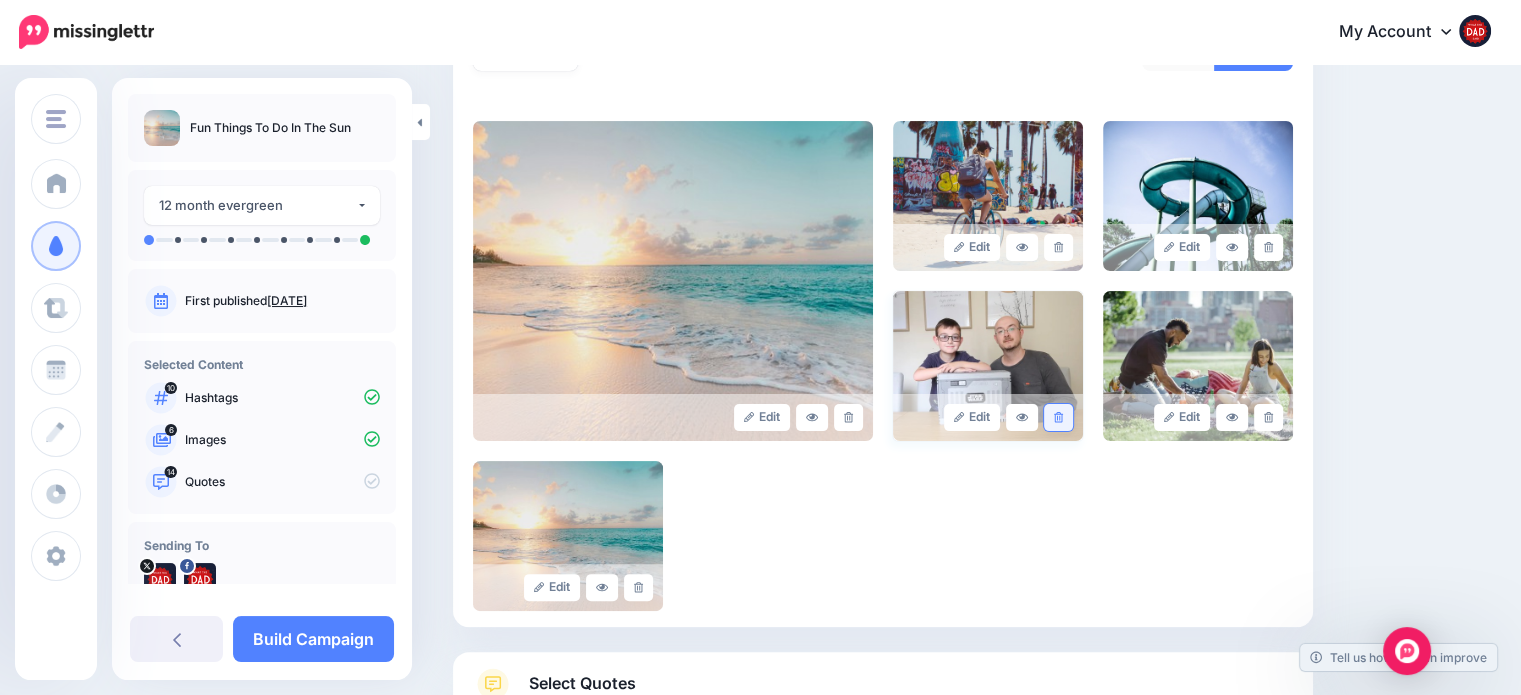click 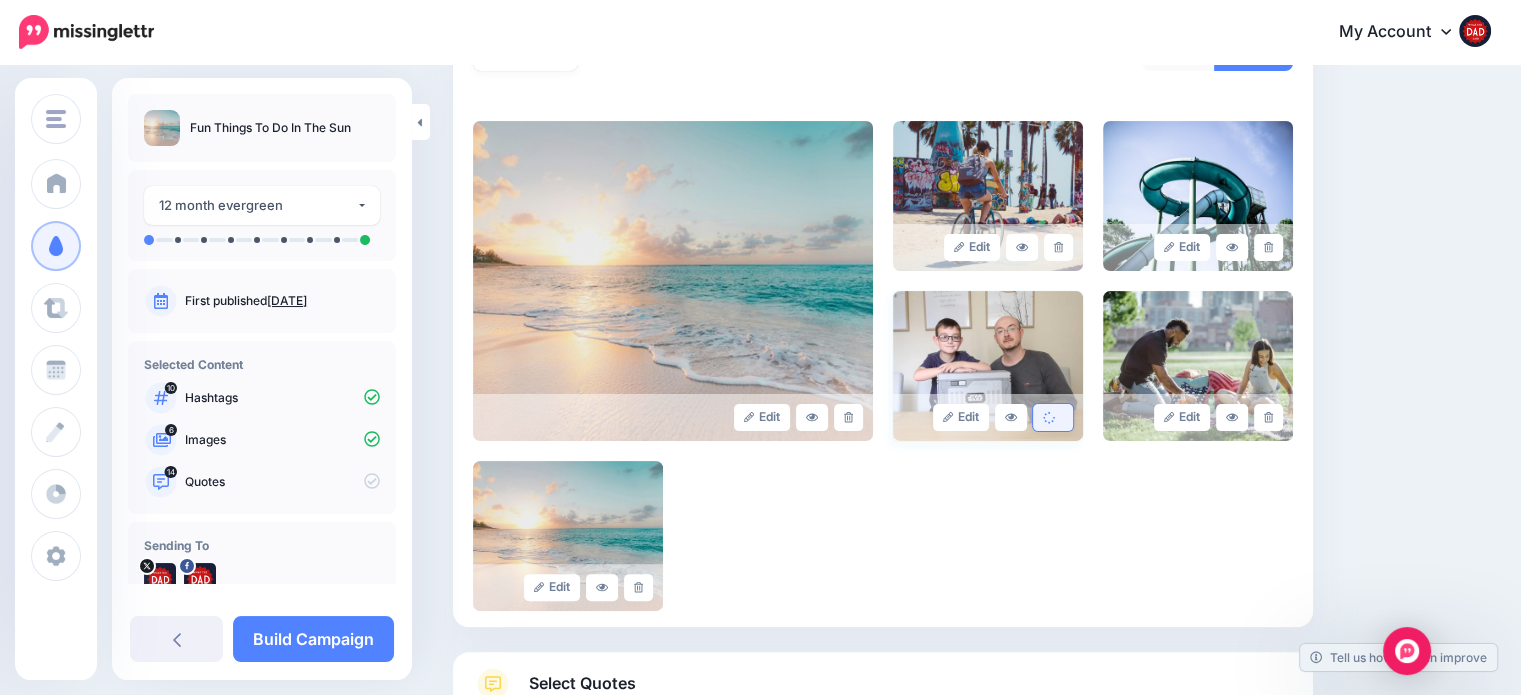 scroll, scrollTop: 384, scrollLeft: 0, axis: vertical 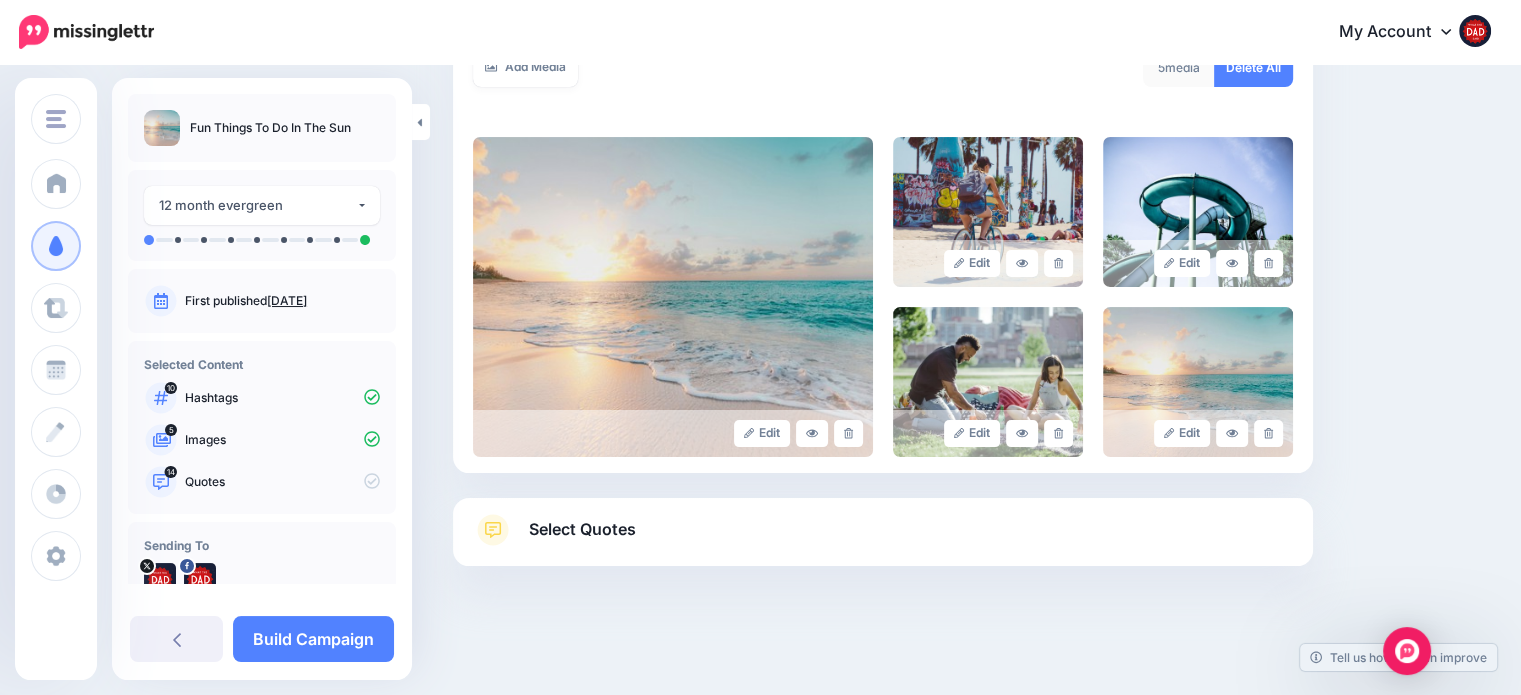 click on "Select Quotes" at bounding box center [582, 529] 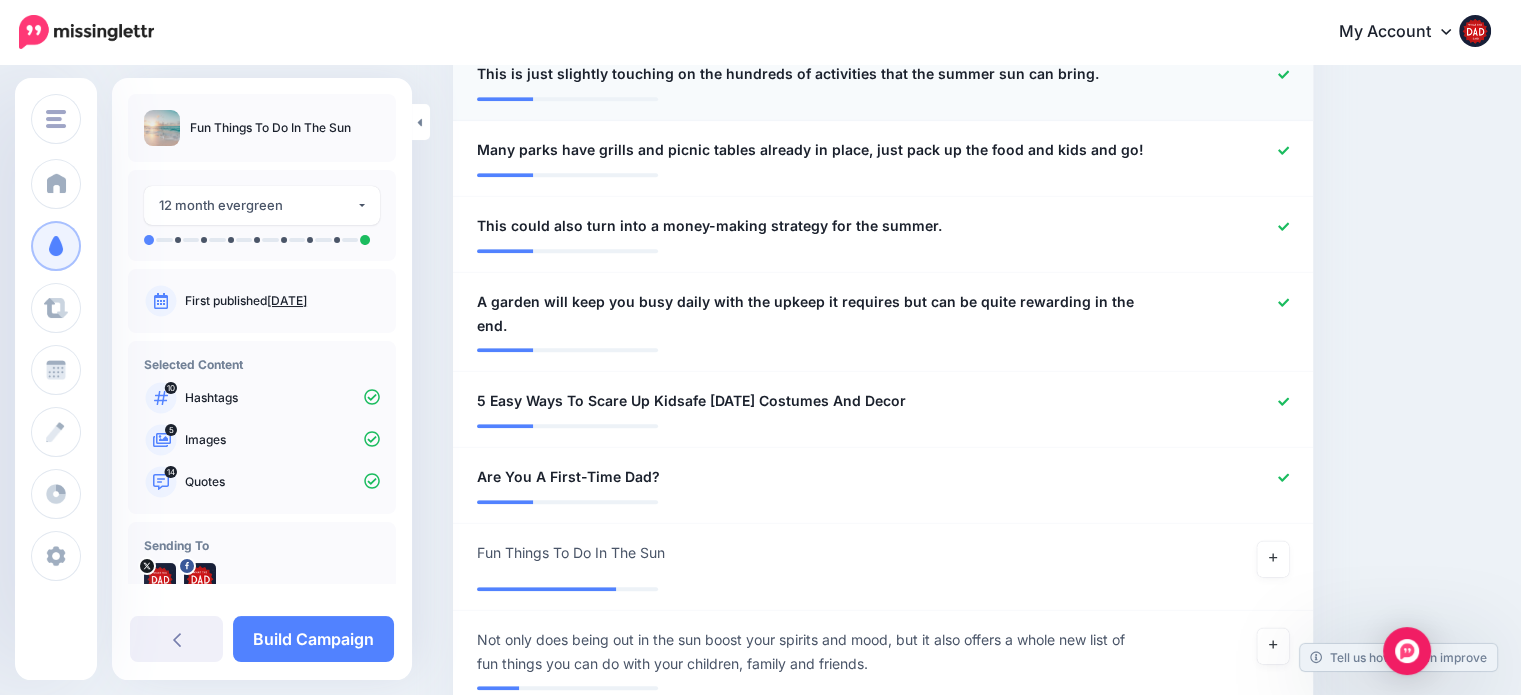 scroll, scrollTop: 1384, scrollLeft: 0, axis: vertical 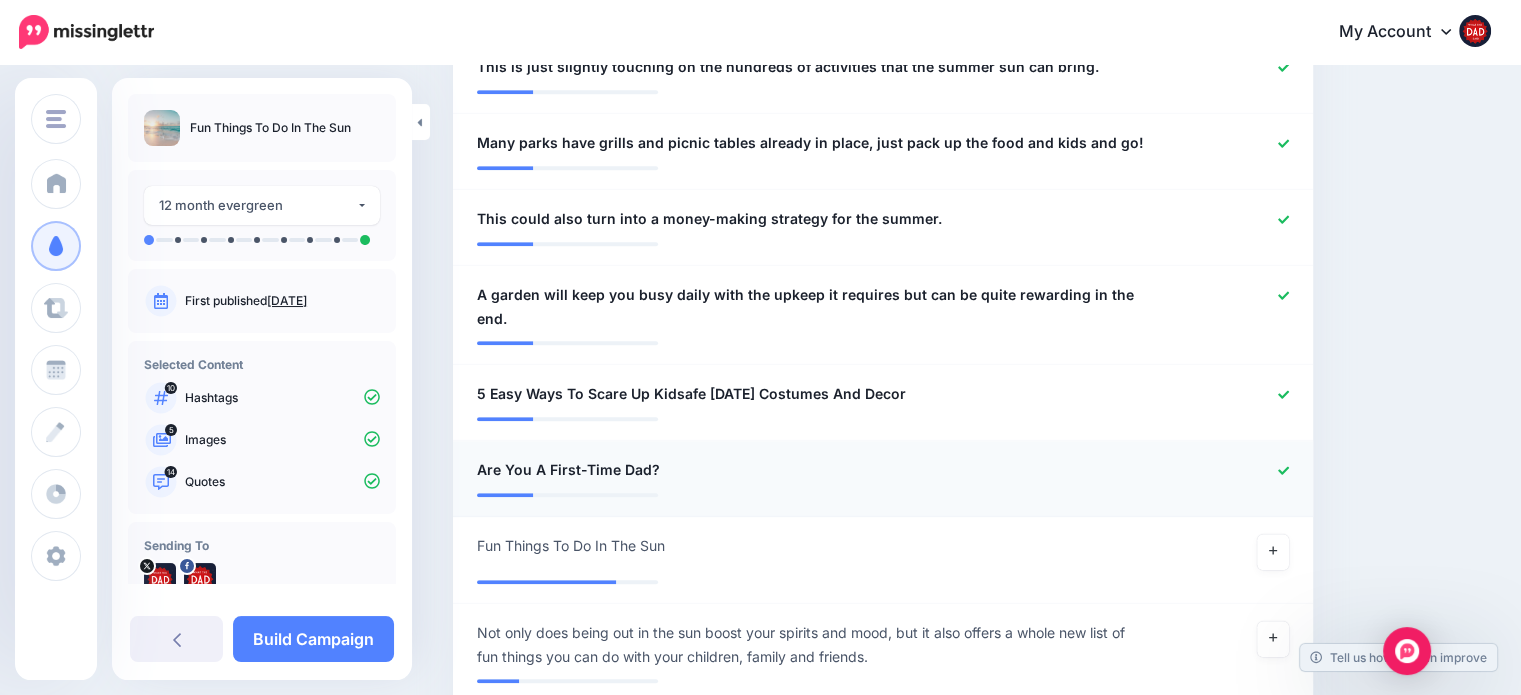 click 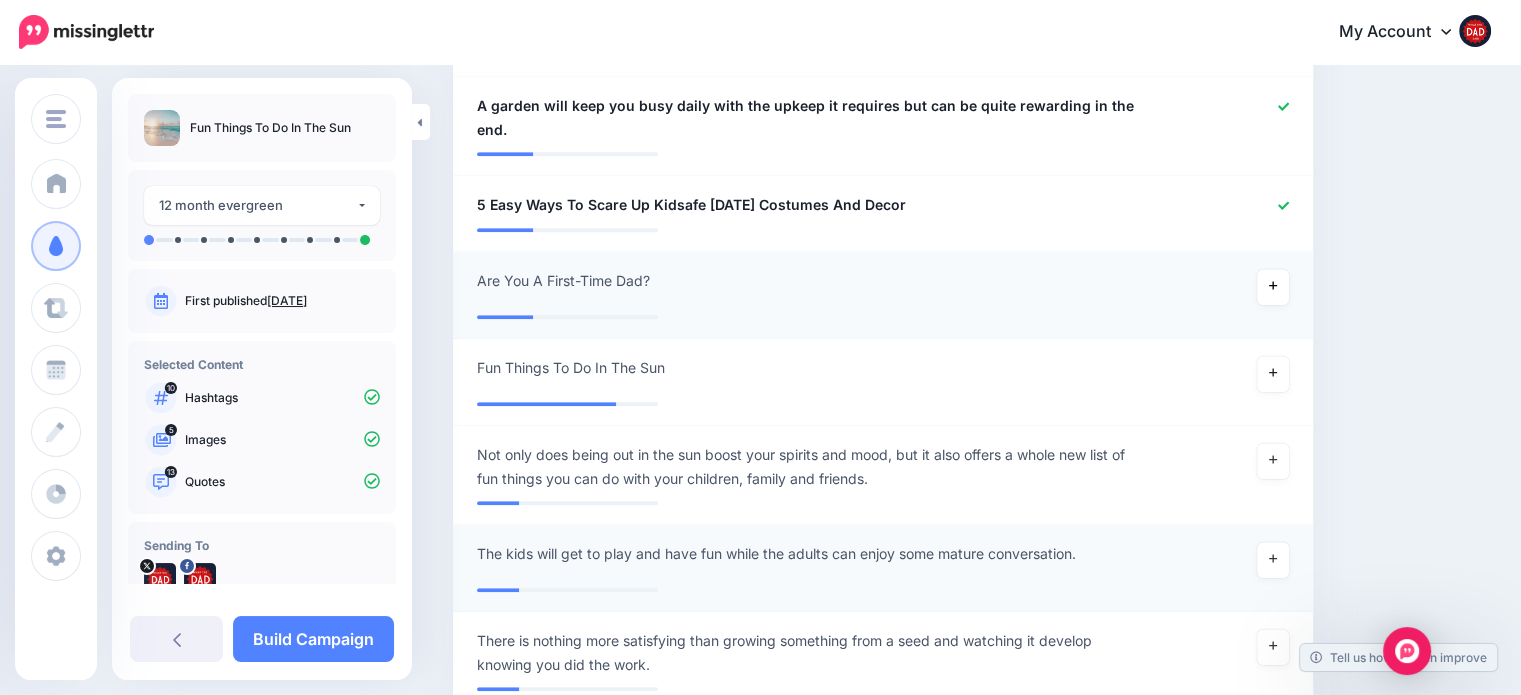 scroll, scrollTop: 1684, scrollLeft: 0, axis: vertical 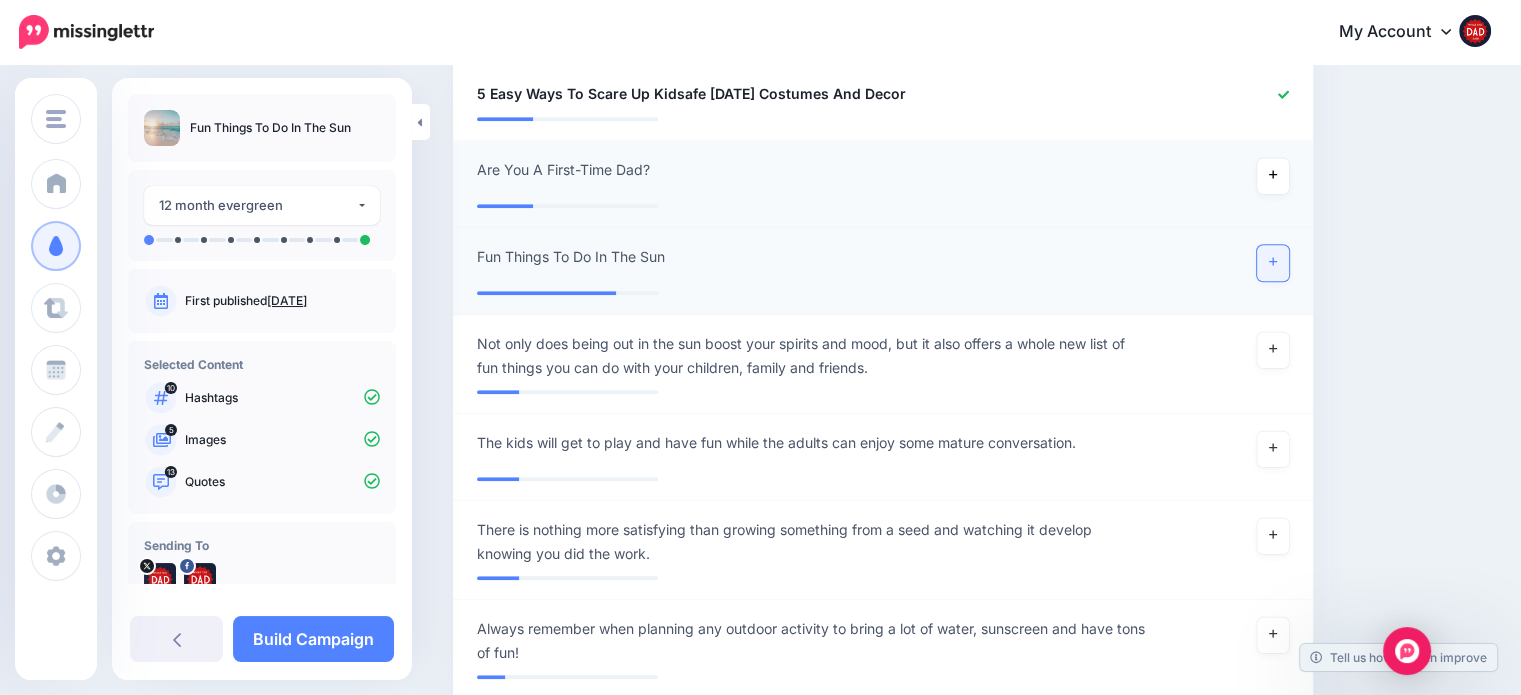 click 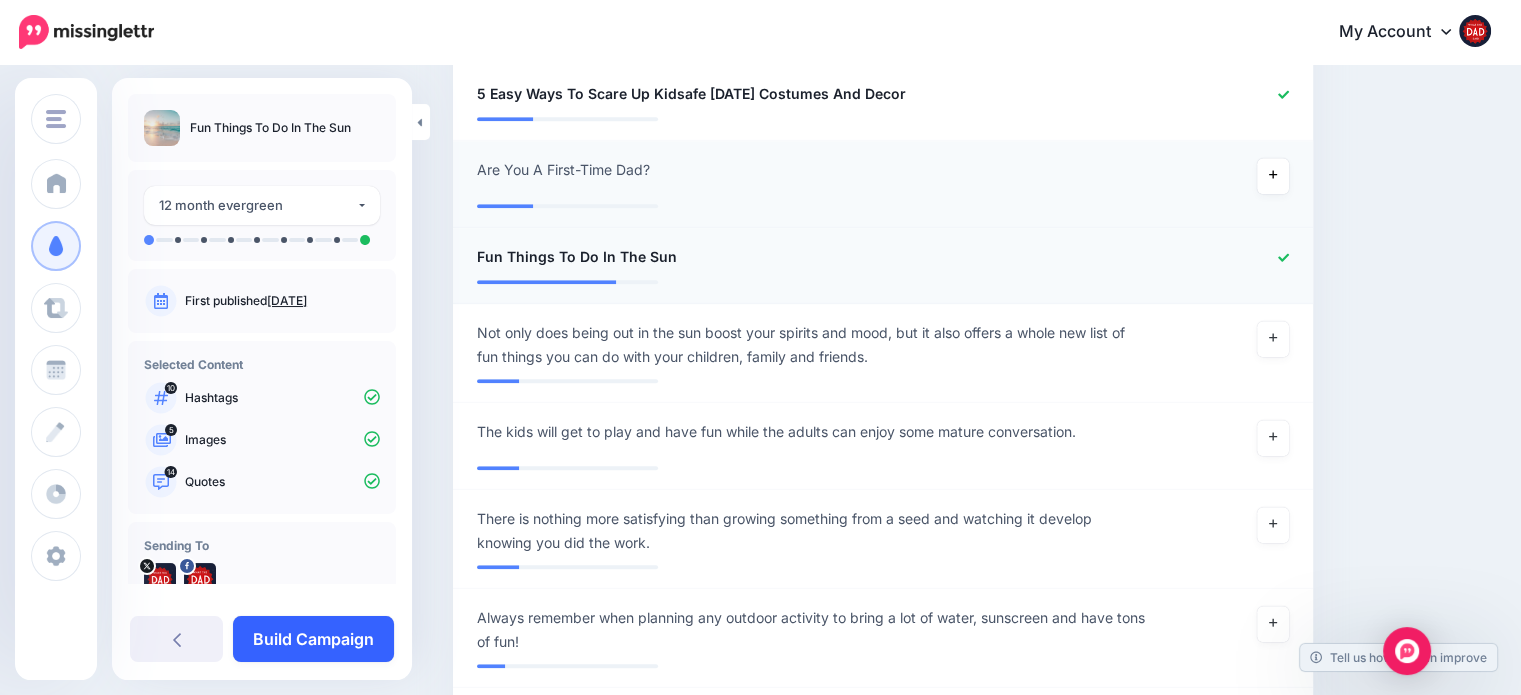 click on "Build Campaign" at bounding box center (313, 639) 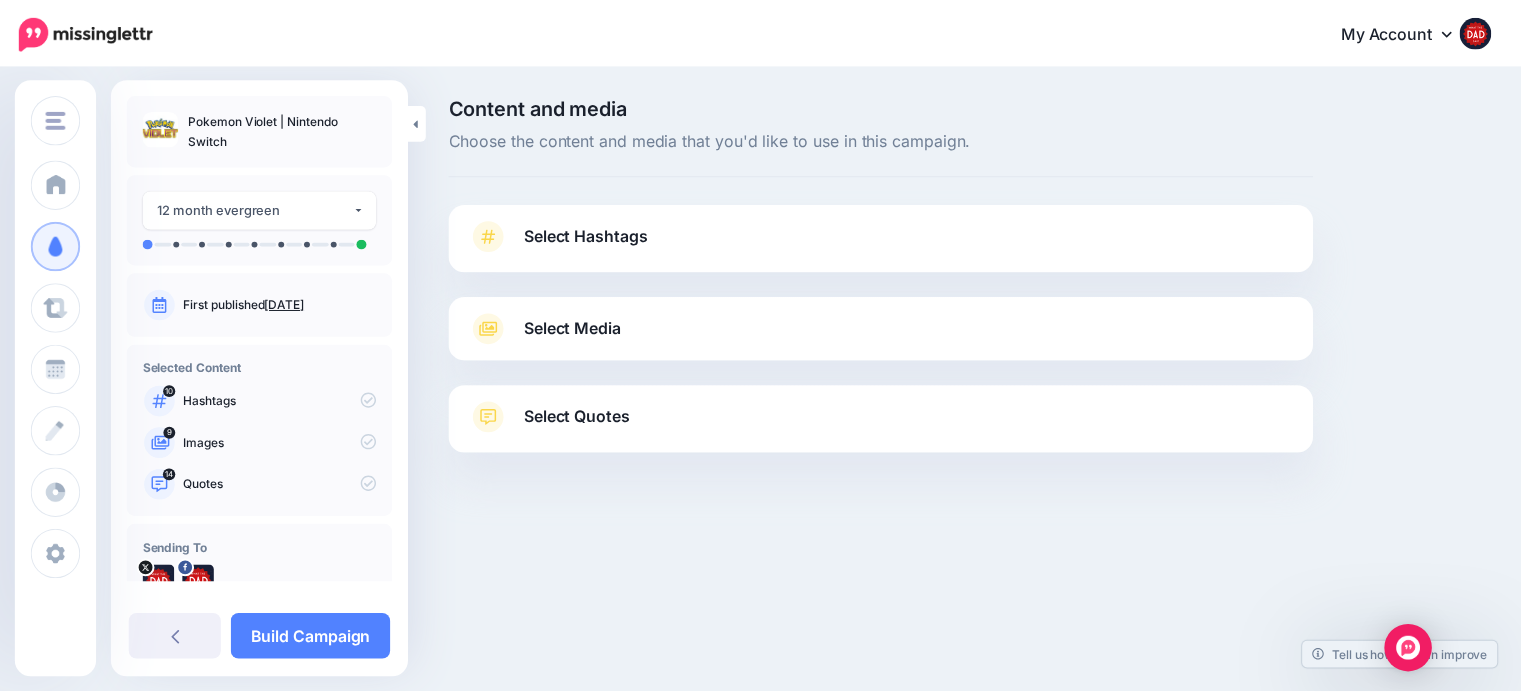 scroll, scrollTop: 0, scrollLeft: 0, axis: both 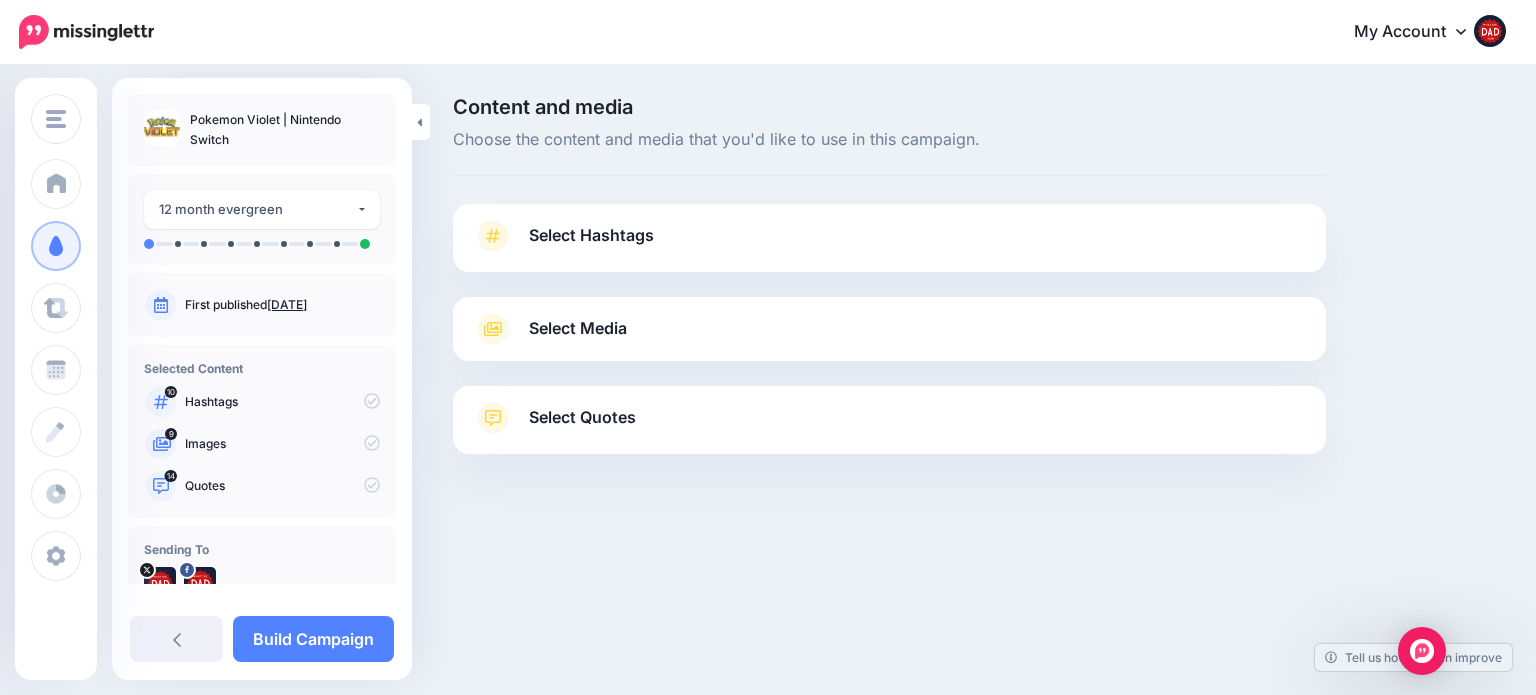 click on "Select Hashtags" at bounding box center [889, 246] 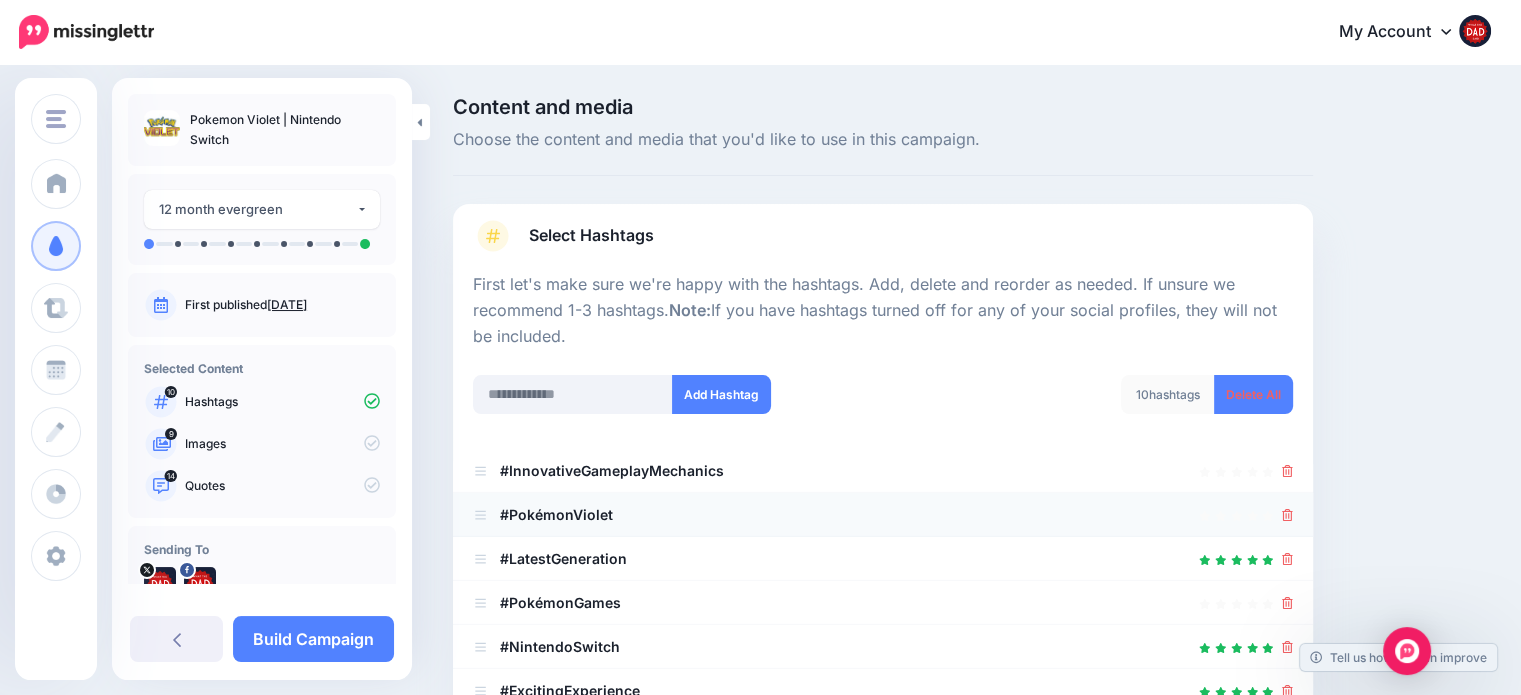 scroll, scrollTop: 500, scrollLeft: 0, axis: vertical 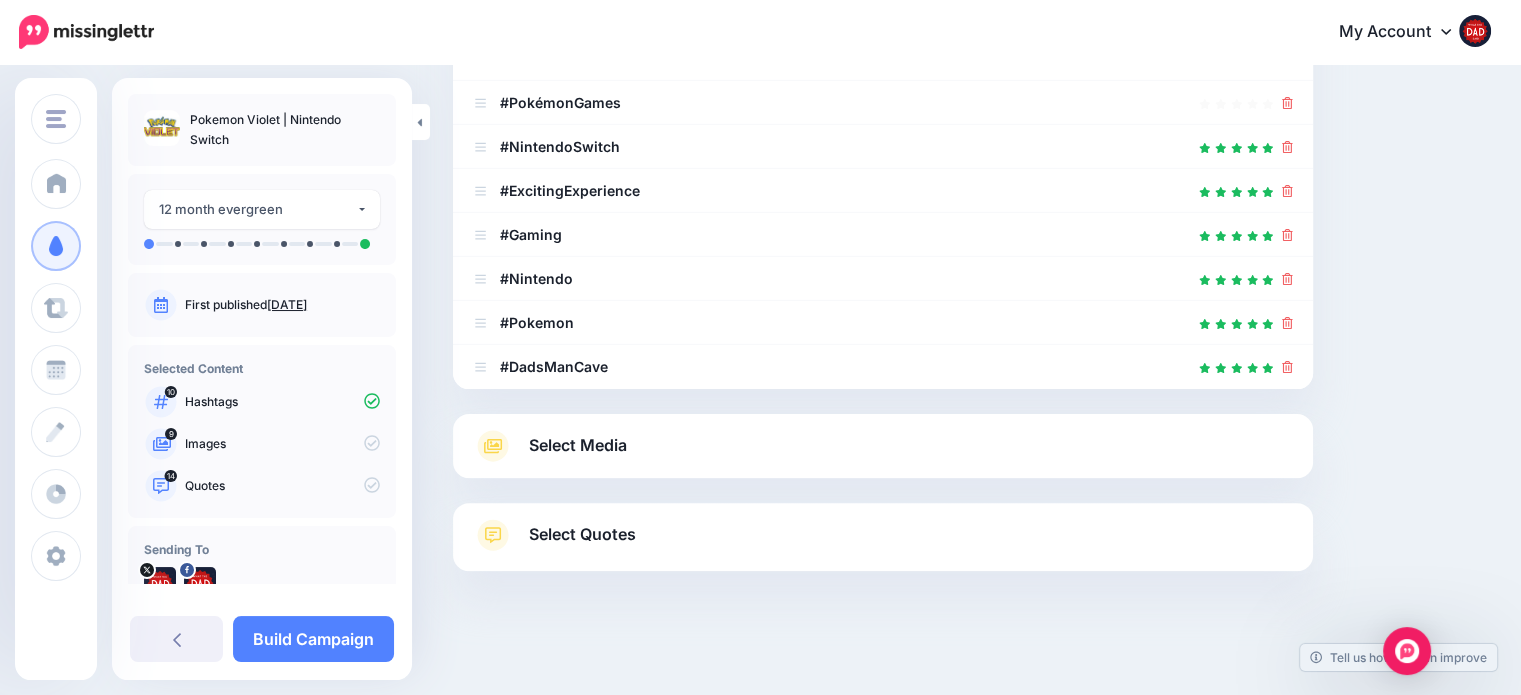 click on "Select Media" at bounding box center [883, 446] 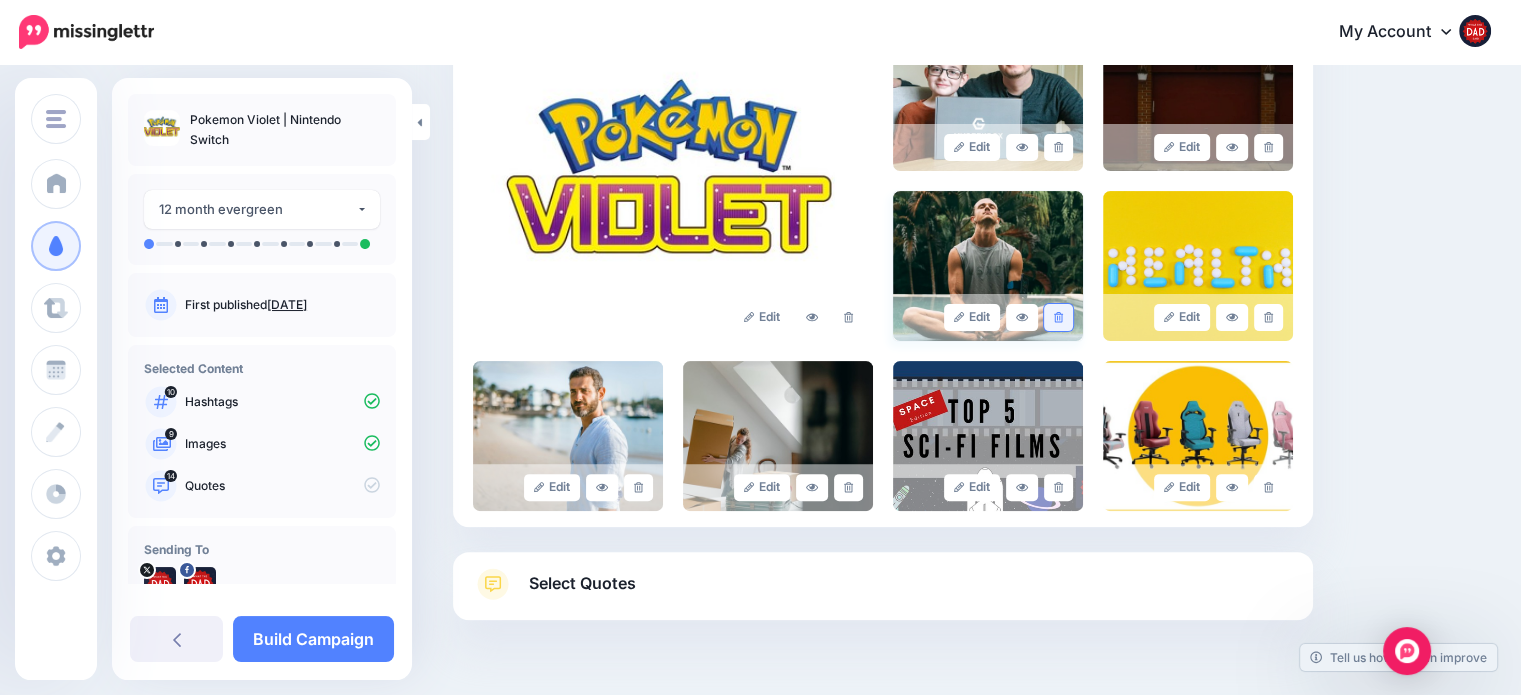 click at bounding box center (1058, 317) 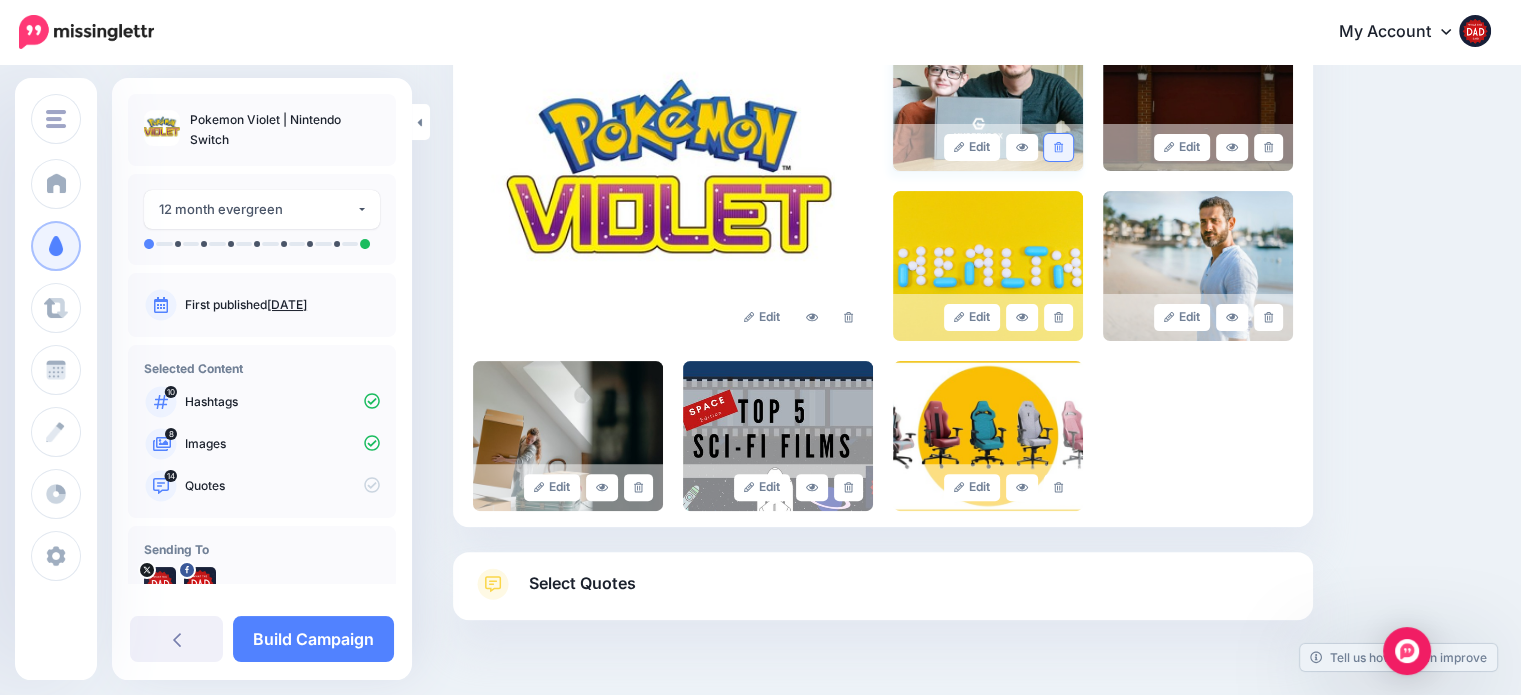 click 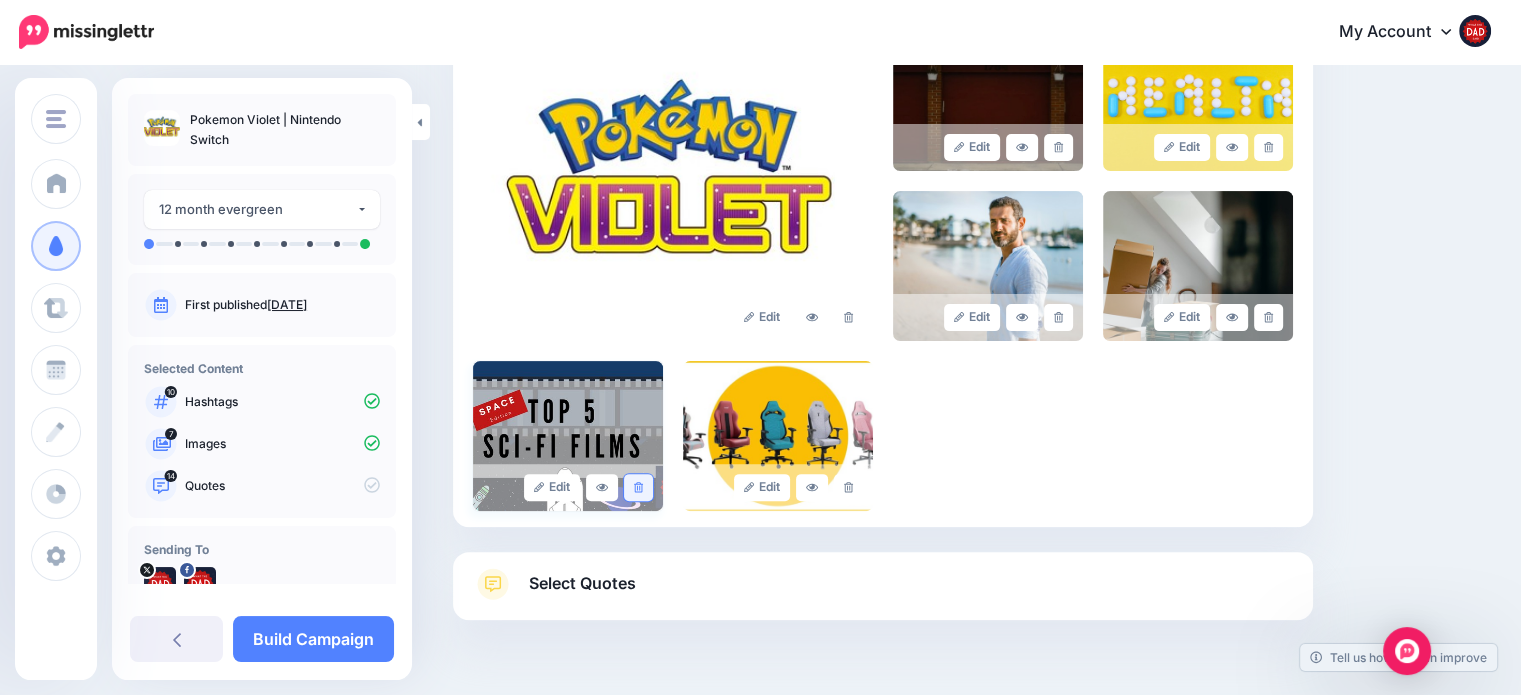 click 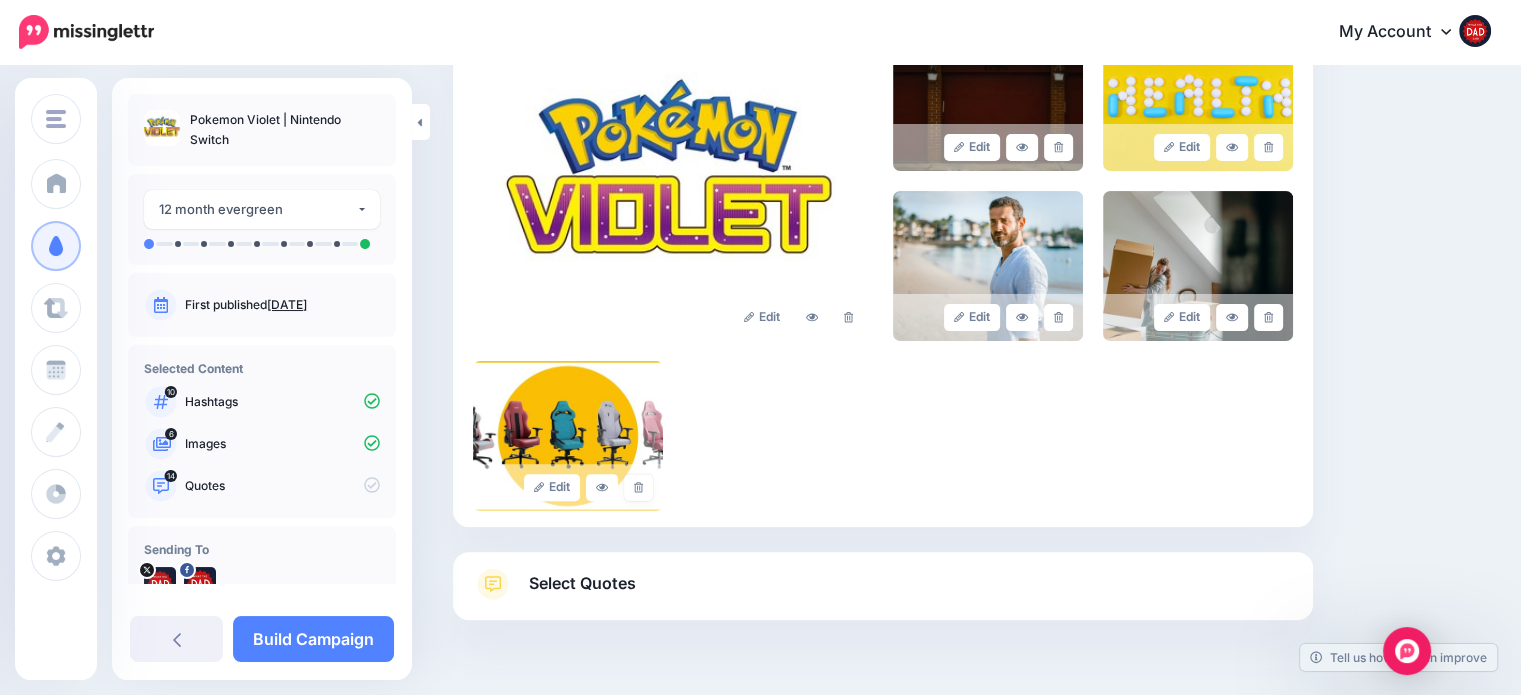 click 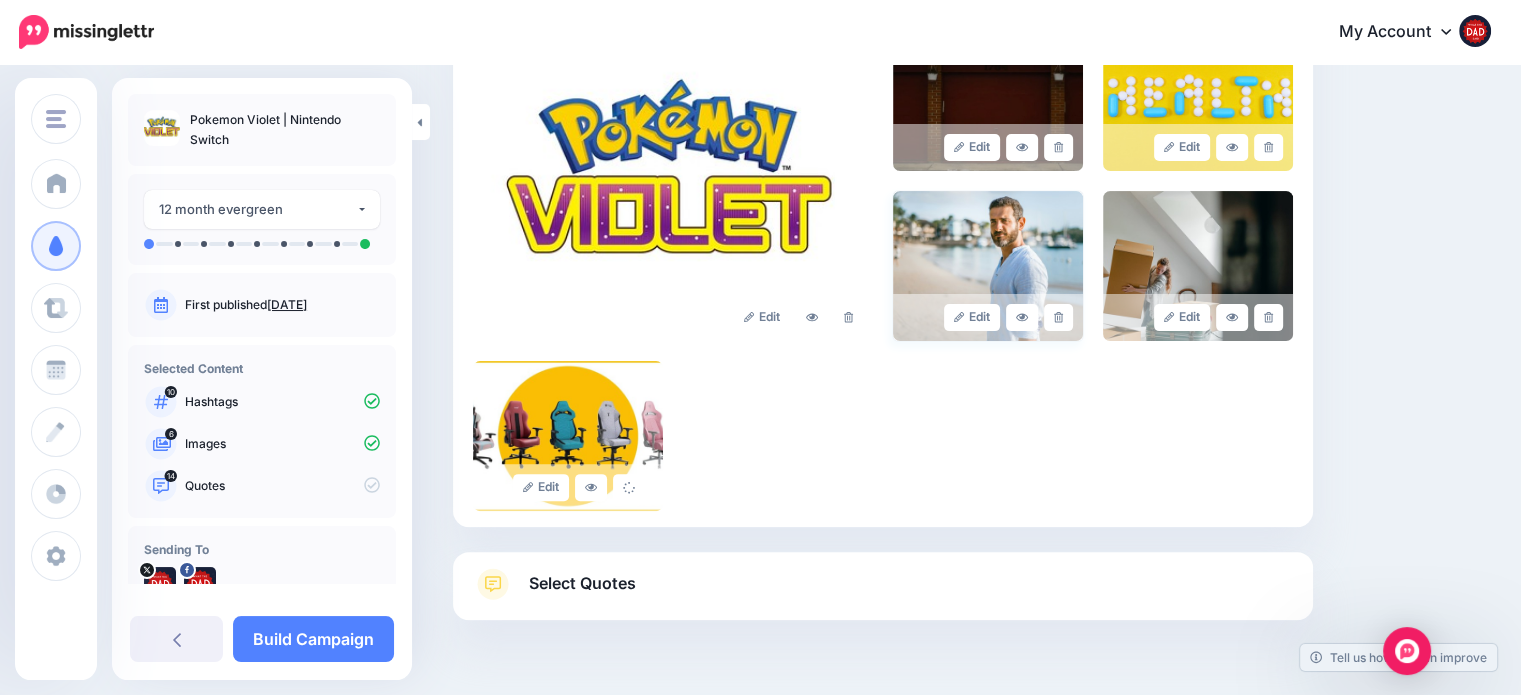 scroll, scrollTop: 384, scrollLeft: 0, axis: vertical 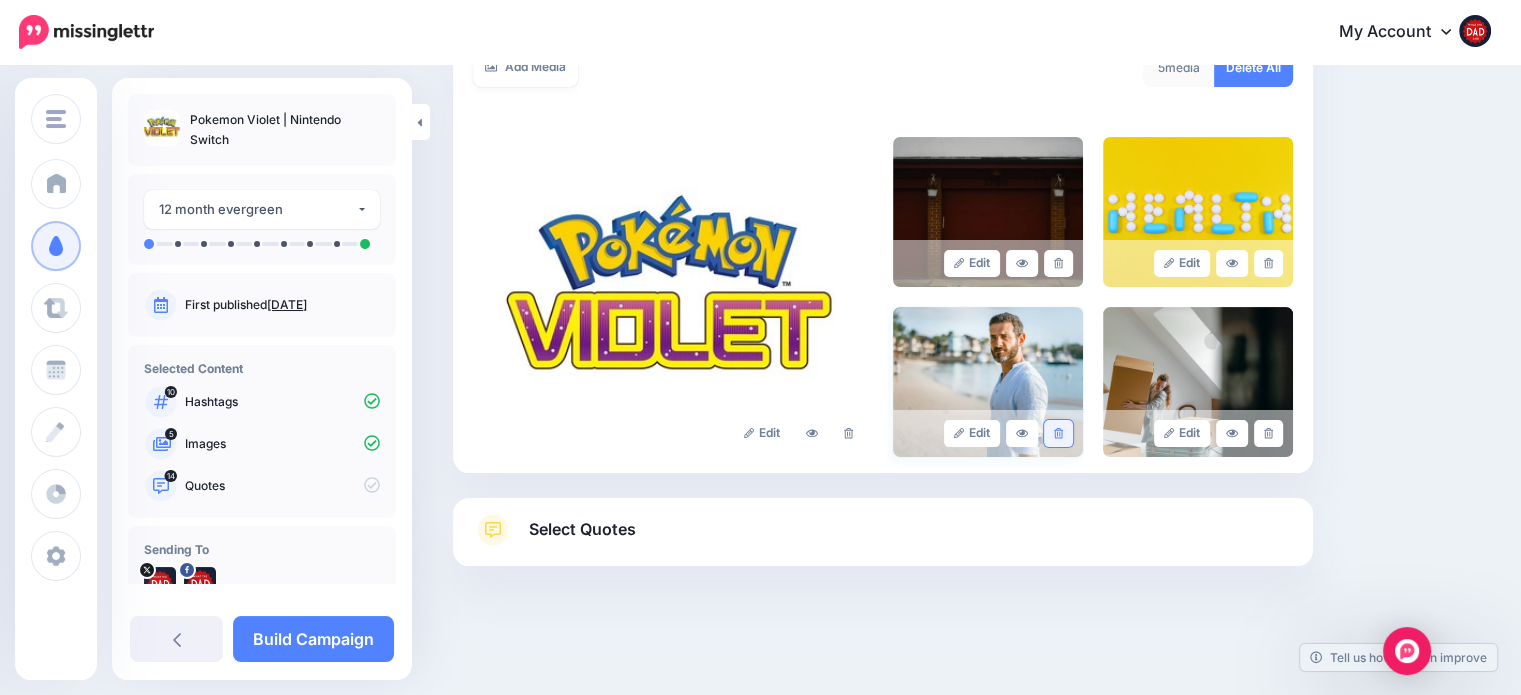 click at bounding box center [1058, 433] 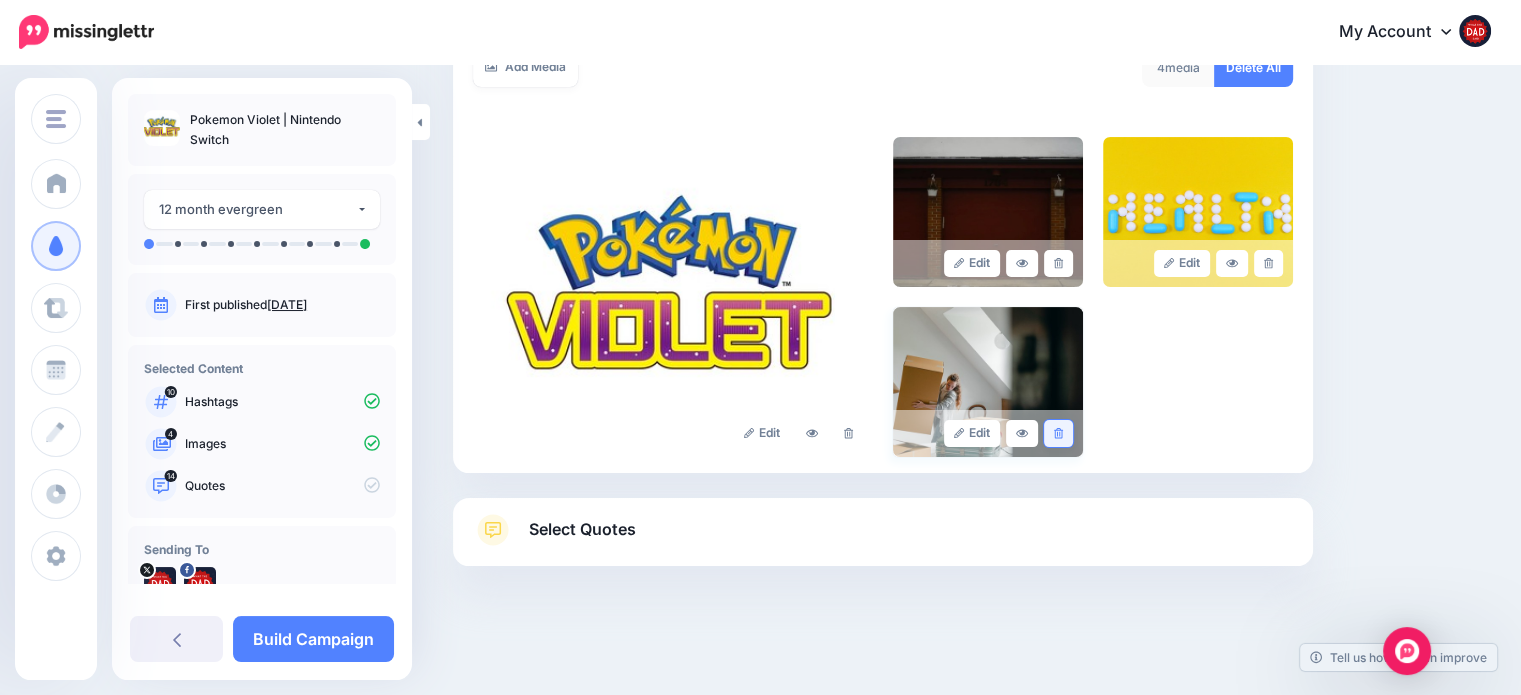 click 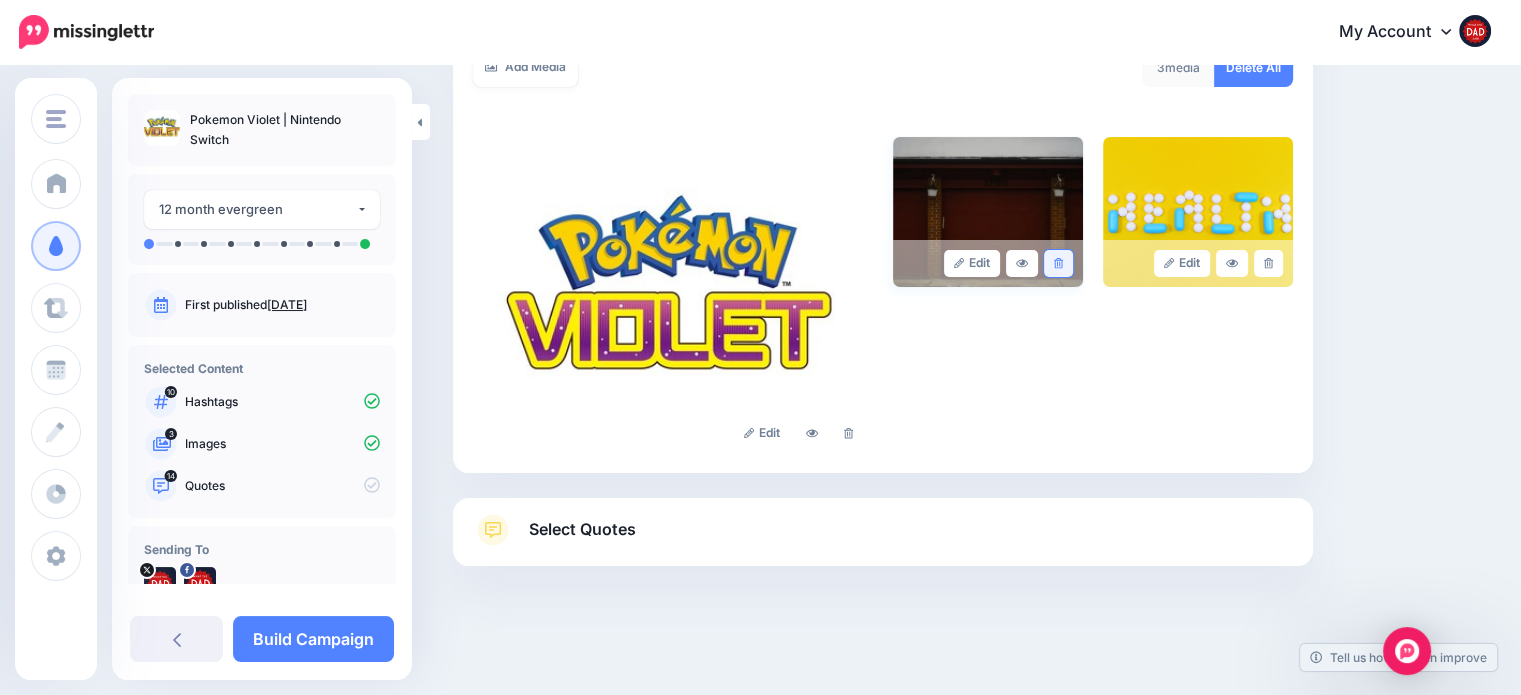 click 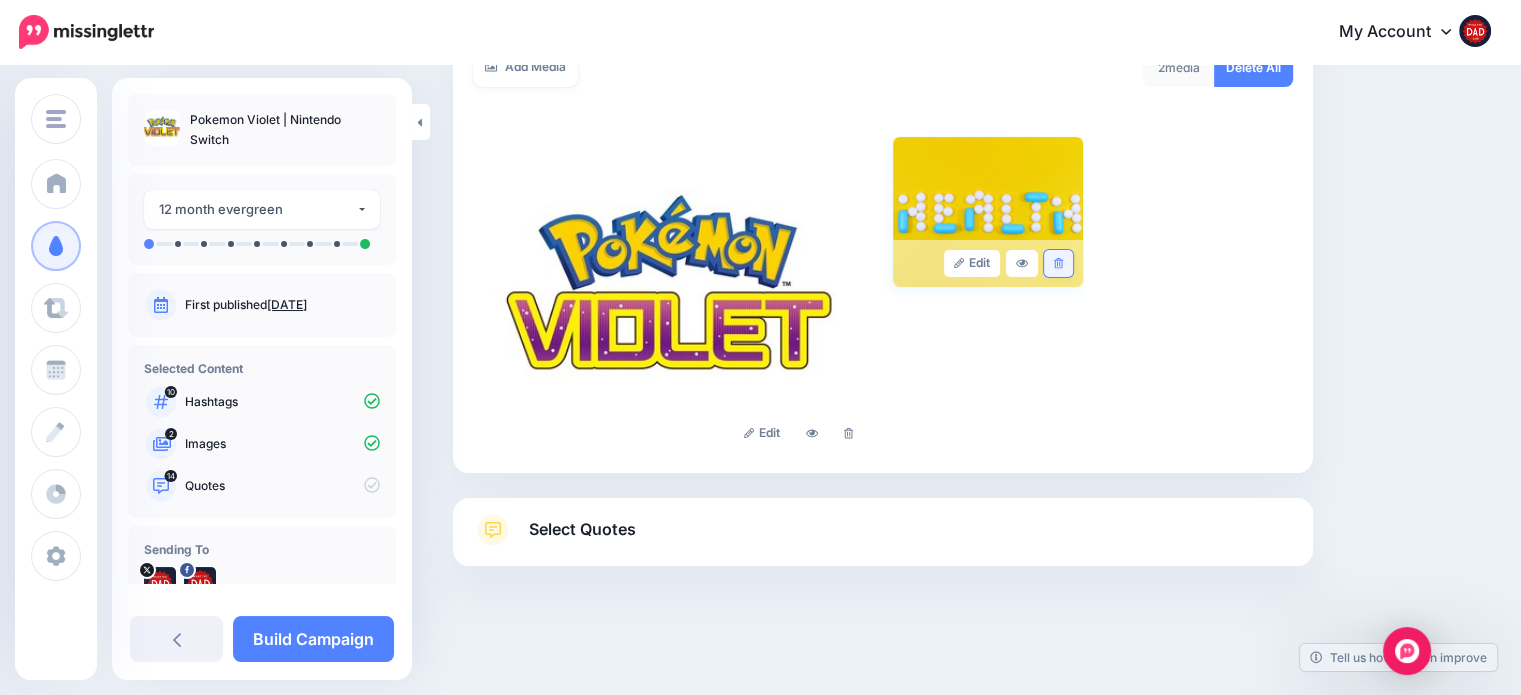 click at bounding box center (1058, 263) 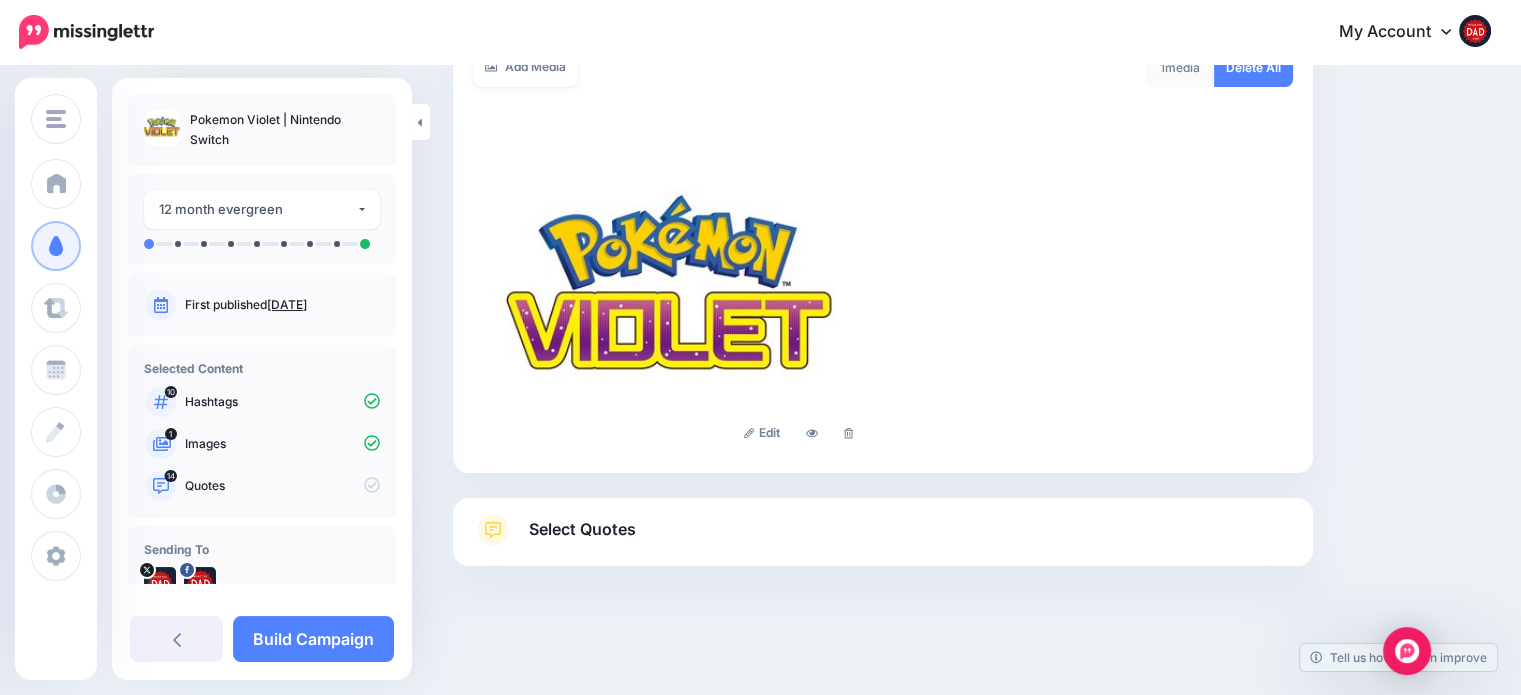 click on "Select Quotes" at bounding box center [582, 529] 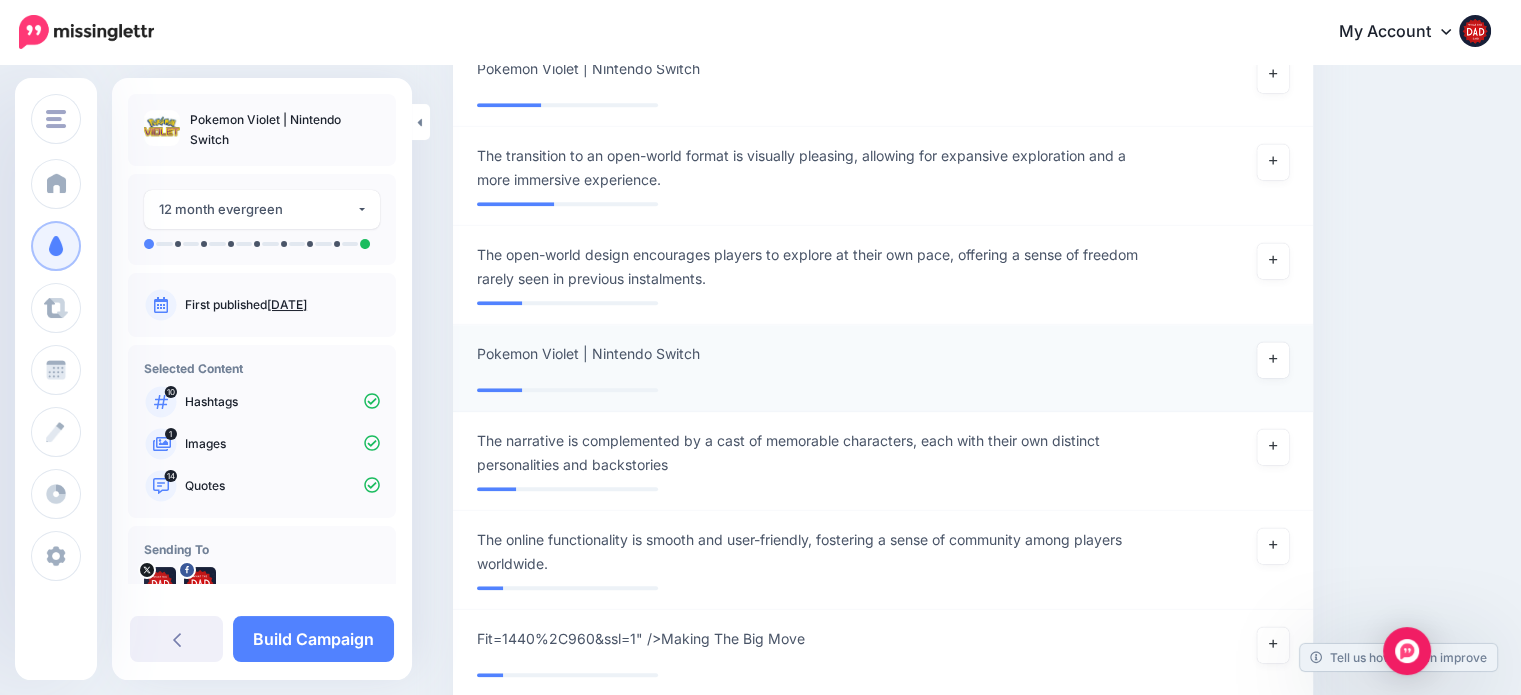 scroll, scrollTop: 2384, scrollLeft: 0, axis: vertical 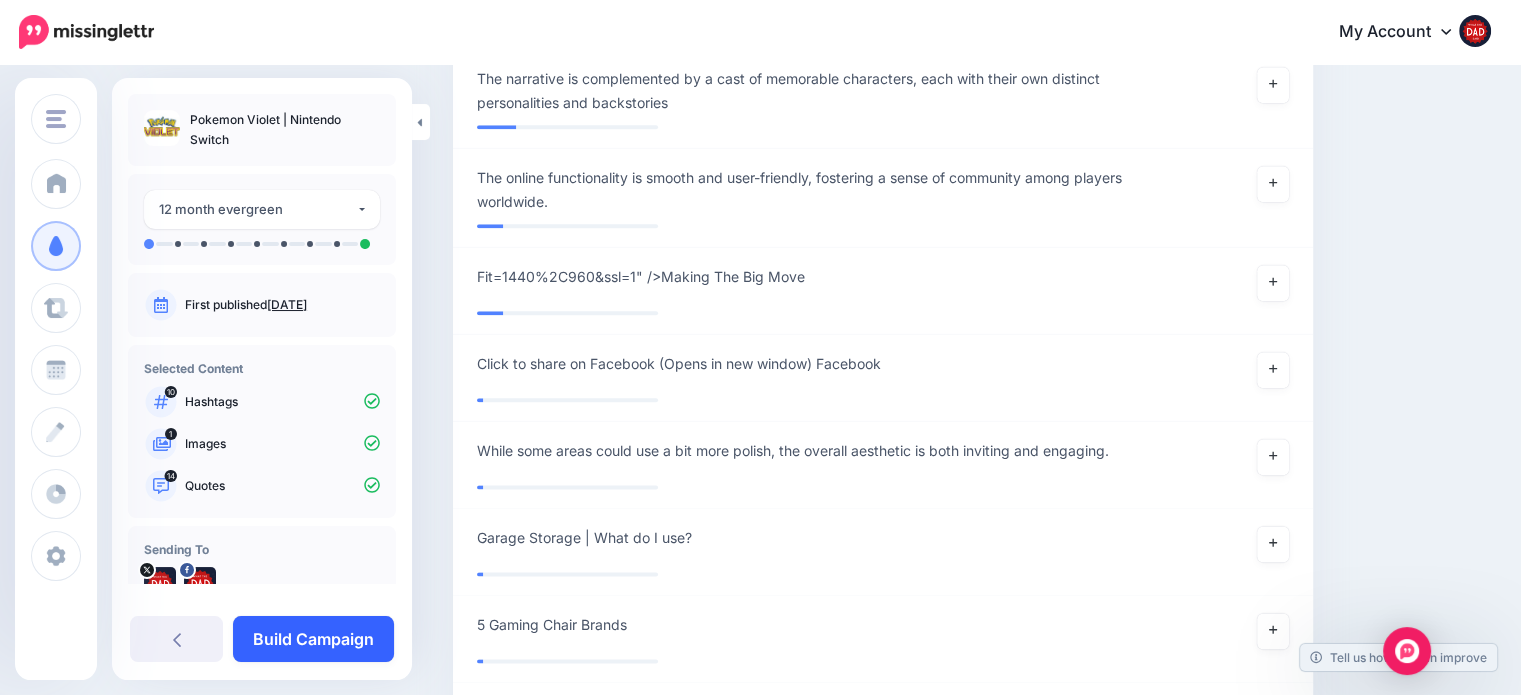 click on "Build Campaign" at bounding box center (313, 639) 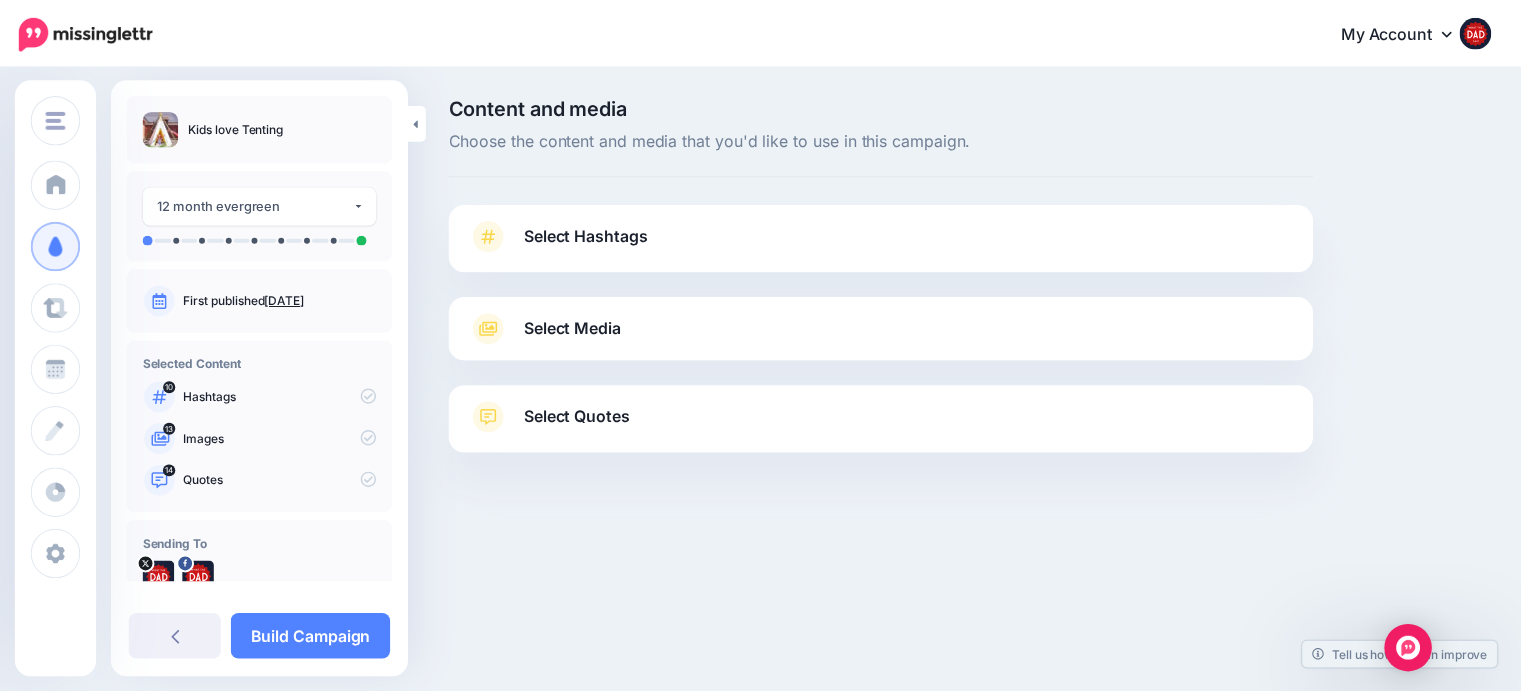scroll, scrollTop: 0, scrollLeft: 0, axis: both 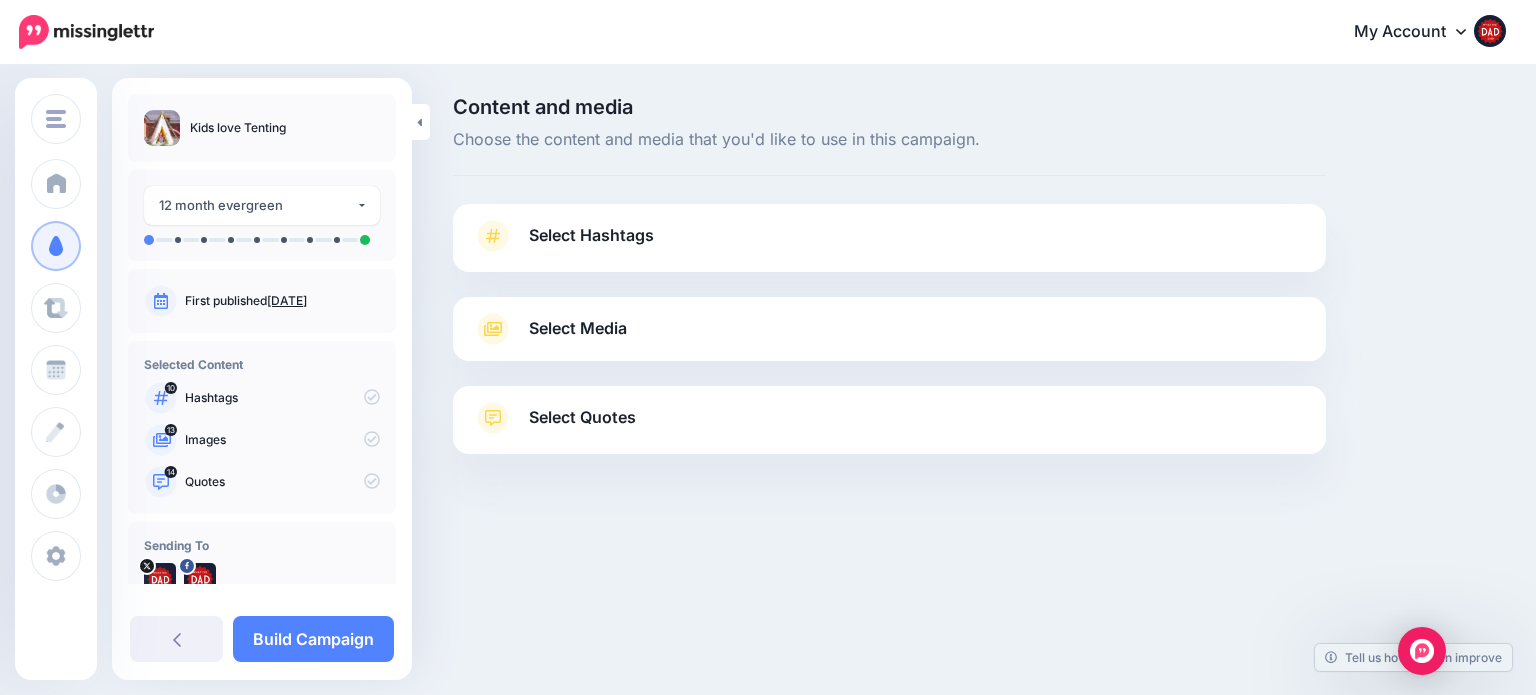 click on "Select Hashtags" at bounding box center (591, 235) 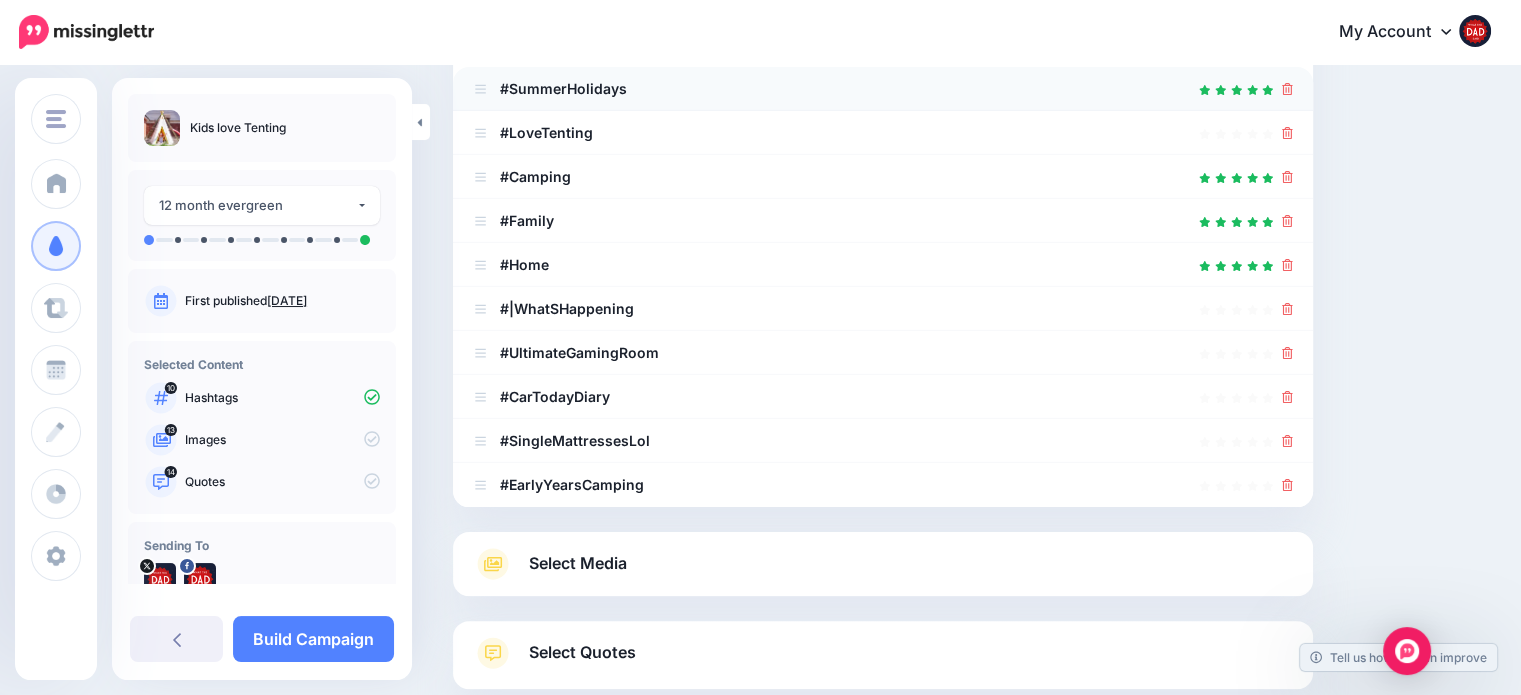 scroll, scrollTop: 400, scrollLeft: 0, axis: vertical 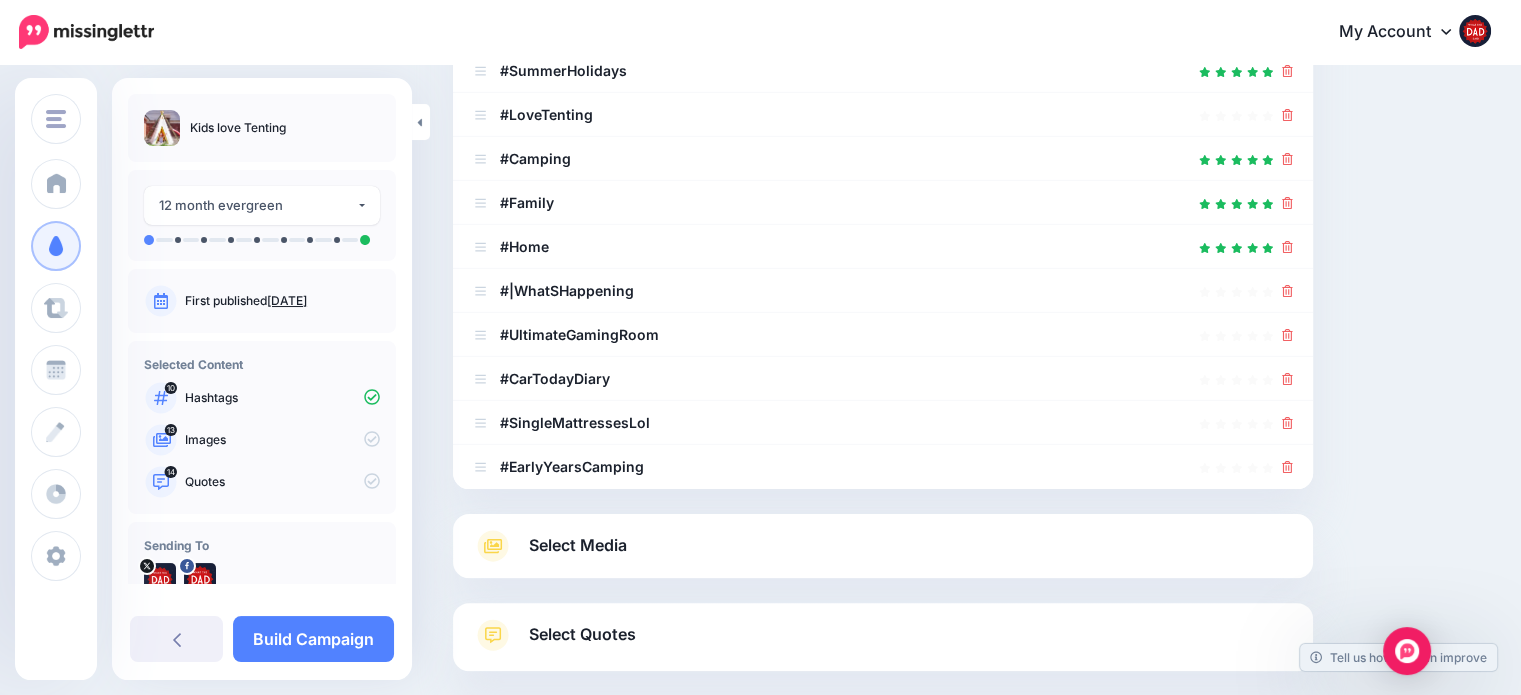 click on "Select Media" at bounding box center (883, 546) 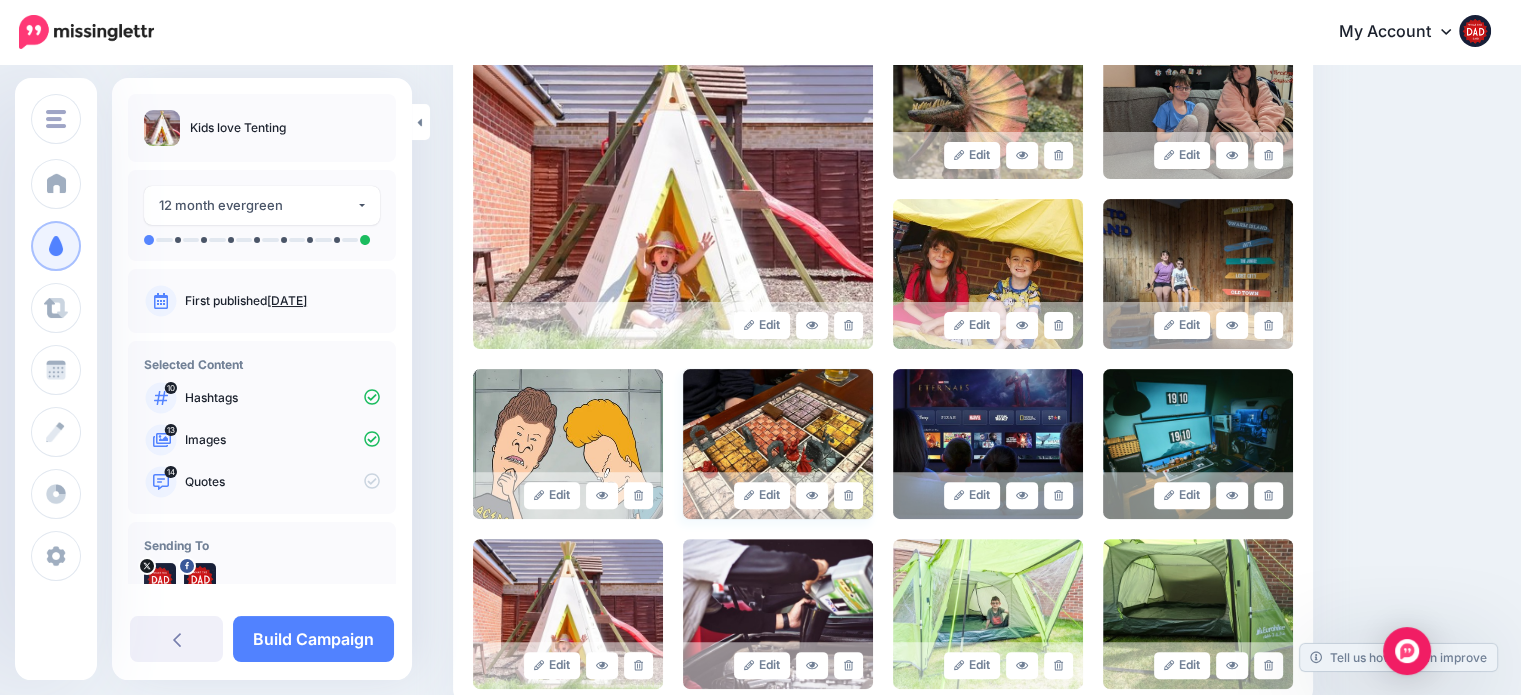 scroll, scrollTop: 500, scrollLeft: 0, axis: vertical 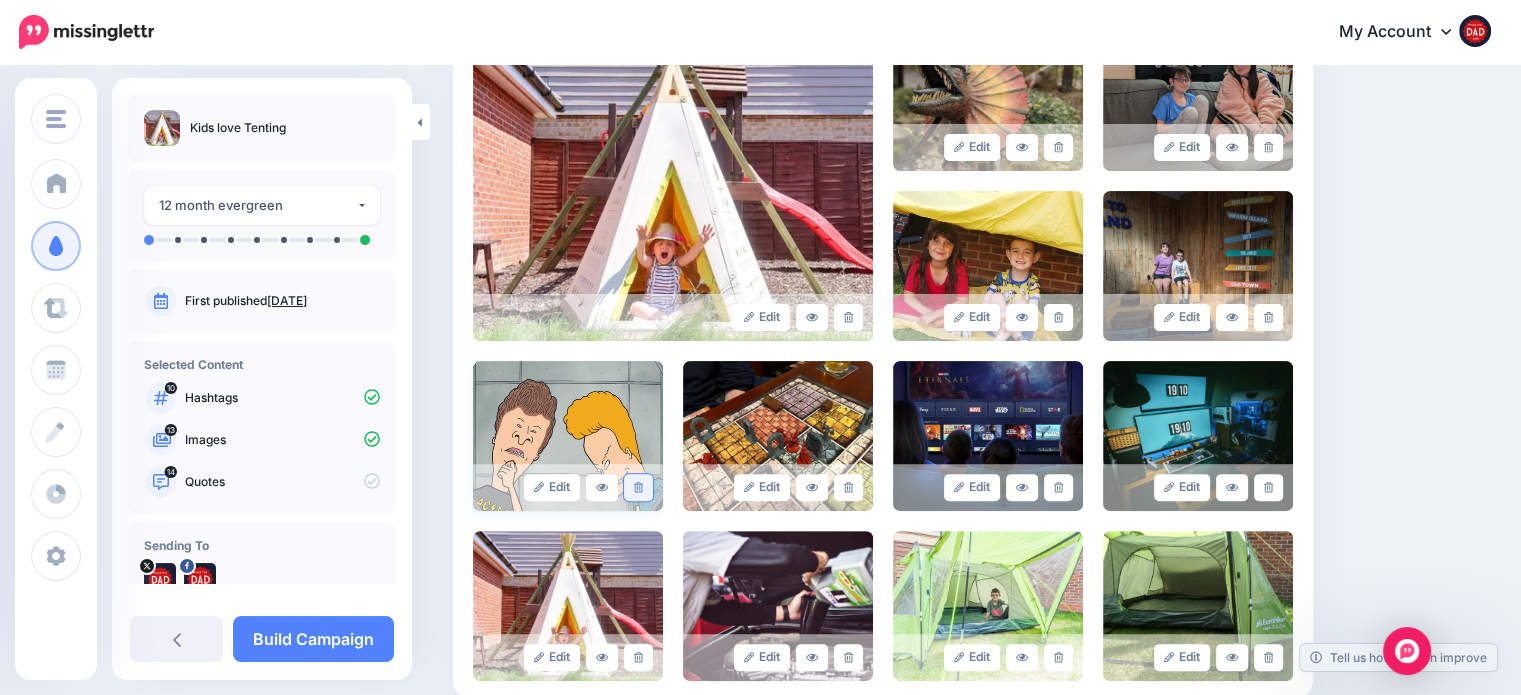 click 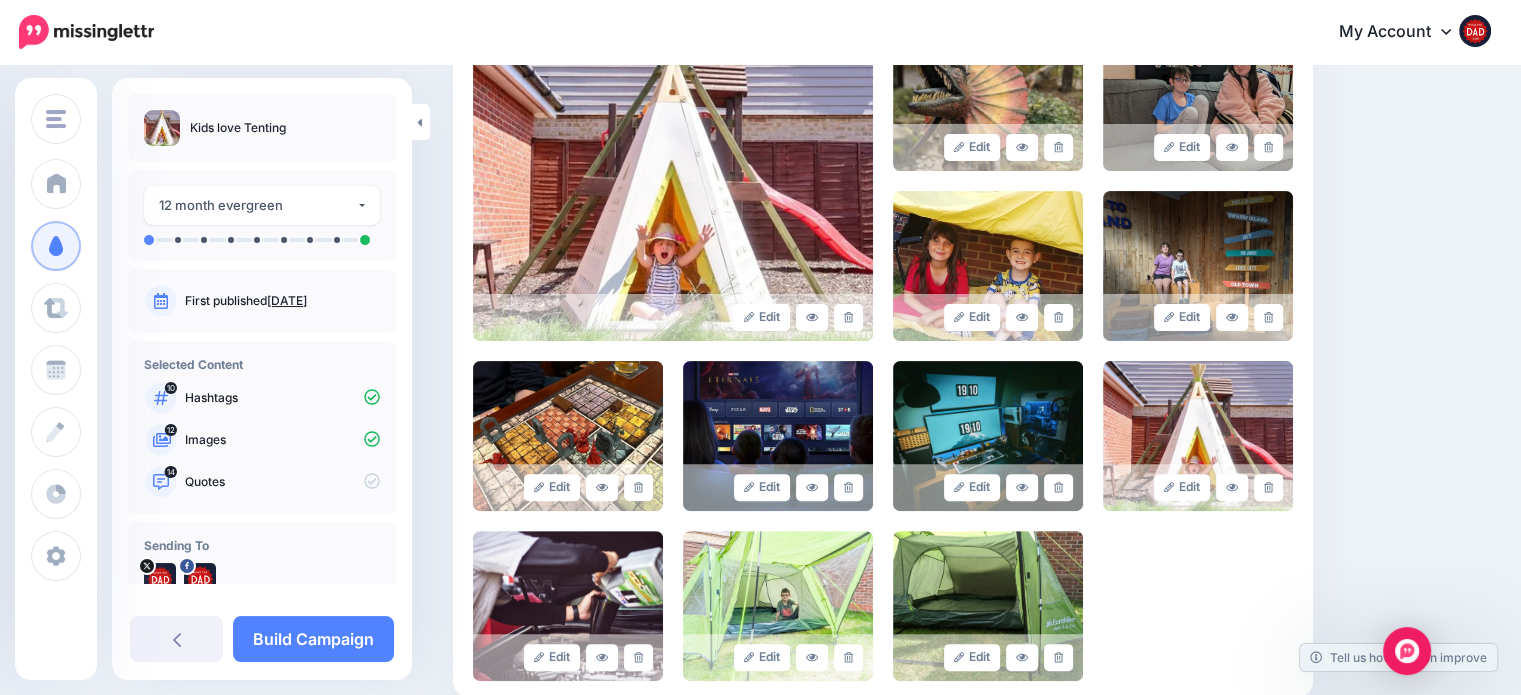 click 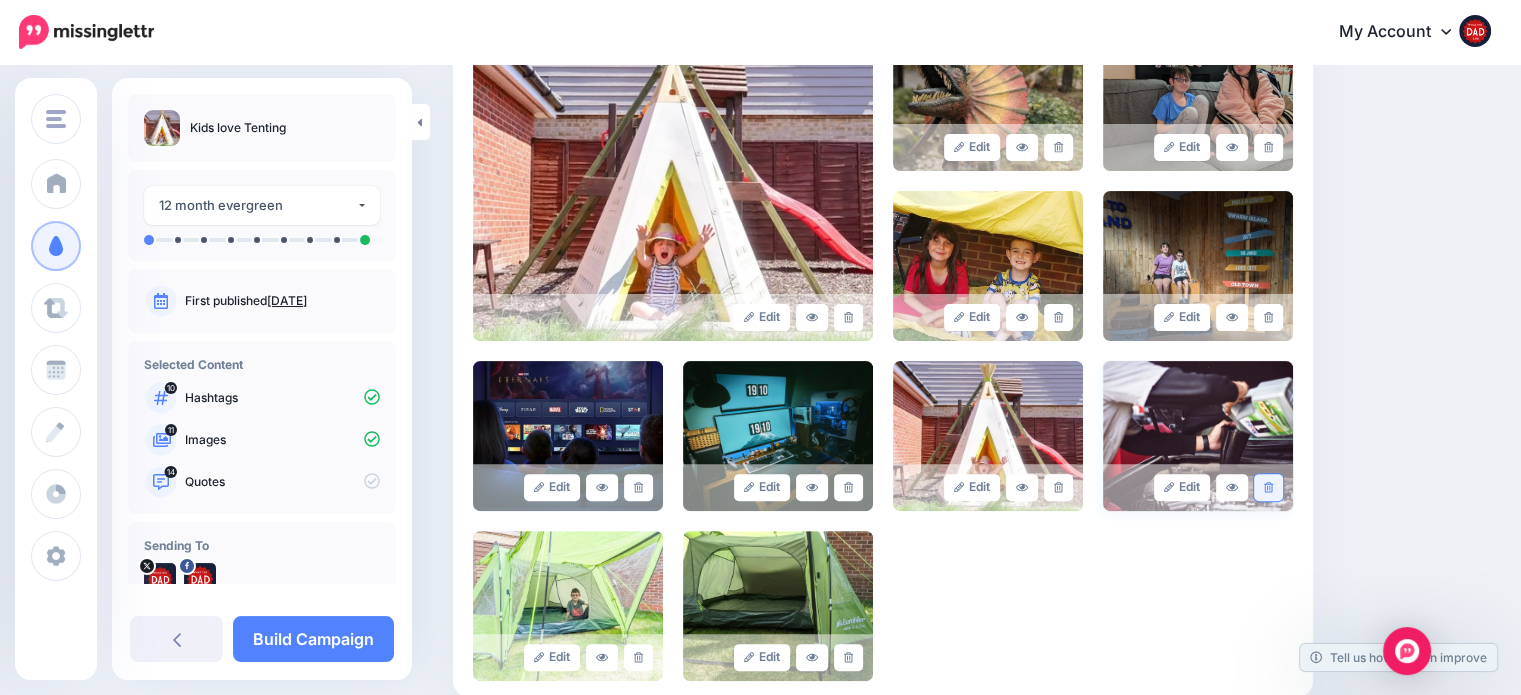 click at bounding box center (1268, 487) 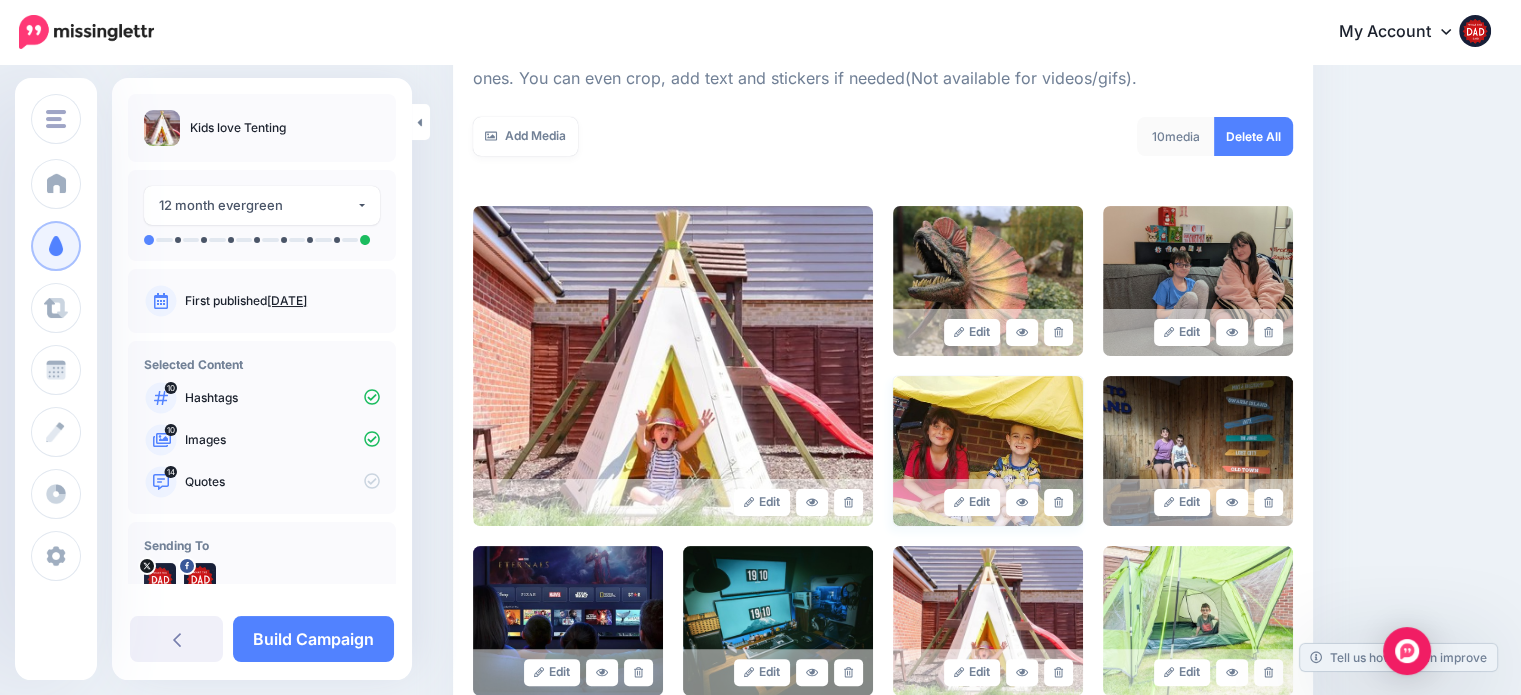 scroll, scrollTop: 300, scrollLeft: 0, axis: vertical 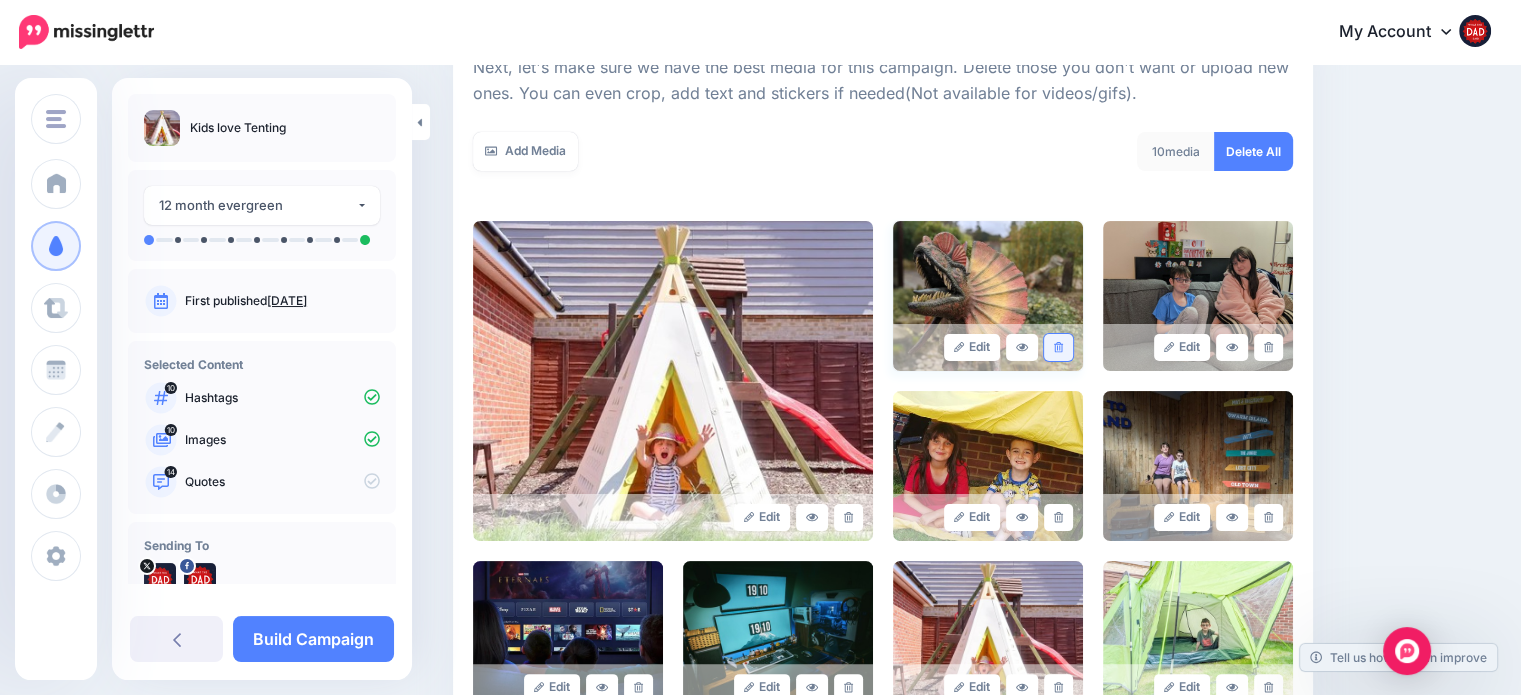 click at bounding box center [1058, 347] 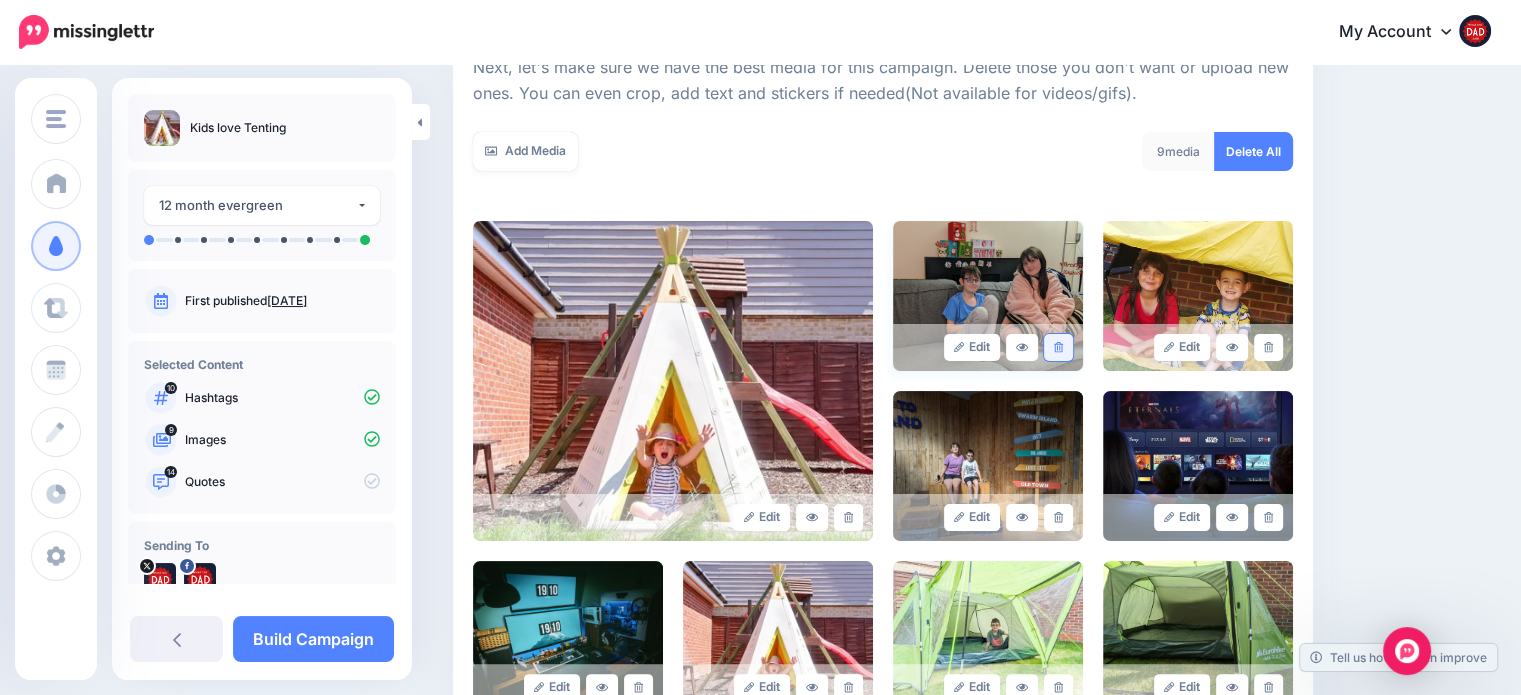 click at bounding box center (1058, 347) 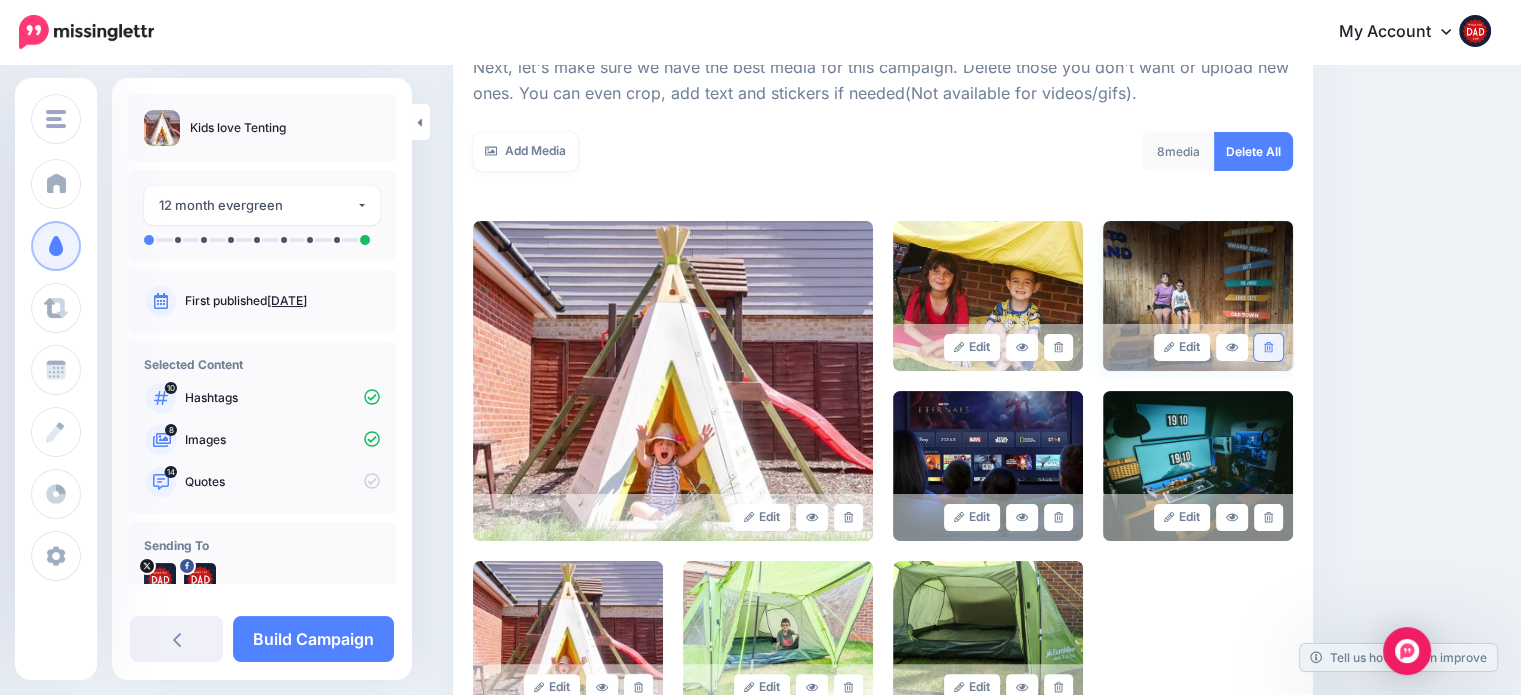 click at bounding box center [1268, 347] 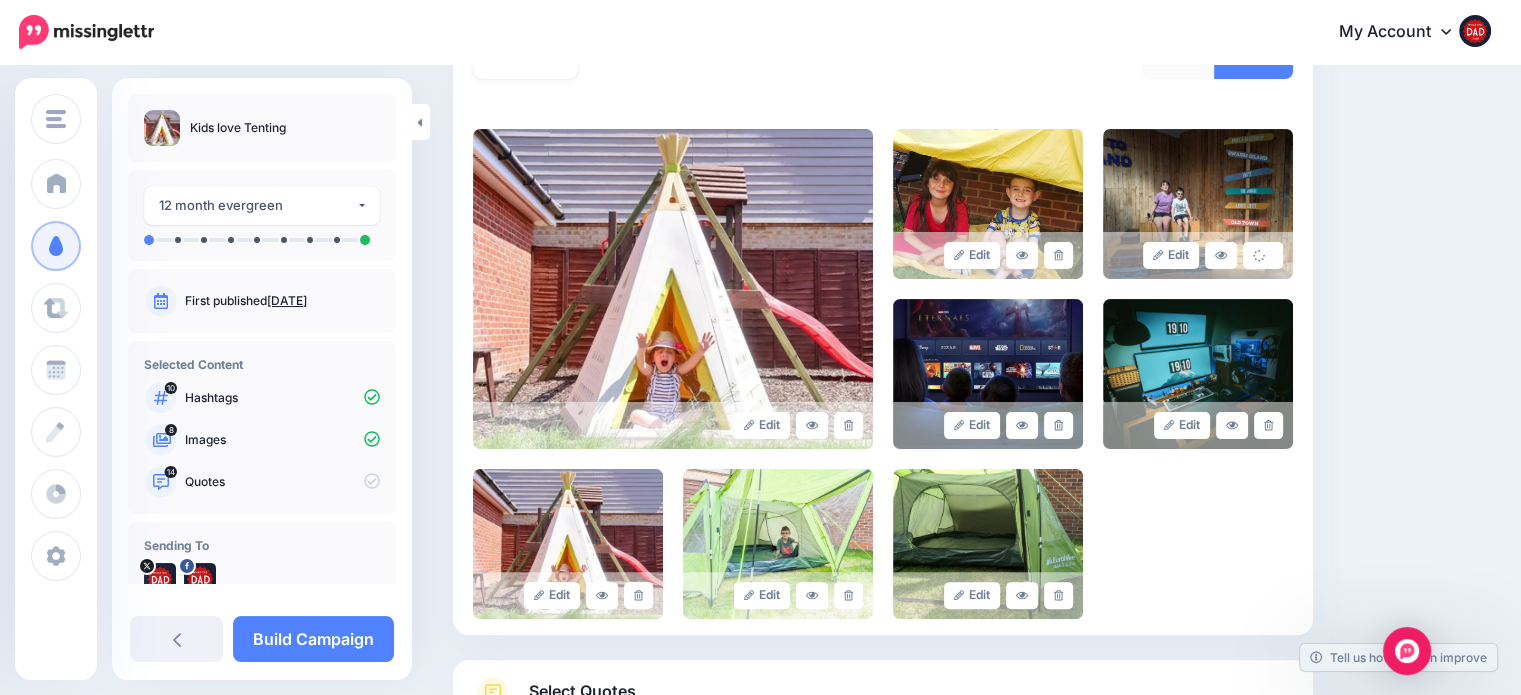 scroll, scrollTop: 400, scrollLeft: 0, axis: vertical 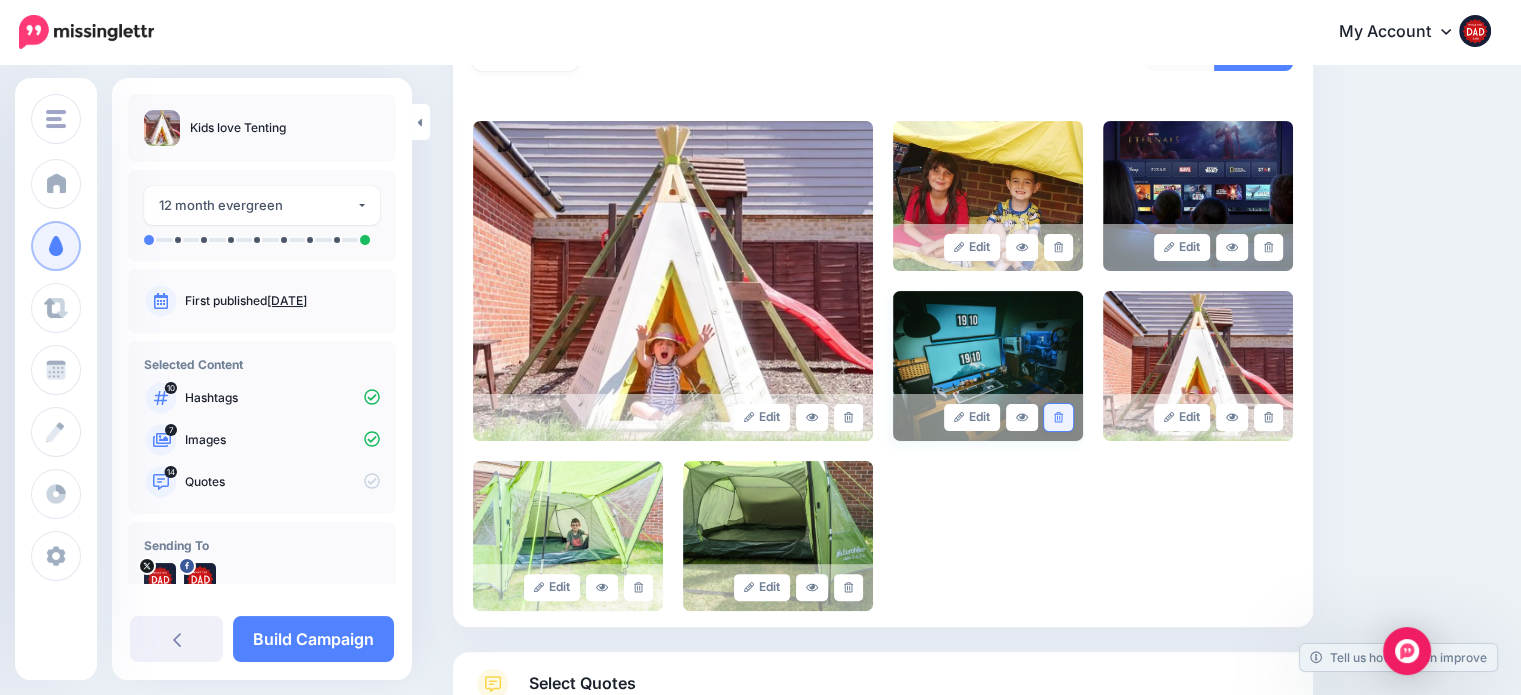click at bounding box center (1058, 417) 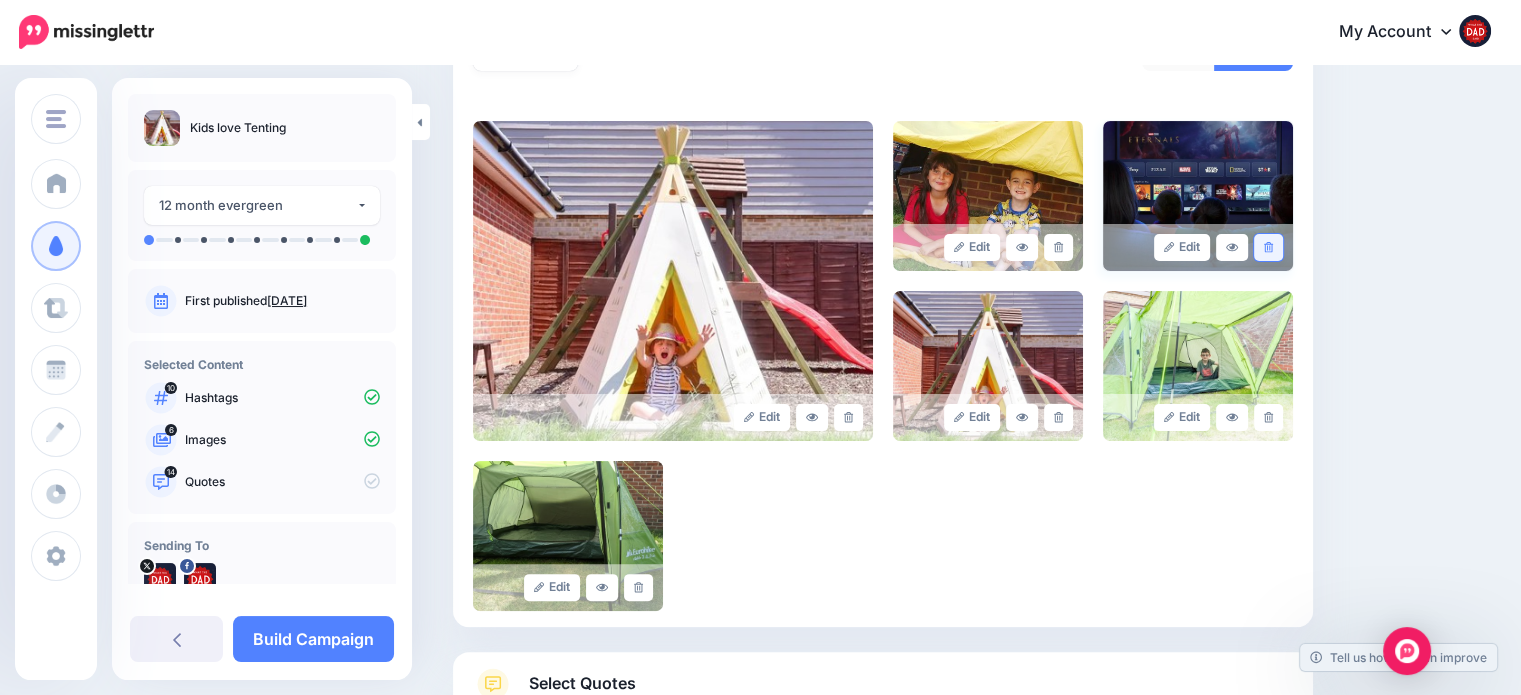 click at bounding box center [1268, 247] 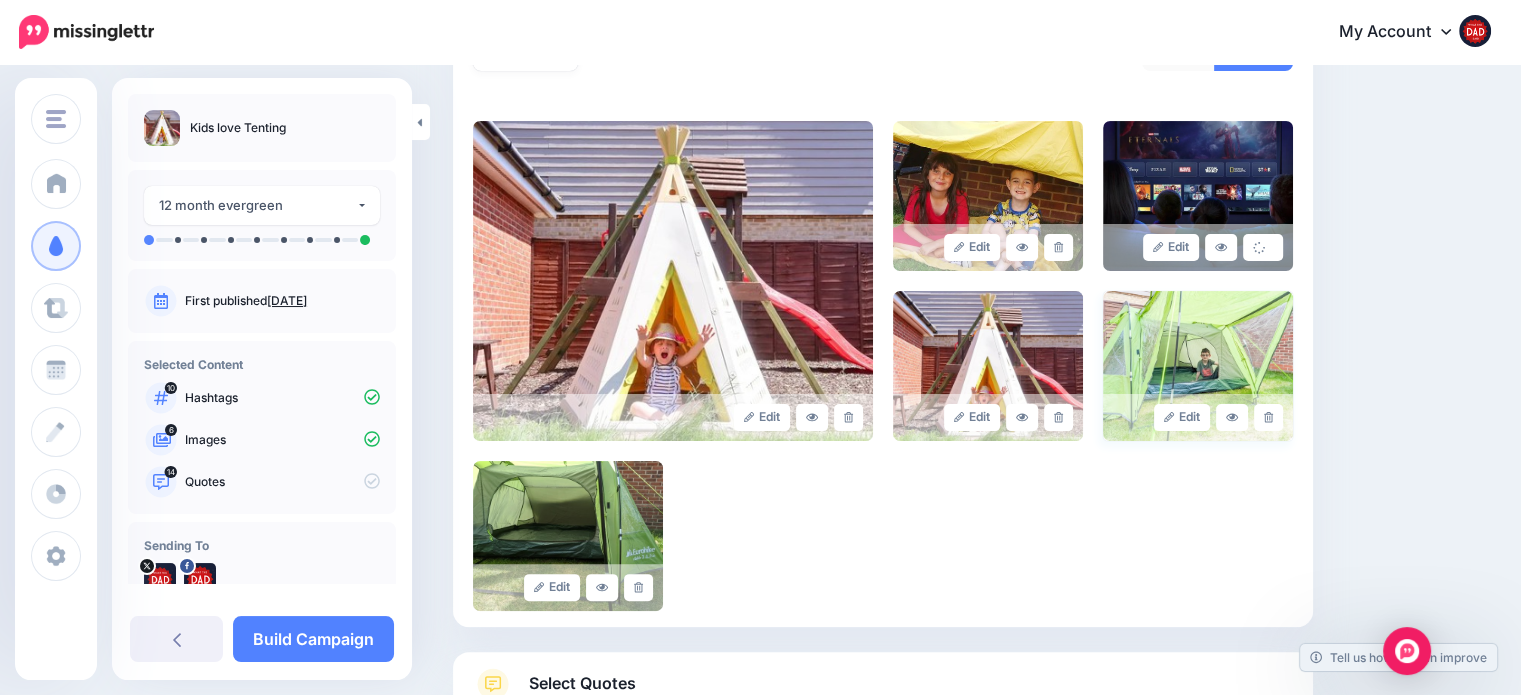 scroll, scrollTop: 384, scrollLeft: 0, axis: vertical 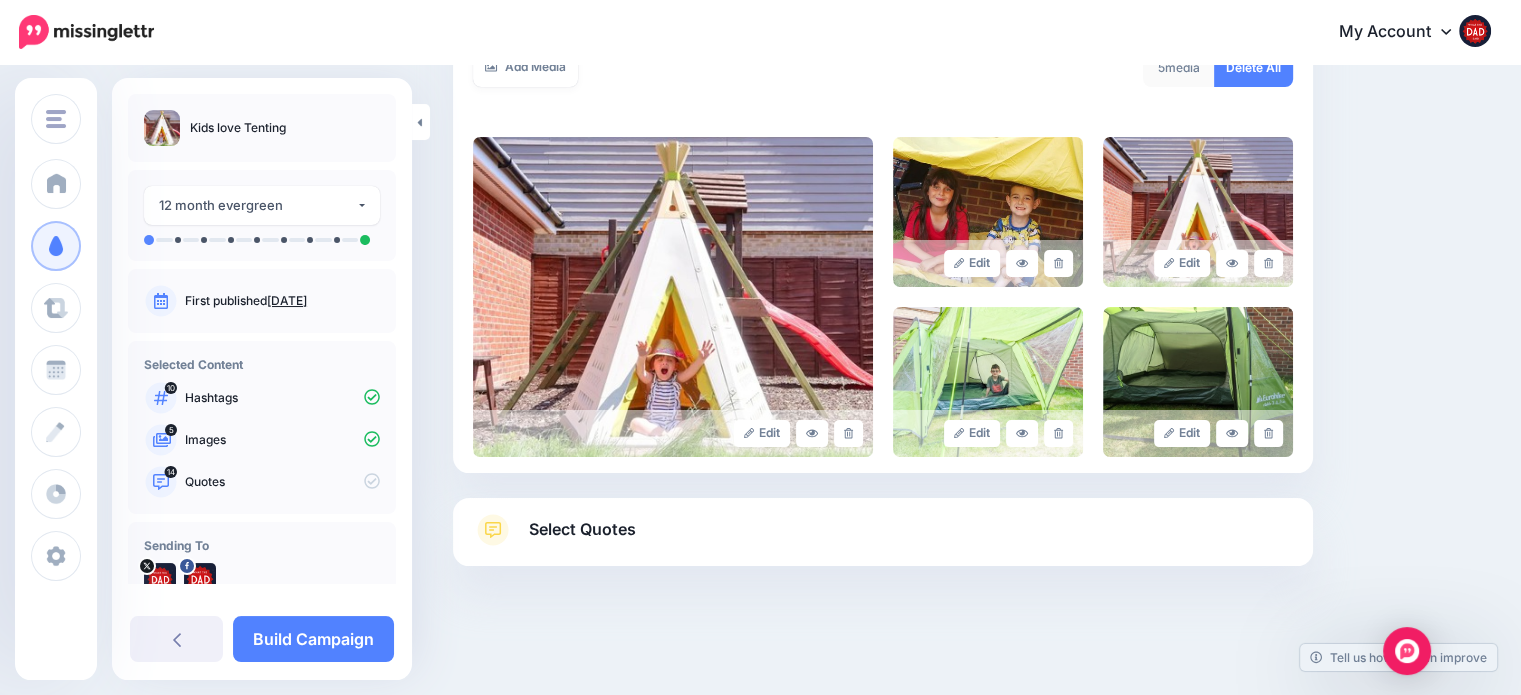 click on "Select Quotes" at bounding box center (582, 529) 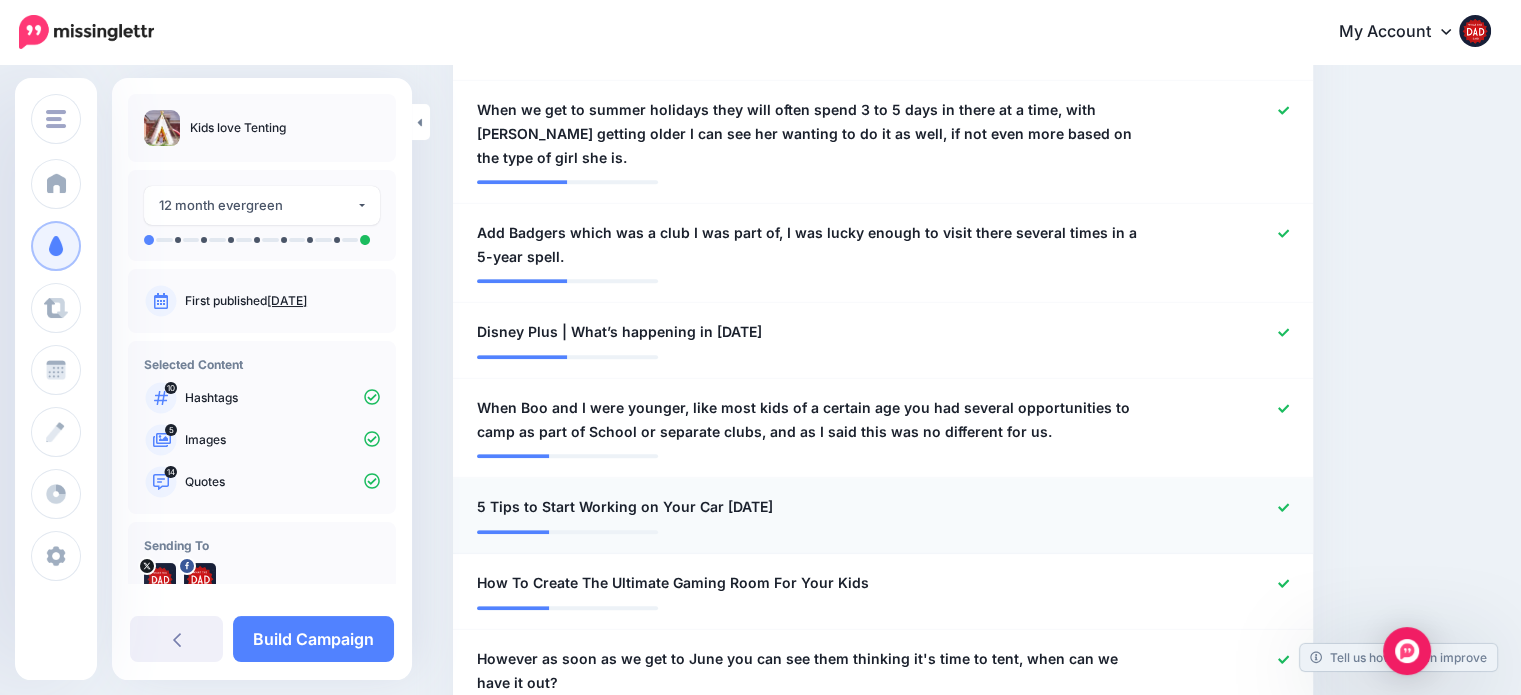 scroll, scrollTop: 1084, scrollLeft: 0, axis: vertical 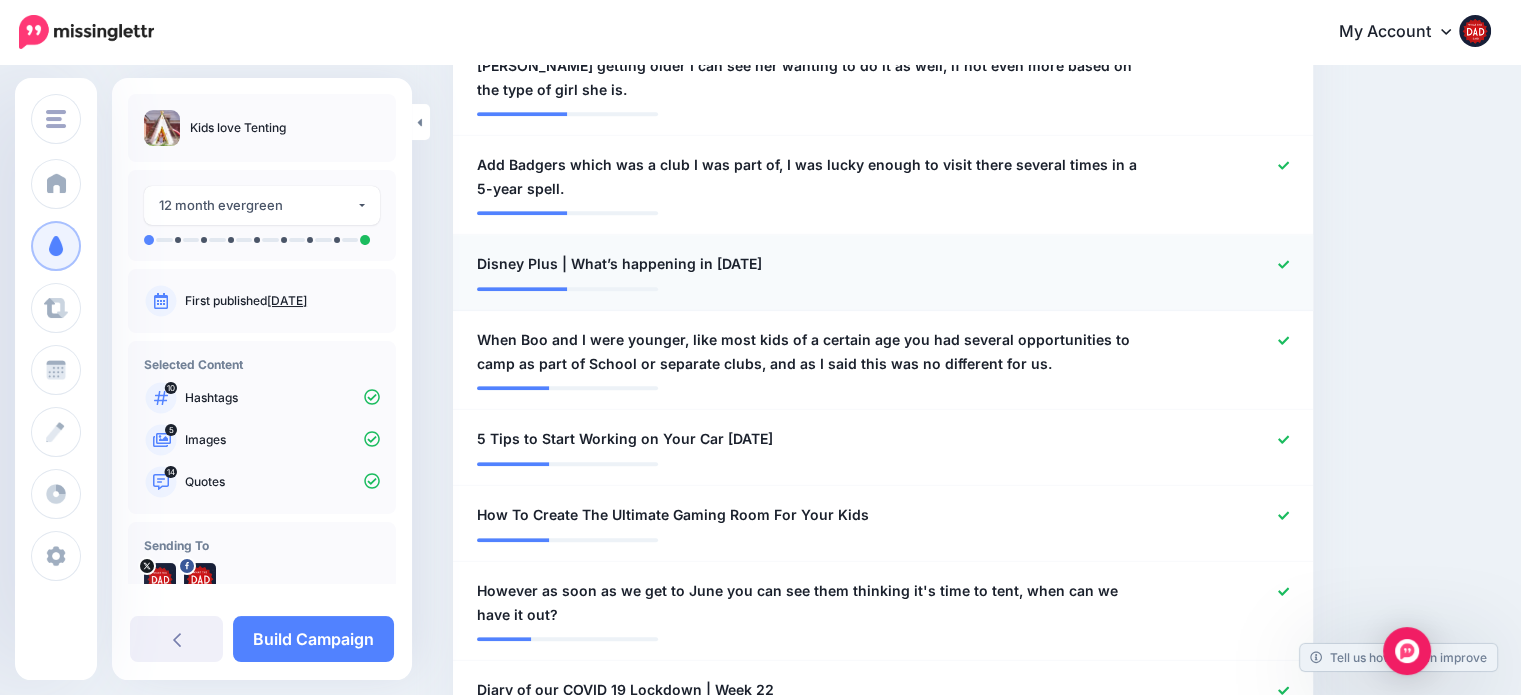 click 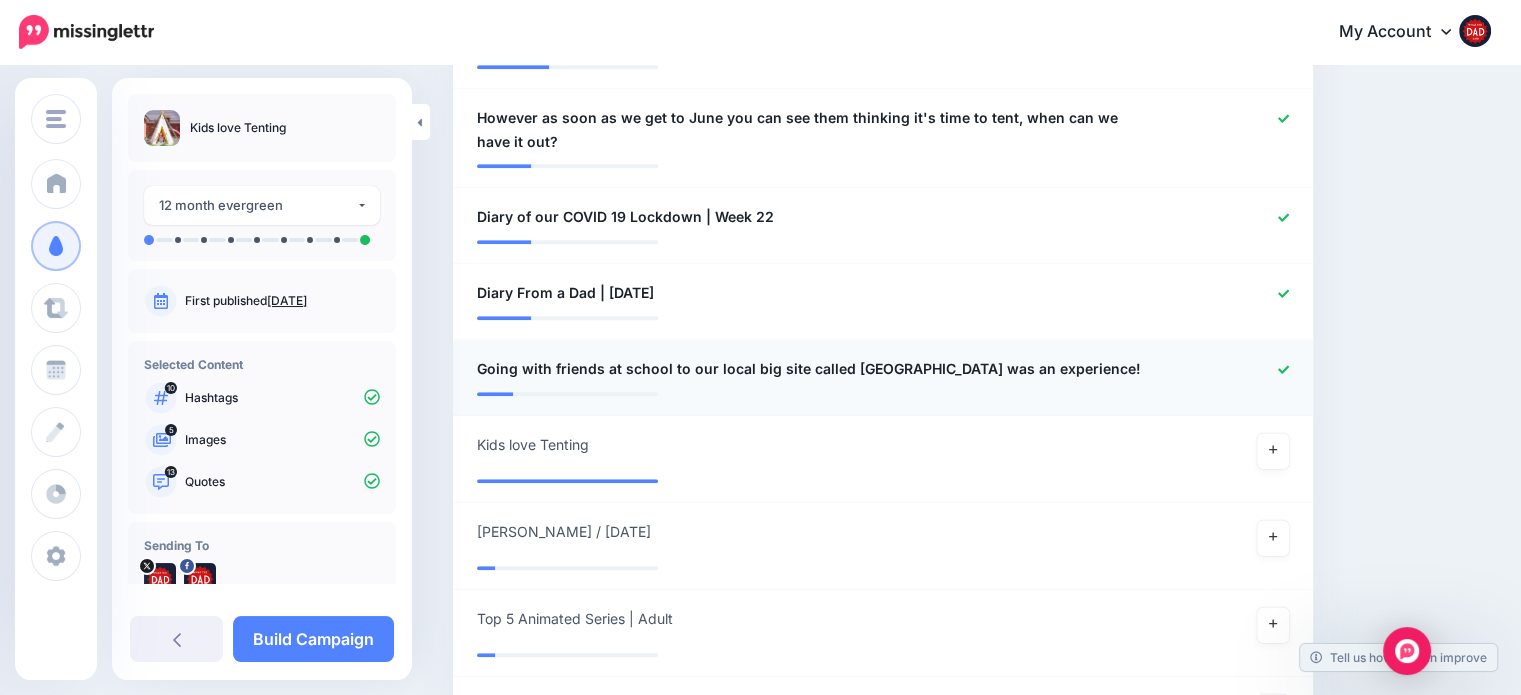 scroll, scrollTop: 1584, scrollLeft: 0, axis: vertical 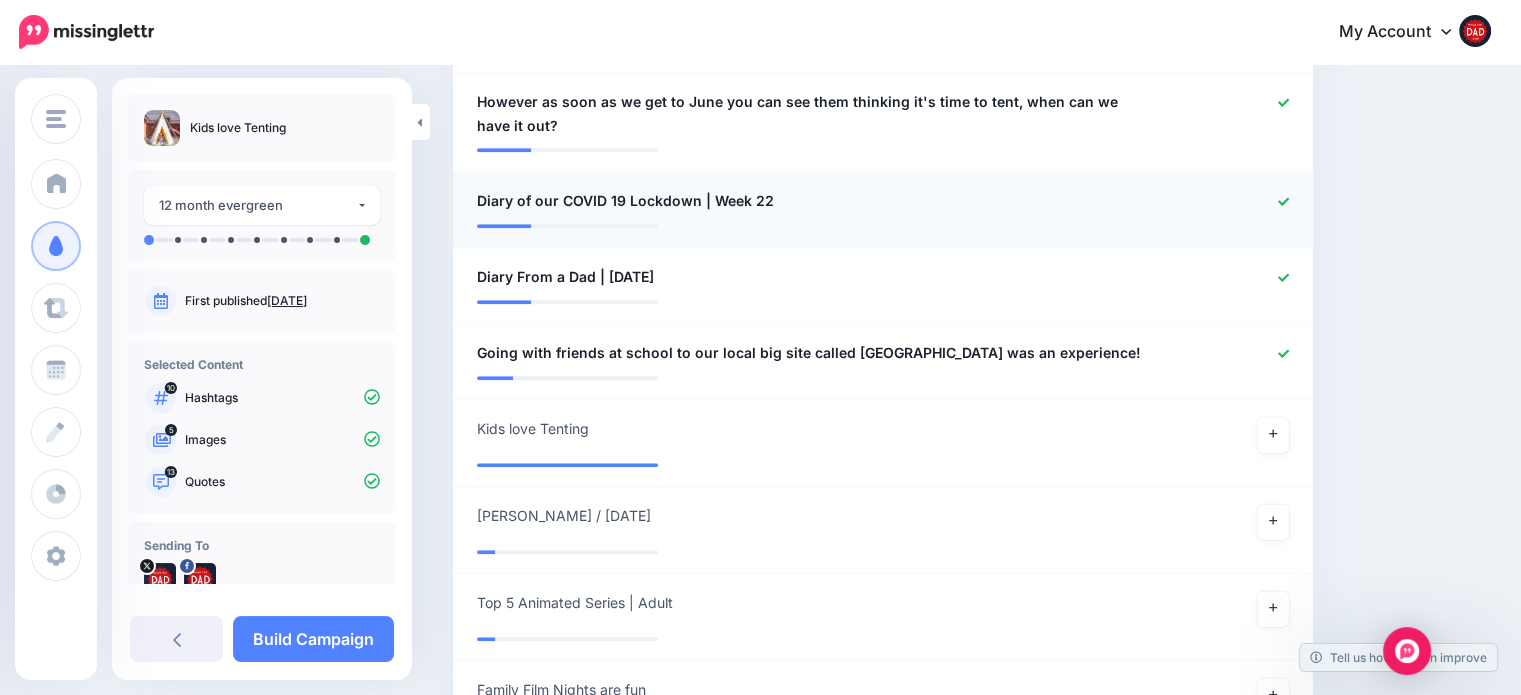 click 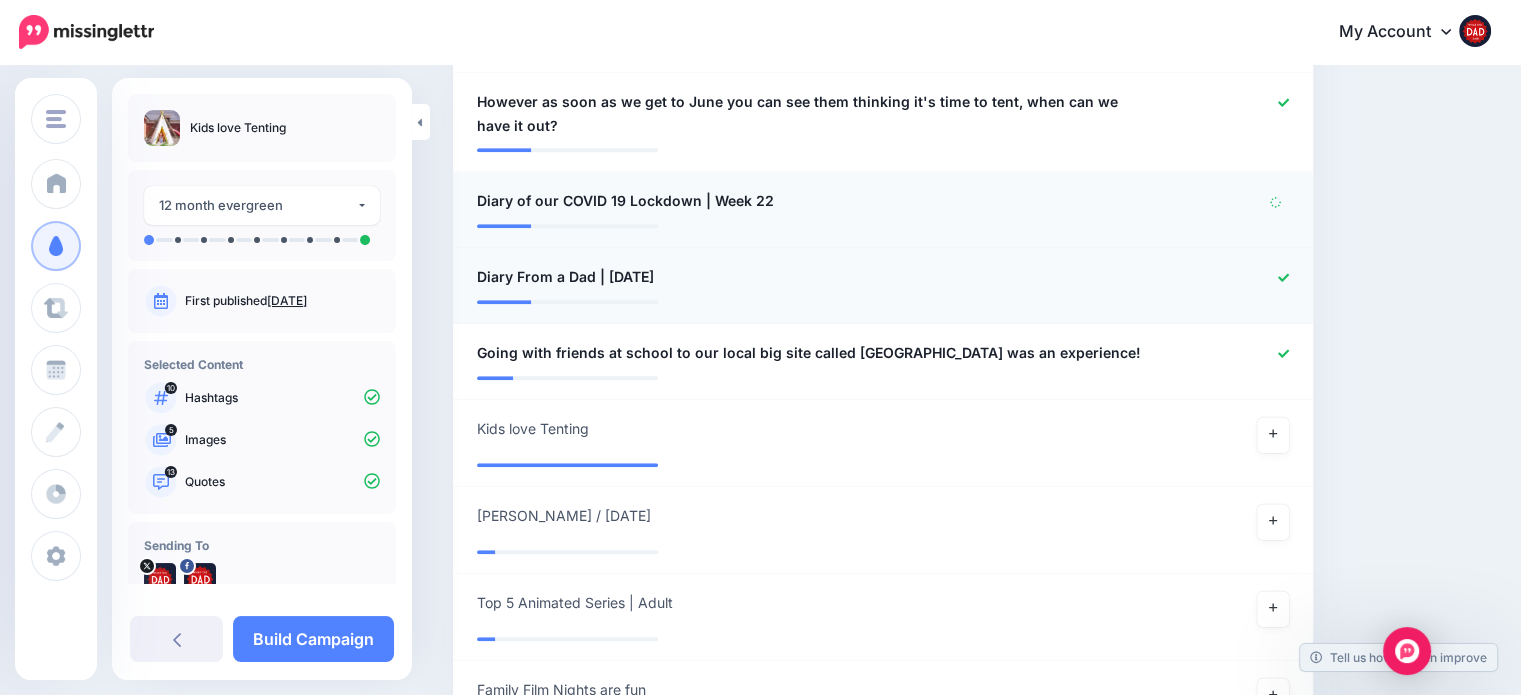 click 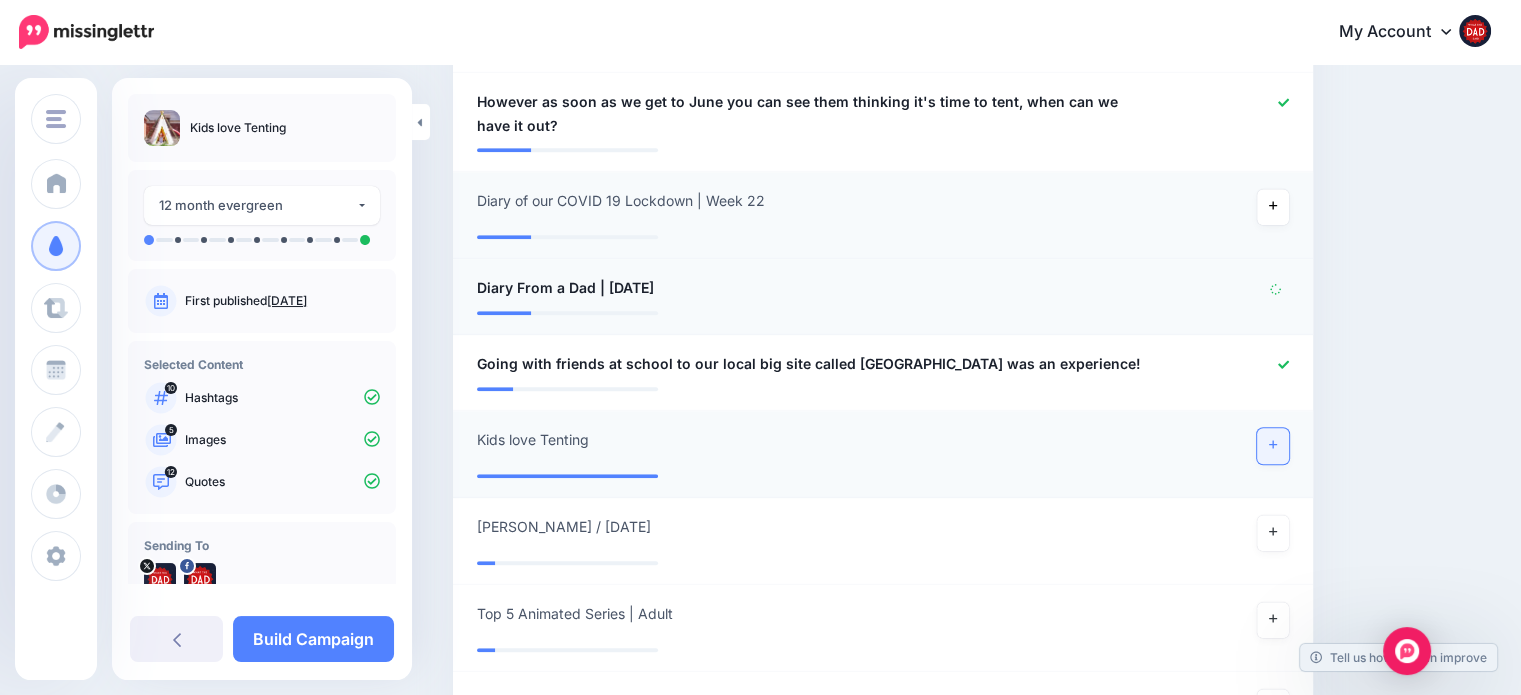 click at bounding box center [1273, 446] 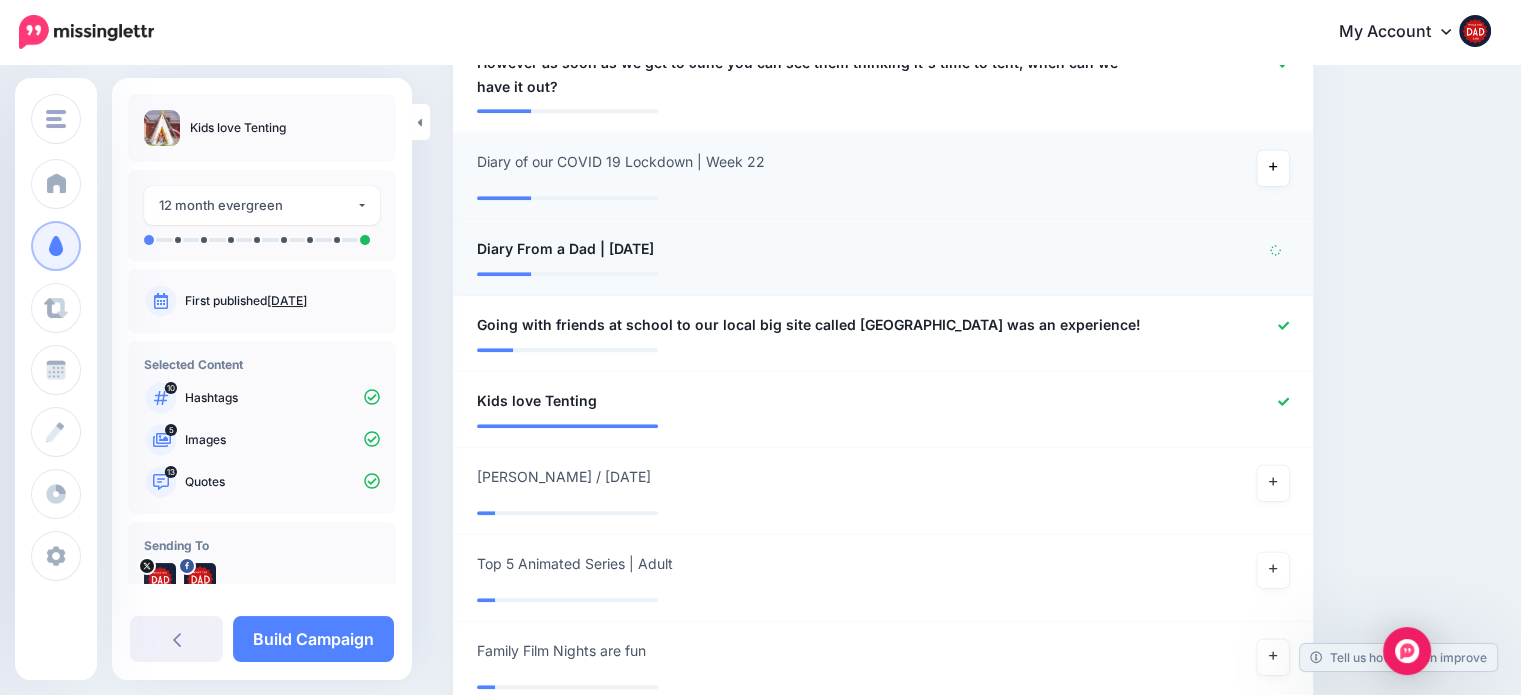 scroll, scrollTop: 1584, scrollLeft: 0, axis: vertical 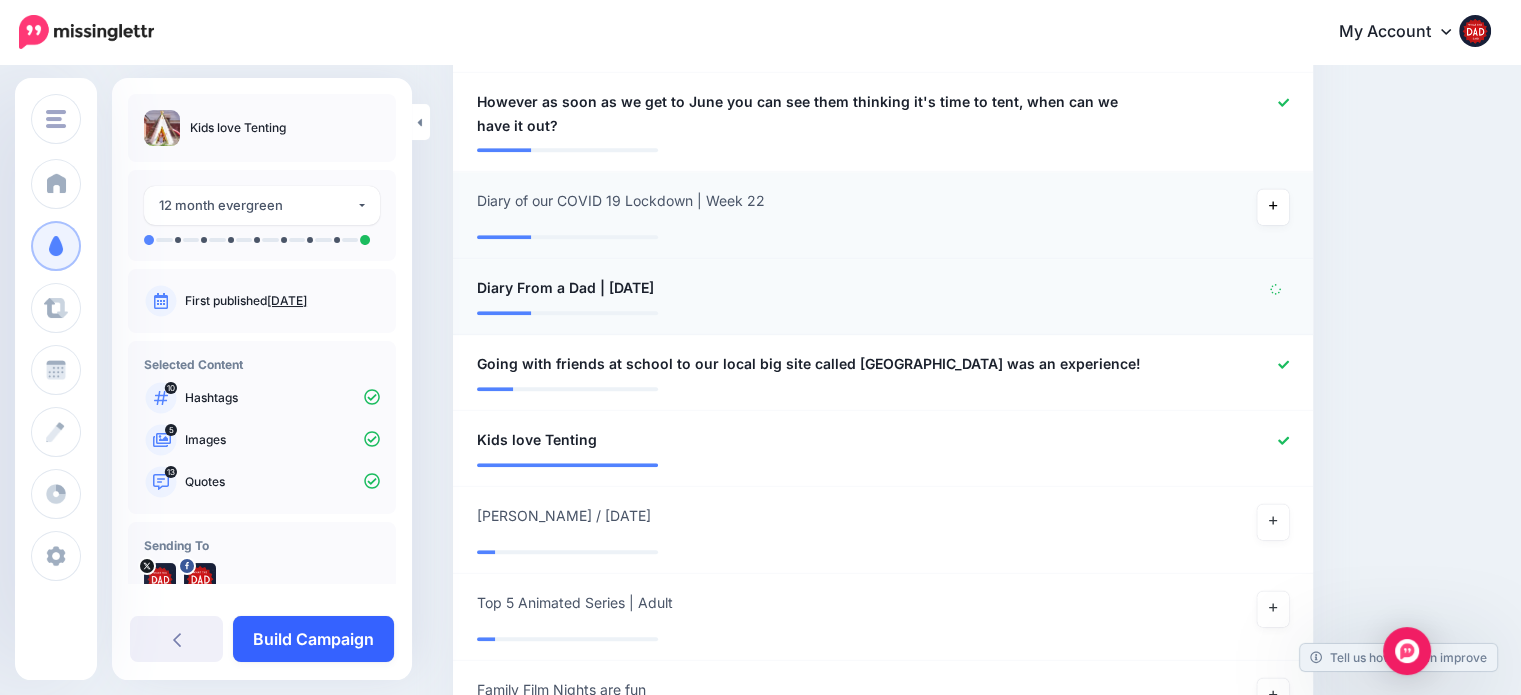 click on "Build Campaign" at bounding box center (313, 639) 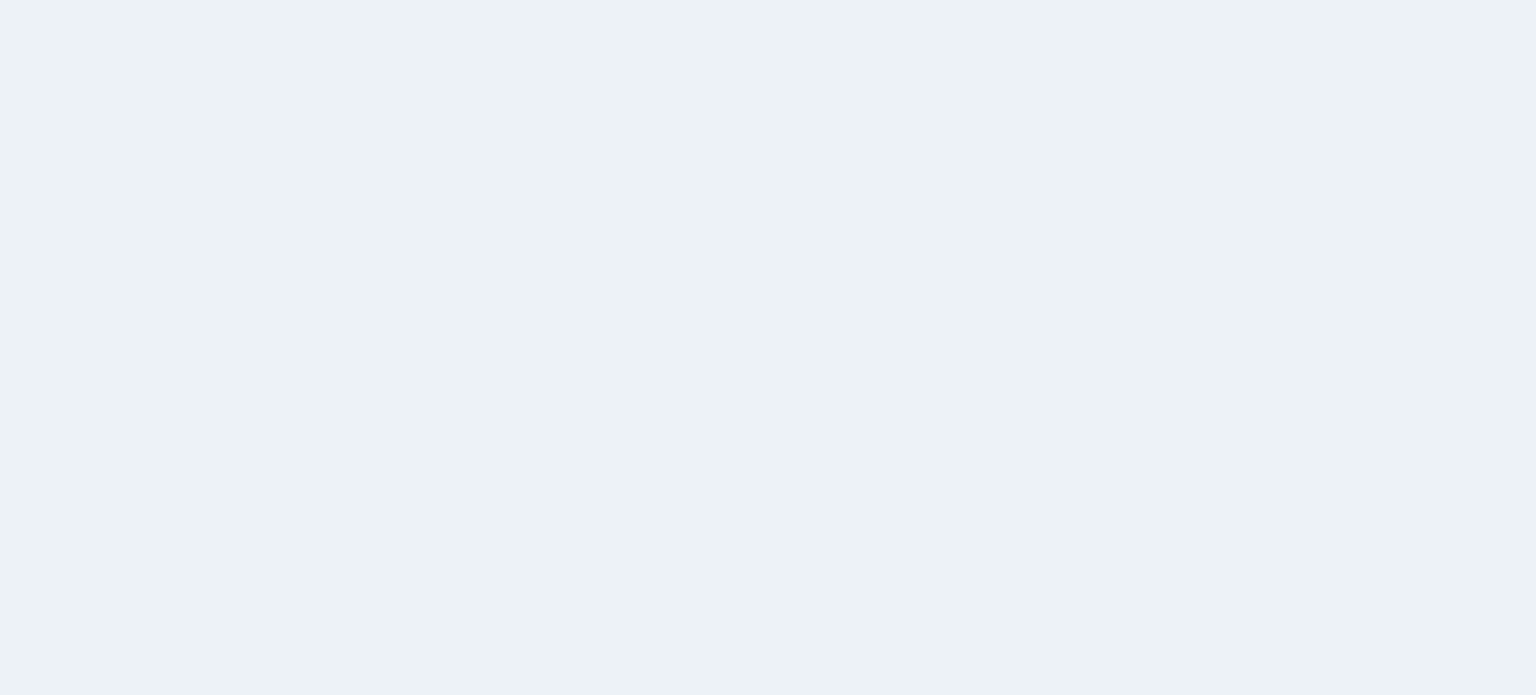 scroll, scrollTop: 0, scrollLeft: 0, axis: both 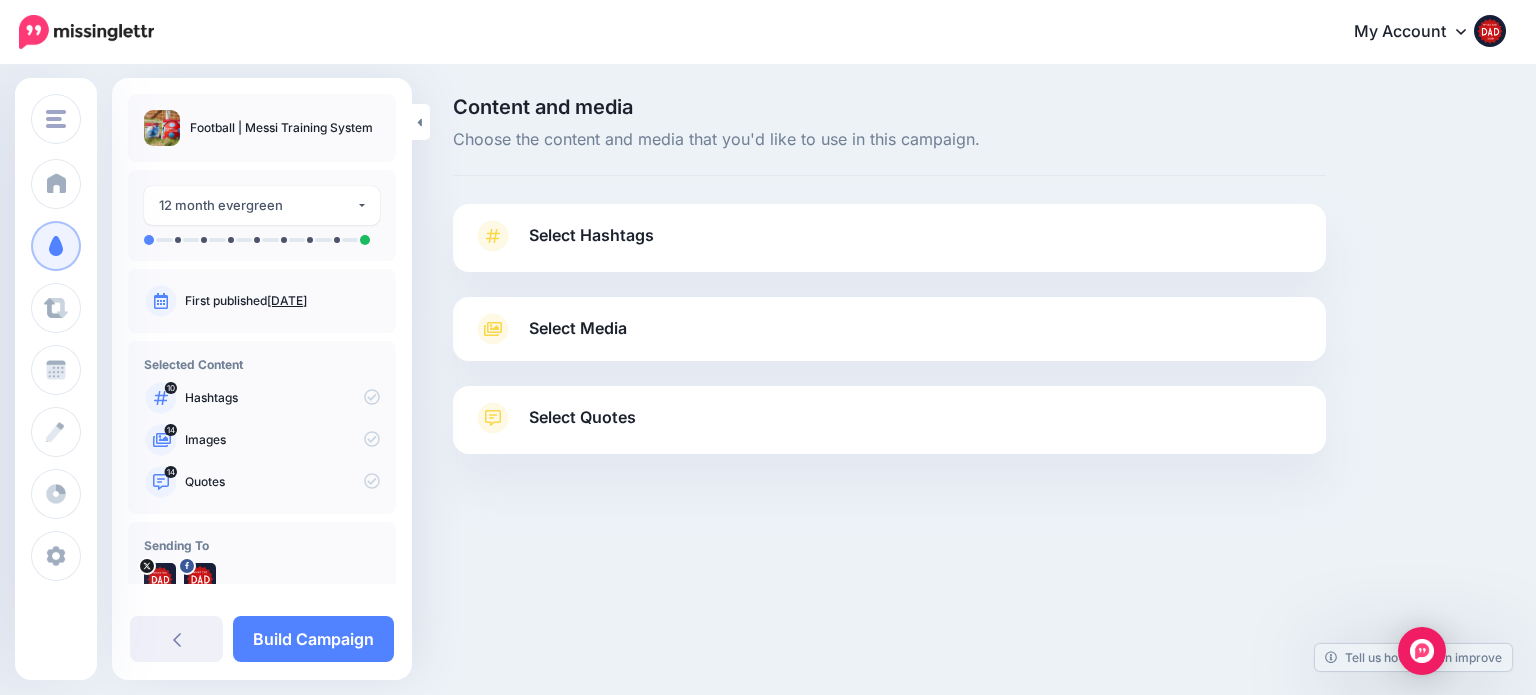 click on "Select Hashtags" at bounding box center (591, 235) 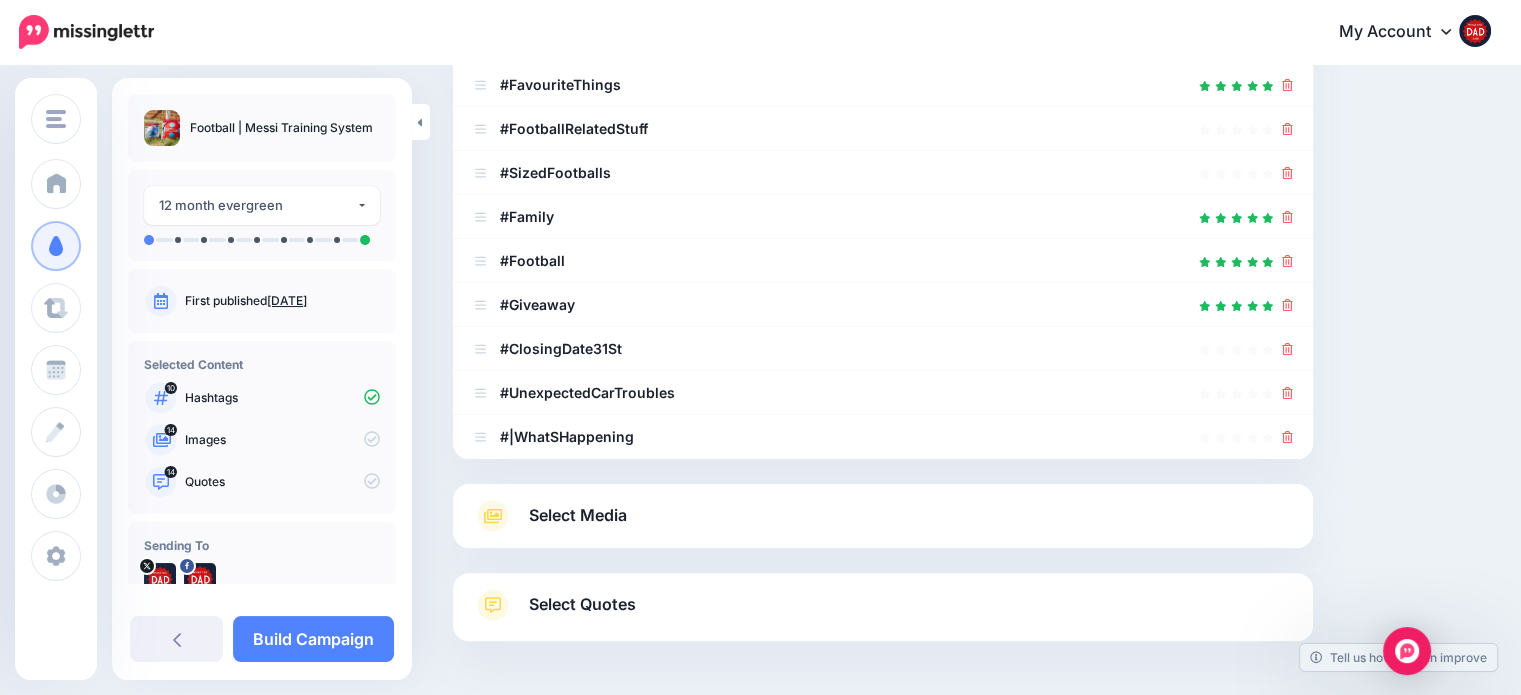 scroll, scrollTop: 500, scrollLeft: 0, axis: vertical 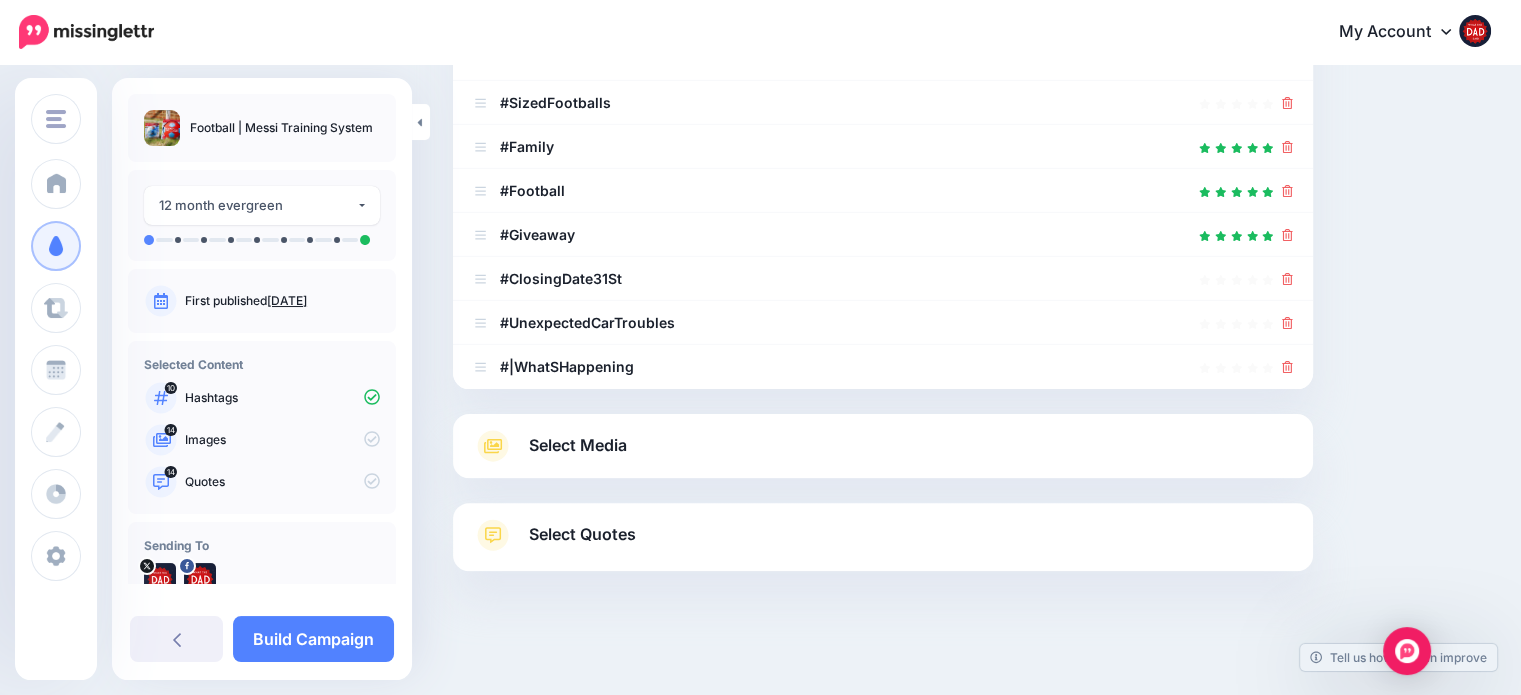 click on "Select Media" at bounding box center [578, 445] 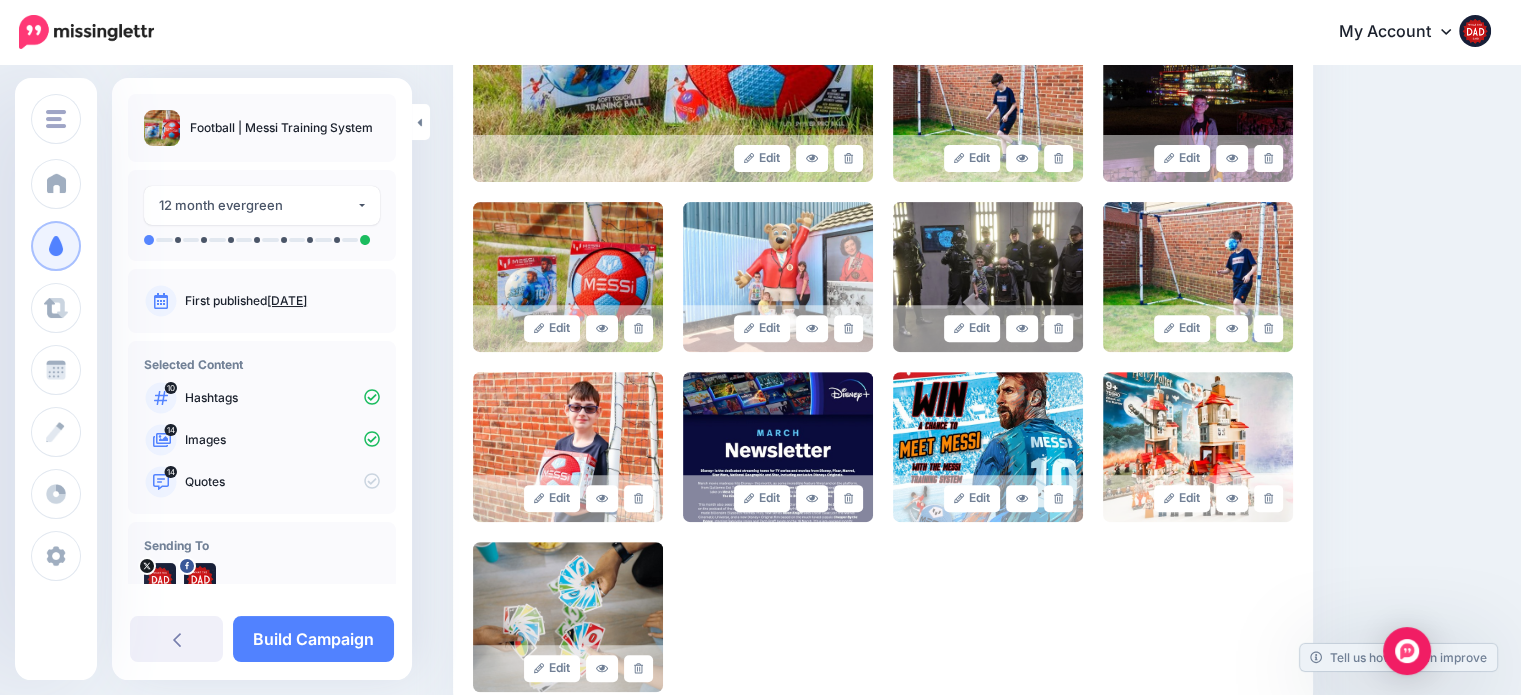 scroll, scrollTop: 800, scrollLeft: 0, axis: vertical 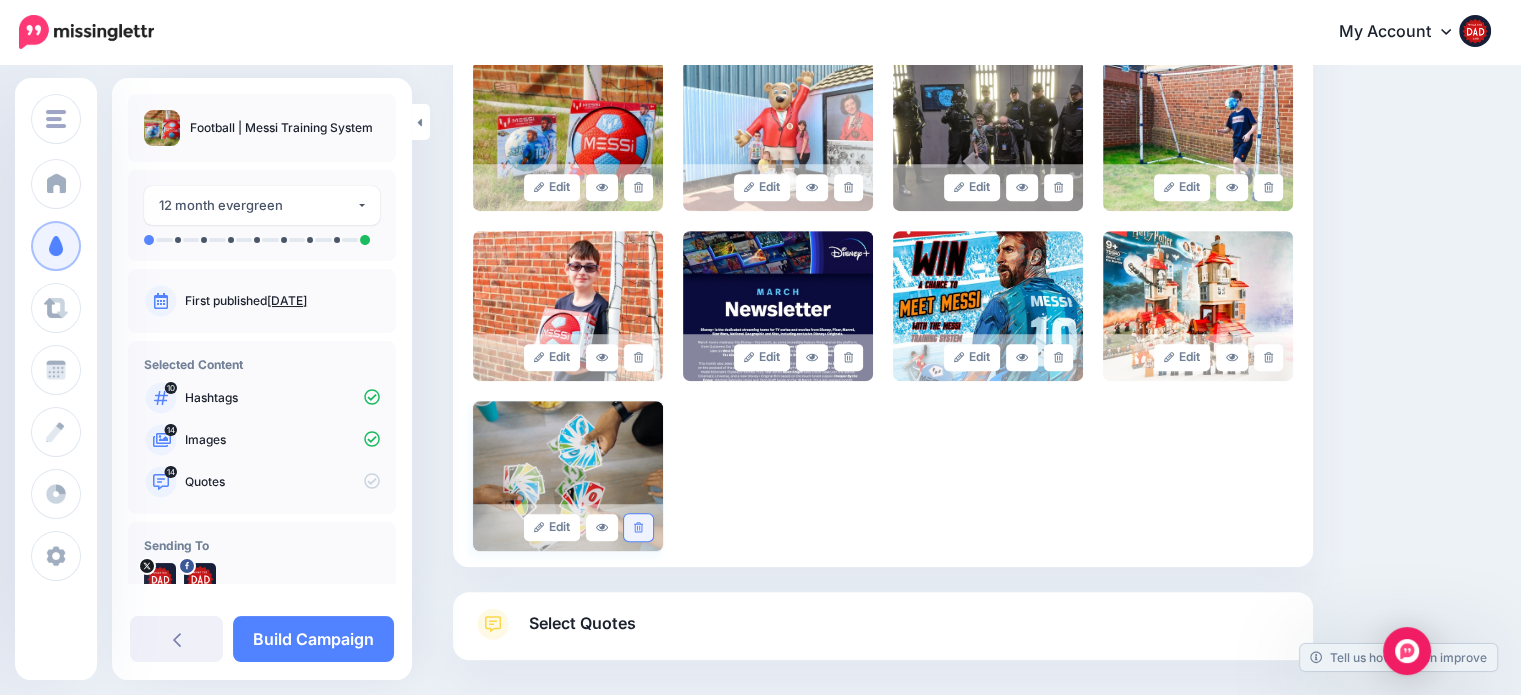 click at bounding box center [638, 527] 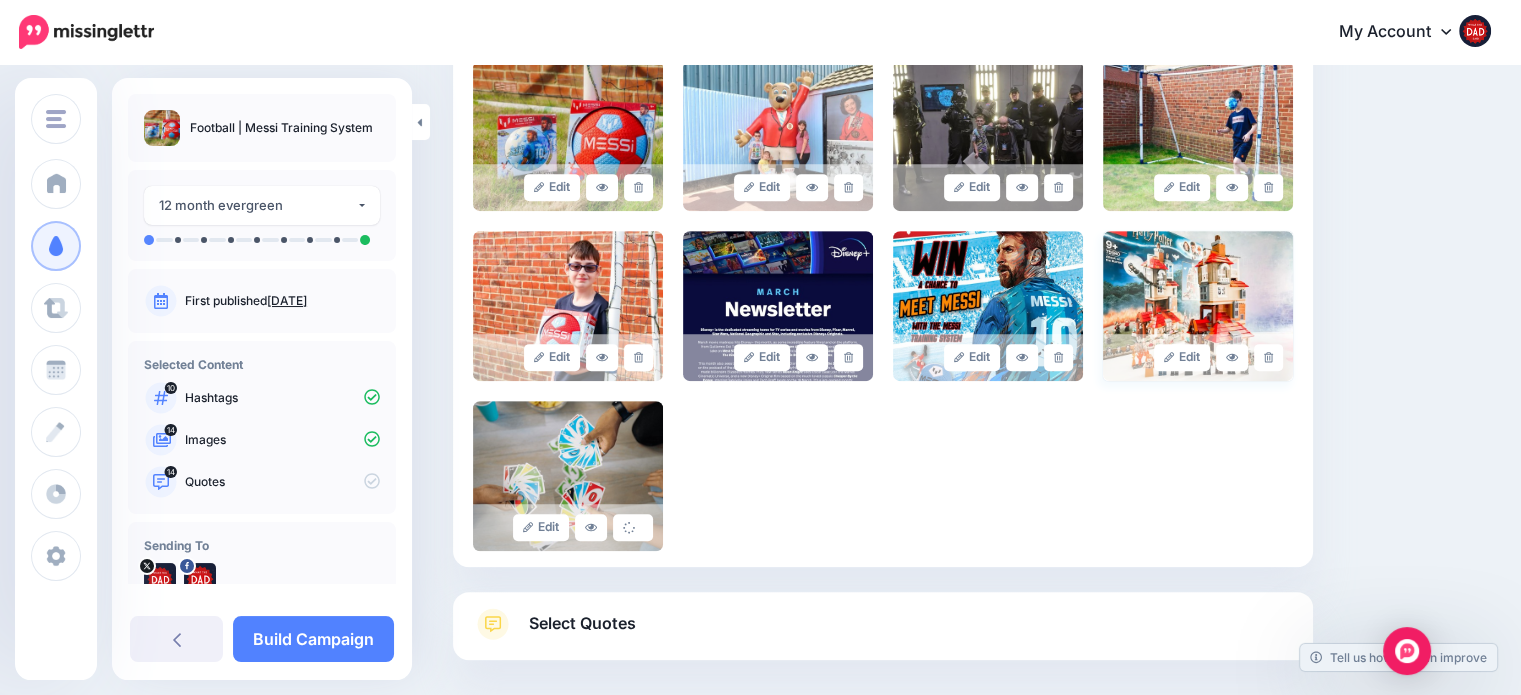 scroll, scrollTop: 724, scrollLeft: 0, axis: vertical 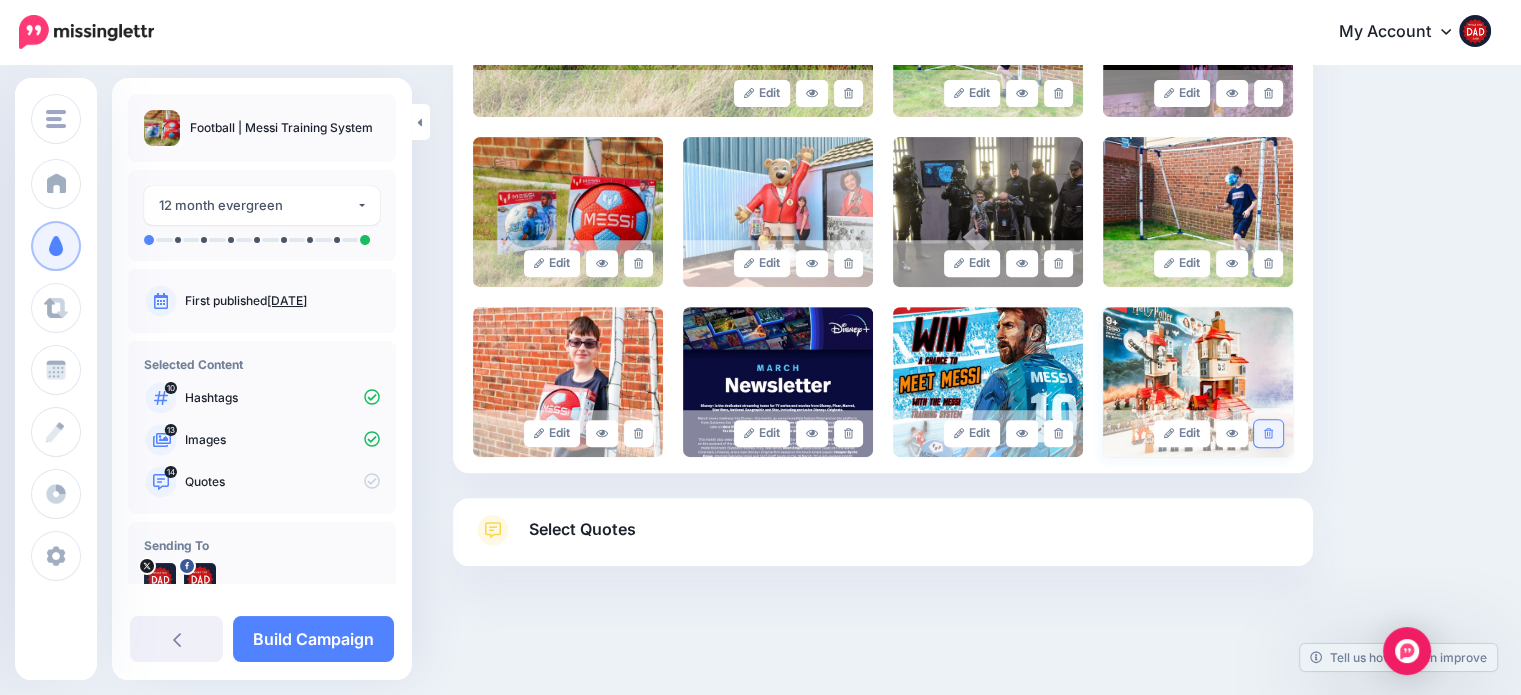 click 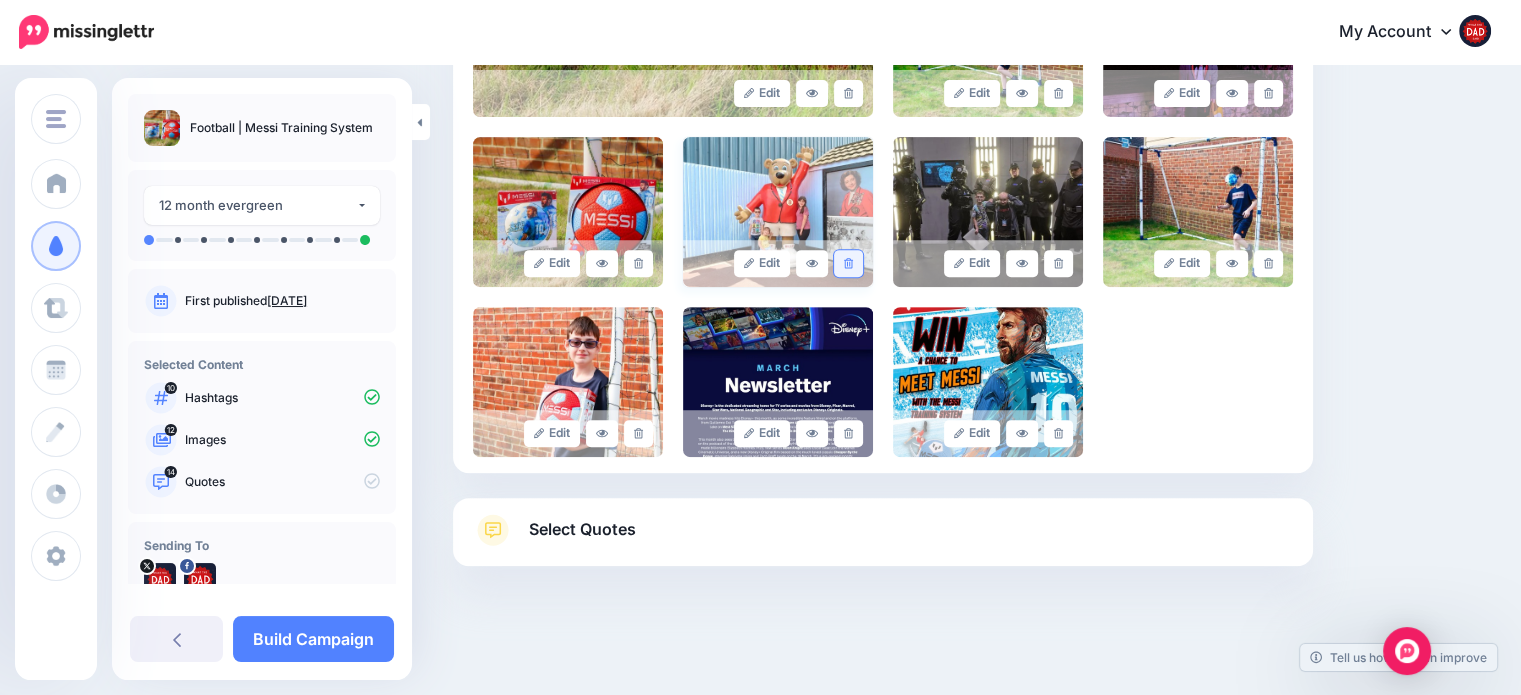 click at bounding box center (848, 263) 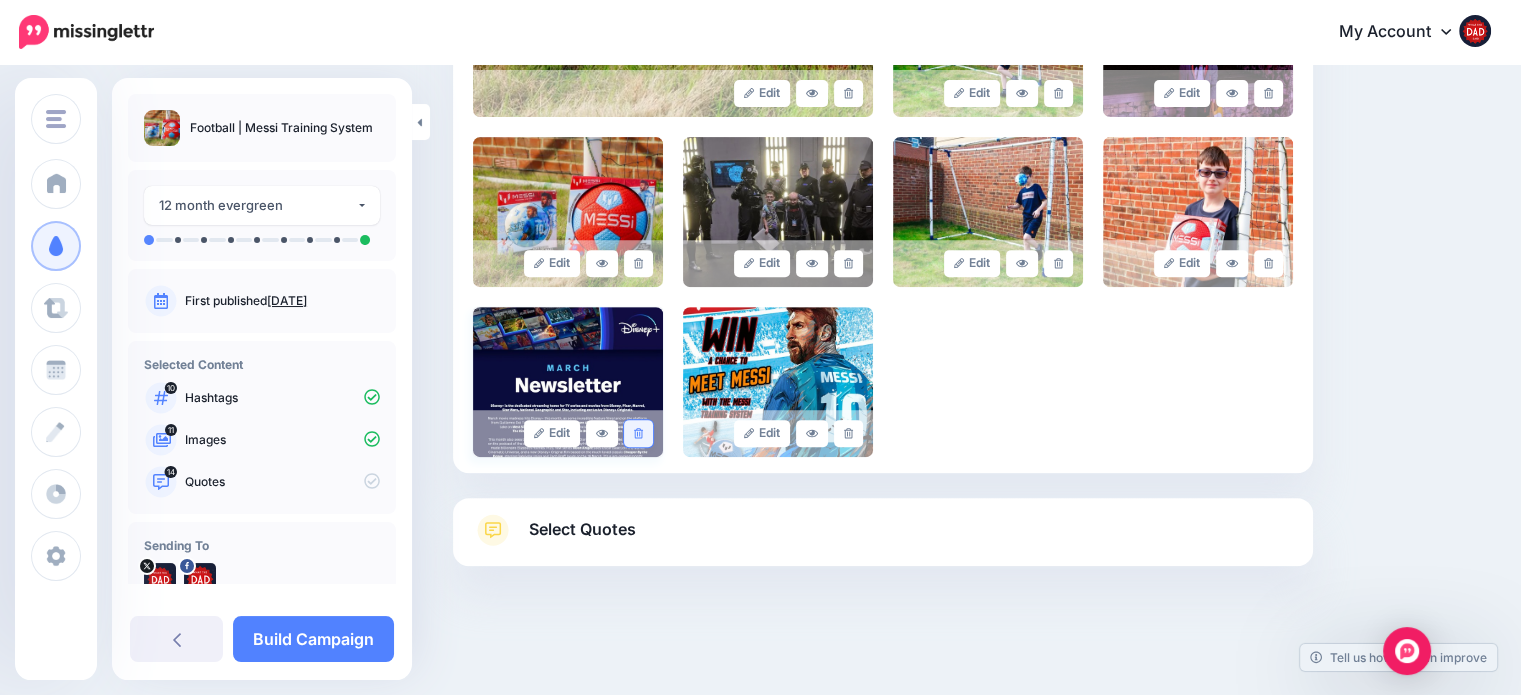click 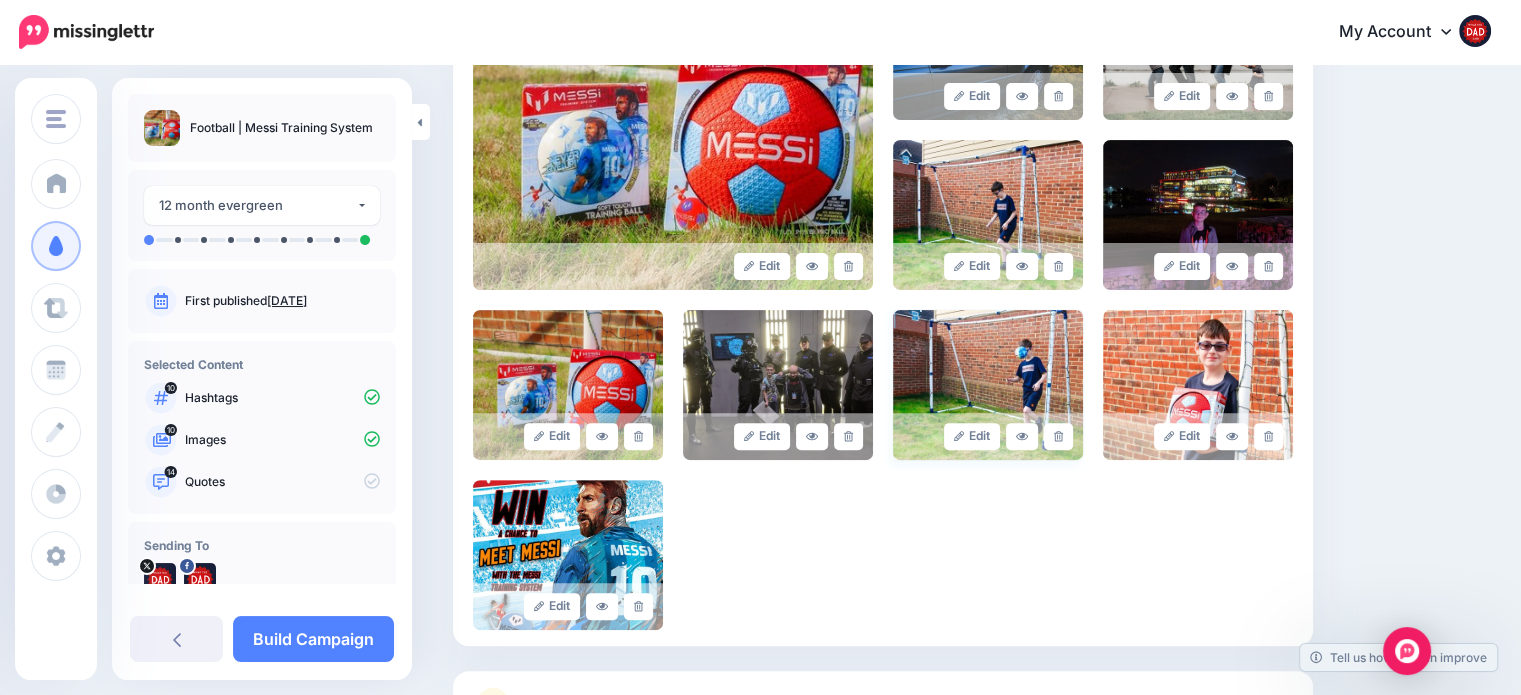 scroll, scrollTop: 524, scrollLeft: 0, axis: vertical 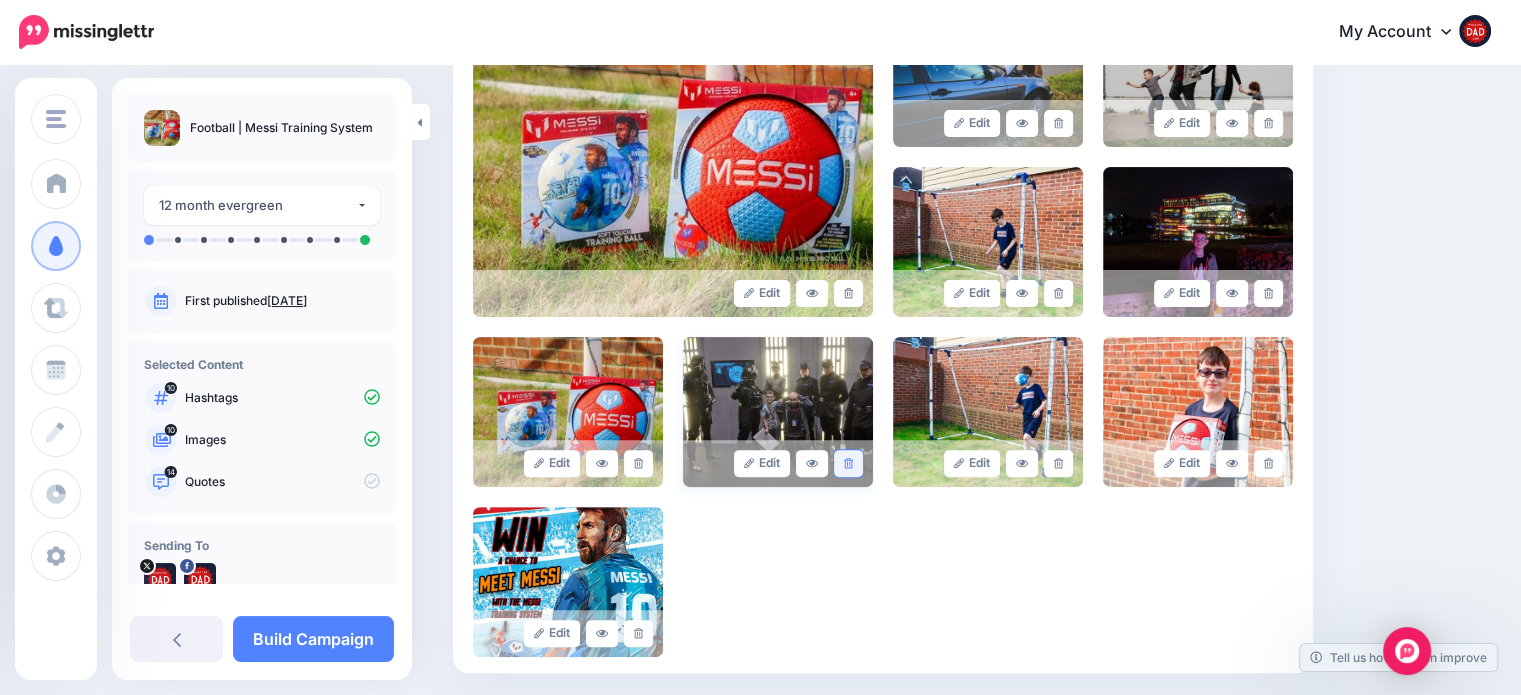 click at bounding box center [848, 463] 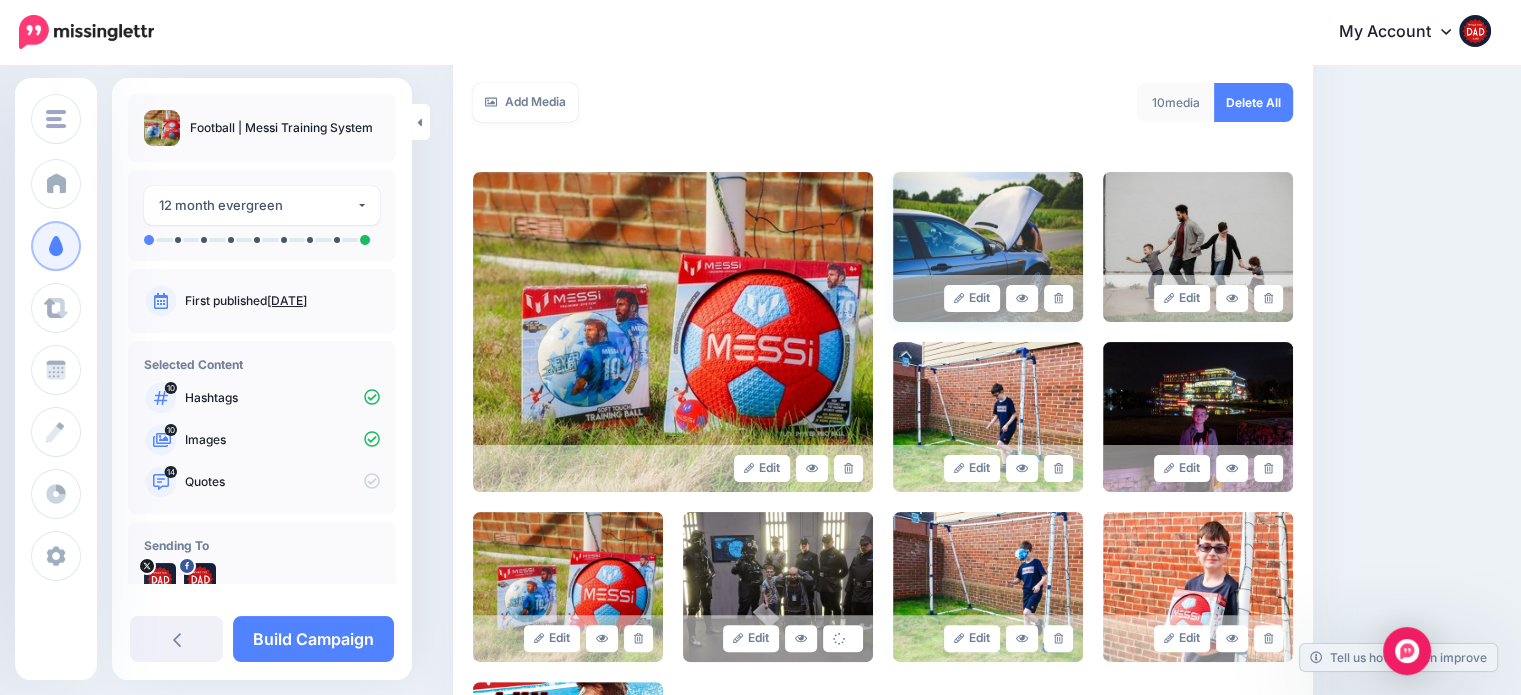 scroll, scrollTop: 324, scrollLeft: 0, axis: vertical 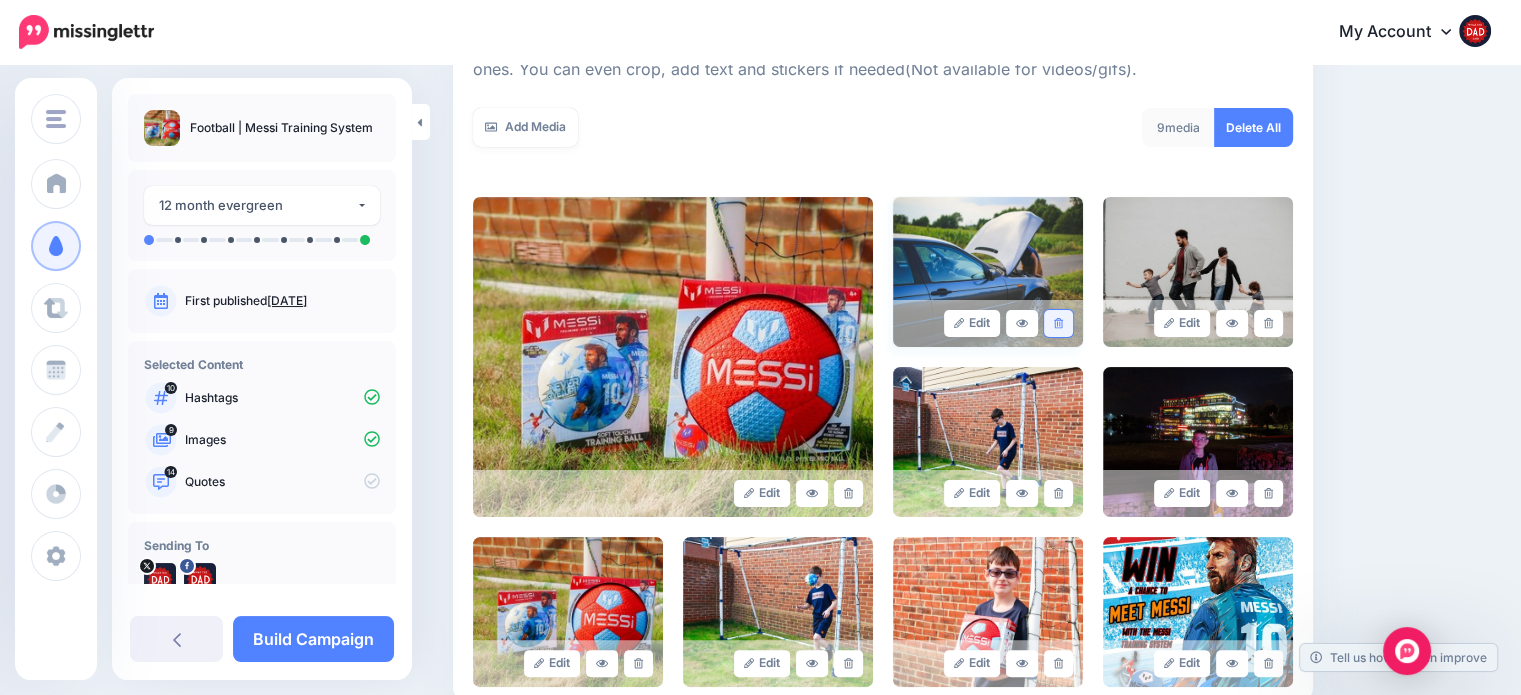 click 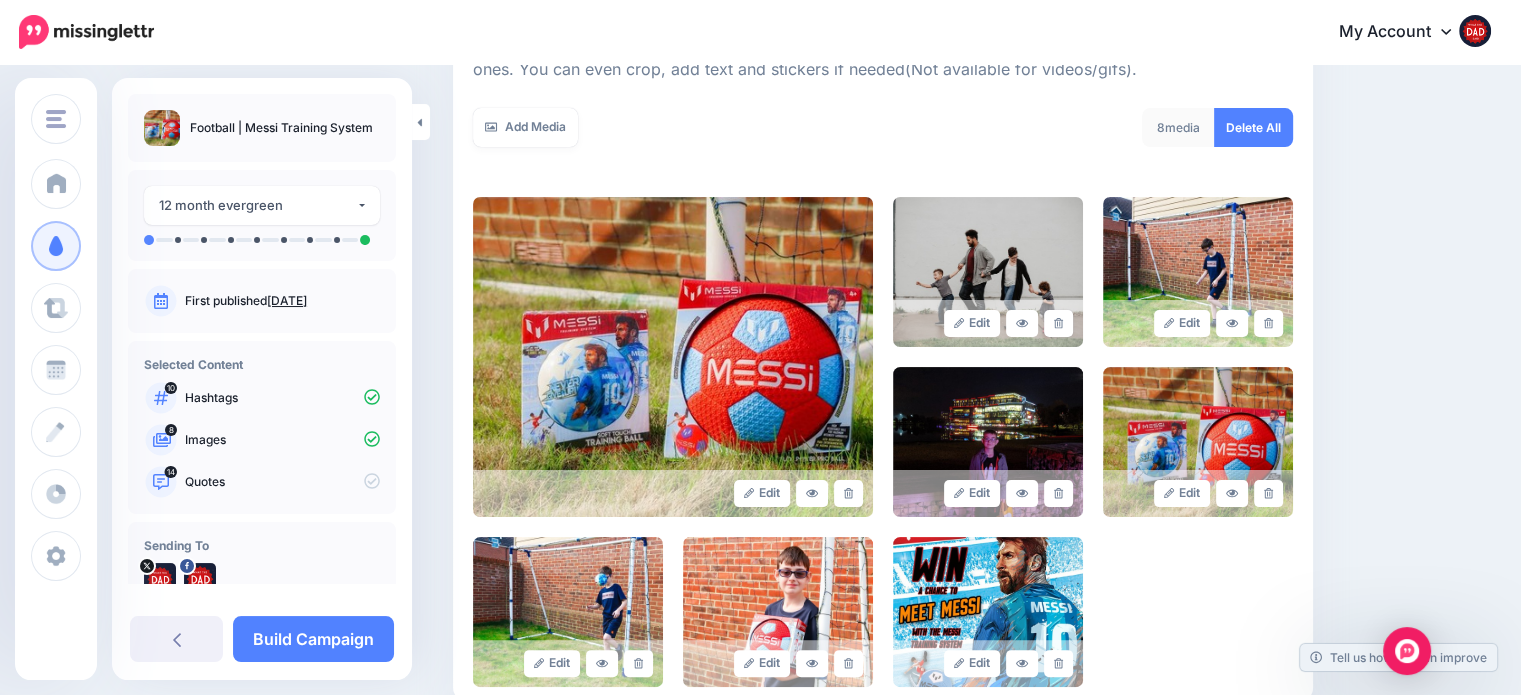 click 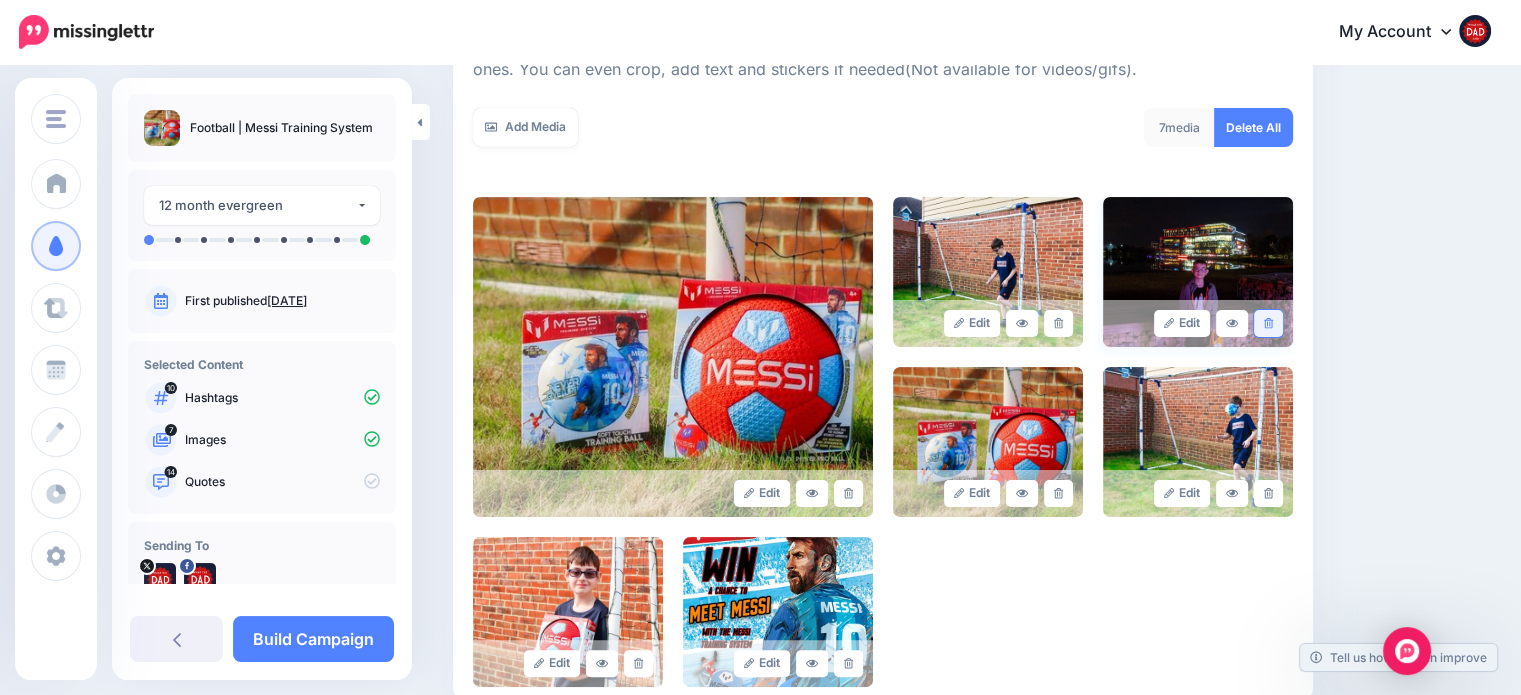 click at bounding box center (1268, 323) 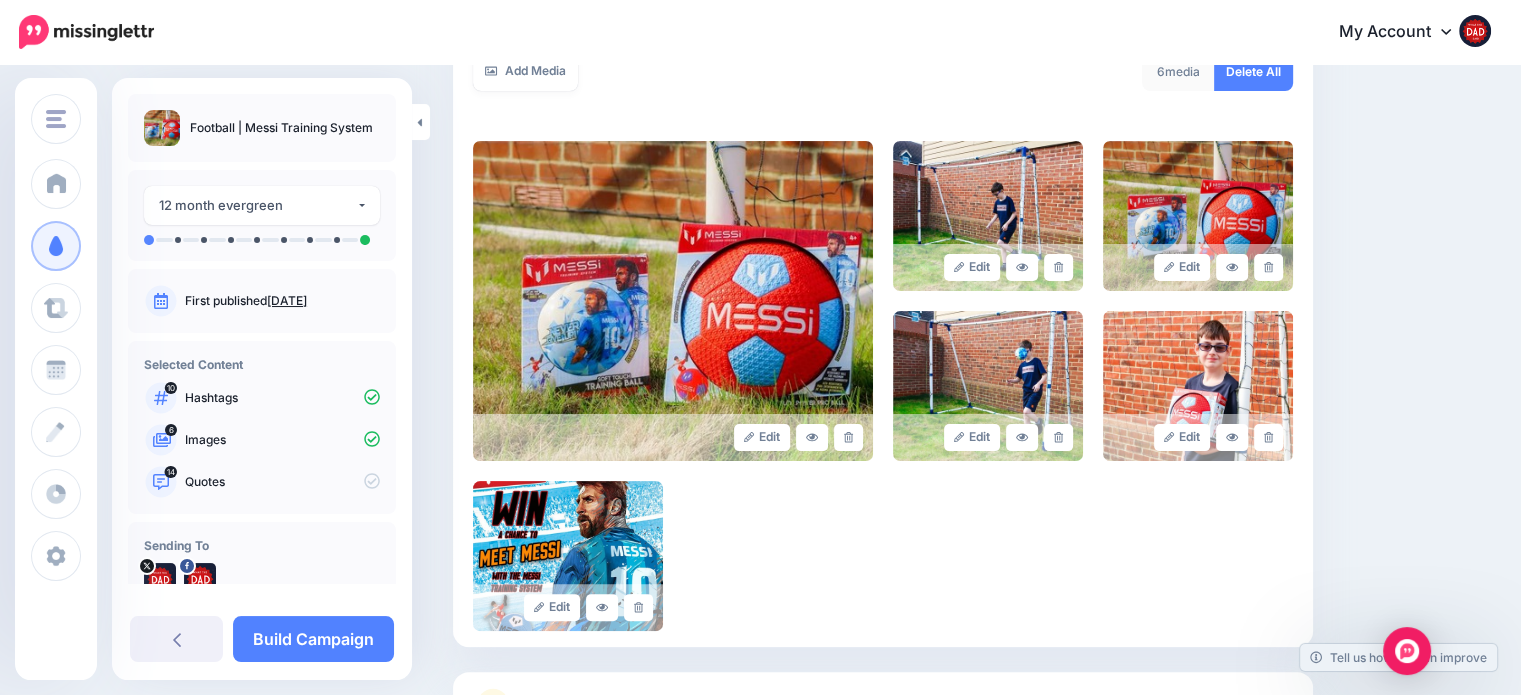 scroll, scrollTop: 554, scrollLeft: 0, axis: vertical 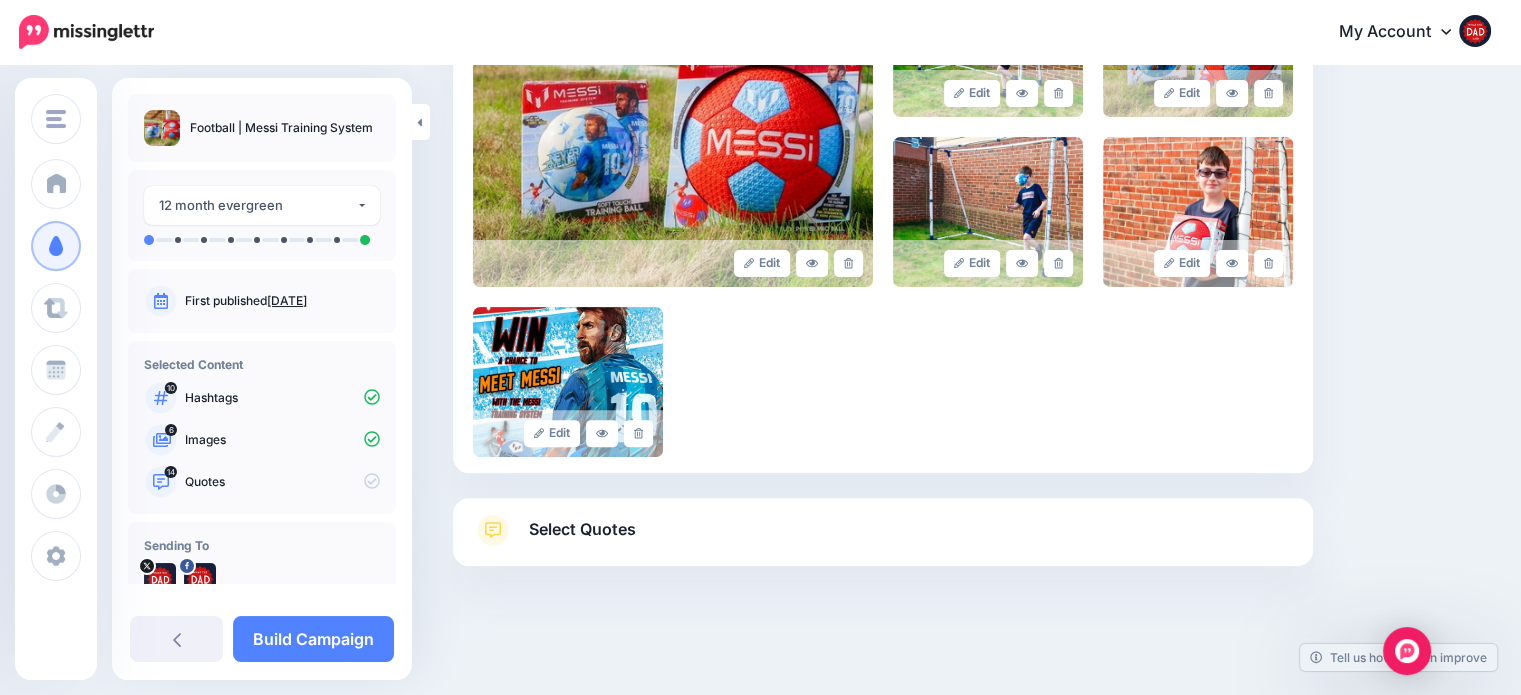 click on "Select Quotes" at bounding box center (883, 540) 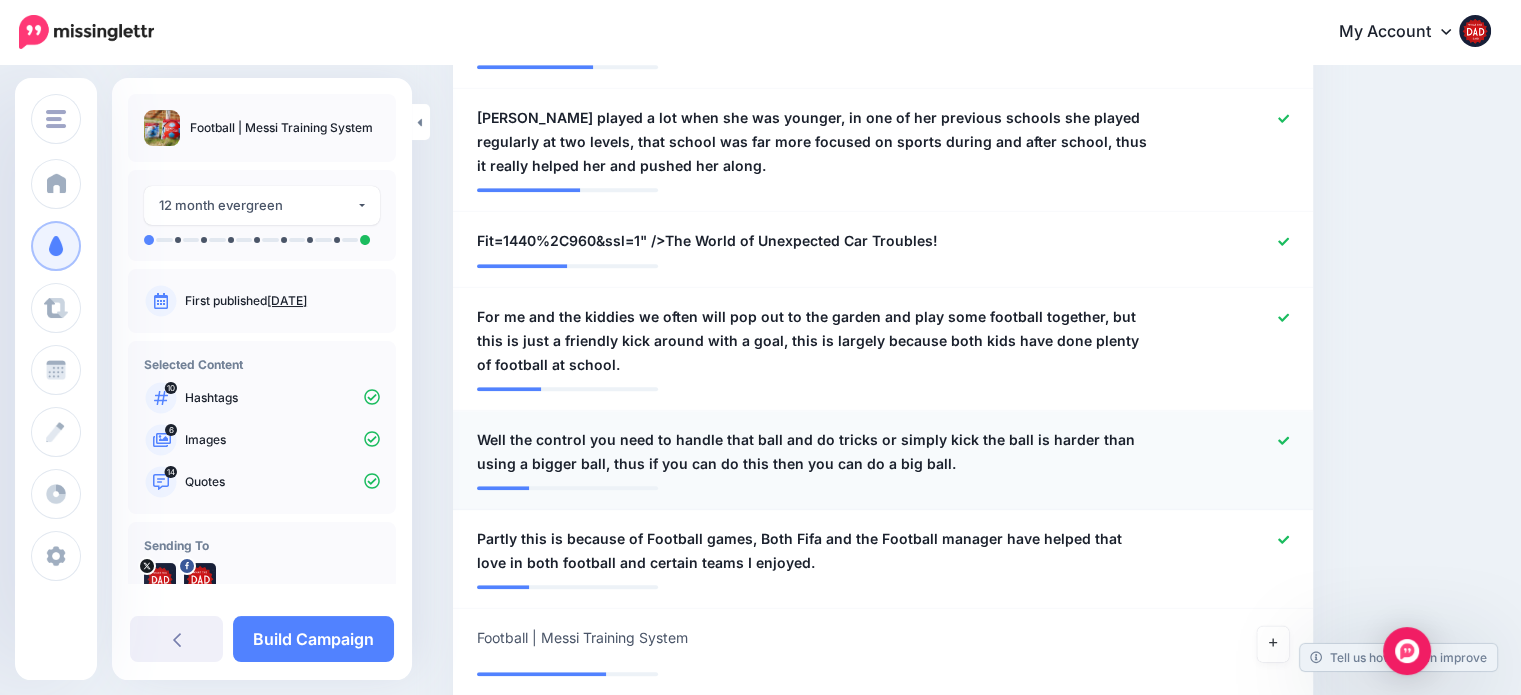 scroll, scrollTop: 1554, scrollLeft: 0, axis: vertical 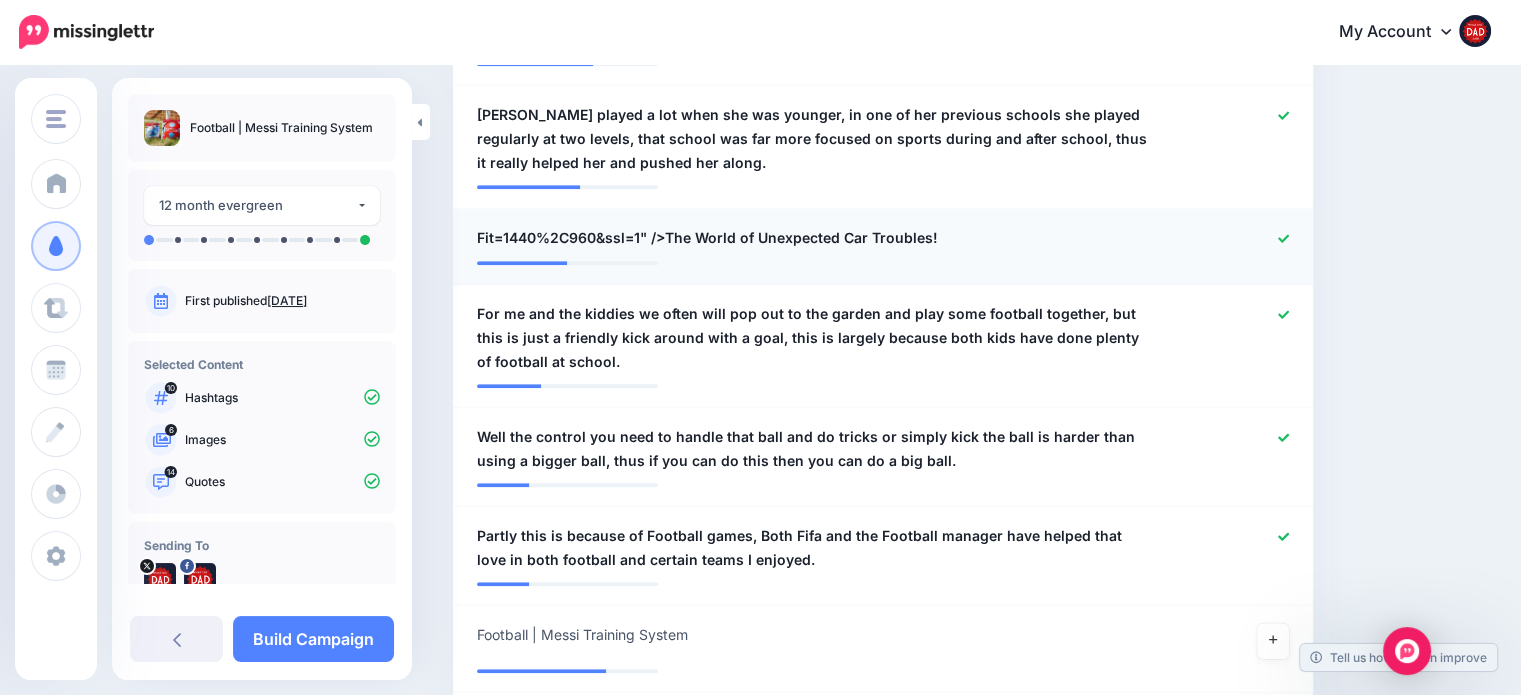 click 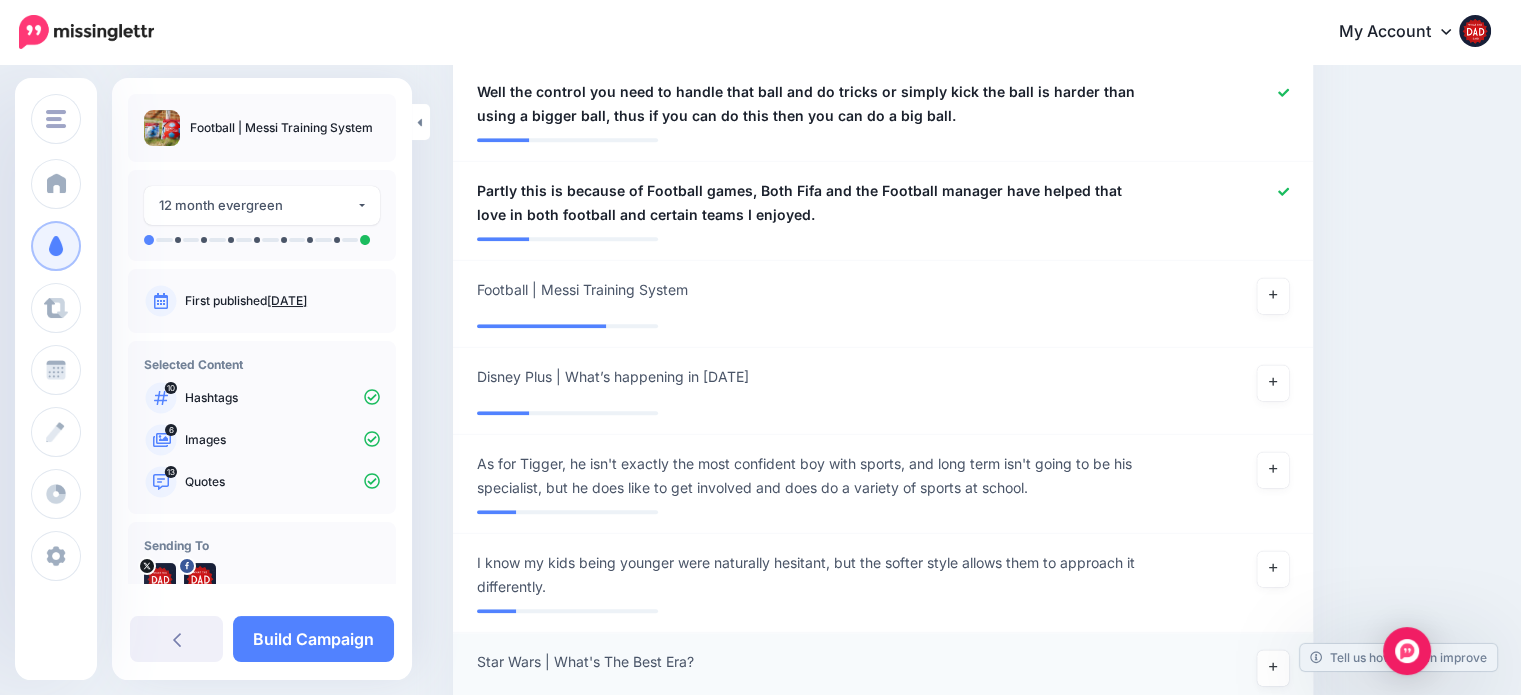 scroll, scrollTop: 2054, scrollLeft: 0, axis: vertical 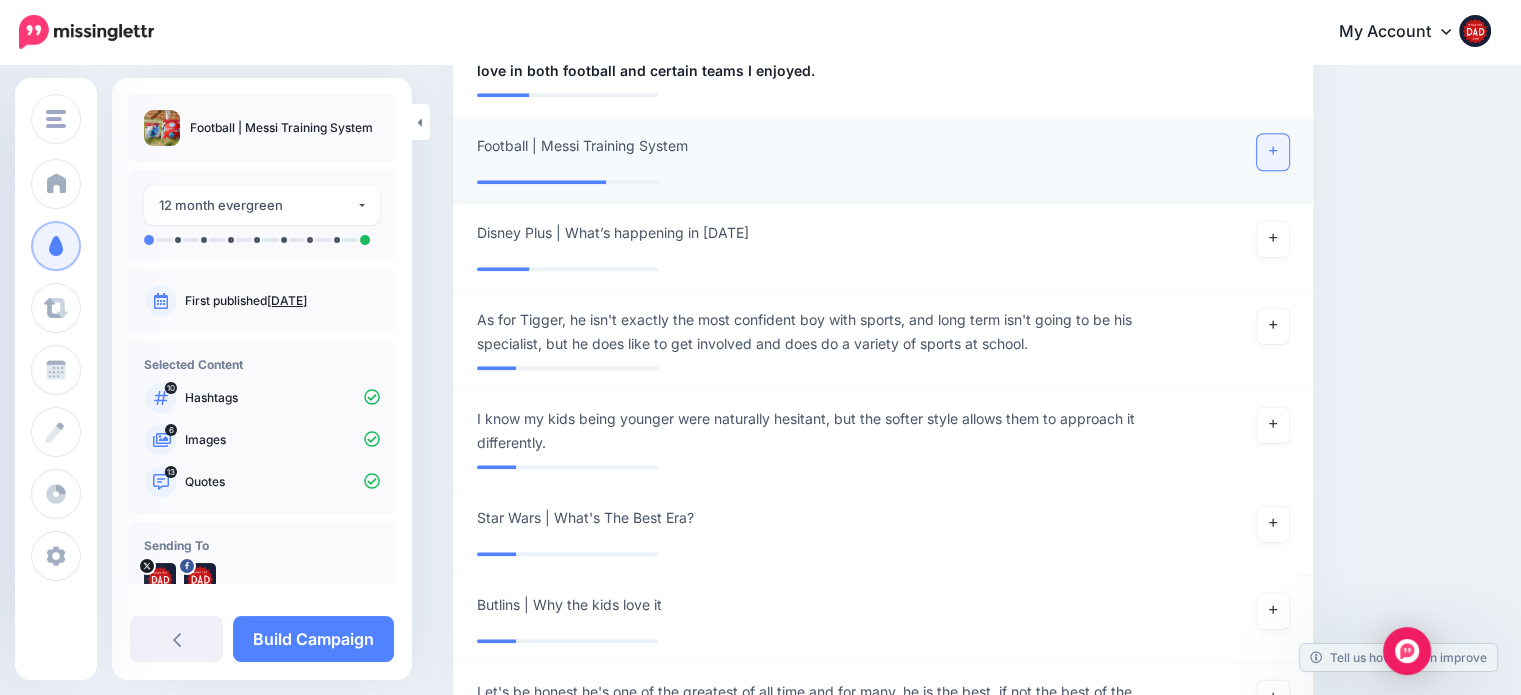 click at bounding box center (1273, 152) 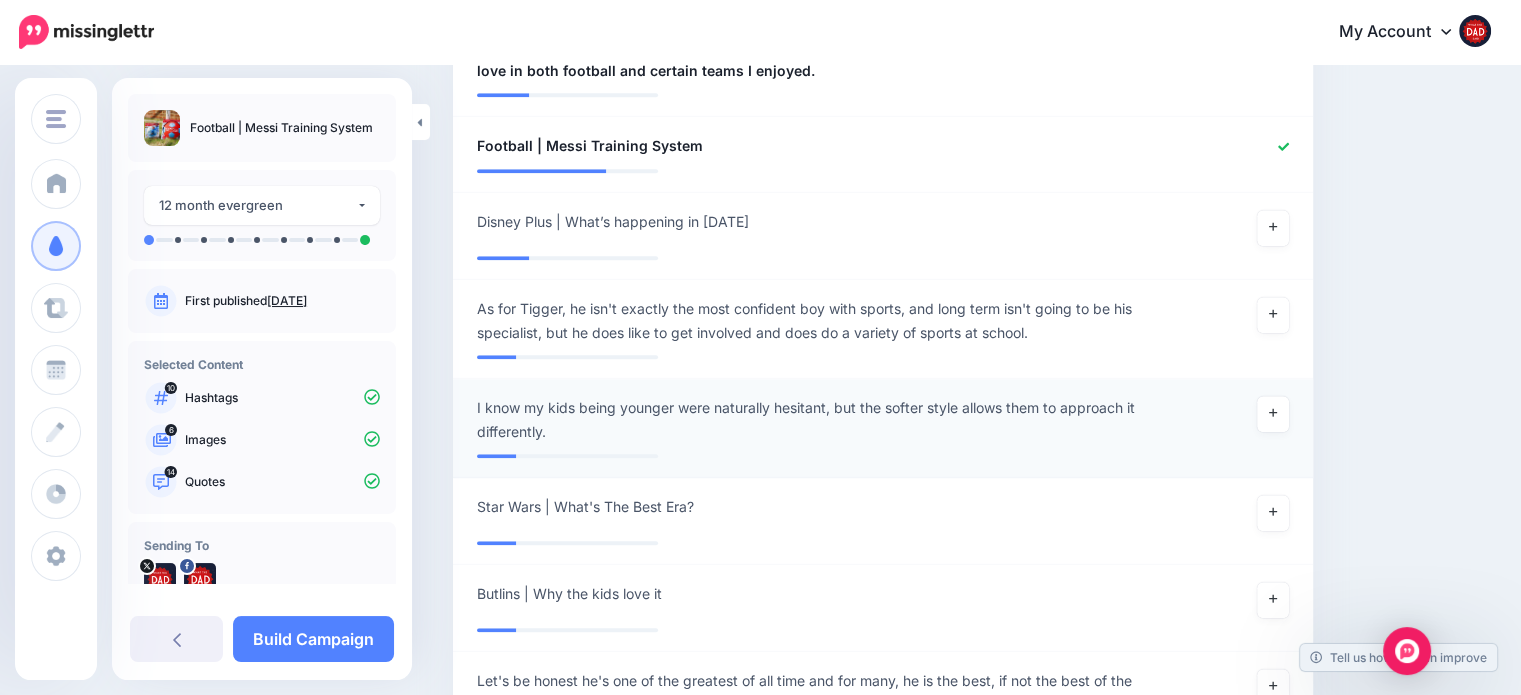 click at bounding box center [1234, 420] 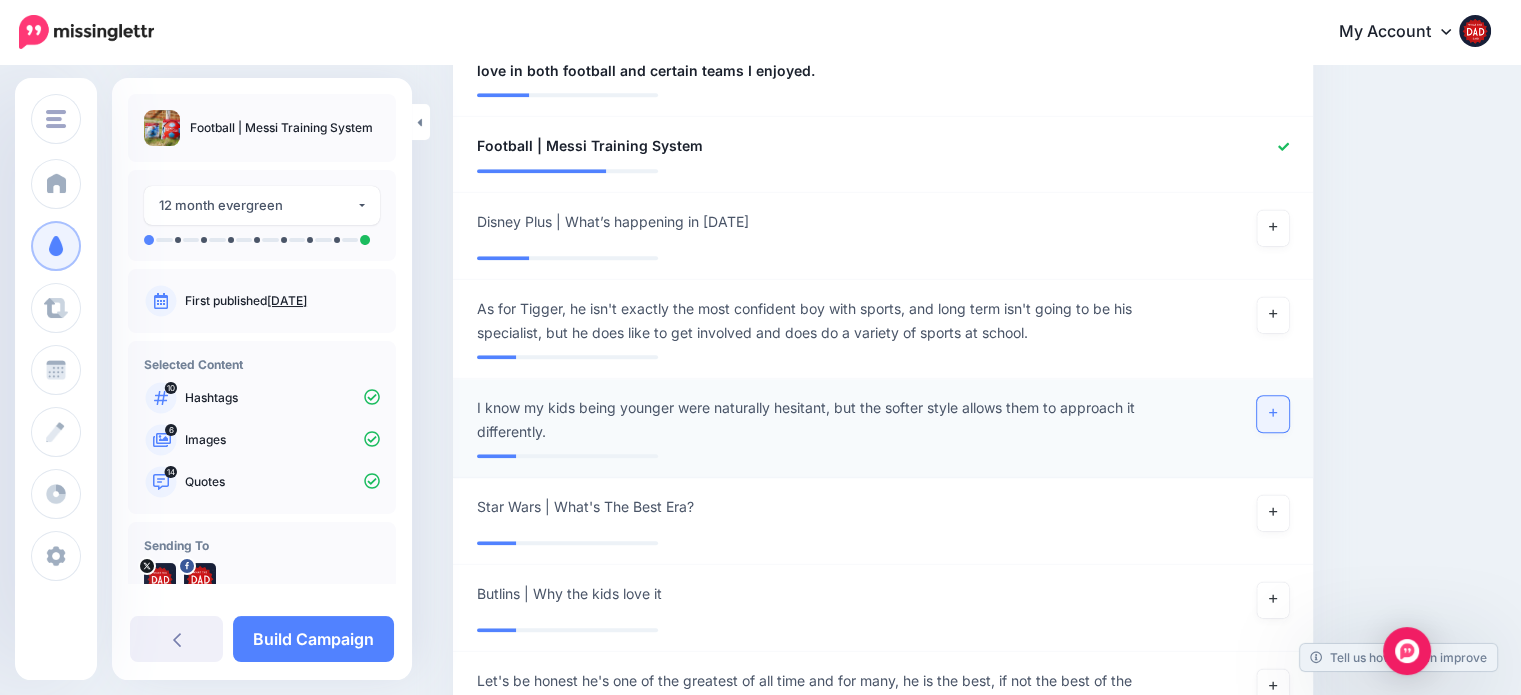 click at bounding box center [1273, 414] 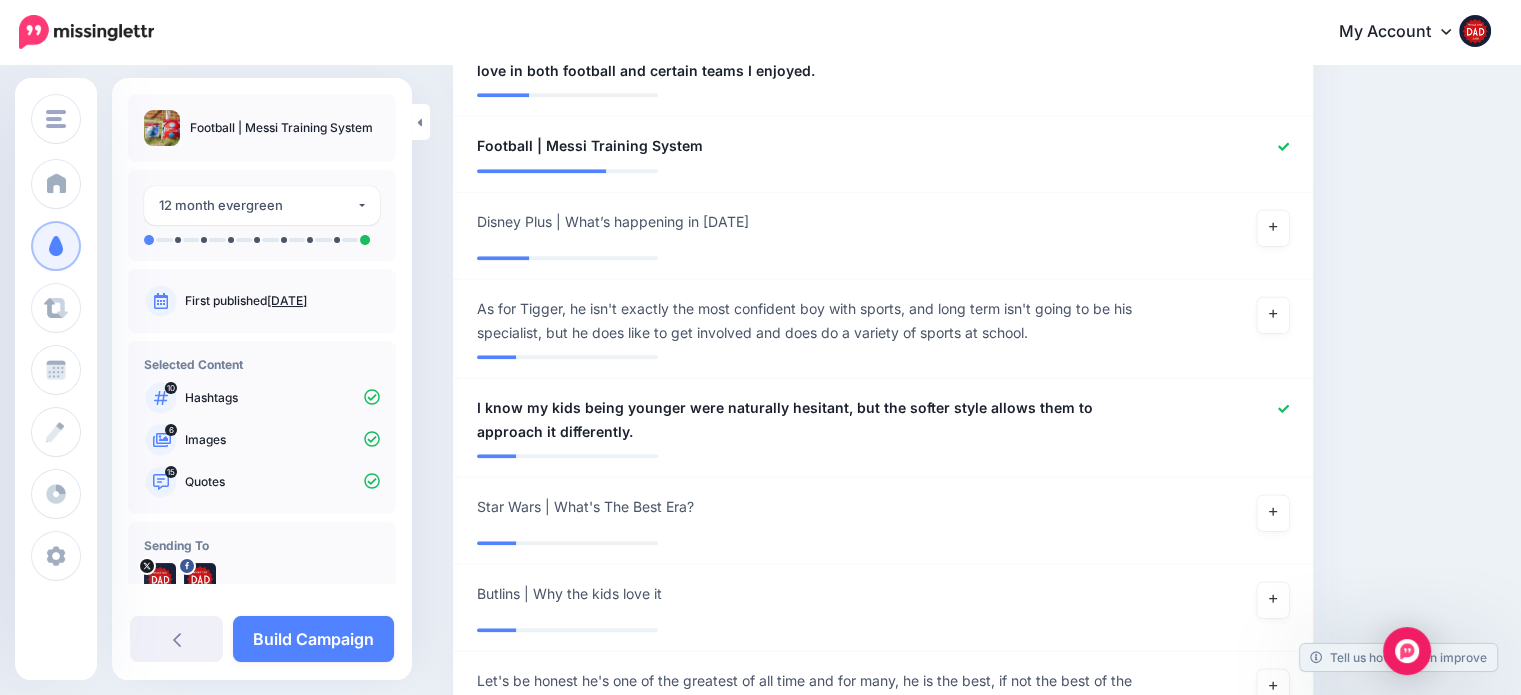 drag, startPoint x: 331, startPoint y: 619, endPoint x: 343, endPoint y: 610, distance: 15 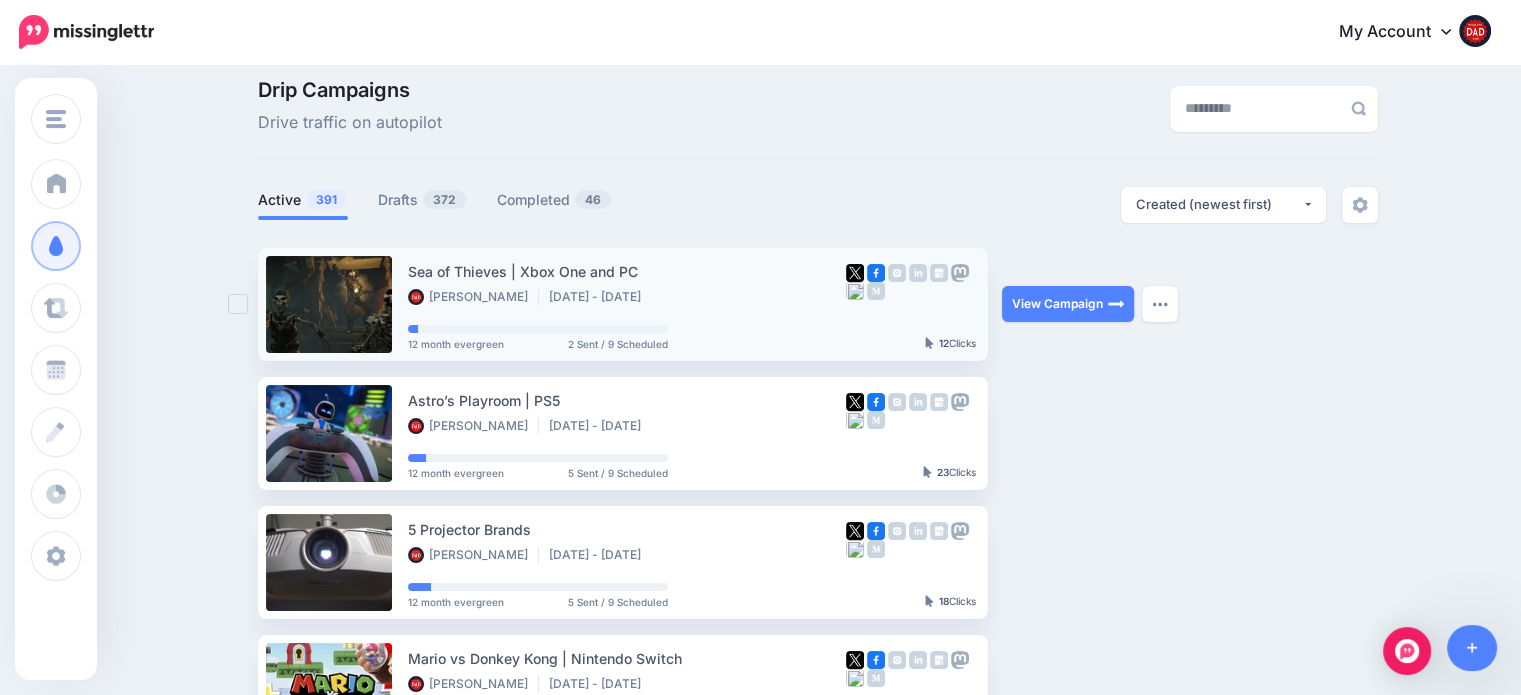 scroll, scrollTop: 0, scrollLeft: 0, axis: both 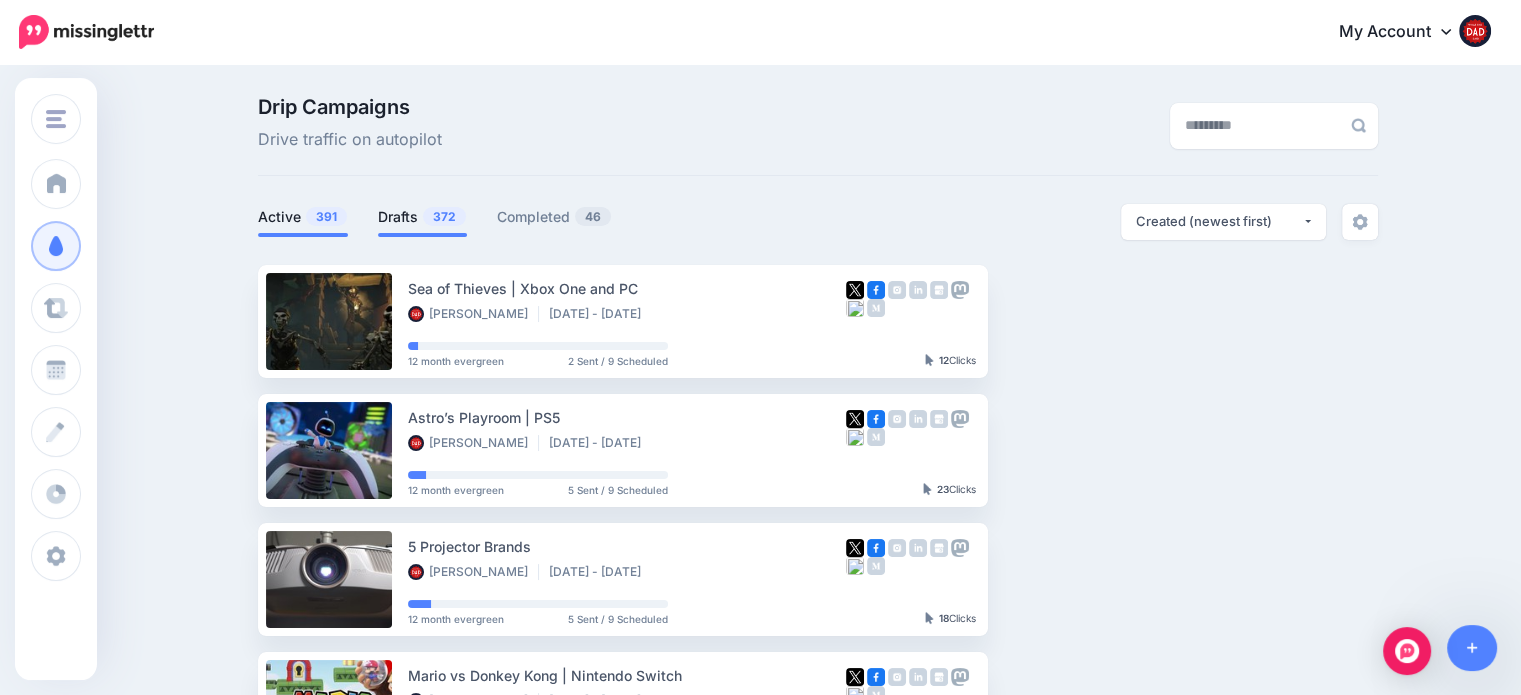 click on "372" at bounding box center [444, 216] 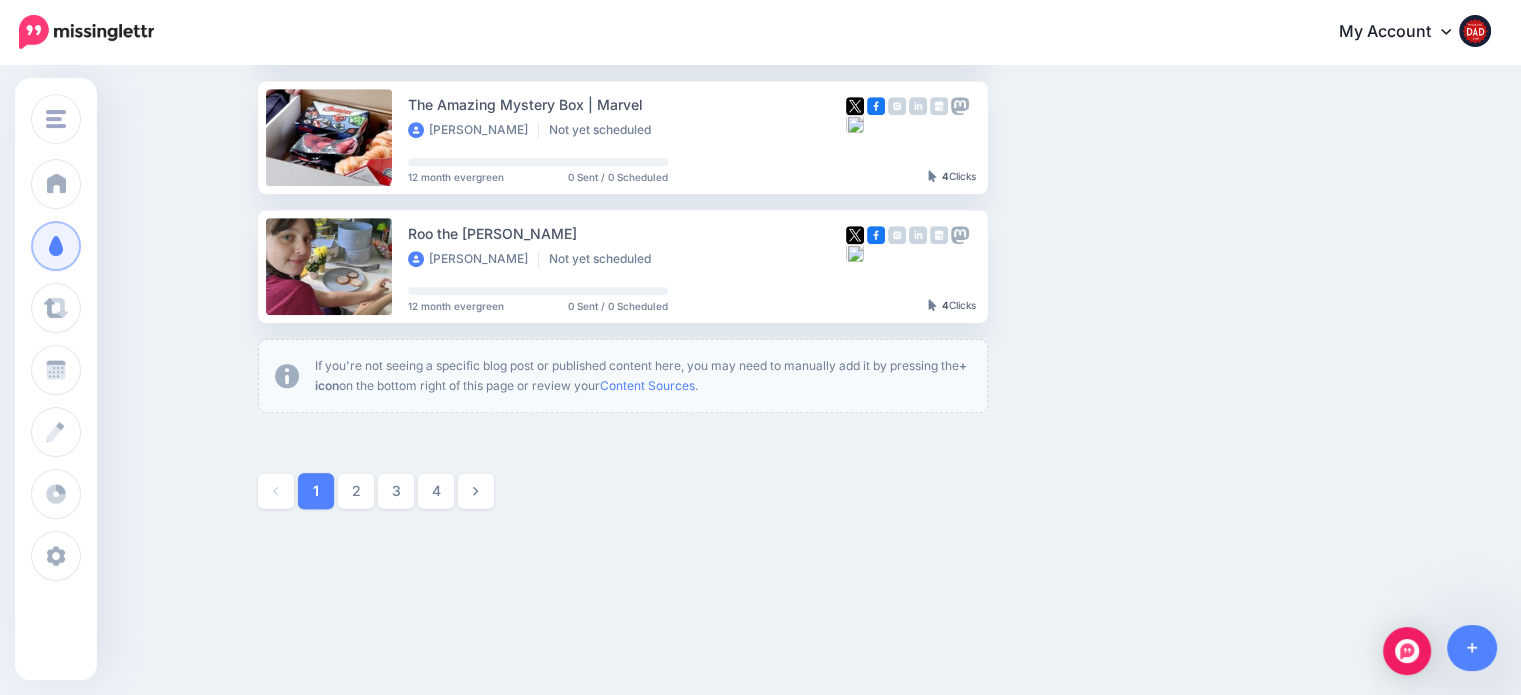scroll, scrollTop: 1230, scrollLeft: 0, axis: vertical 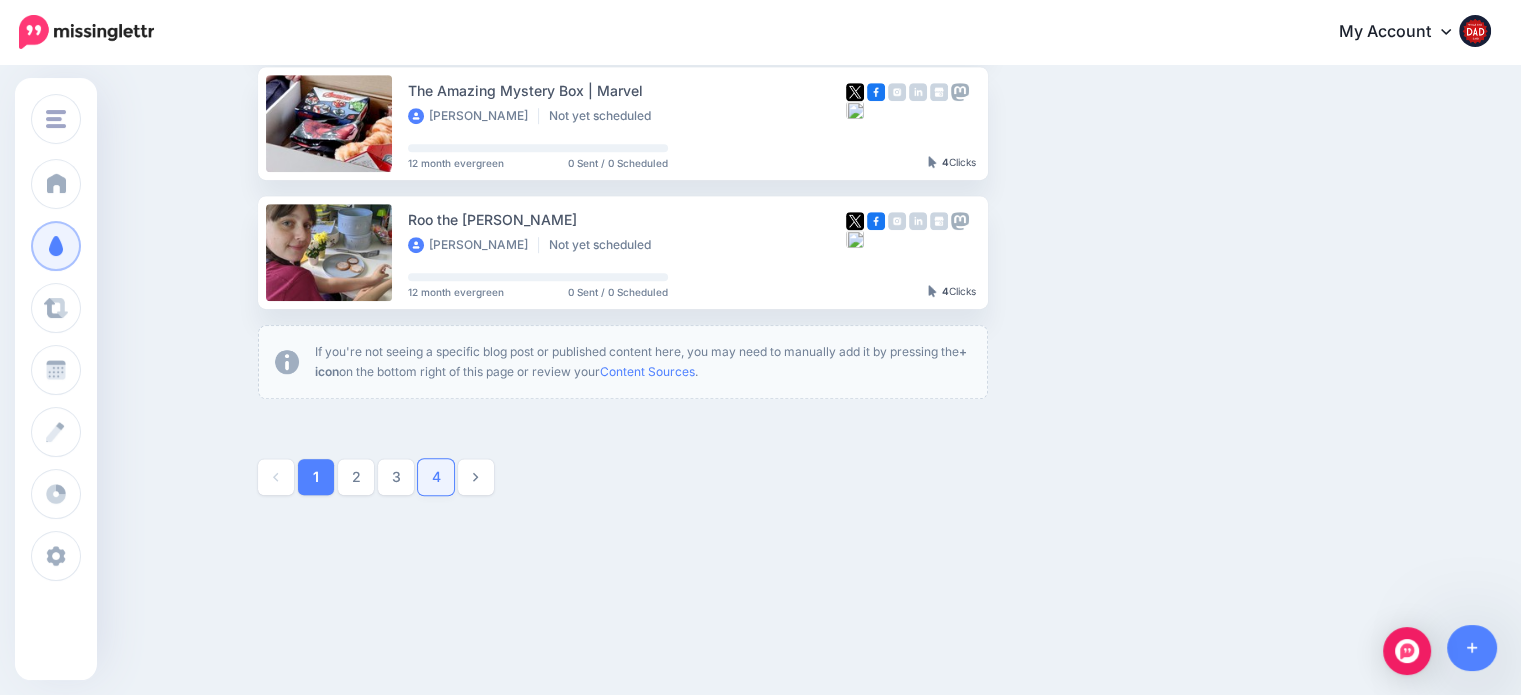 click on "4" at bounding box center (436, 477) 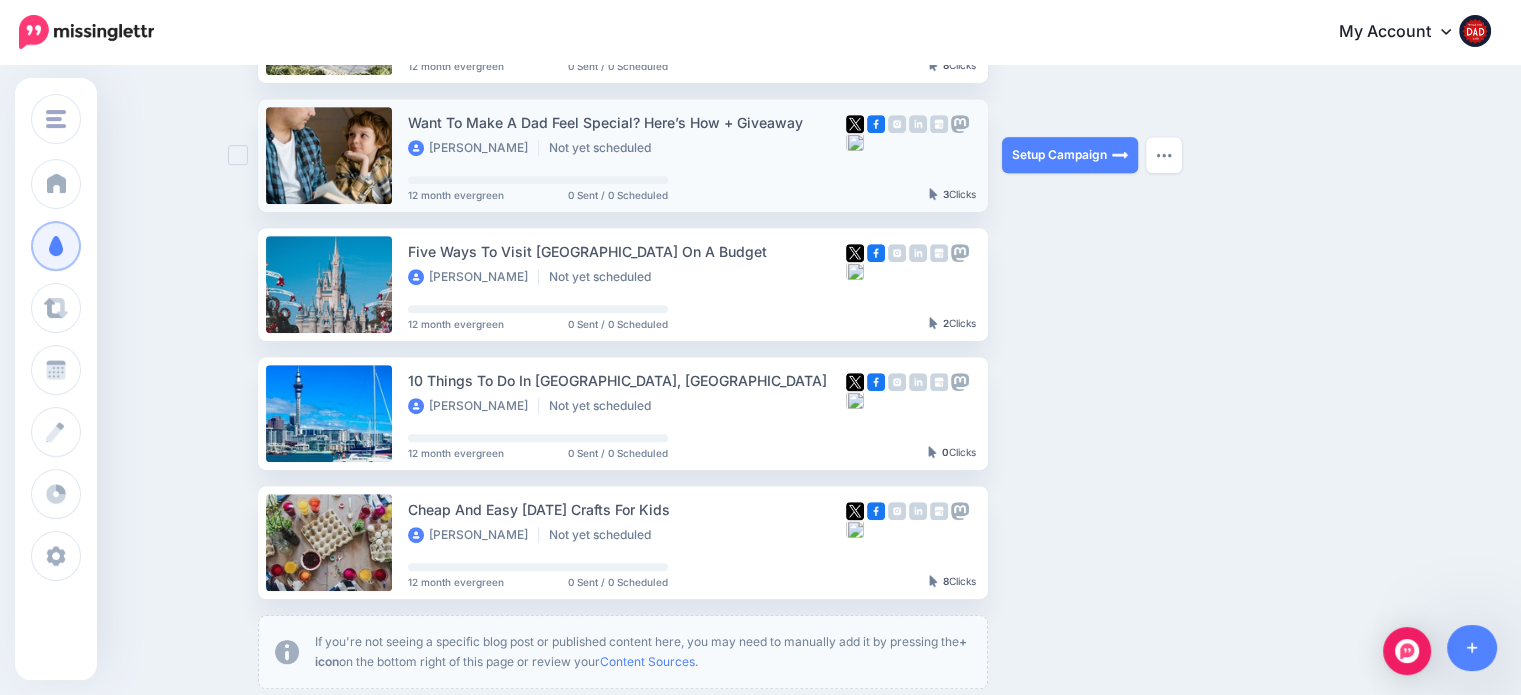 scroll, scrollTop: 872, scrollLeft: 0, axis: vertical 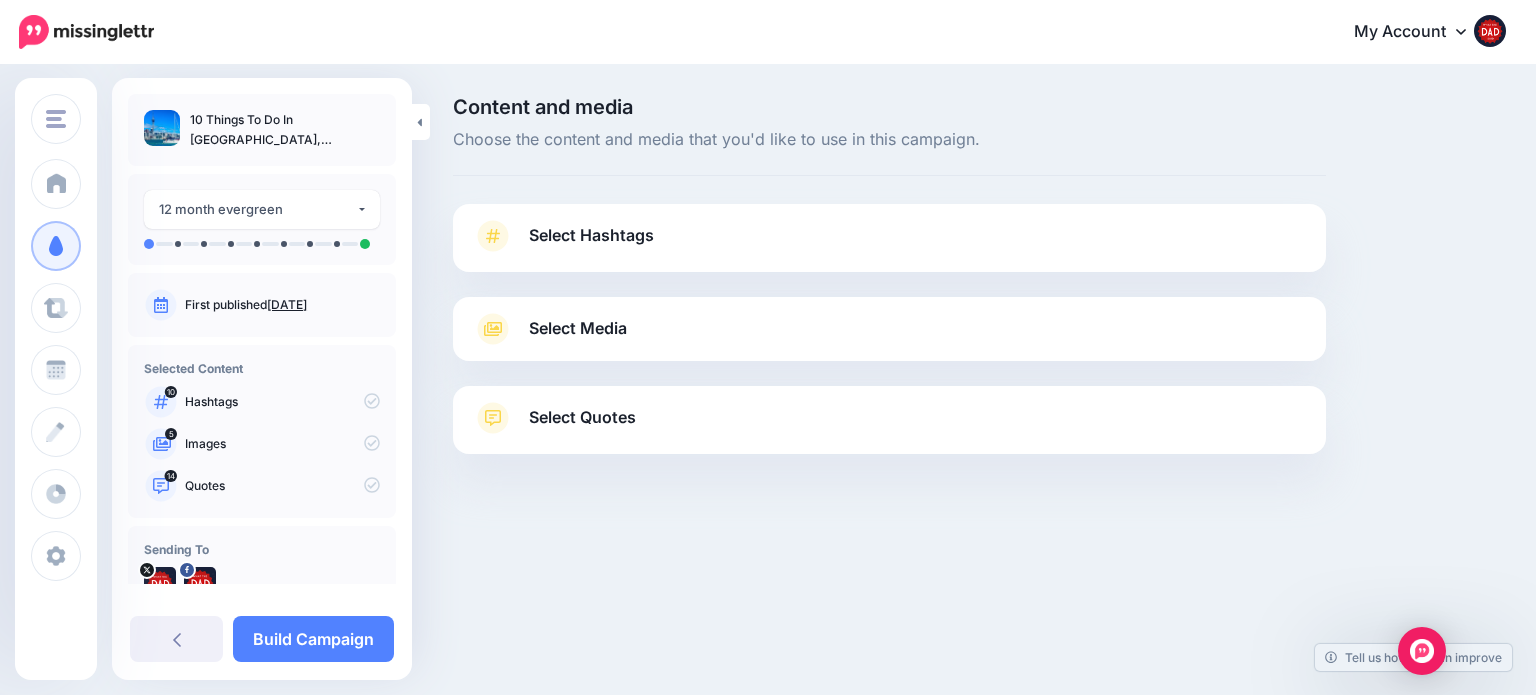 click on "Content and media
Choose the content and media that you'd like to use in this campaign.
Select Hashtags
First let's make sure we're happy with the hashtags. Add, delete and reorder as needed. If unsure we recommend 1-3 hashtags.  Note:  If you have hashtags turned off for any of your social profiles, they will not be included.
Add Hashtag
10" at bounding box center [889, 325] 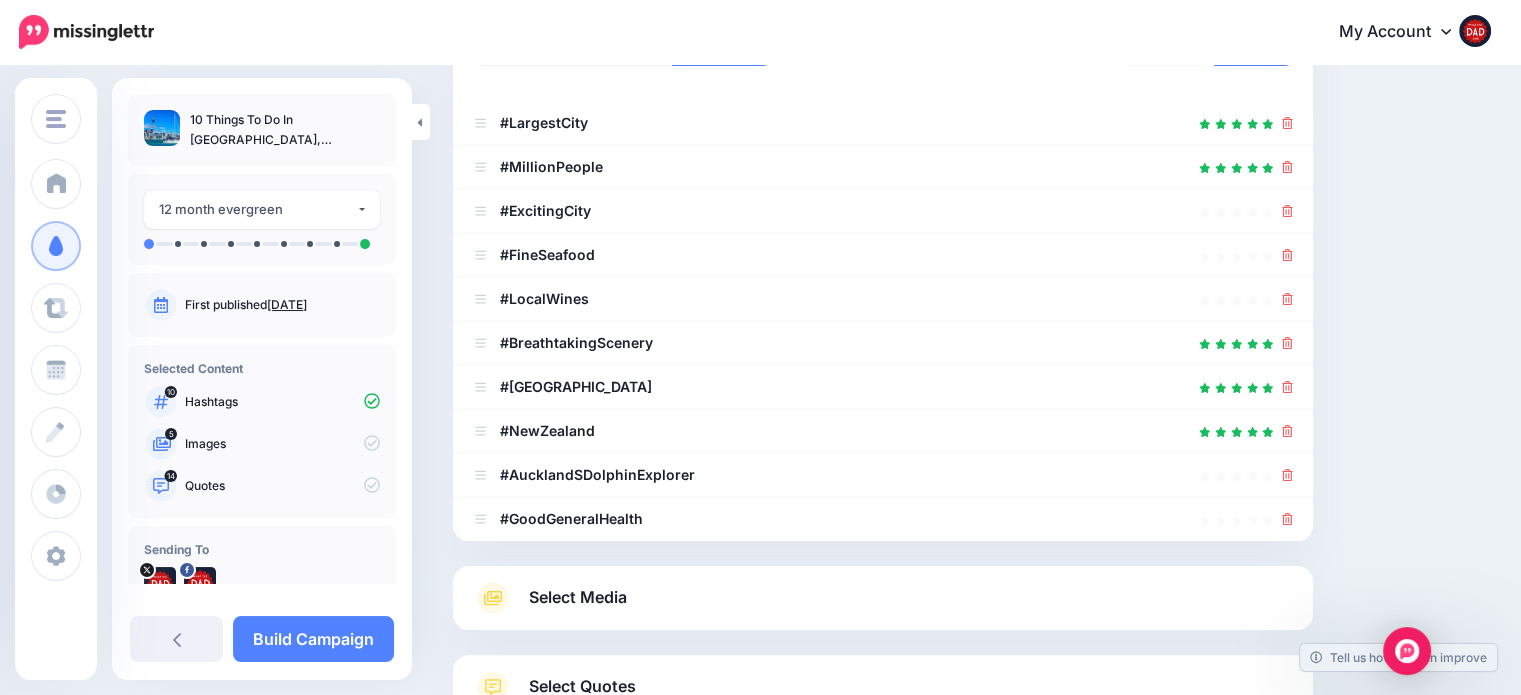 scroll, scrollTop: 500, scrollLeft: 0, axis: vertical 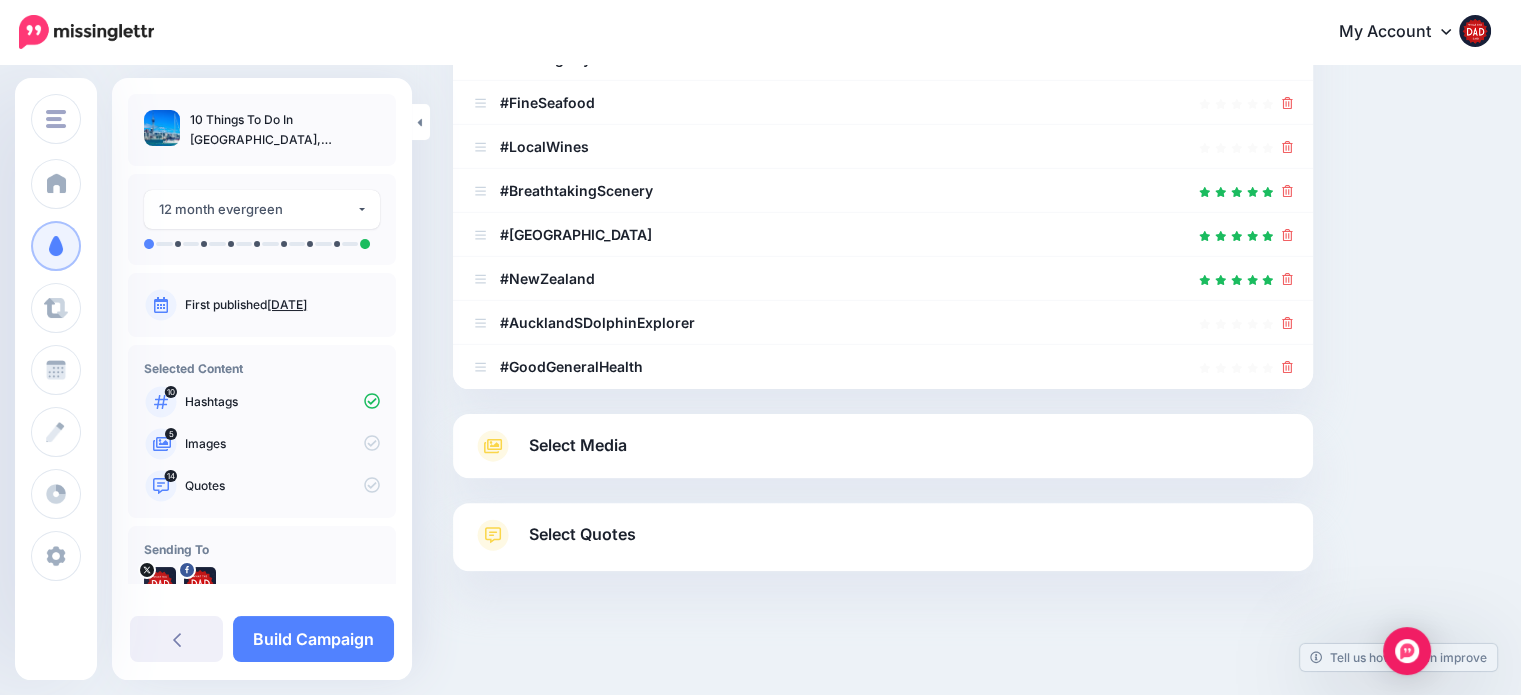click at bounding box center (883, 401) 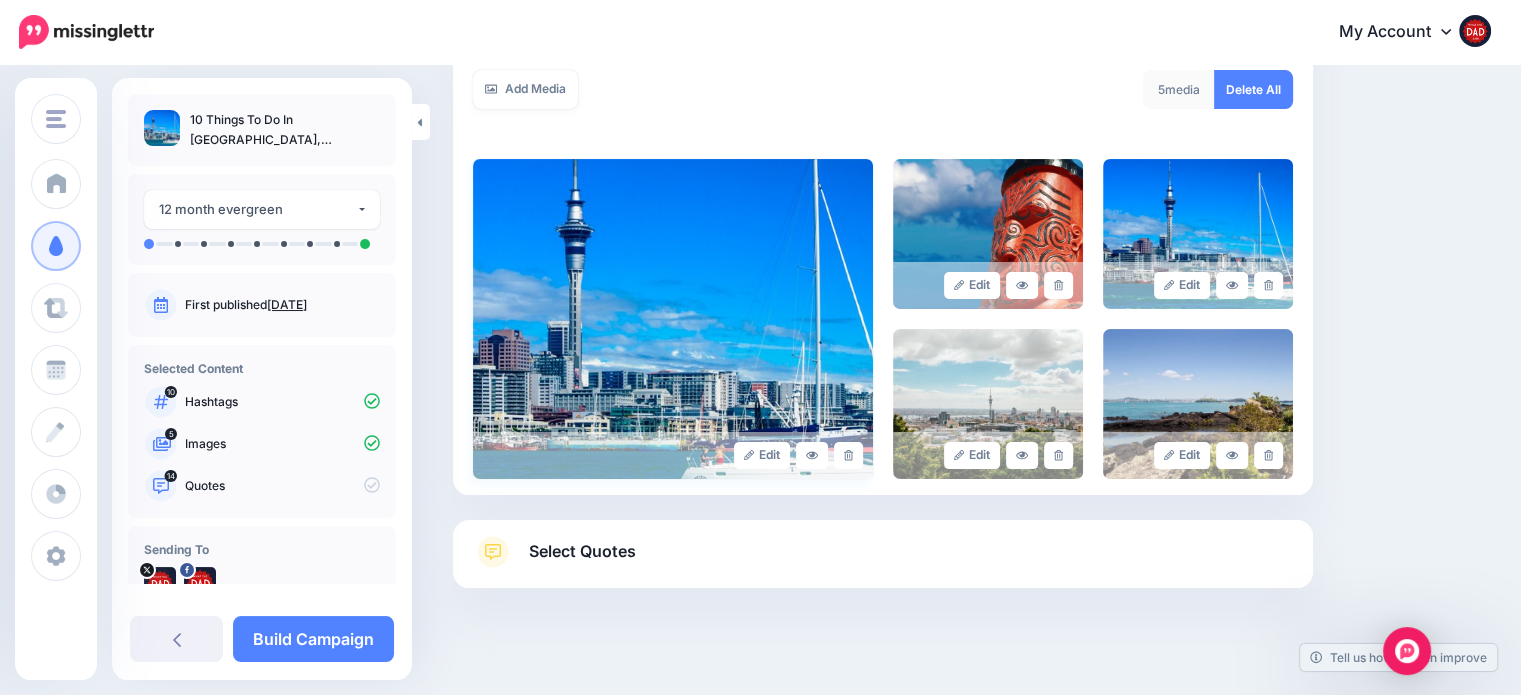 scroll, scrollTop: 384, scrollLeft: 0, axis: vertical 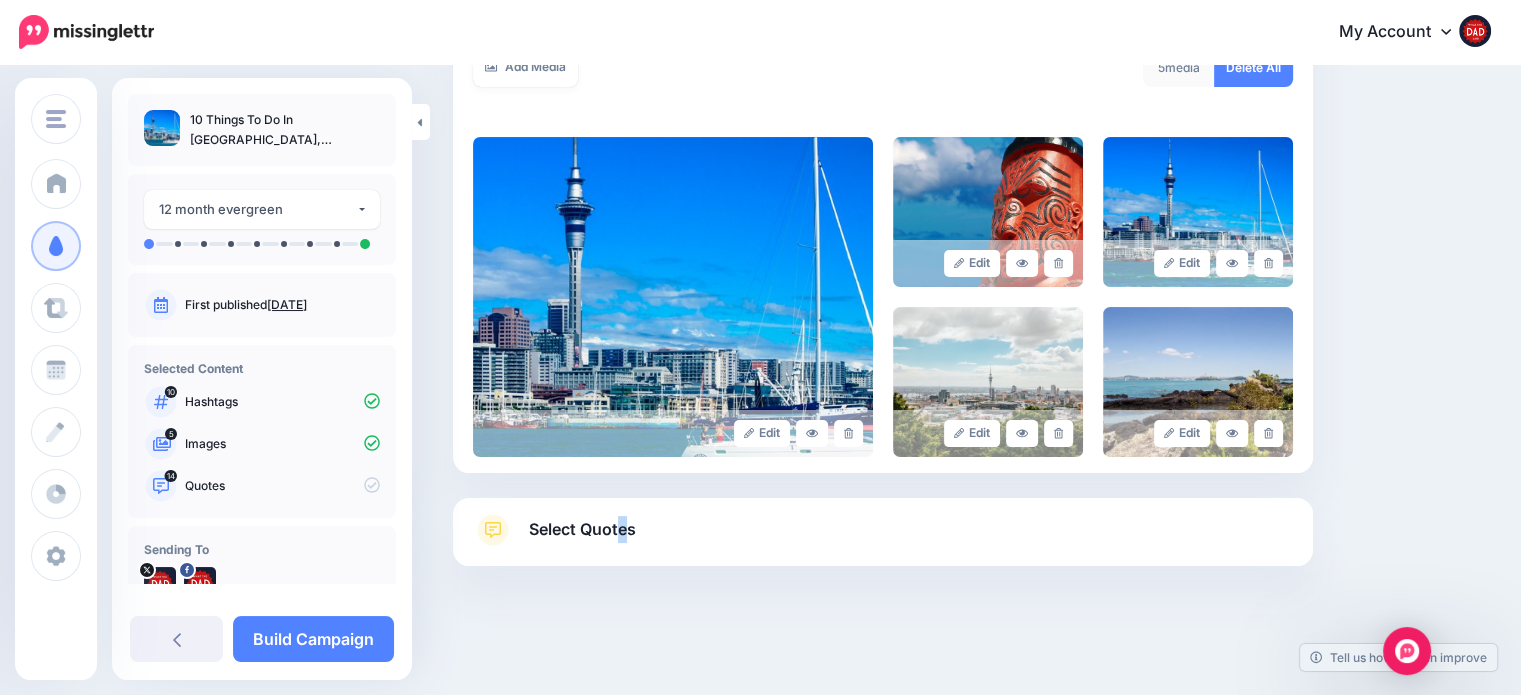 click on "Select Quotes
Choose your favourite quotes or go with our recommendations. The quotes you choose will be used to create the social content and quote bubble imagery for this campaign.
This Campaign is made up of 9 posts and so we recommend selecting a minimum of 9 quotes. Any additional quotes you select will be available for you to choose from in the next step (in case you want to play around with combinations).
Add
Search
14  quotes" at bounding box center (883, 532) 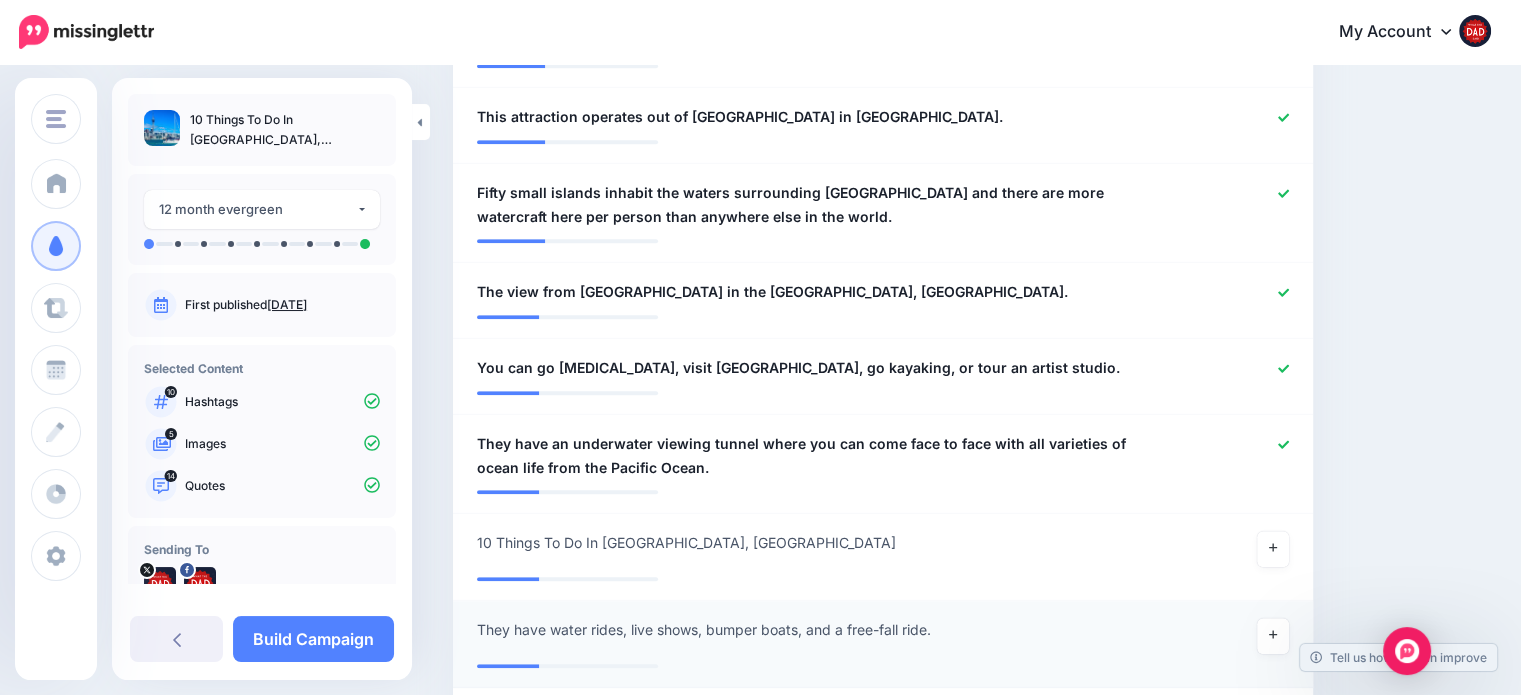 scroll, scrollTop: 1484, scrollLeft: 0, axis: vertical 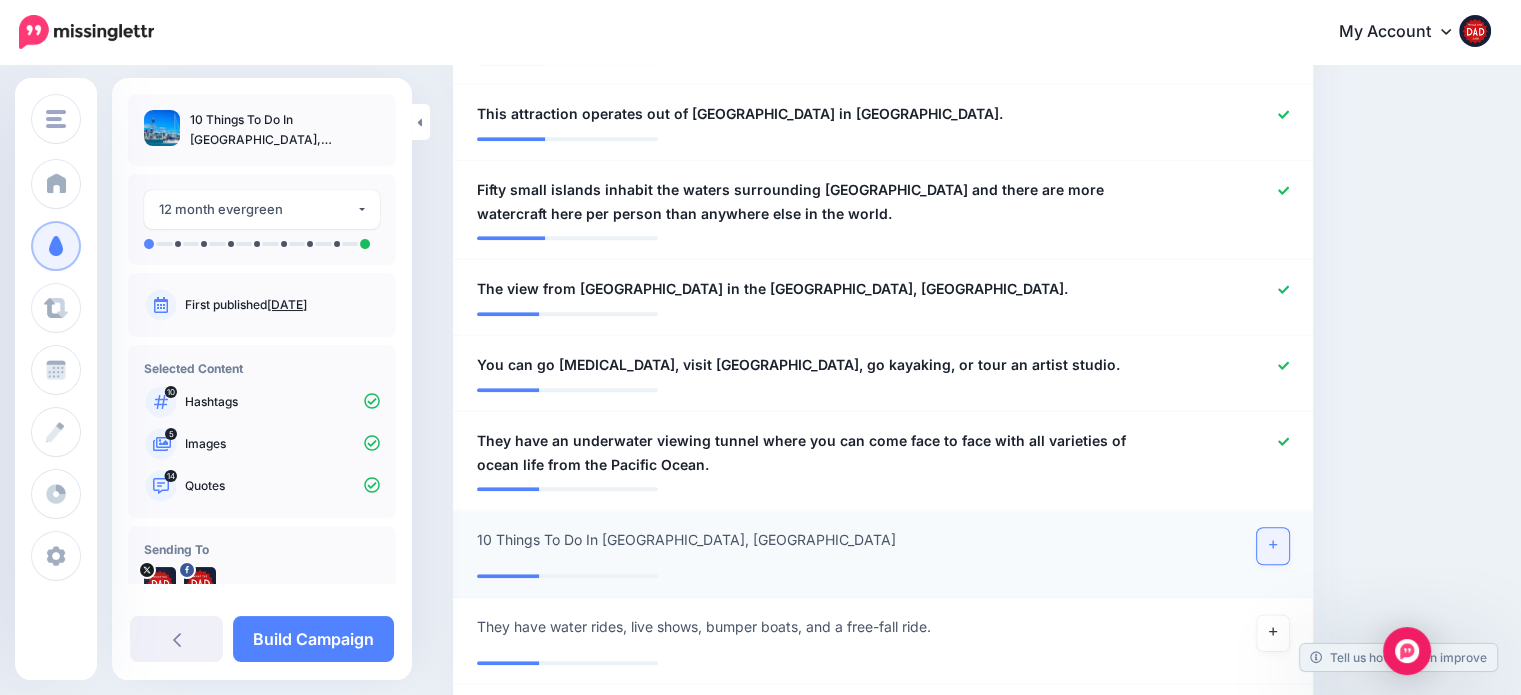 click at bounding box center [1273, 546] 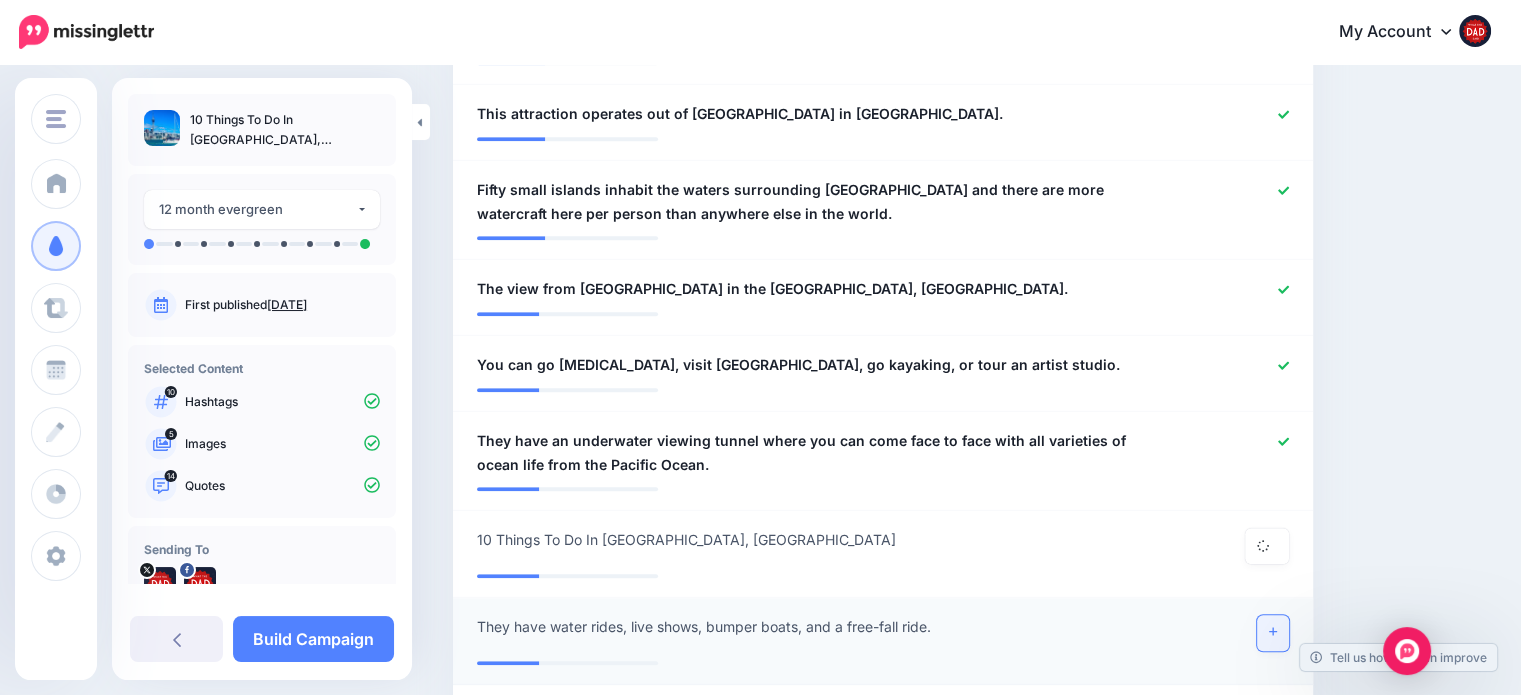 click at bounding box center (1273, 633) 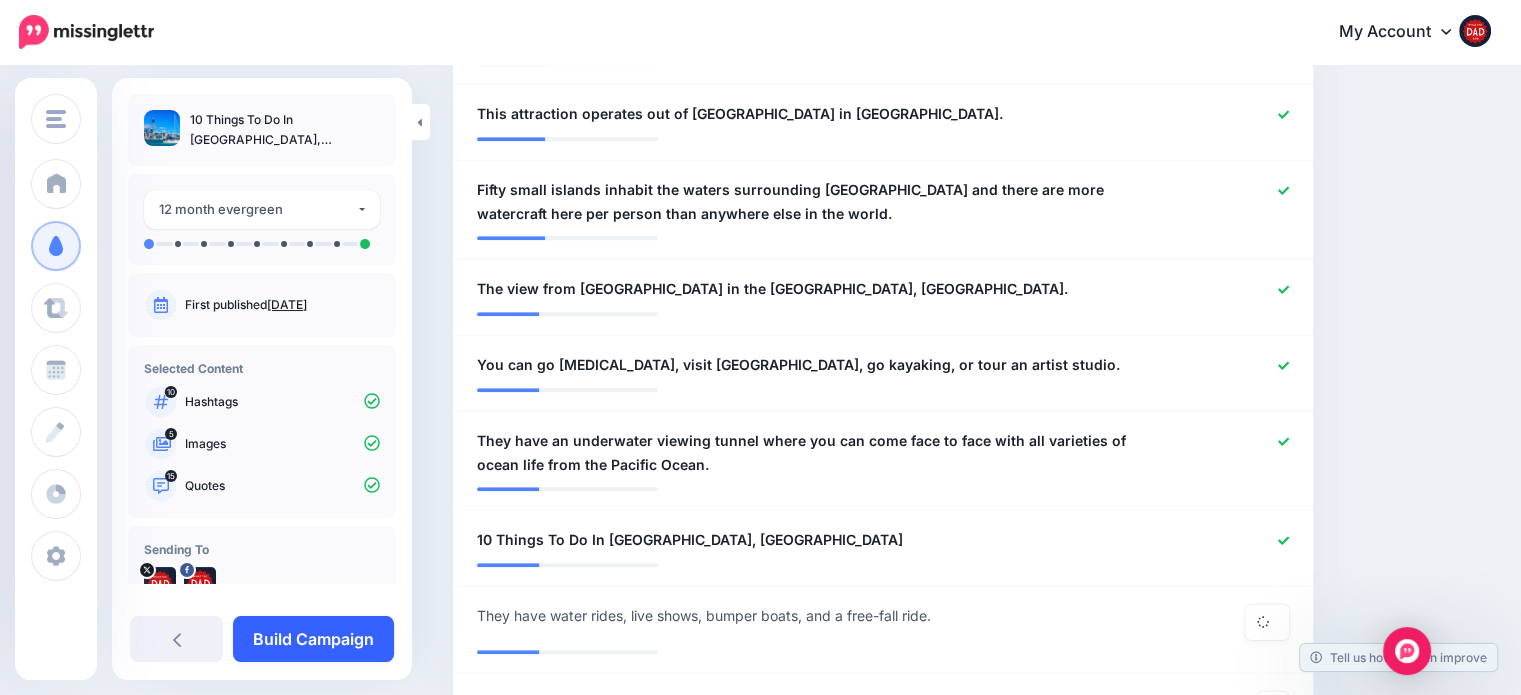 click on "Build Campaign" at bounding box center [313, 639] 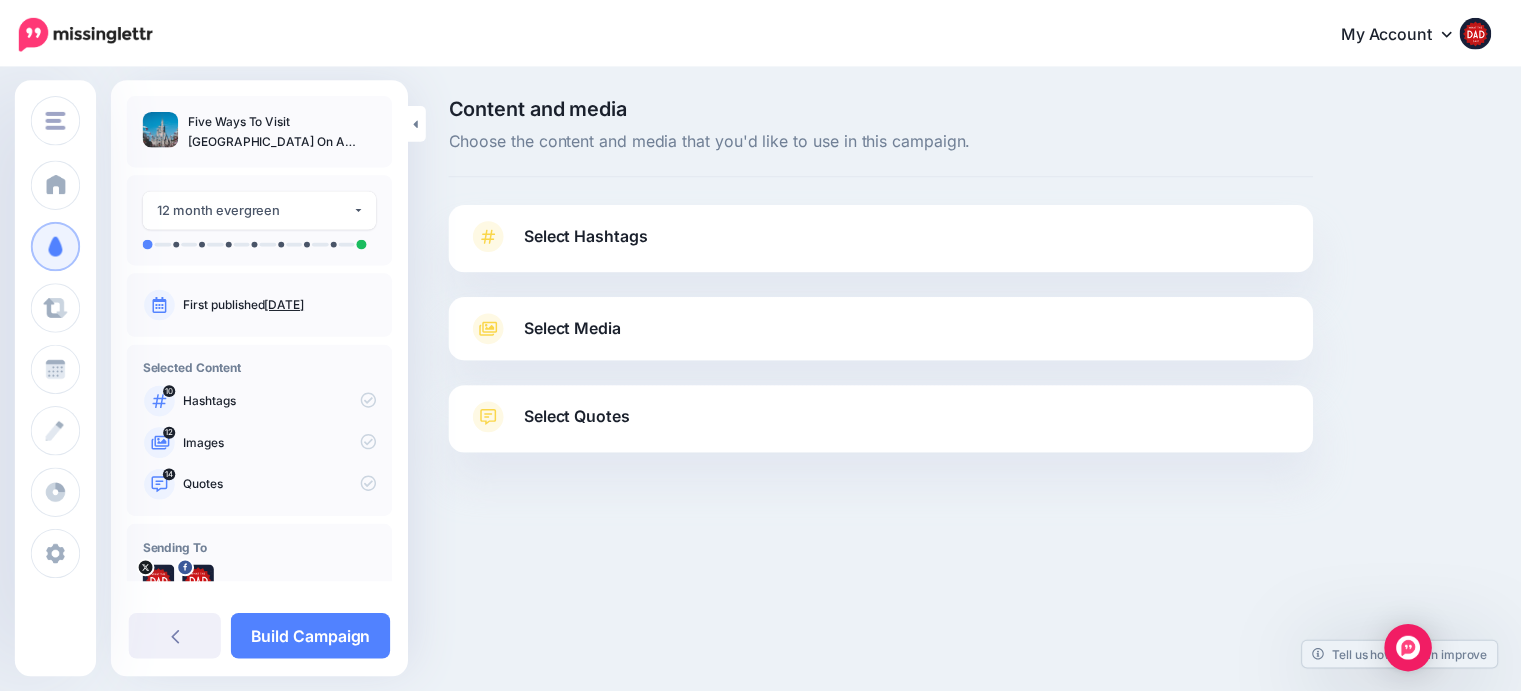 scroll, scrollTop: 0, scrollLeft: 0, axis: both 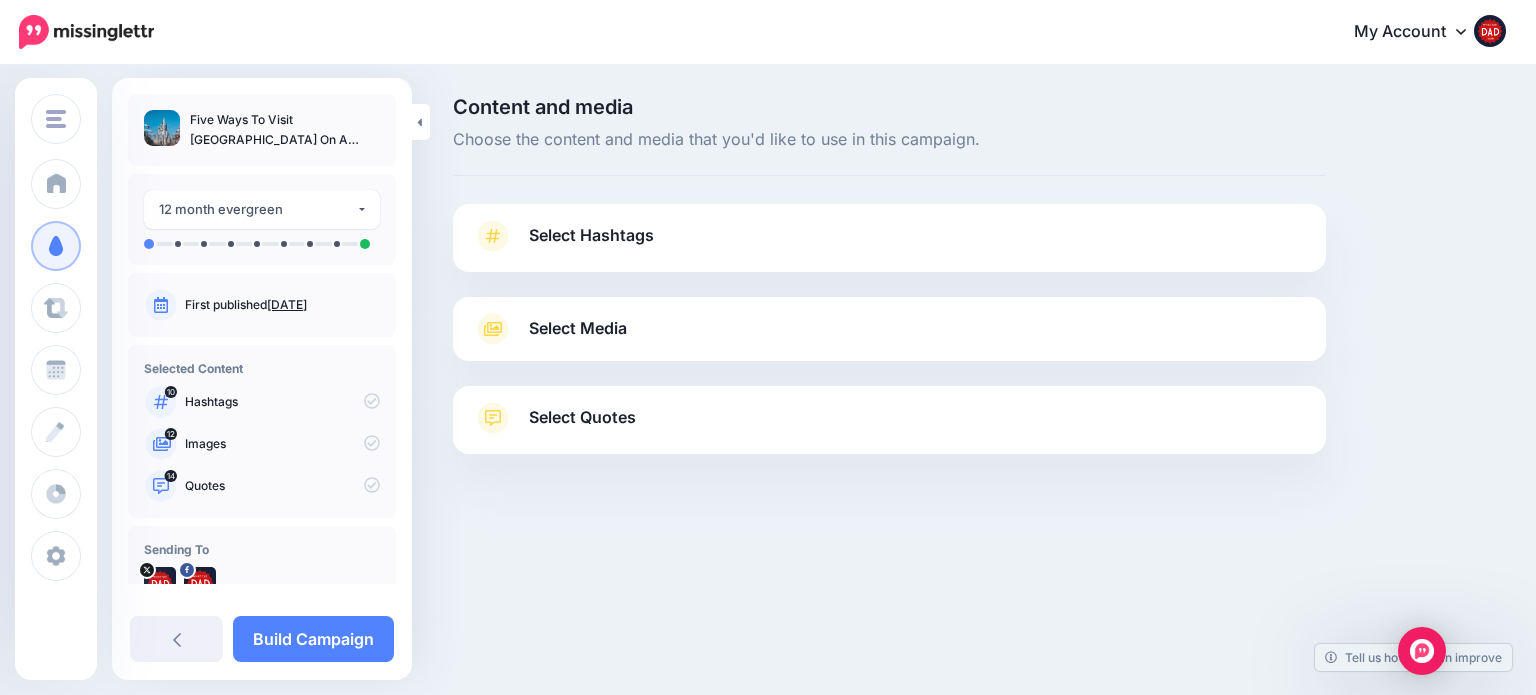 click on "Select Hashtags" at bounding box center [591, 235] 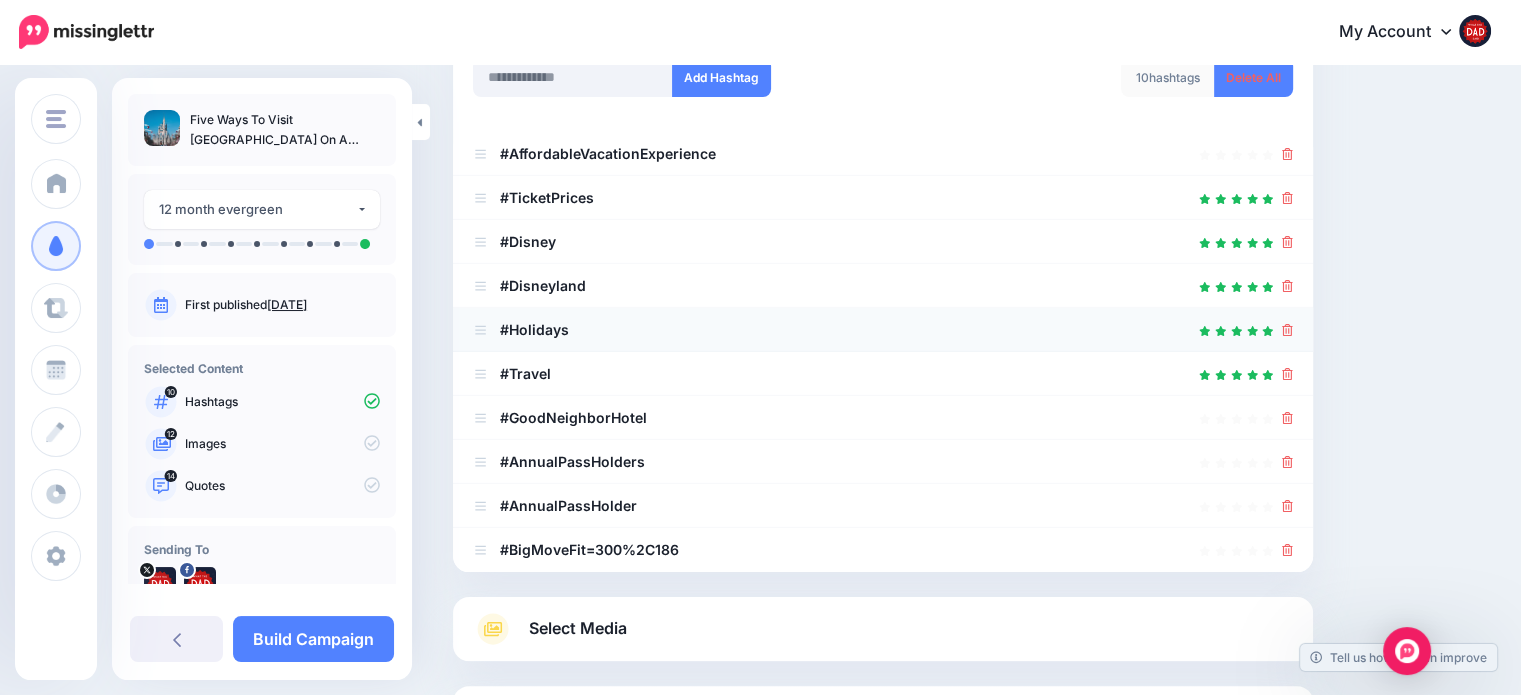 scroll, scrollTop: 400, scrollLeft: 0, axis: vertical 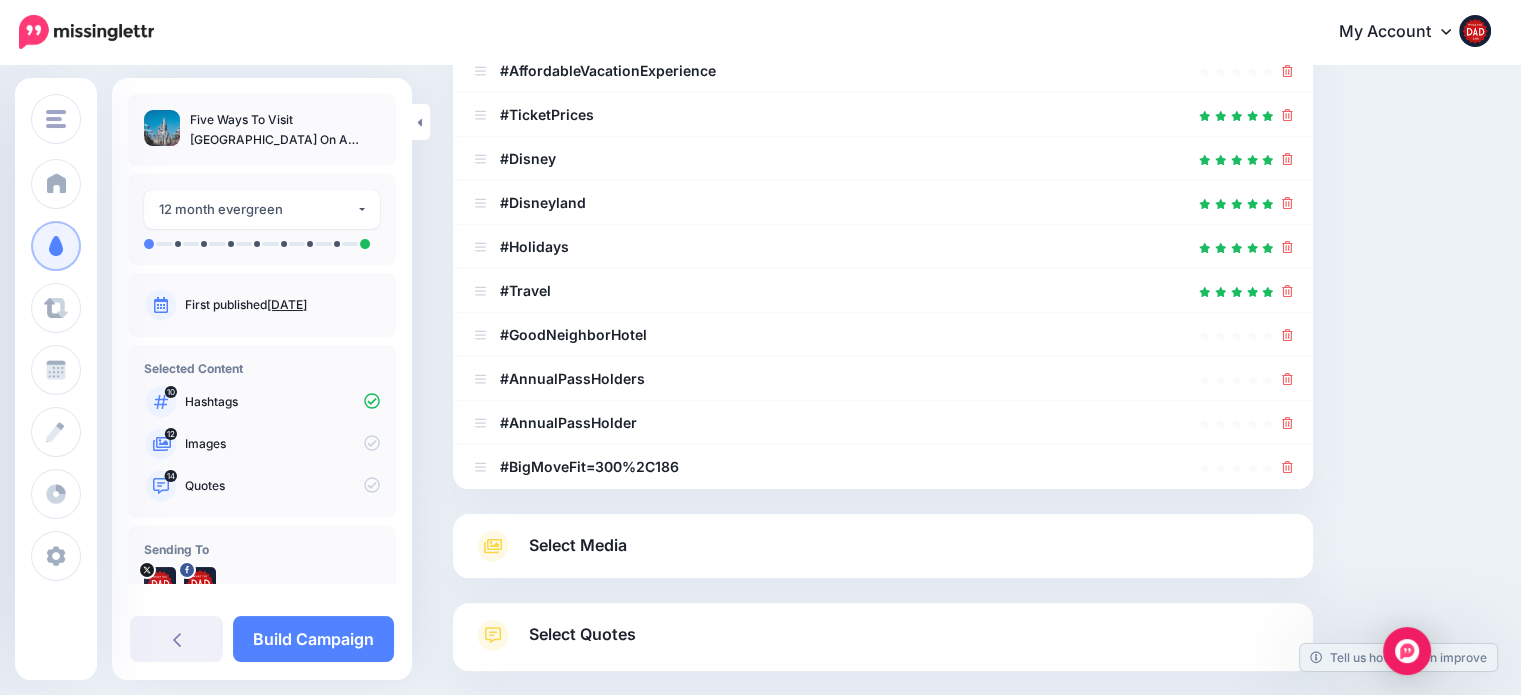 click on "Select Media
Next, let's make sure we have the best media for this campaign. Delete those you don't want or upload new ones. You can even crop, add text and stickers if needed(Not available for videos/gifs).
Add Media
What media would you like to add?
Upload" at bounding box center [883, 546] 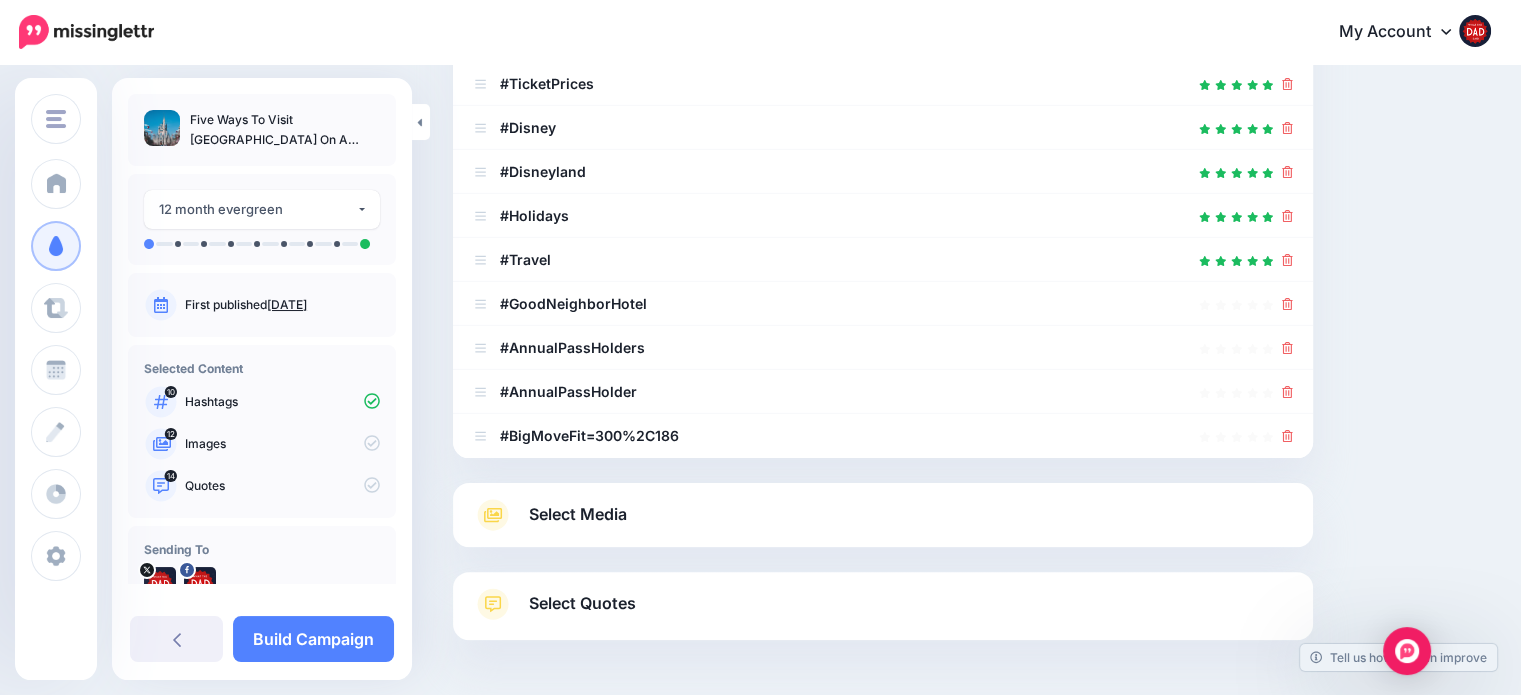 scroll, scrollTop: 505, scrollLeft: 0, axis: vertical 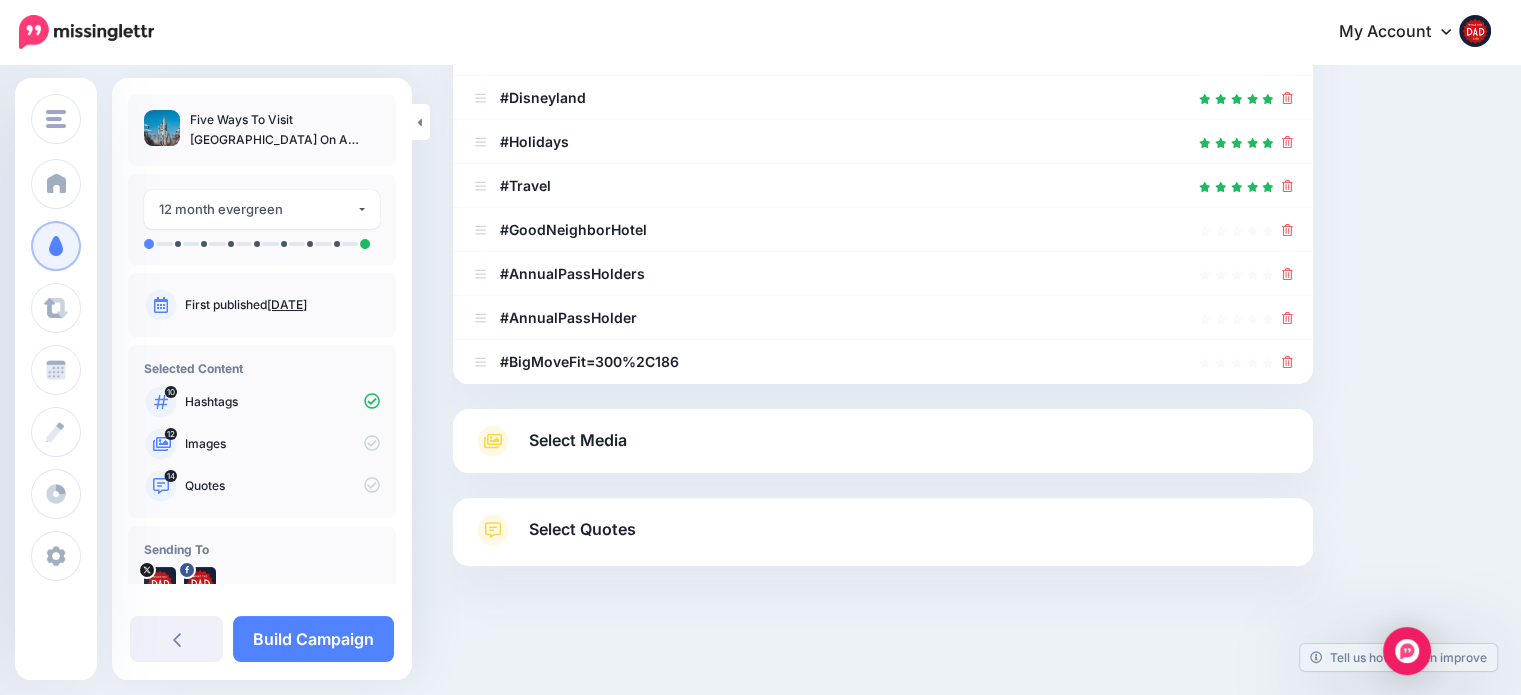 click on "Select Media
Next, let's make sure we have the best media for this campaign. Delete those you don't want or upload new ones. You can even crop, add text and stickers if needed(Not available for videos/gifs).
Add Media
What media would you like to add?
Upload" at bounding box center [883, 441] 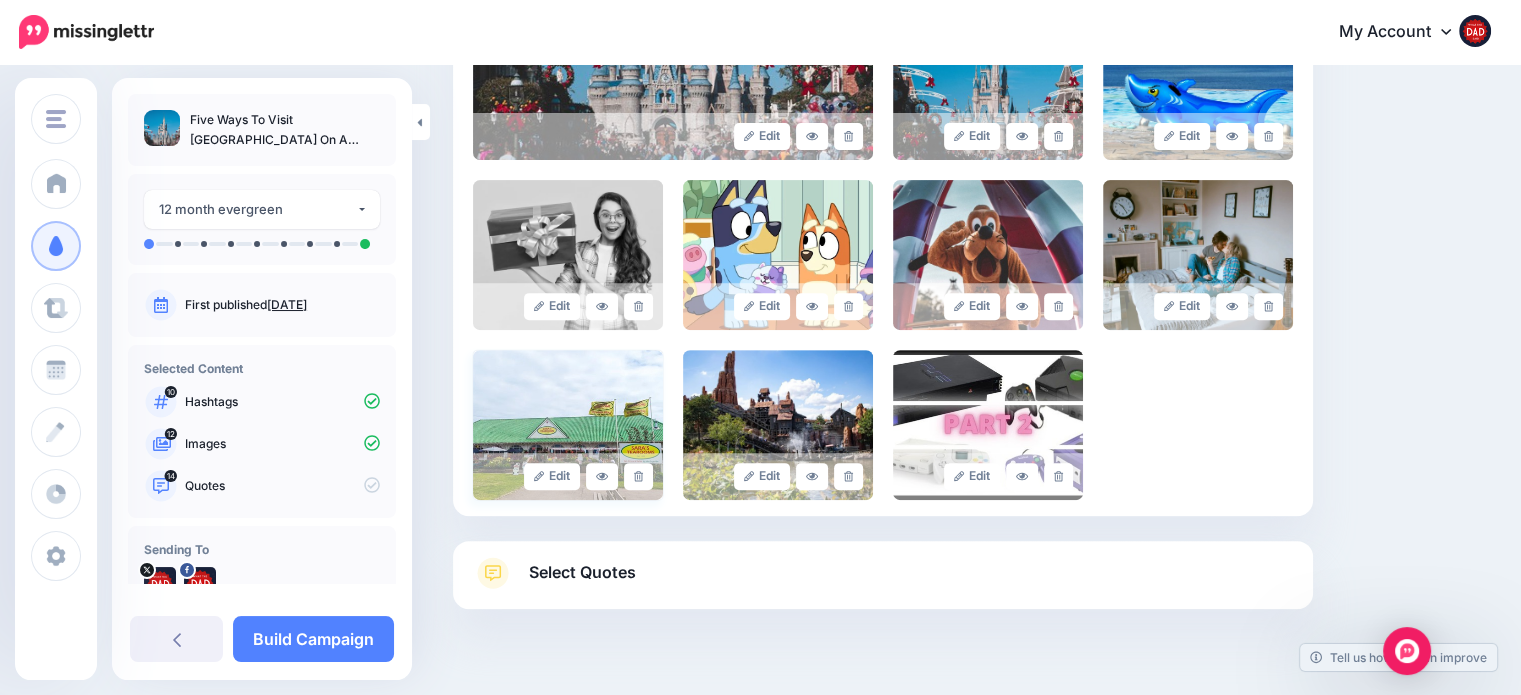scroll, scrollTop: 724, scrollLeft: 0, axis: vertical 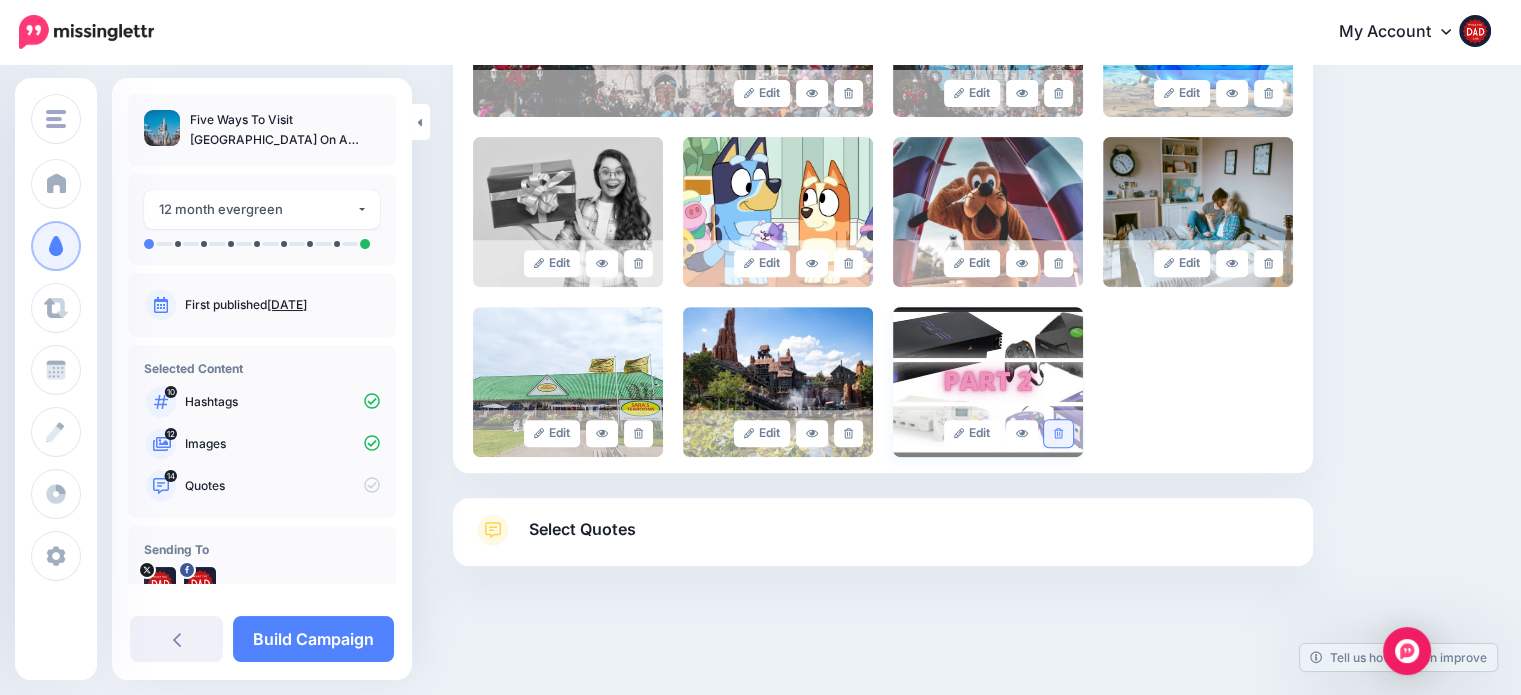 click at bounding box center (1058, 433) 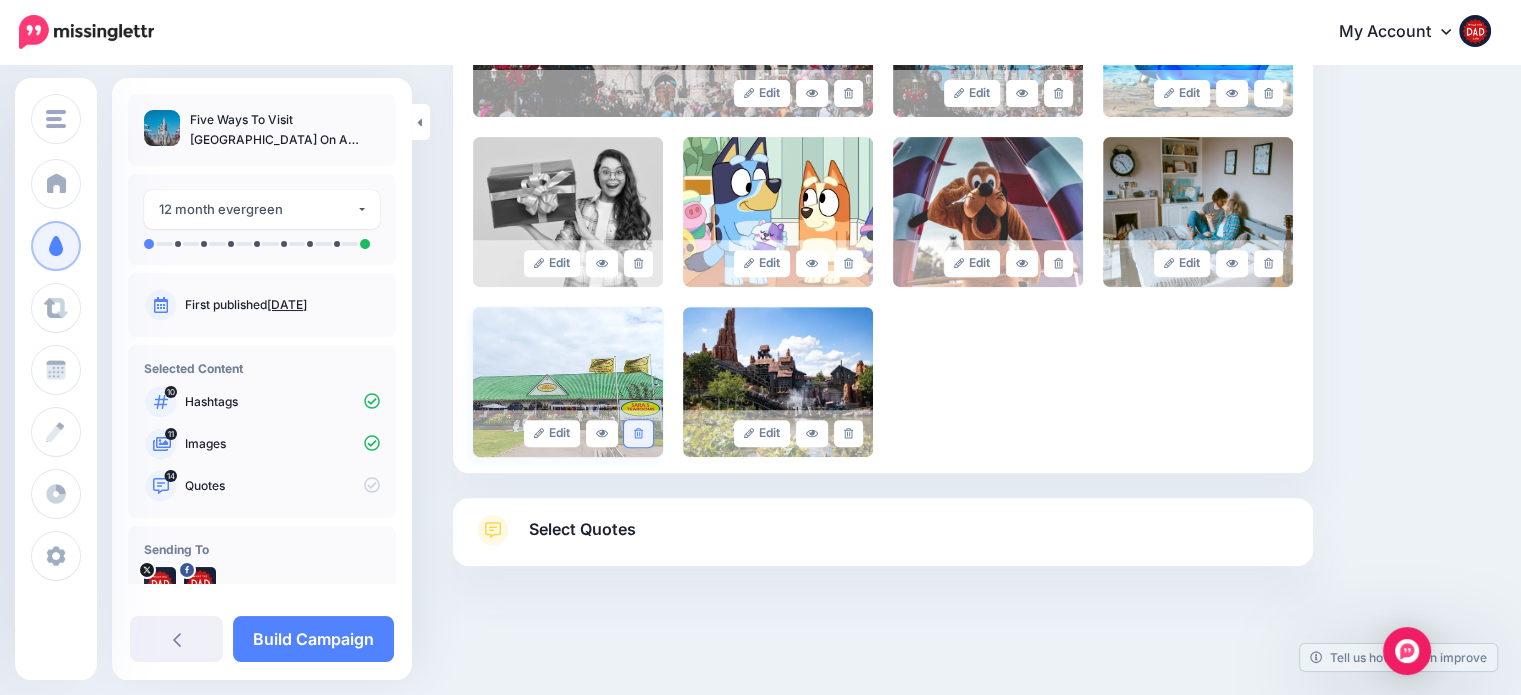 click 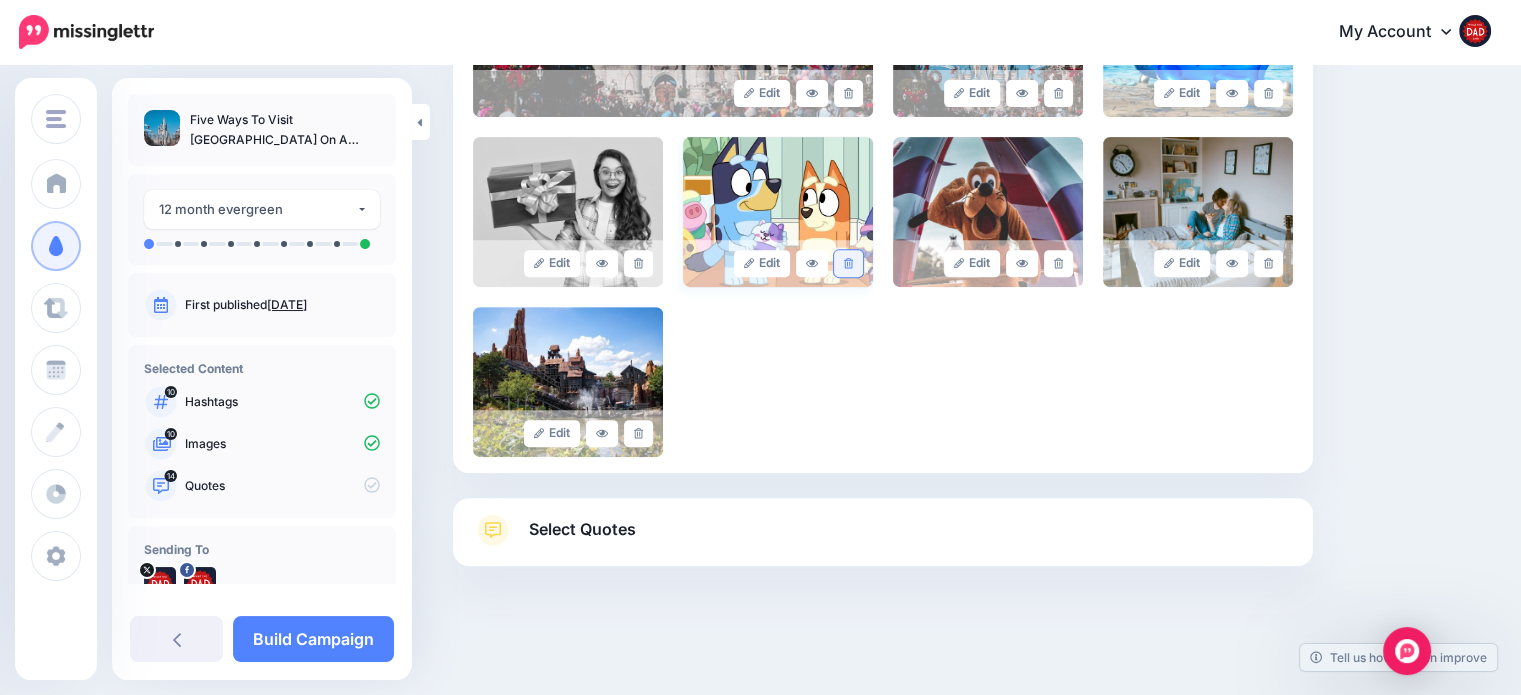 click at bounding box center (848, 263) 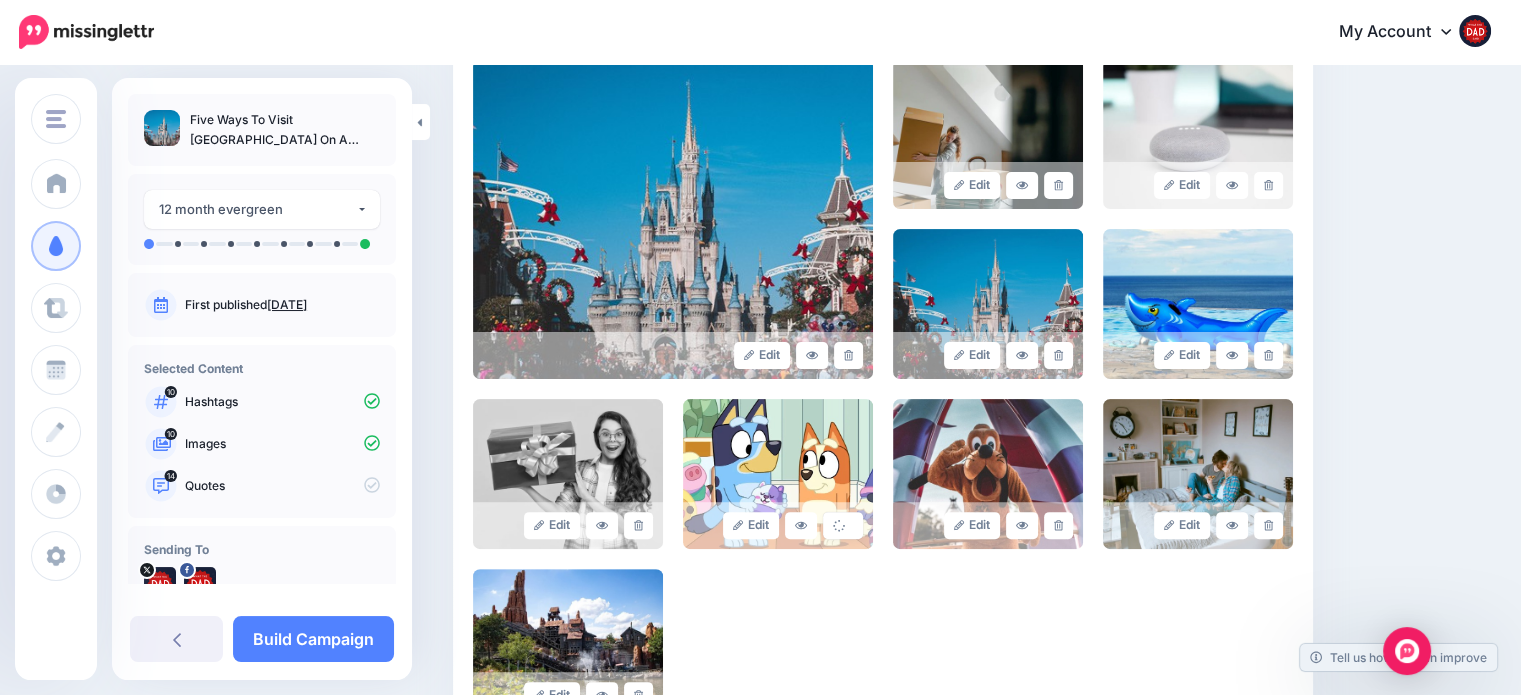 scroll, scrollTop: 424, scrollLeft: 0, axis: vertical 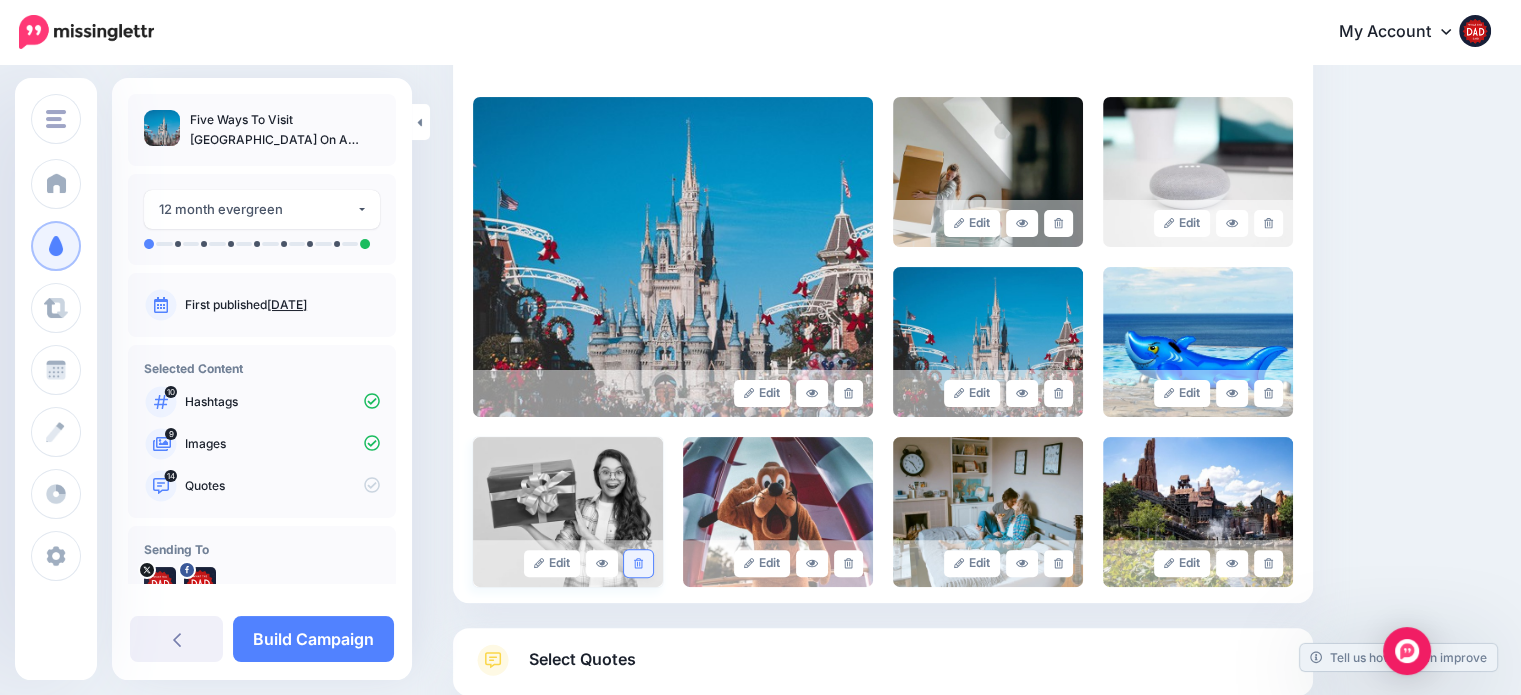 click at bounding box center [638, 563] 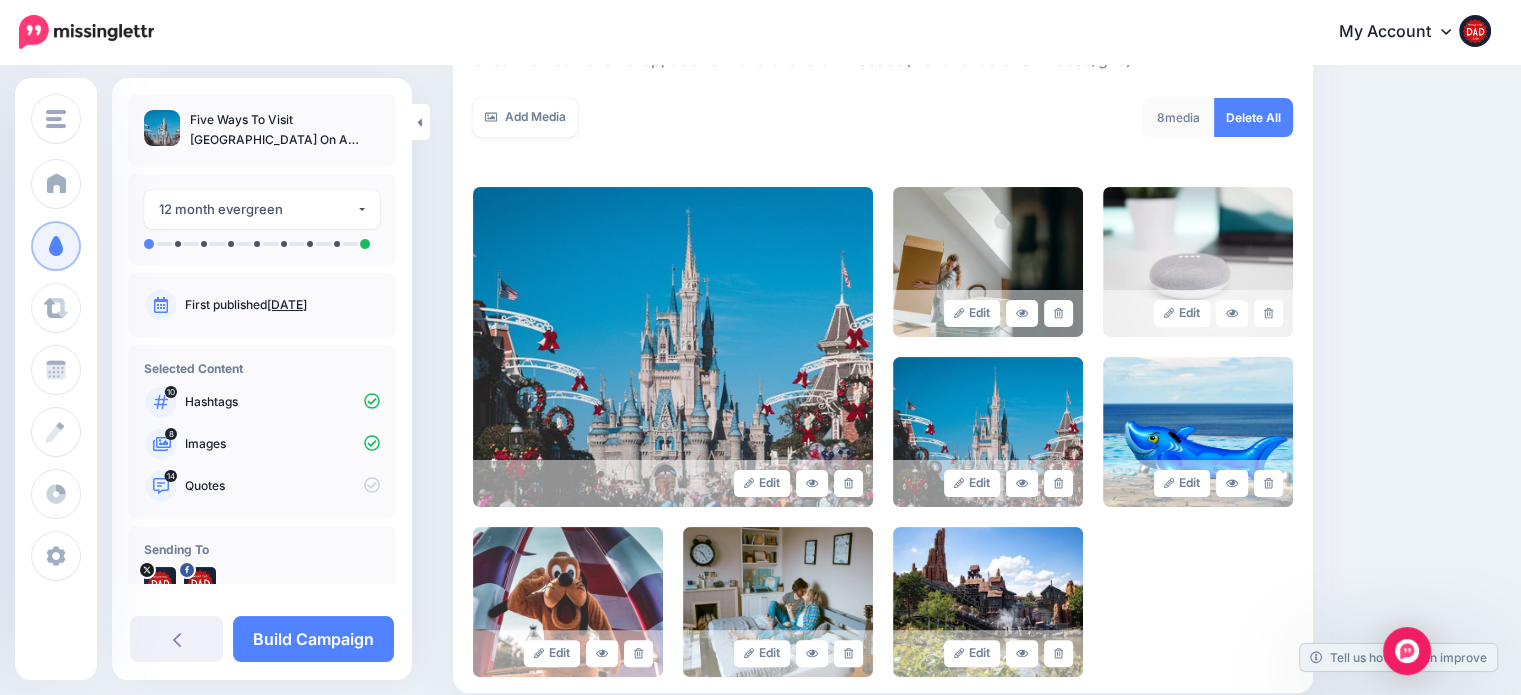 scroll, scrollTop: 324, scrollLeft: 0, axis: vertical 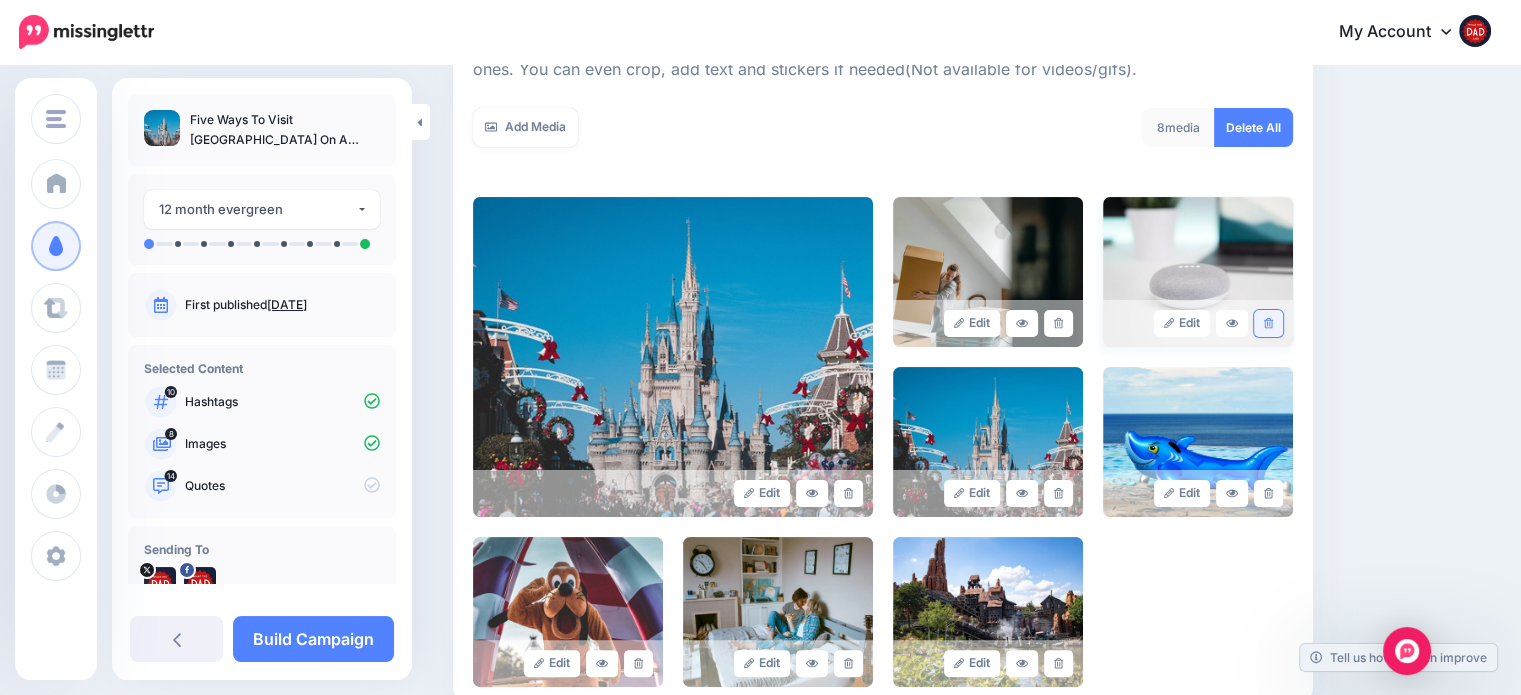 click 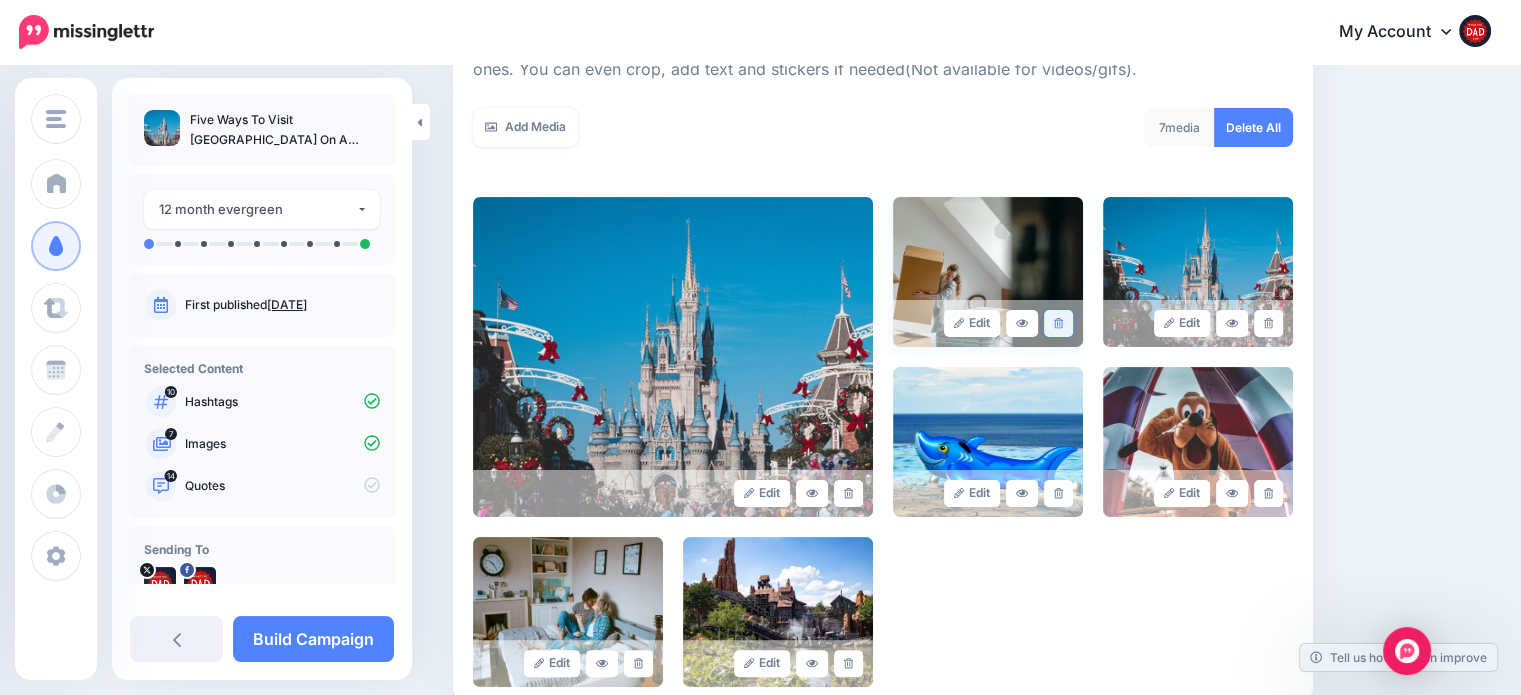 click 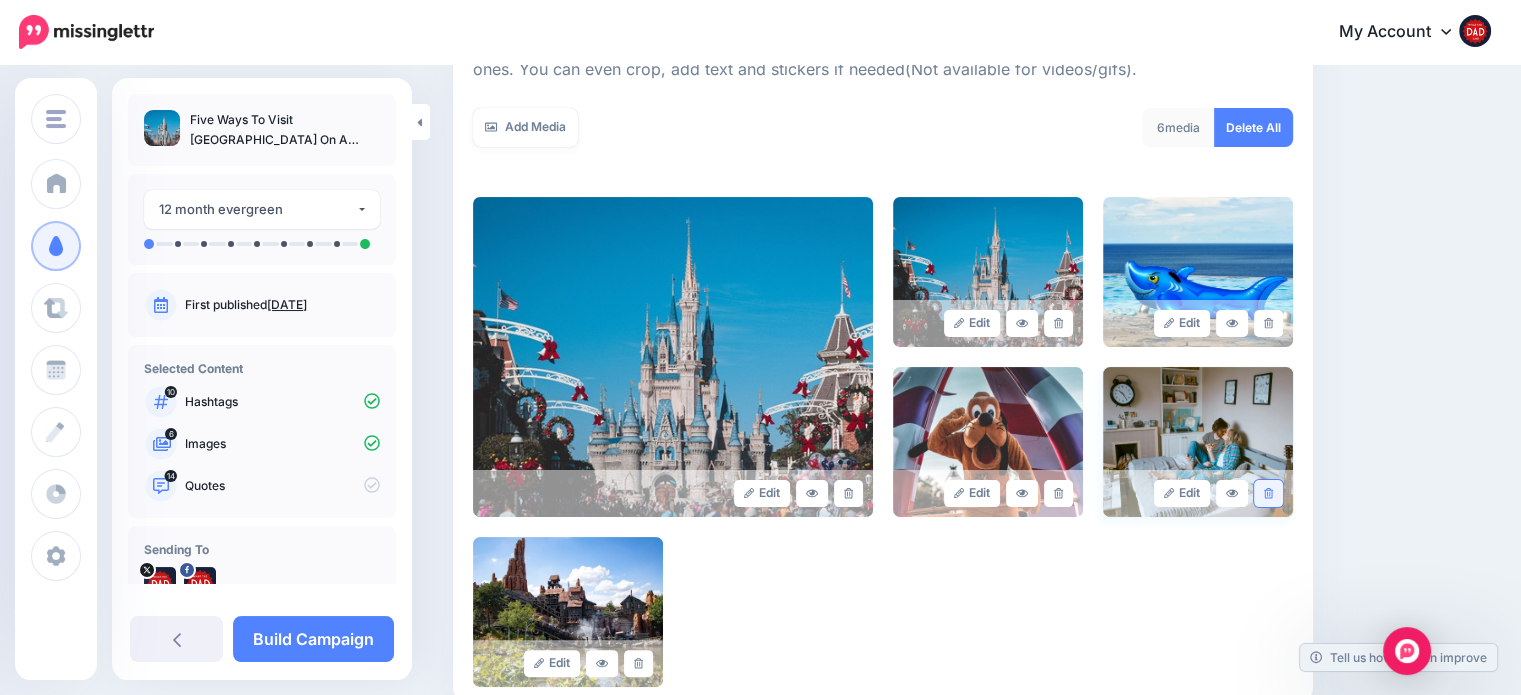 click at bounding box center [1268, 493] 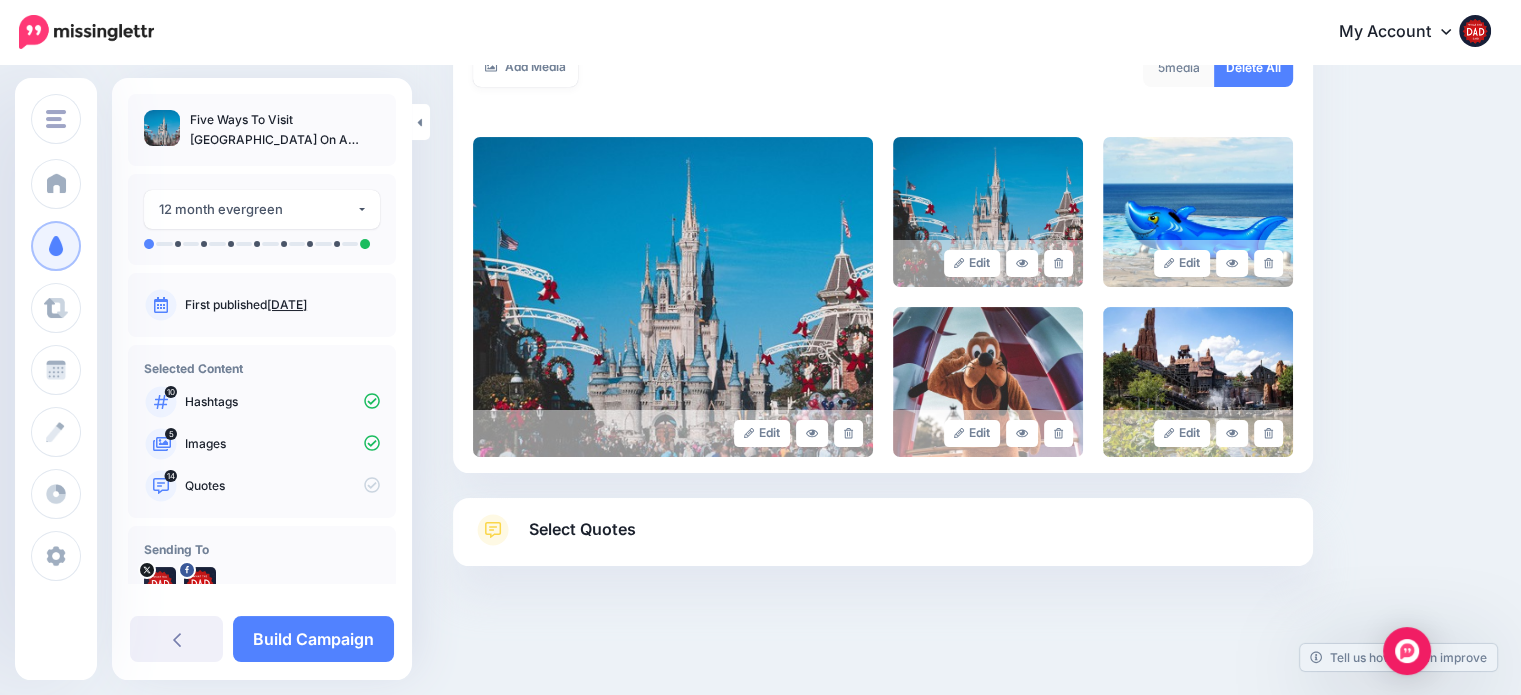 click on "Select Quotes" at bounding box center (883, 540) 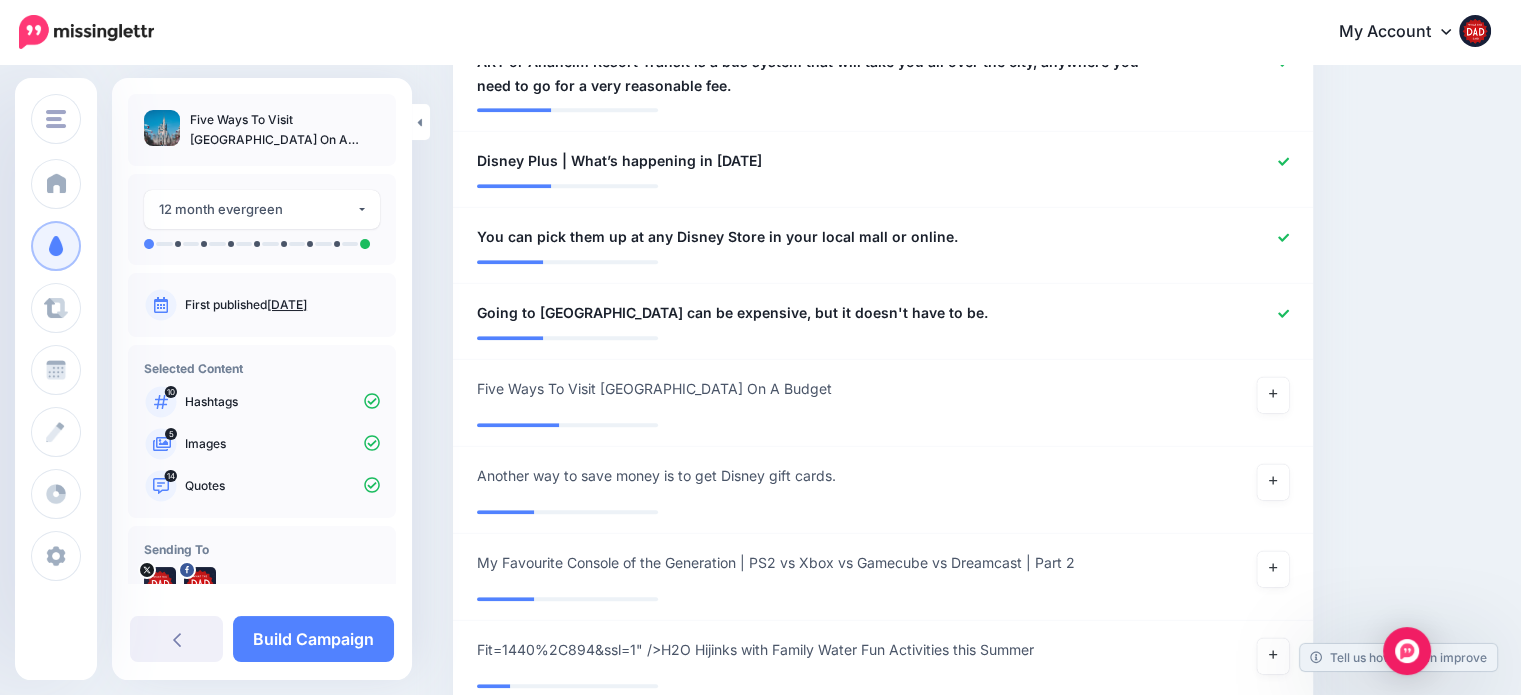 scroll, scrollTop: 1584, scrollLeft: 0, axis: vertical 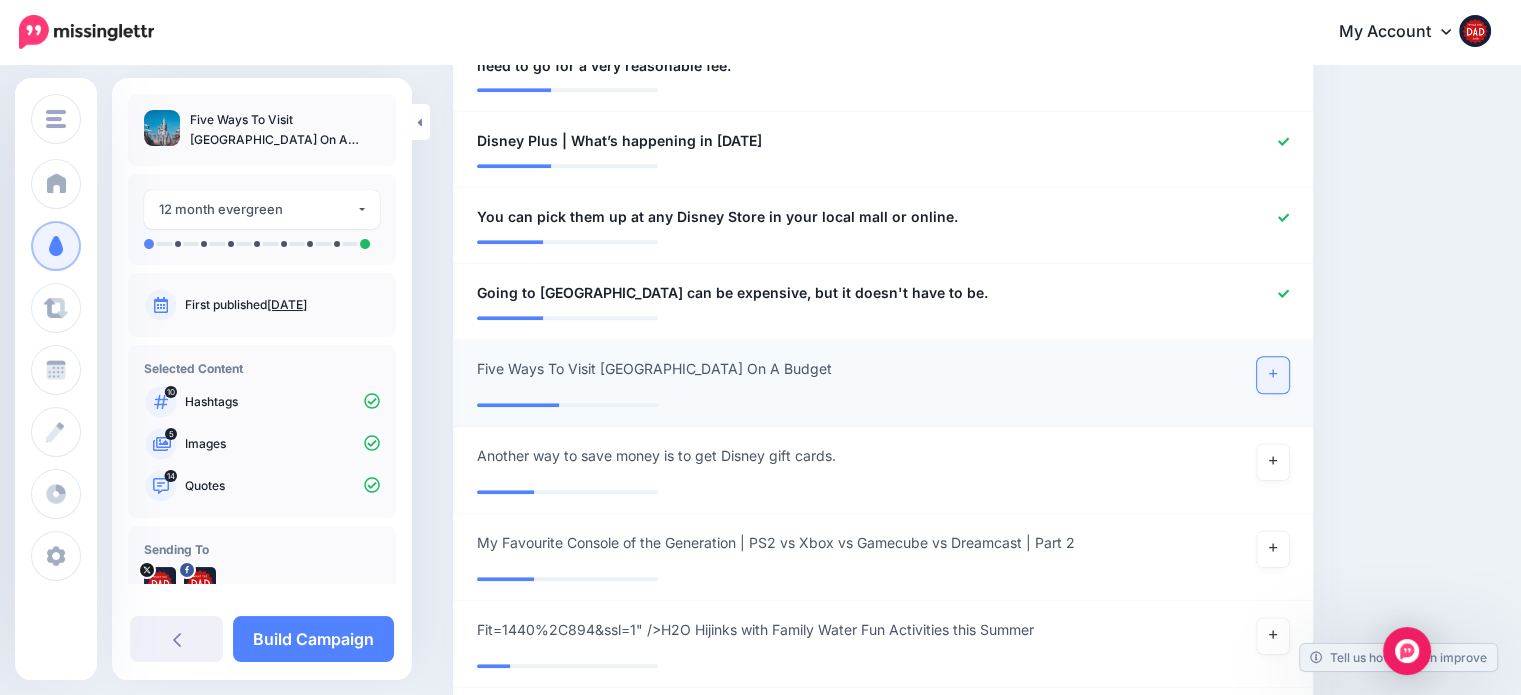 click at bounding box center (1273, 375) 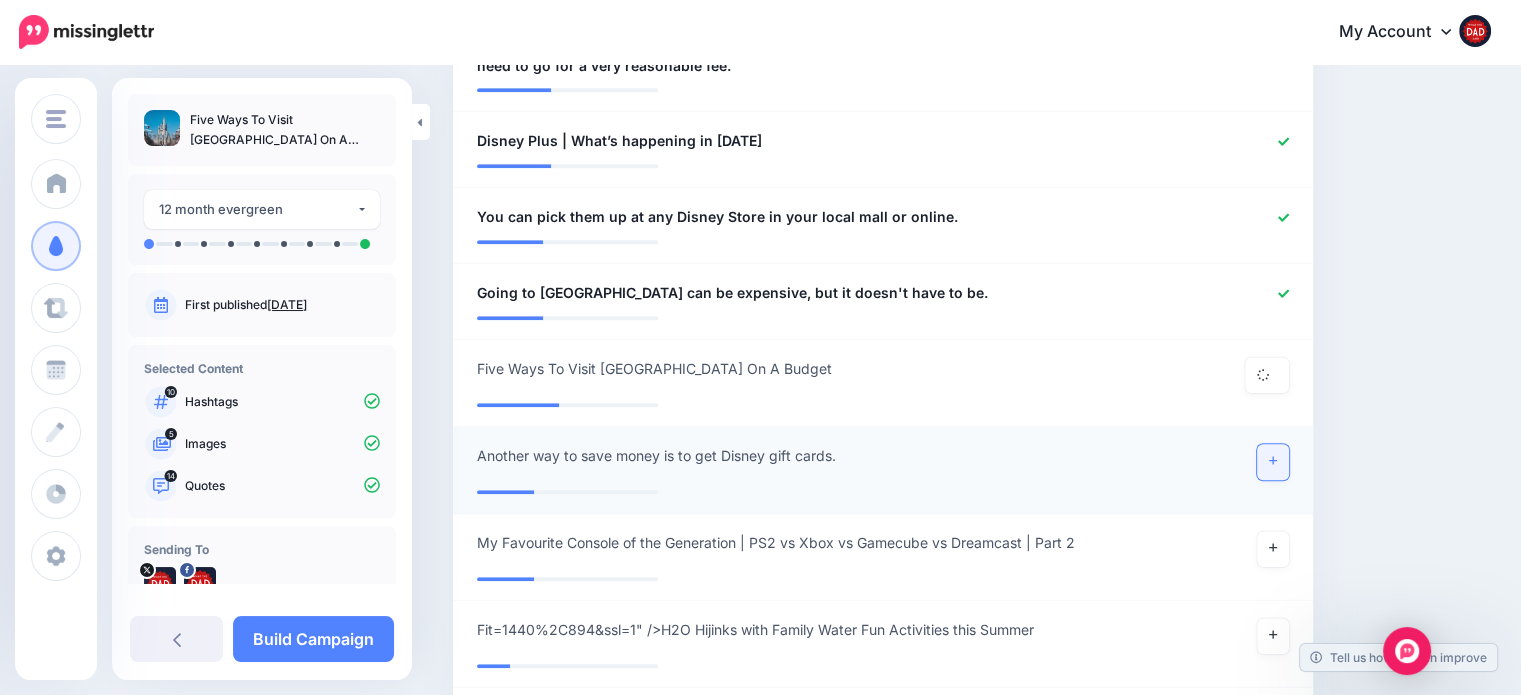 click on "**********" at bounding box center [883, 470] 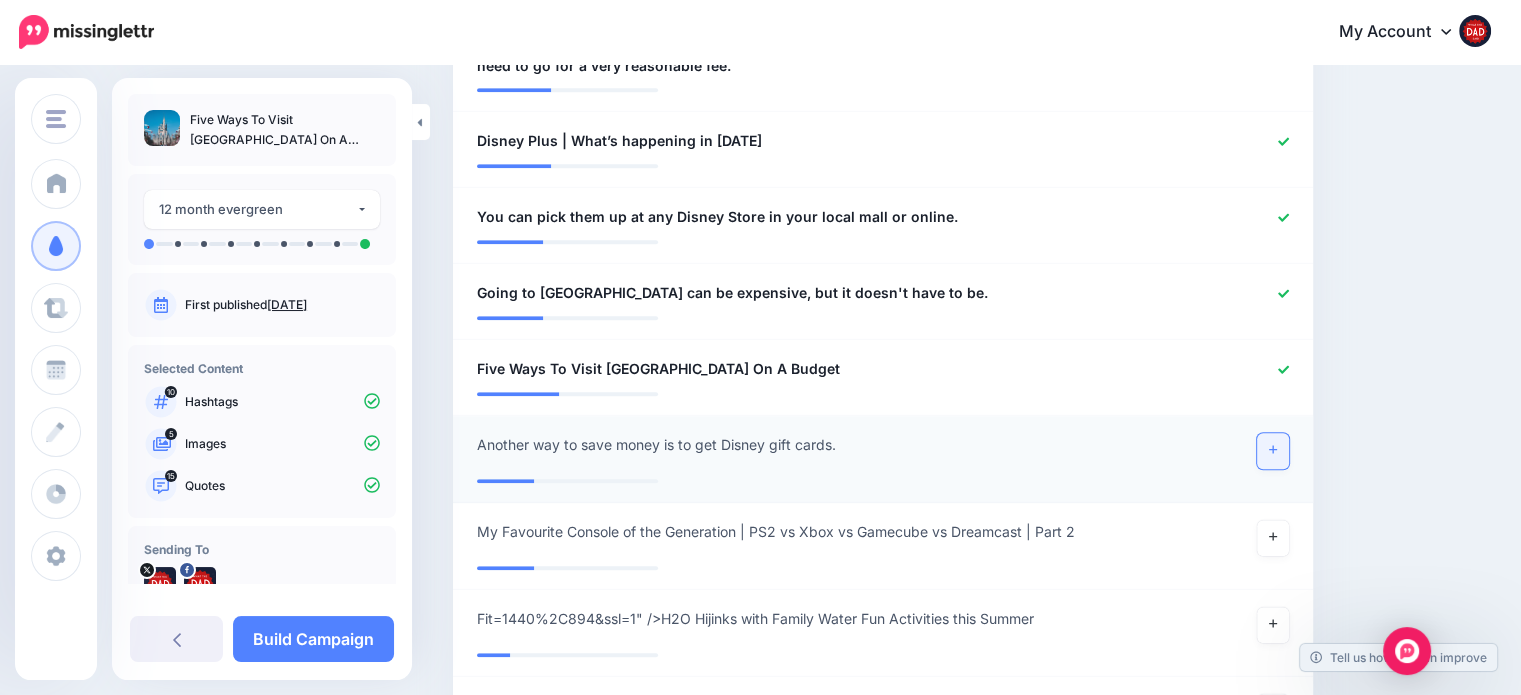 click 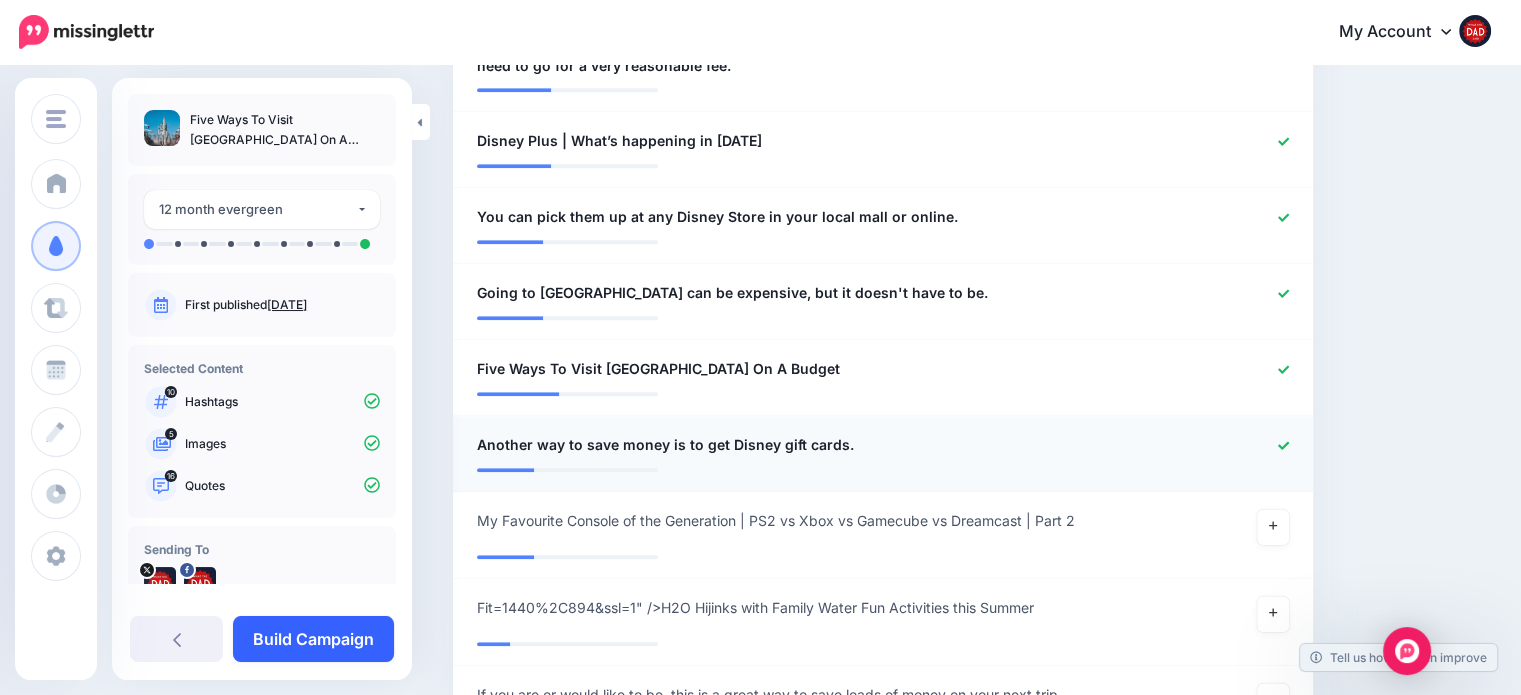 click on "Build Campaign" at bounding box center [313, 639] 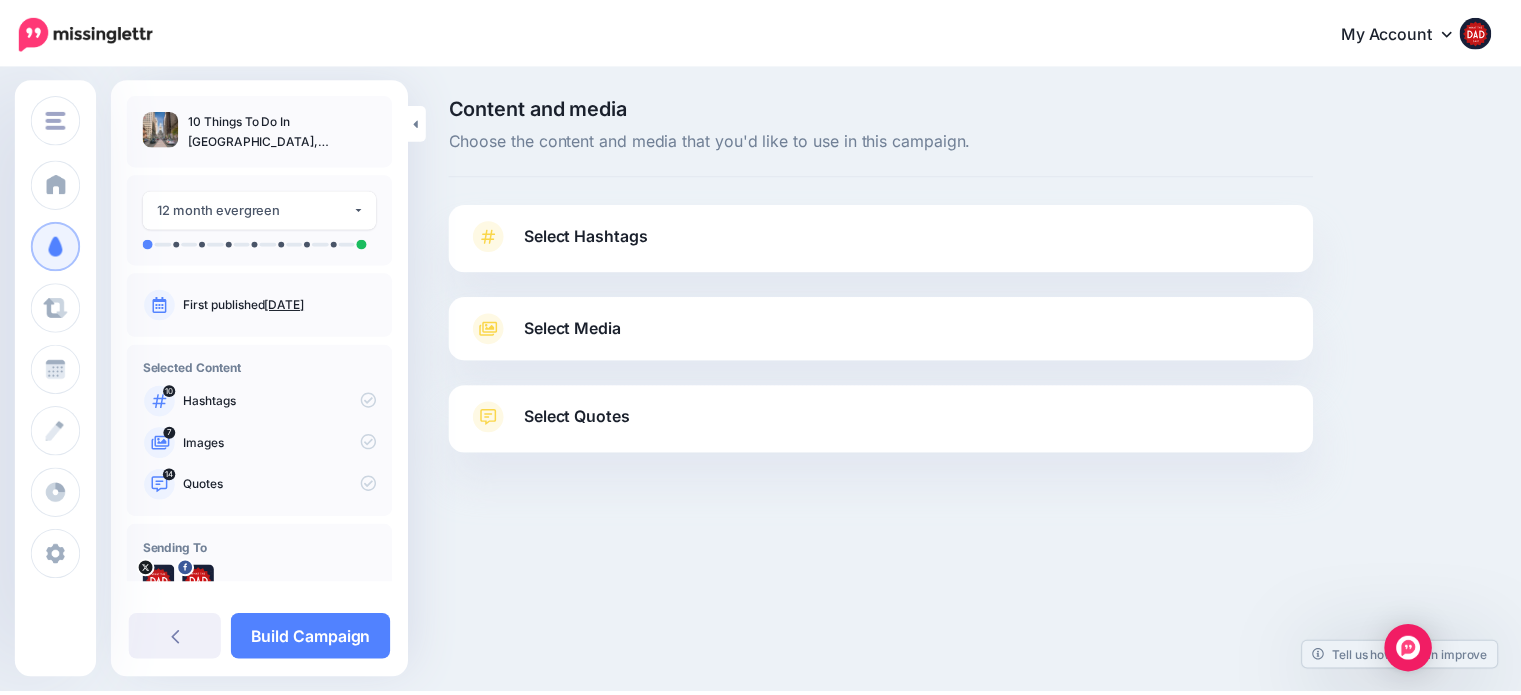 scroll, scrollTop: 0, scrollLeft: 0, axis: both 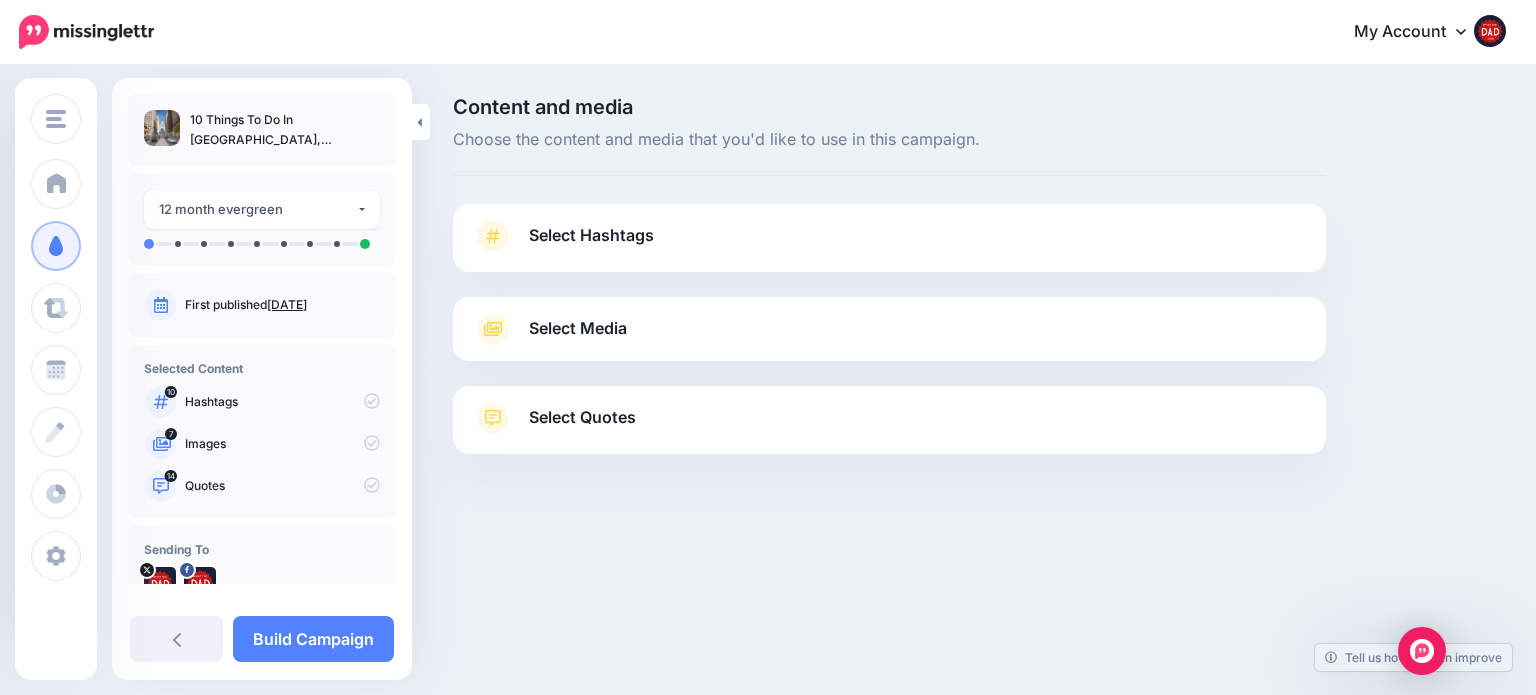 click on "Select Hashtags" at bounding box center [591, 235] 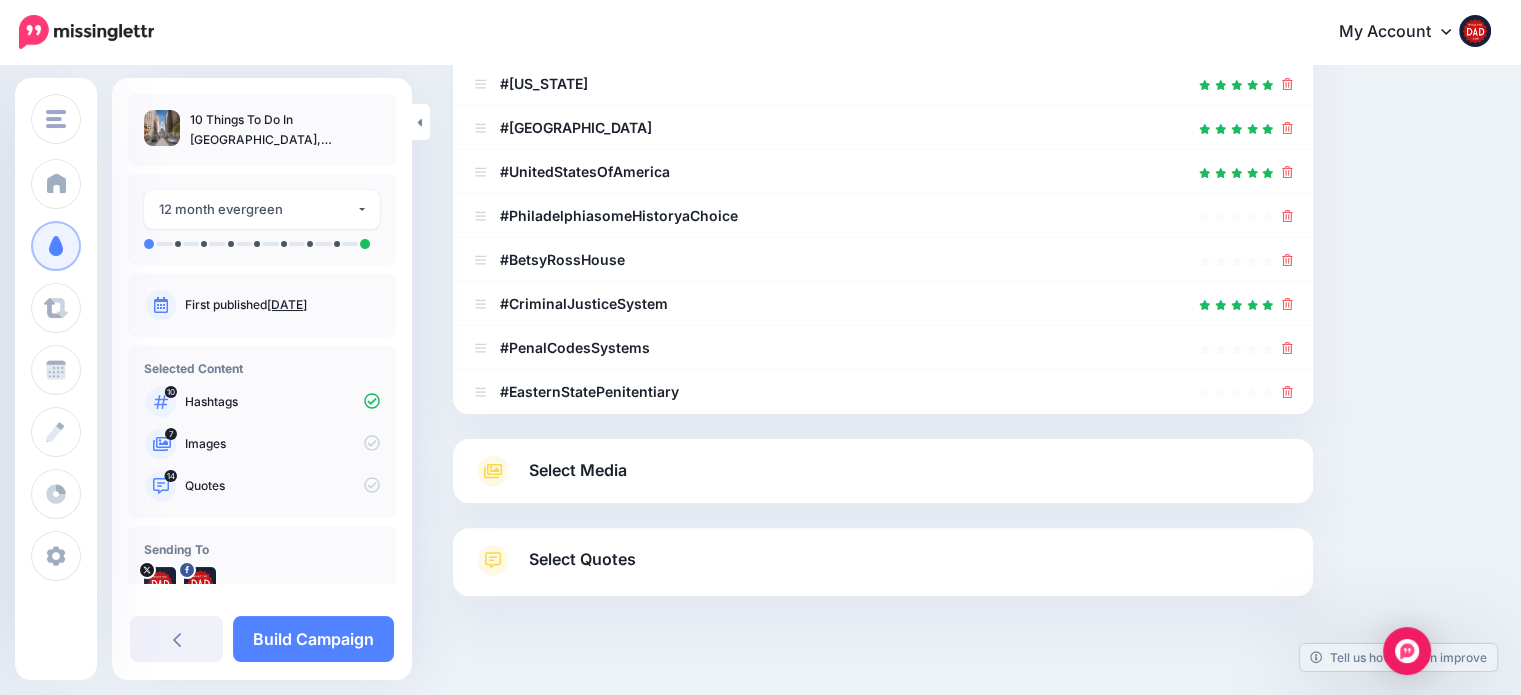 scroll, scrollTop: 500, scrollLeft: 0, axis: vertical 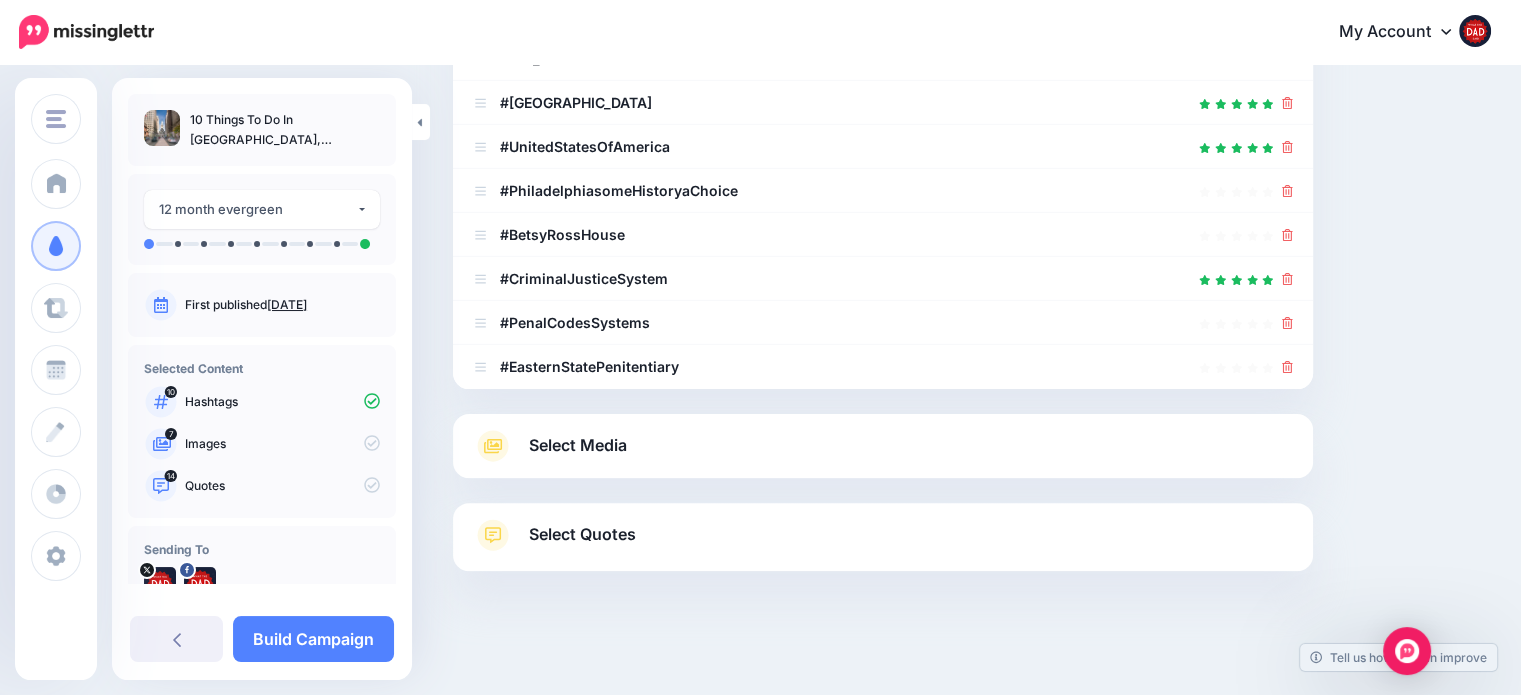 click on "Select Media" at bounding box center (578, 445) 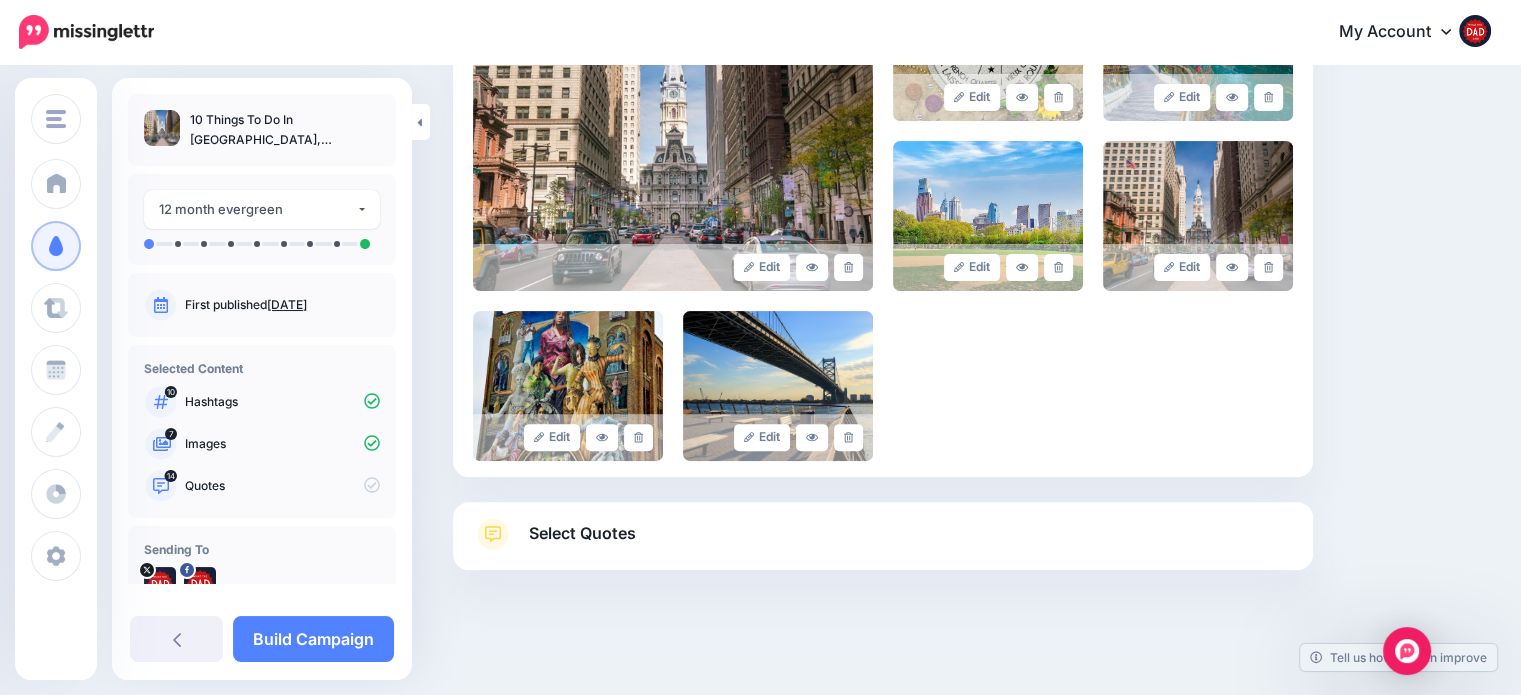 scroll, scrollTop: 554, scrollLeft: 0, axis: vertical 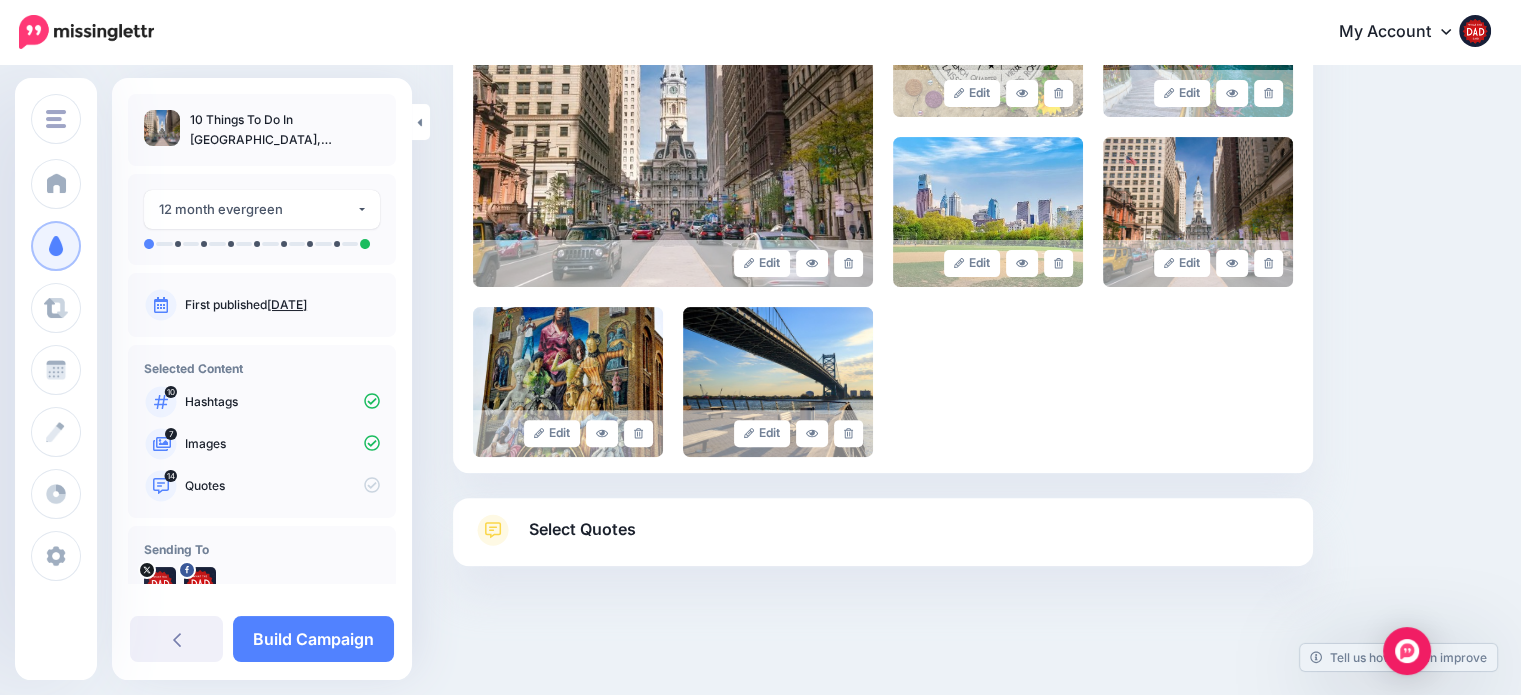 click on "Select Quotes" at bounding box center [883, 540] 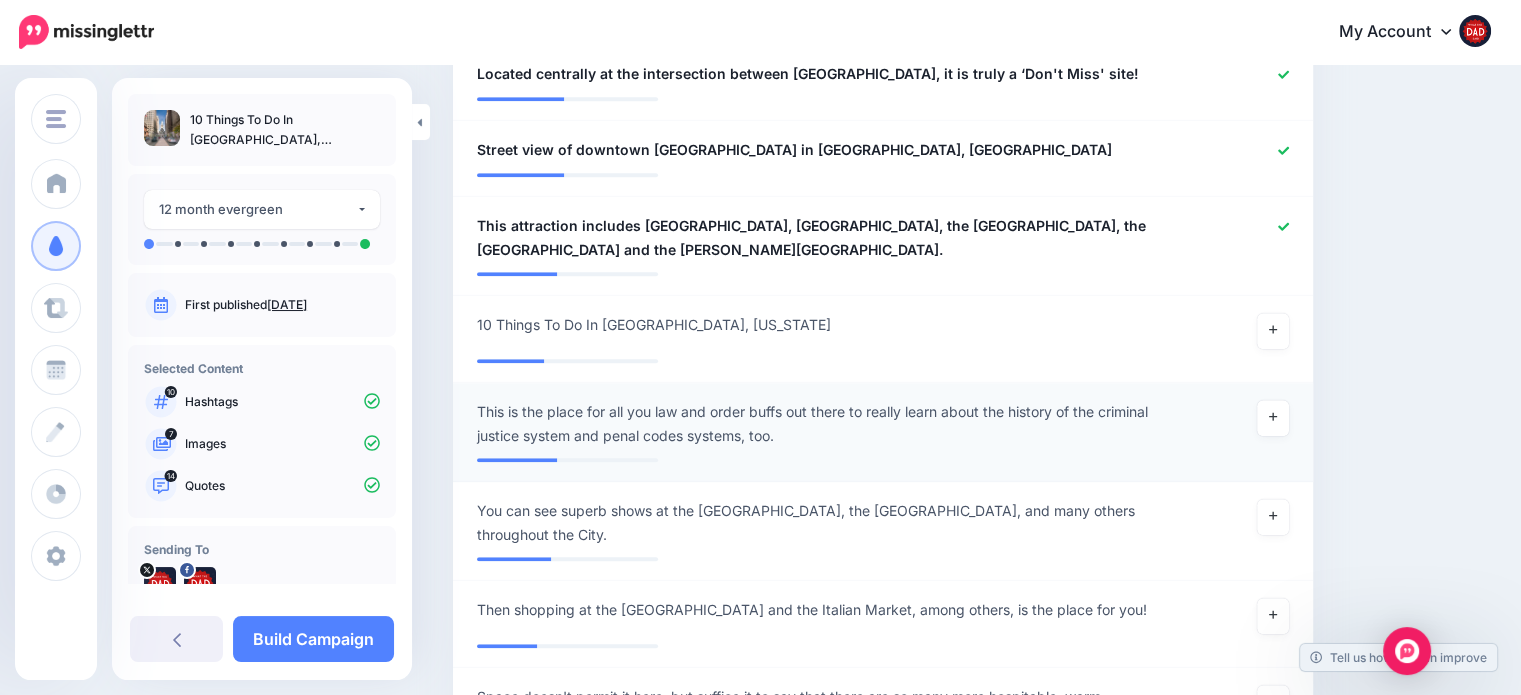scroll, scrollTop: 1854, scrollLeft: 0, axis: vertical 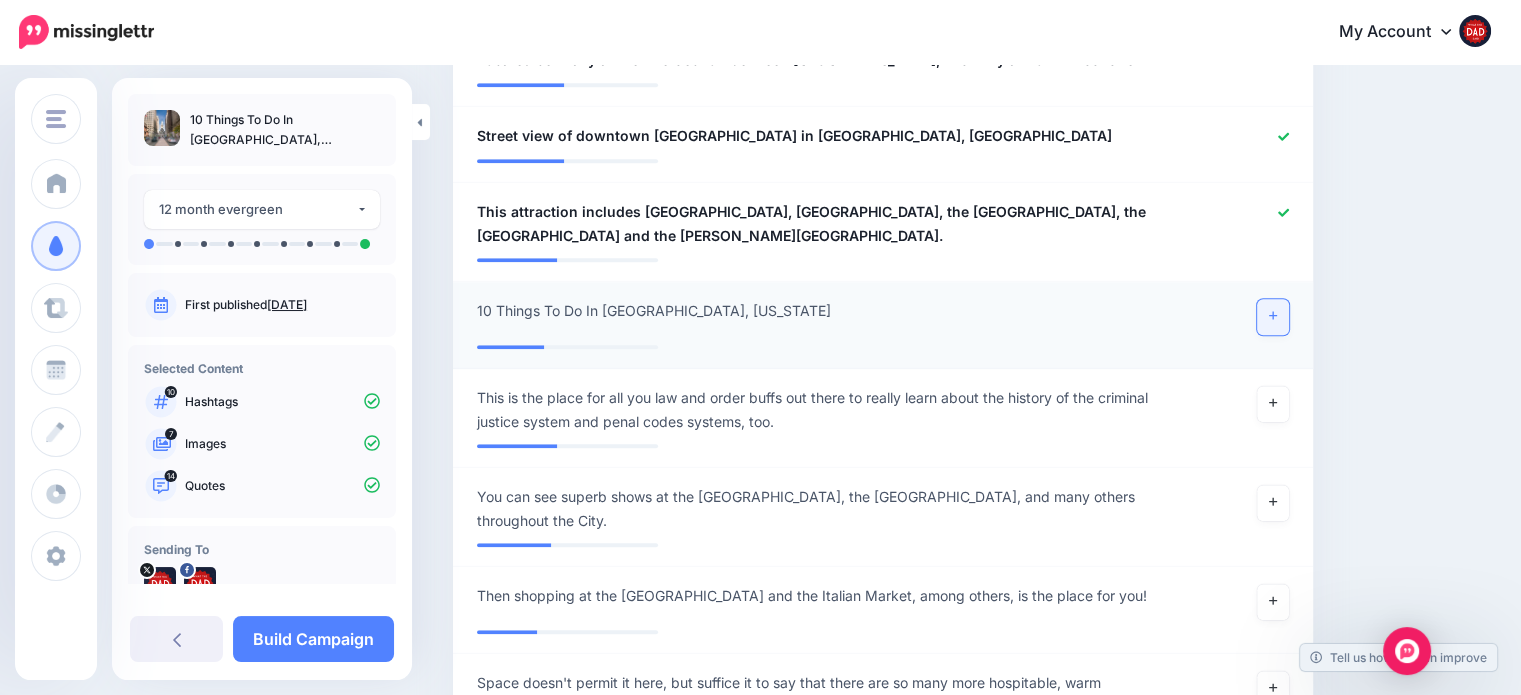 click at bounding box center [1273, 317] 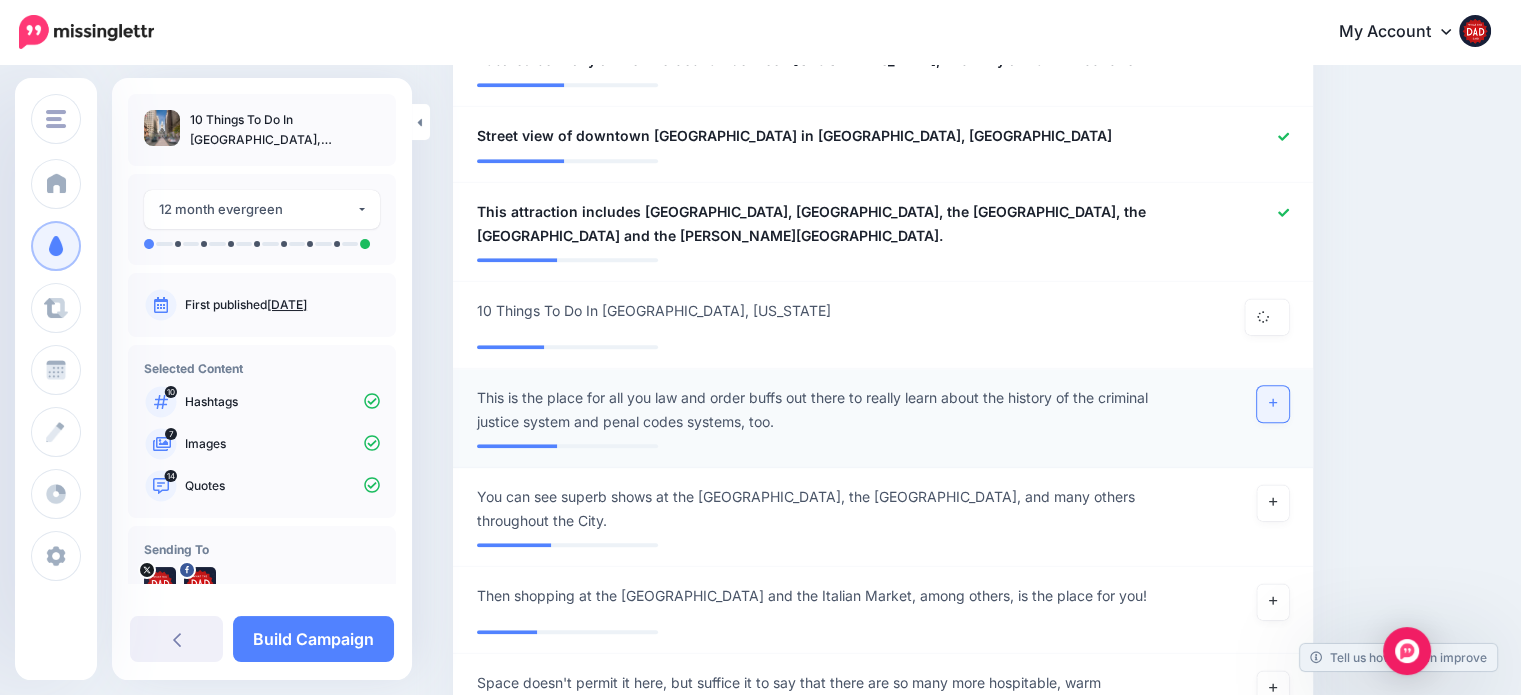 click at bounding box center (1273, 404) 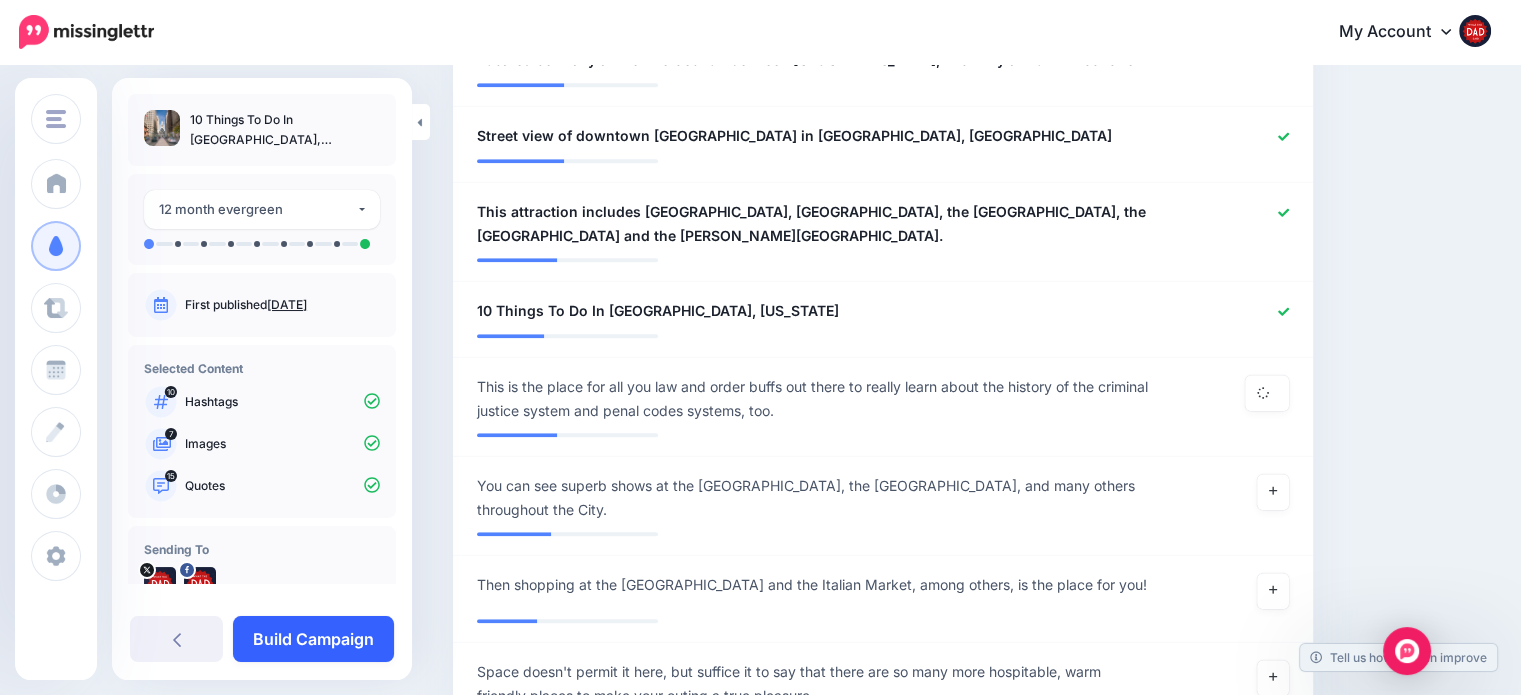 click on "Build Campaign" at bounding box center [313, 639] 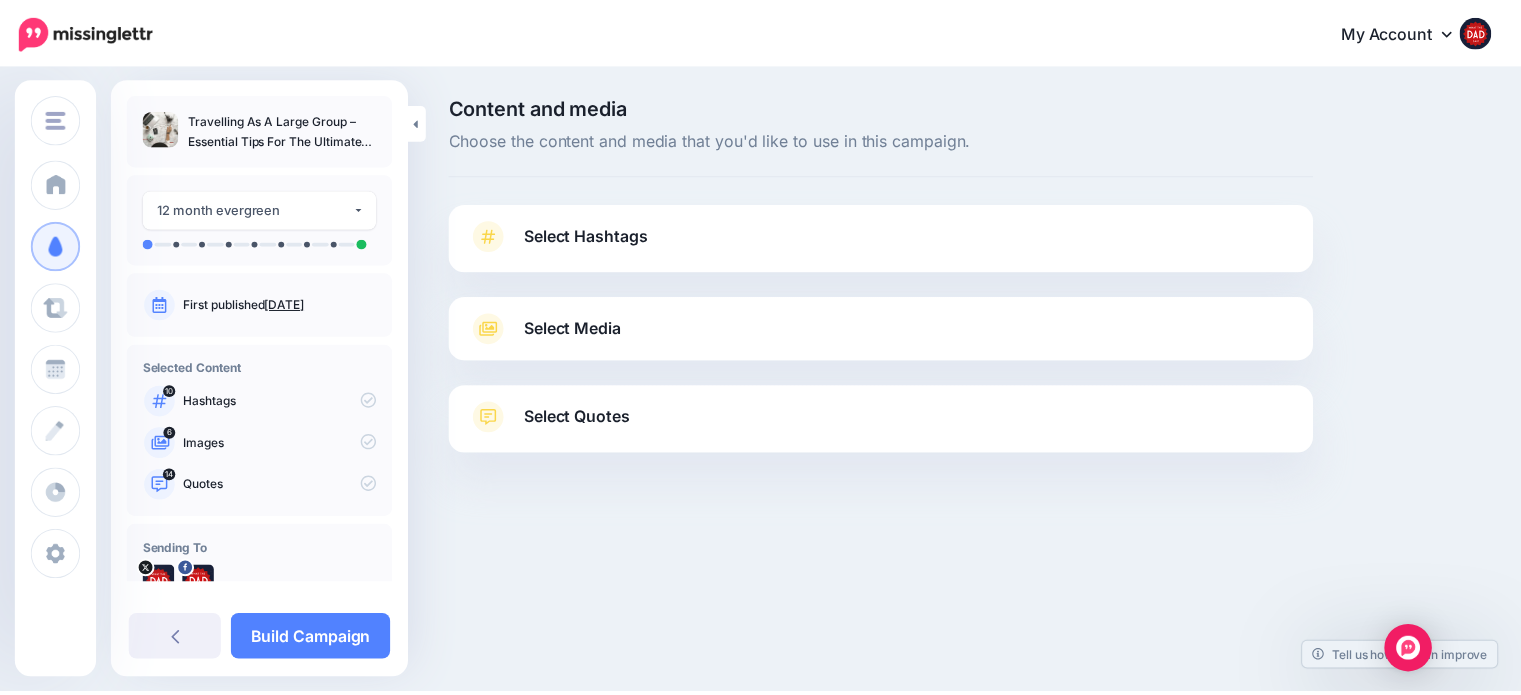 scroll, scrollTop: 0, scrollLeft: 0, axis: both 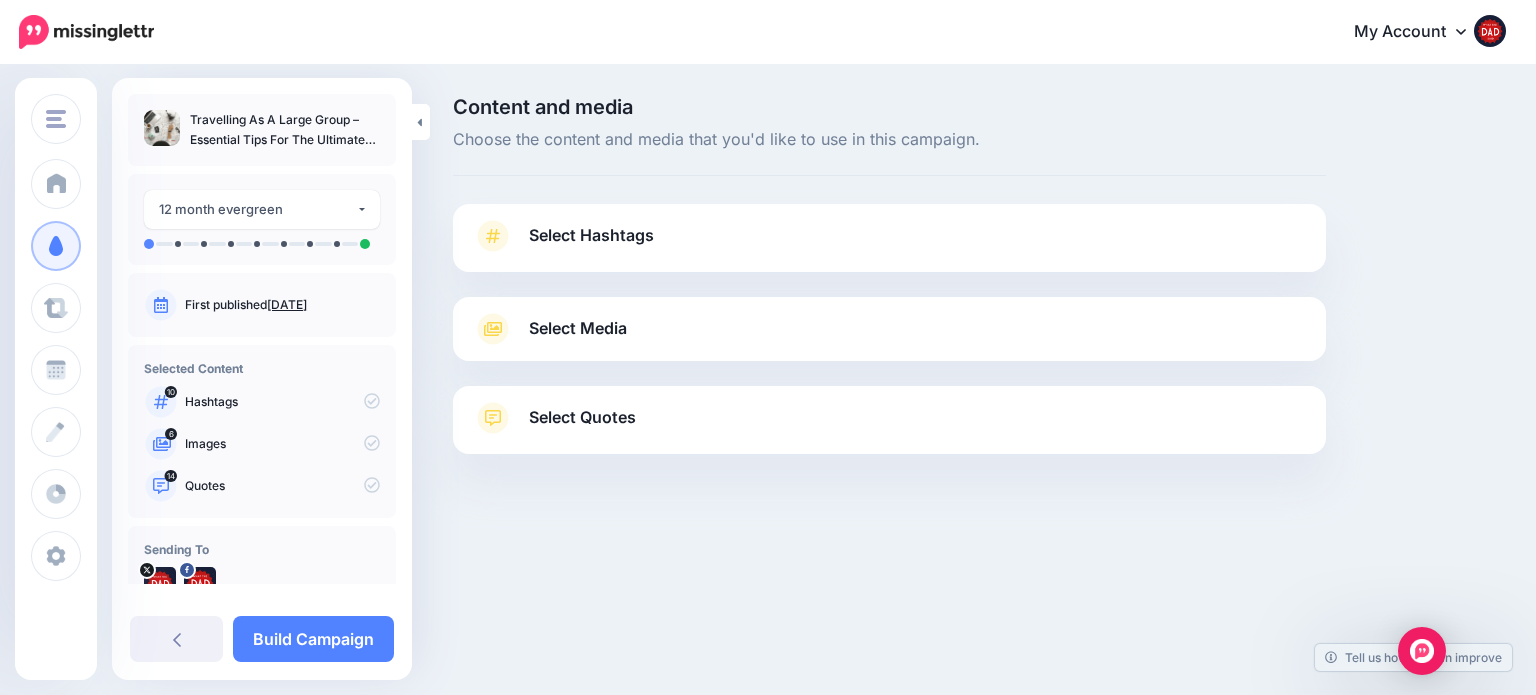 click on "Select Hashtags
First let's make sure we're happy with the hashtags. Add, delete and reorder as needed. If unsure we recommend 1-3 hashtags.  Note:  If you have hashtags turned off for any of your social profiles, they will not be included.
Add Hashtag
10  hashtags
Delete All" at bounding box center (889, 238) 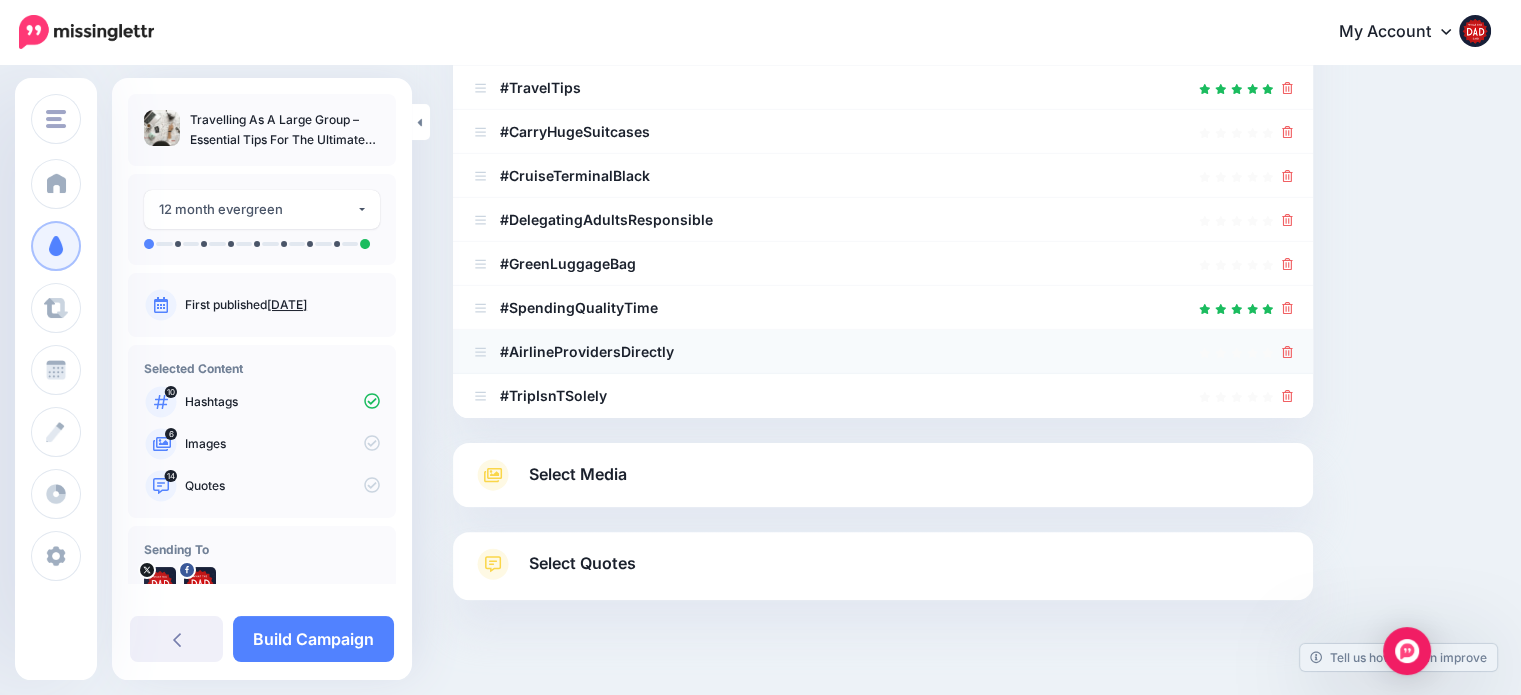 scroll, scrollTop: 505, scrollLeft: 0, axis: vertical 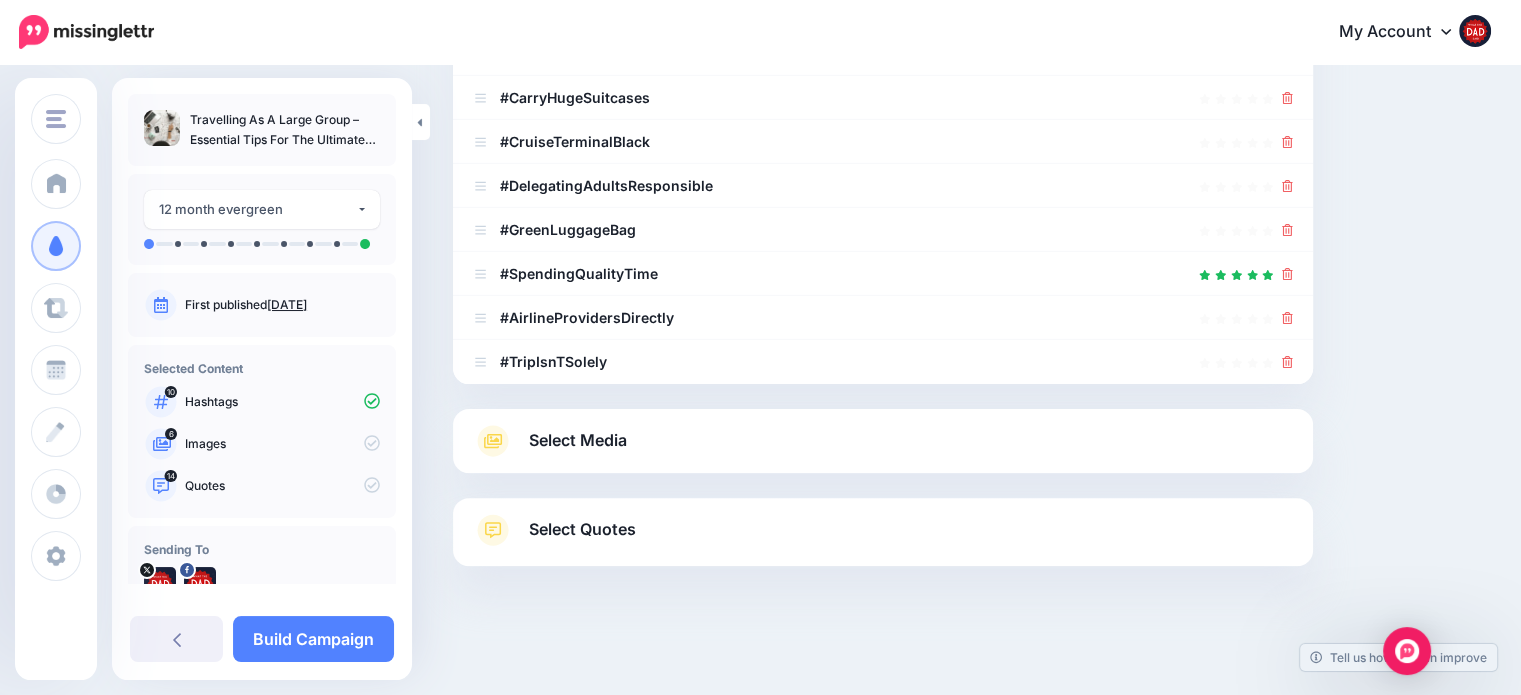click on "Select Media" at bounding box center (883, 441) 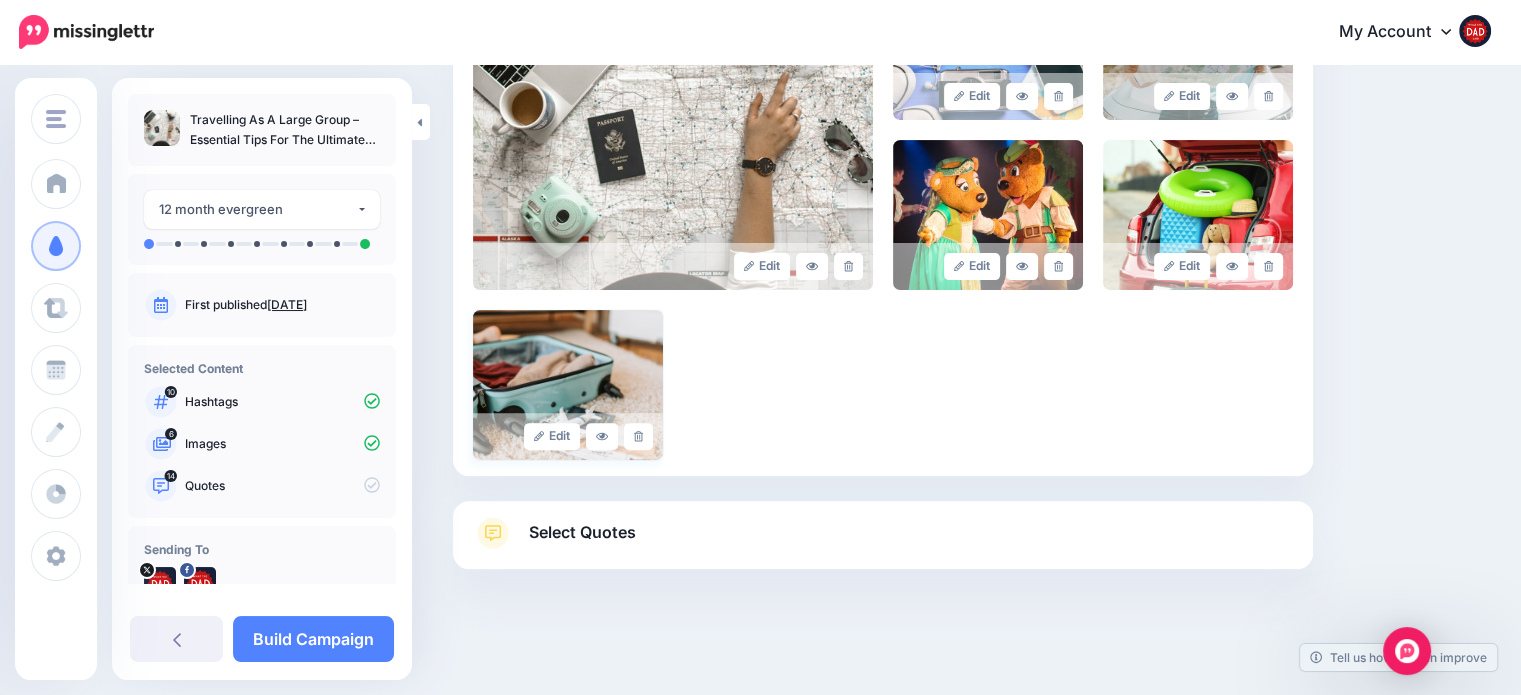scroll, scrollTop: 554, scrollLeft: 0, axis: vertical 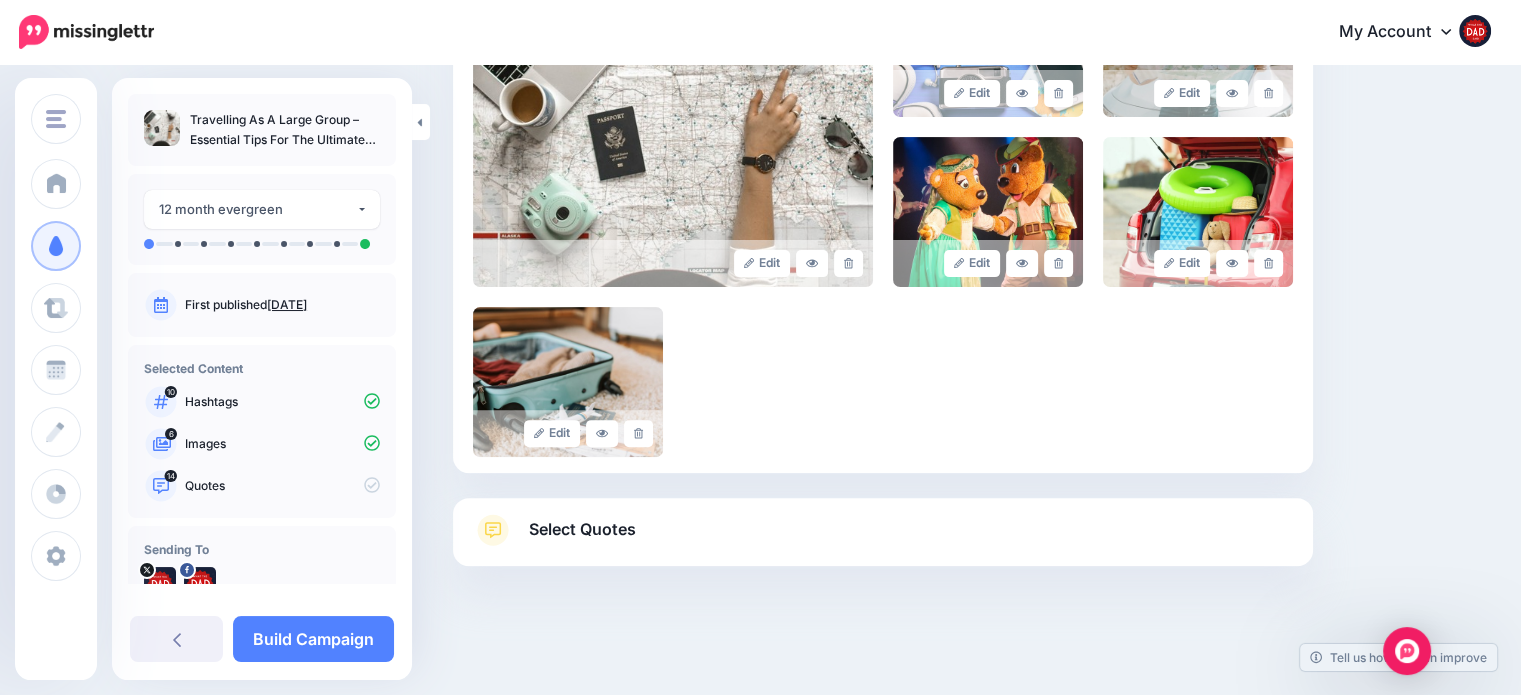click on "Select Quotes" at bounding box center [883, 540] 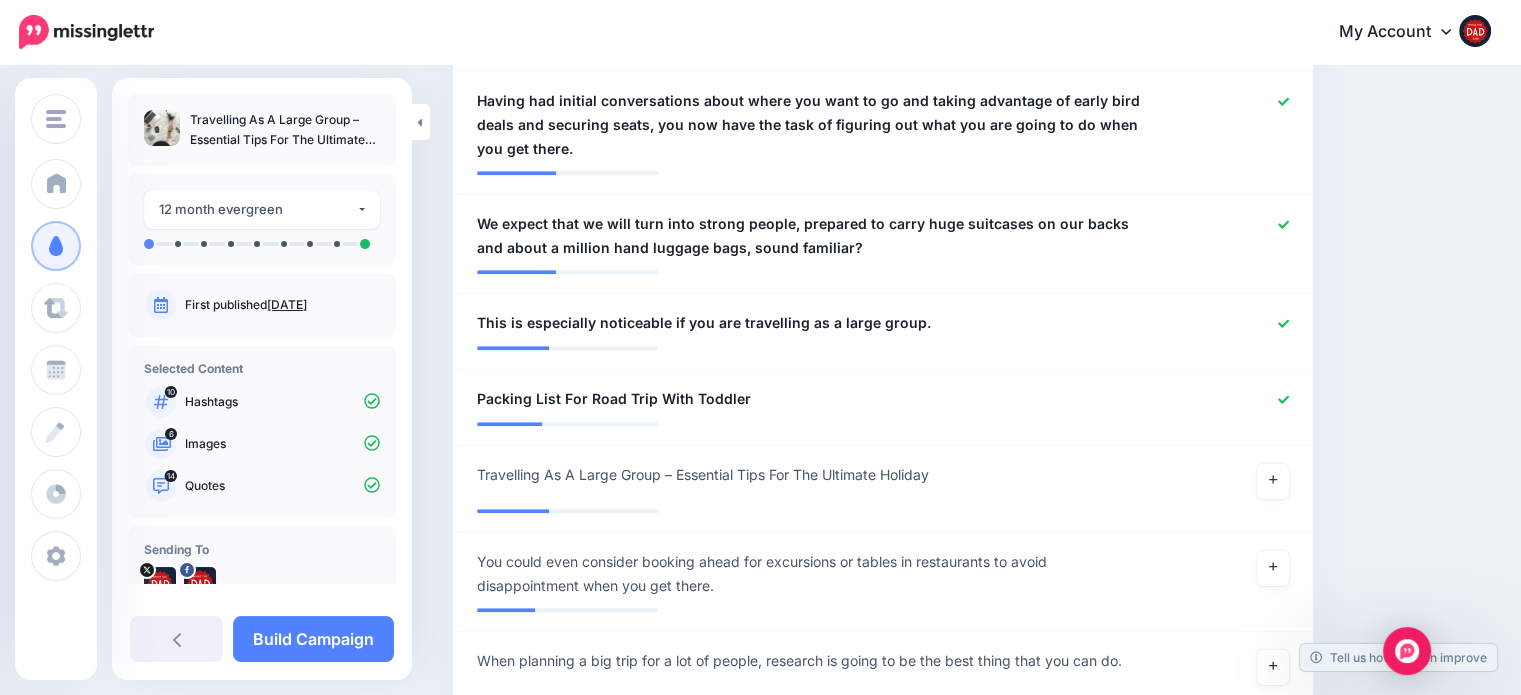 scroll, scrollTop: 1854, scrollLeft: 0, axis: vertical 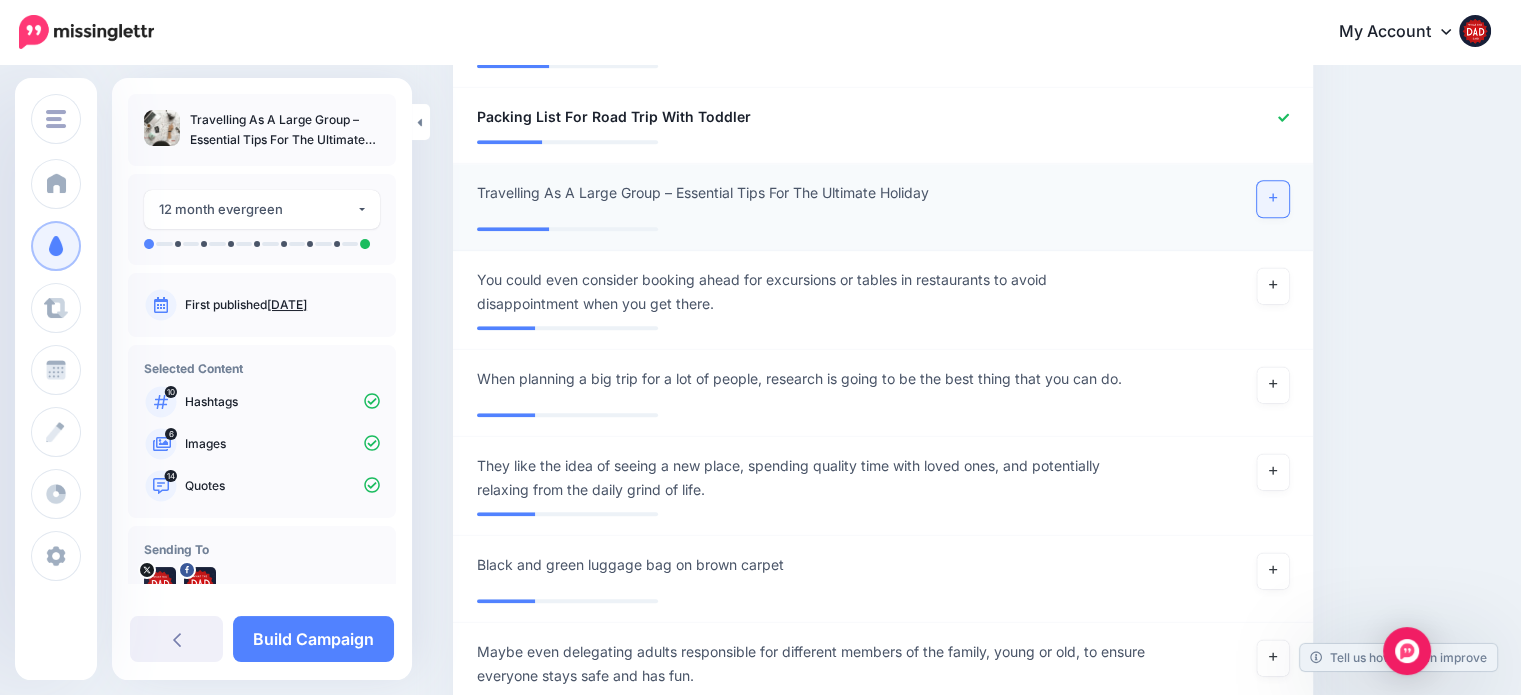 click at bounding box center [1273, 199] 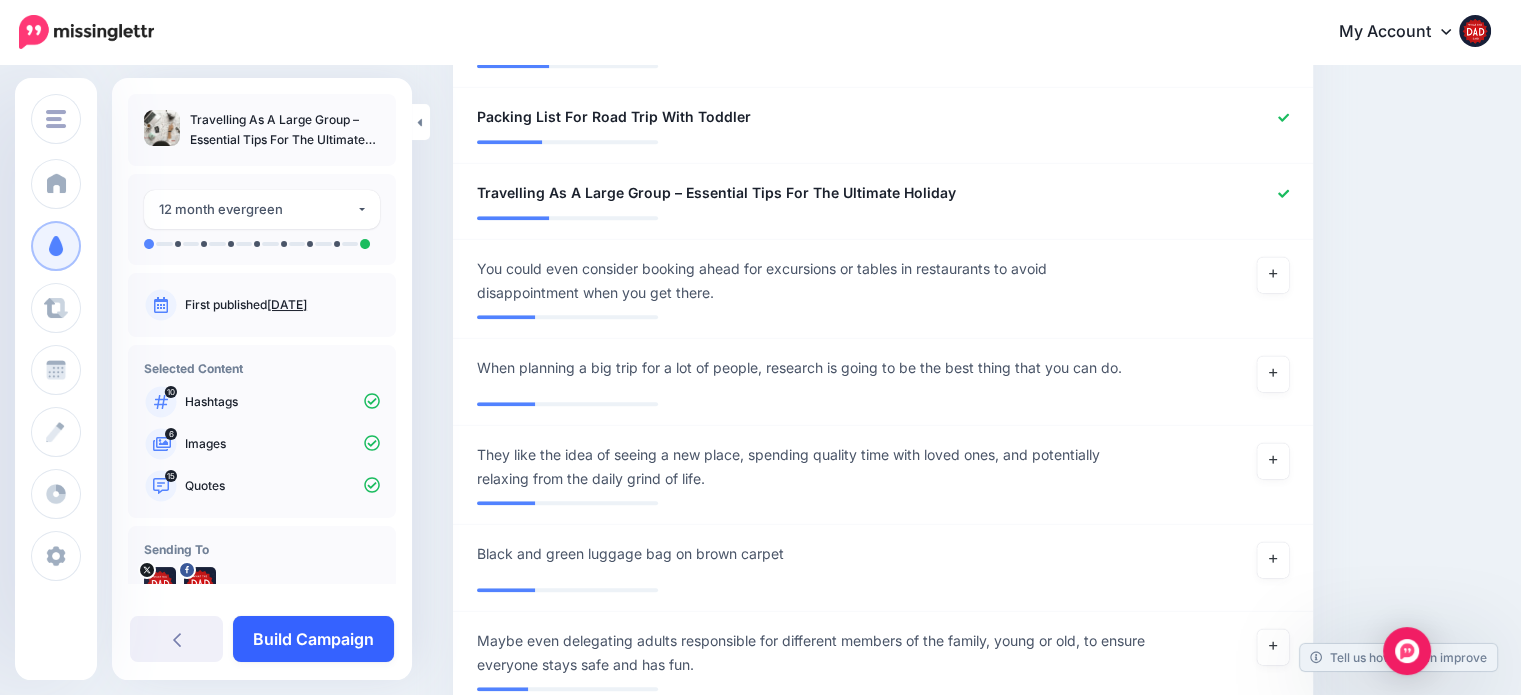 click on "Build Campaign" at bounding box center (313, 639) 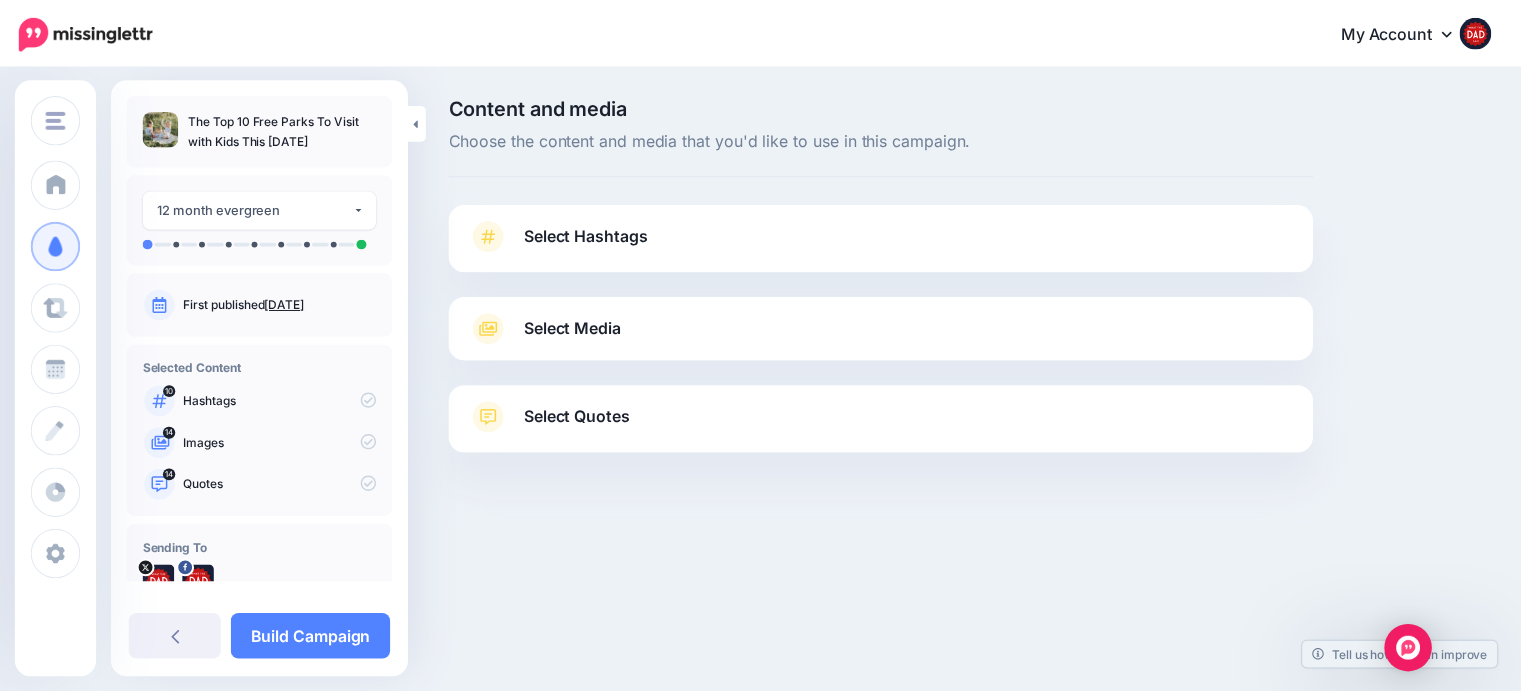 scroll, scrollTop: 0, scrollLeft: 0, axis: both 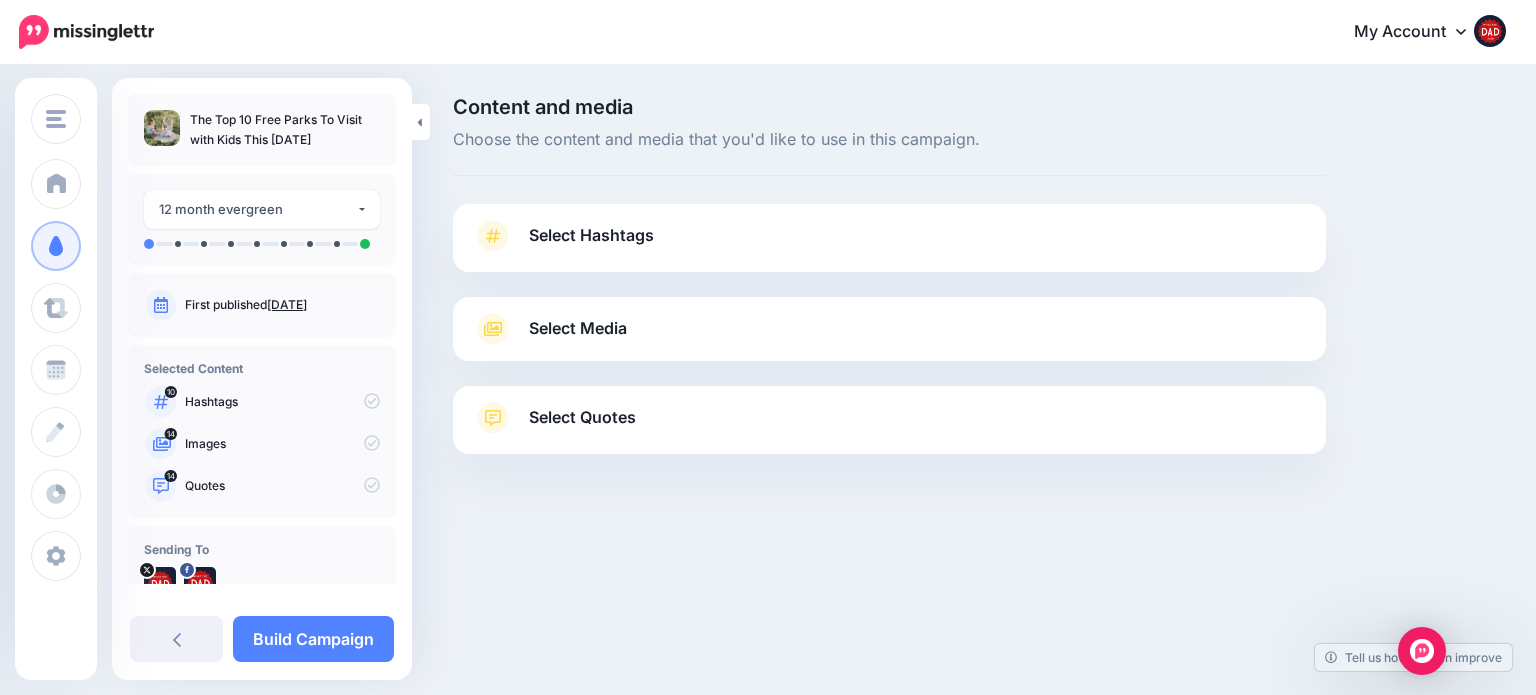 click on "Select Hashtags" at bounding box center [889, 246] 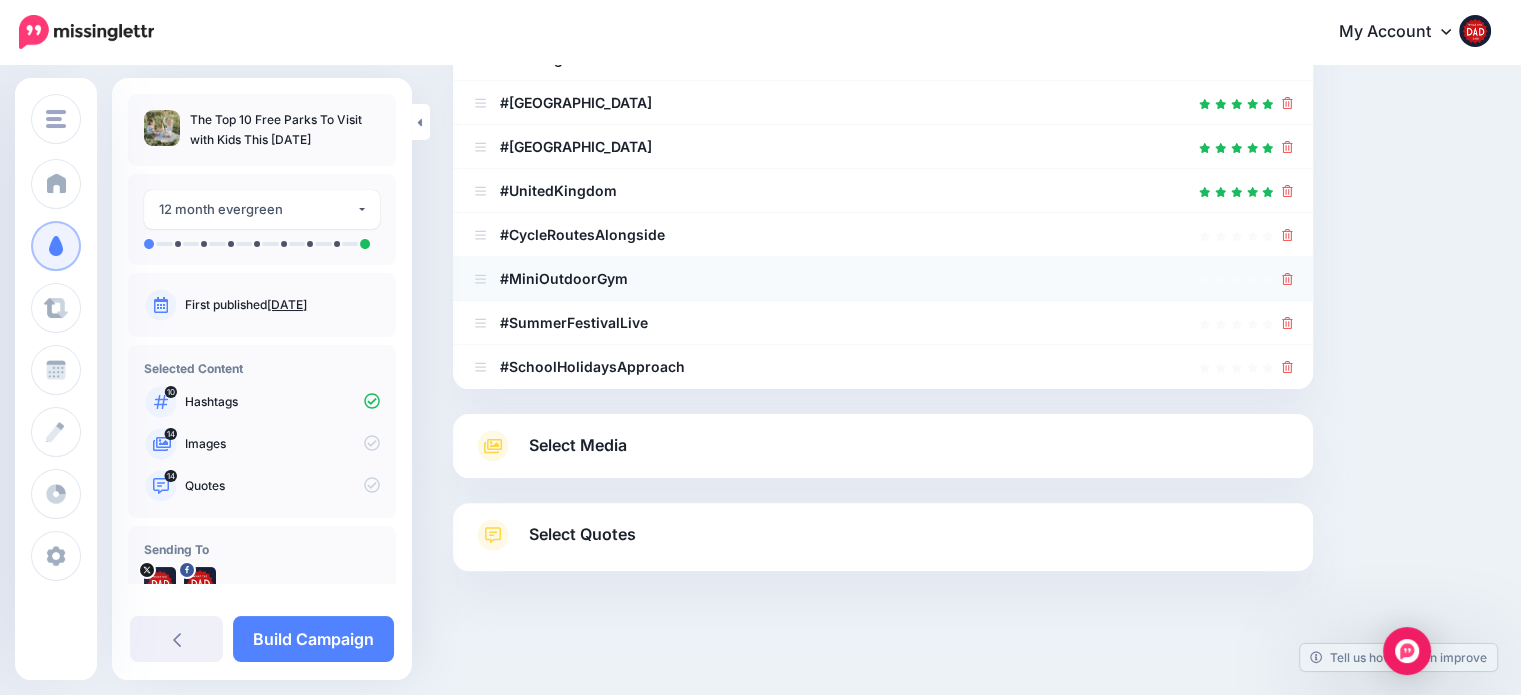scroll, scrollTop: 505, scrollLeft: 0, axis: vertical 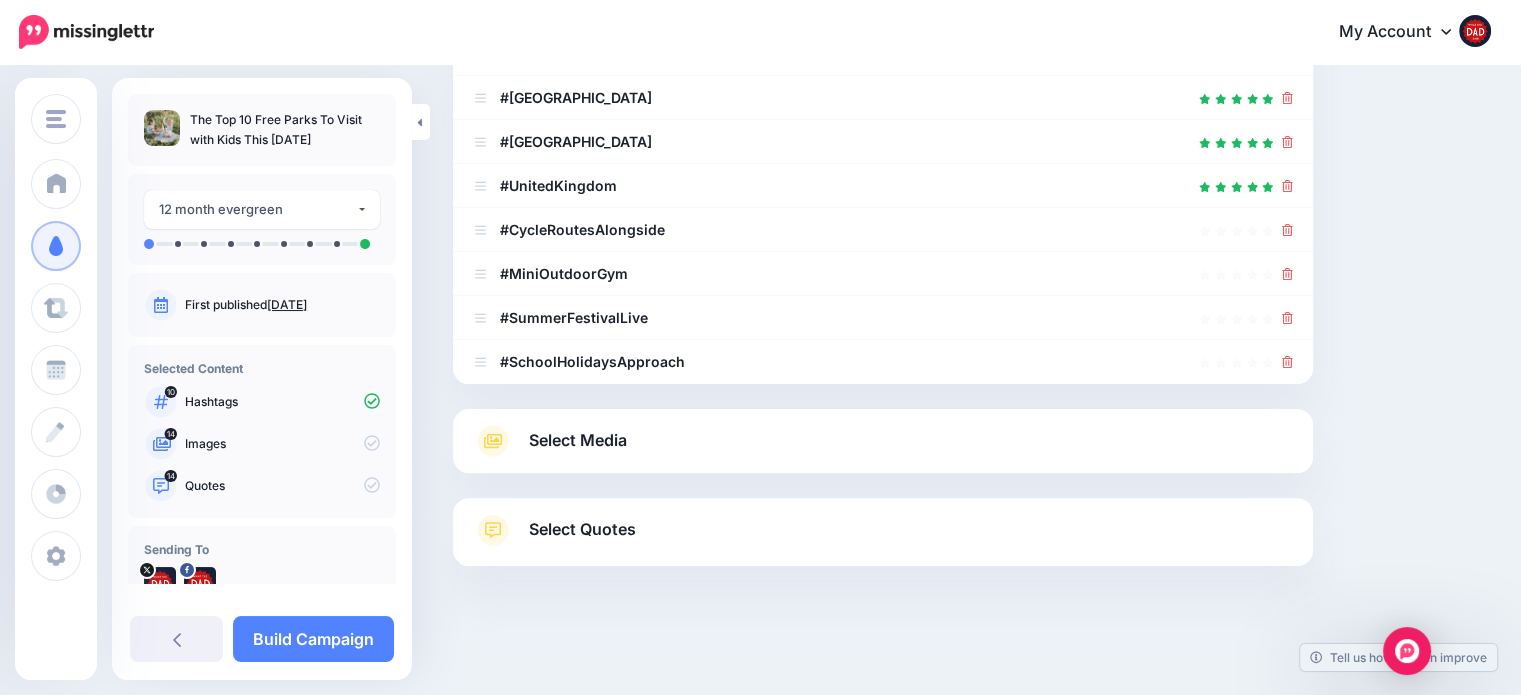 click on "Select Media" at bounding box center (578, 440) 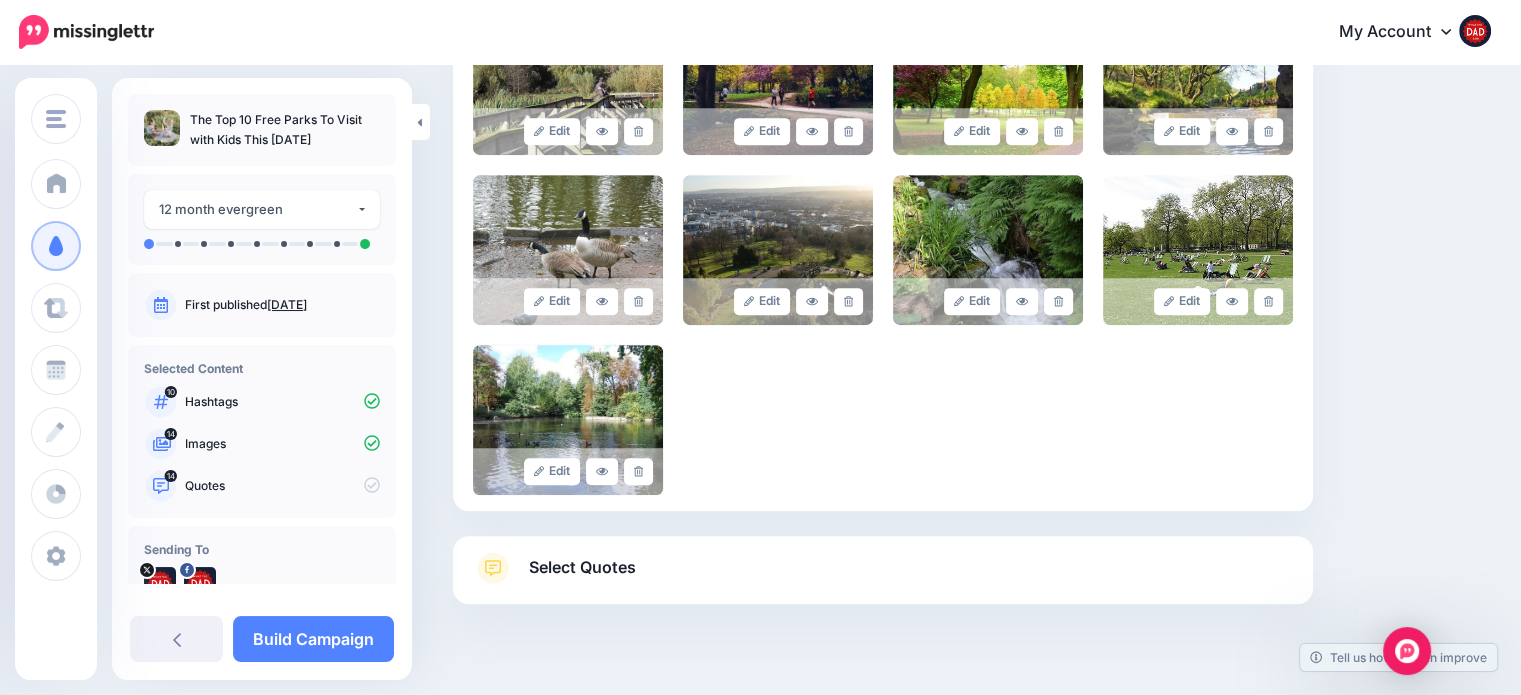 scroll, scrollTop: 894, scrollLeft: 0, axis: vertical 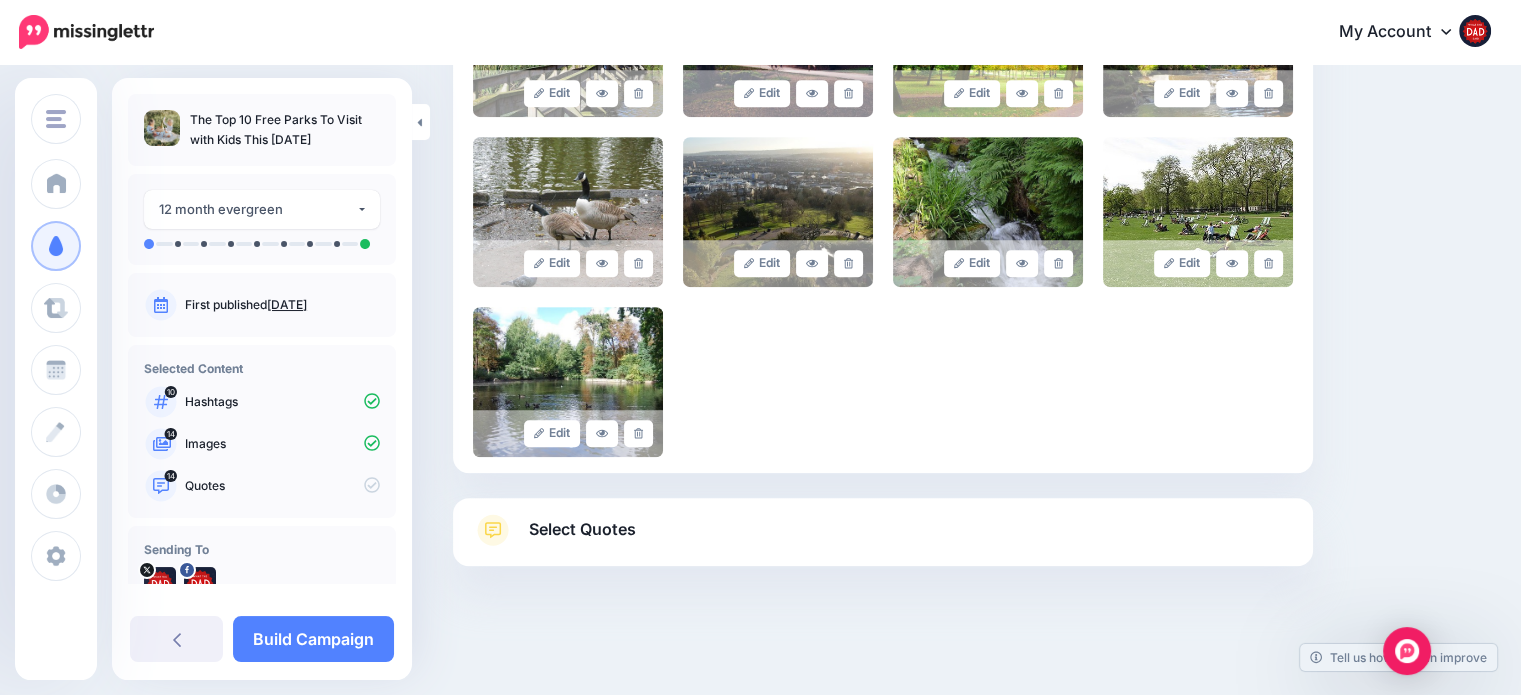 click on "Select Quotes" at bounding box center [582, 529] 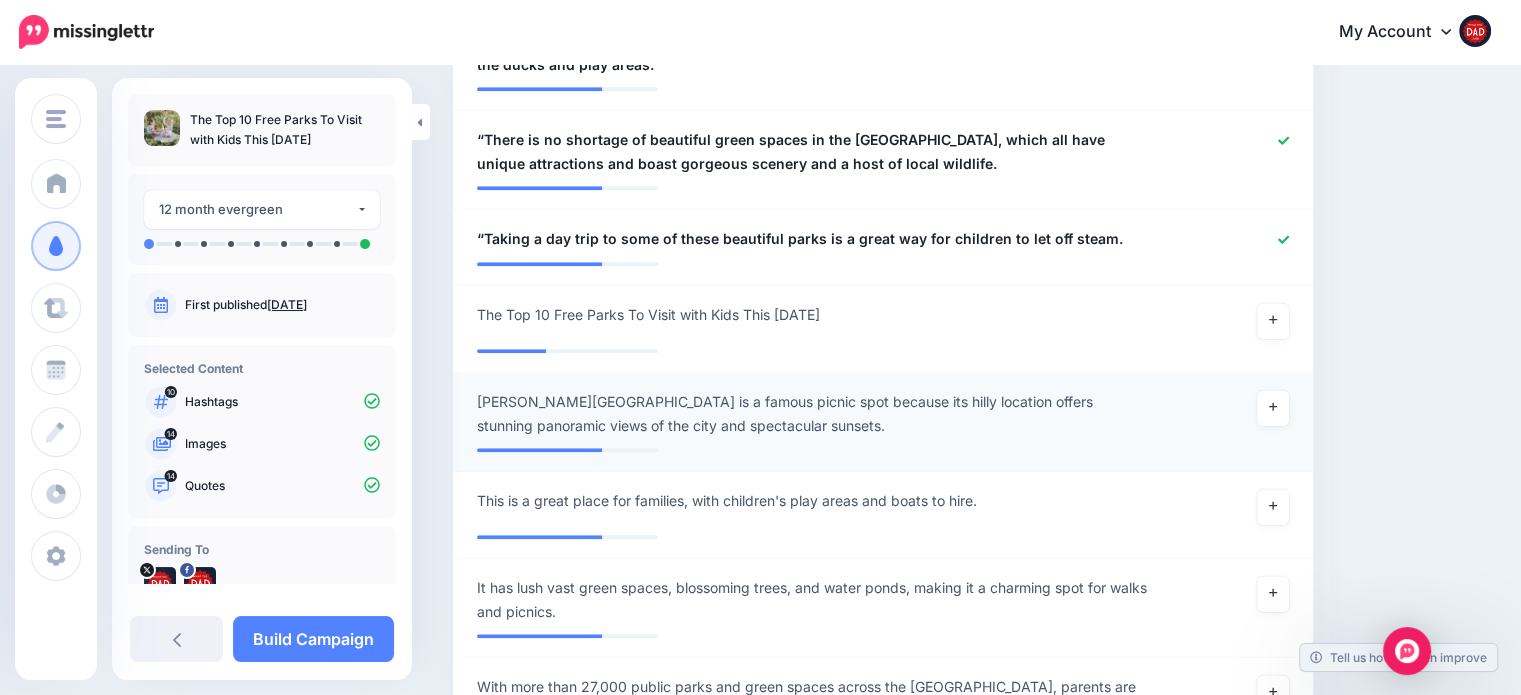 scroll, scrollTop: 1894, scrollLeft: 0, axis: vertical 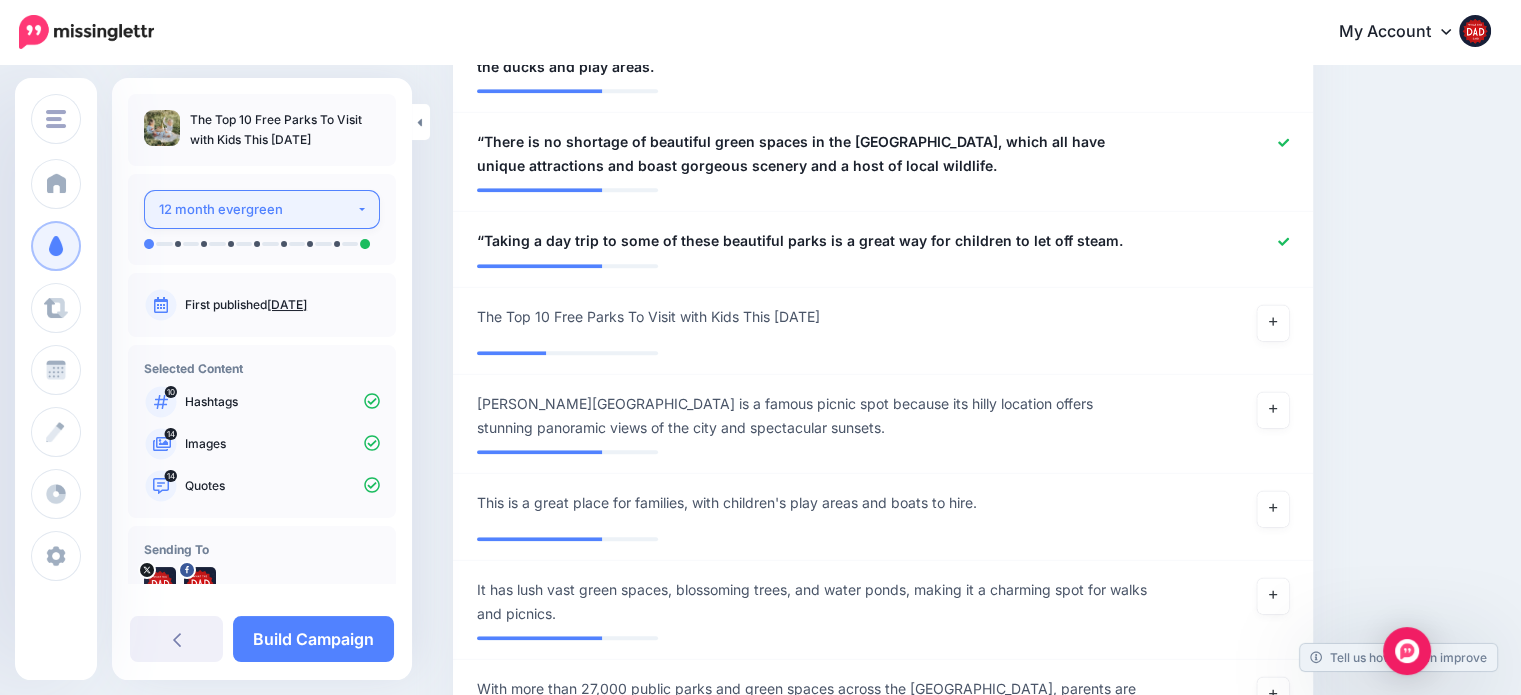 click on "12 month evergreen" at bounding box center (257, 209) 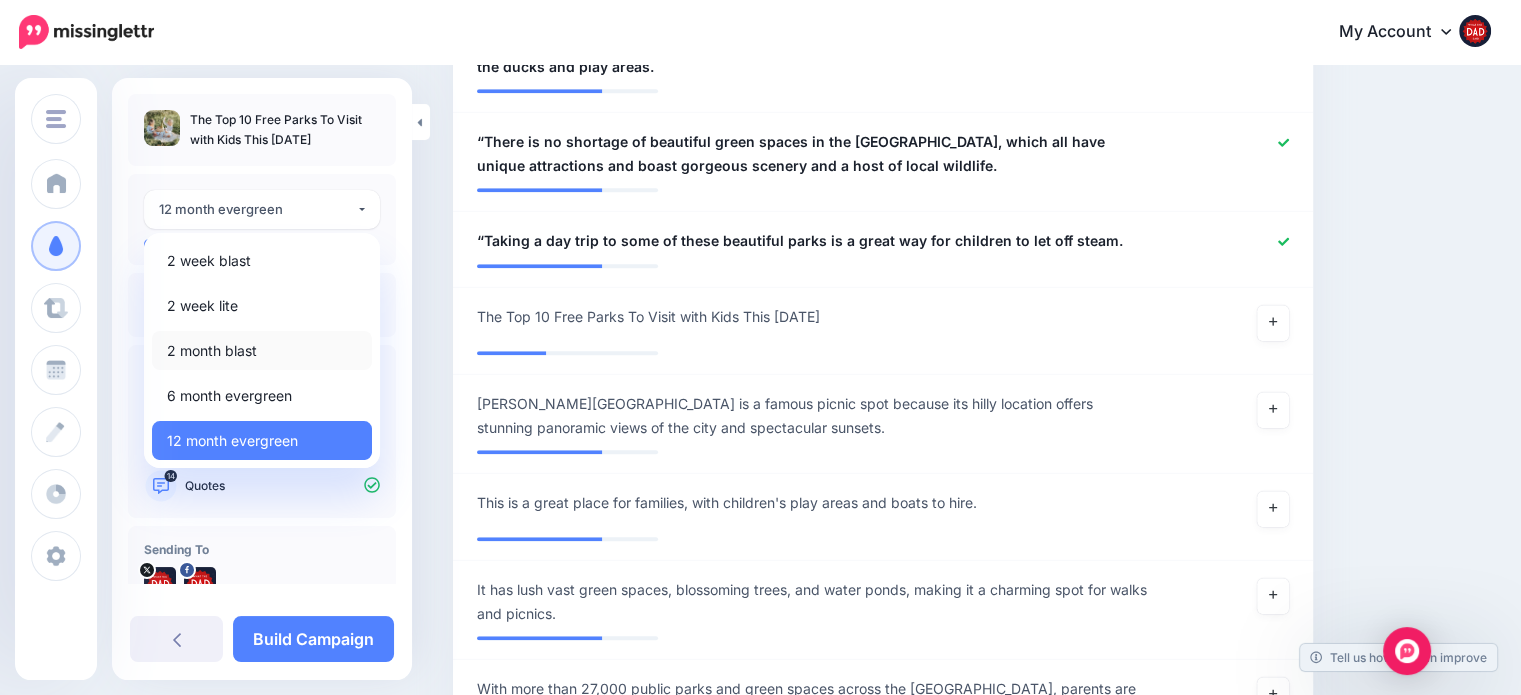 click on "2 month blast" at bounding box center (212, 351) 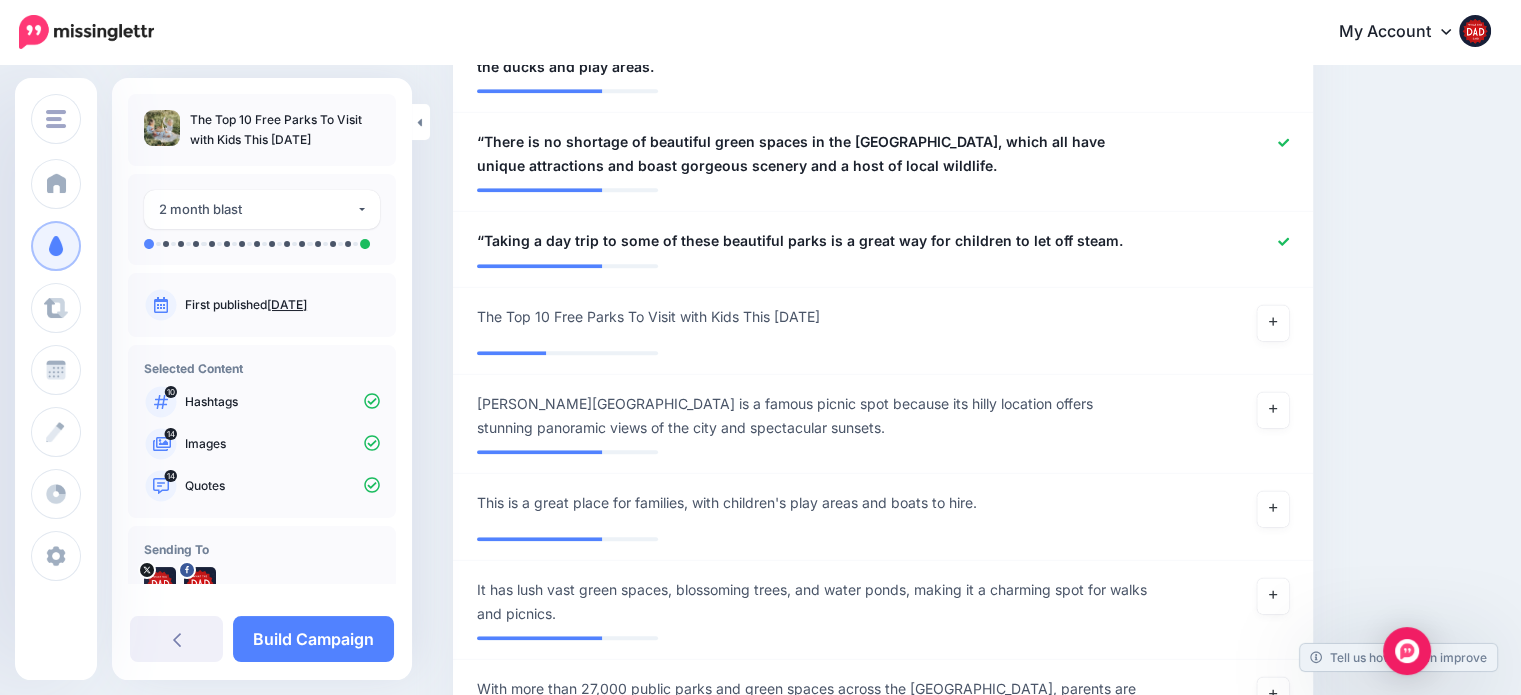 scroll, scrollTop: 2084, scrollLeft: 0, axis: vertical 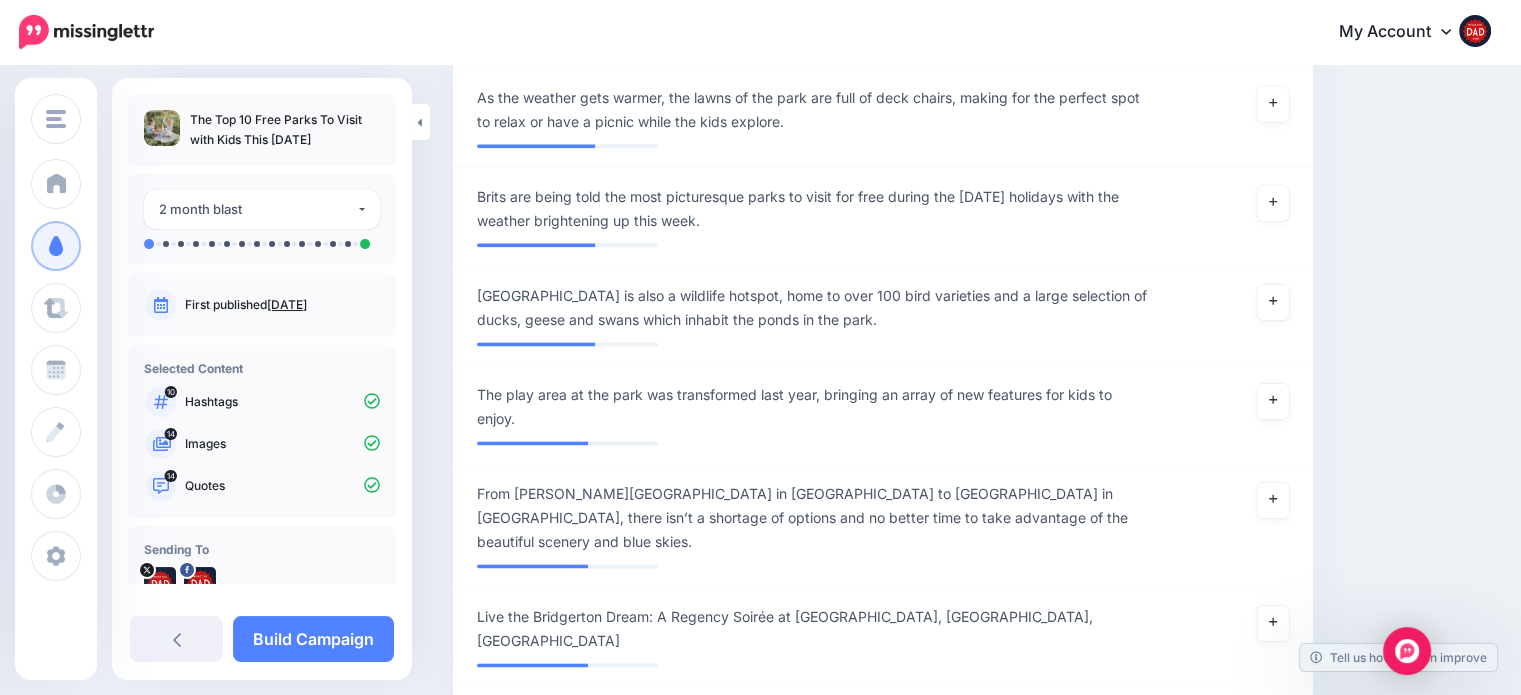 click on "First published  April 6, 2023" at bounding box center (282, 305) 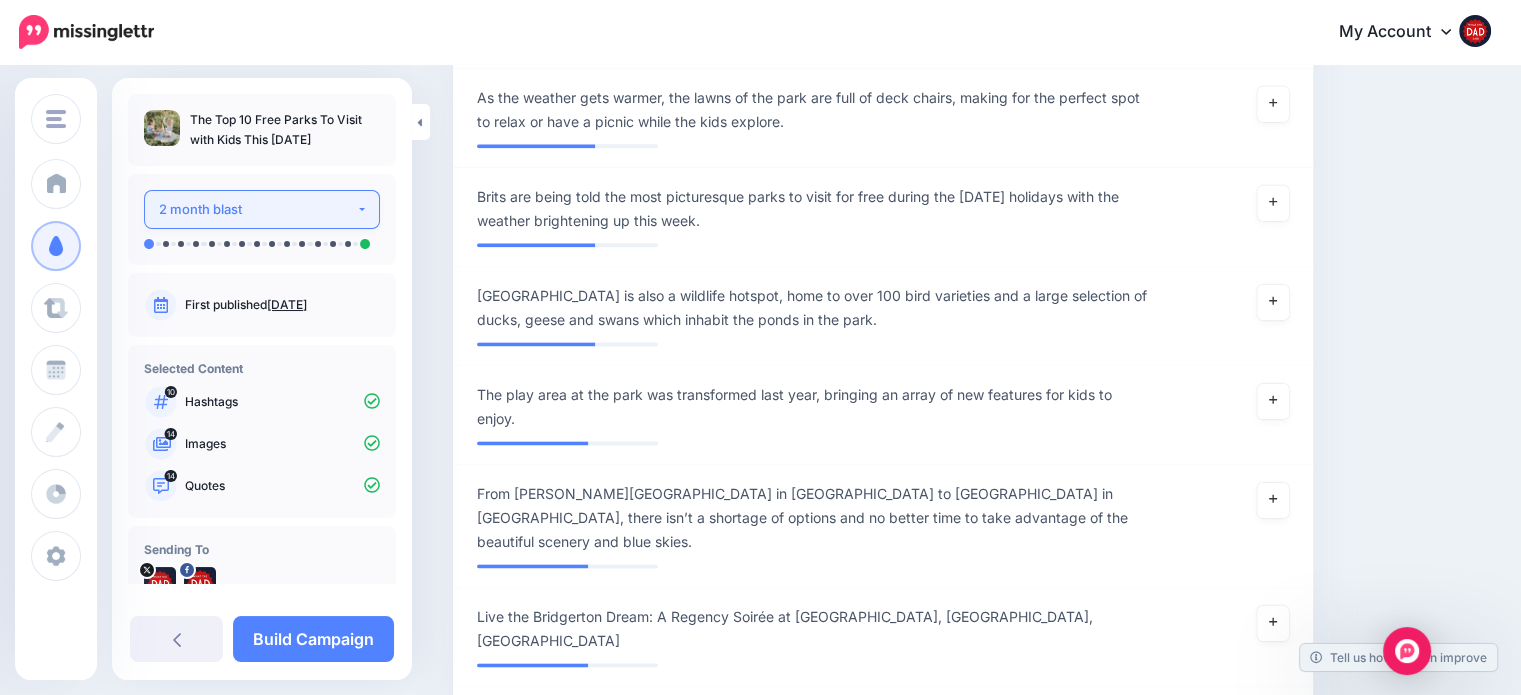 click on "2 month blast" at bounding box center [257, 209] 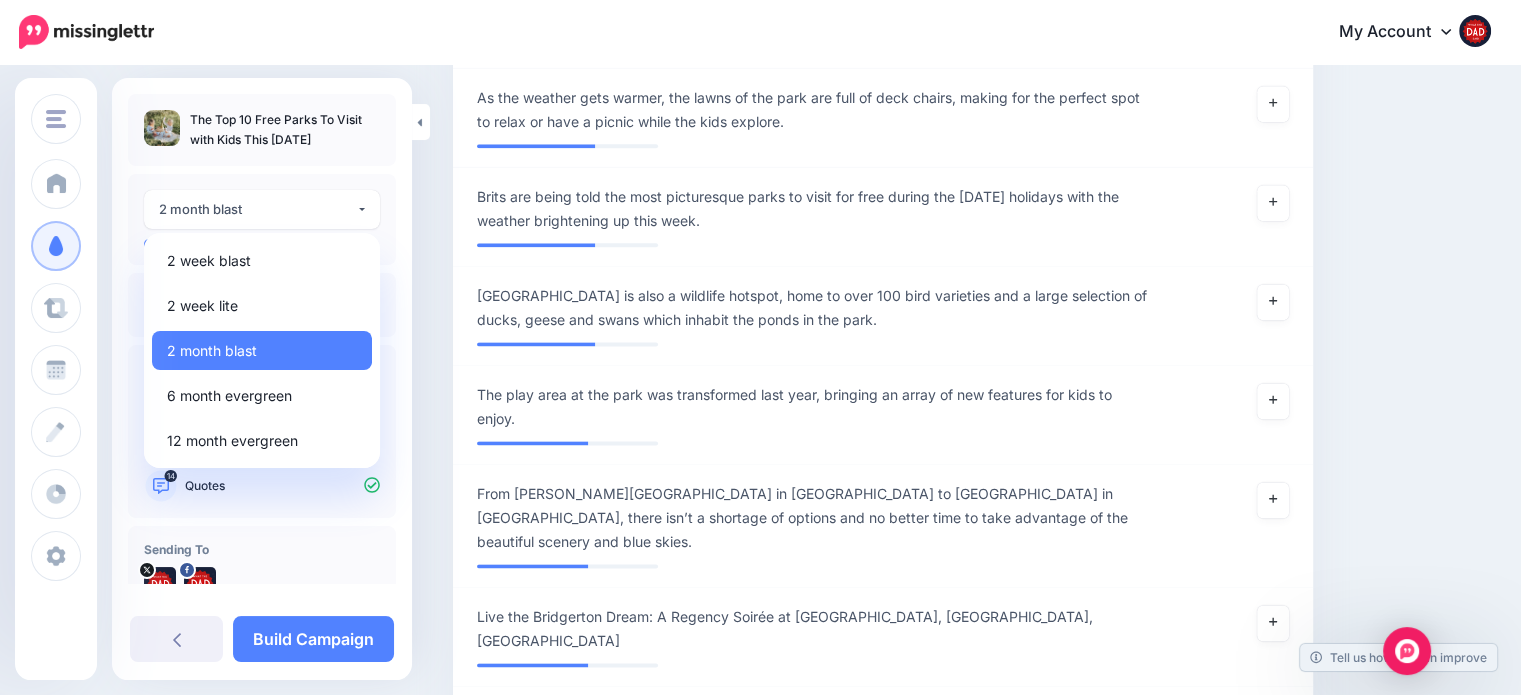 click on "The Top 10 Free Parks To Visit with Kids This Easter" at bounding box center [262, 130] 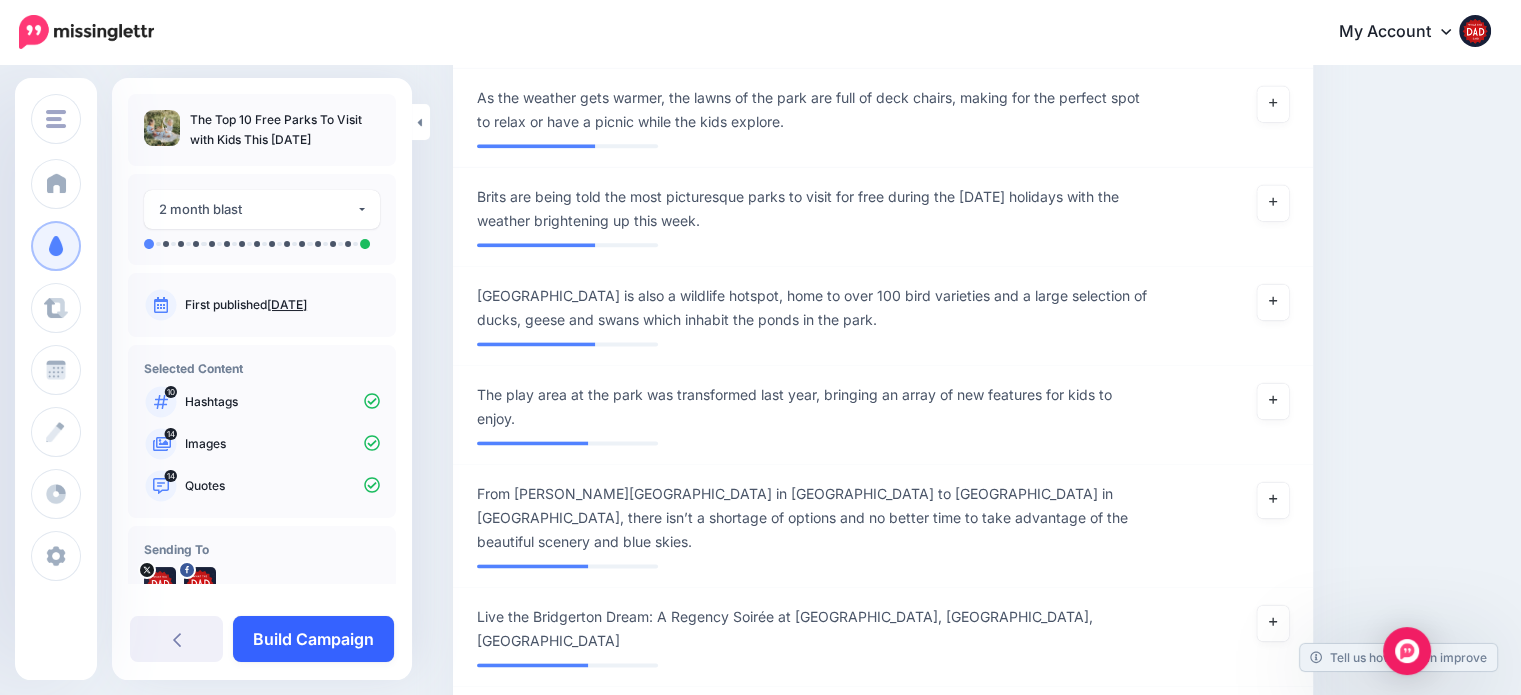click on "Build Campaign" at bounding box center [313, 639] 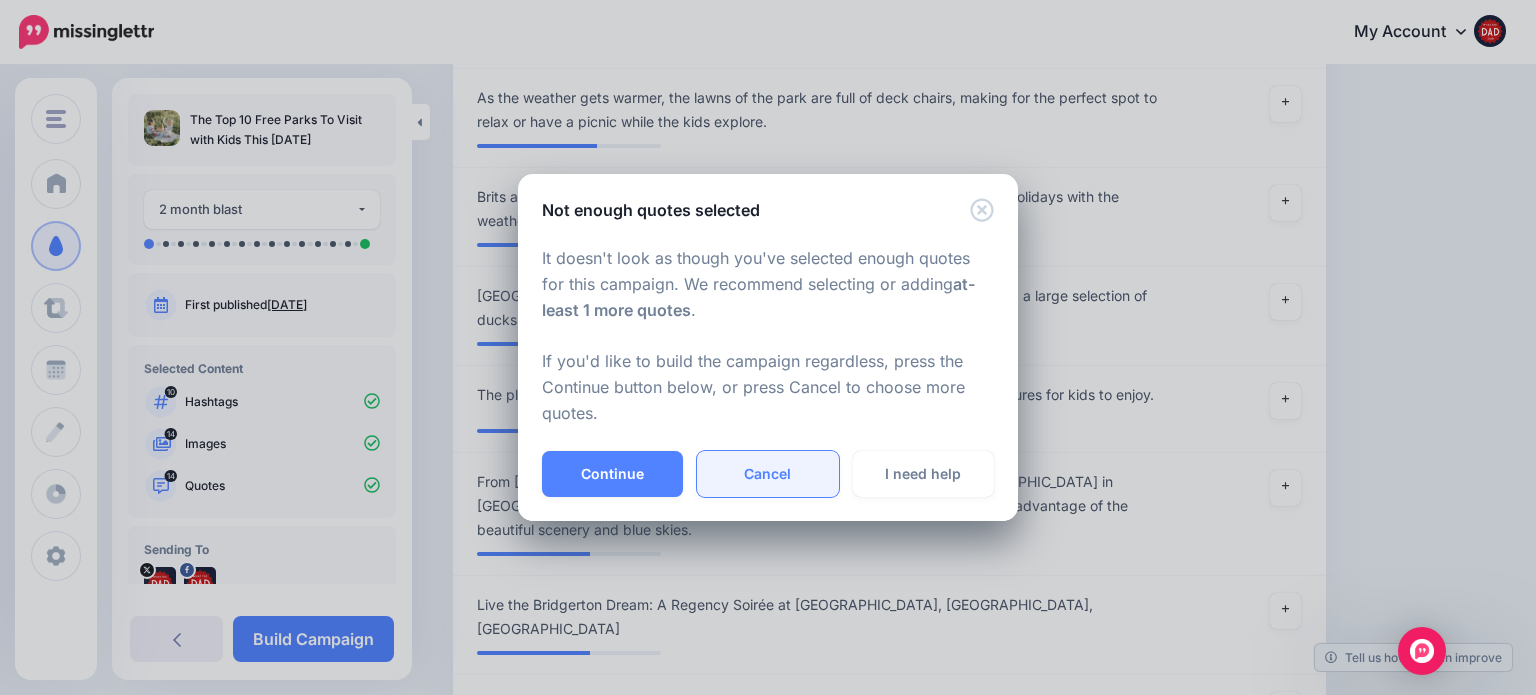 click on "Cancel" at bounding box center (767, 474) 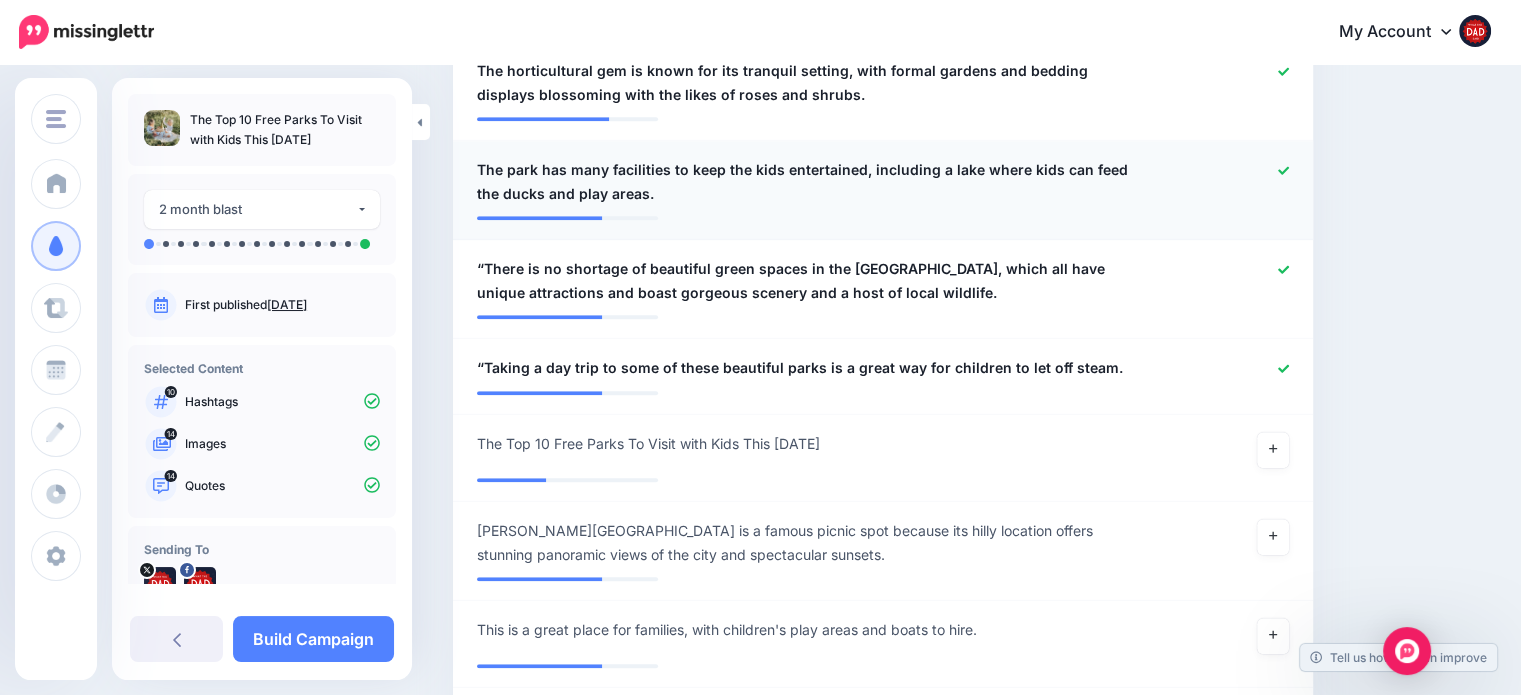 scroll, scrollTop: 1784, scrollLeft: 0, axis: vertical 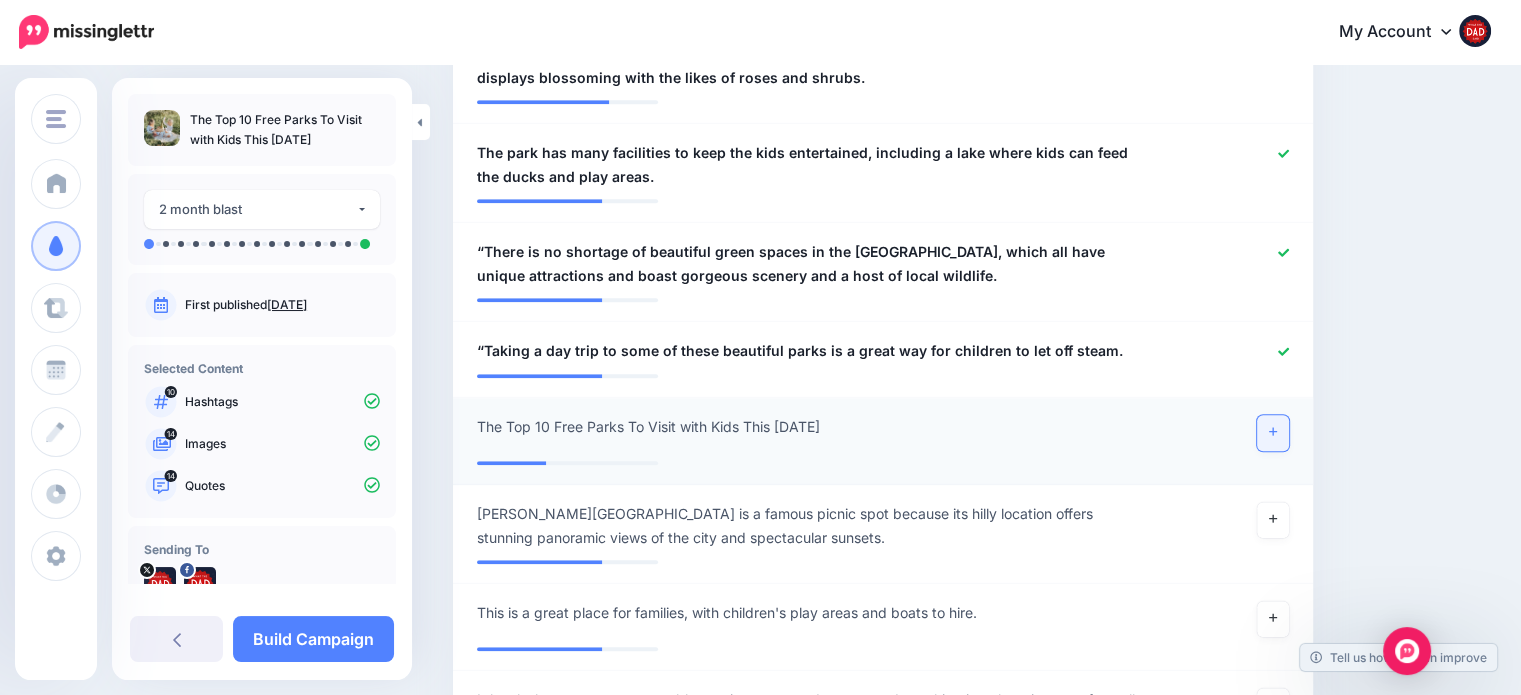 click 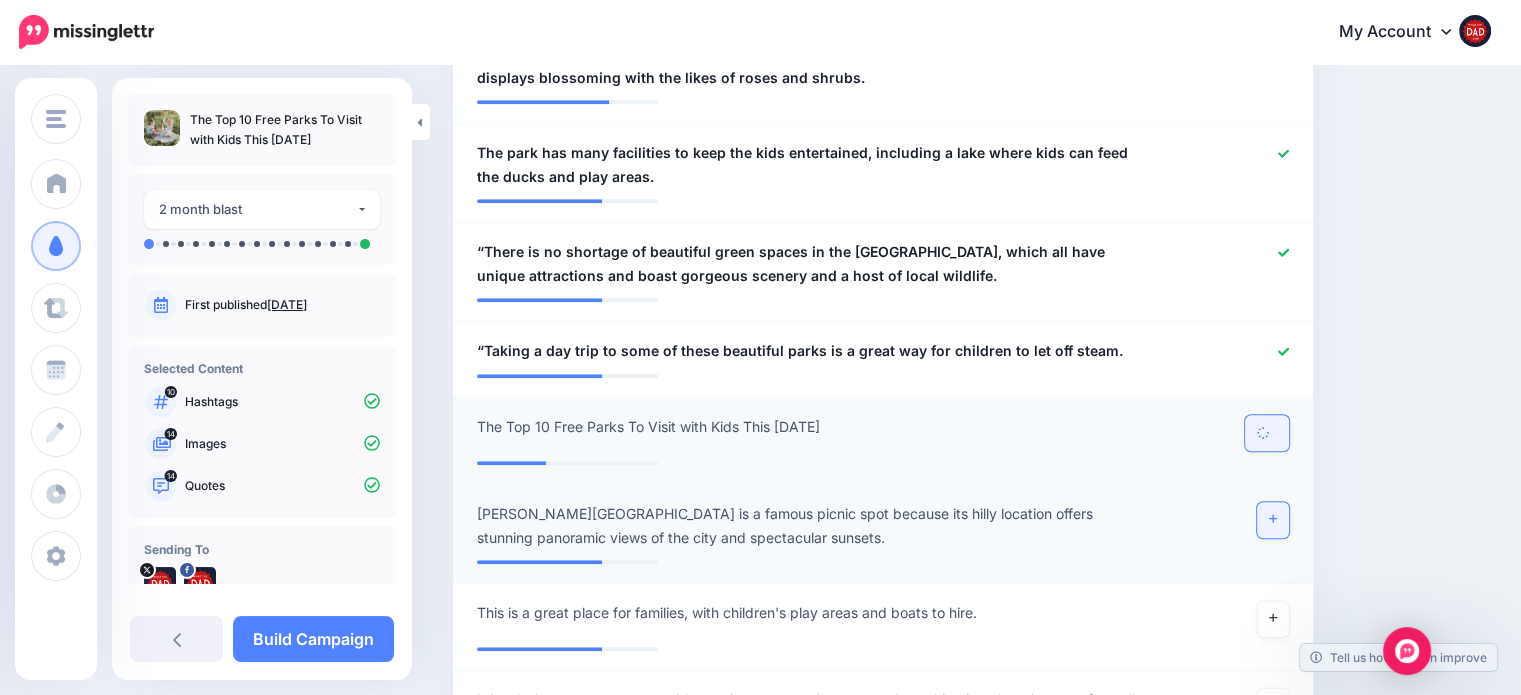 click 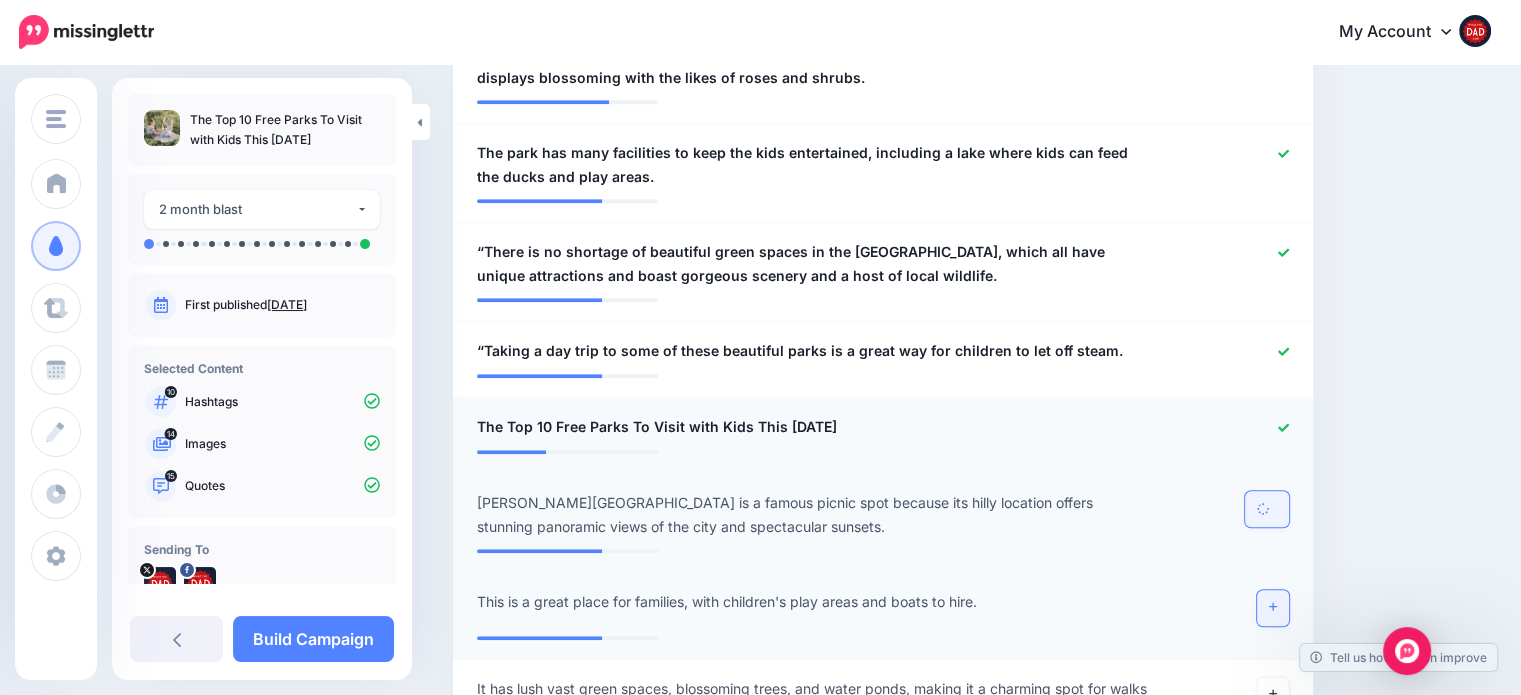 click at bounding box center [1273, 608] 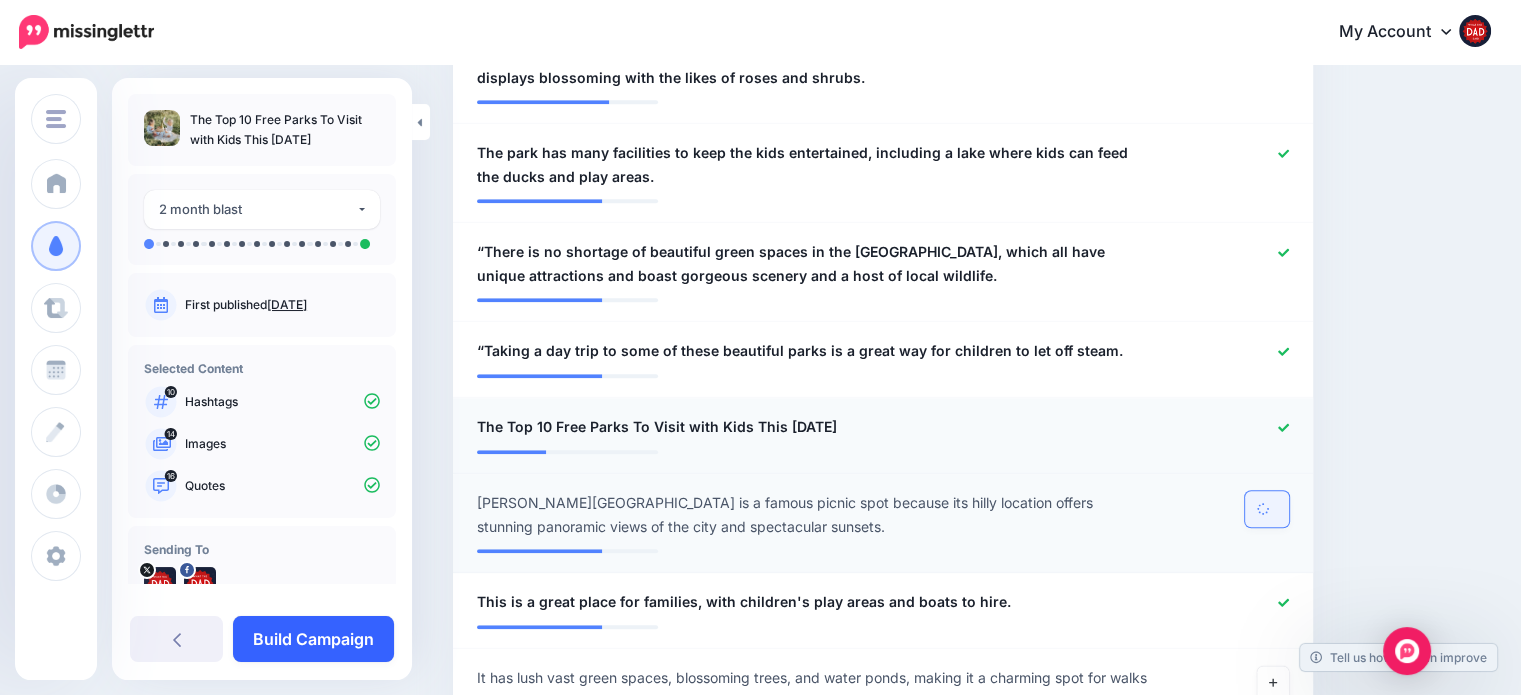 click on "Build Campaign" at bounding box center [313, 639] 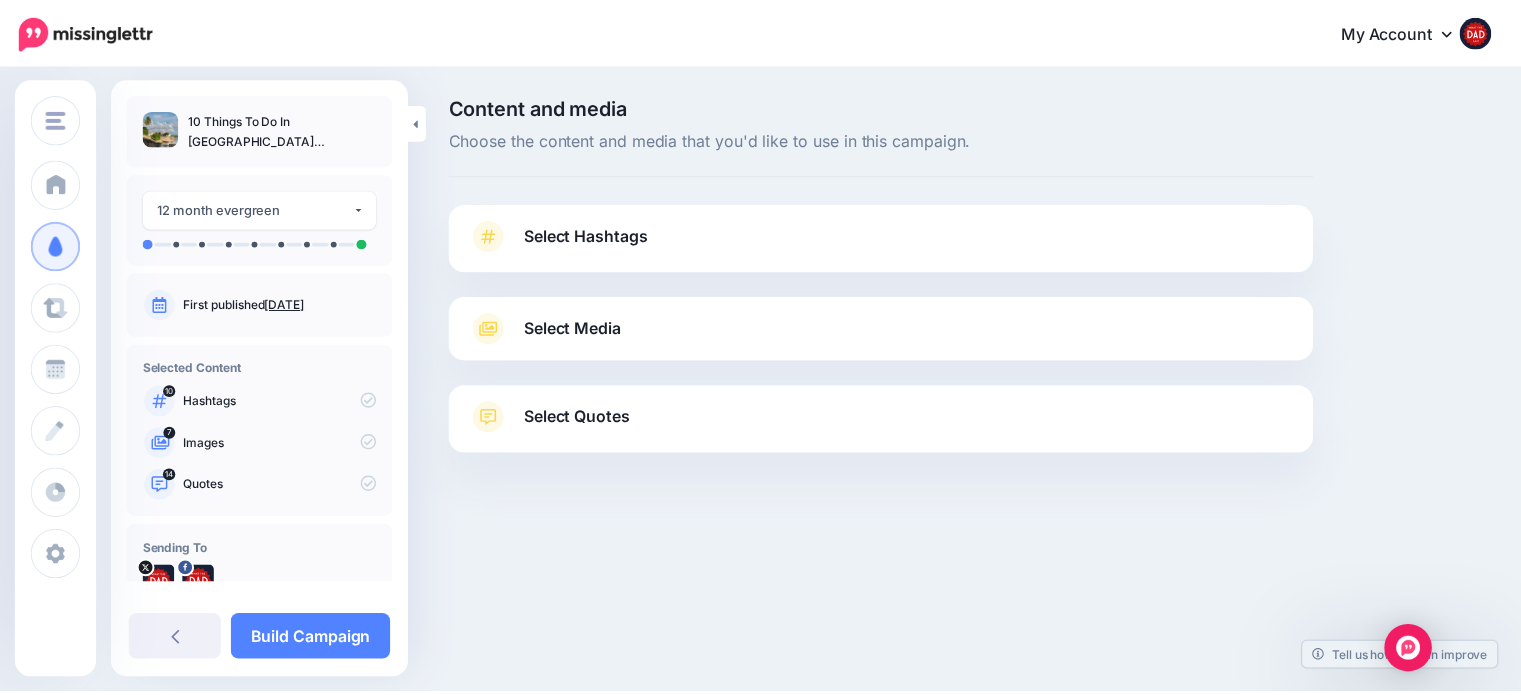 scroll, scrollTop: 0, scrollLeft: 0, axis: both 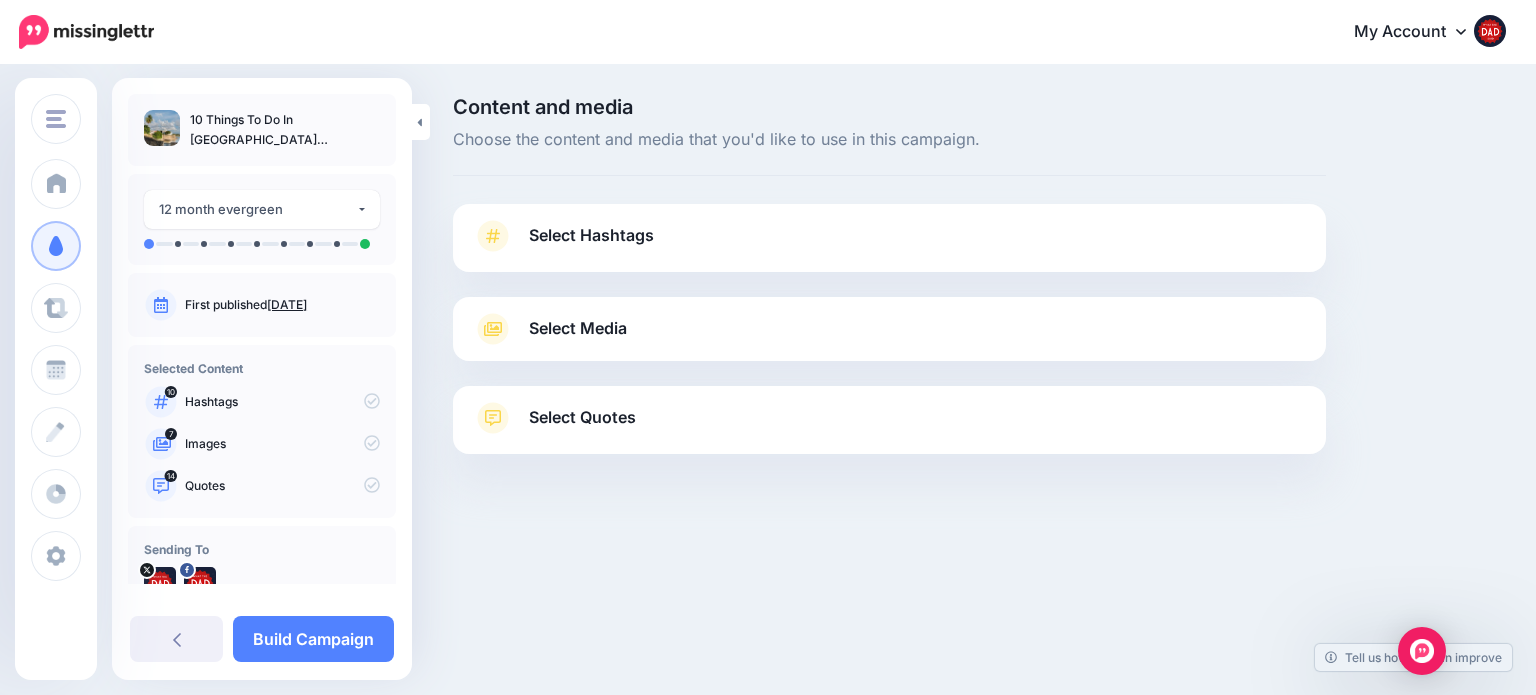 click on "Select Hashtags" at bounding box center [591, 235] 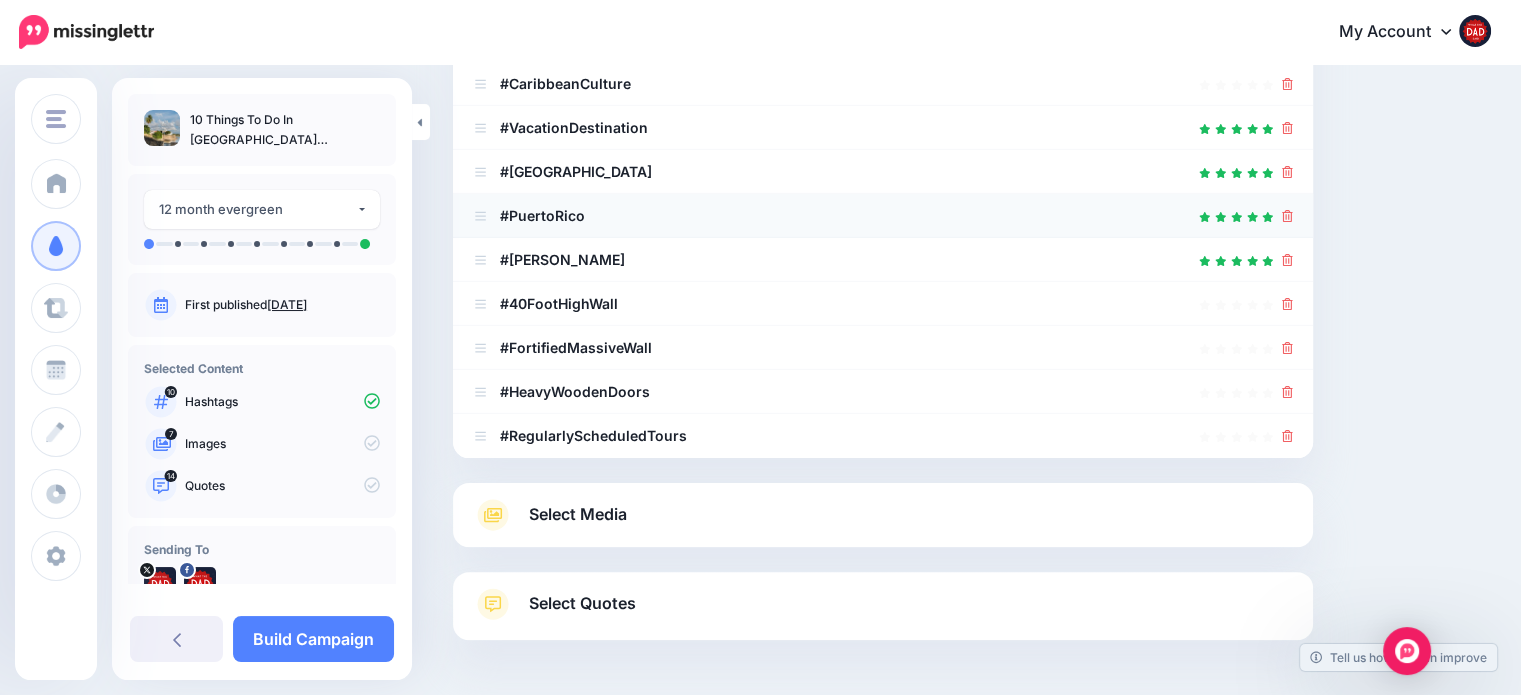 scroll, scrollTop: 505, scrollLeft: 0, axis: vertical 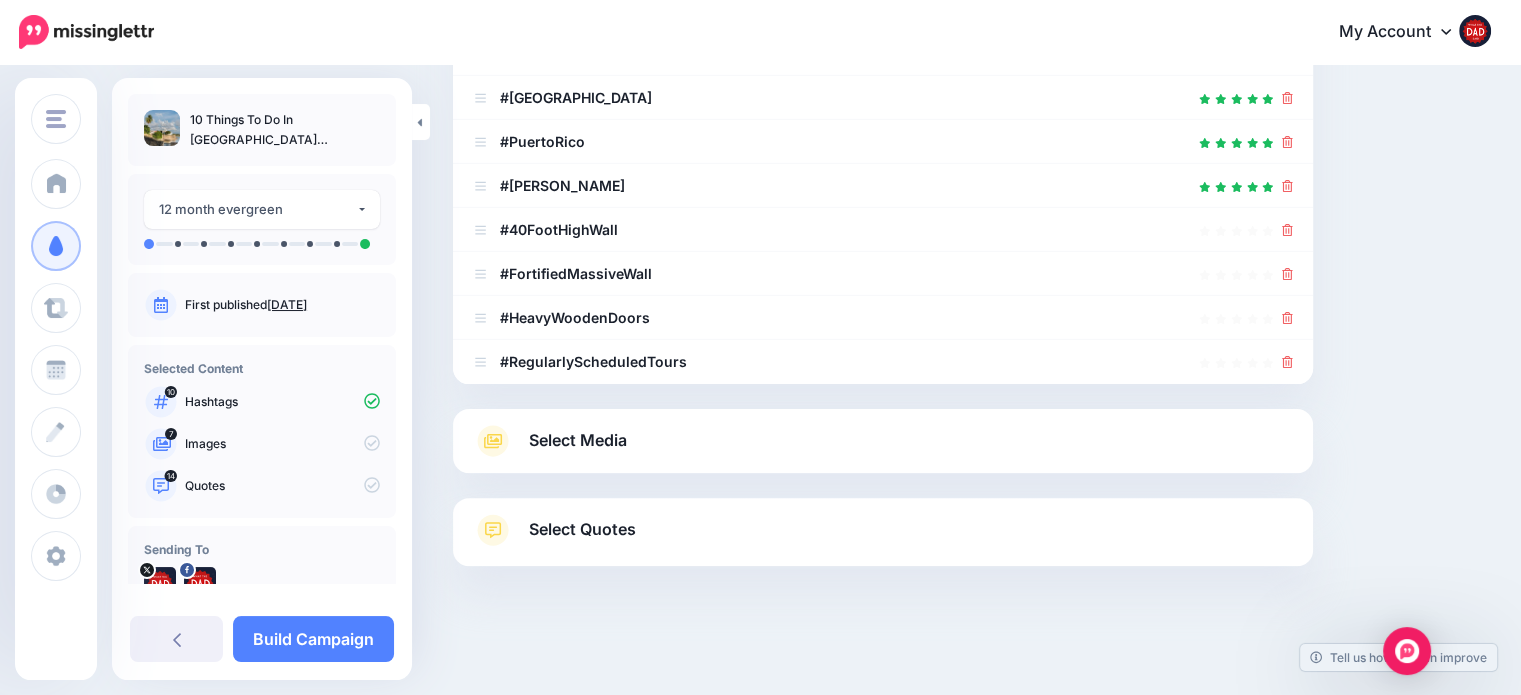 click on "Select Media
Next, let's make sure we have the best media for this campaign. Delete those you don't want or upload new ones. You can even crop, add text and stickers if needed(Not available for videos/gifs).
Add Media
What media would you like to add?
Upload" at bounding box center [883, 441] 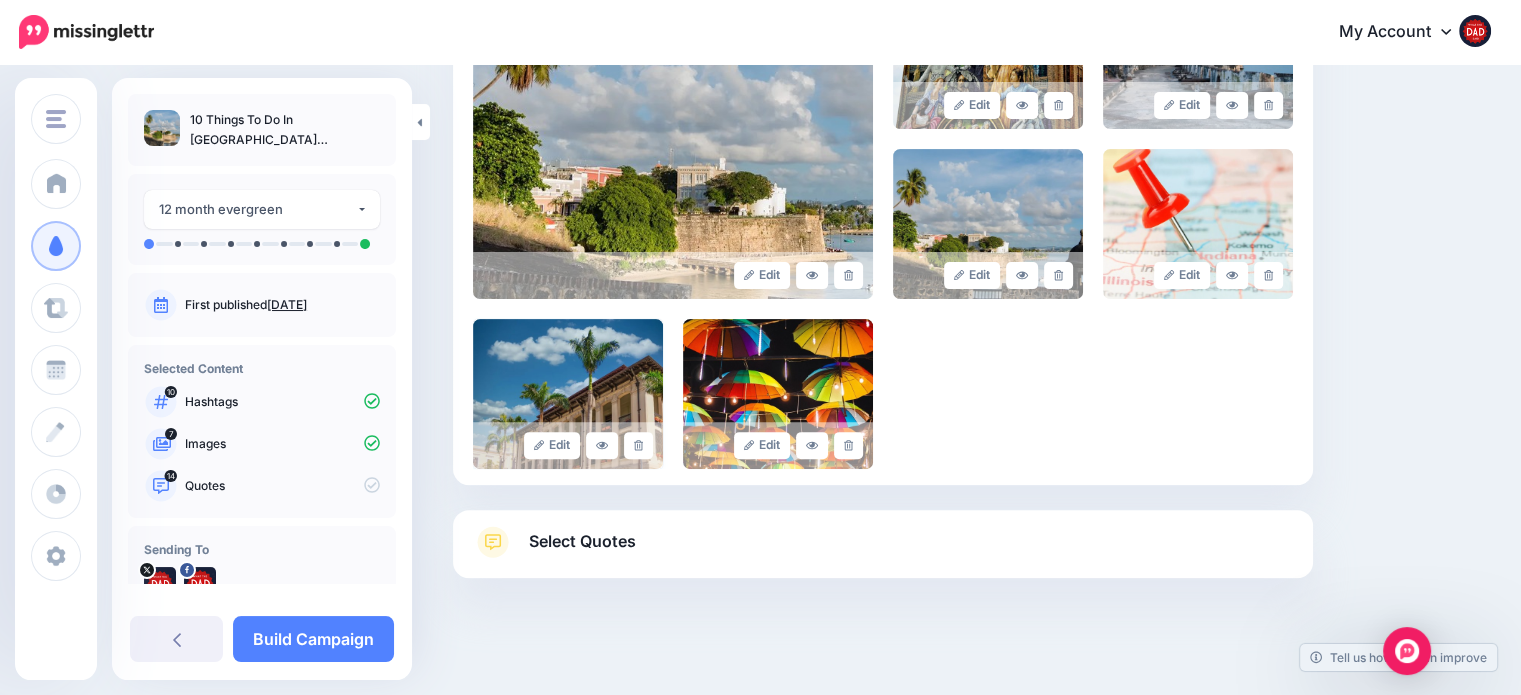 scroll, scrollTop: 554, scrollLeft: 0, axis: vertical 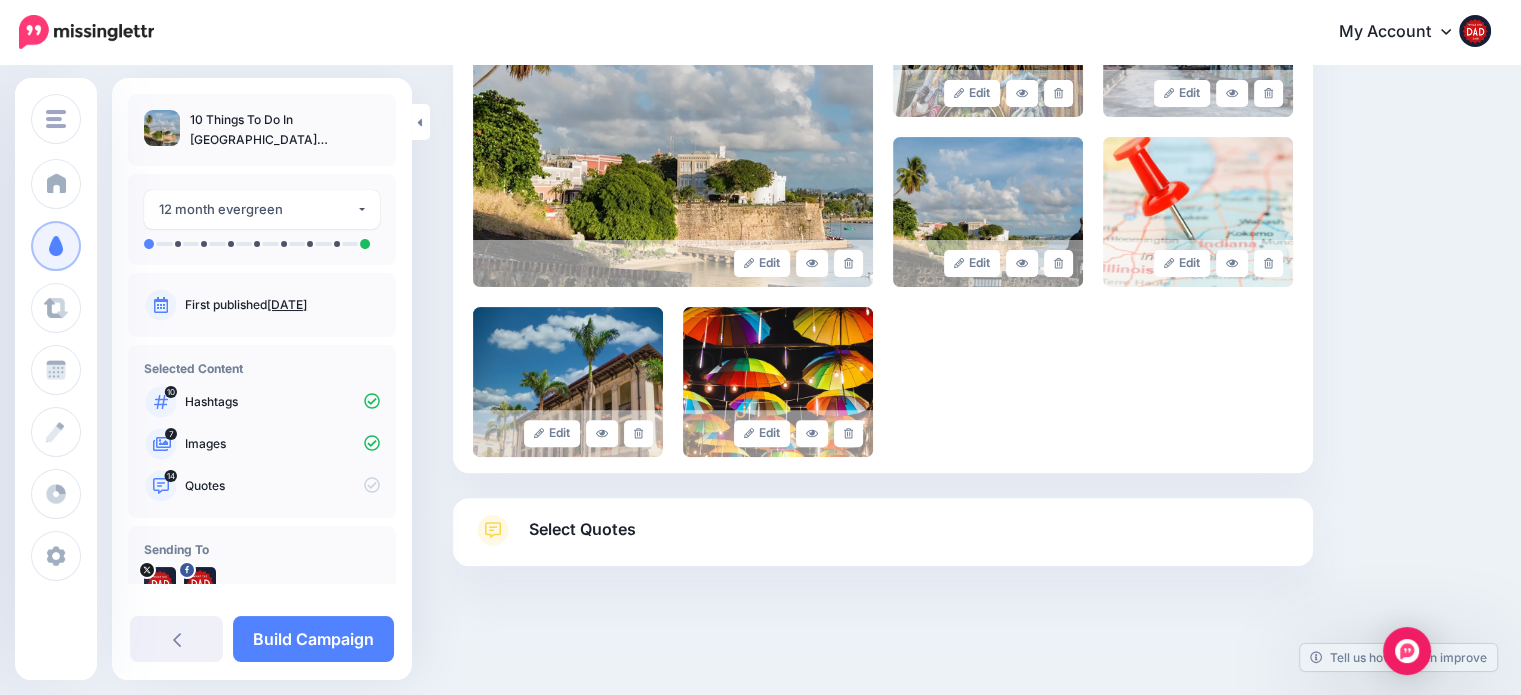 click on "Select Quotes" at bounding box center (582, 529) 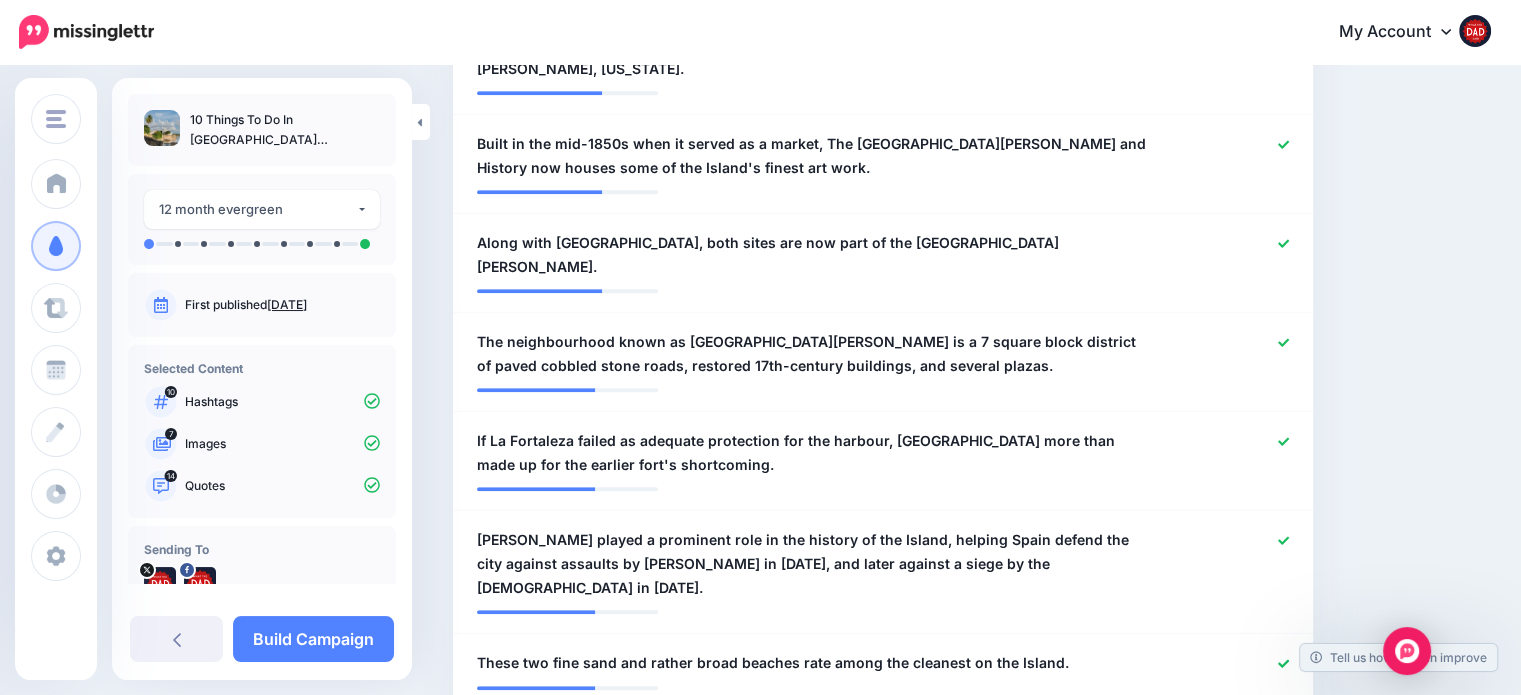 scroll, scrollTop: 1754, scrollLeft: 0, axis: vertical 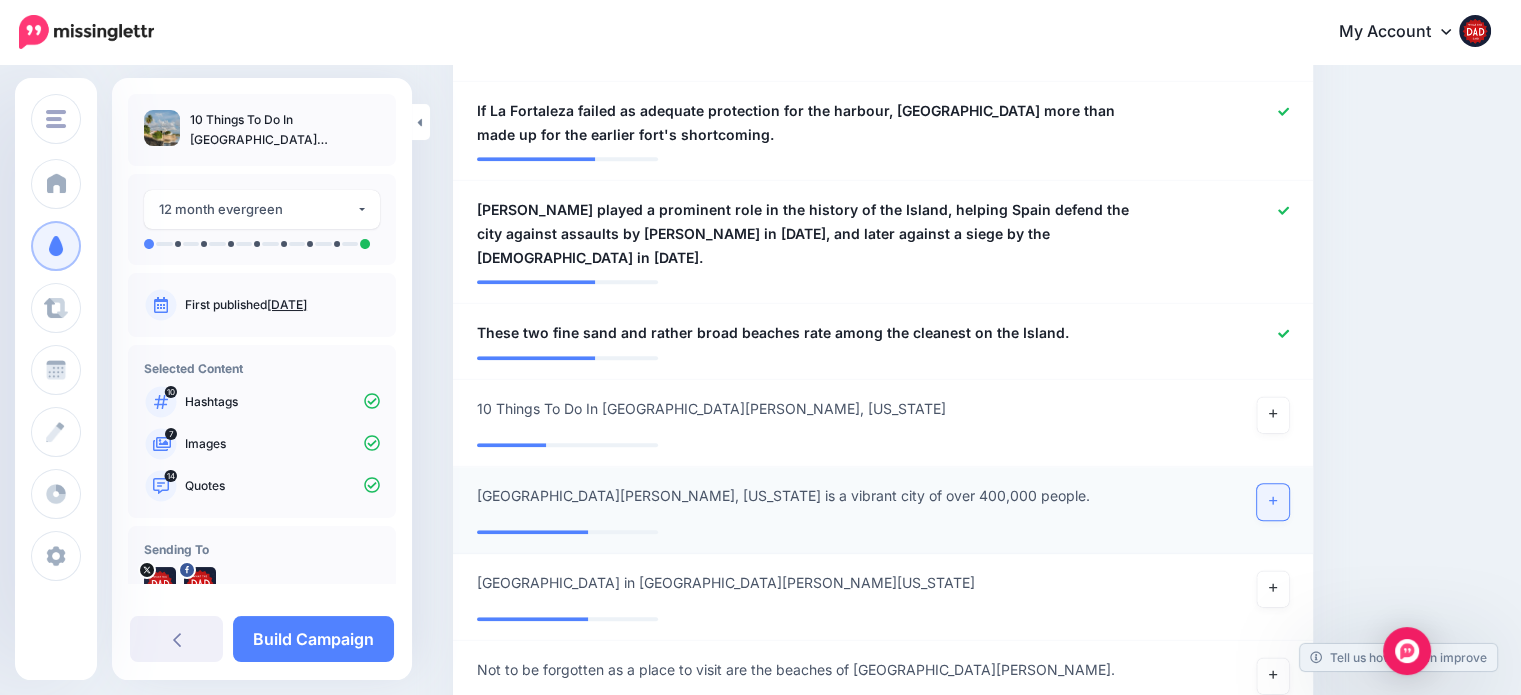 click 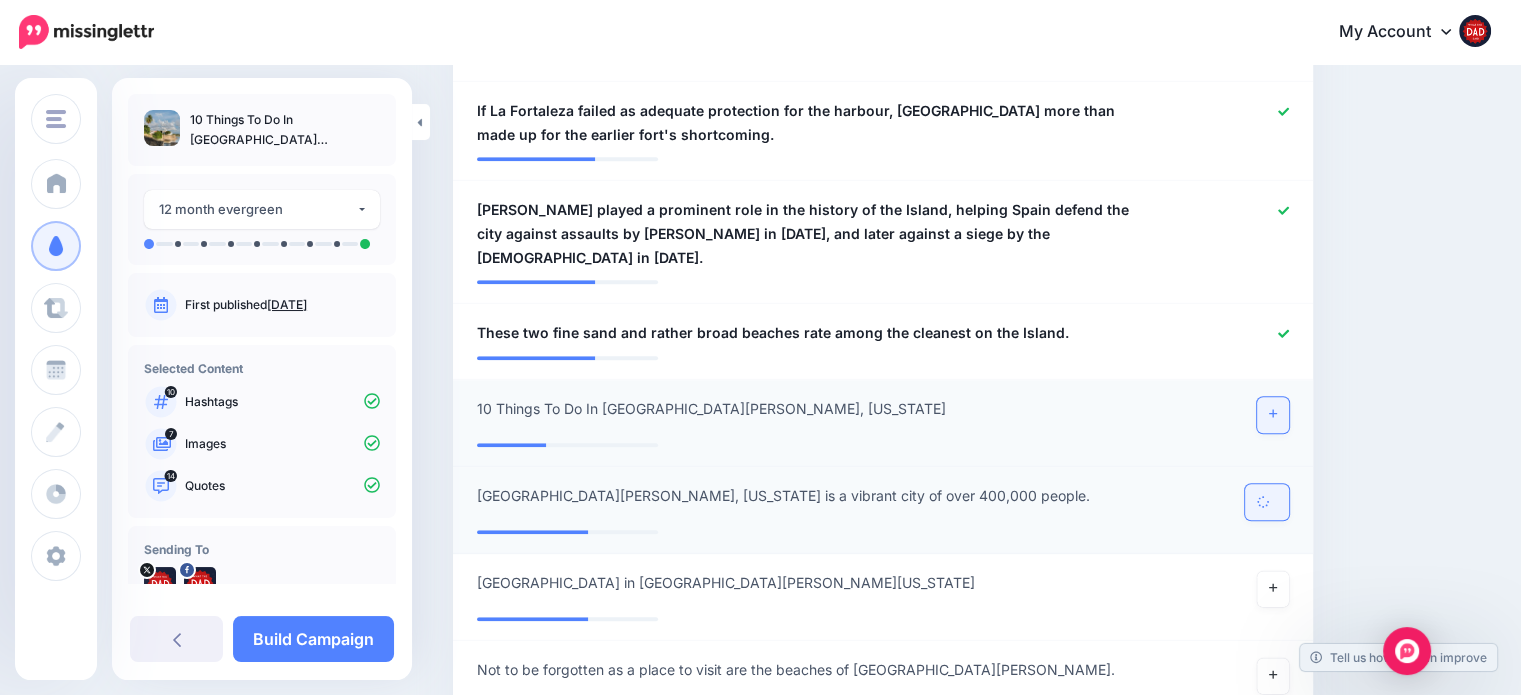 click 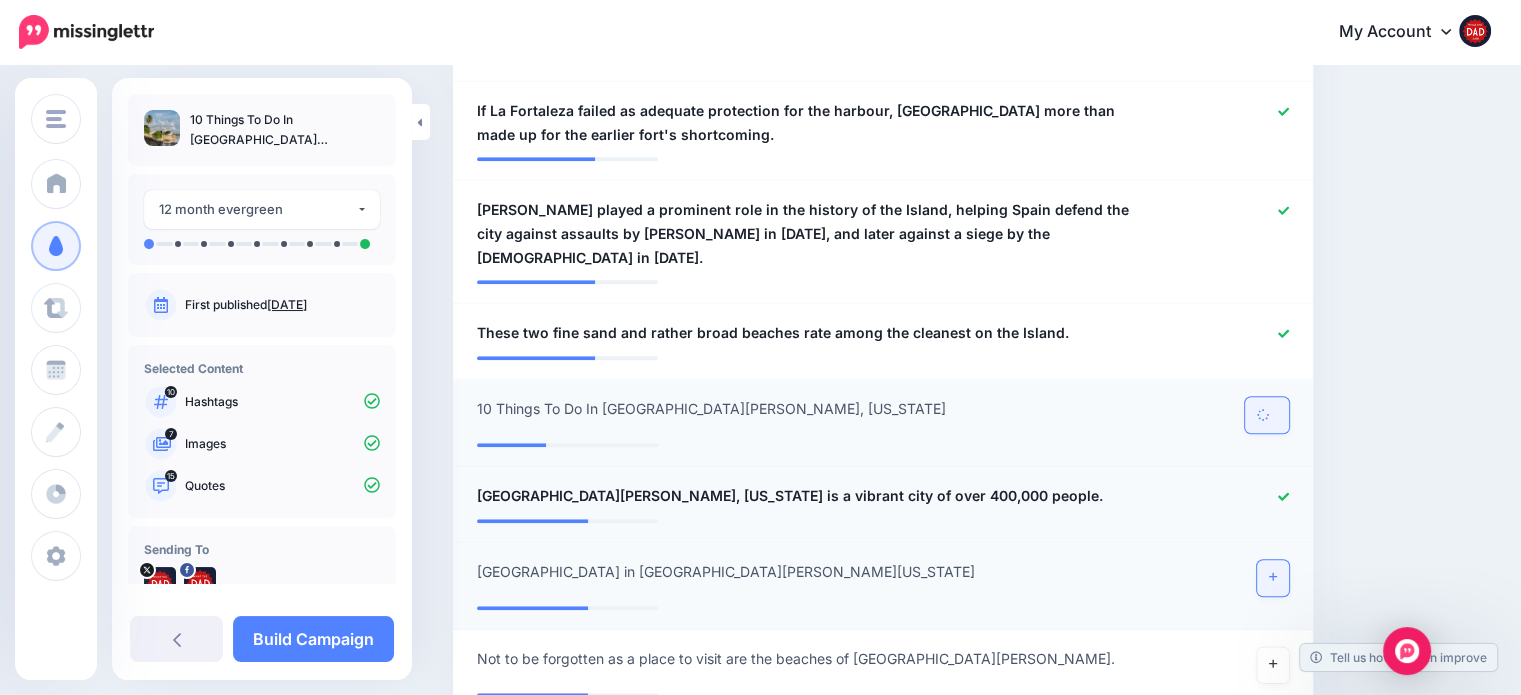 click at bounding box center (1273, 578) 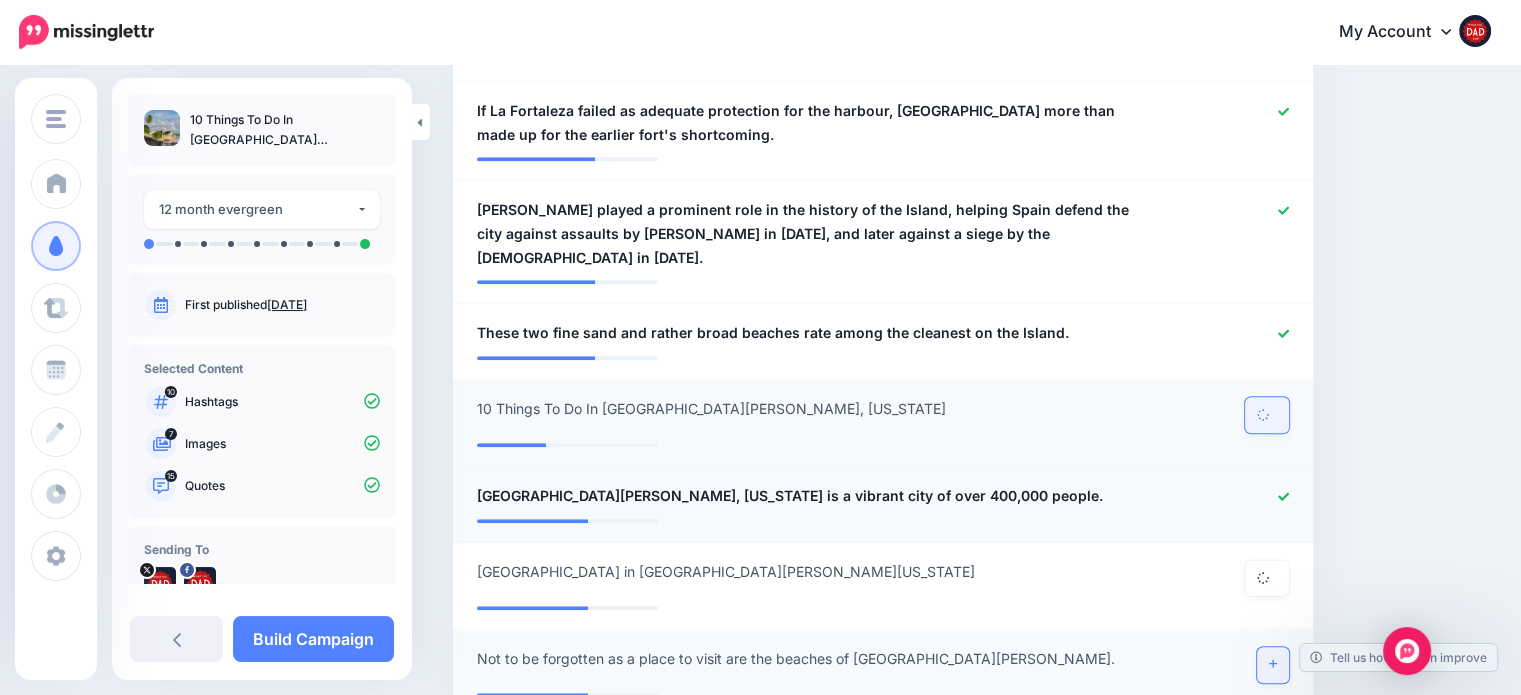 click at bounding box center (1273, 665) 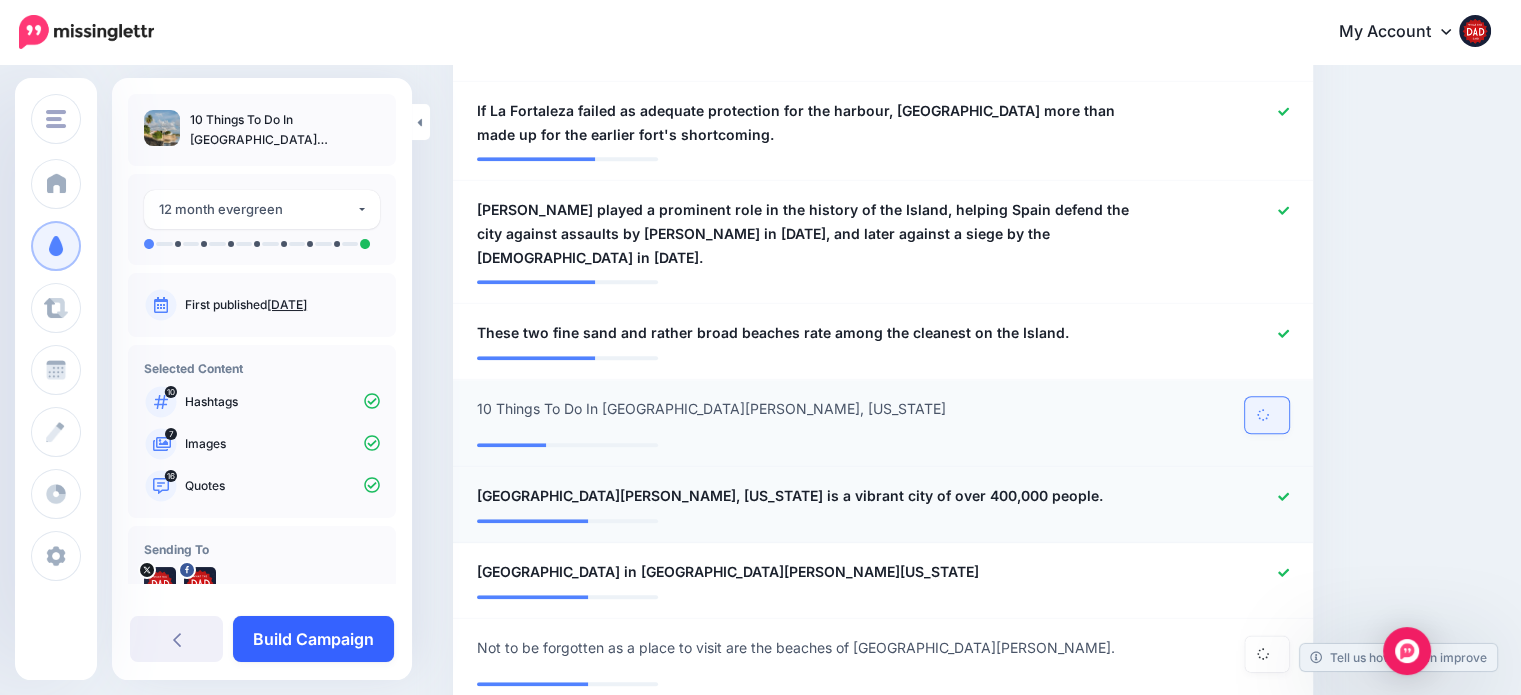 click on "Build Campaign" at bounding box center (313, 639) 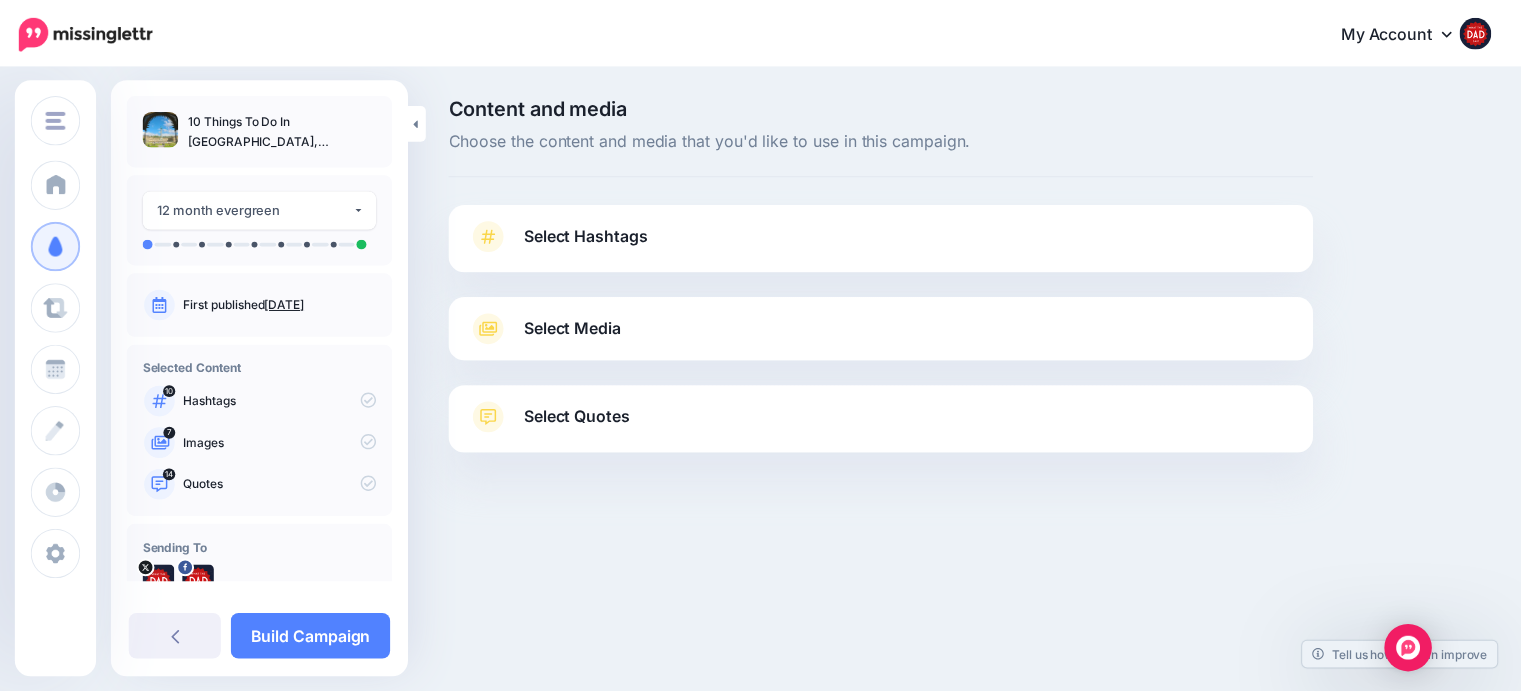 scroll, scrollTop: 0, scrollLeft: 0, axis: both 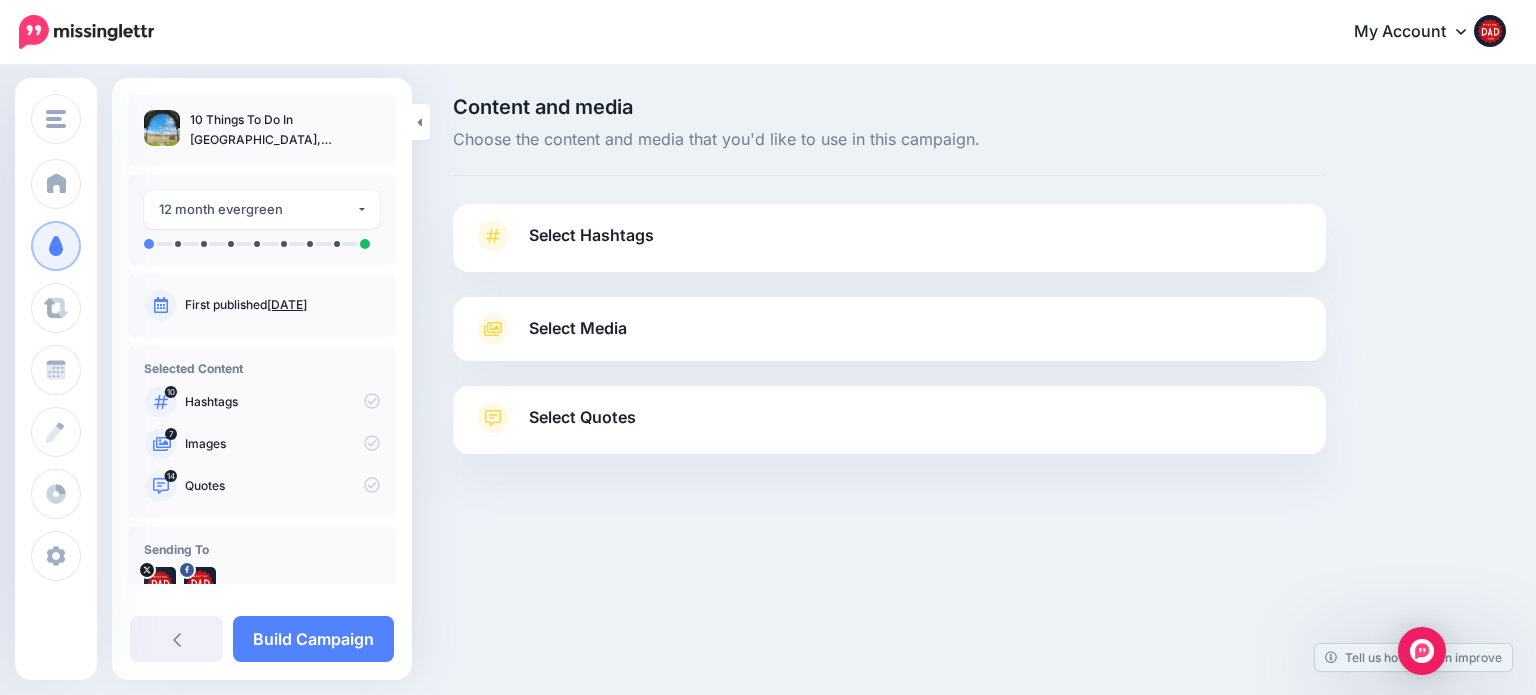 click on "Select Hashtags
First let's make sure we're happy with the hashtags. Add, delete and reorder as needed. If unsure we recommend 1-3 hashtags.  Note:  If you have hashtags turned off for any of your social profiles, they will not be included.
Add Hashtag
10  hashtags
Delete All" at bounding box center [889, 238] 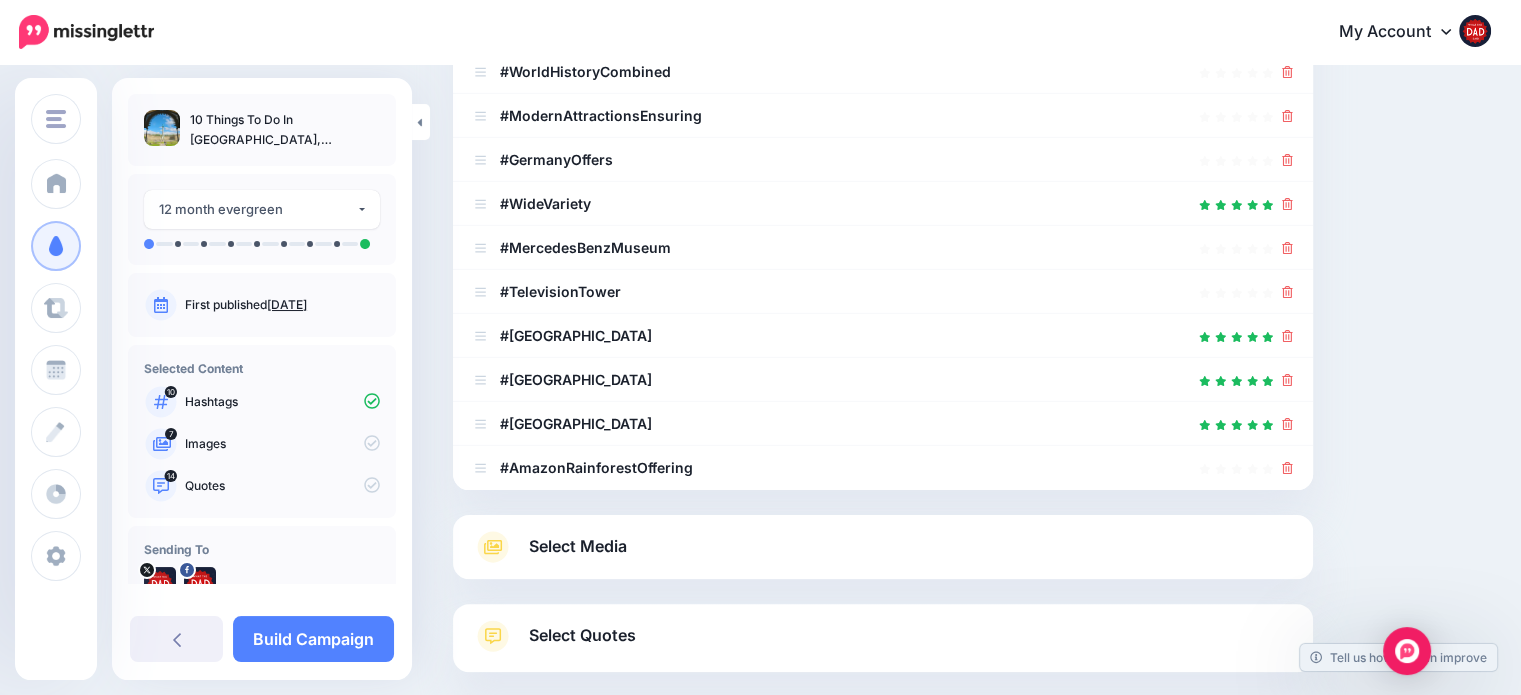 scroll, scrollTop: 400, scrollLeft: 0, axis: vertical 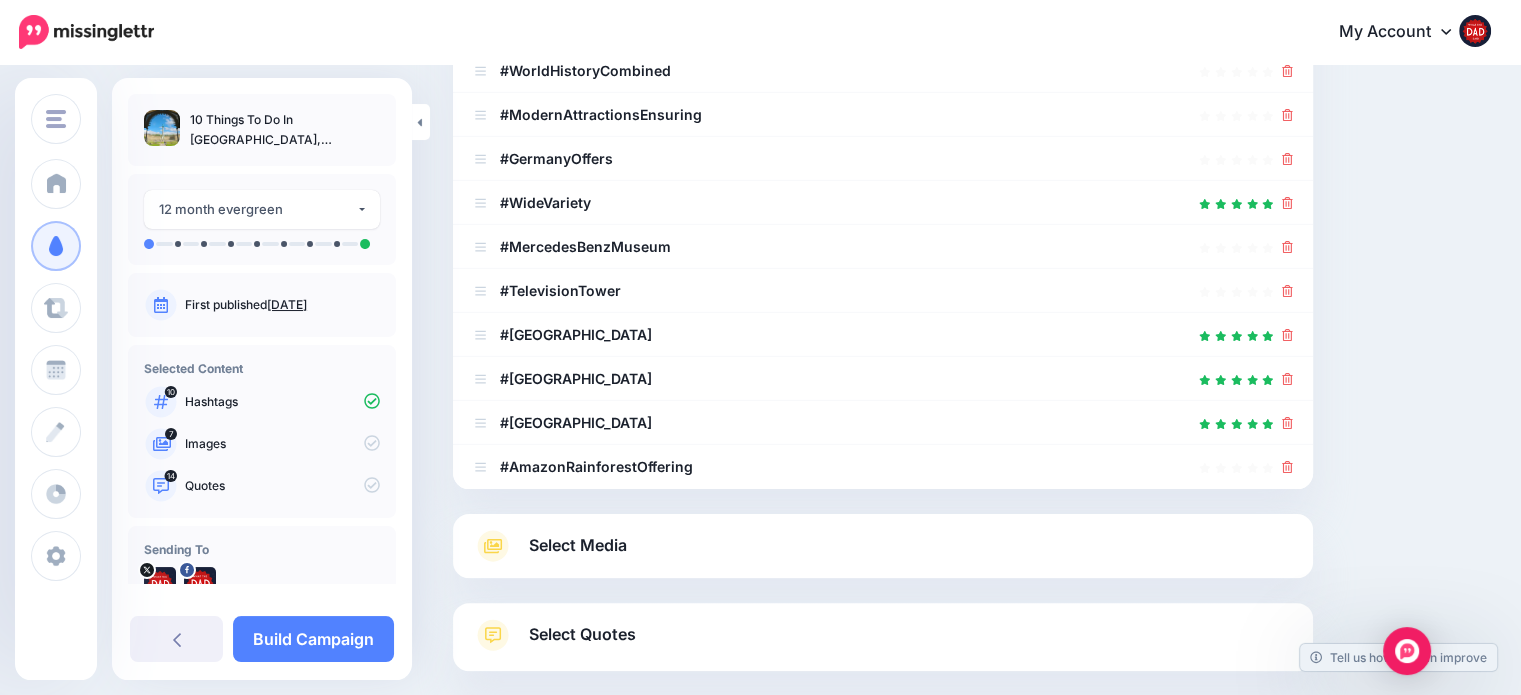click on "Select Media" at bounding box center (578, 545) 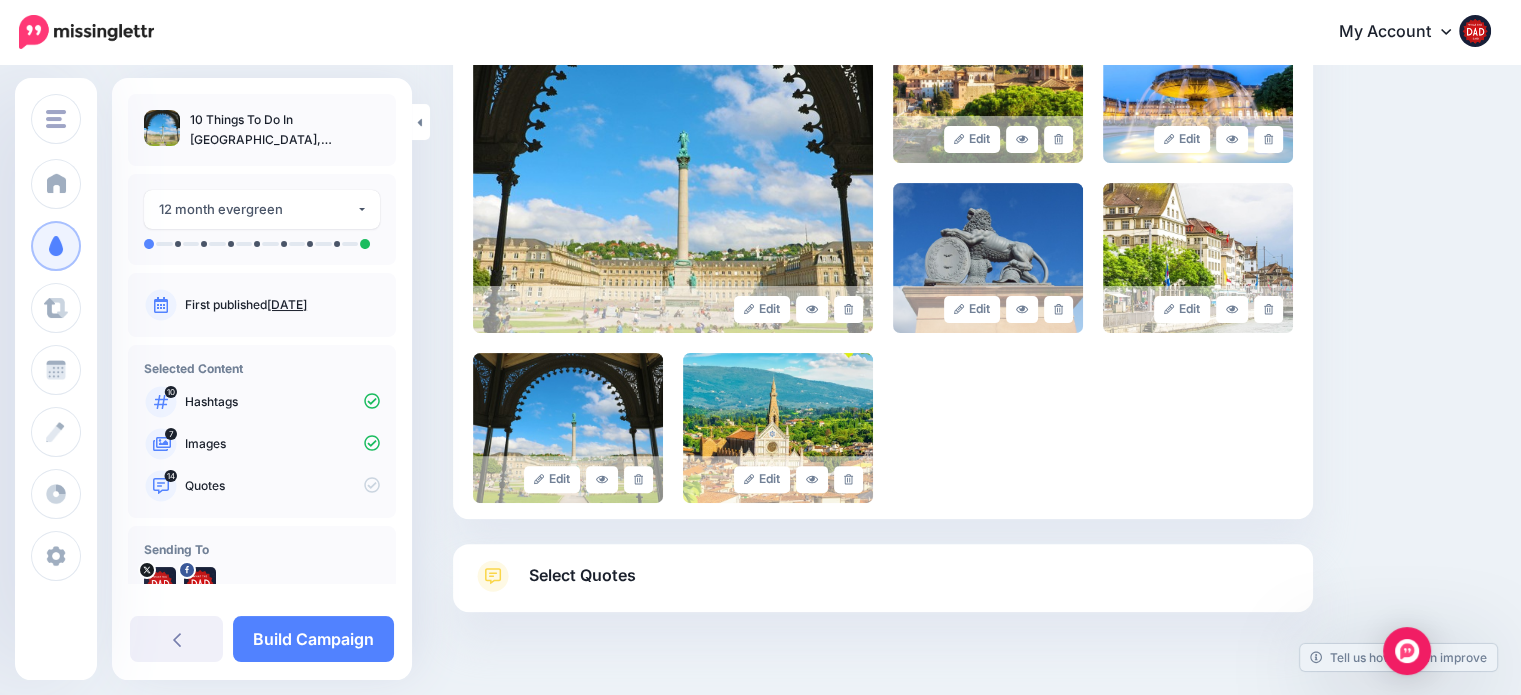scroll, scrollTop: 554, scrollLeft: 0, axis: vertical 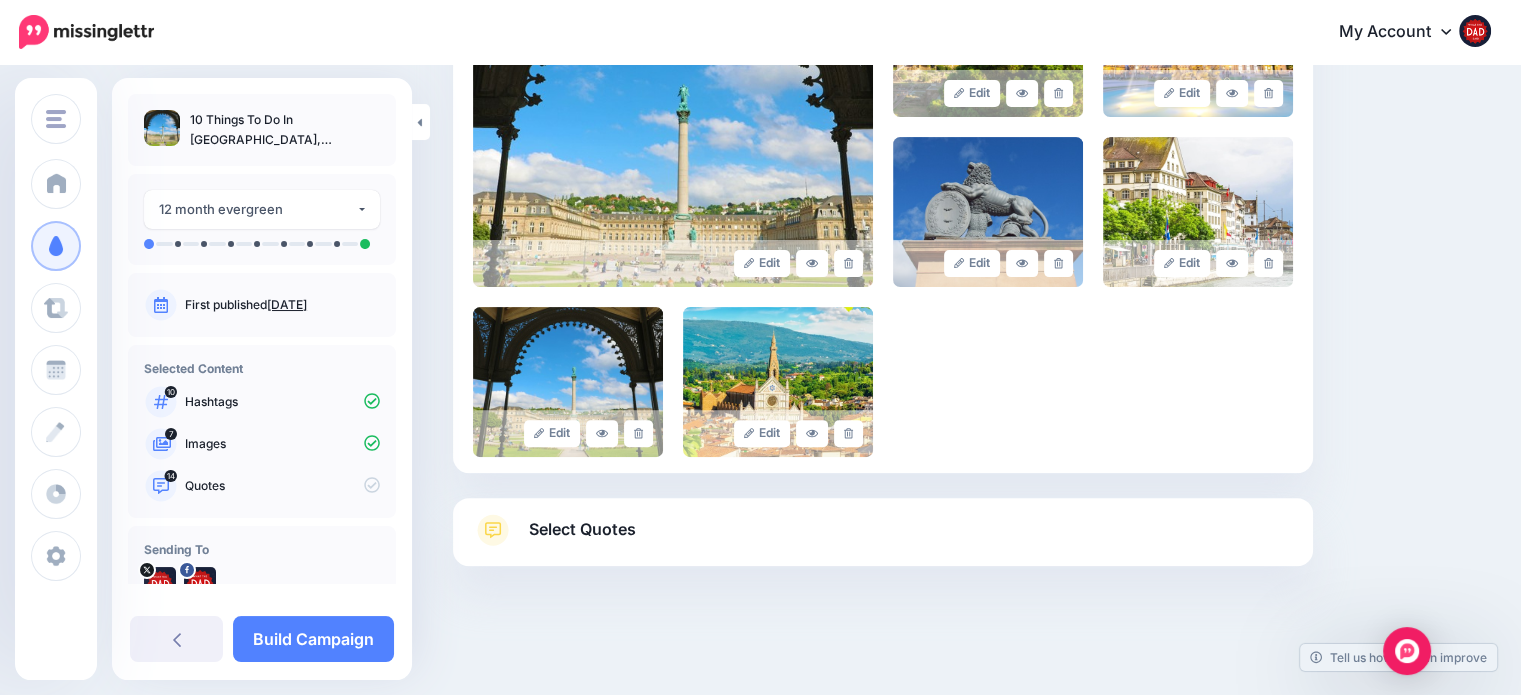 click on "Select Quotes" at bounding box center [582, 529] 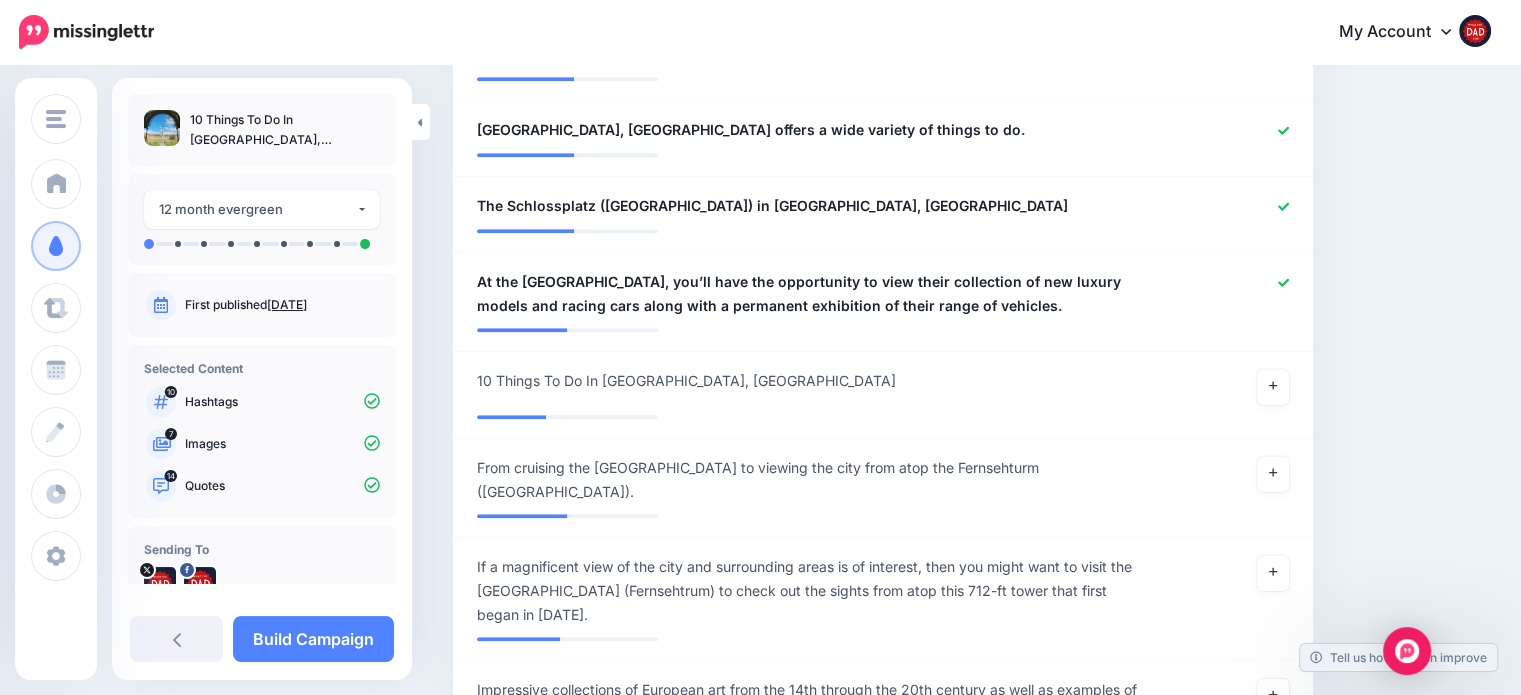 scroll, scrollTop: 1754, scrollLeft: 0, axis: vertical 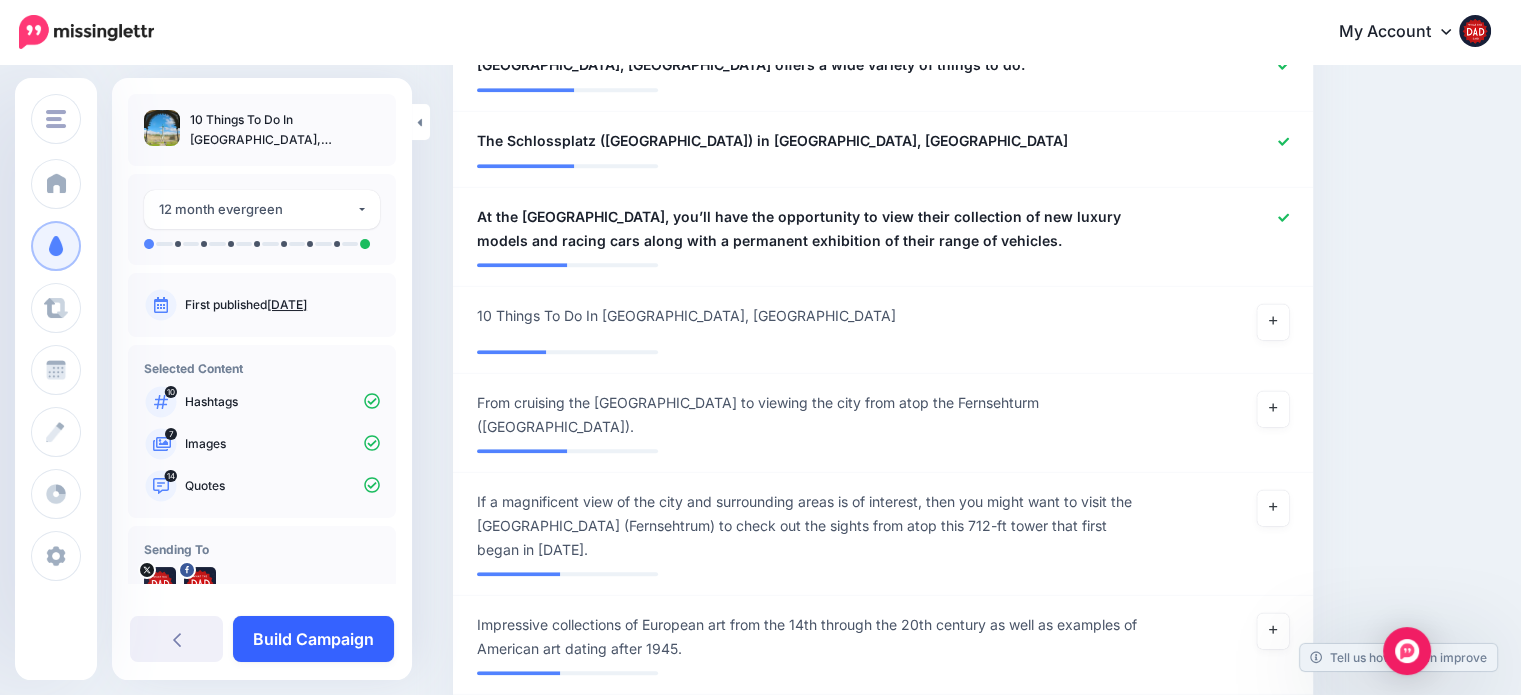 click on "Build Campaign" at bounding box center (313, 639) 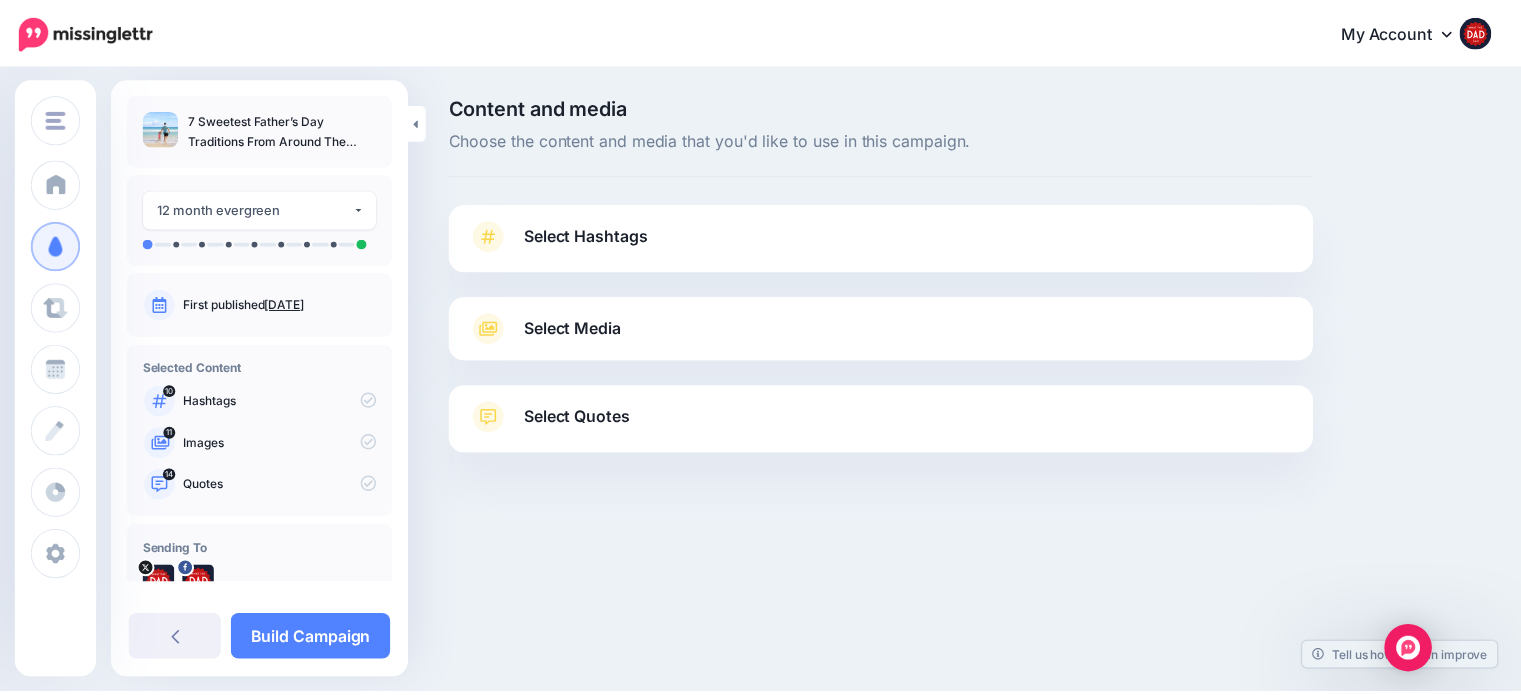 scroll, scrollTop: 0, scrollLeft: 0, axis: both 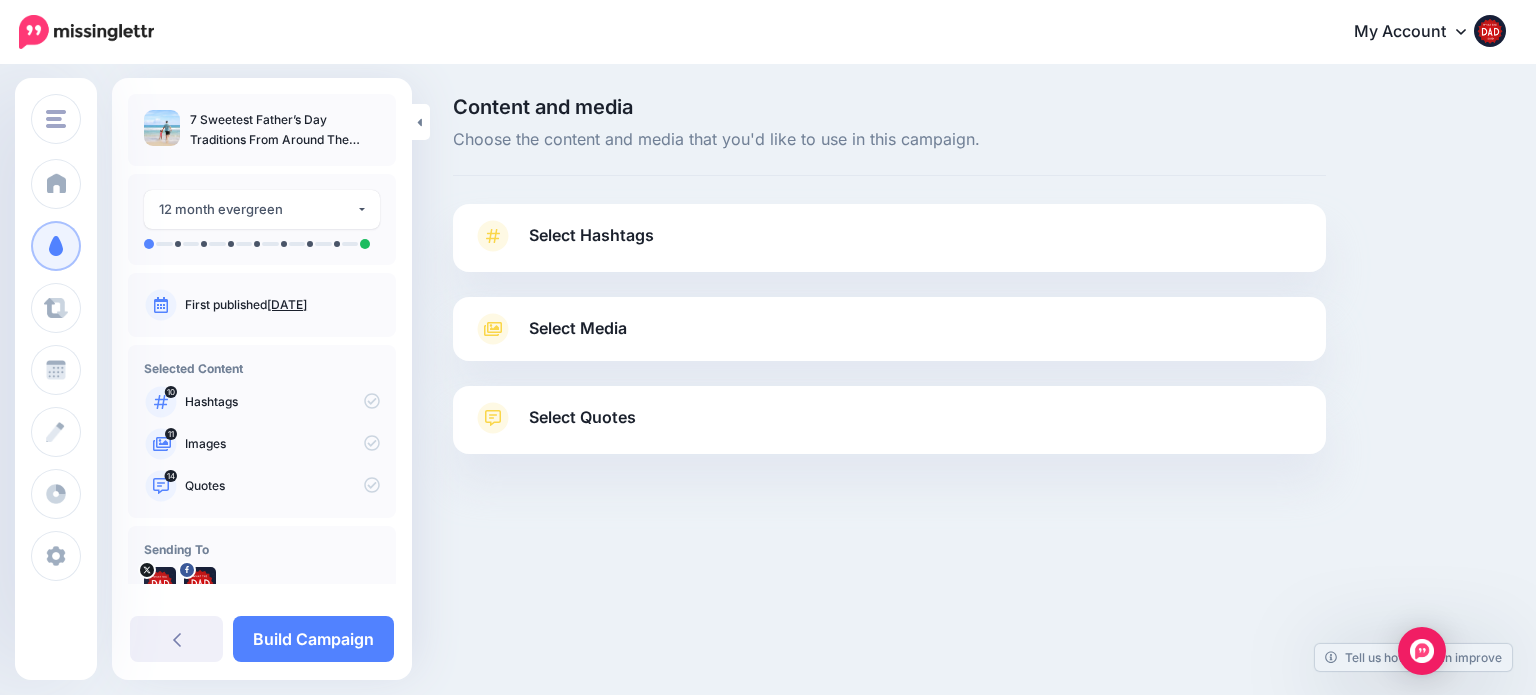 click on "Select Hashtags" at bounding box center [889, 246] 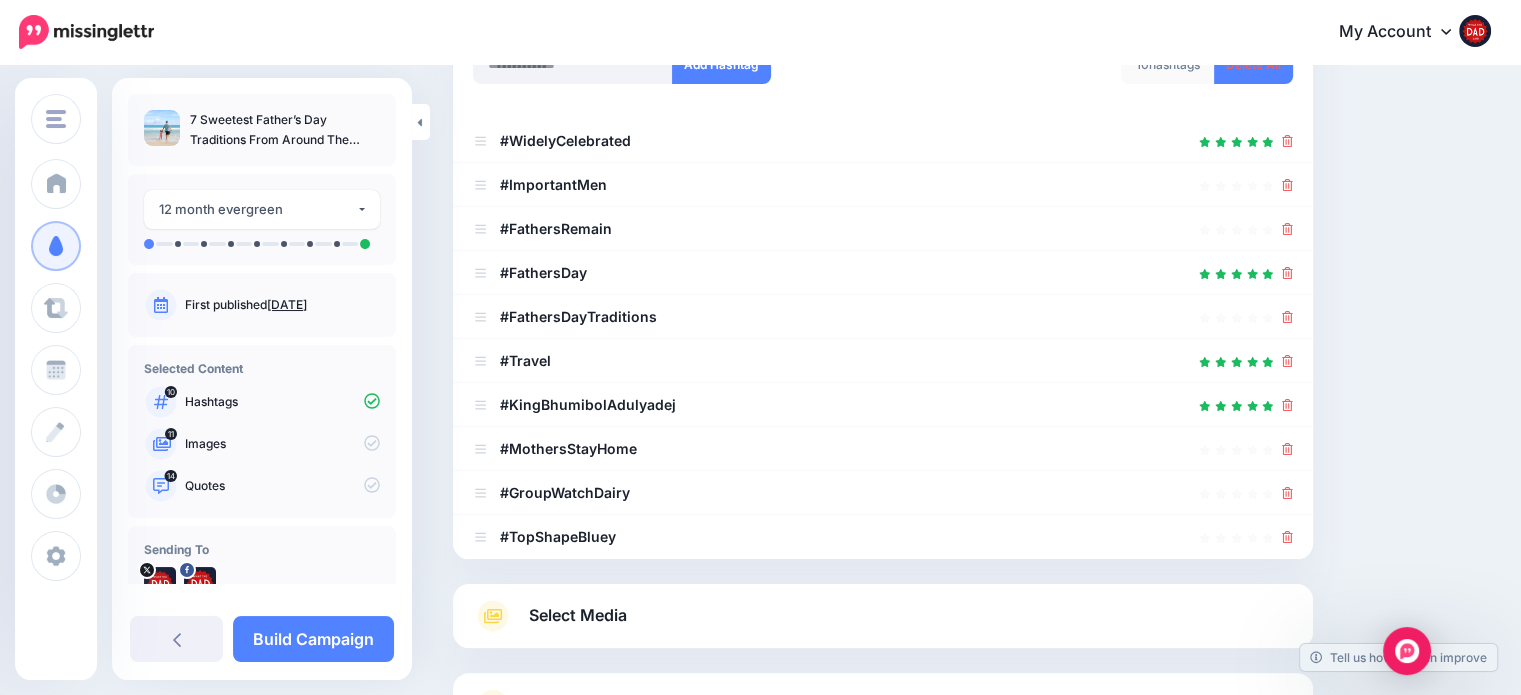 scroll, scrollTop: 400, scrollLeft: 0, axis: vertical 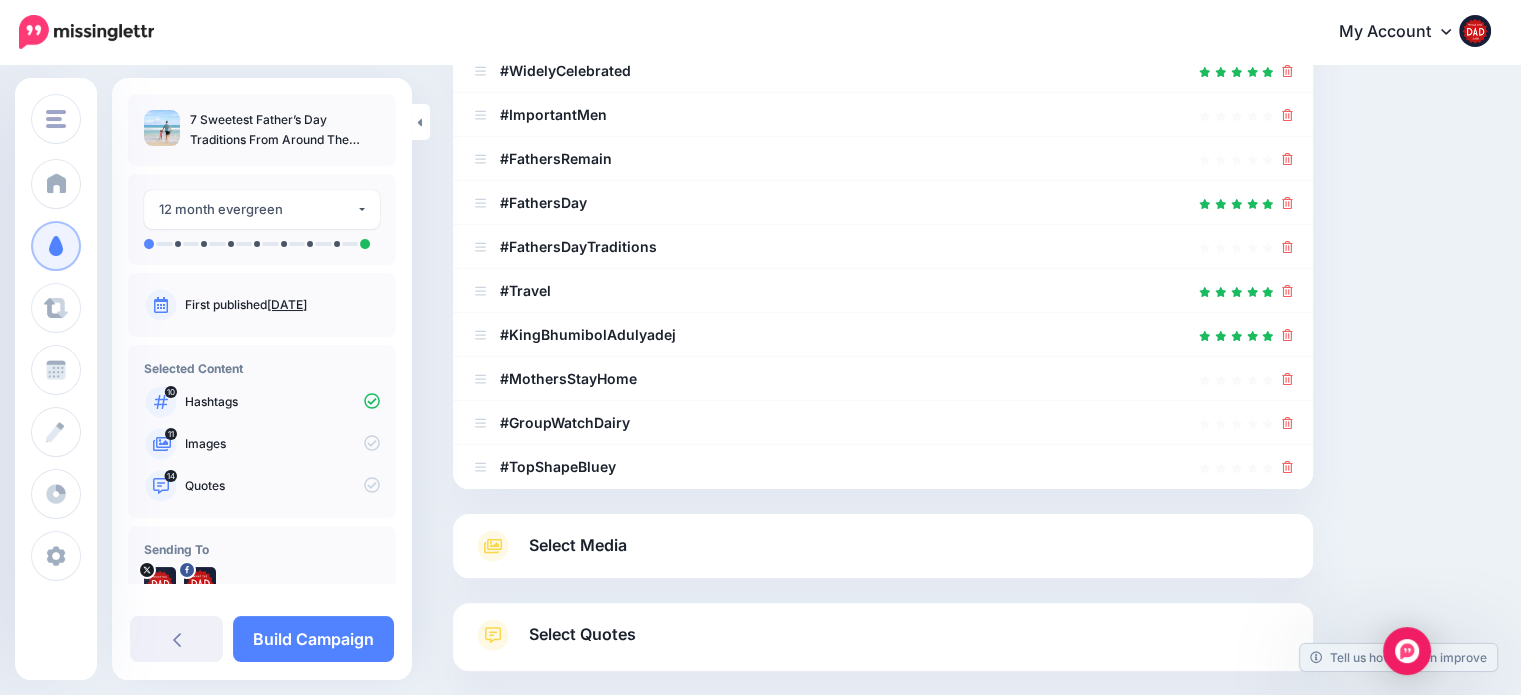 click on "Select Media" at bounding box center (578, 545) 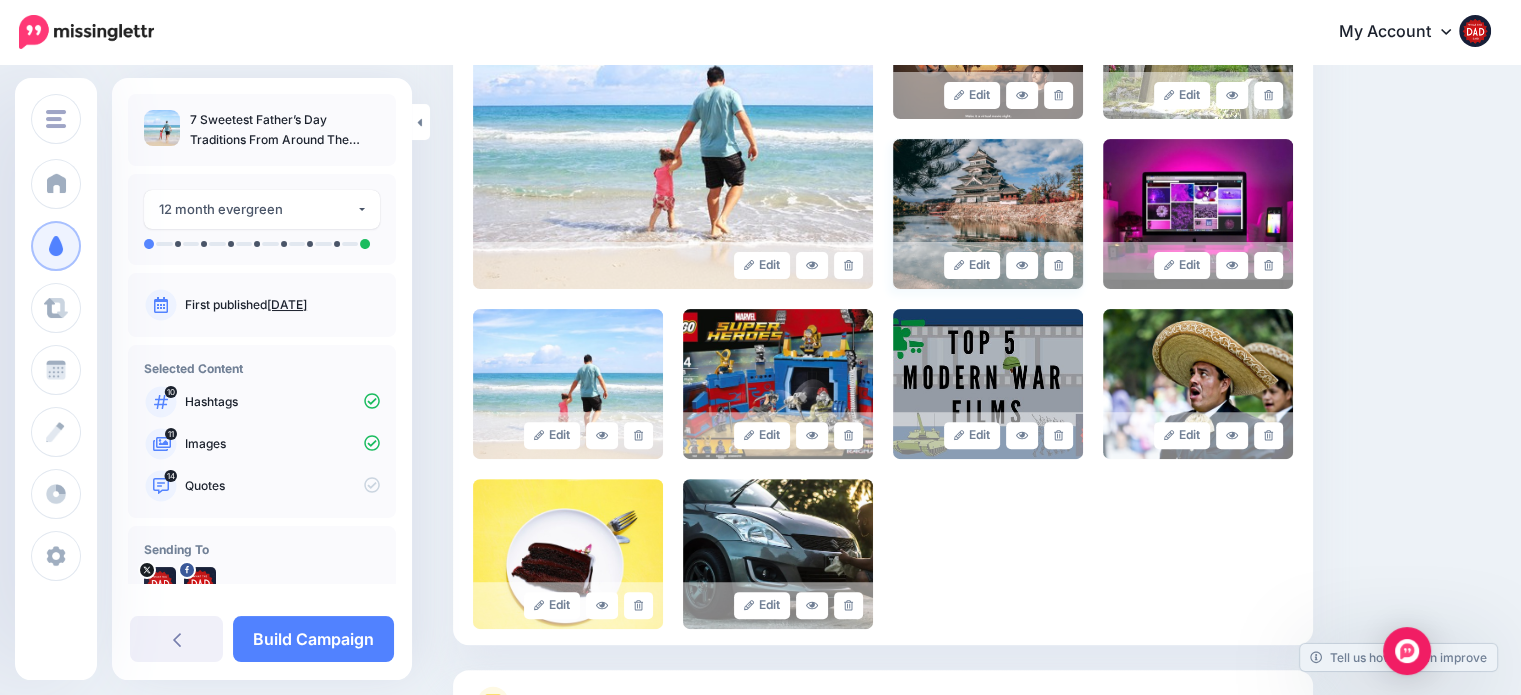 scroll, scrollTop: 700, scrollLeft: 0, axis: vertical 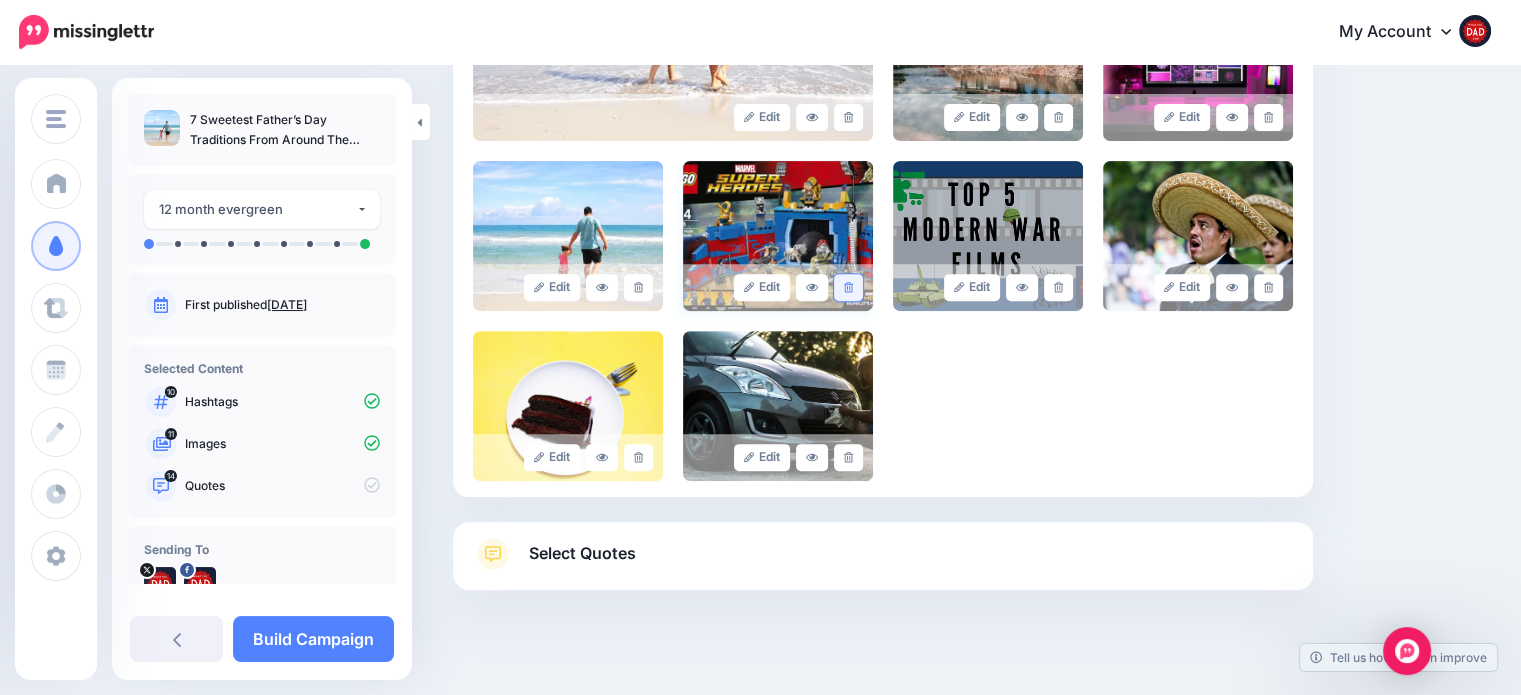 click at bounding box center [848, 287] 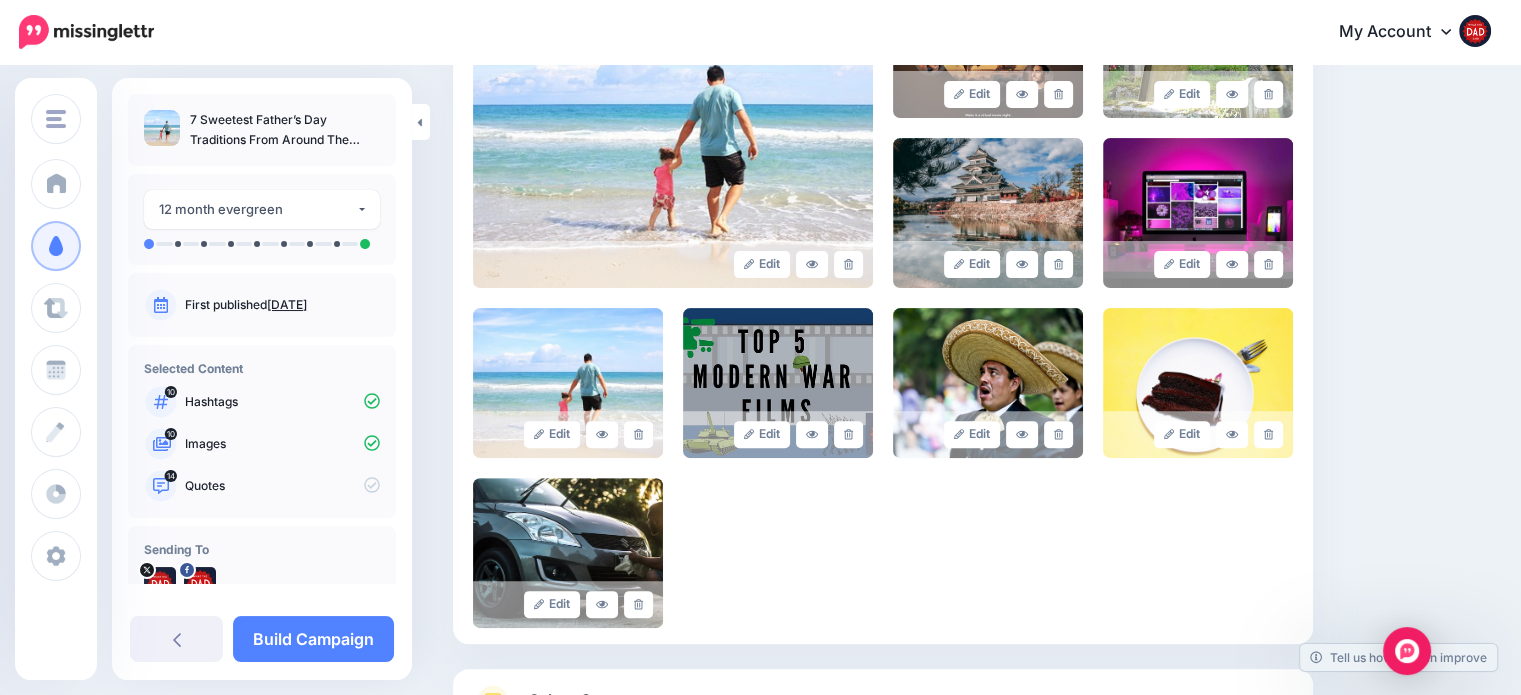 scroll, scrollTop: 500, scrollLeft: 0, axis: vertical 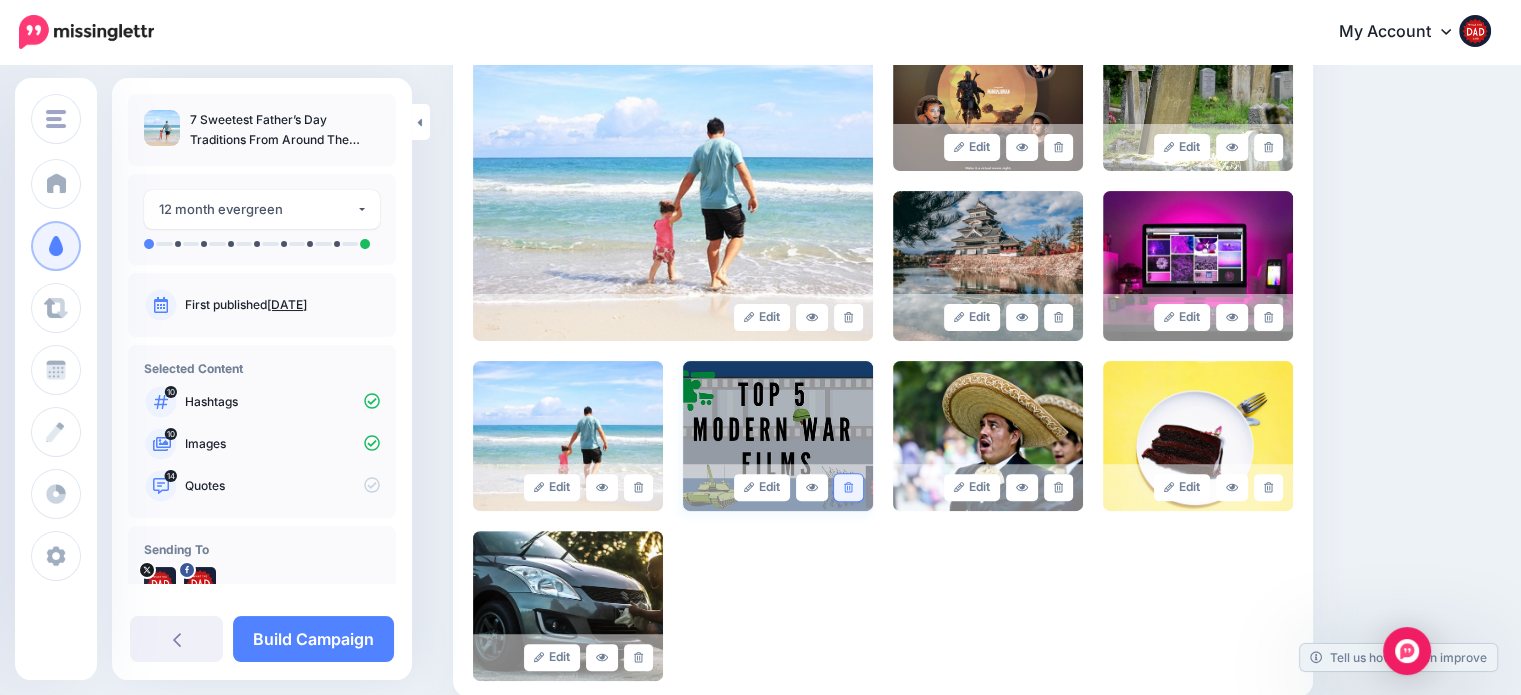 click at bounding box center [848, 487] 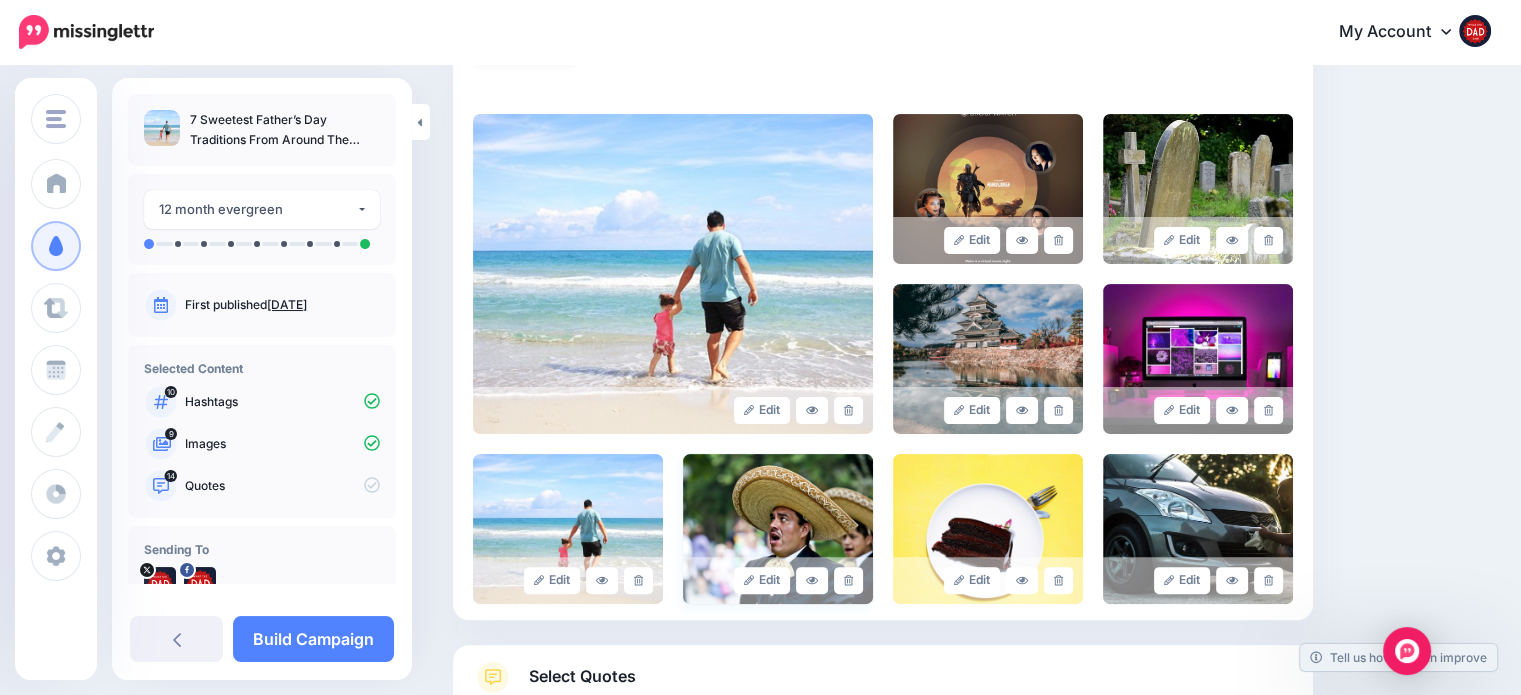 scroll, scrollTop: 400, scrollLeft: 0, axis: vertical 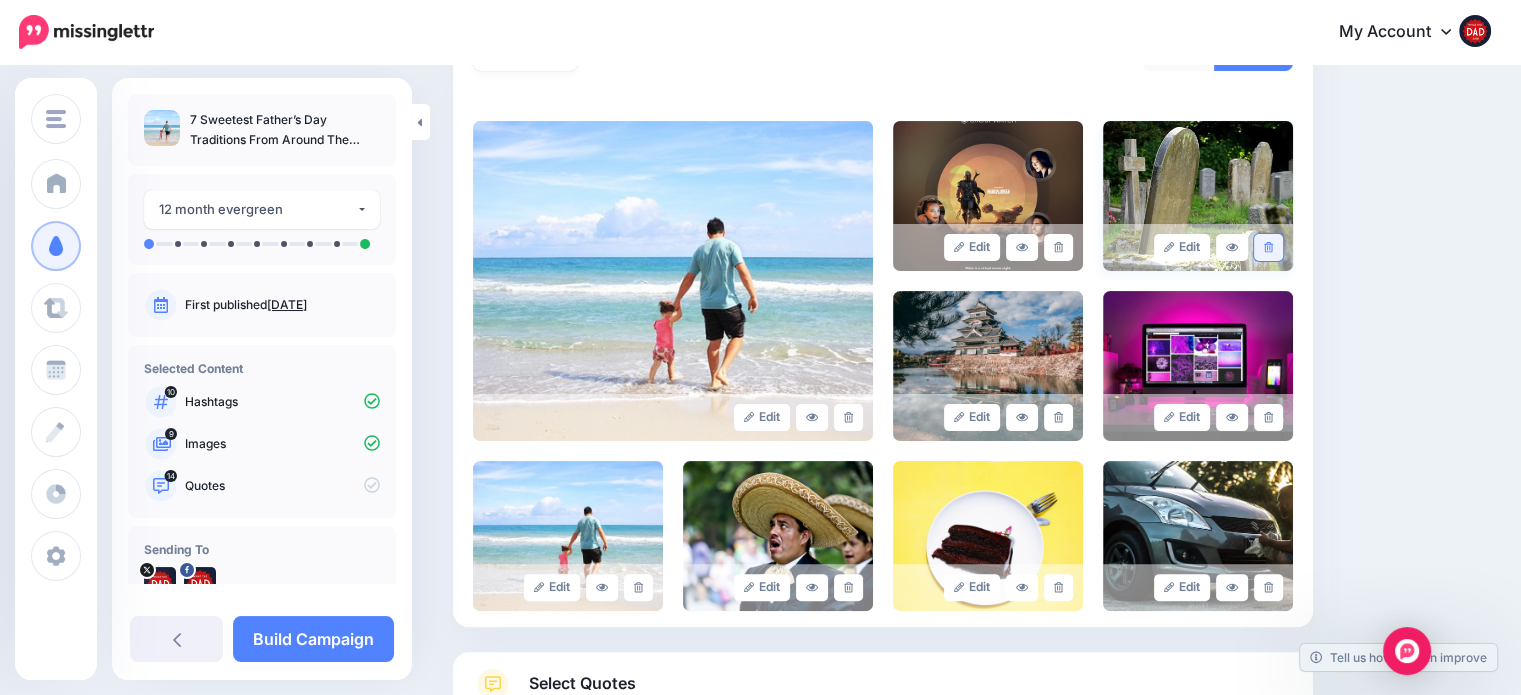 click at bounding box center (1268, 247) 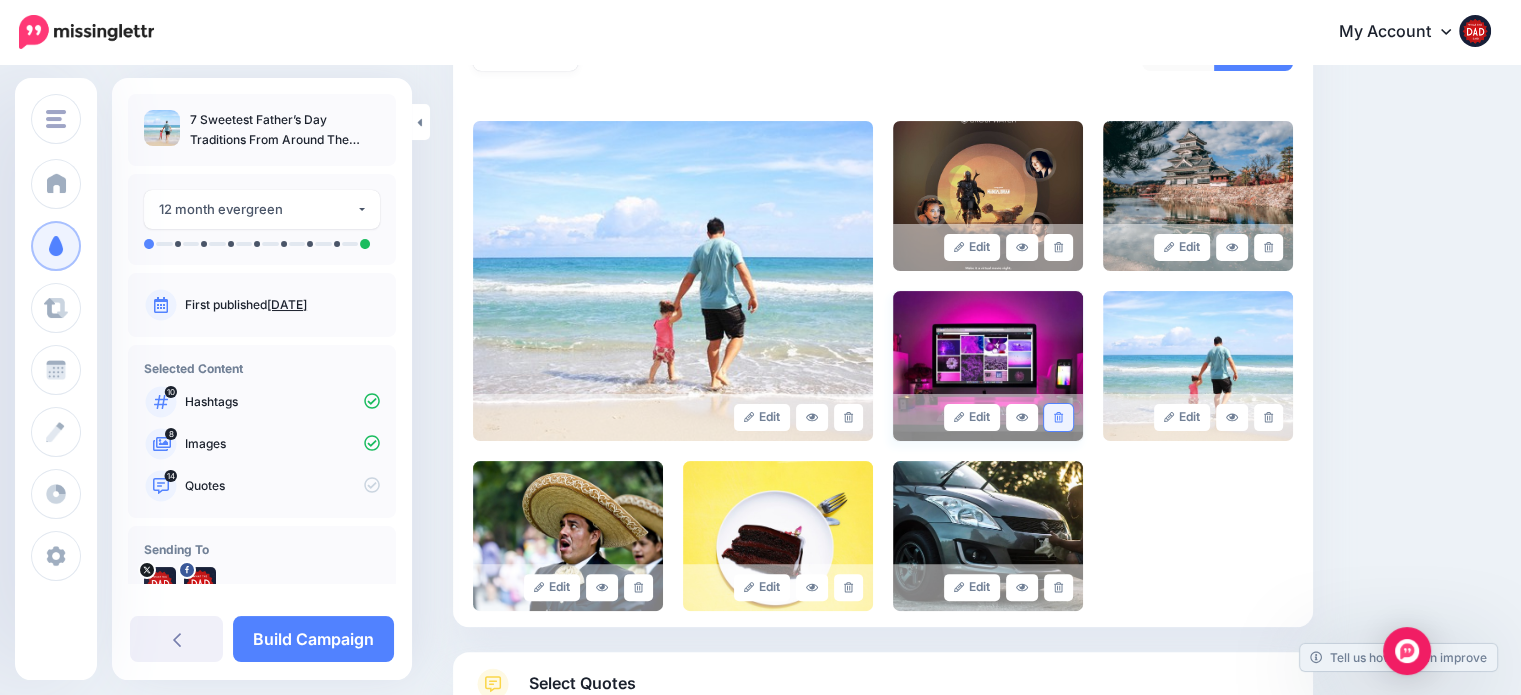 click at bounding box center [1058, 417] 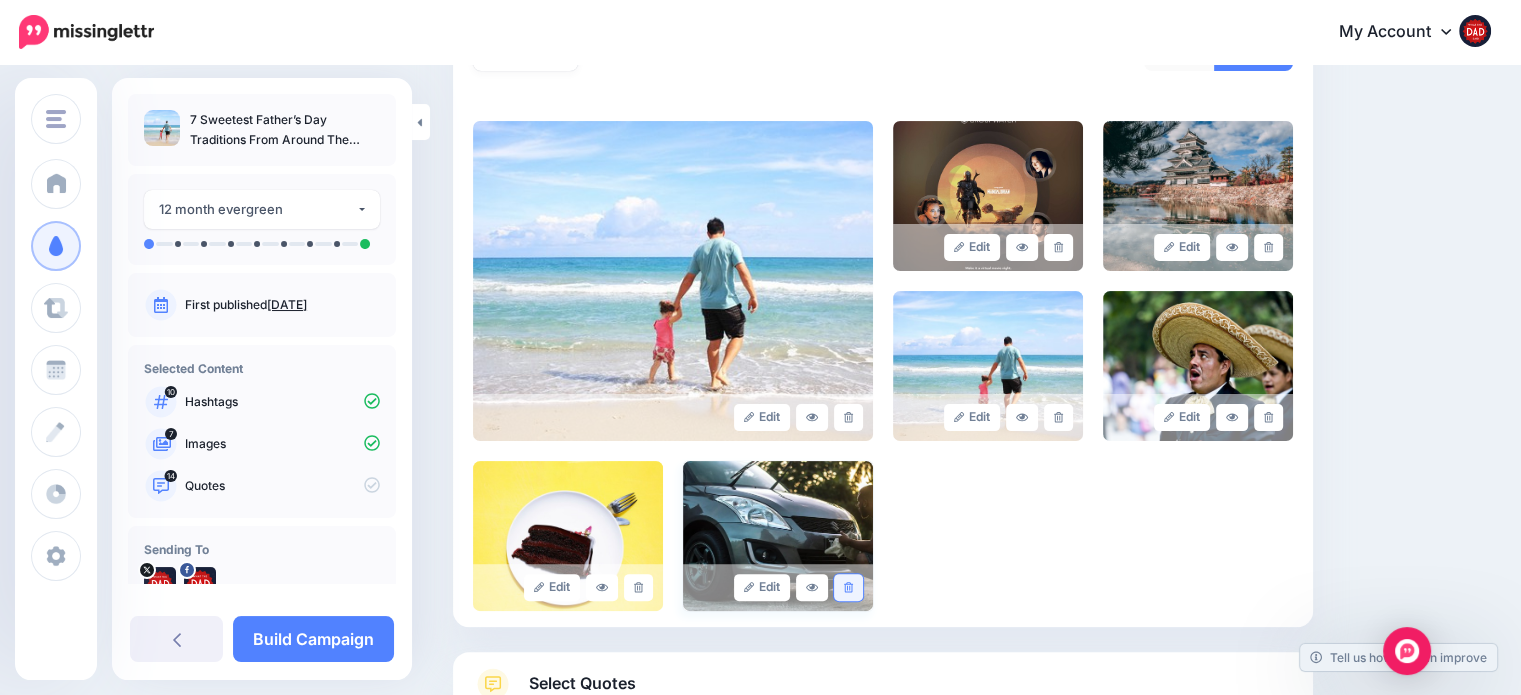 click at bounding box center (848, 587) 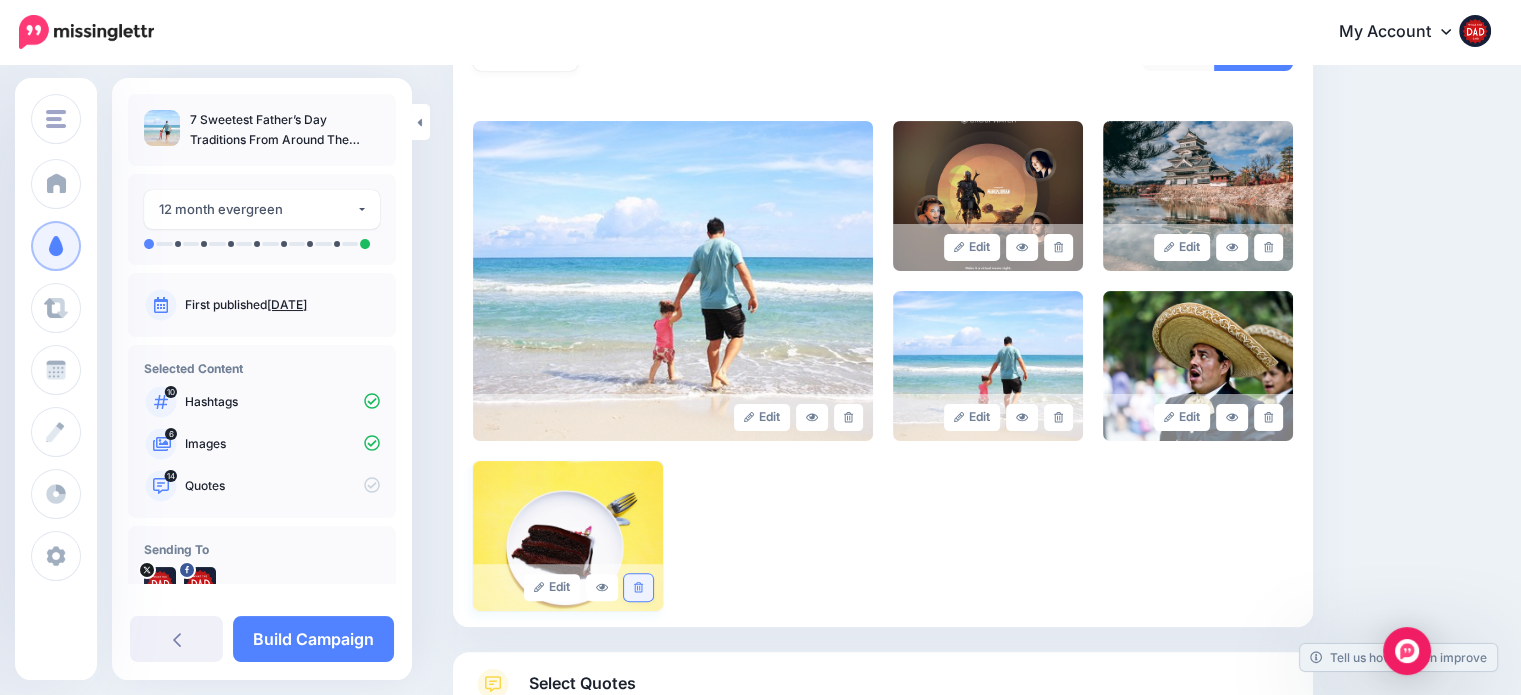 click at bounding box center [638, 587] 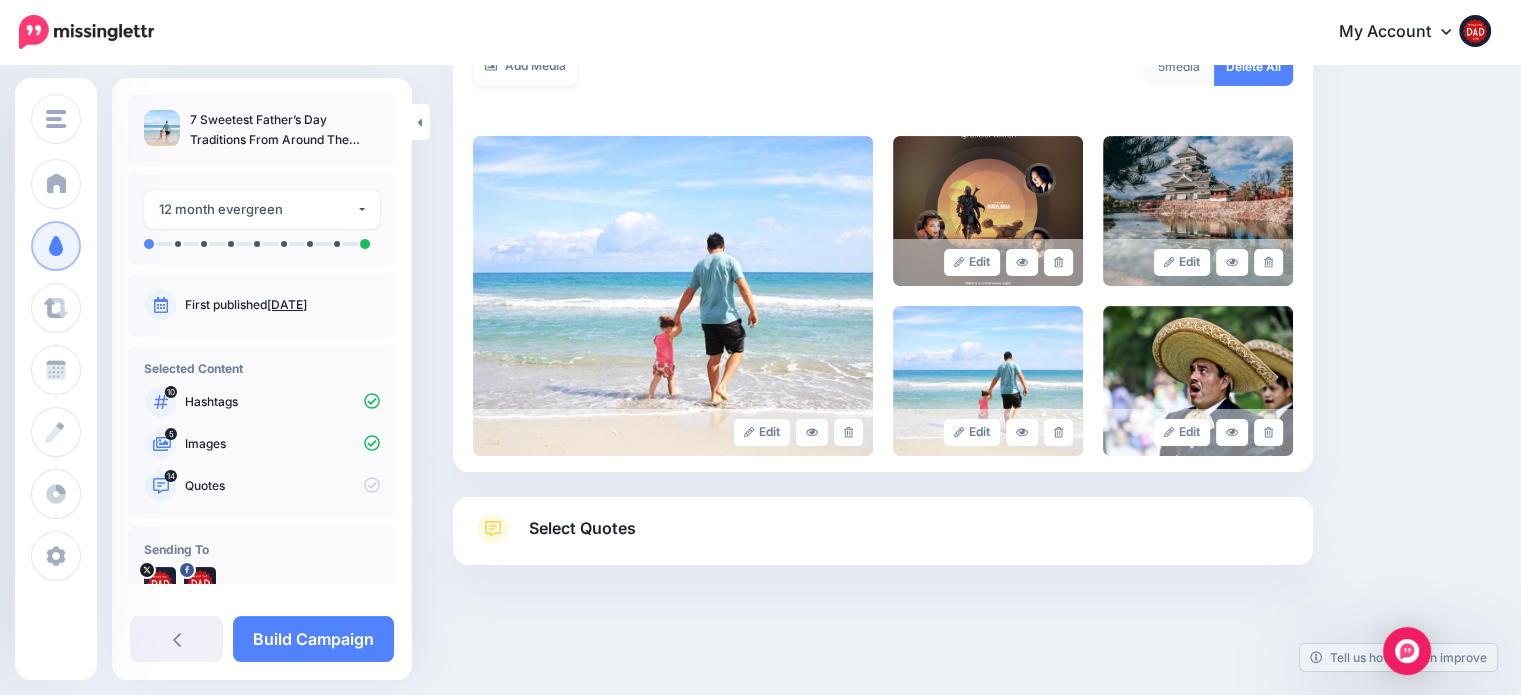 scroll, scrollTop: 384, scrollLeft: 0, axis: vertical 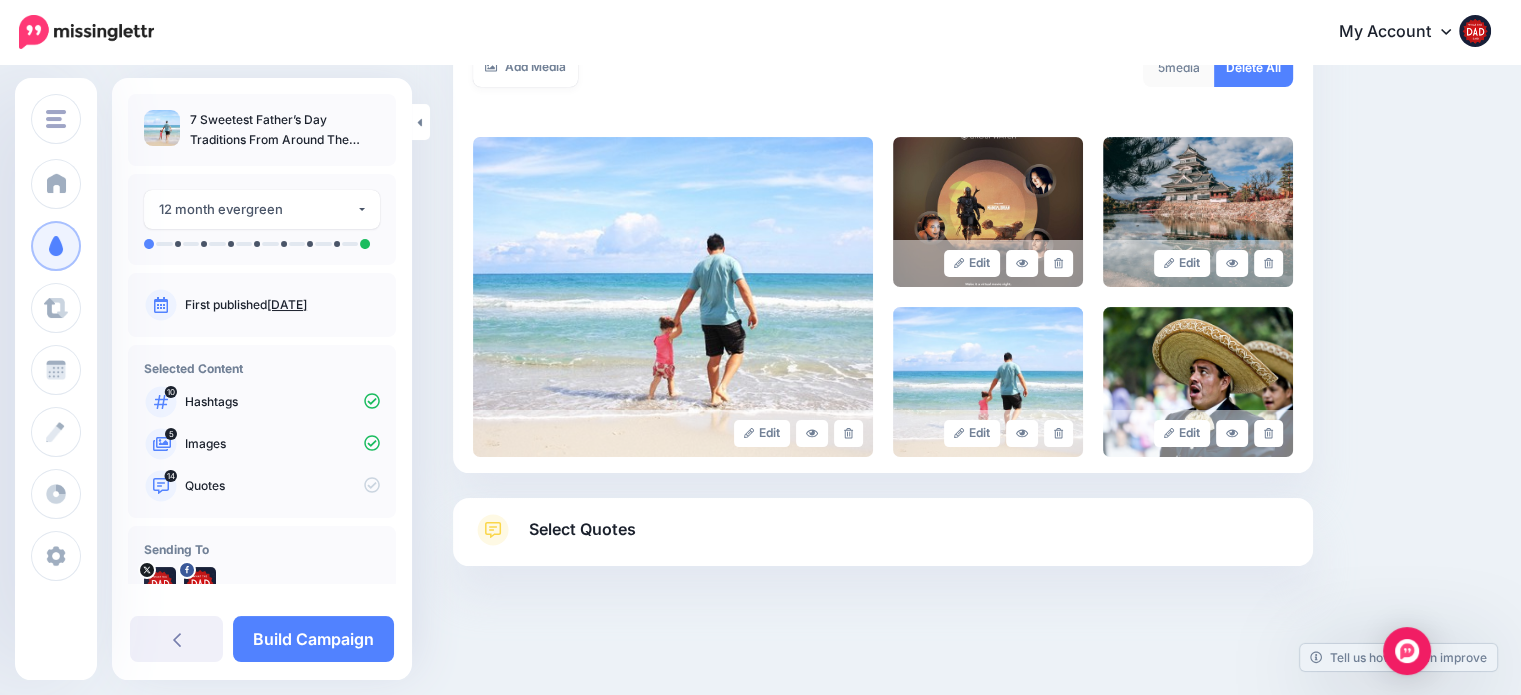 click on "Select Quotes" at bounding box center (883, 540) 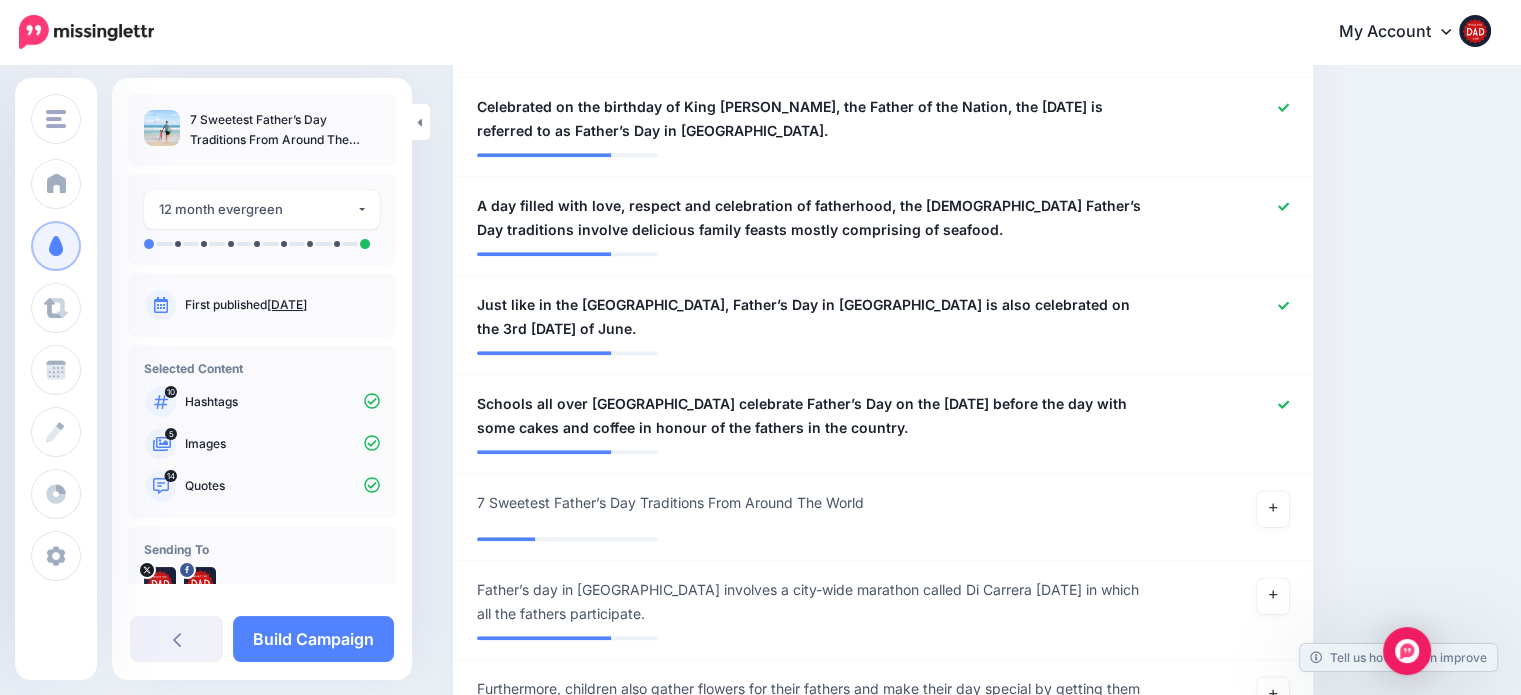 scroll, scrollTop: 1583, scrollLeft: 0, axis: vertical 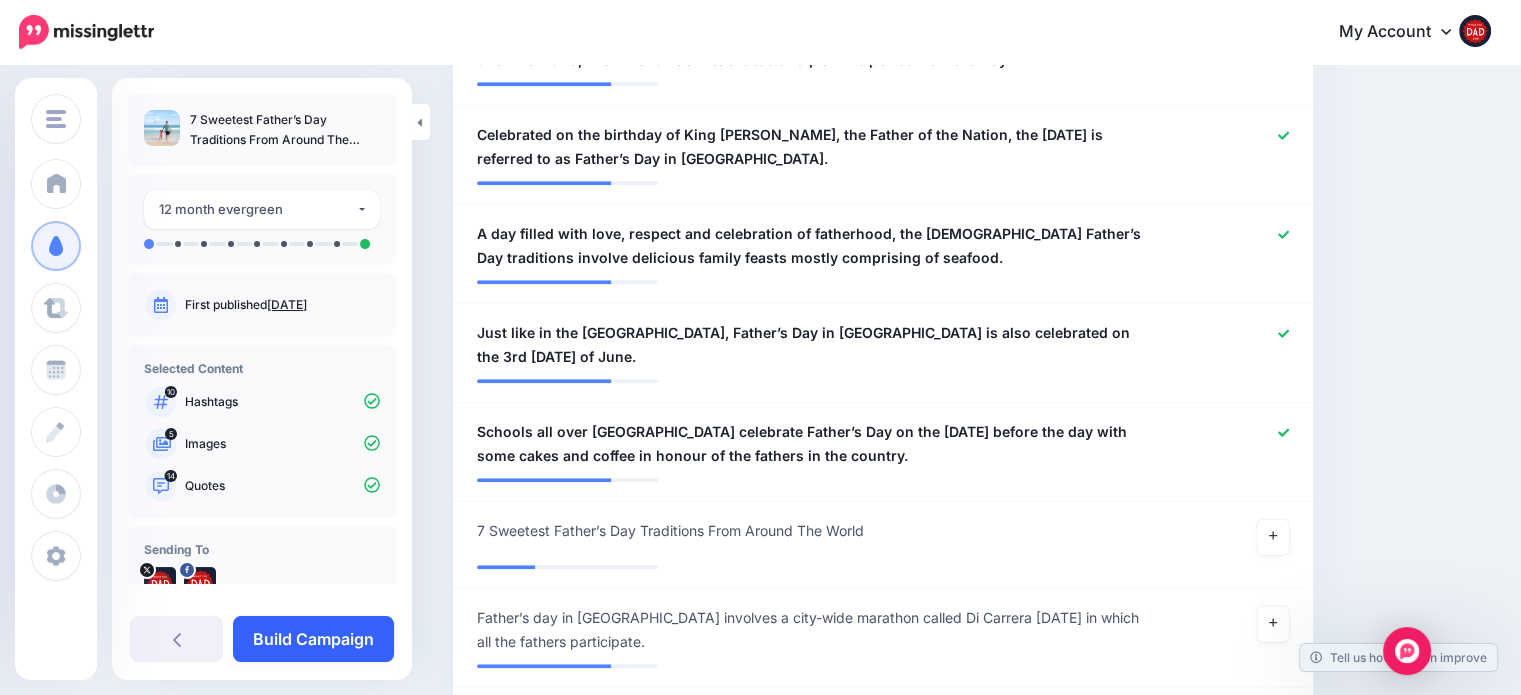 click on "Build Campaign" at bounding box center (313, 639) 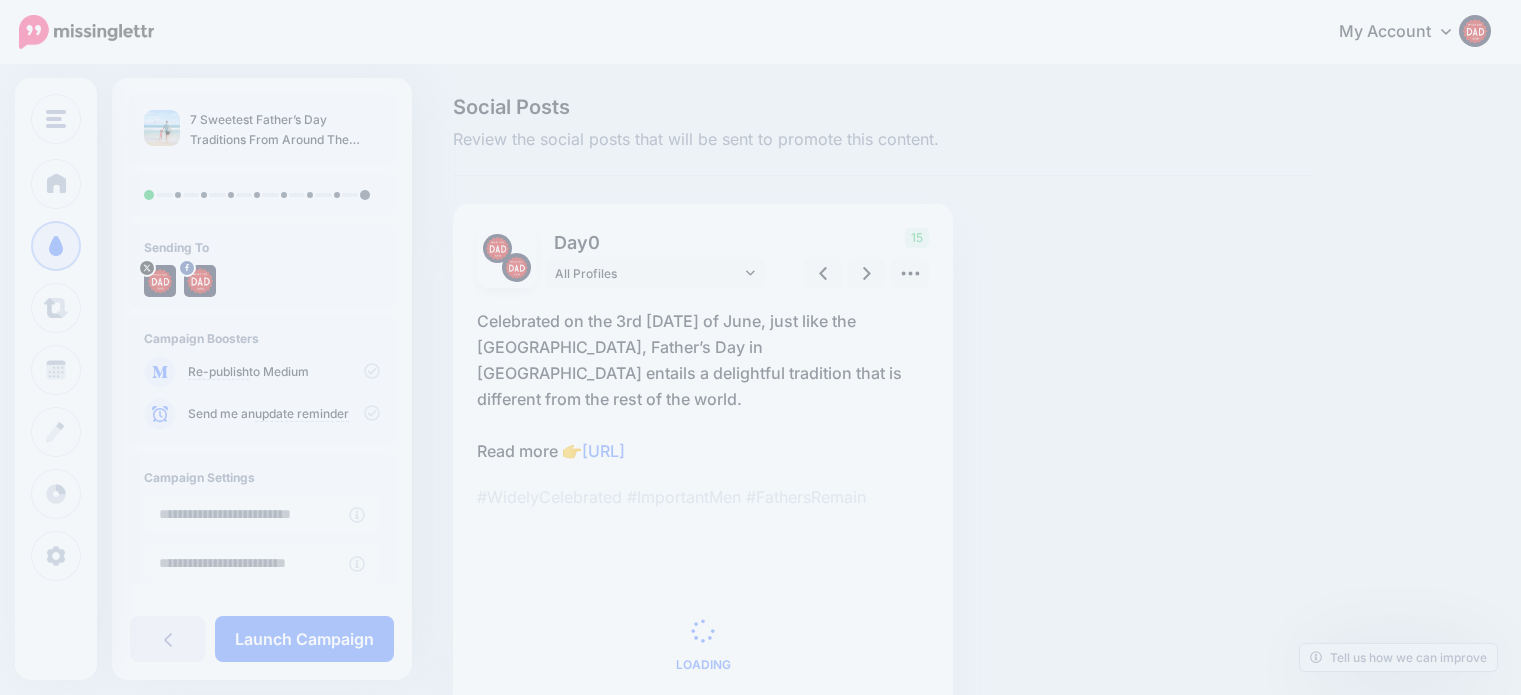 scroll, scrollTop: 0, scrollLeft: 0, axis: both 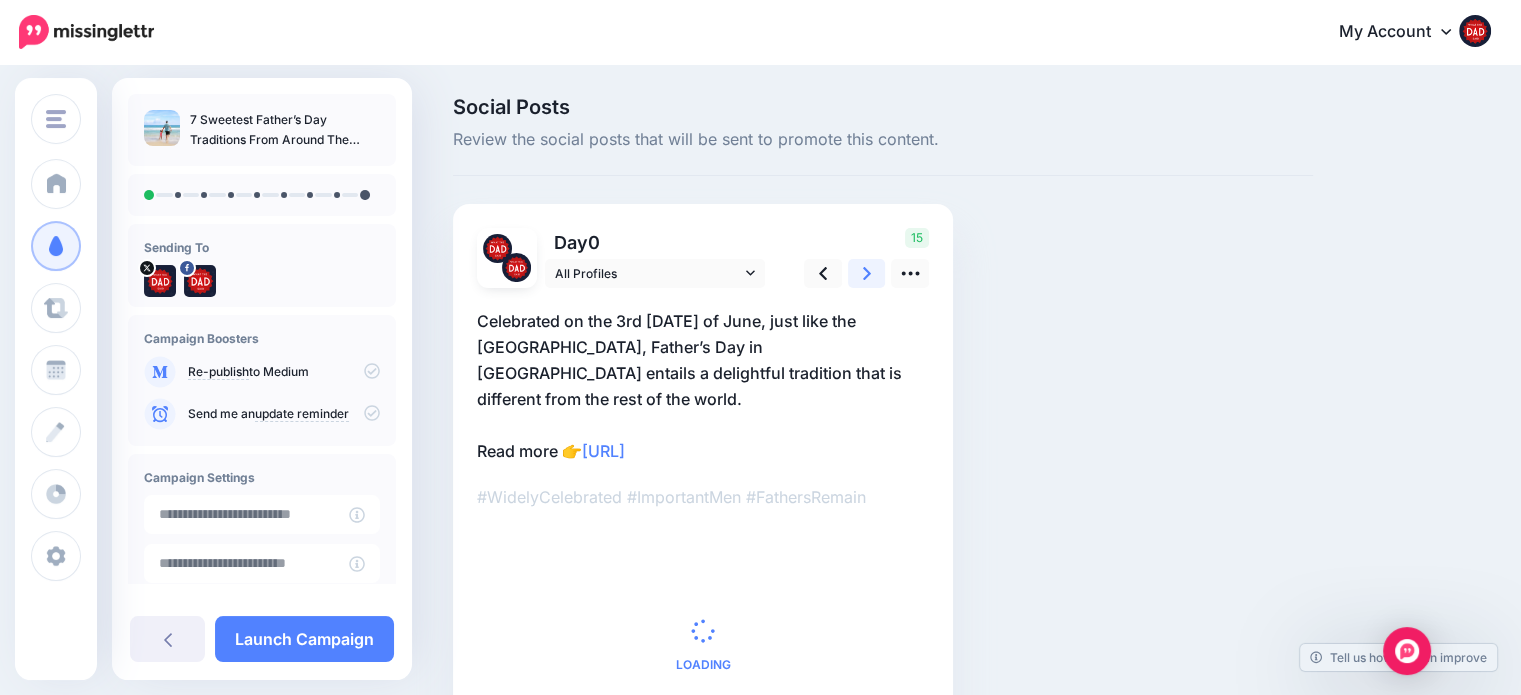 click at bounding box center [867, 273] 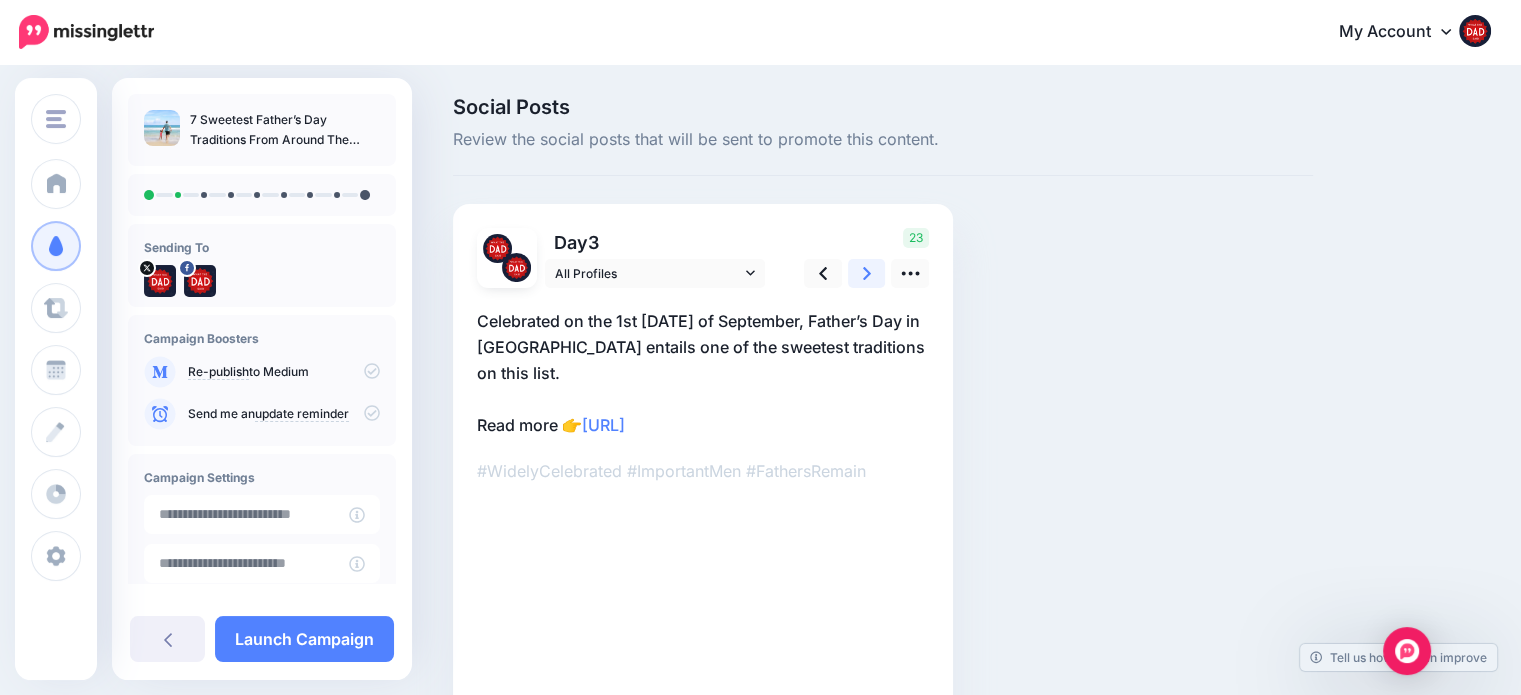 click at bounding box center [867, 273] 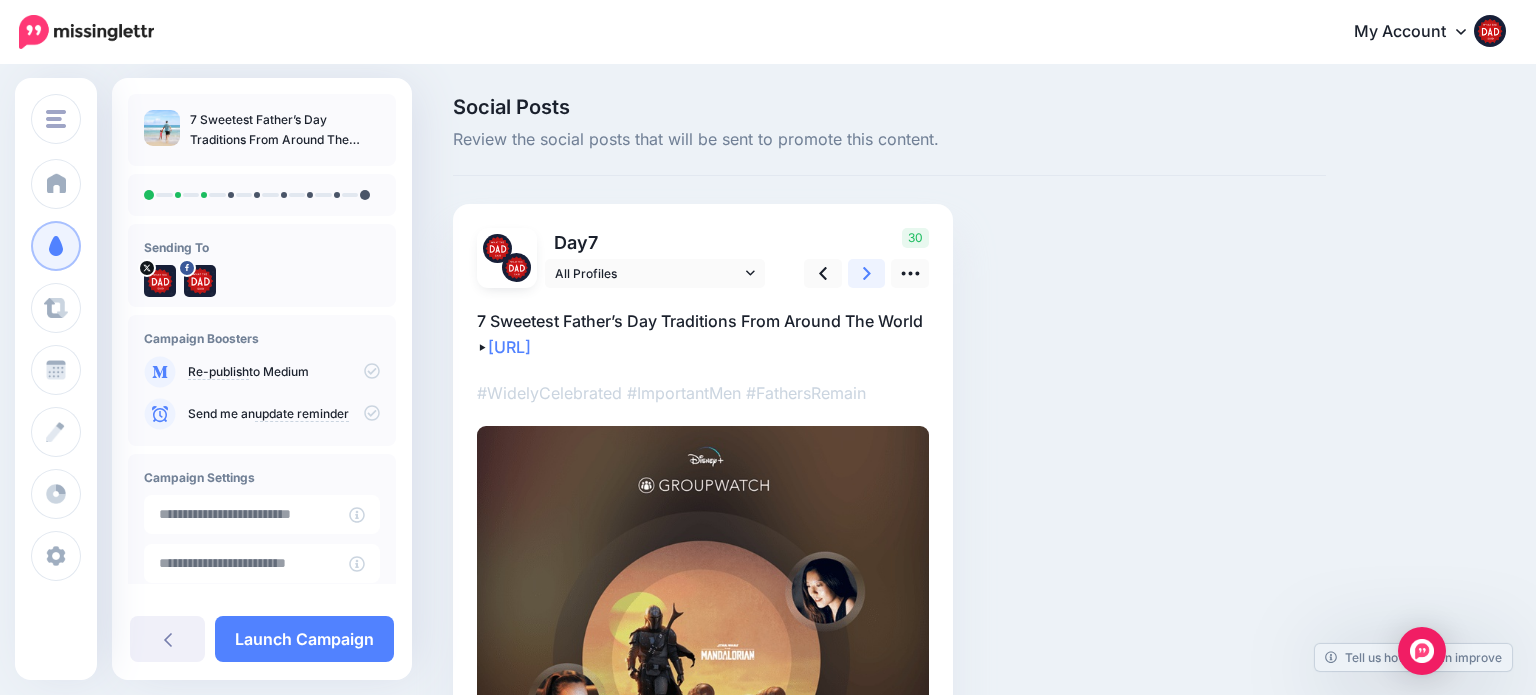 click at bounding box center (867, 273) 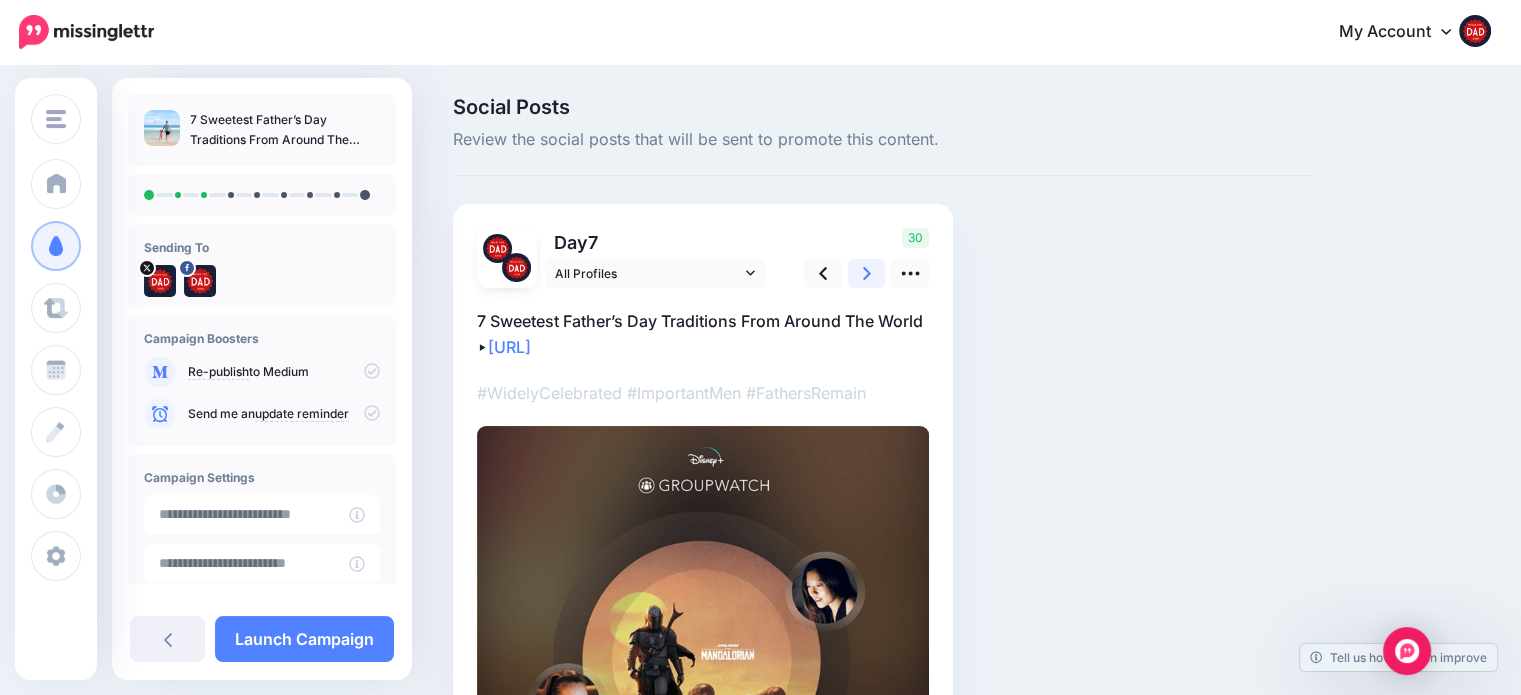 click at bounding box center (867, 273) 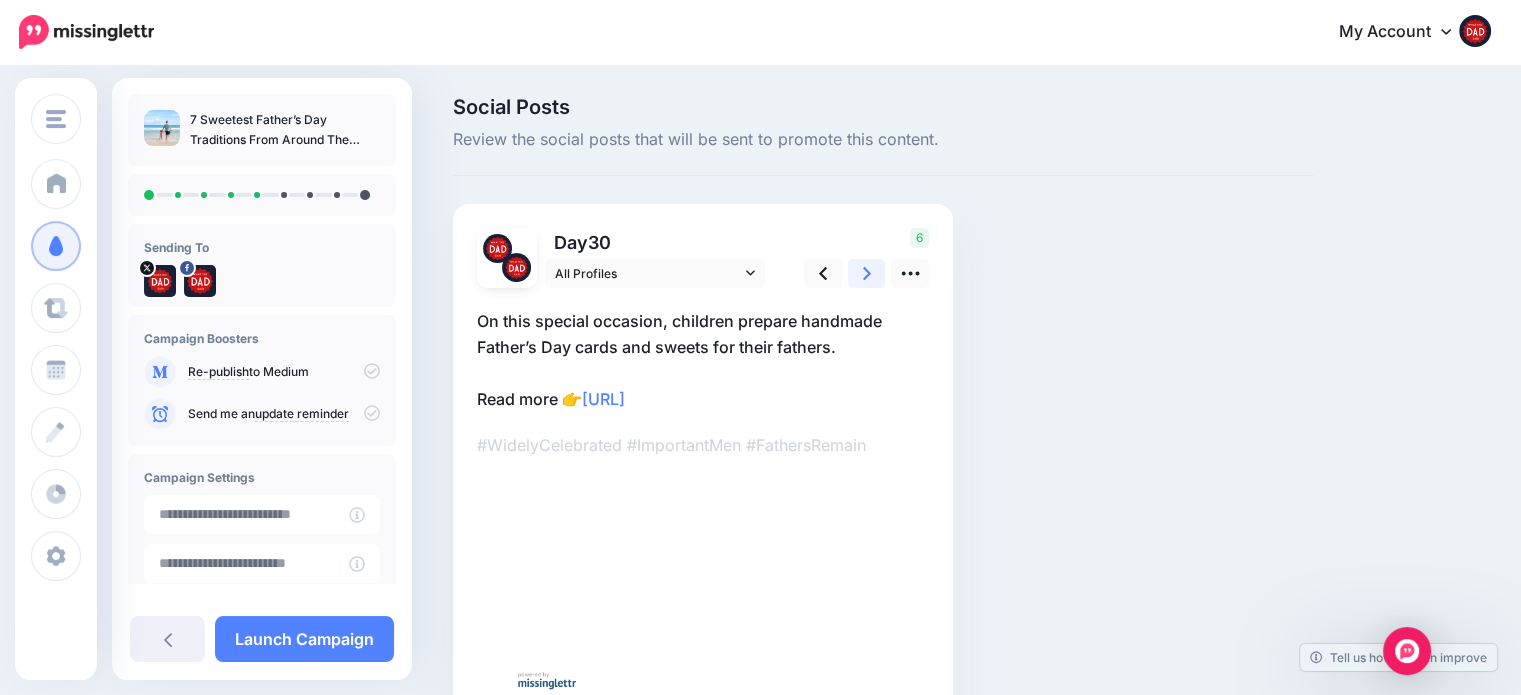 click at bounding box center (867, 273) 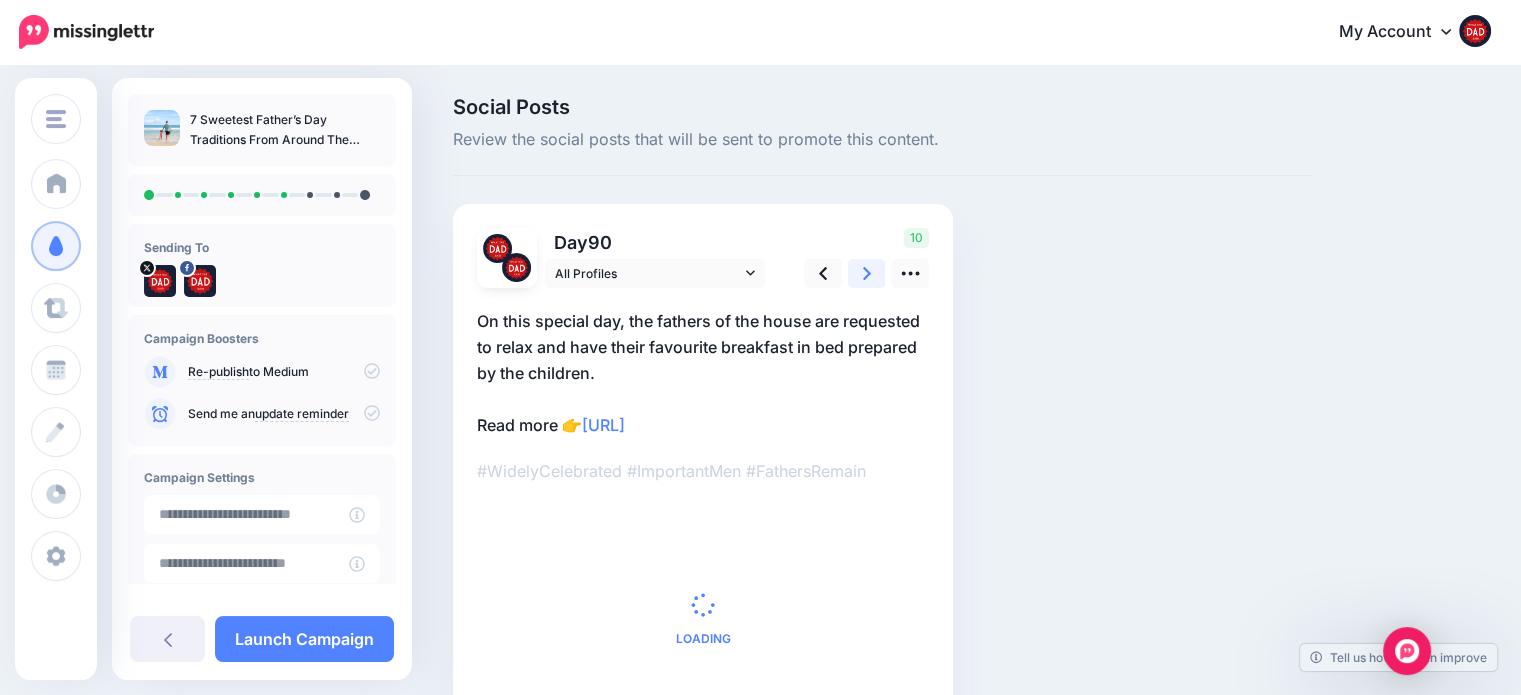 click at bounding box center [867, 273] 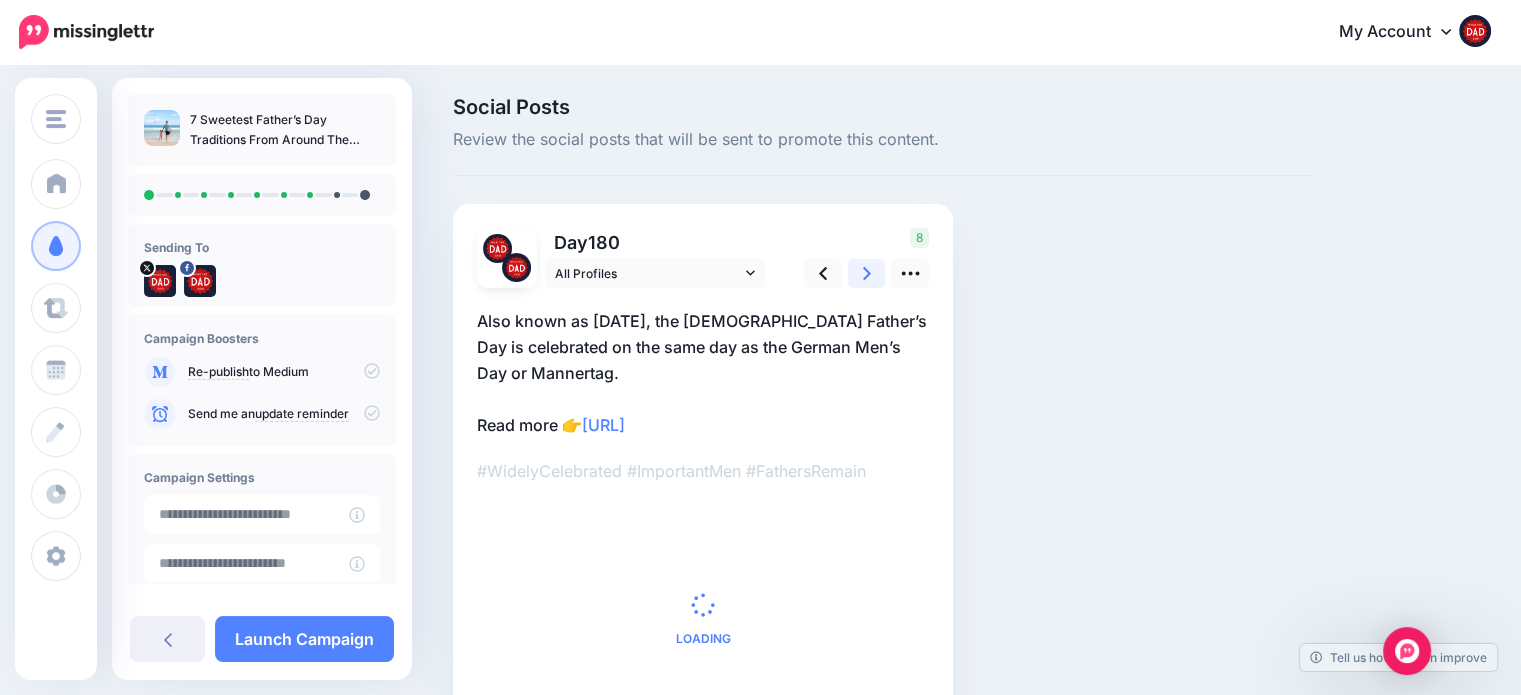 click at bounding box center (867, 273) 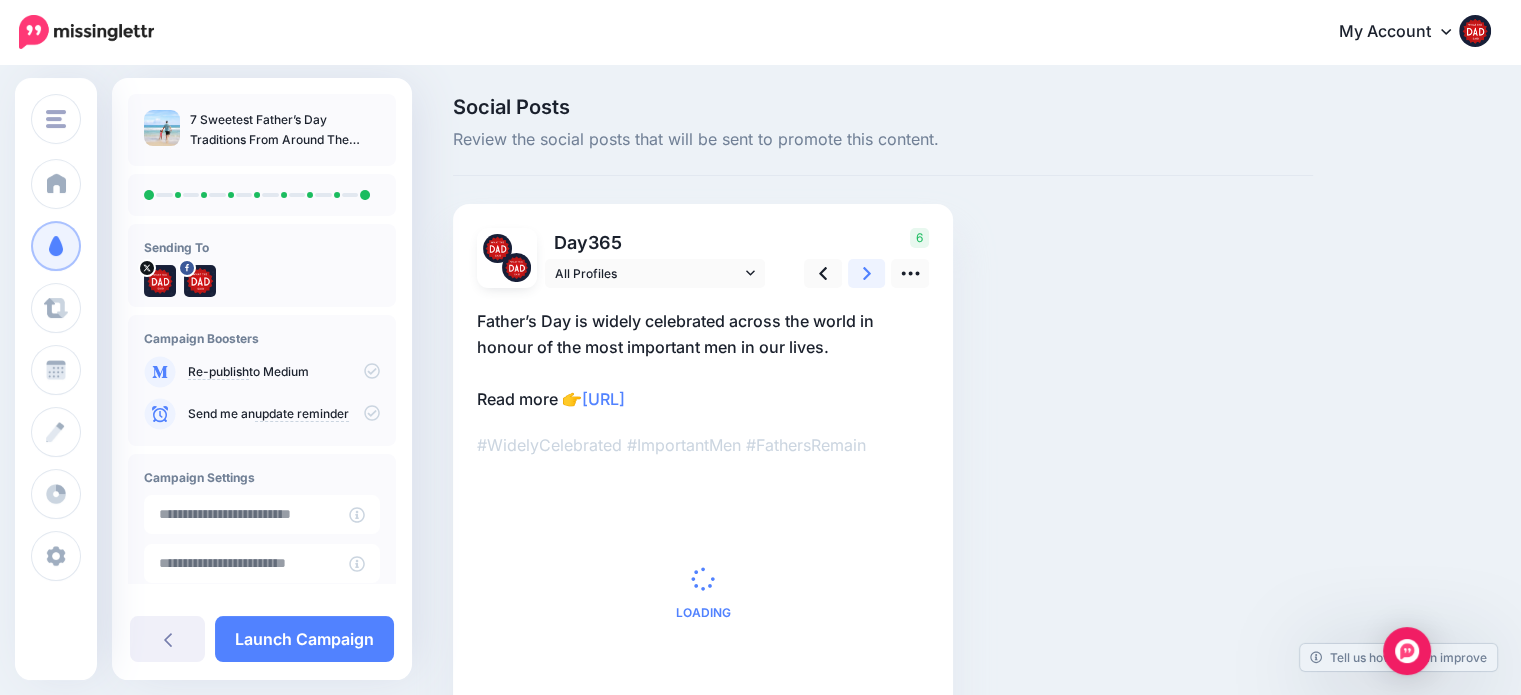 click at bounding box center (867, 273) 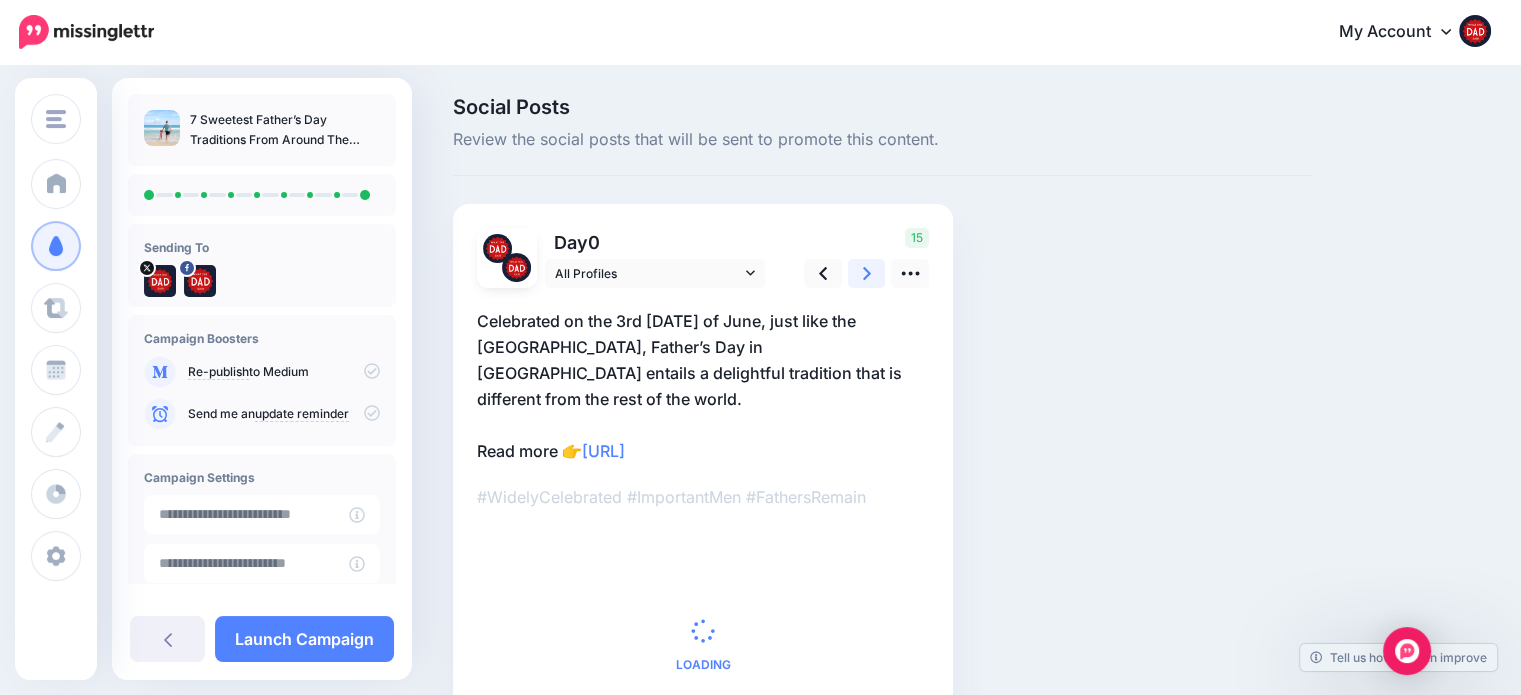 click at bounding box center (867, 273) 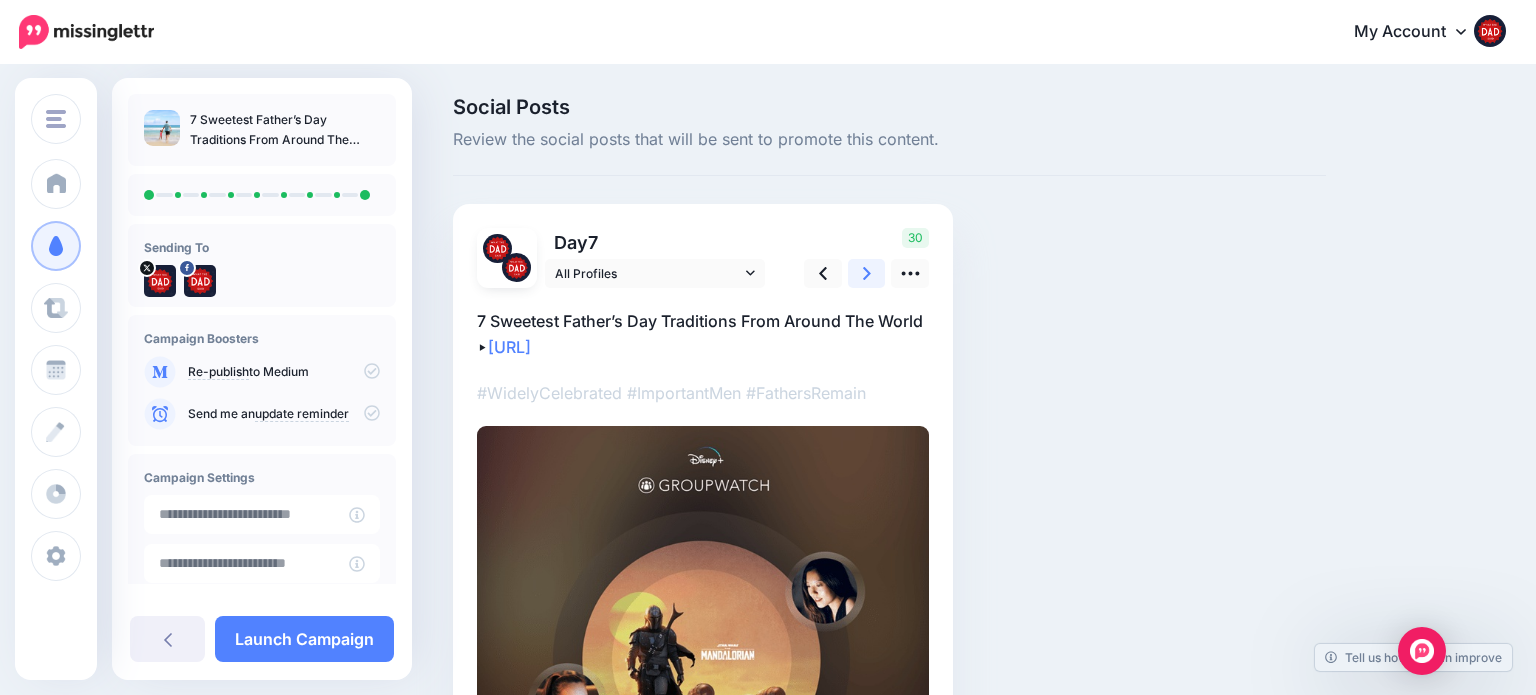 click at bounding box center [867, 273] 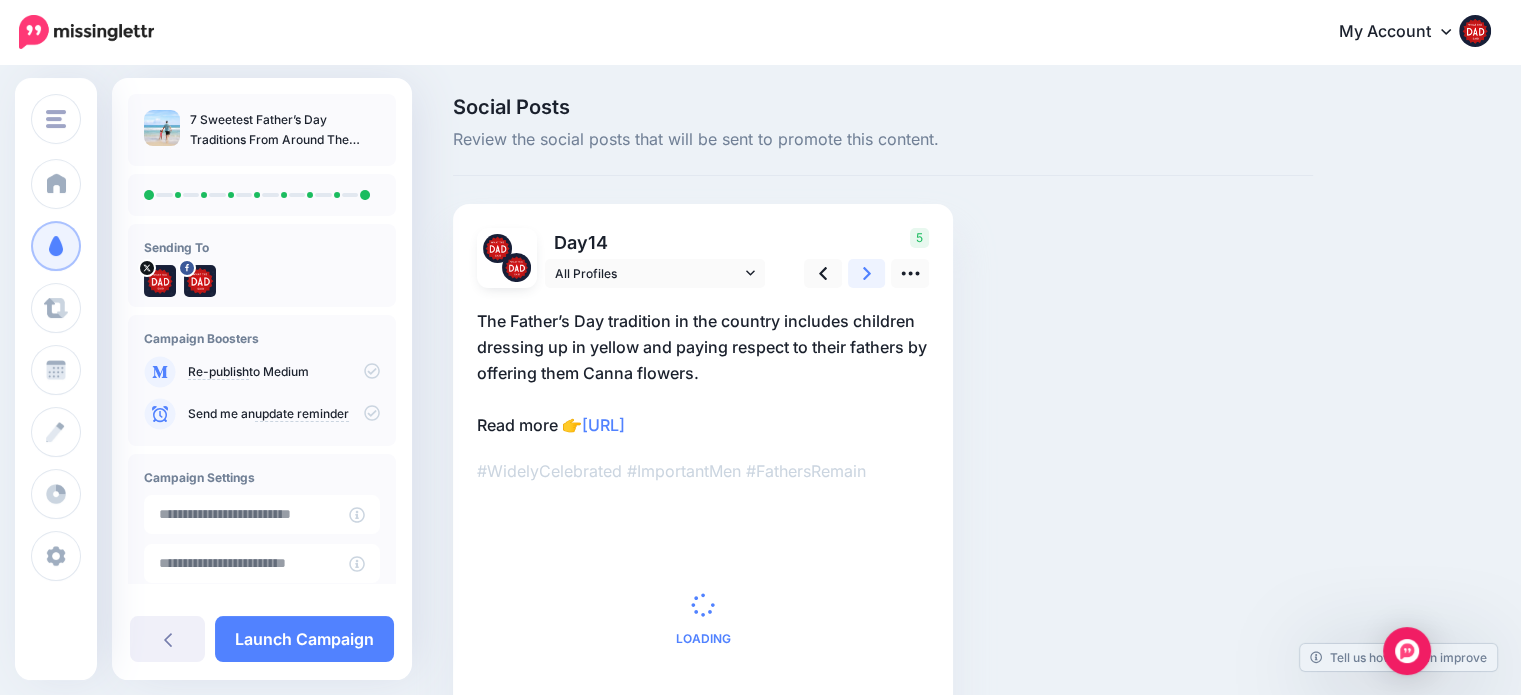 click at bounding box center [867, 273] 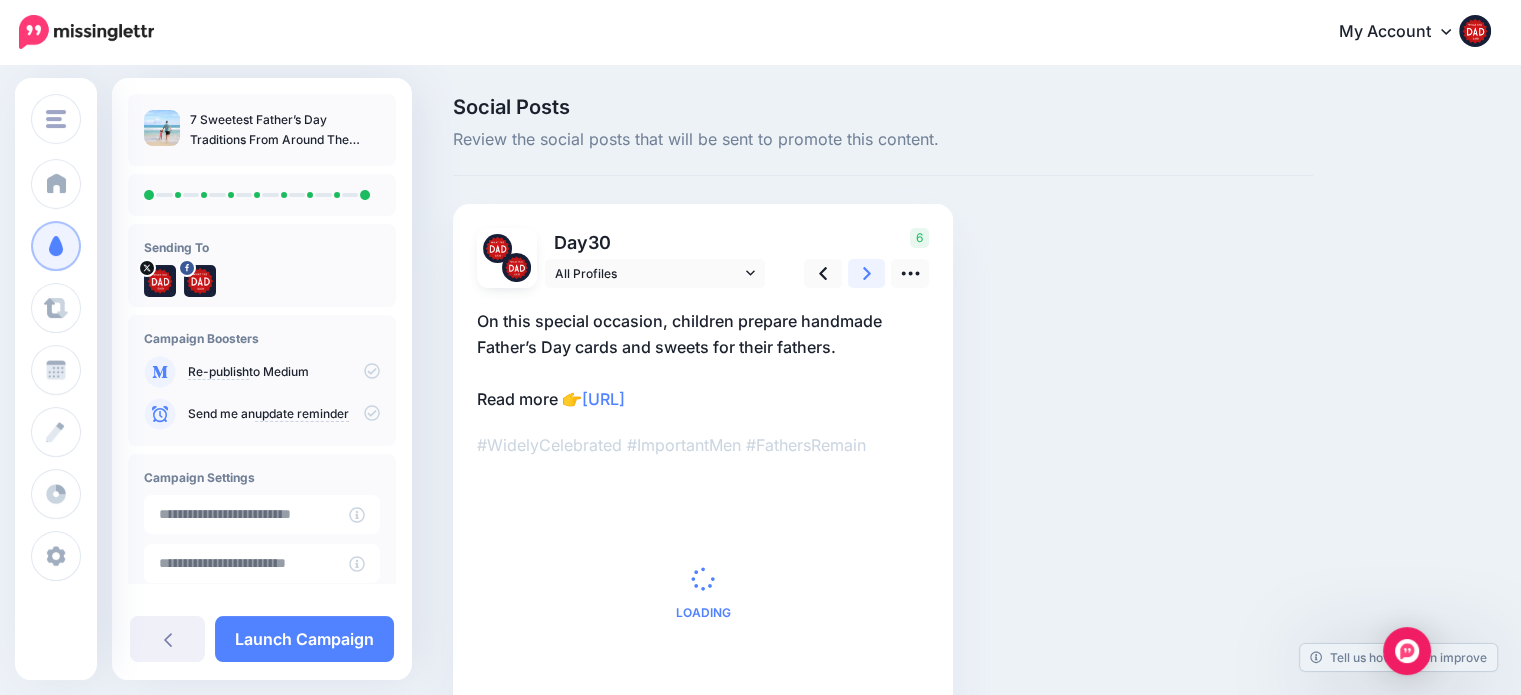 click at bounding box center [867, 273] 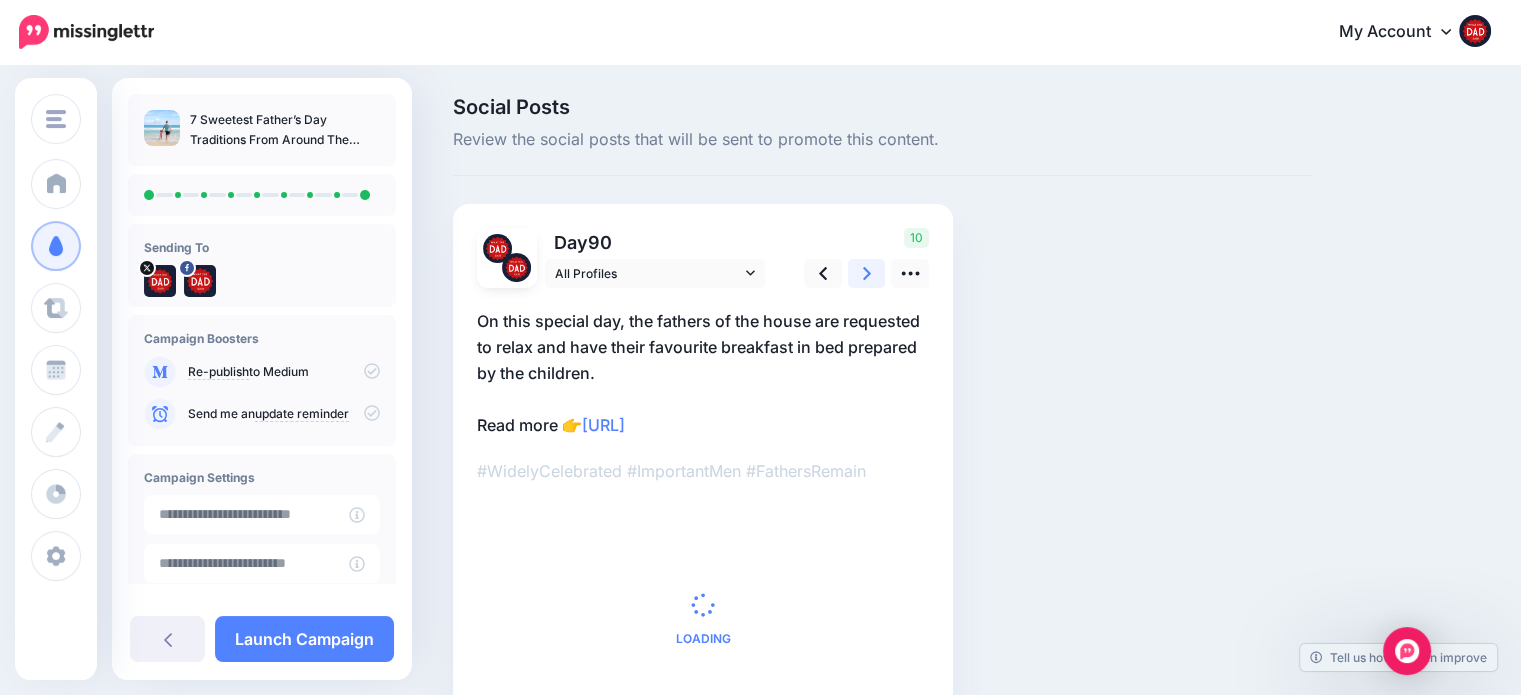 click at bounding box center (867, 273) 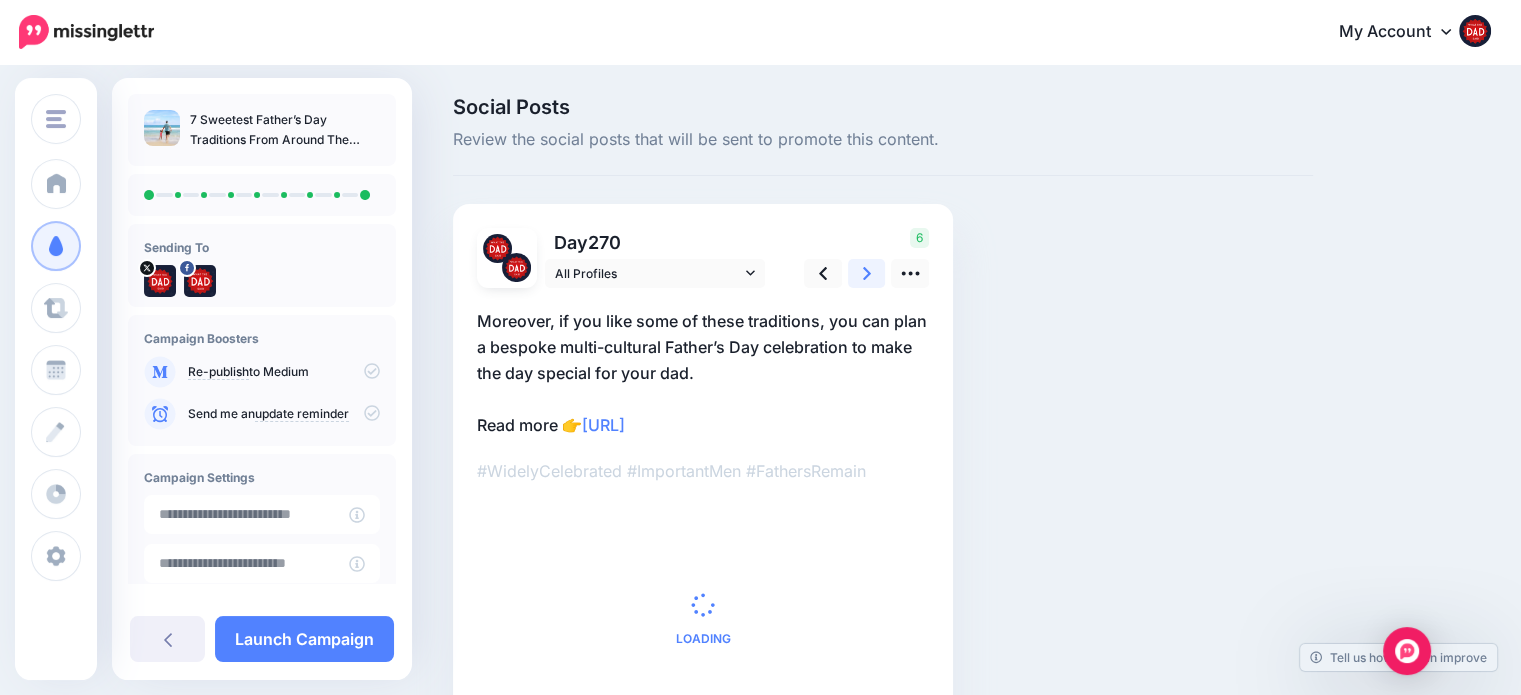 click at bounding box center [867, 273] 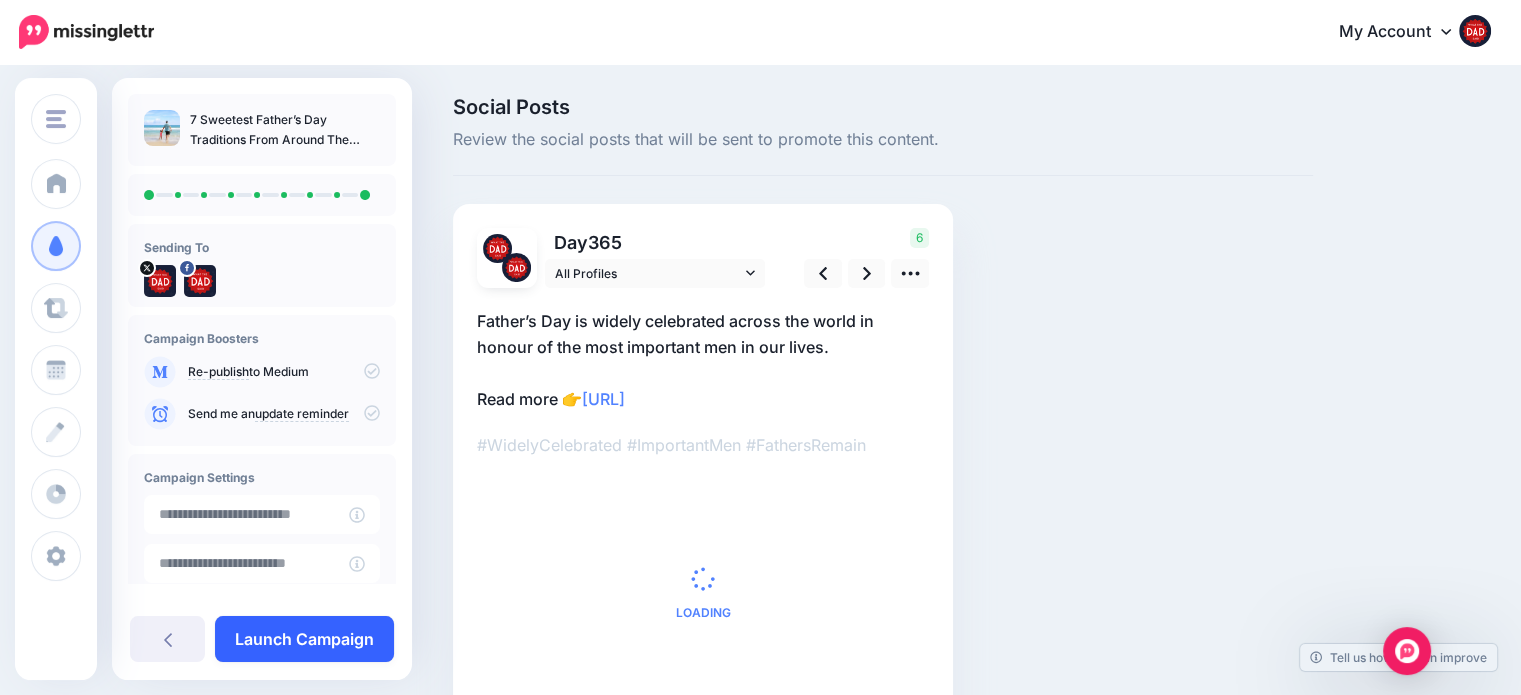 click on "Launch Campaign" at bounding box center (304, 639) 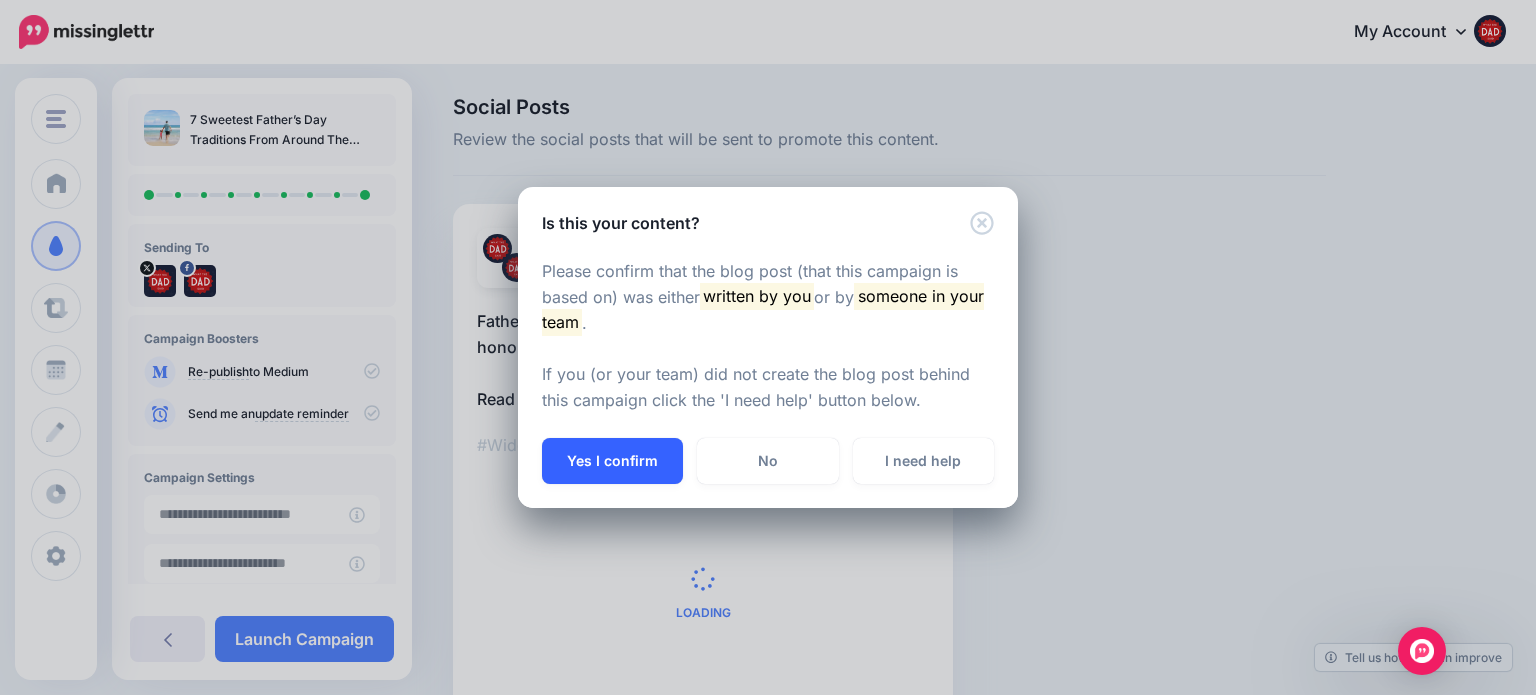 click on "Yes I confirm" at bounding box center (612, 461) 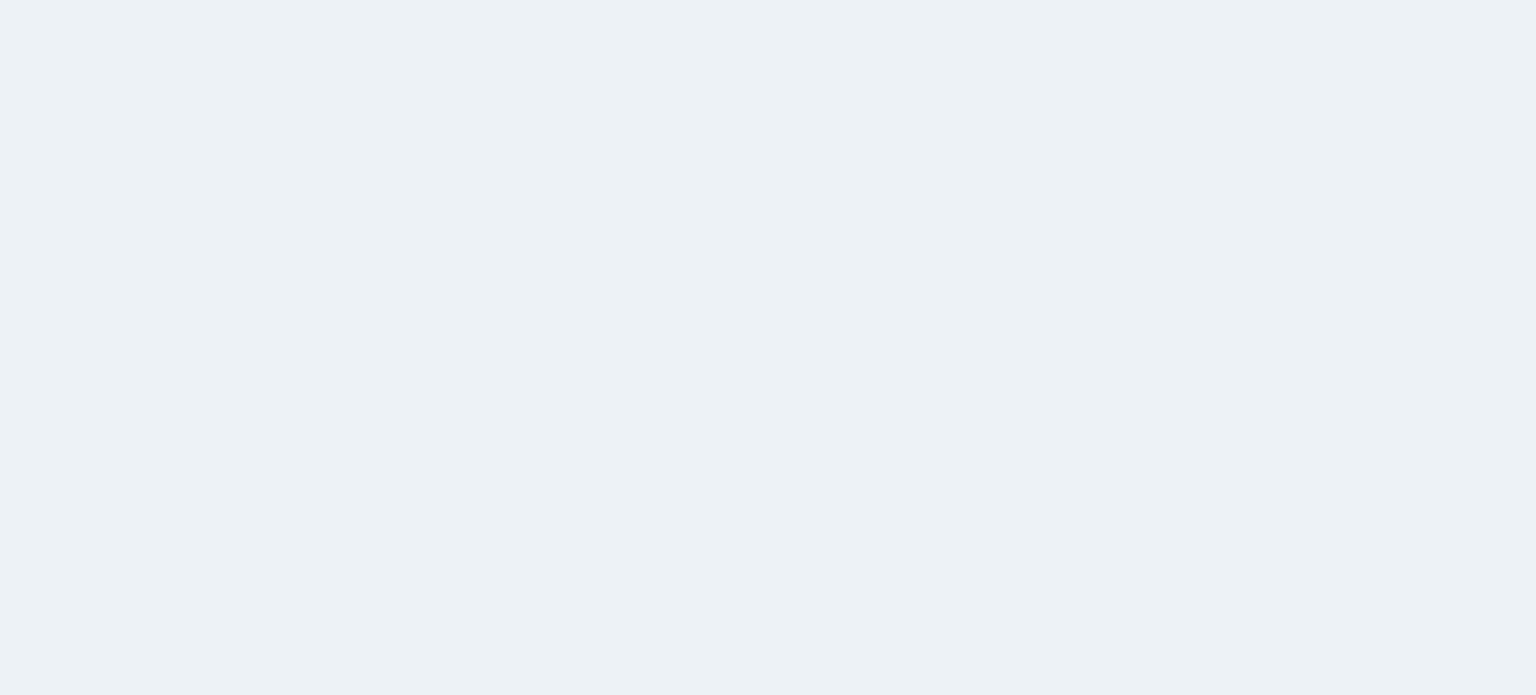 scroll, scrollTop: 0, scrollLeft: 0, axis: both 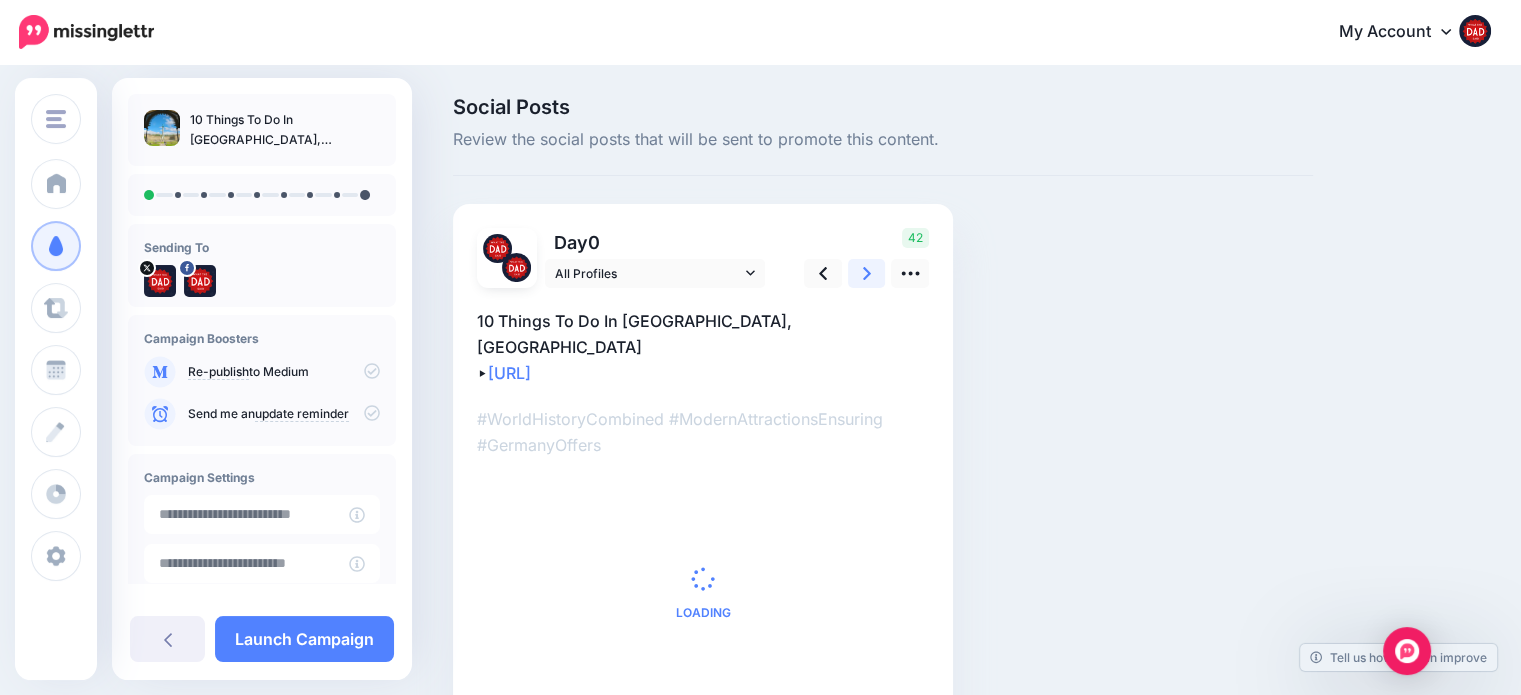 click at bounding box center [867, 273] 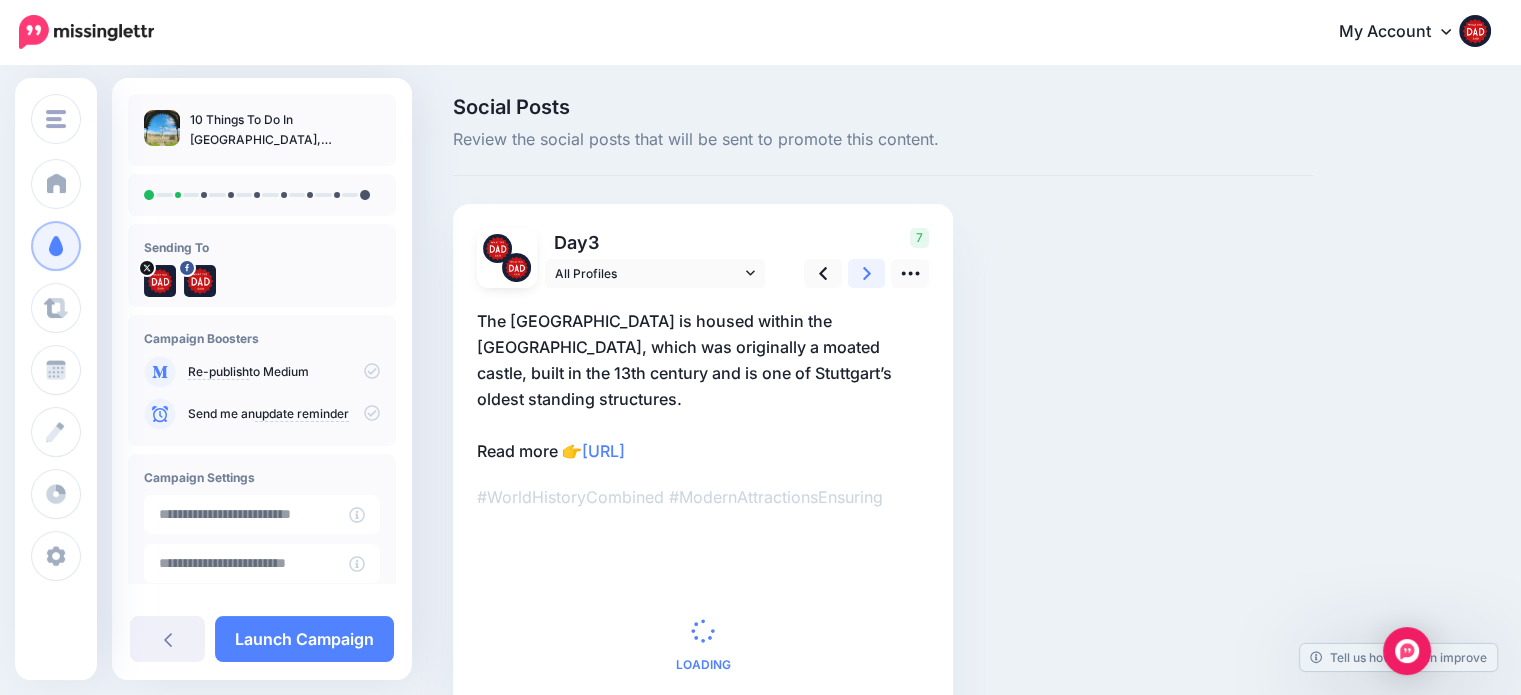 click at bounding box center [867, 273] 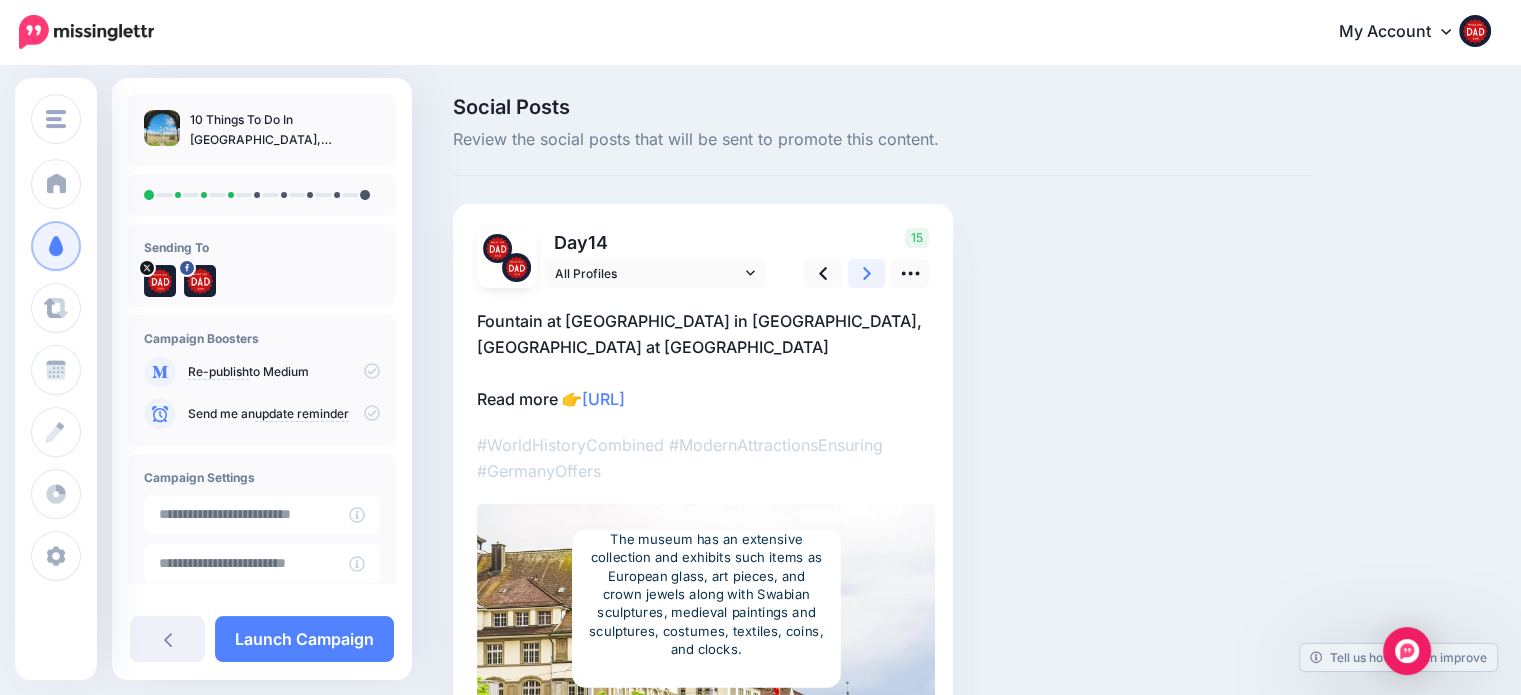 click at bounding box center [867, 273] 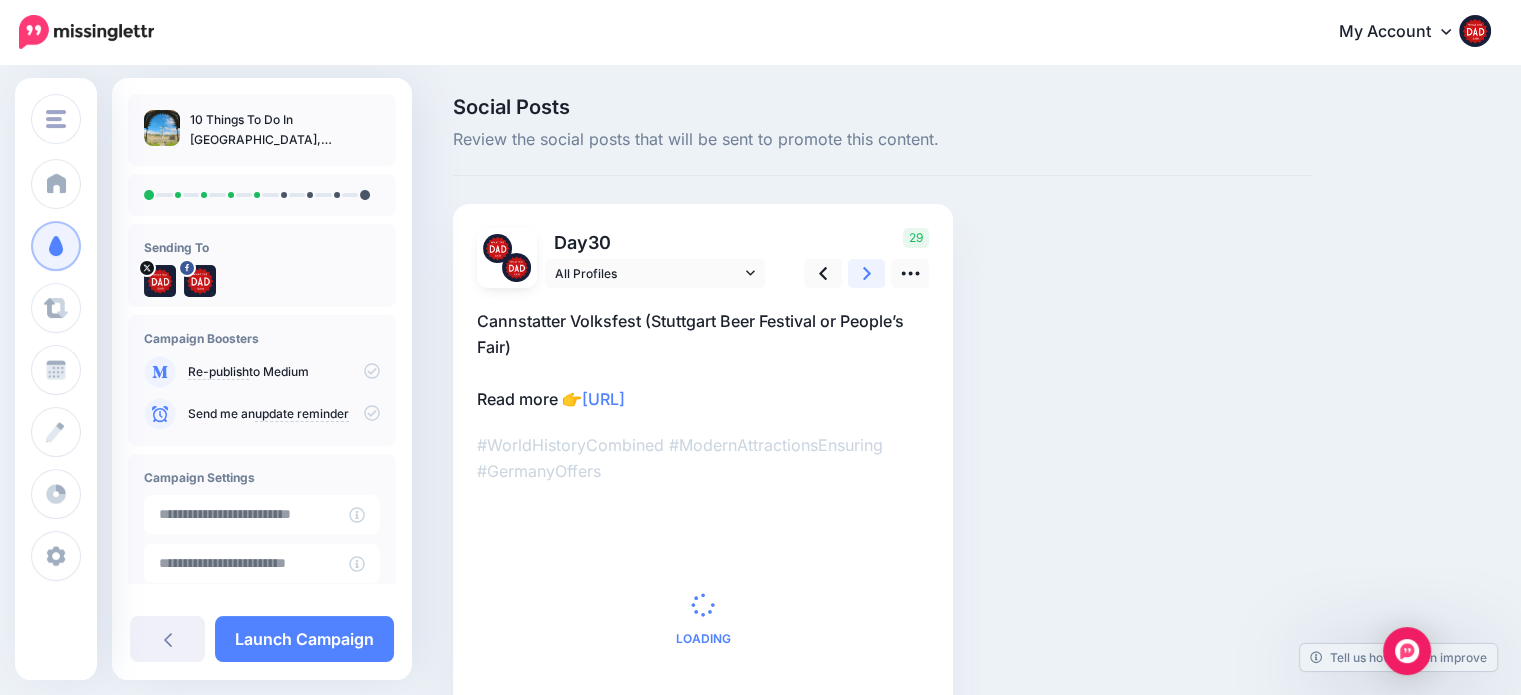 click at bounding box center [867, 273] 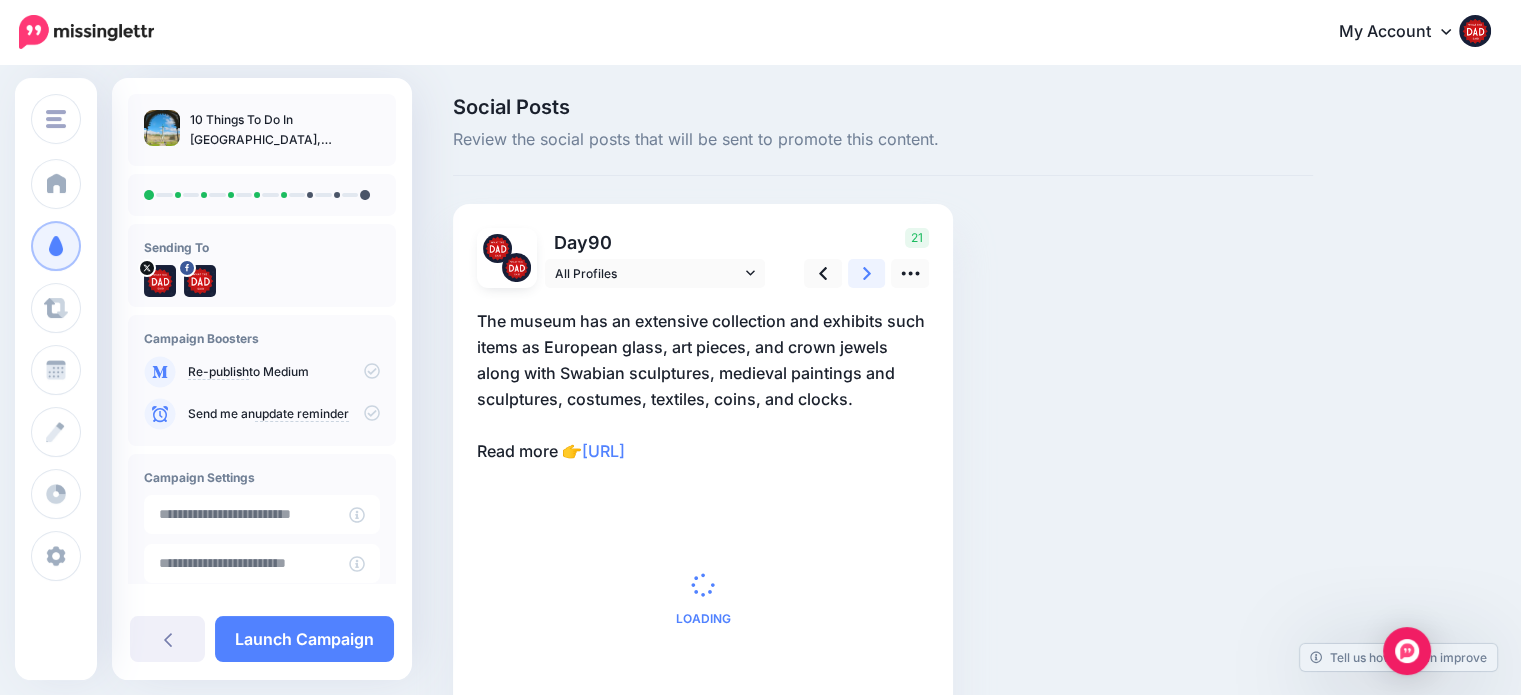 click at bounding box center [867, 273] 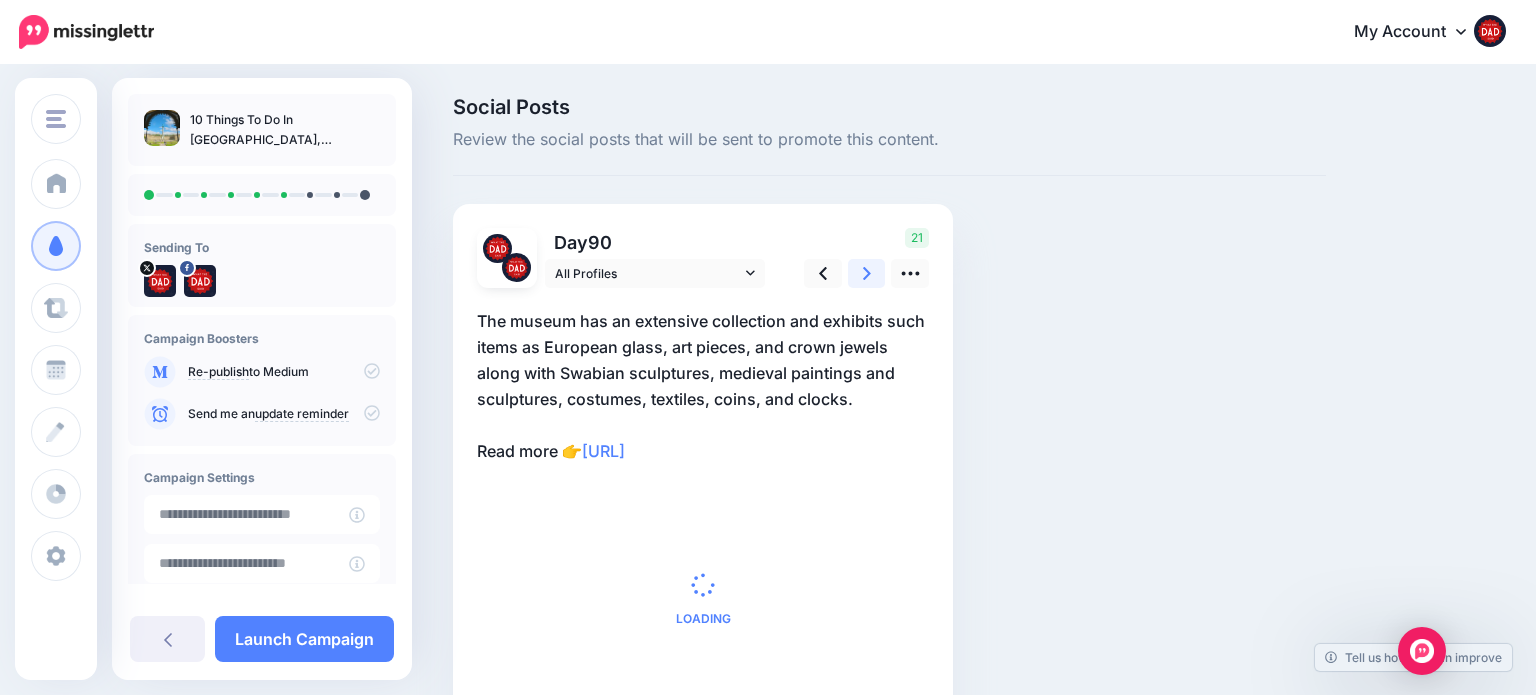 click at bounding box center [867, 273] 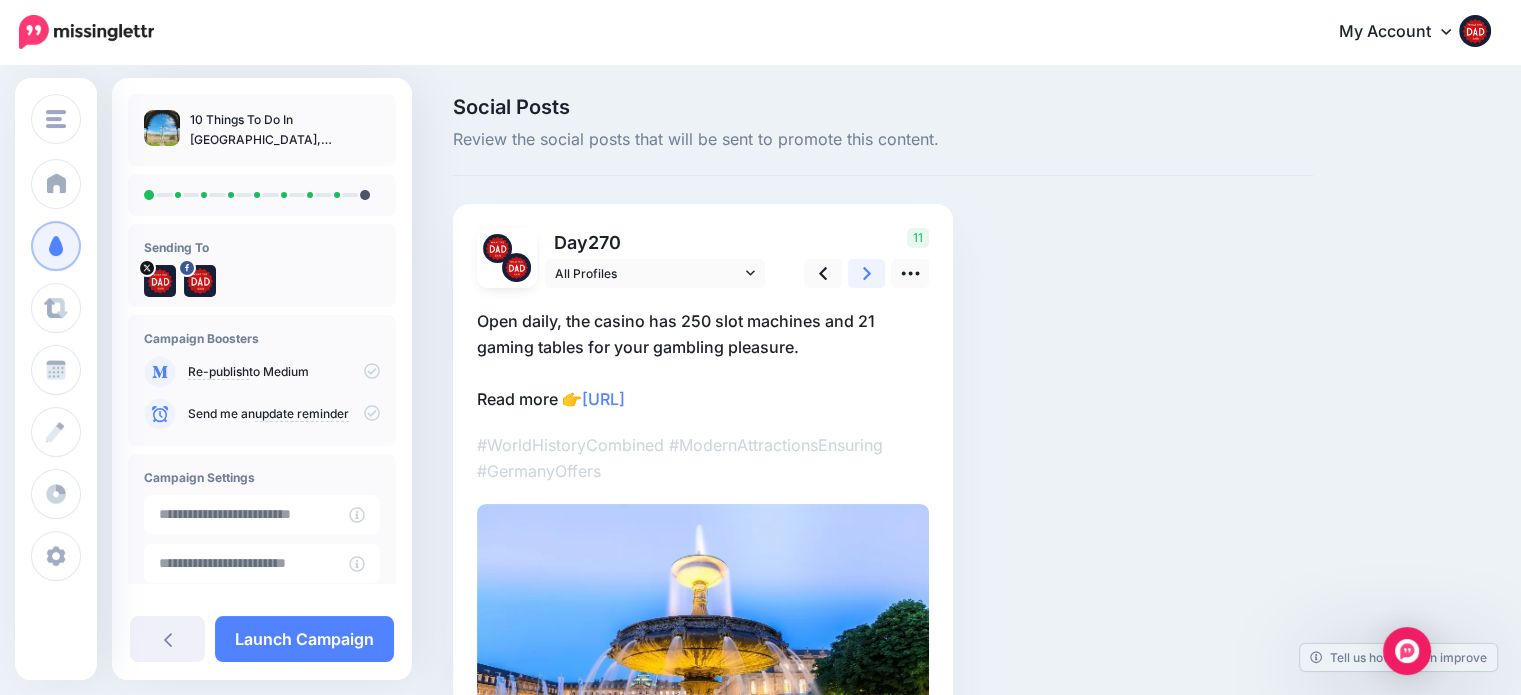 click at bounding box center (867, 273) 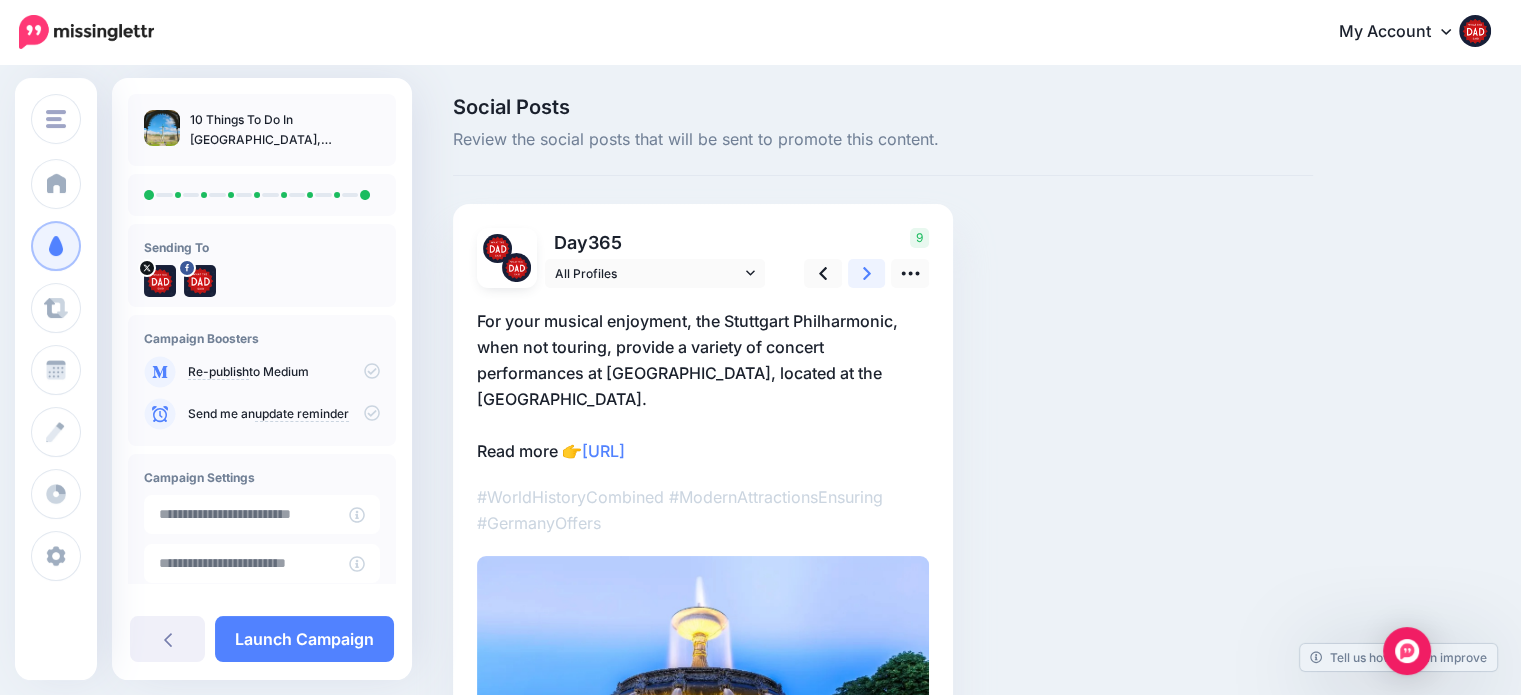 click at bounding box center (867, 273) 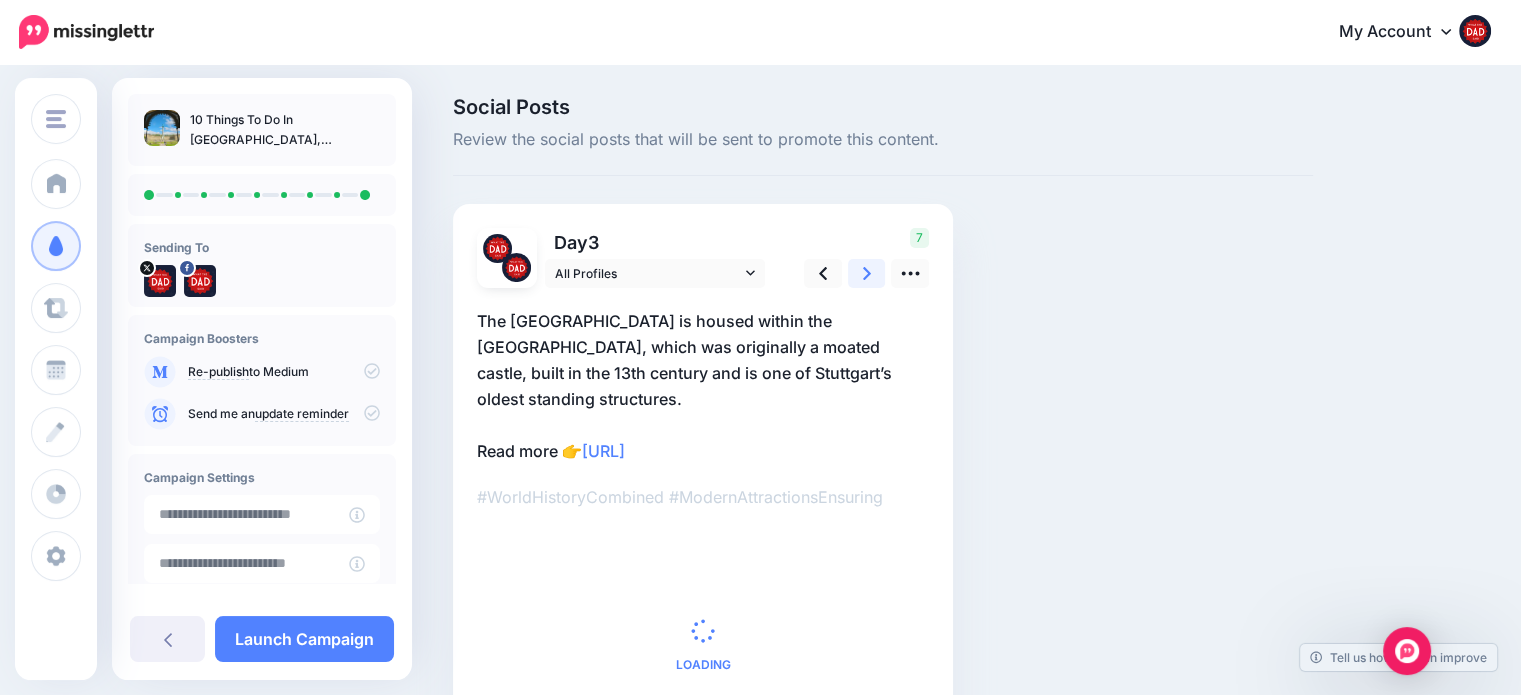 click at bounding box center [867, 273] 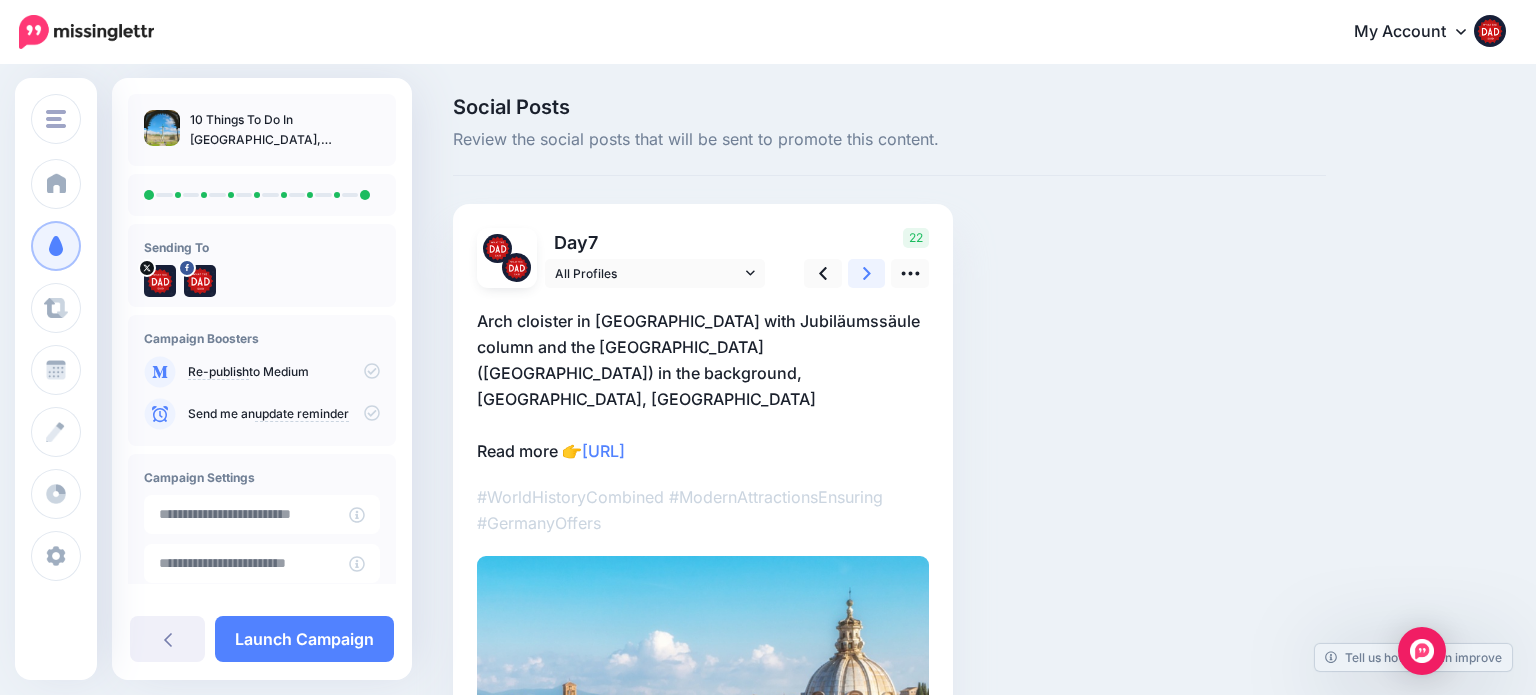 click at bounding box center [867, 273] 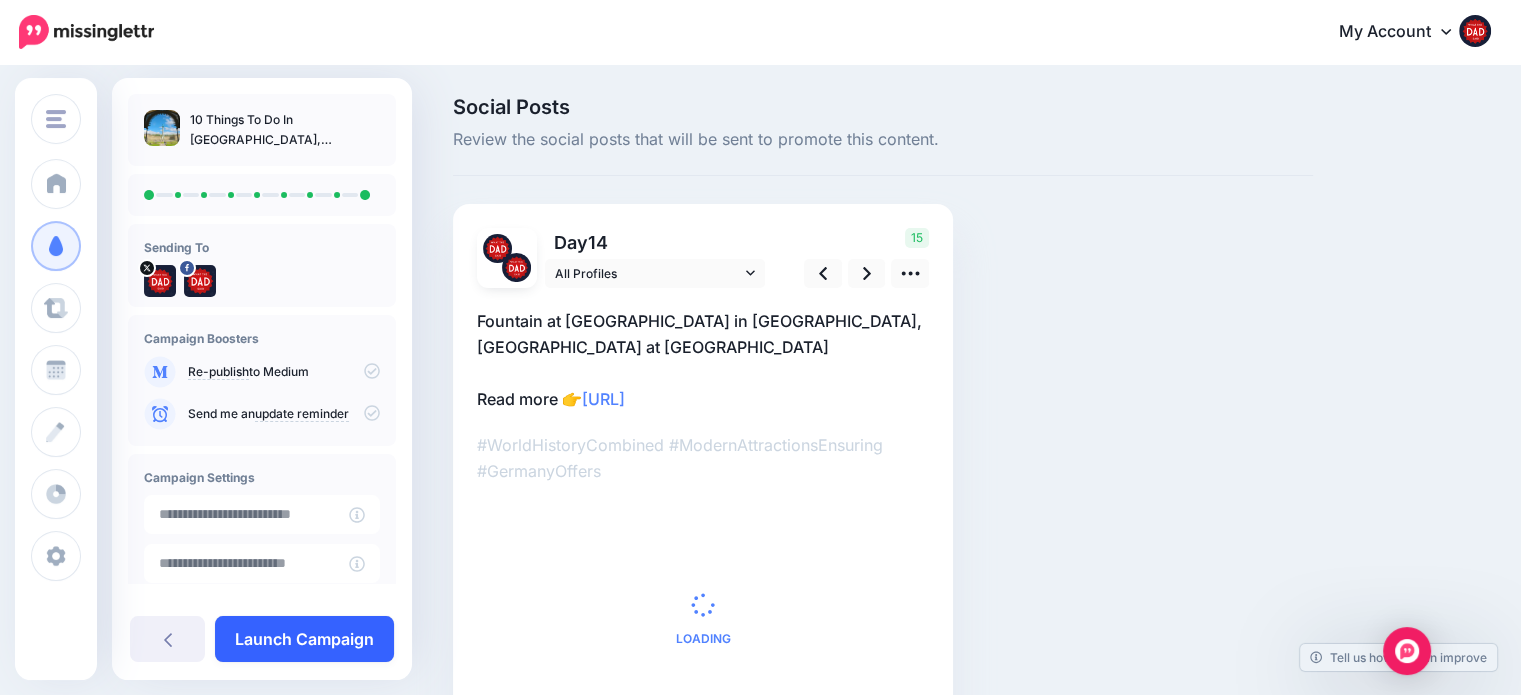 click on "Launch Campaign" at bounding box center [304, 639] 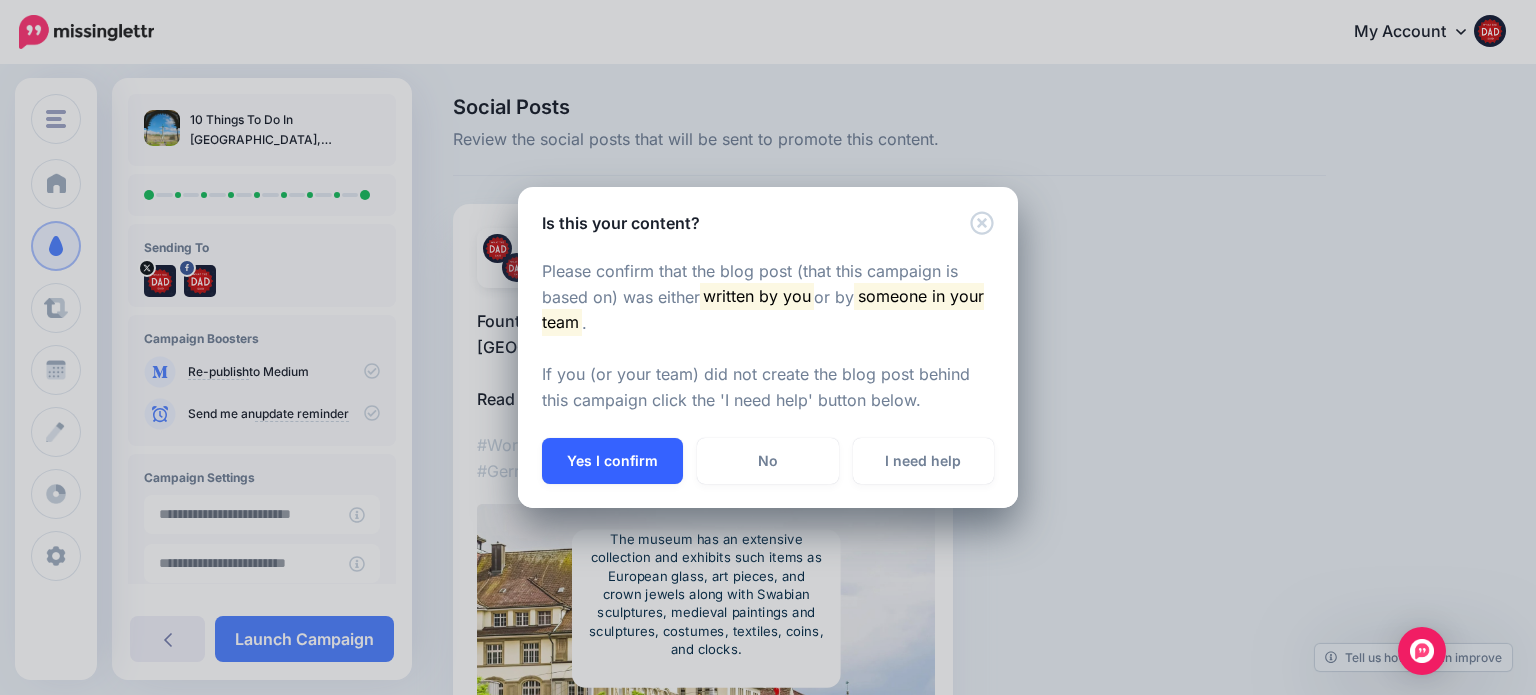 click on "Yes I confirm" at bounding box center (612, 461) 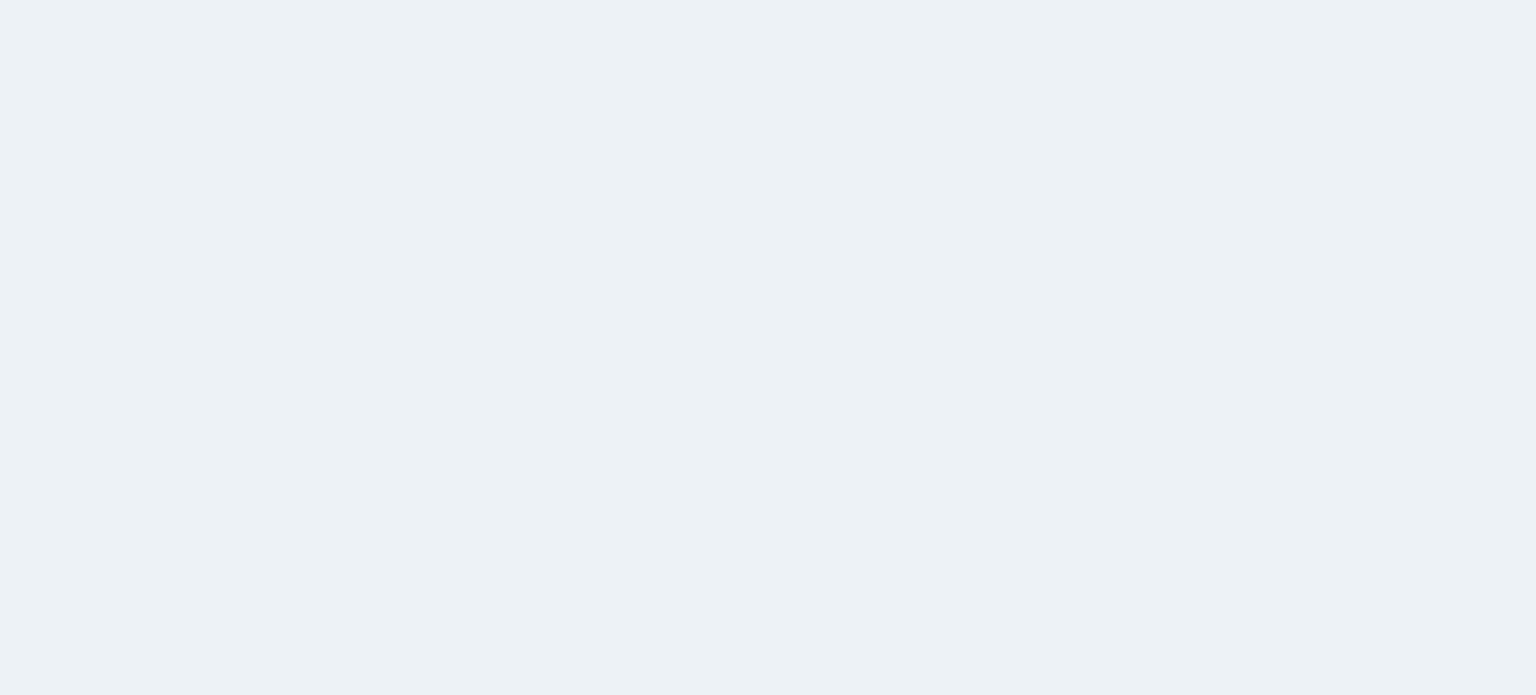 scroll, scrollTop: 0, scrollLeft: 0, axis: both 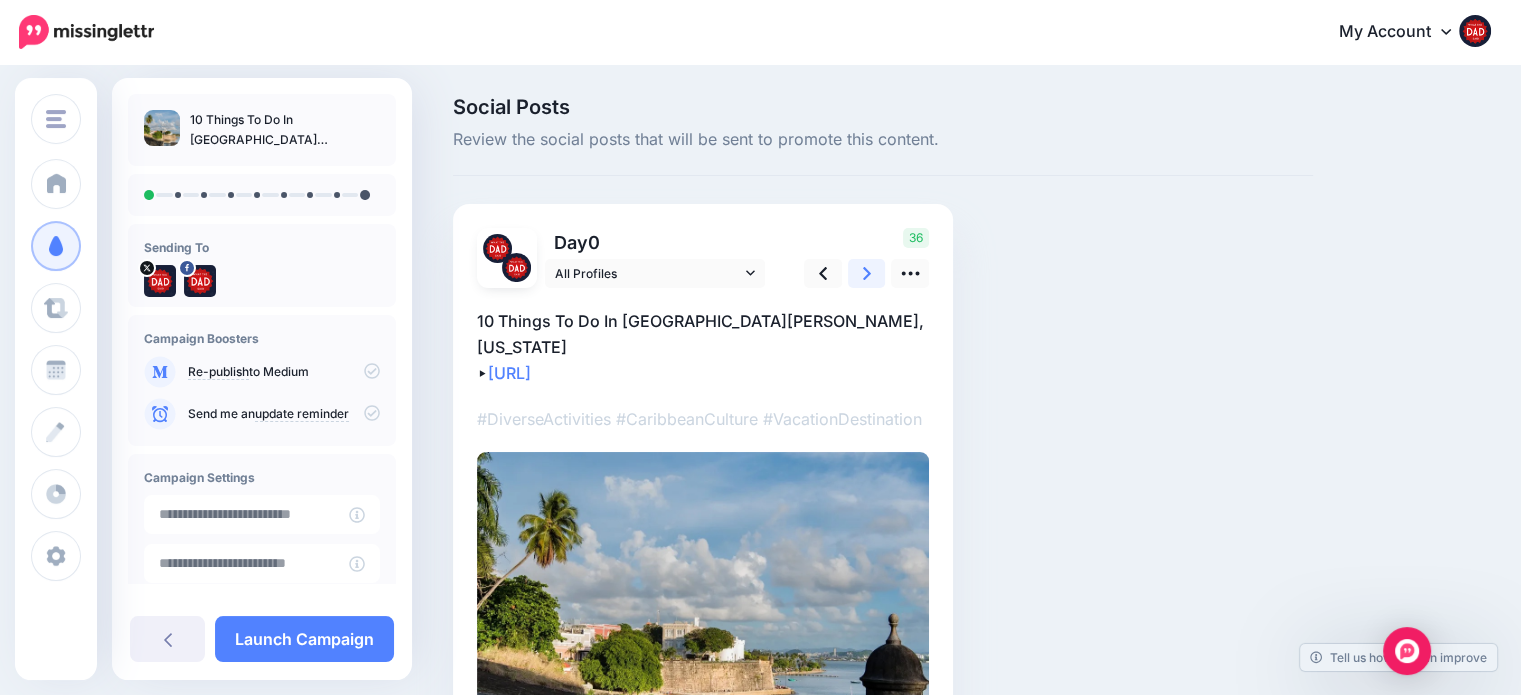 click 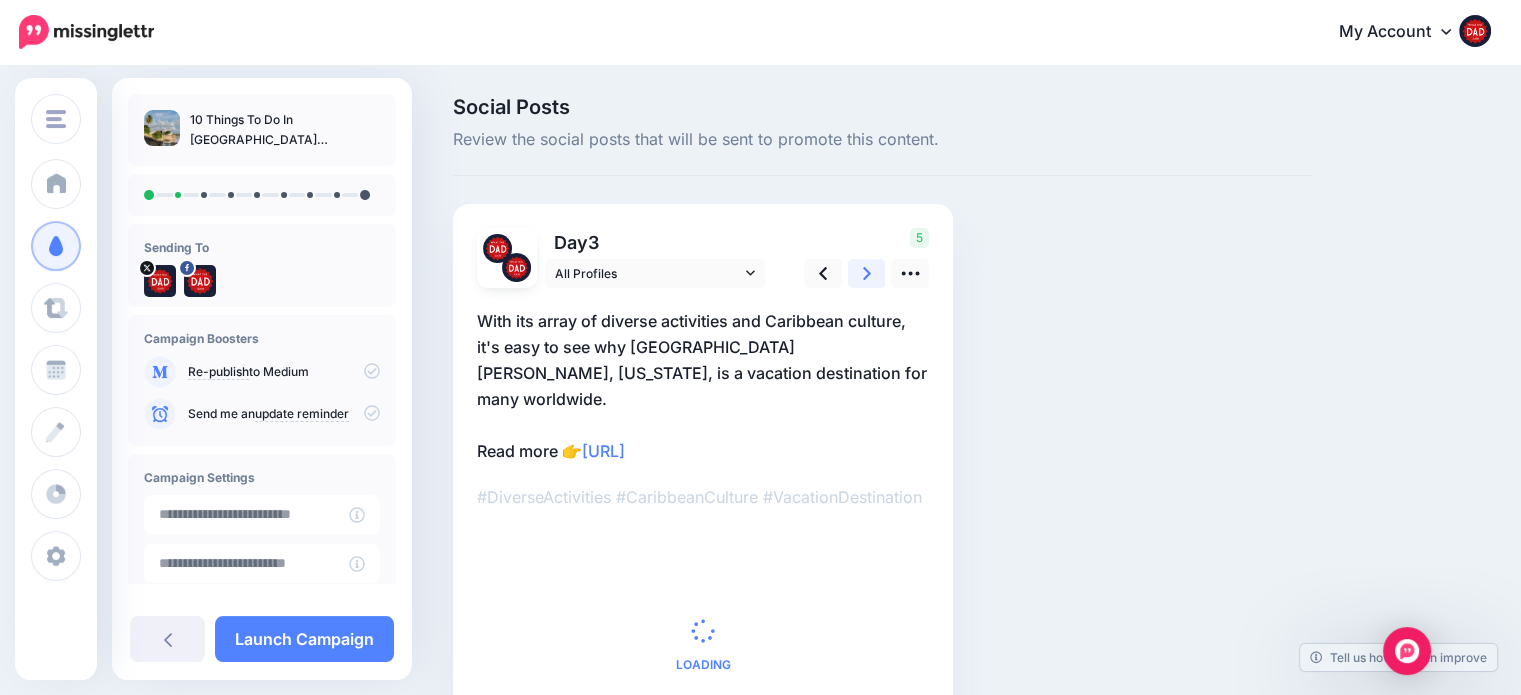 click 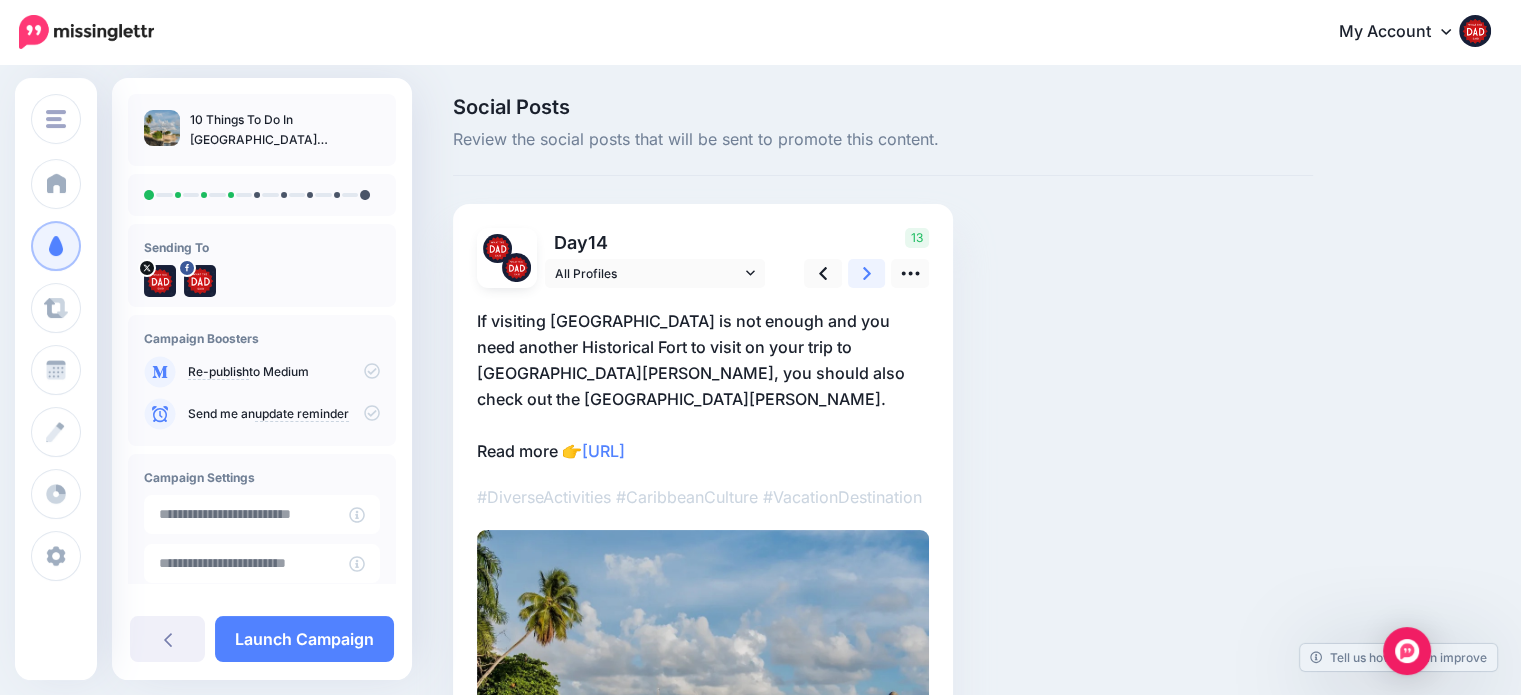 click 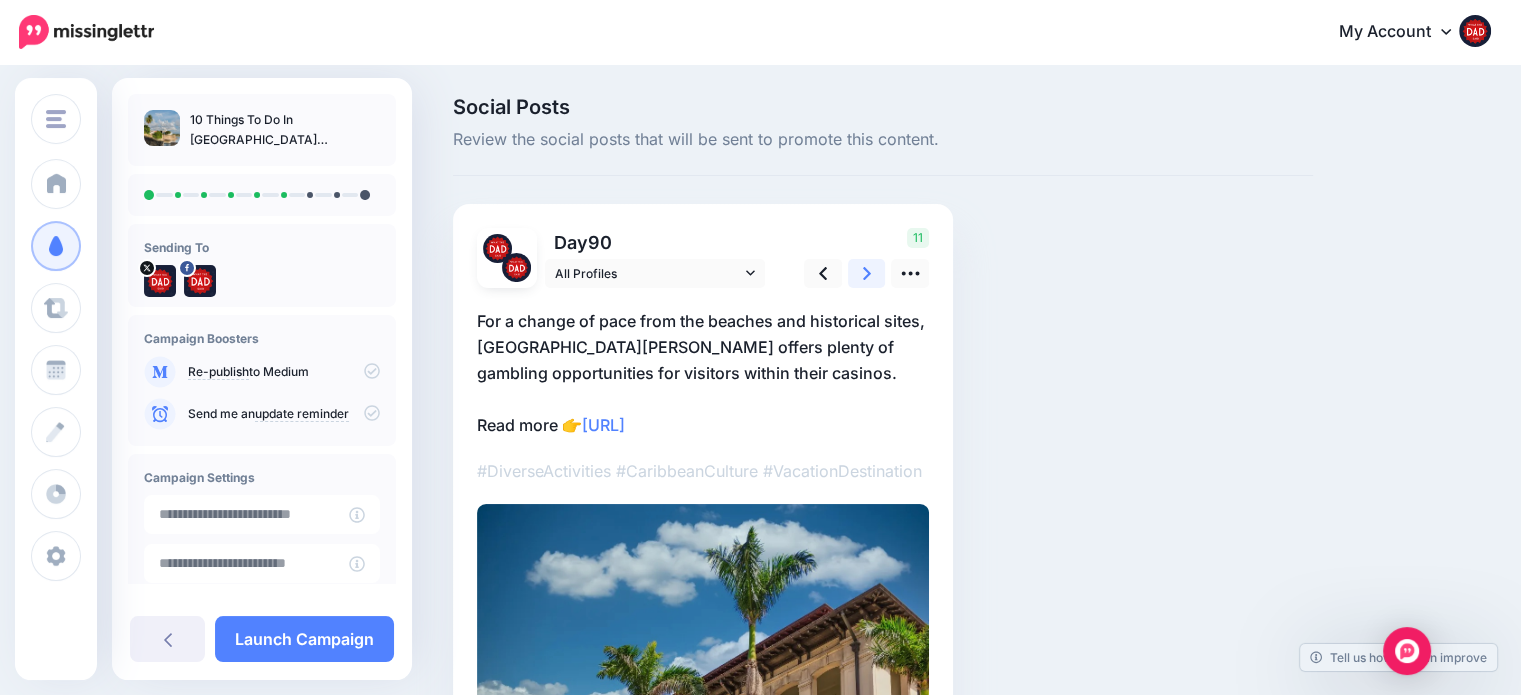 click 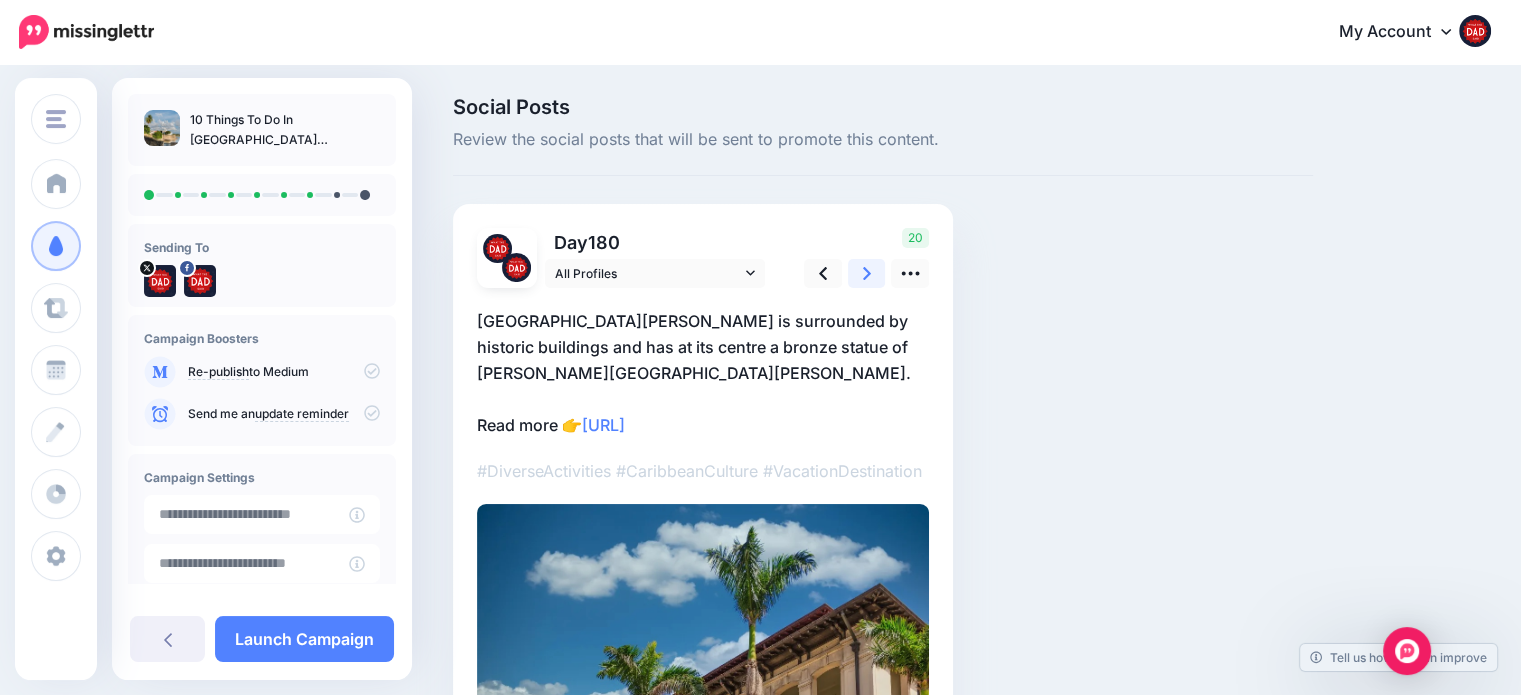 click 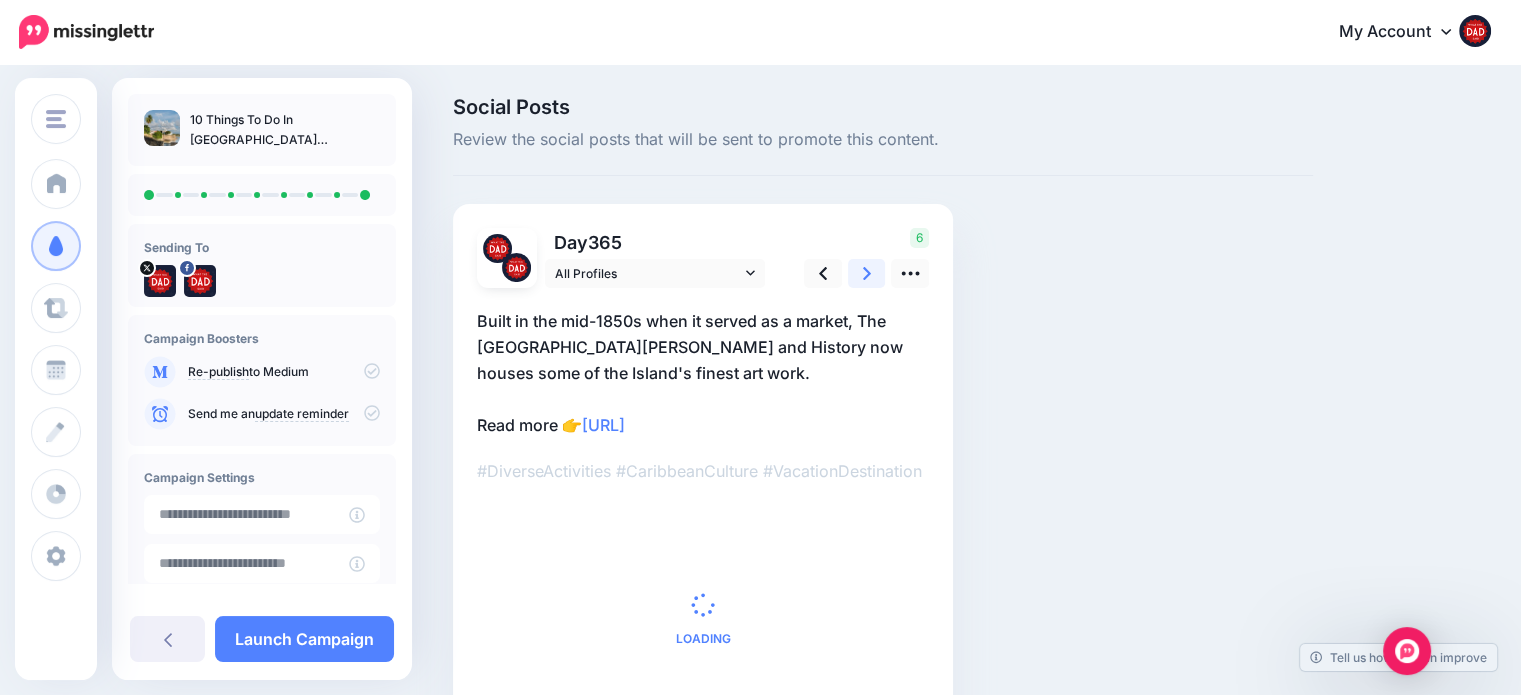 click 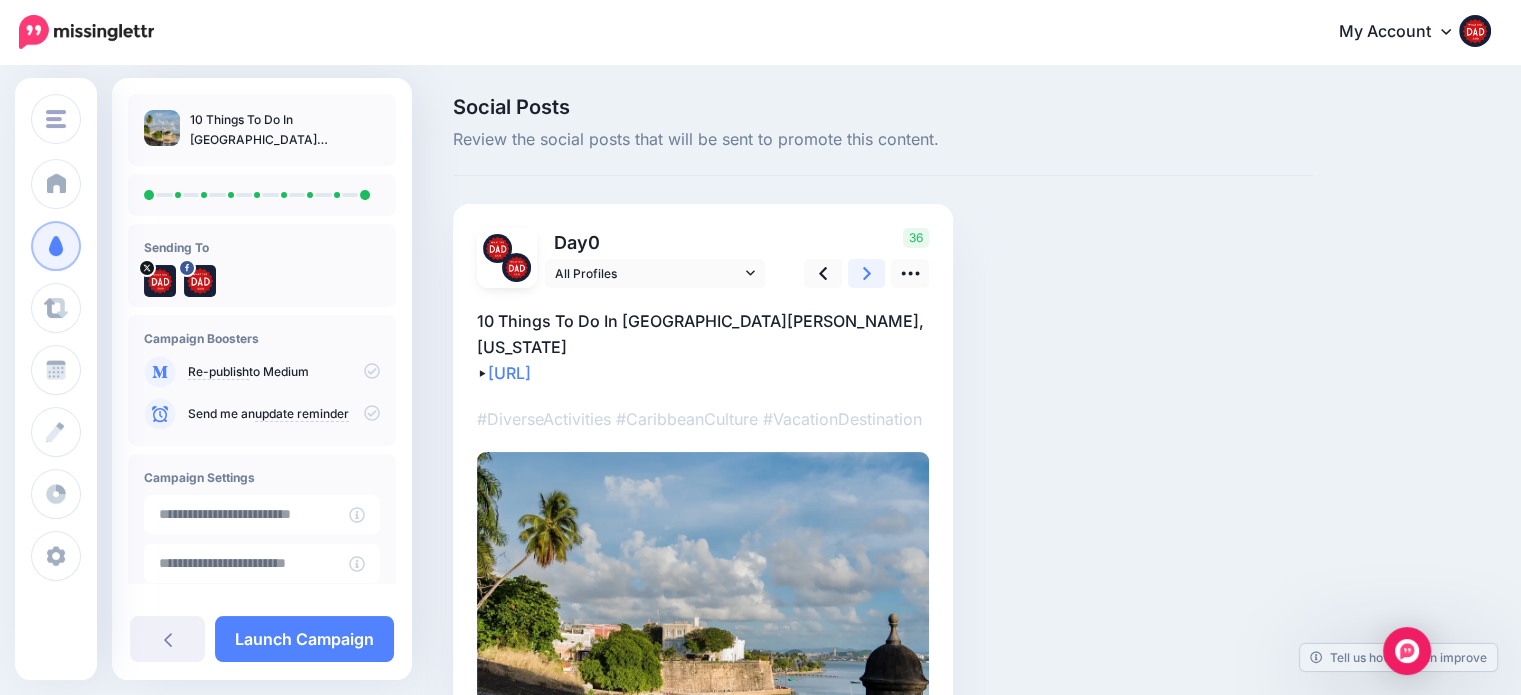 click 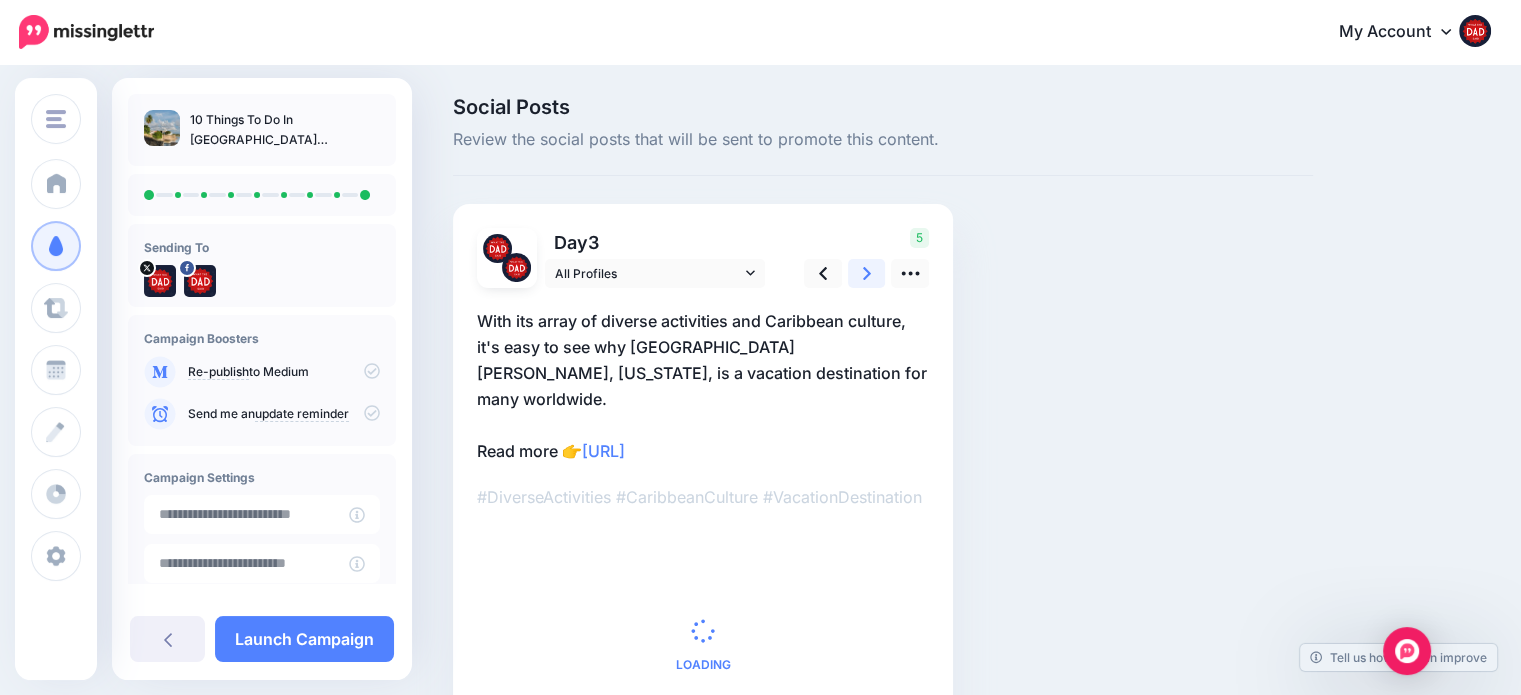 click 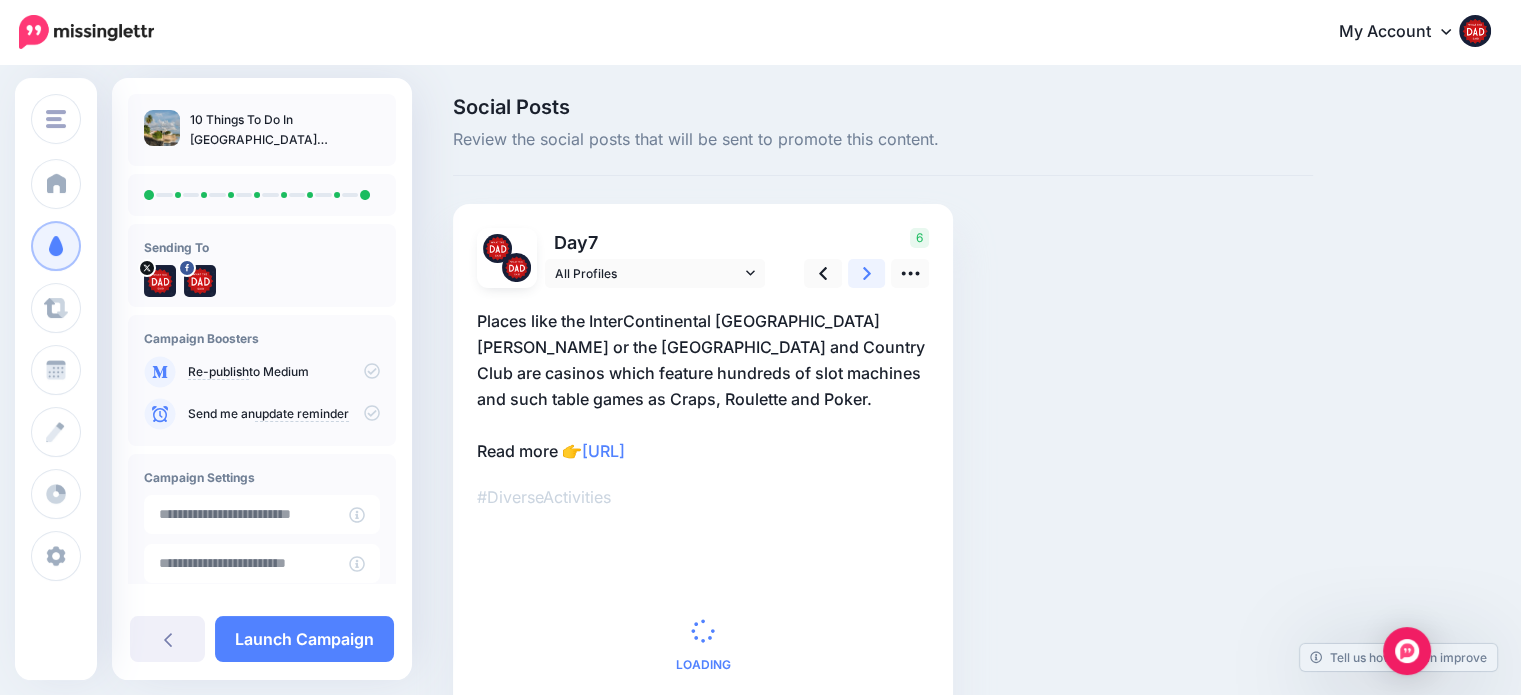 click 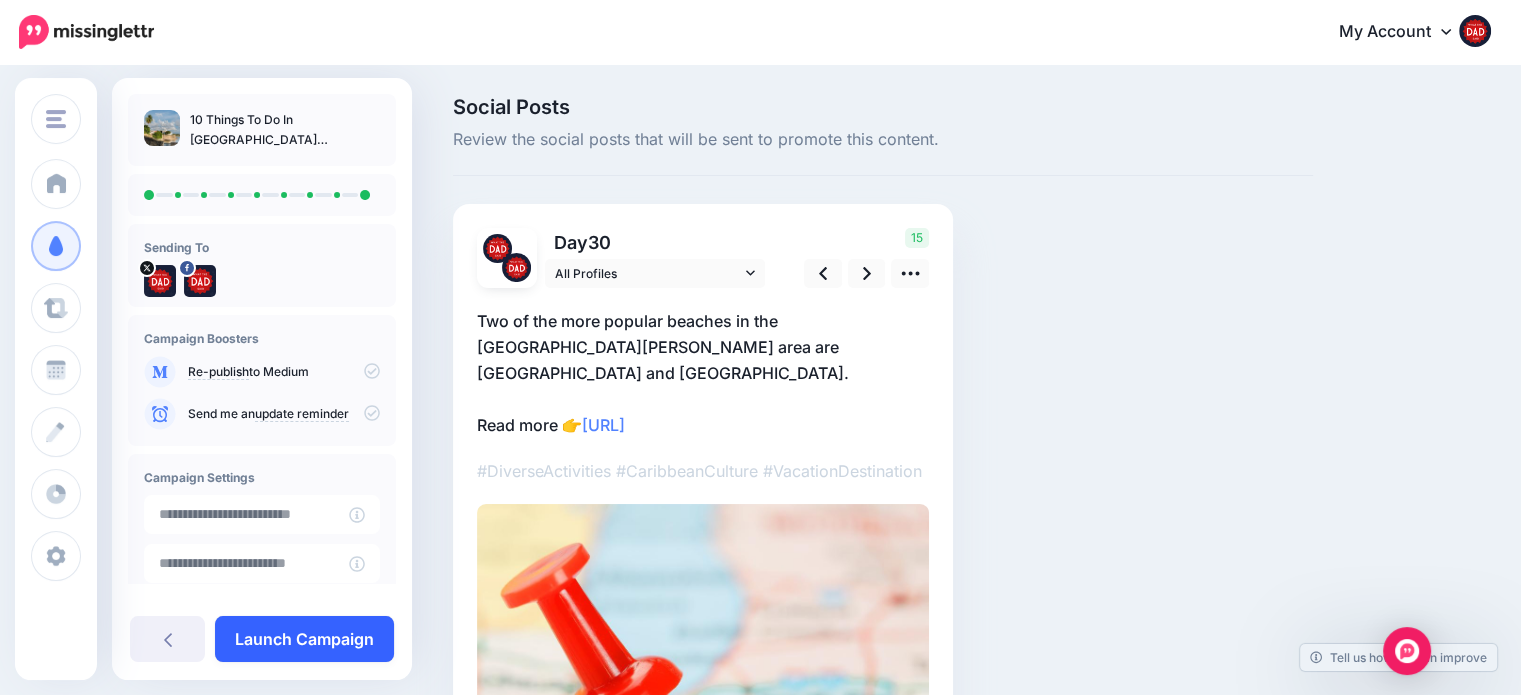 click on "Launch Campaign" at bounding box center [304, 639] 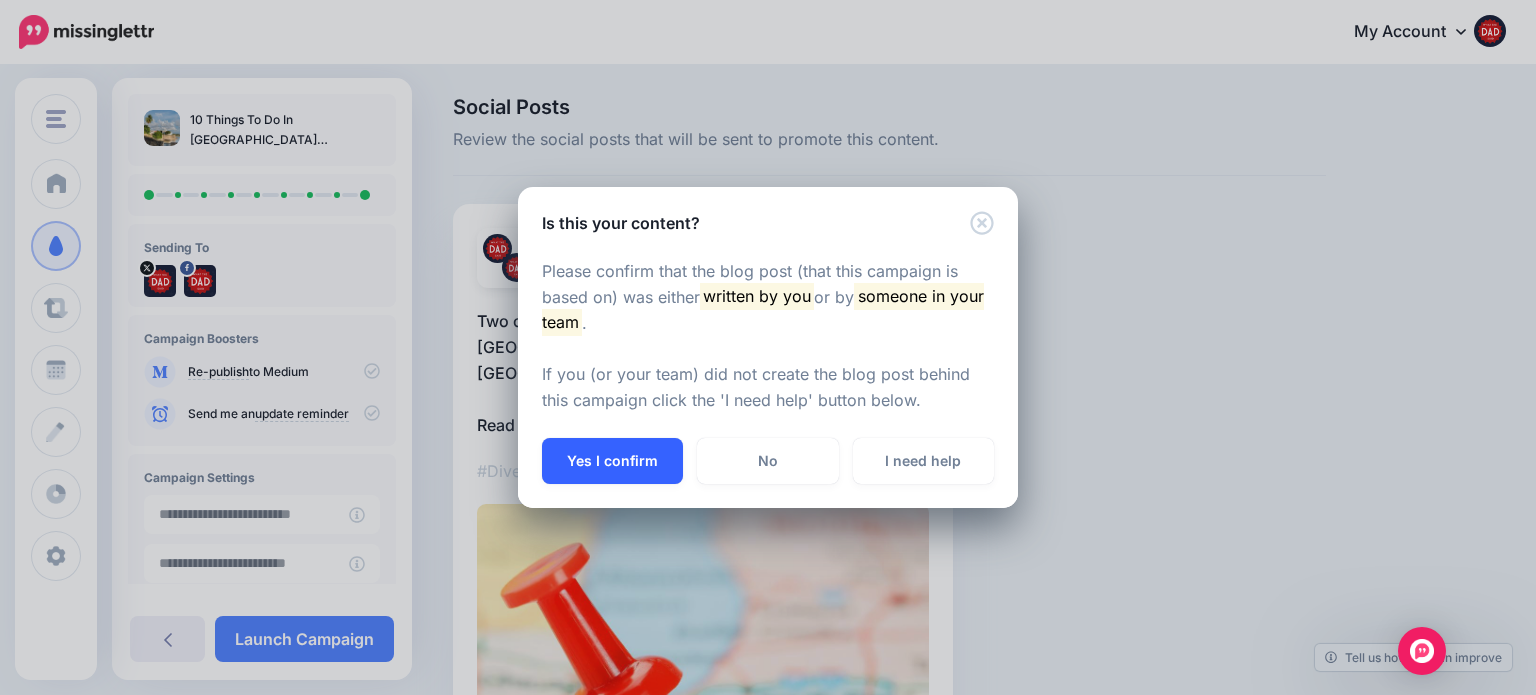 click on "Yes I confirm" at bounding box center (612, 461) 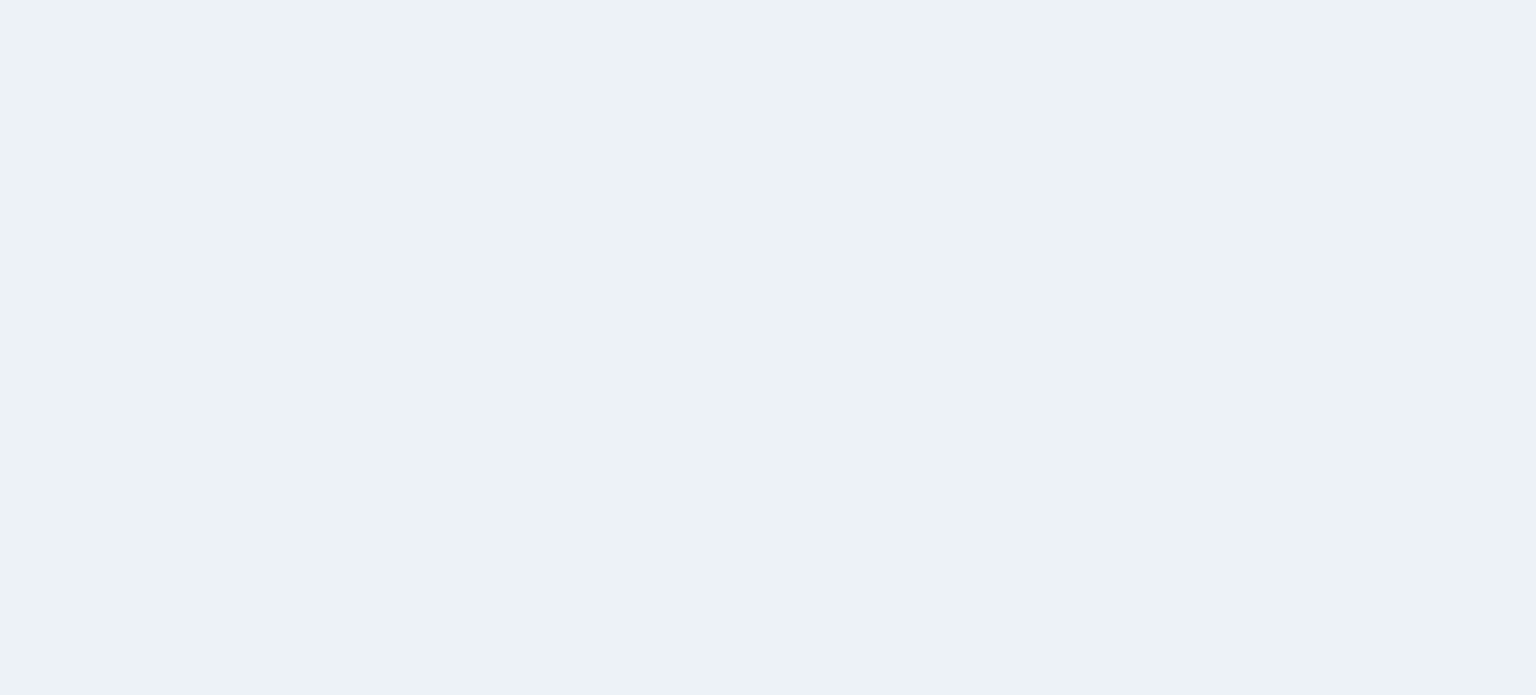 scroll, scrollTop: 0, scrollLeft: 0, axis: both 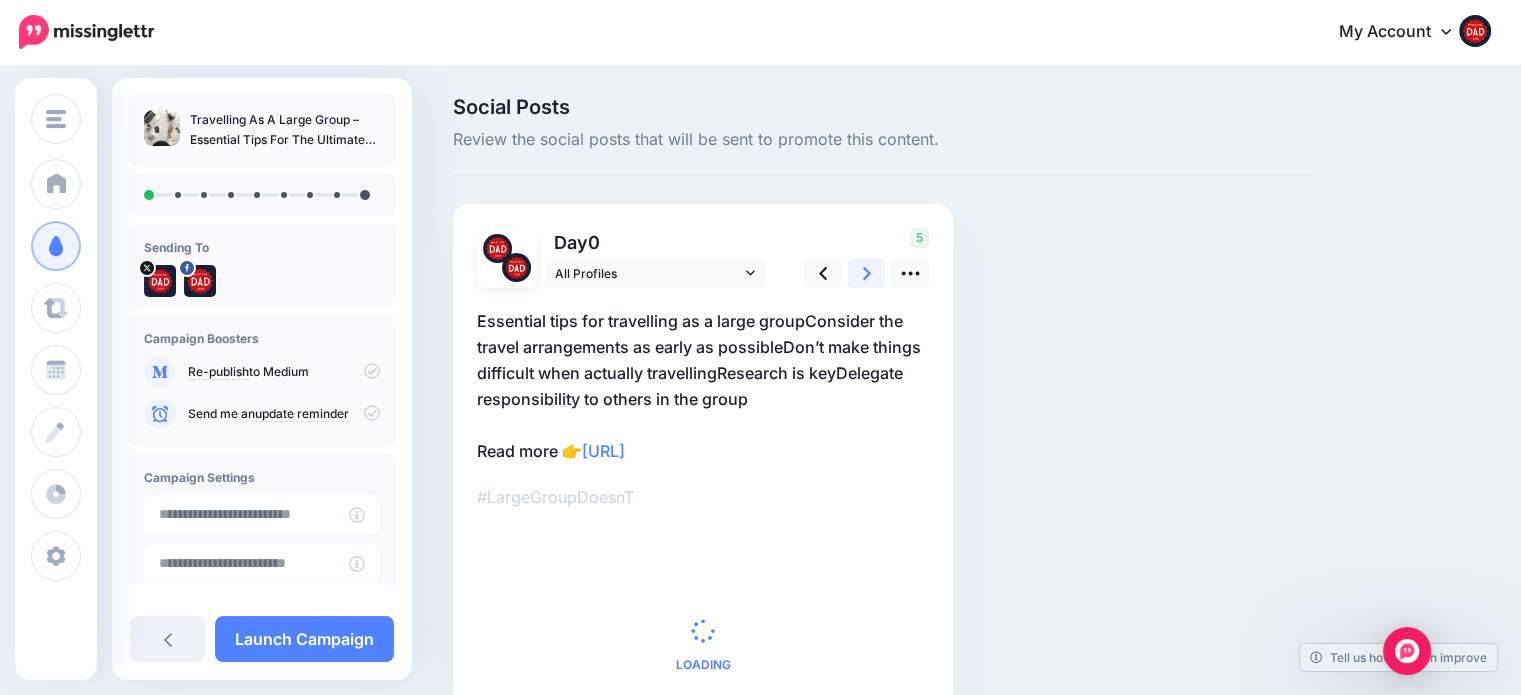 click at bounding box center [867, 273] 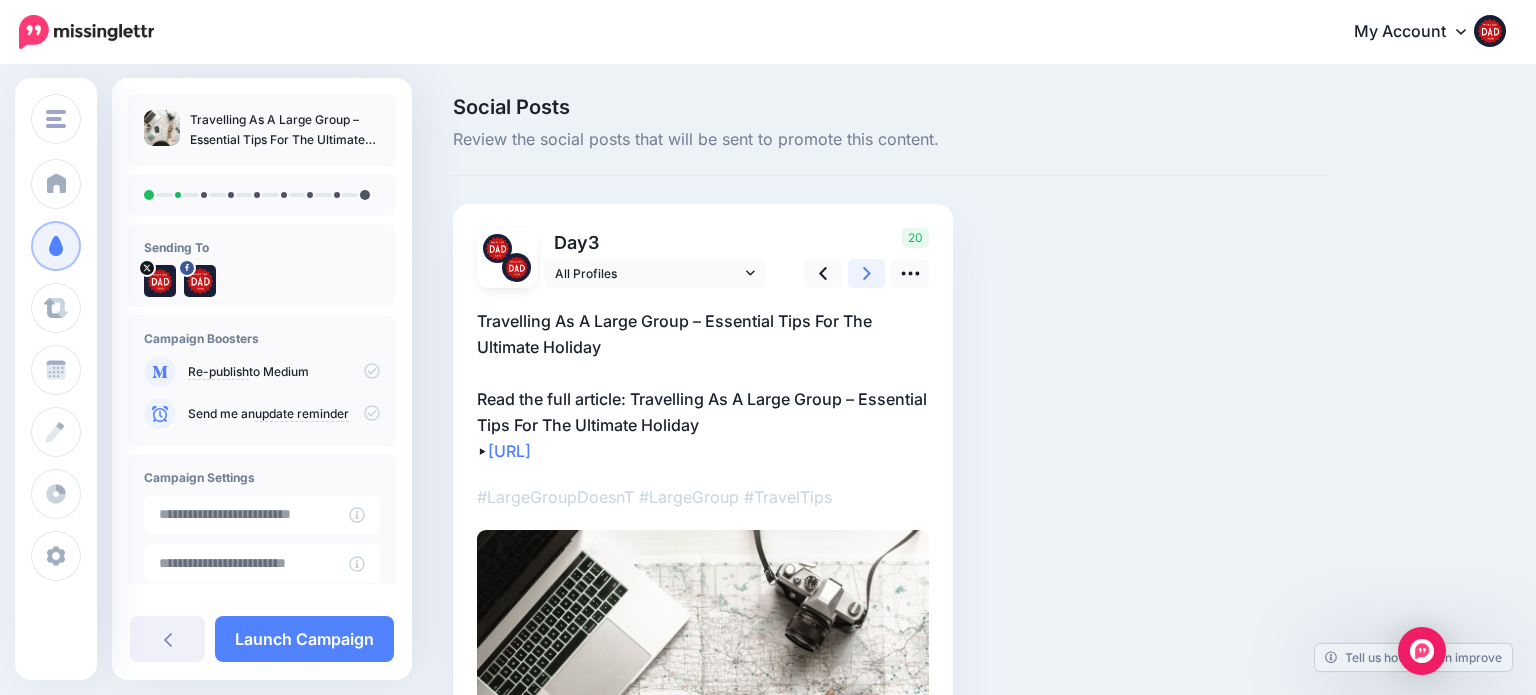click at bounding box center [867, 273] 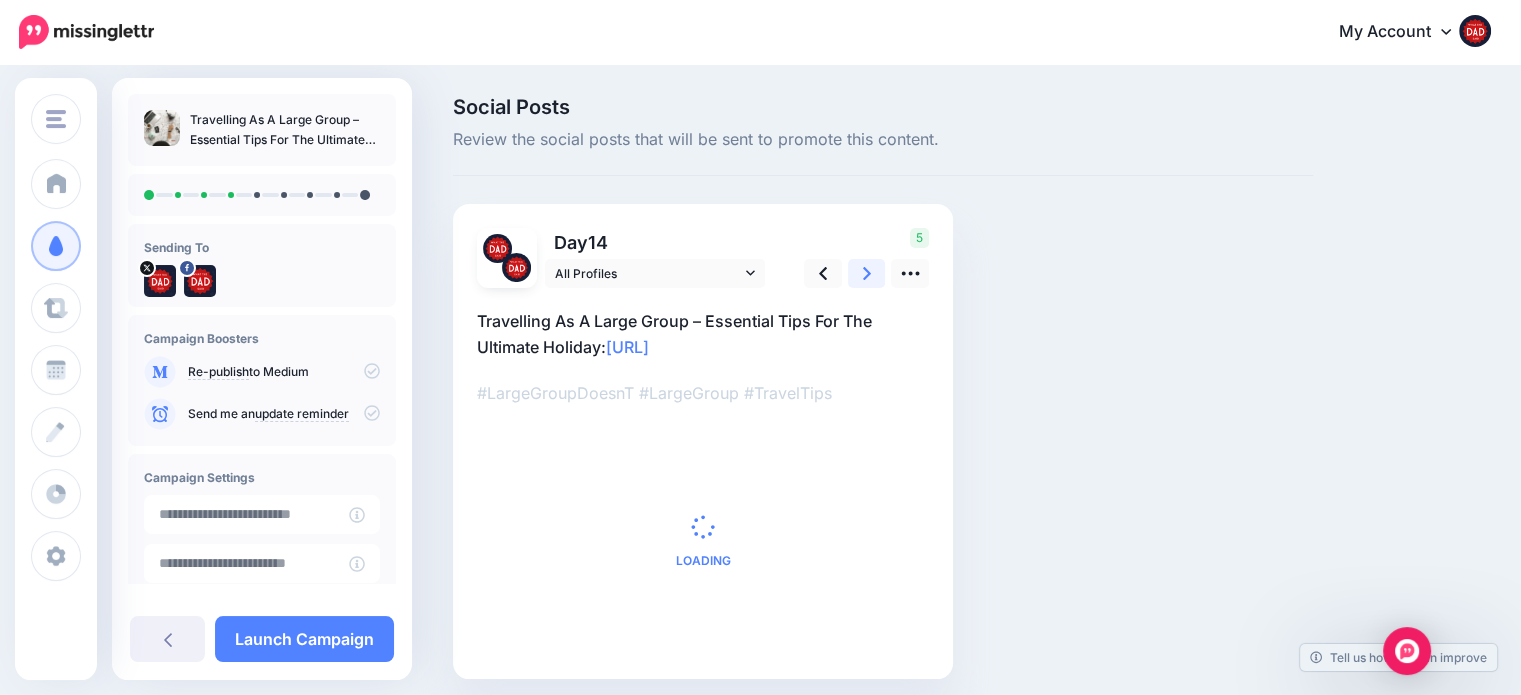click at bounding box center [867, 273] 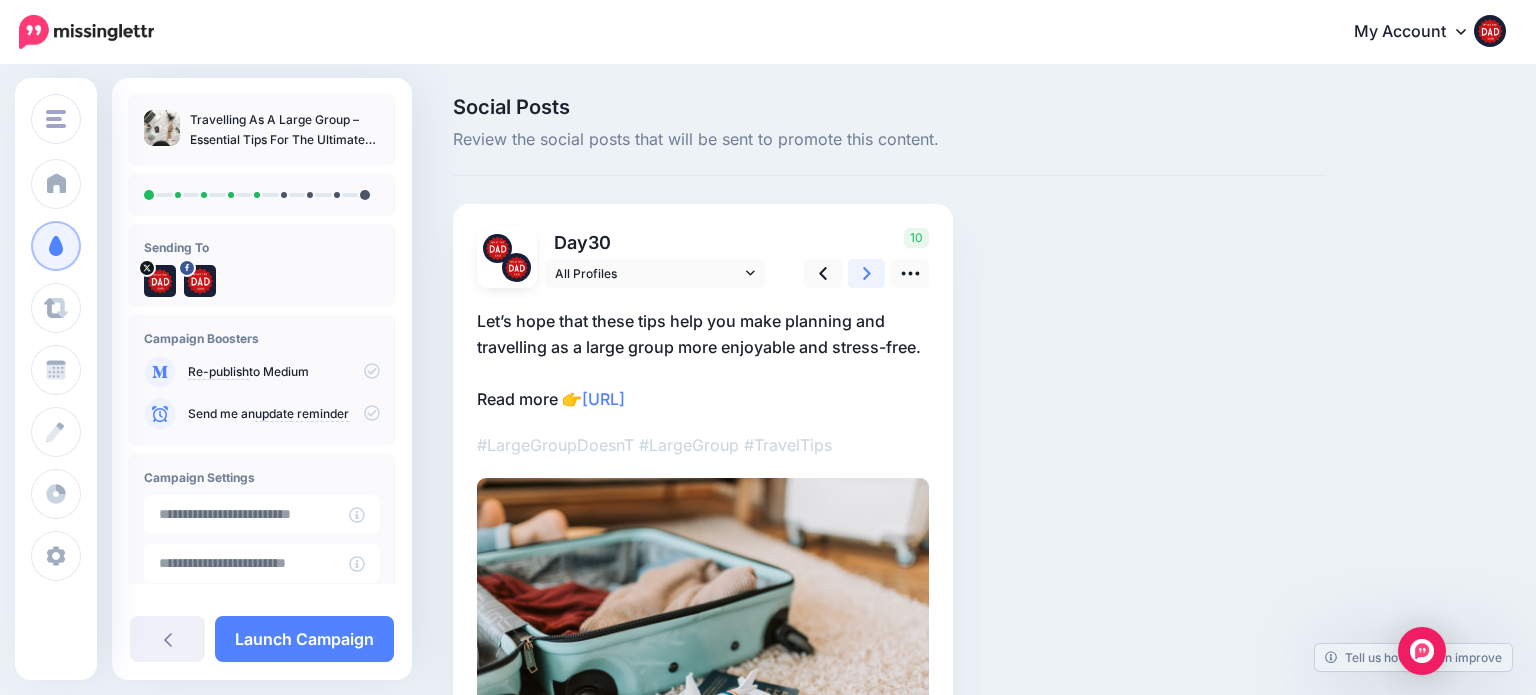 click at bounding box center (867, 273) 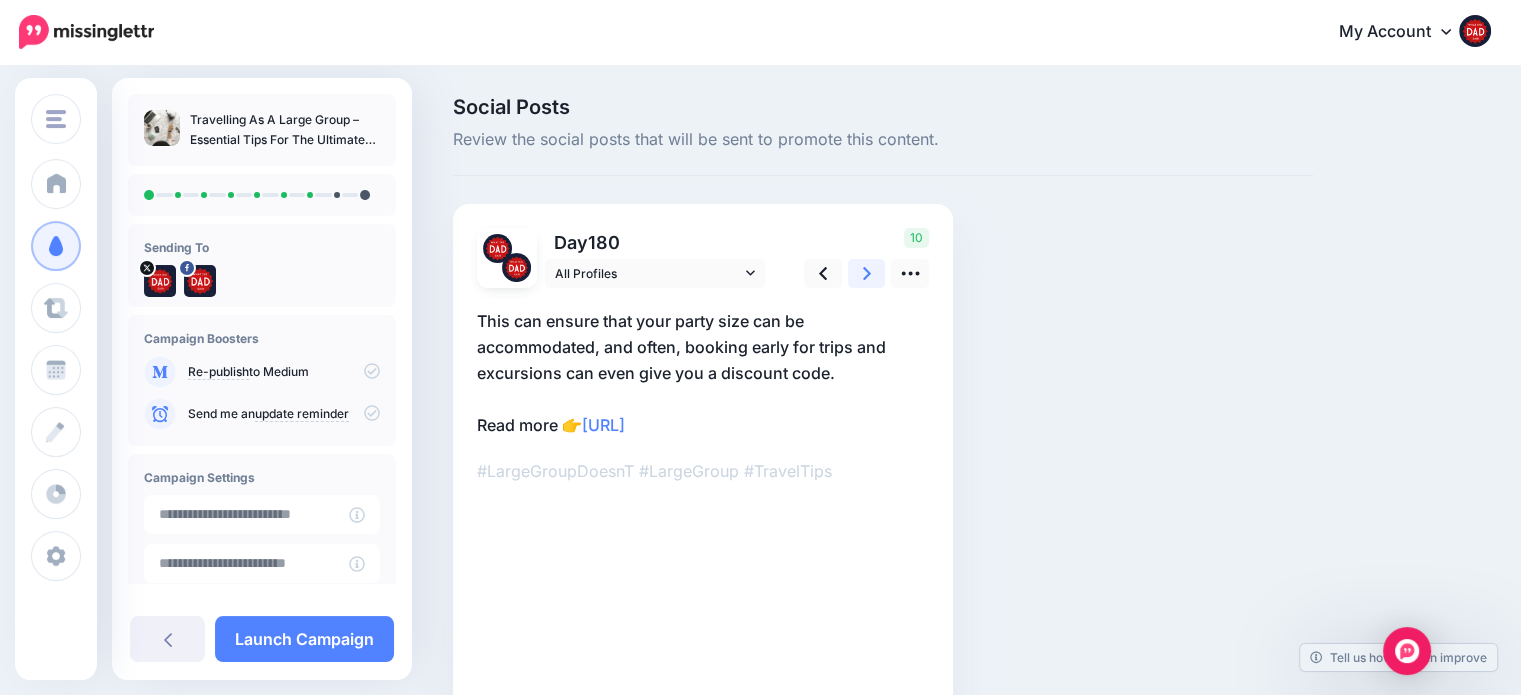 click at bounding box center (867, 273) 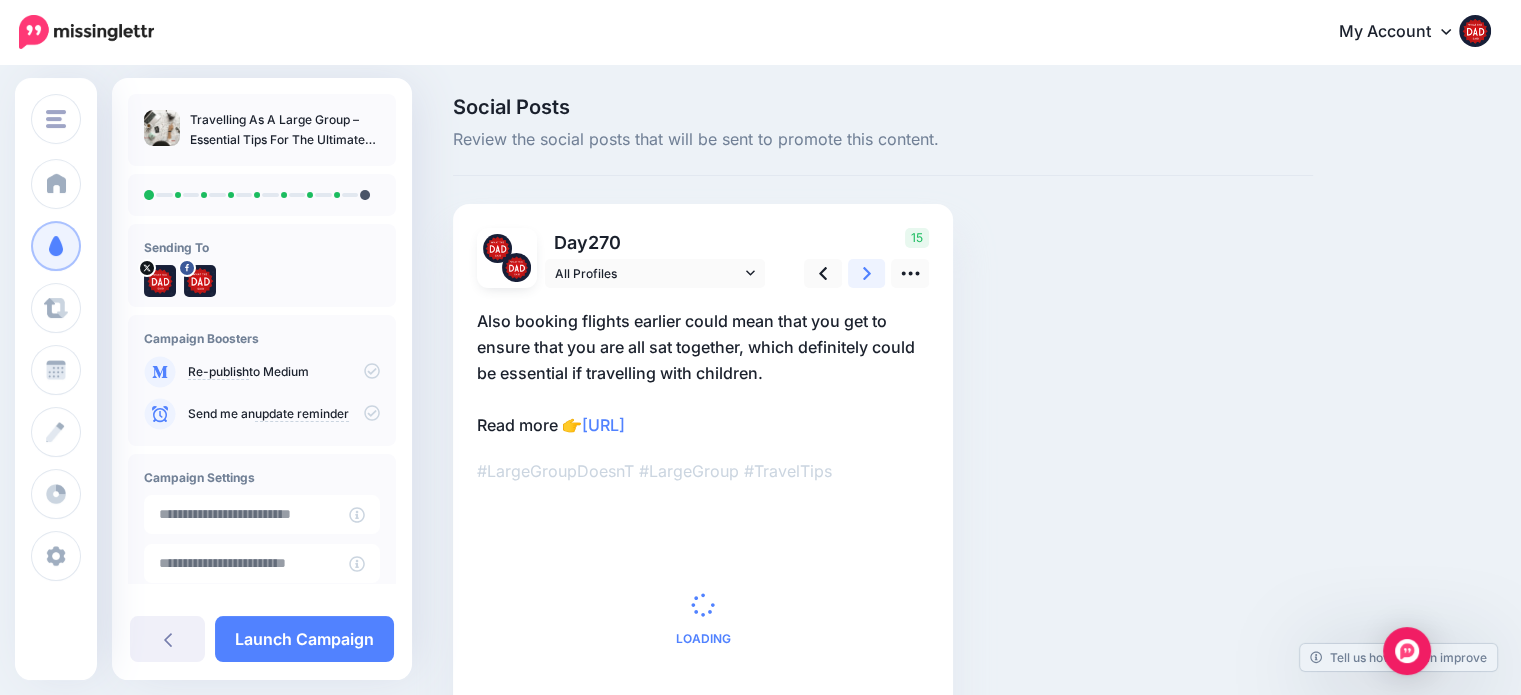 click at bounding box center (867, 273) 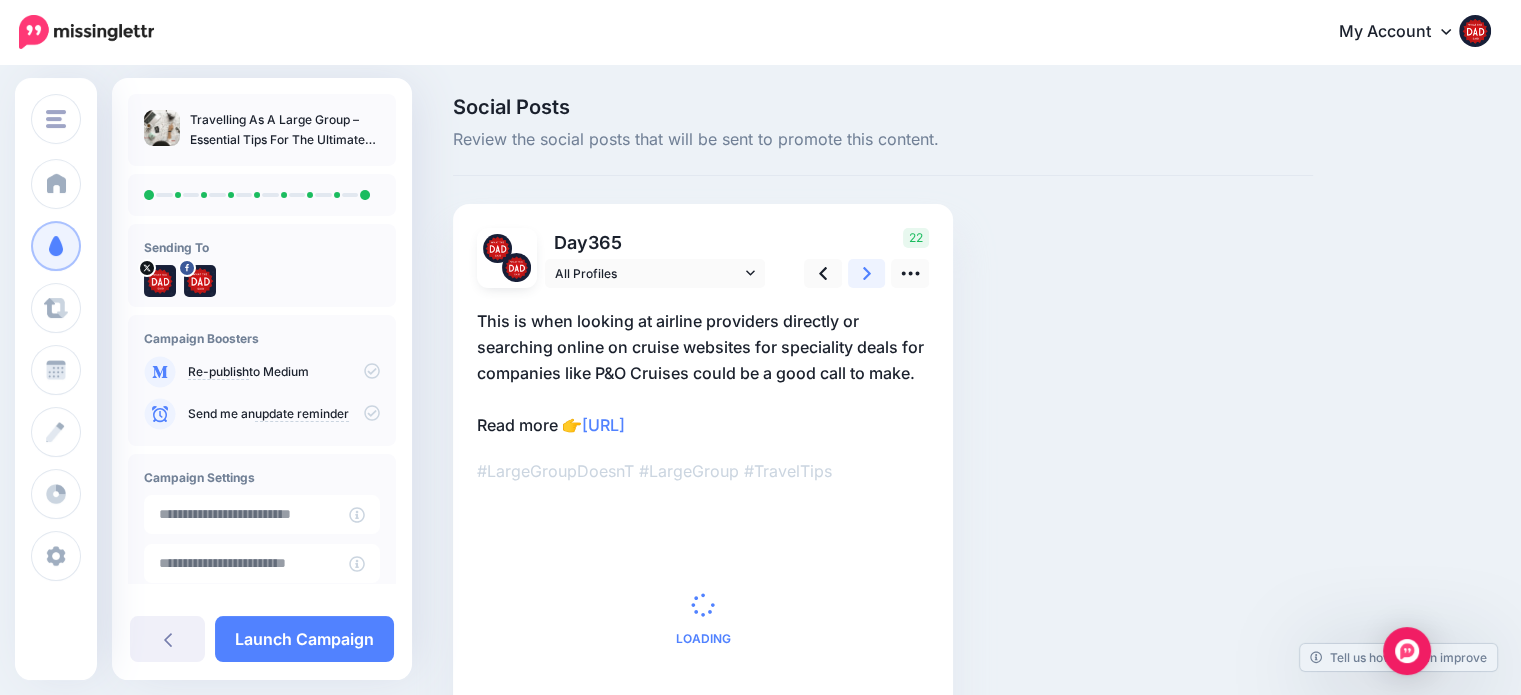 click at bounding box center (867, 273) 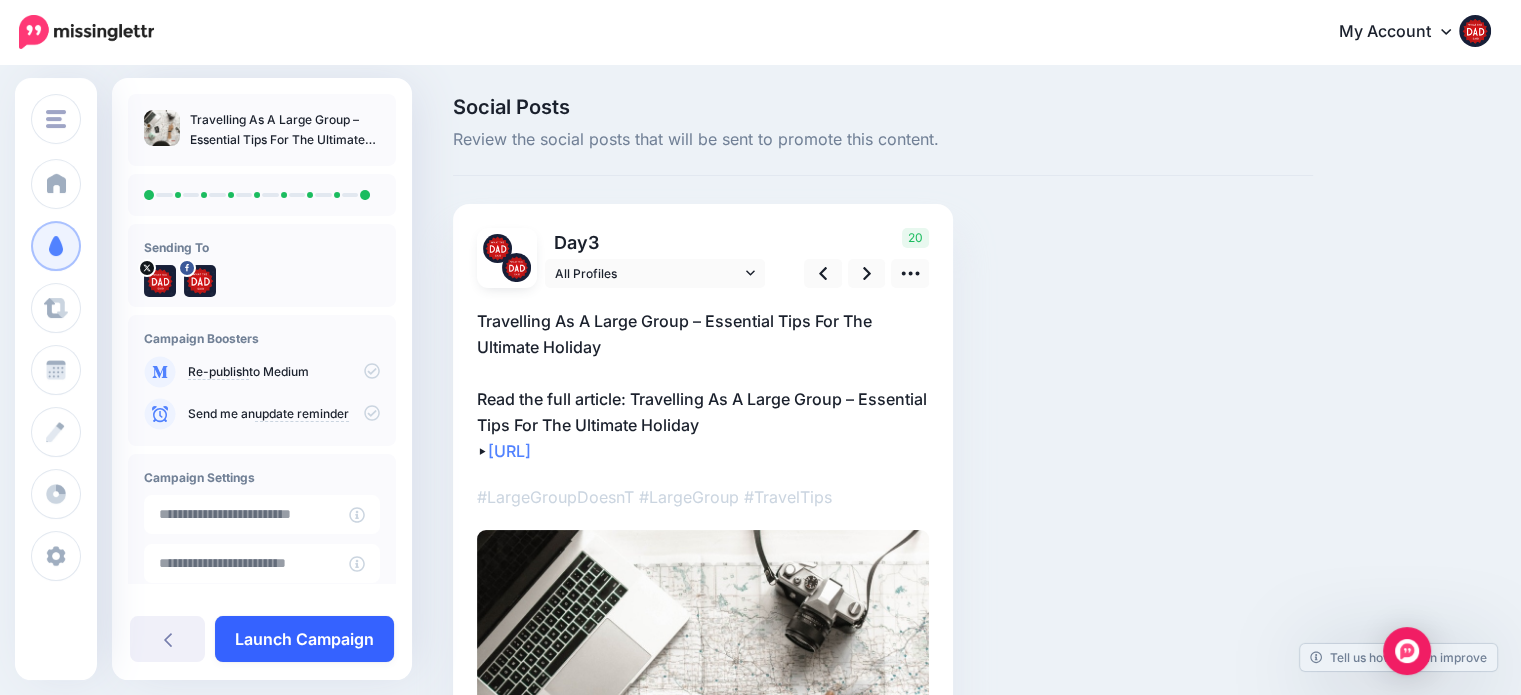 click on "Launch Campaign" at bounding box center (304, 639) 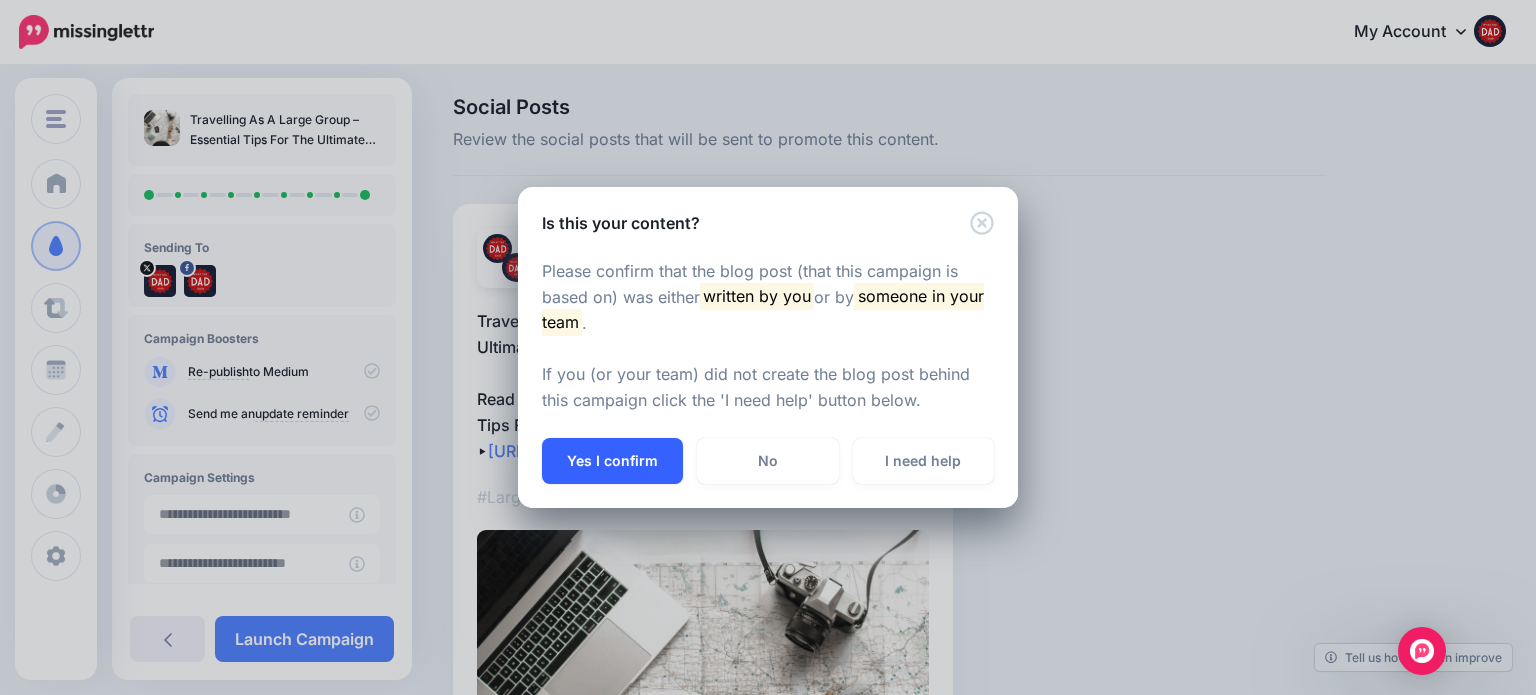 click on "Yes I confirm" at bounding box center [612, 461] 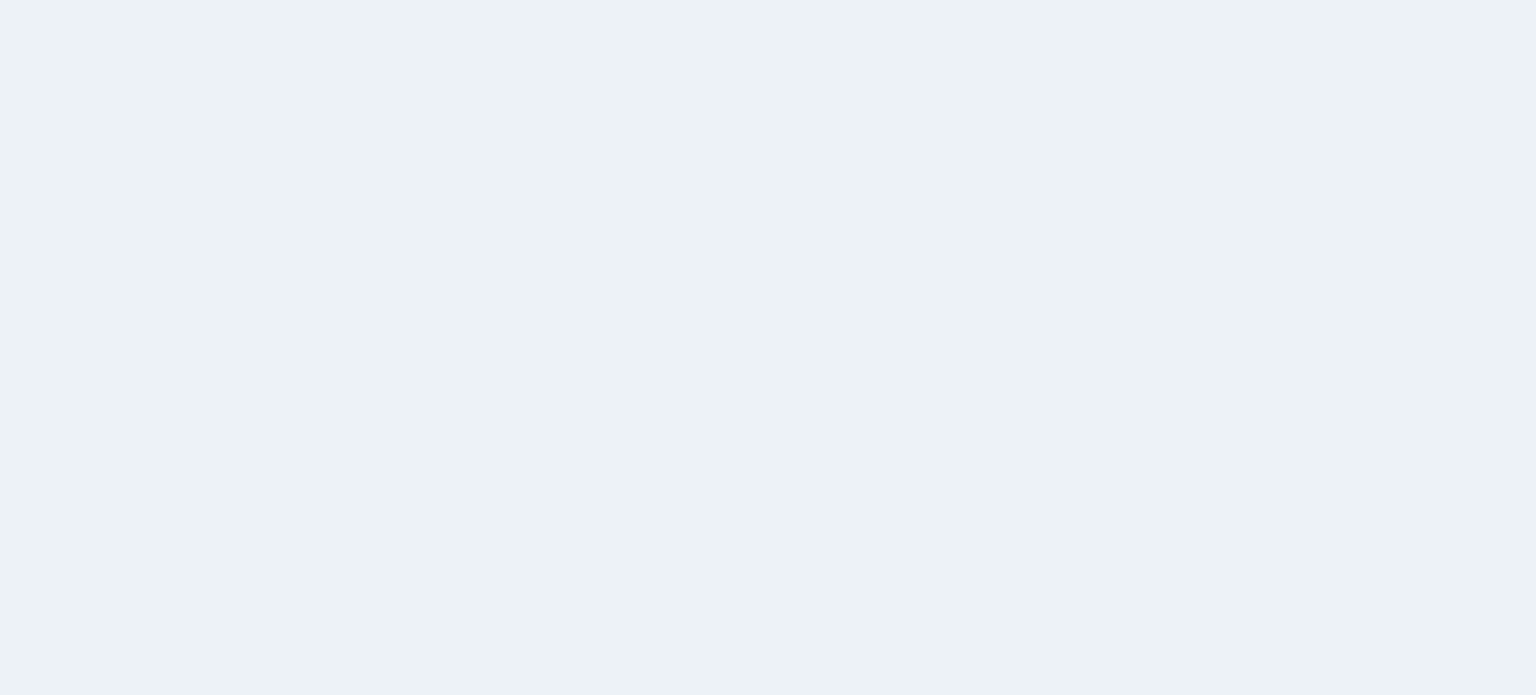 scroll, scrollTop: 0, scrollLeft: 0, axis: both 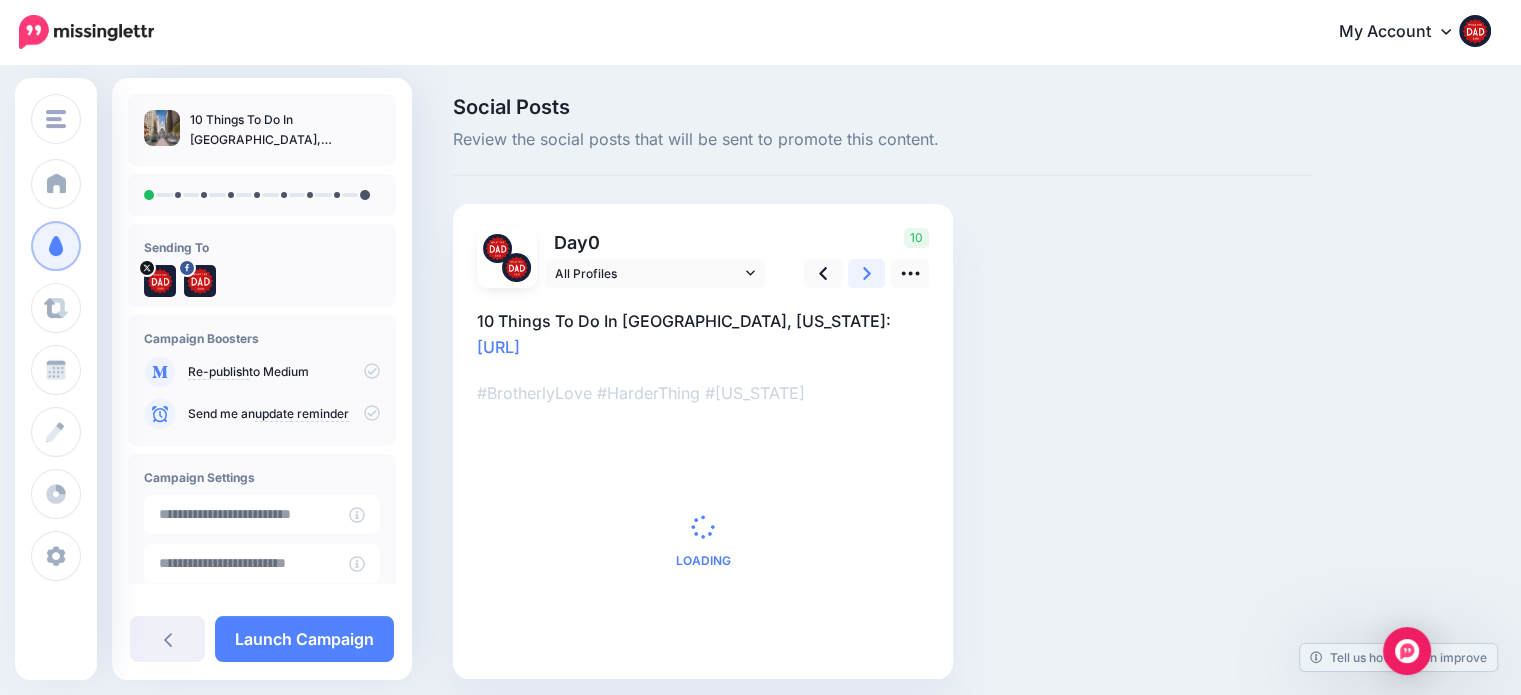 click at bounding box center (867, 273) 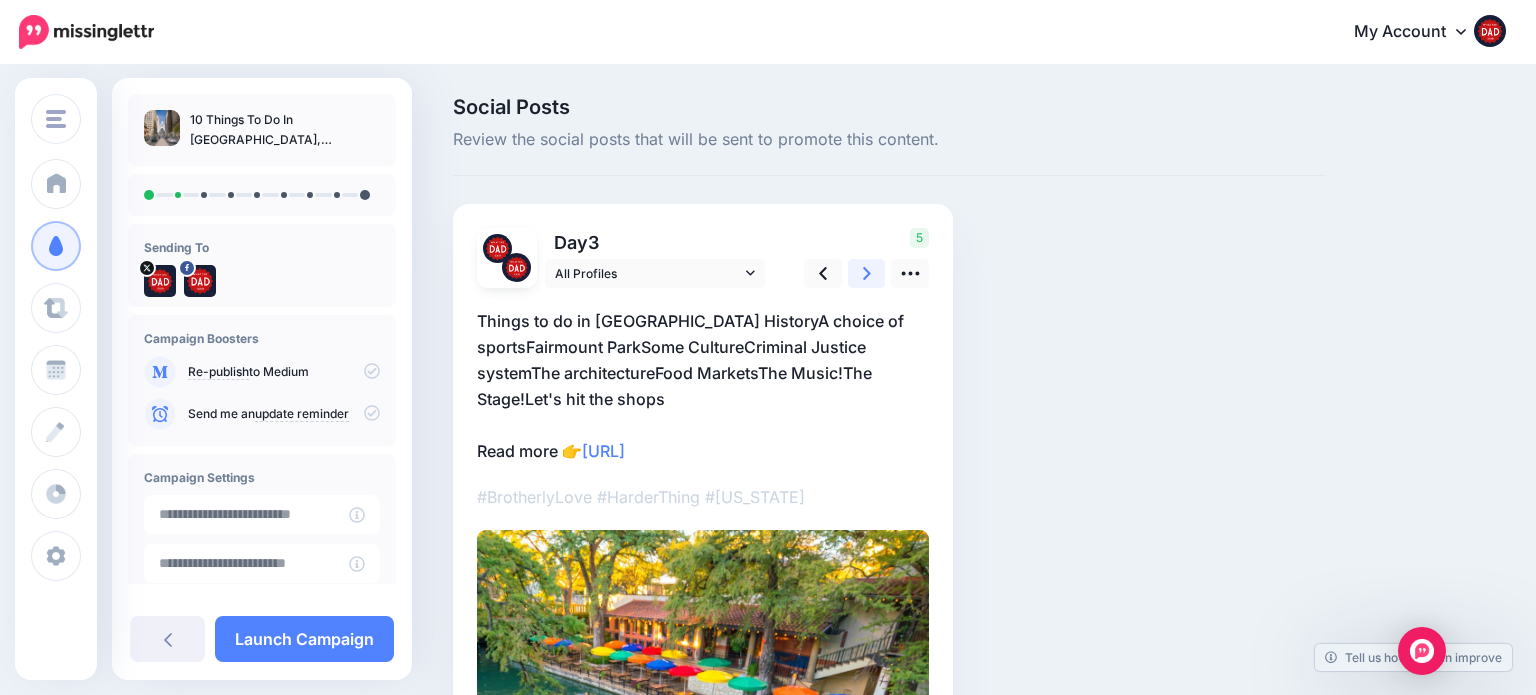 click at bounding box center [867, 273] 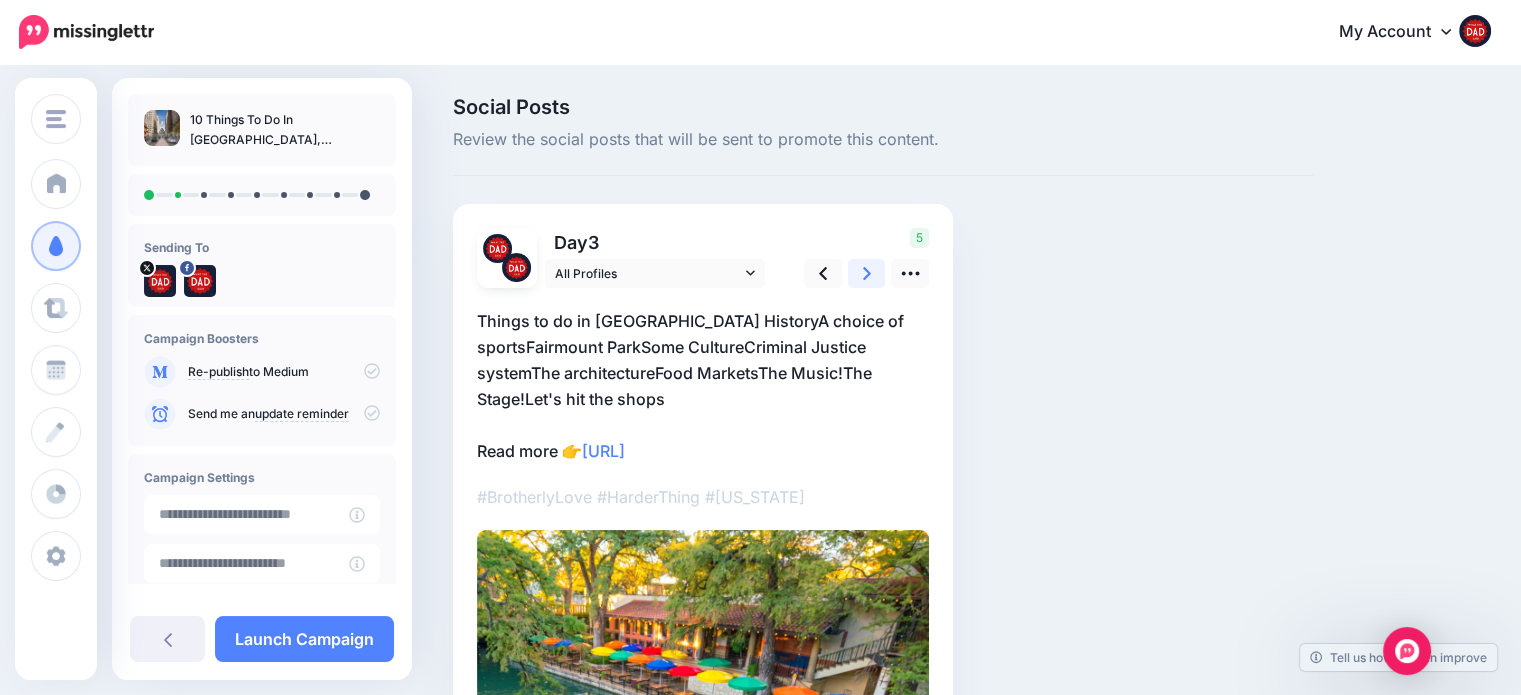 click at bounding box center [867, 273] 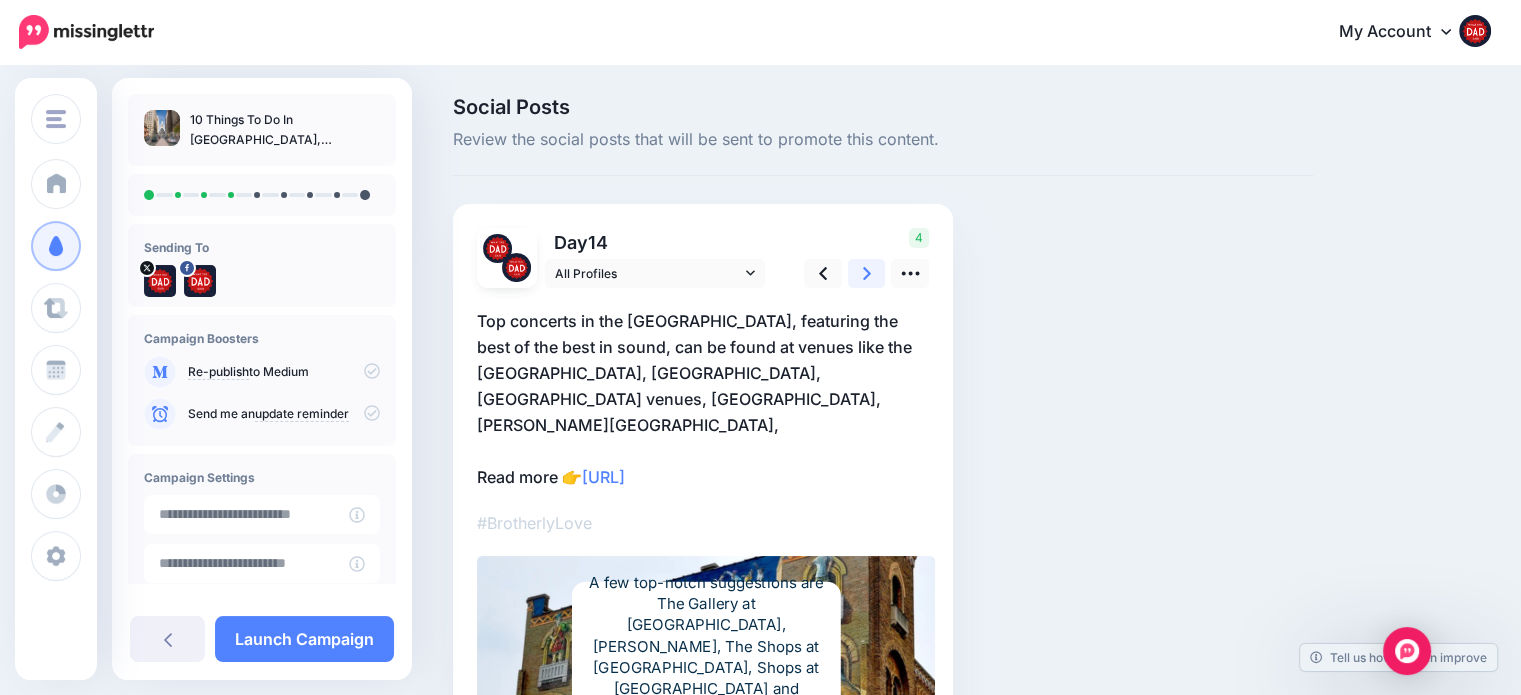 click at bounding box center (867, 273) 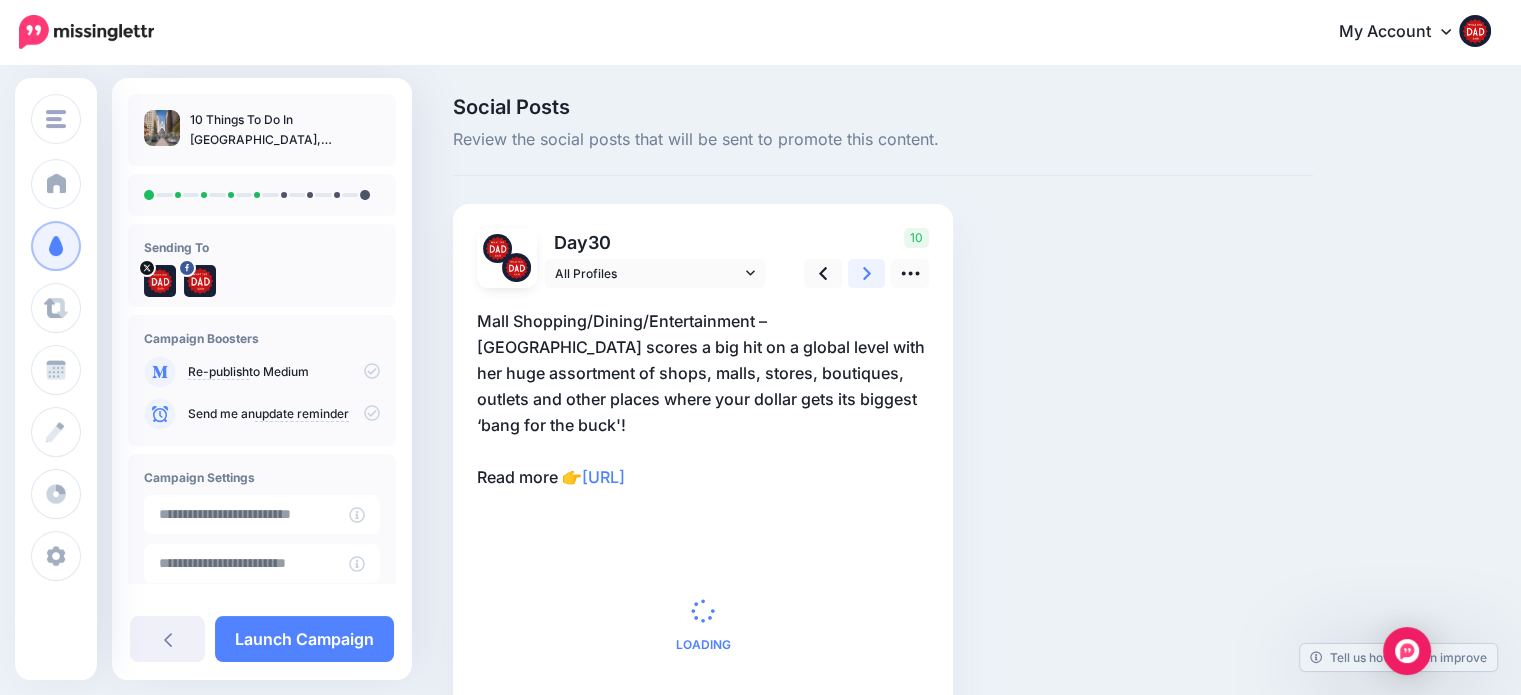 click at bounding box center (867, 273) 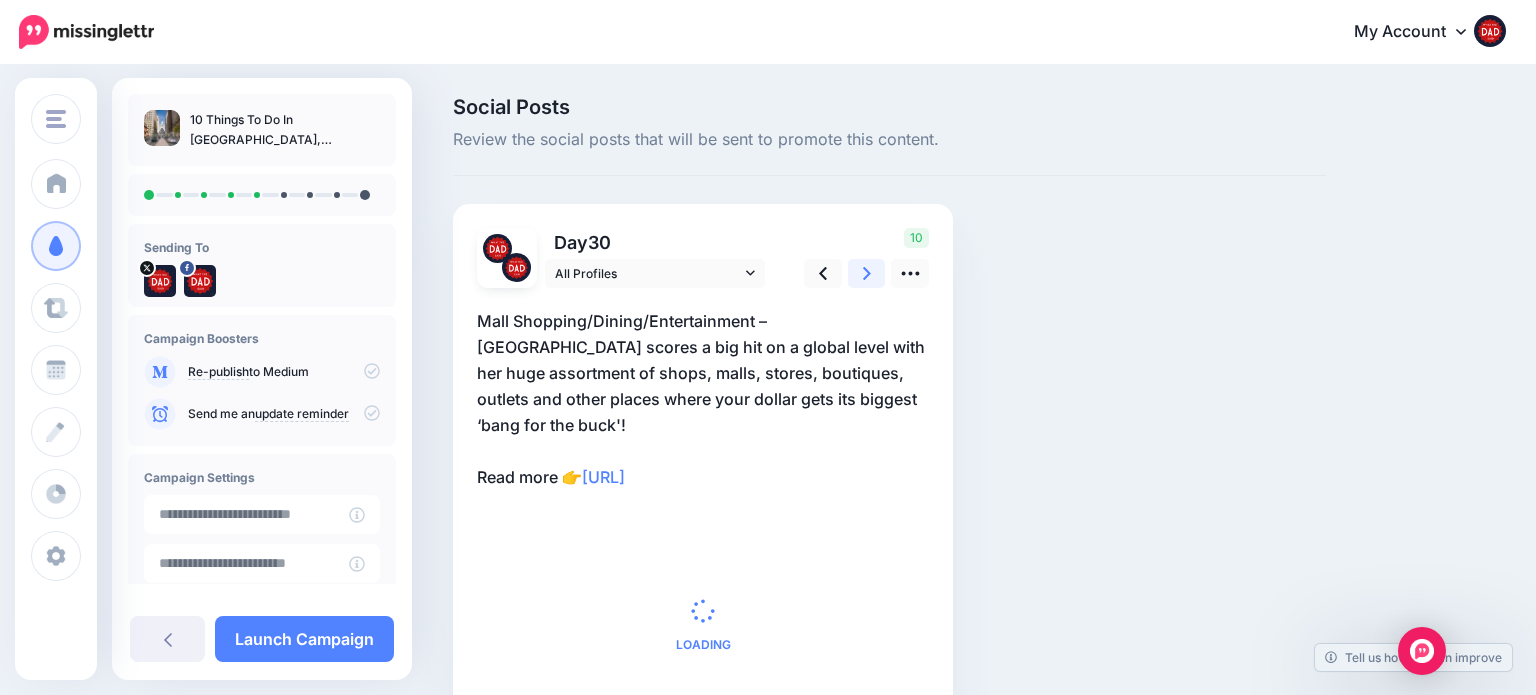 click at bounding box center (867, 273) 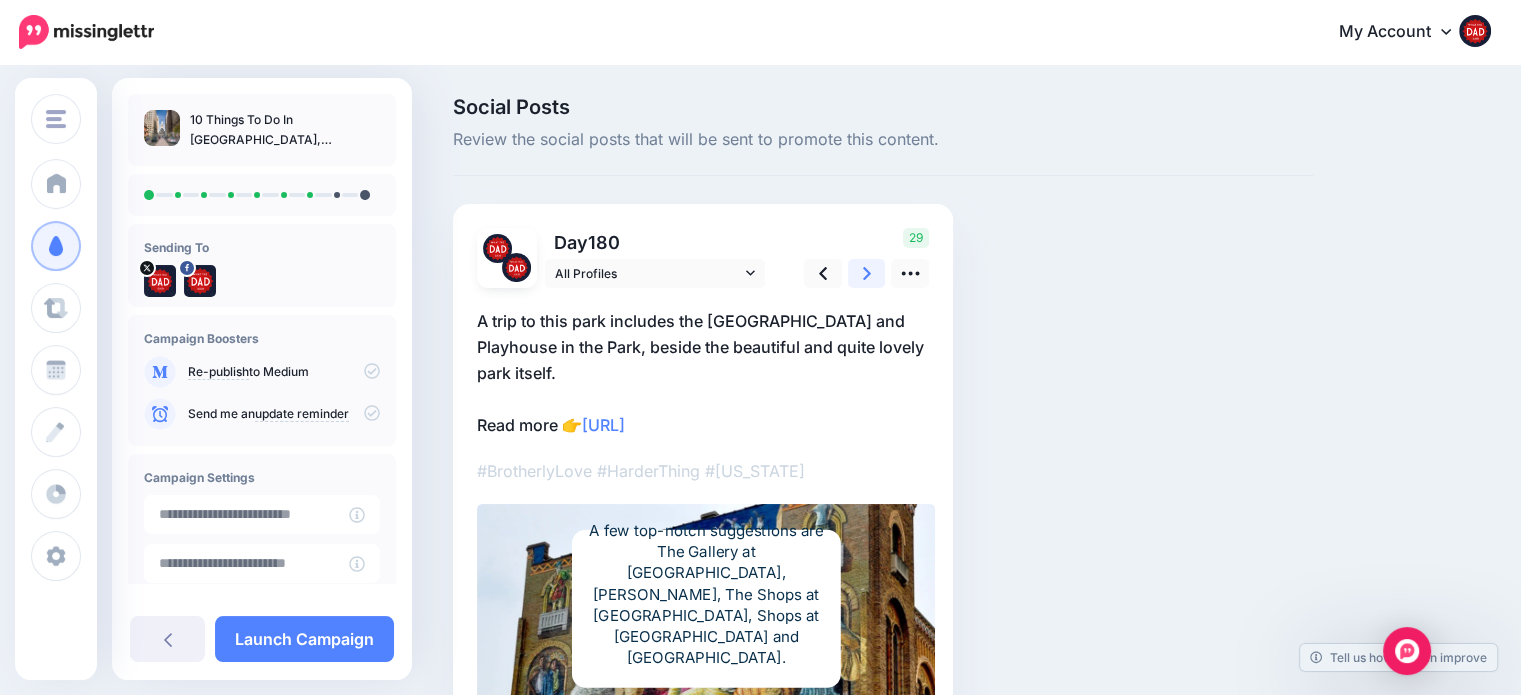 click at bounding box center (867, 273) 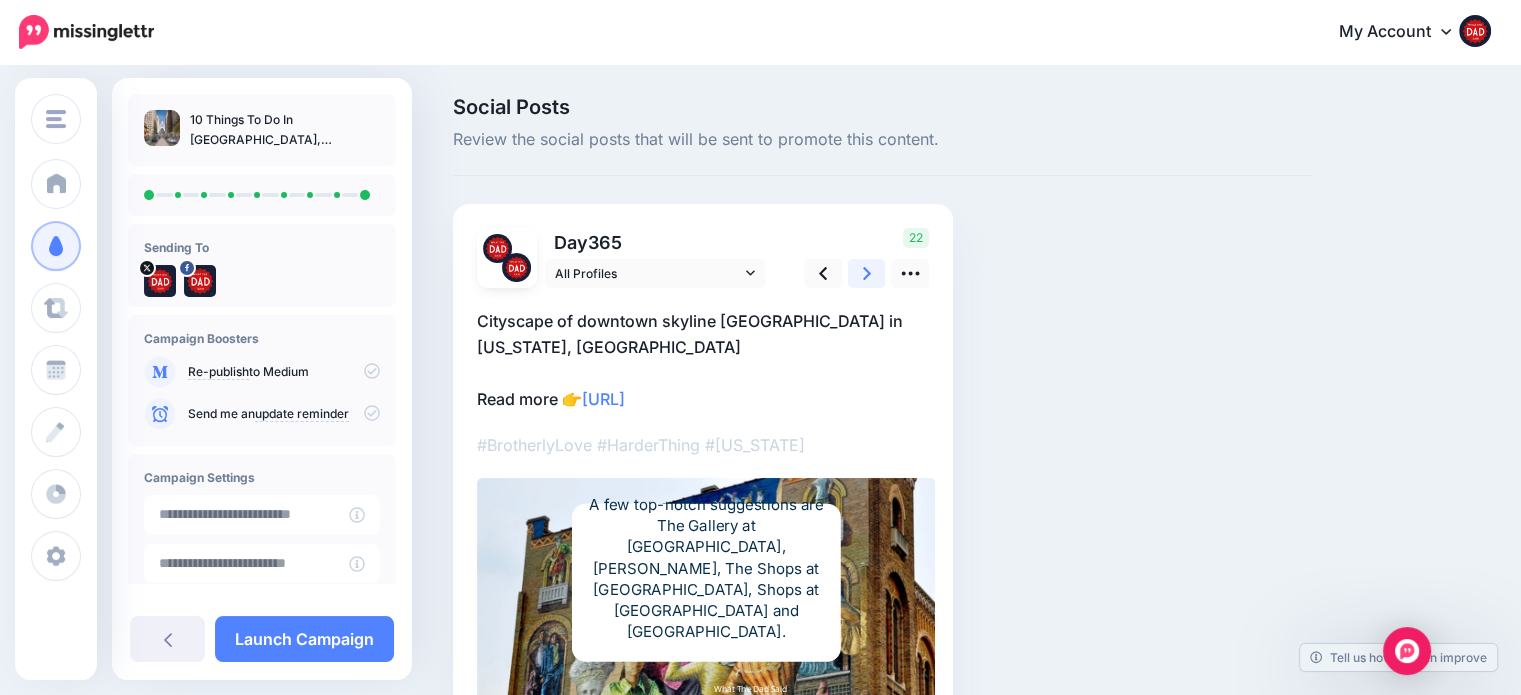 click at bounding box center (867, 273) 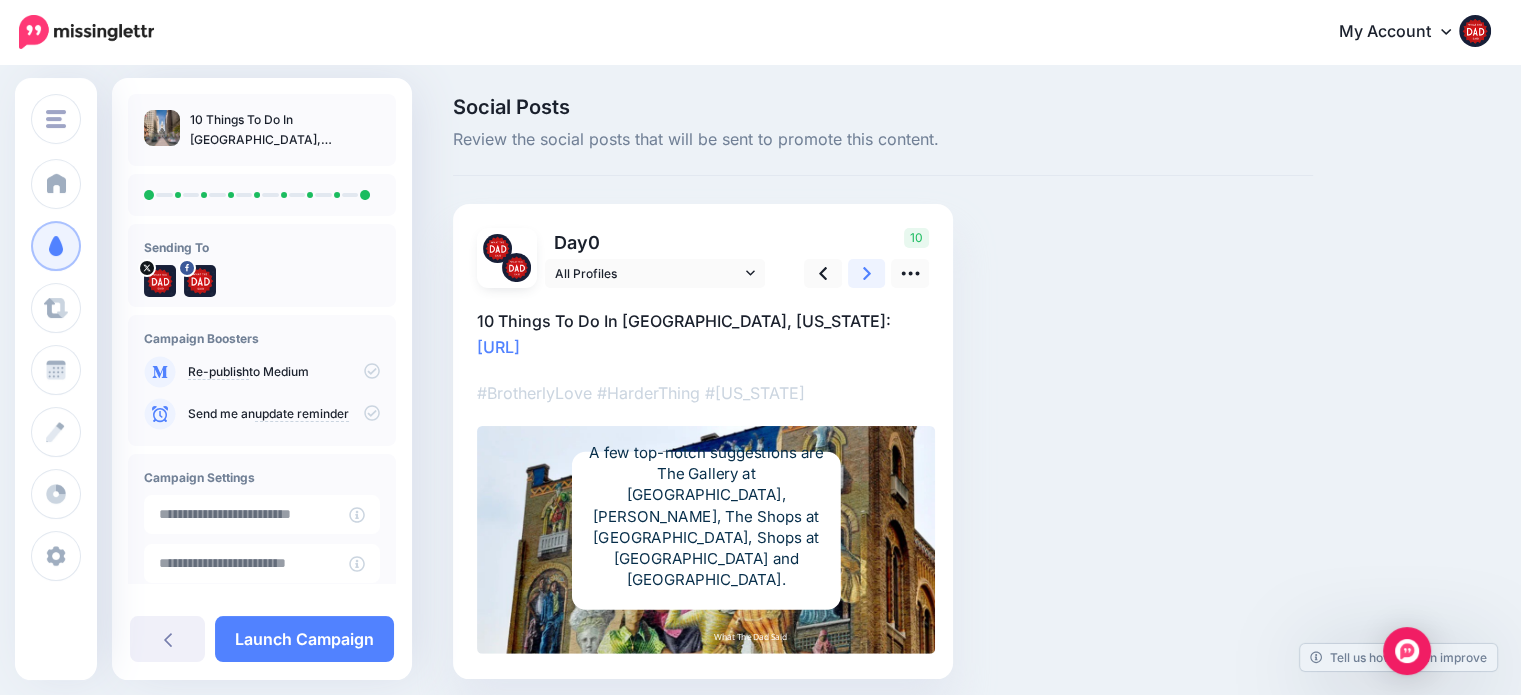 click at bounding box center [867, 273] 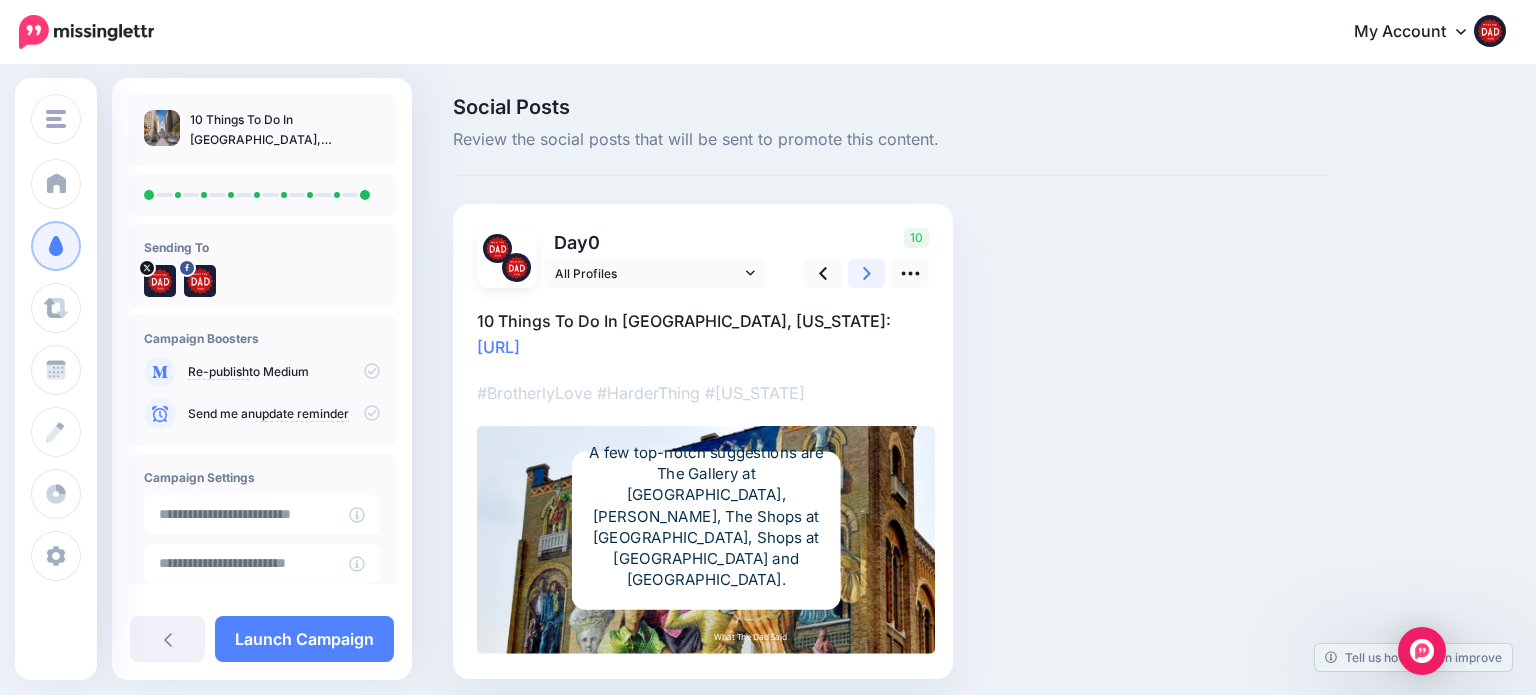 click at bounding box center [867, 273] 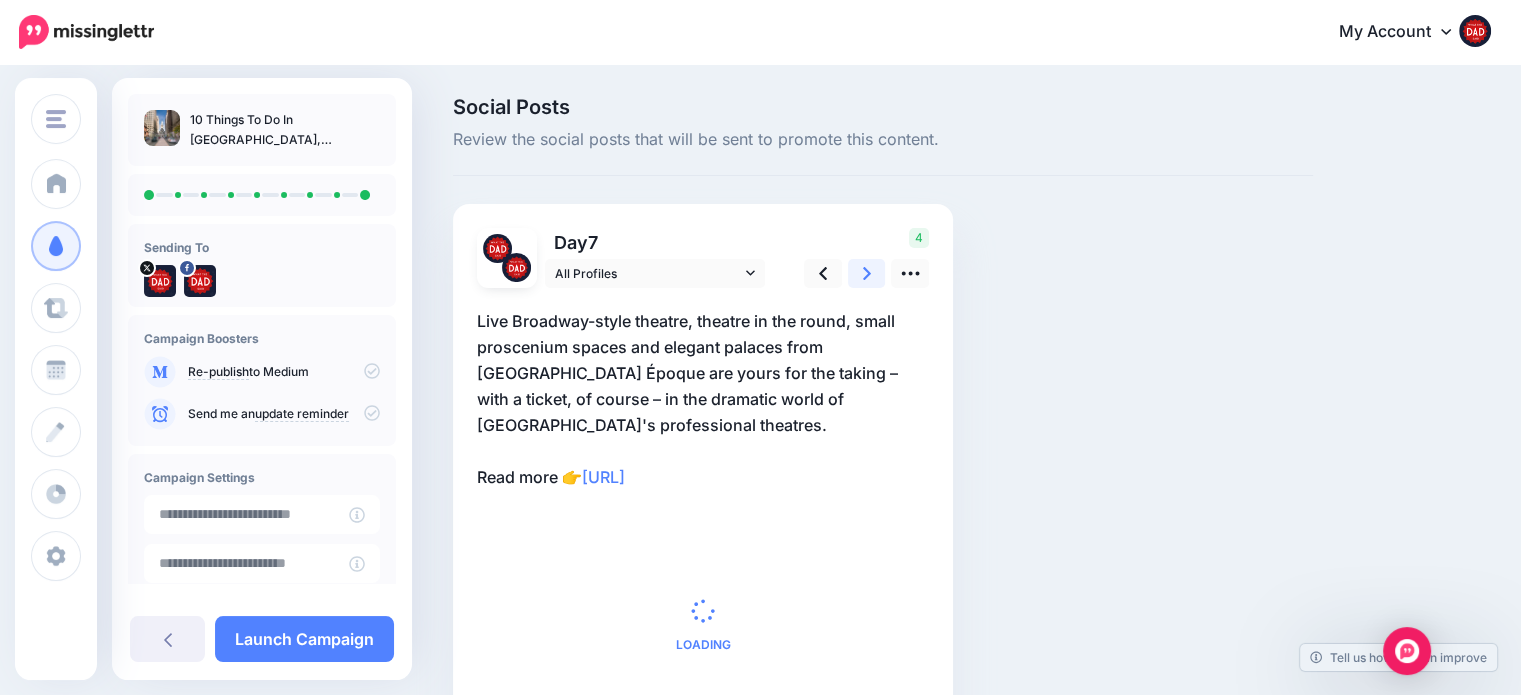click at bounding box center (867, 273) 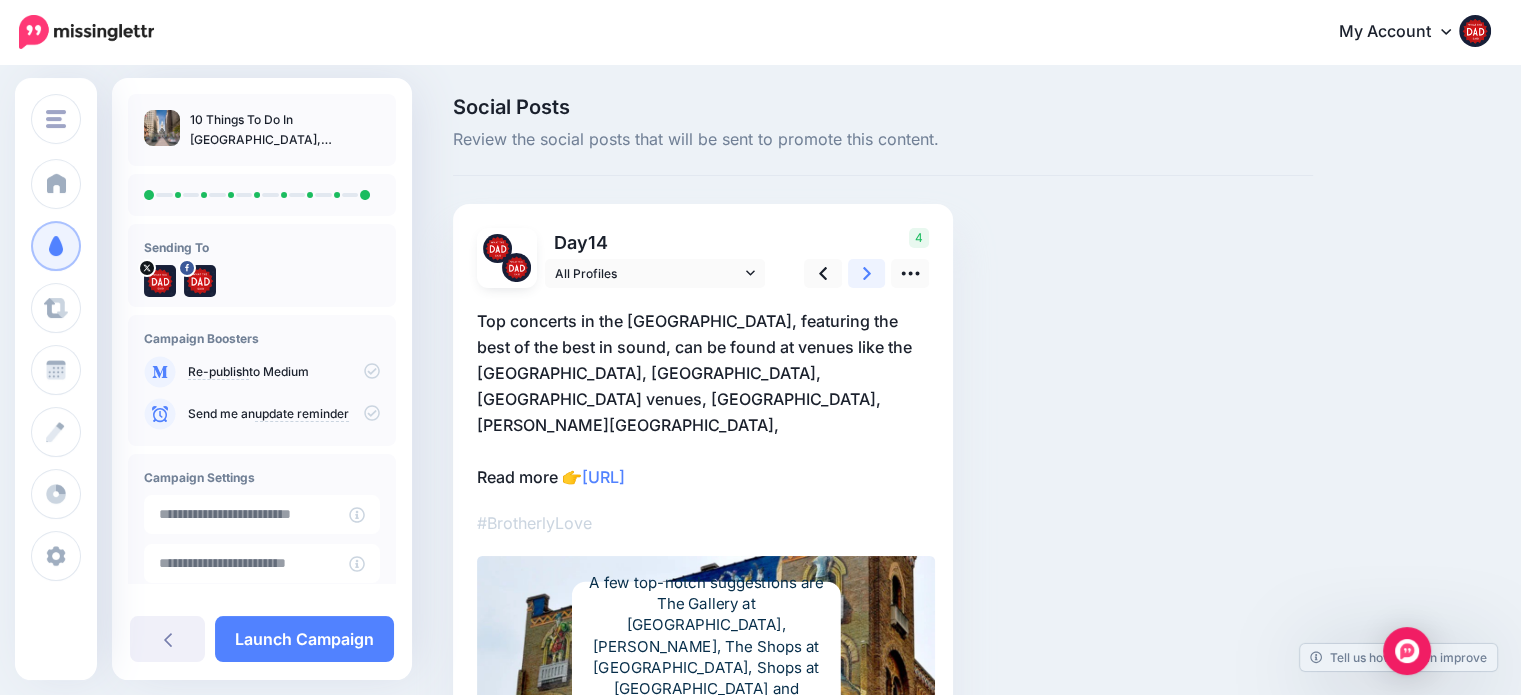 click at bounding box center [867, 273] 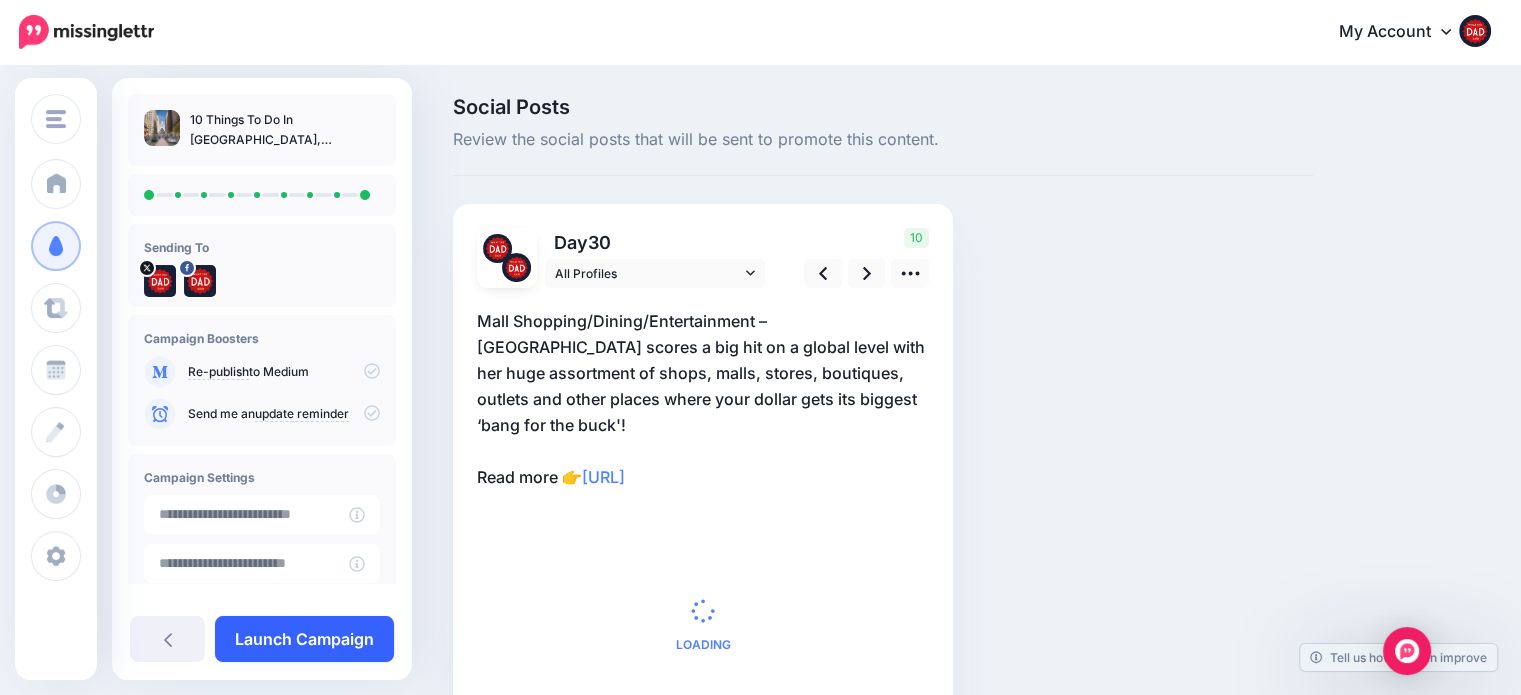 click on "Launch Campaign" at bounding box center (304, 639) 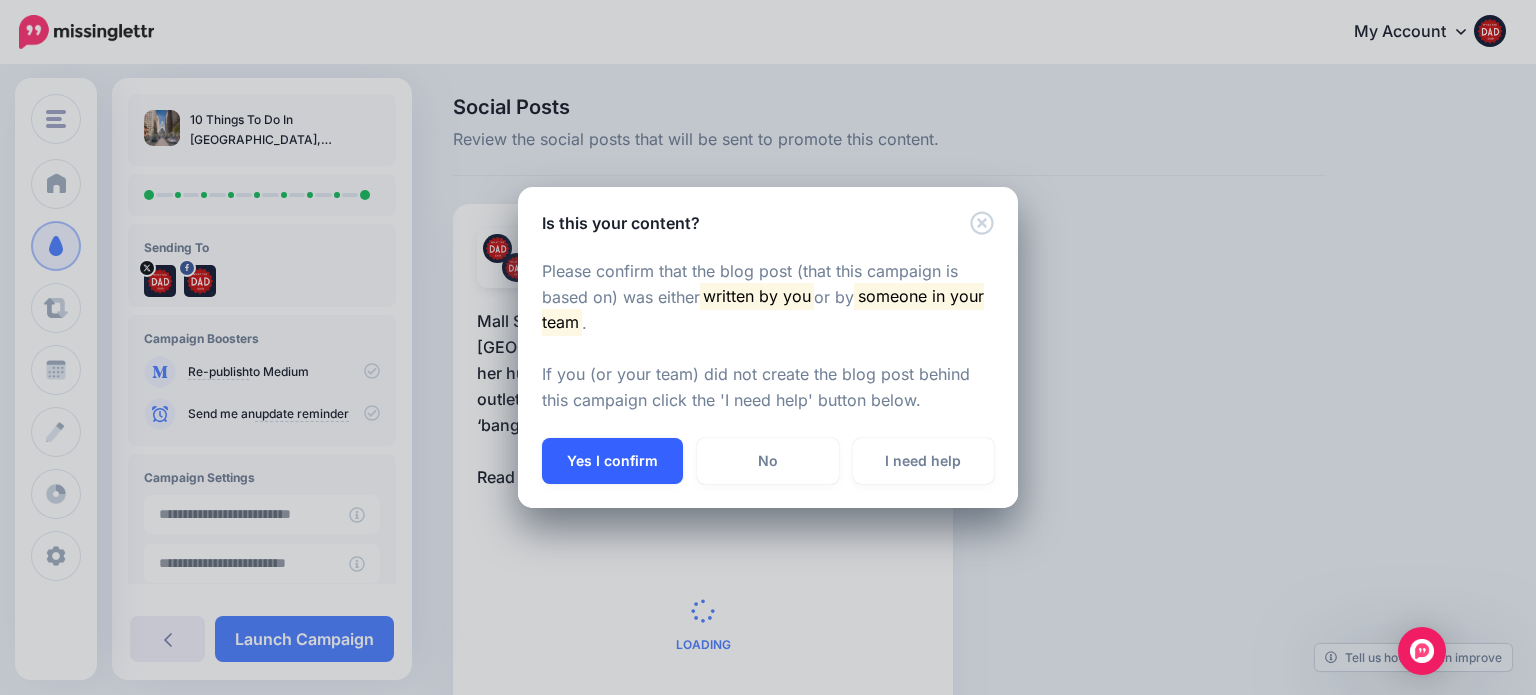 click on "Yes I confirm" at bounding box center [612, 461] 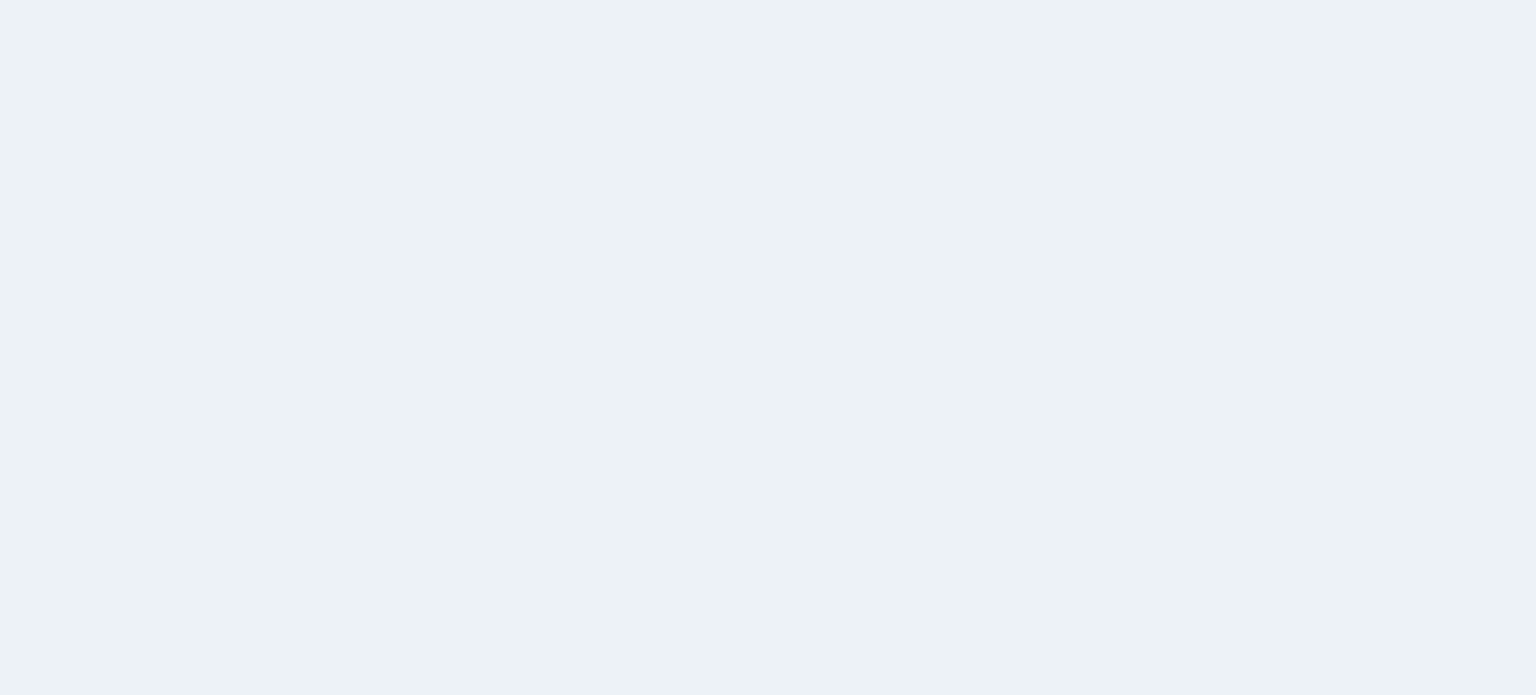 scroll, scrollTop: 0, scrollLeft: 0, axis: both 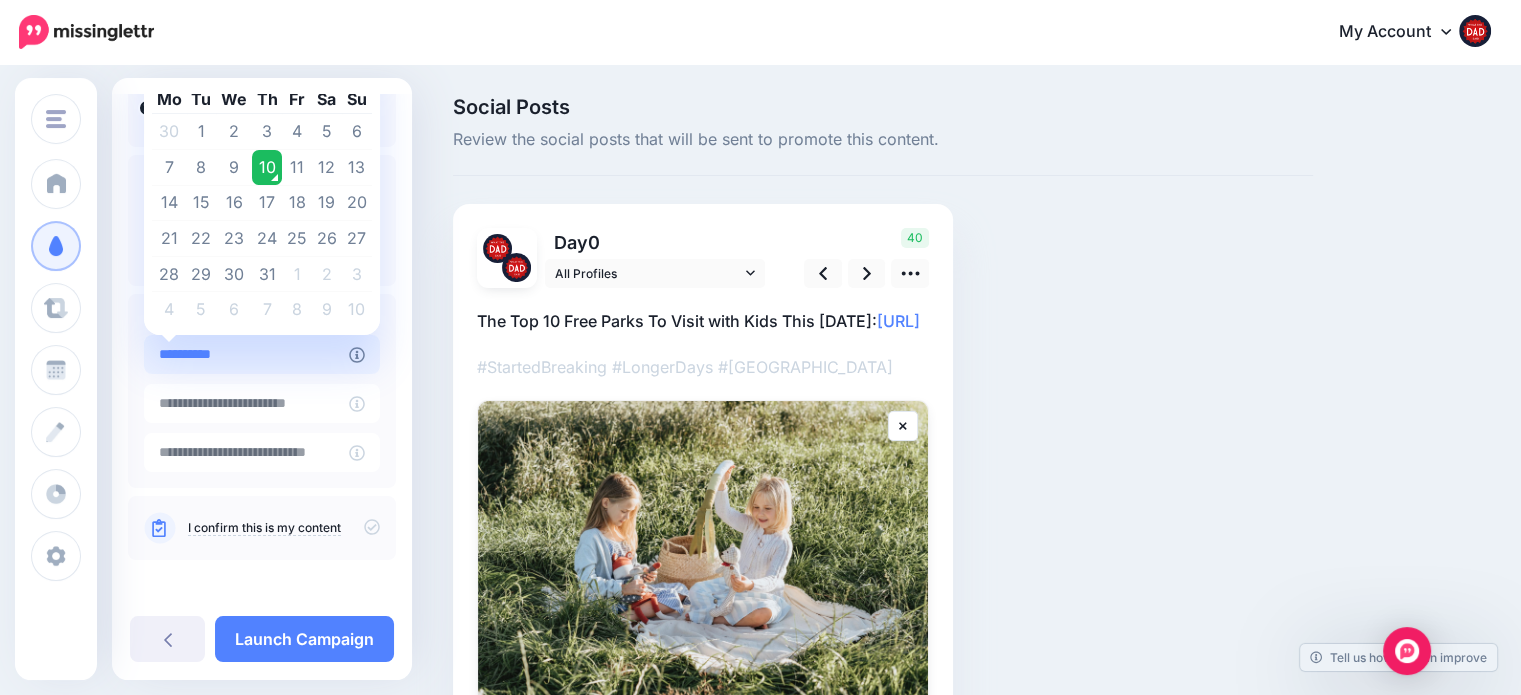 click on "**********" at bounding box center [246, 354] 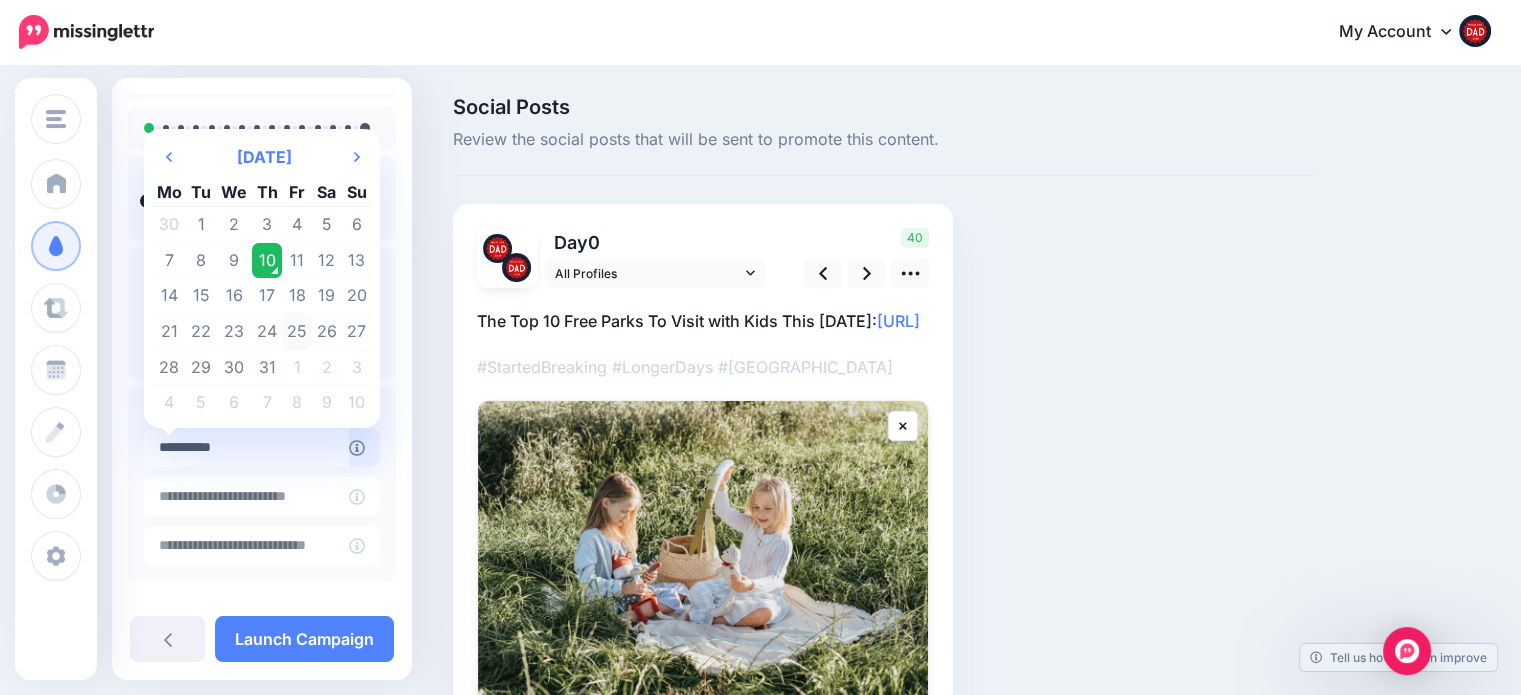 scroll, scrollTop: 60, scrollLeft: 0, axis: vertical 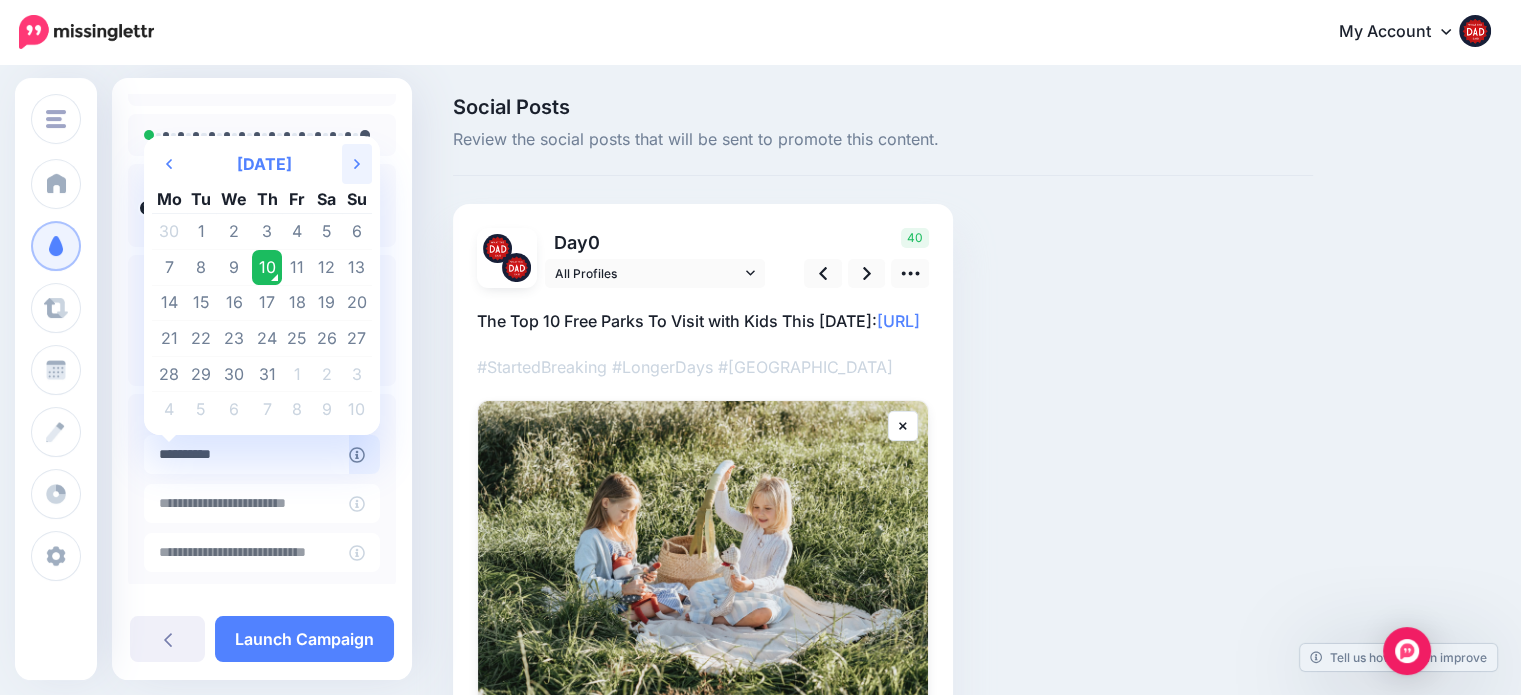click 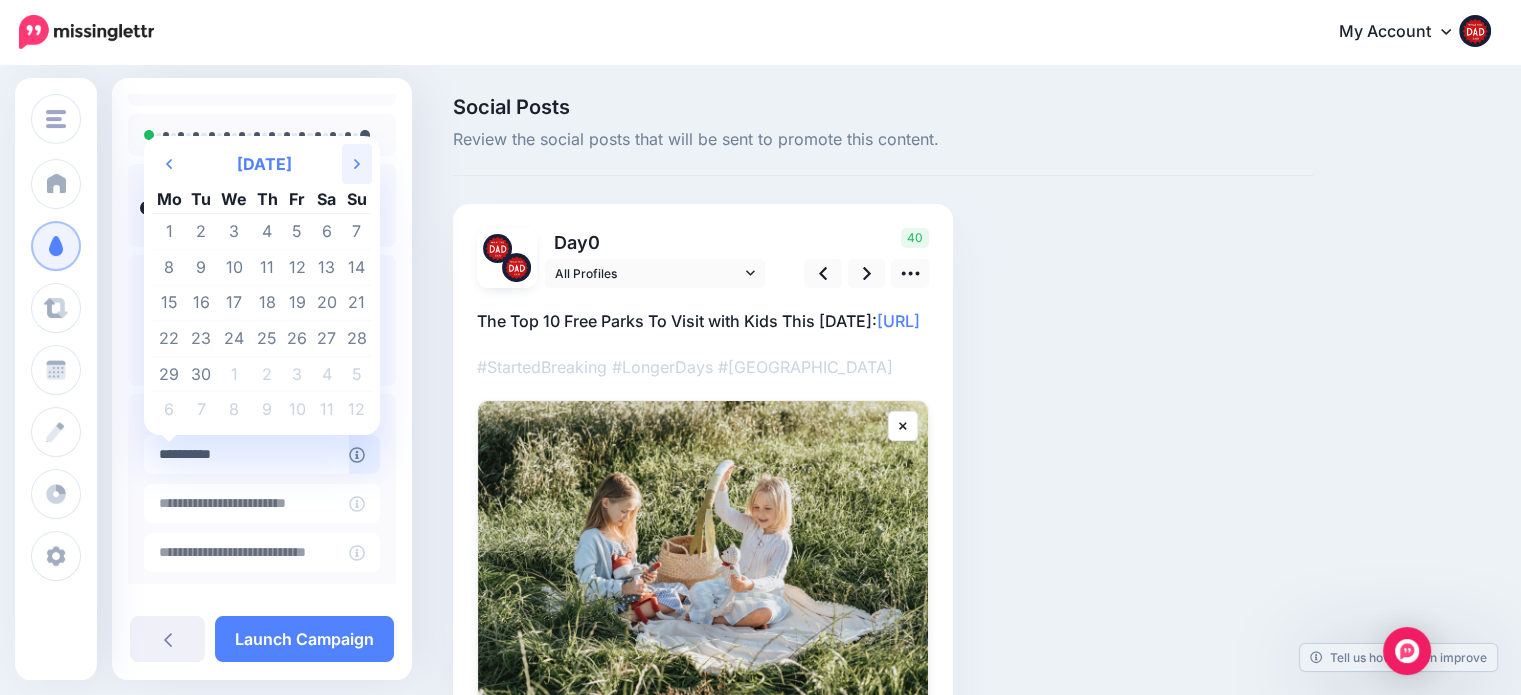 click 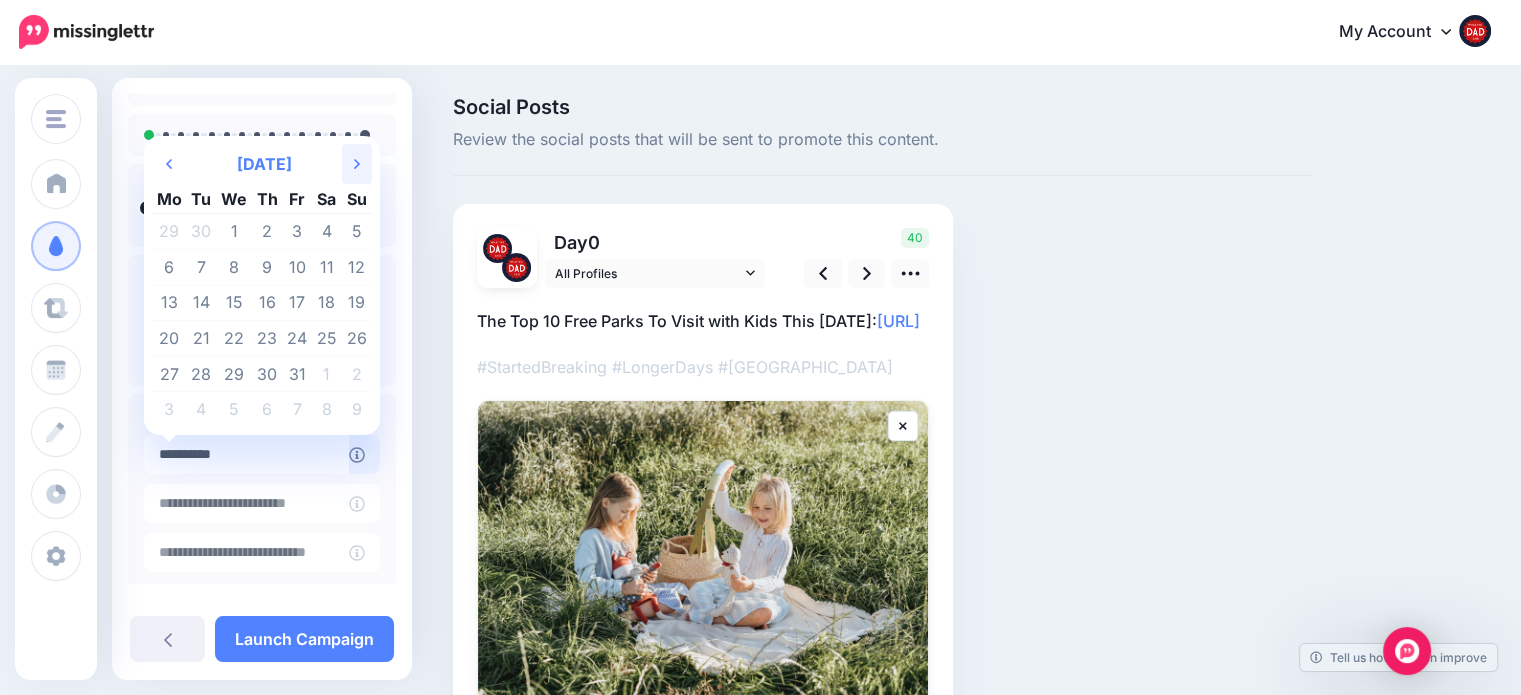click 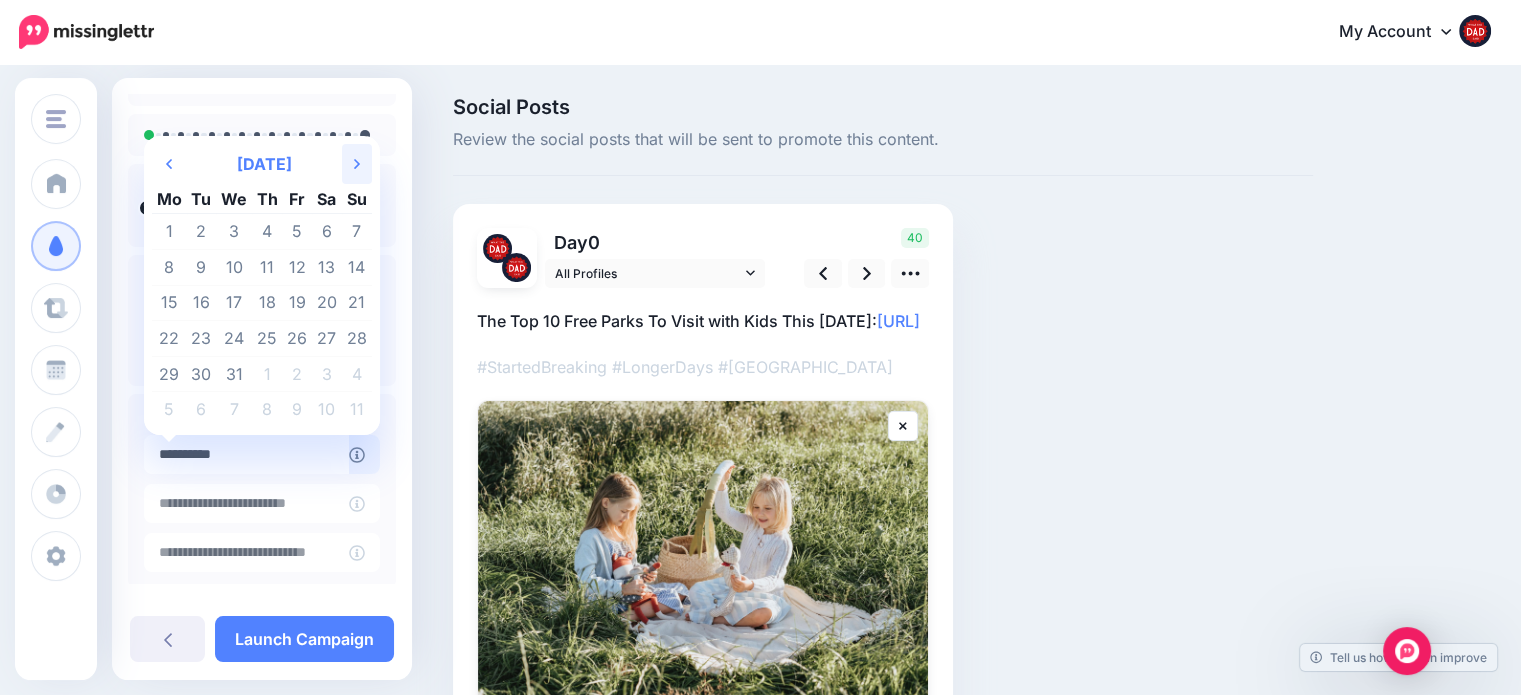 click 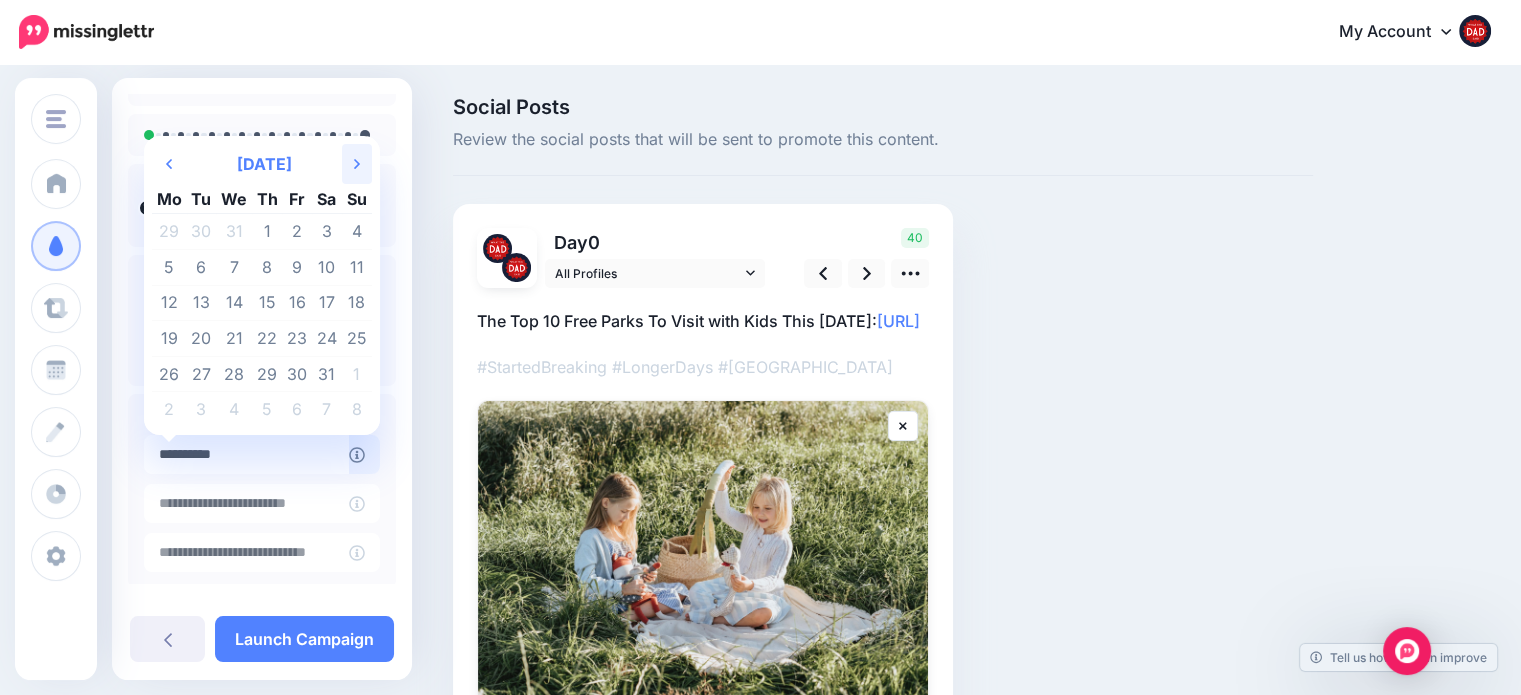 click 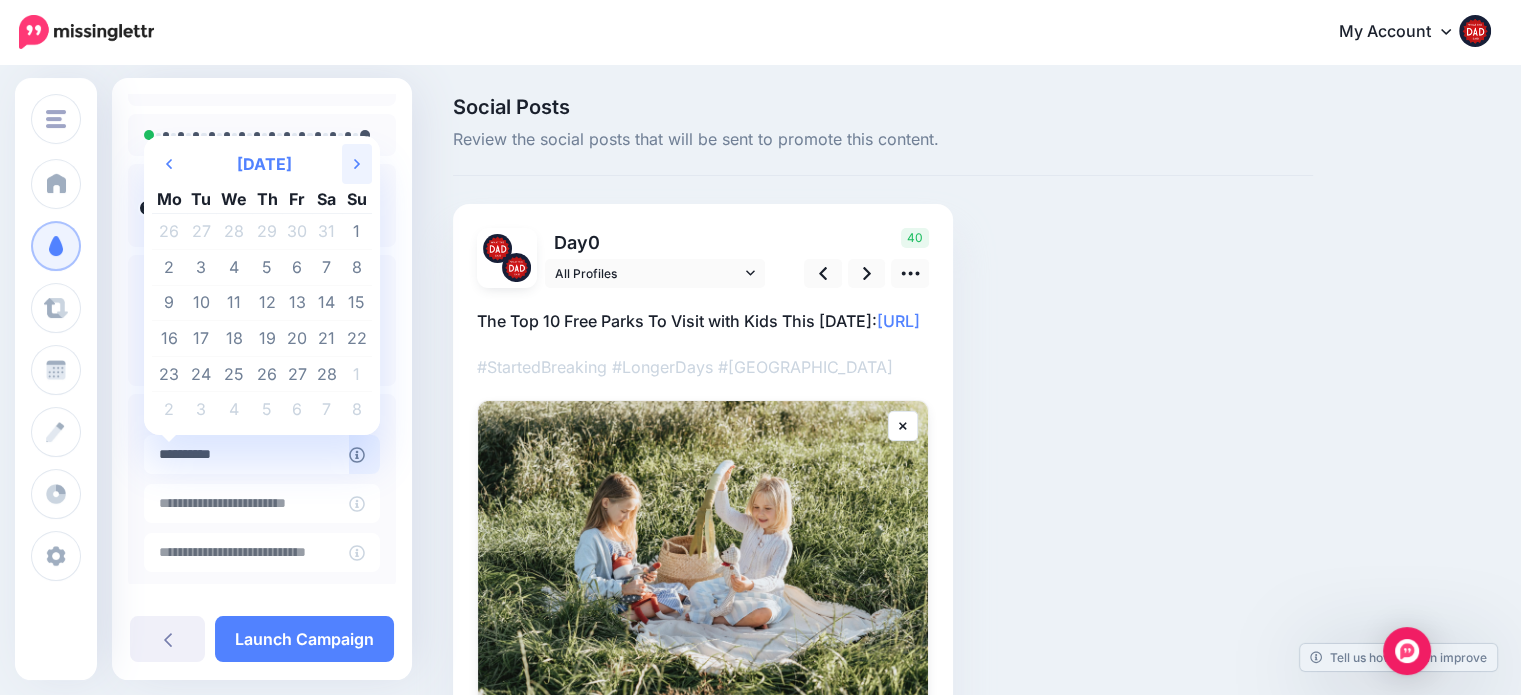 click 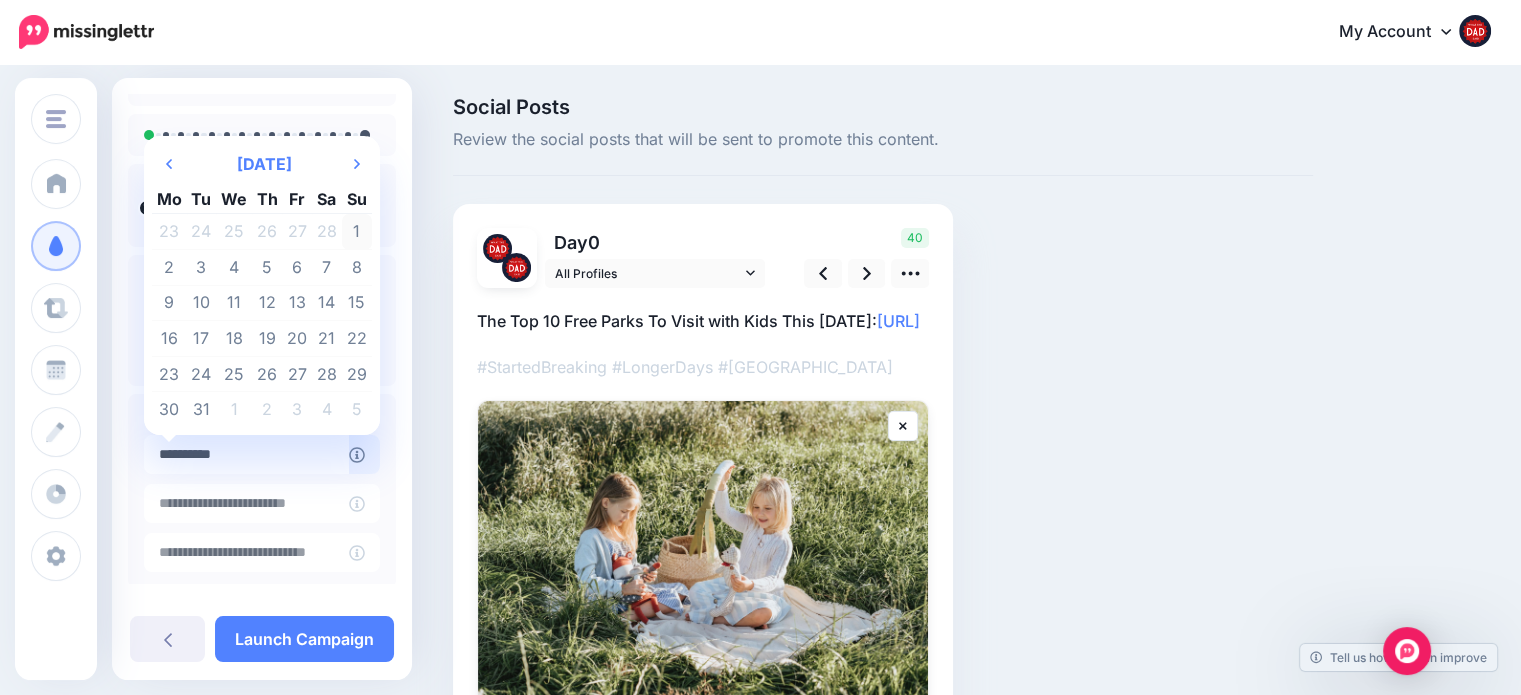 click on "1" at bounding box center [357, 232] 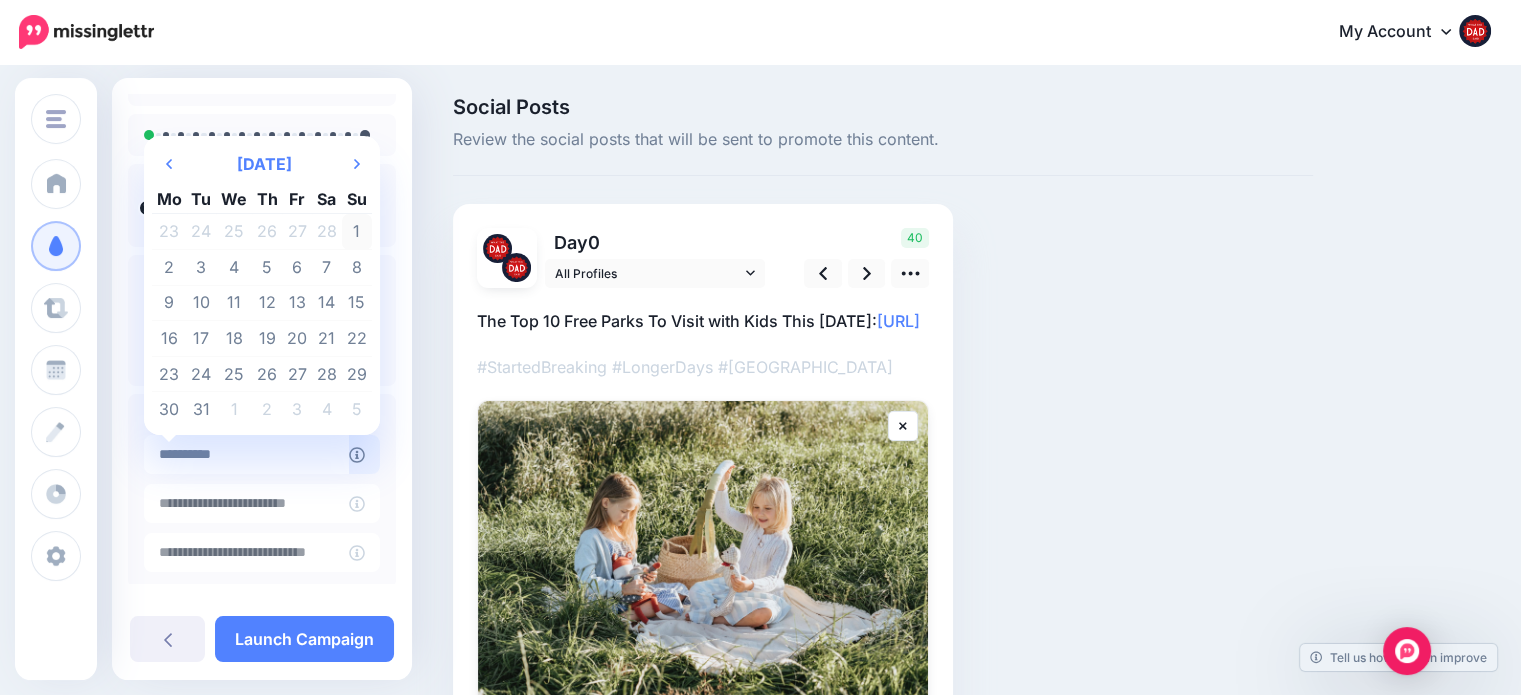 type on "**********" 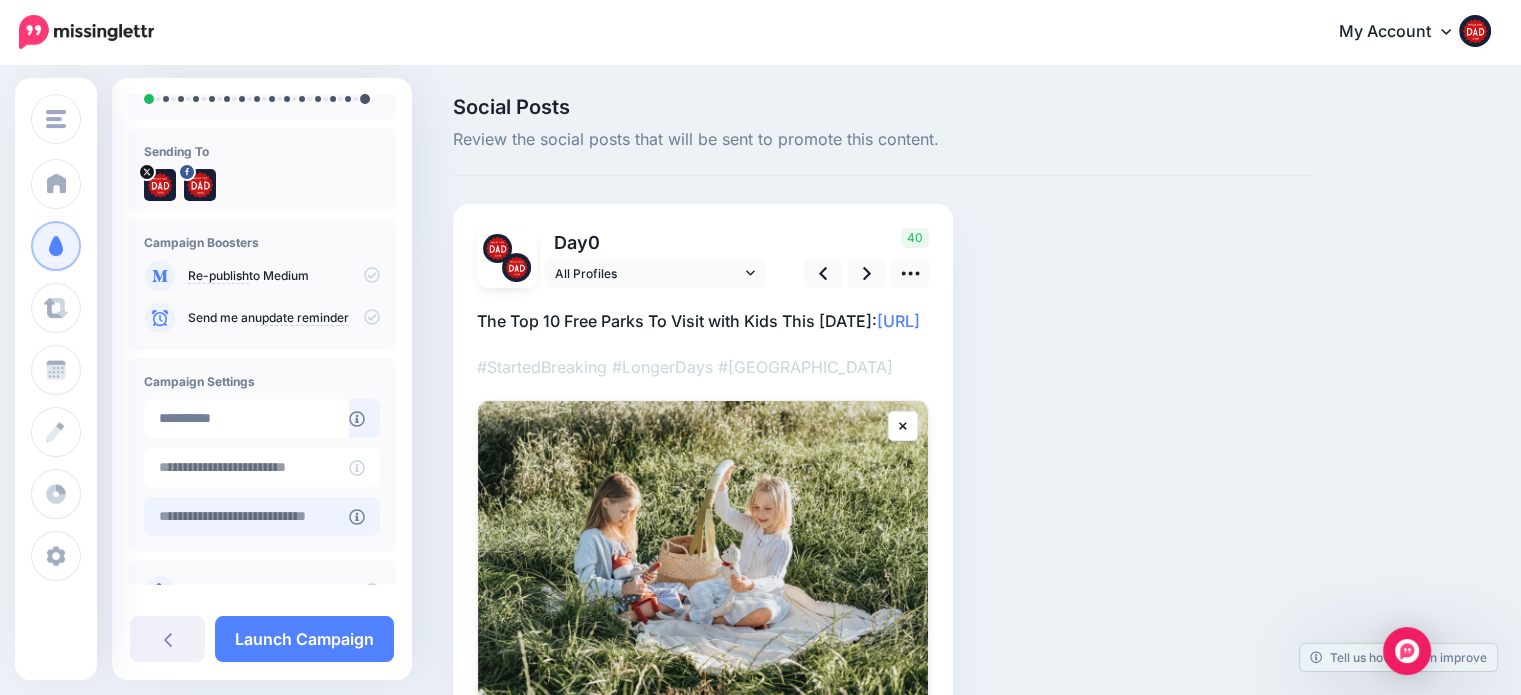 scroll, scrollTop: 160, scrollLeft: 0, axis: vertical 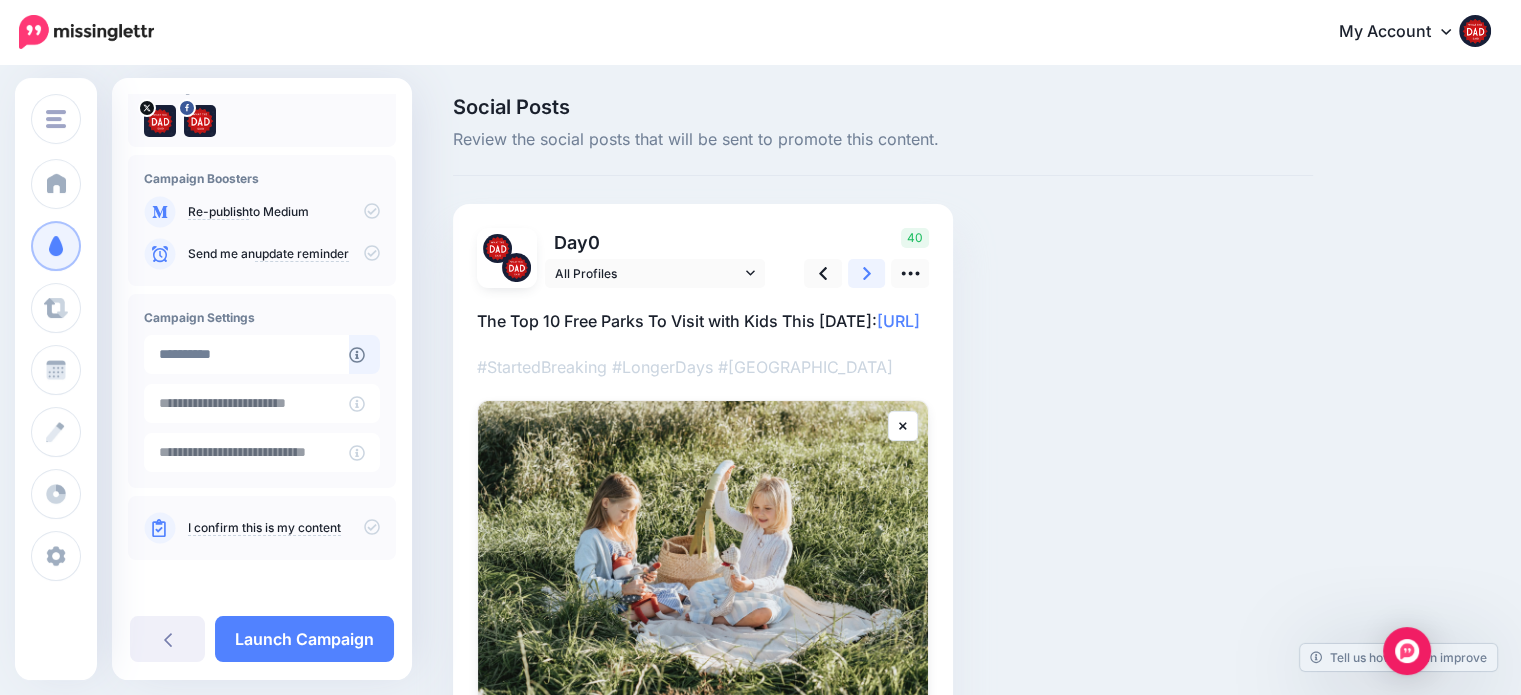 click at bounding box center [867, 273] 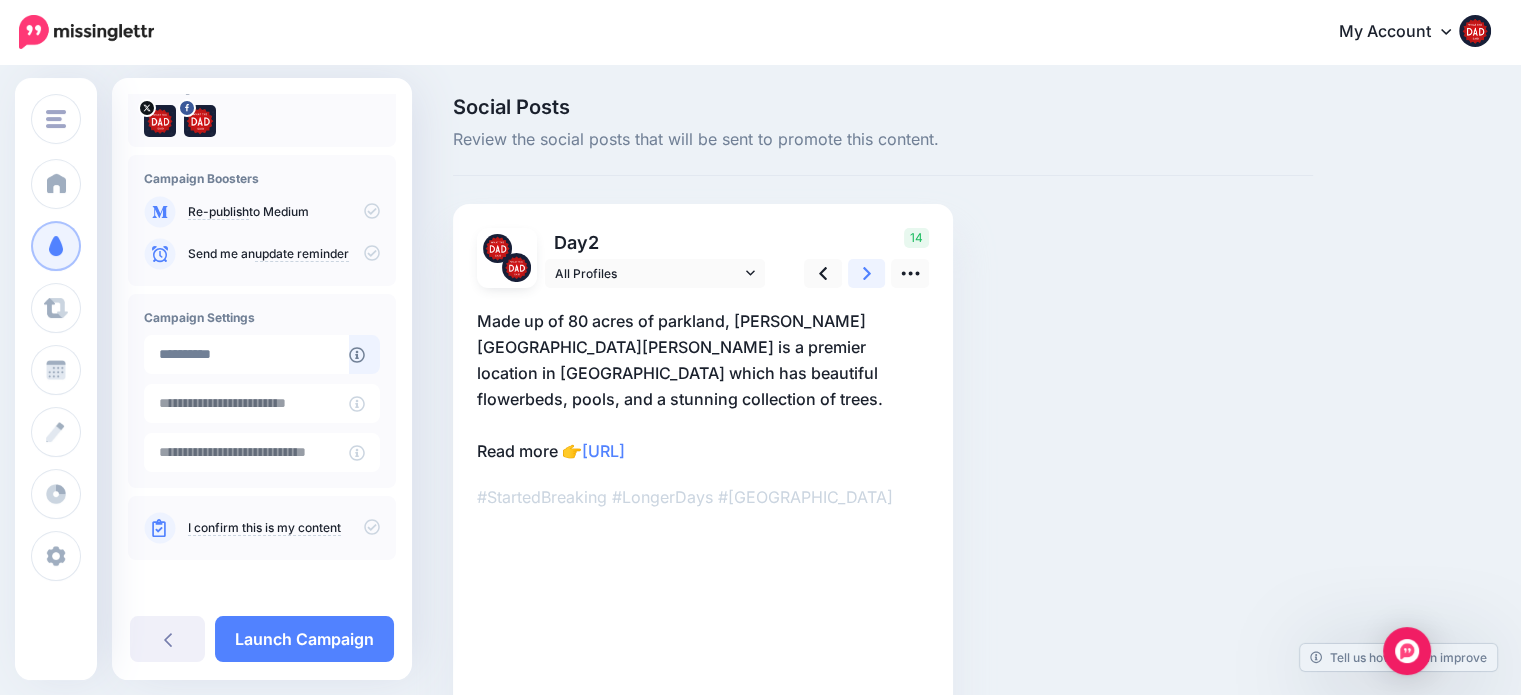 click at bounding box center (867, 273) 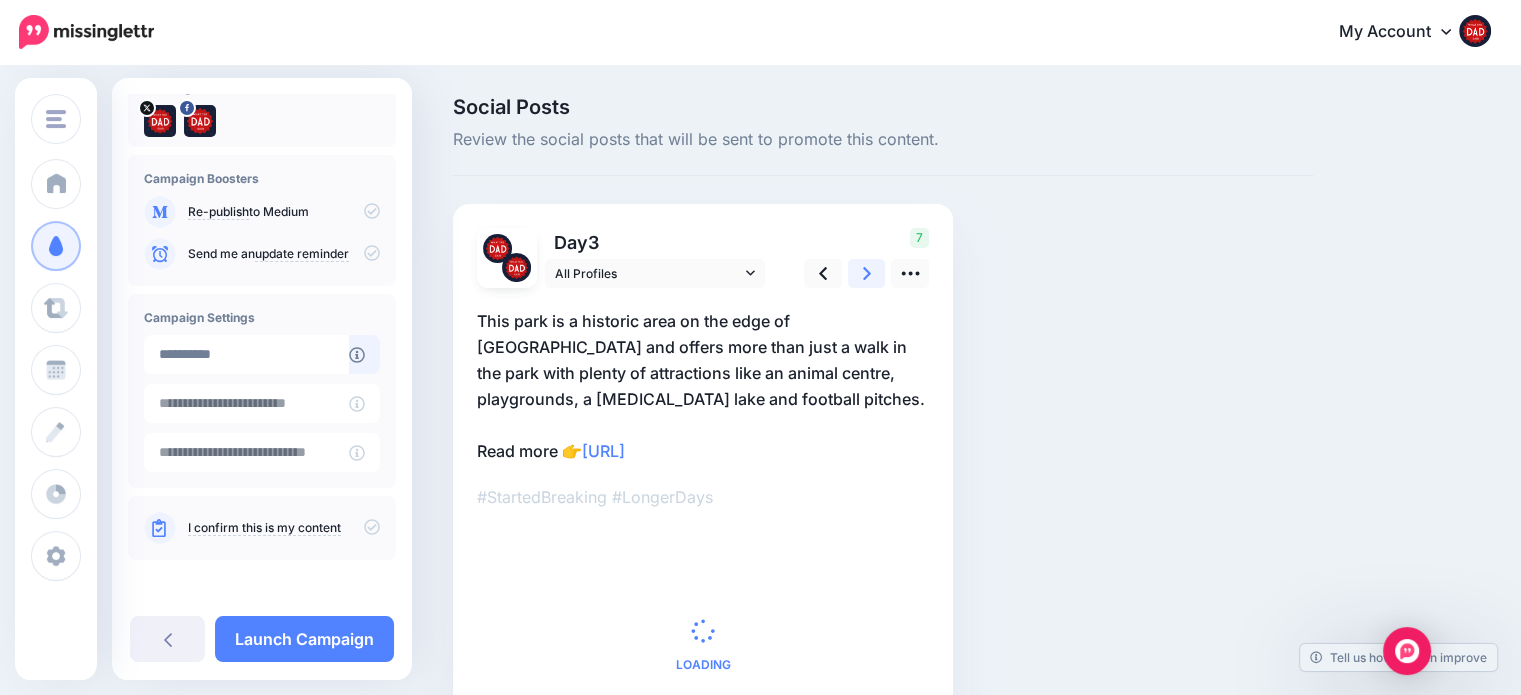 click at bounding box center (867, 273) 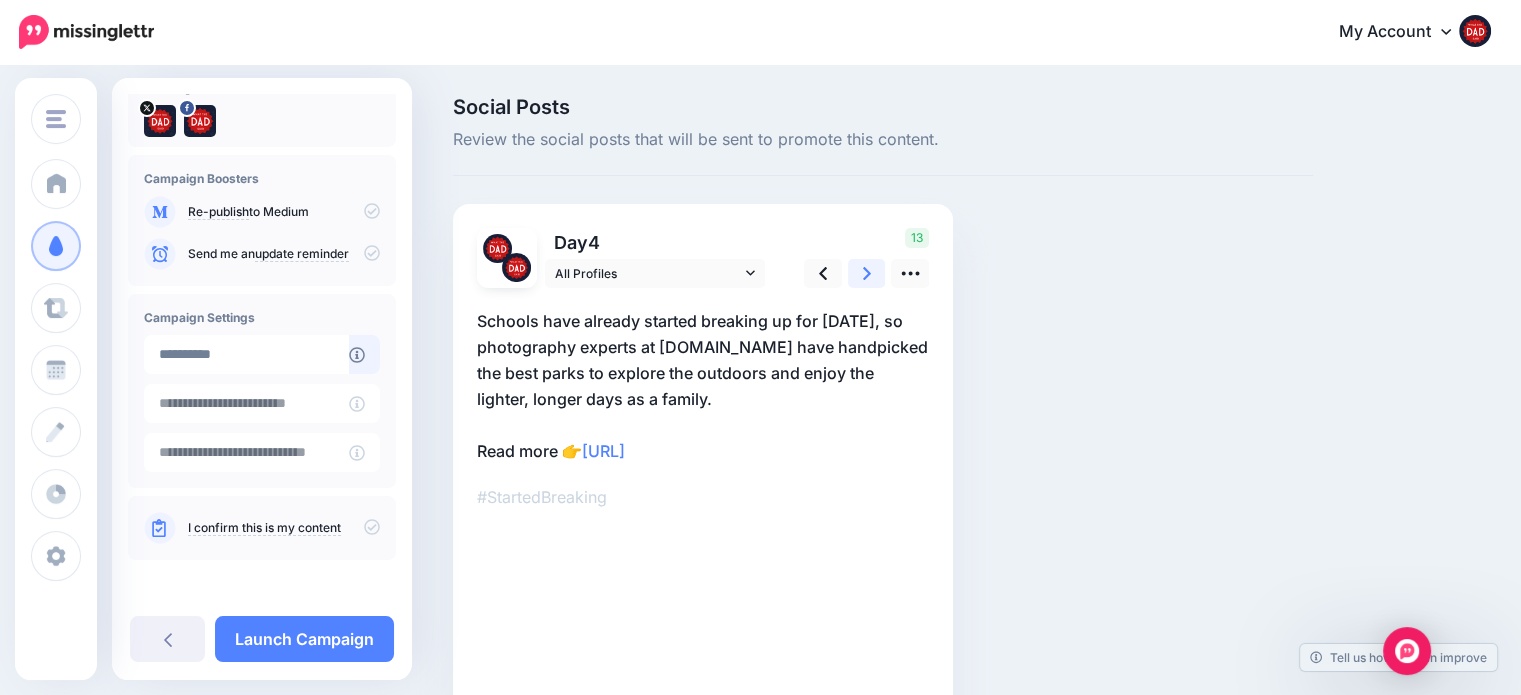 click at bounding box center [867, 273] 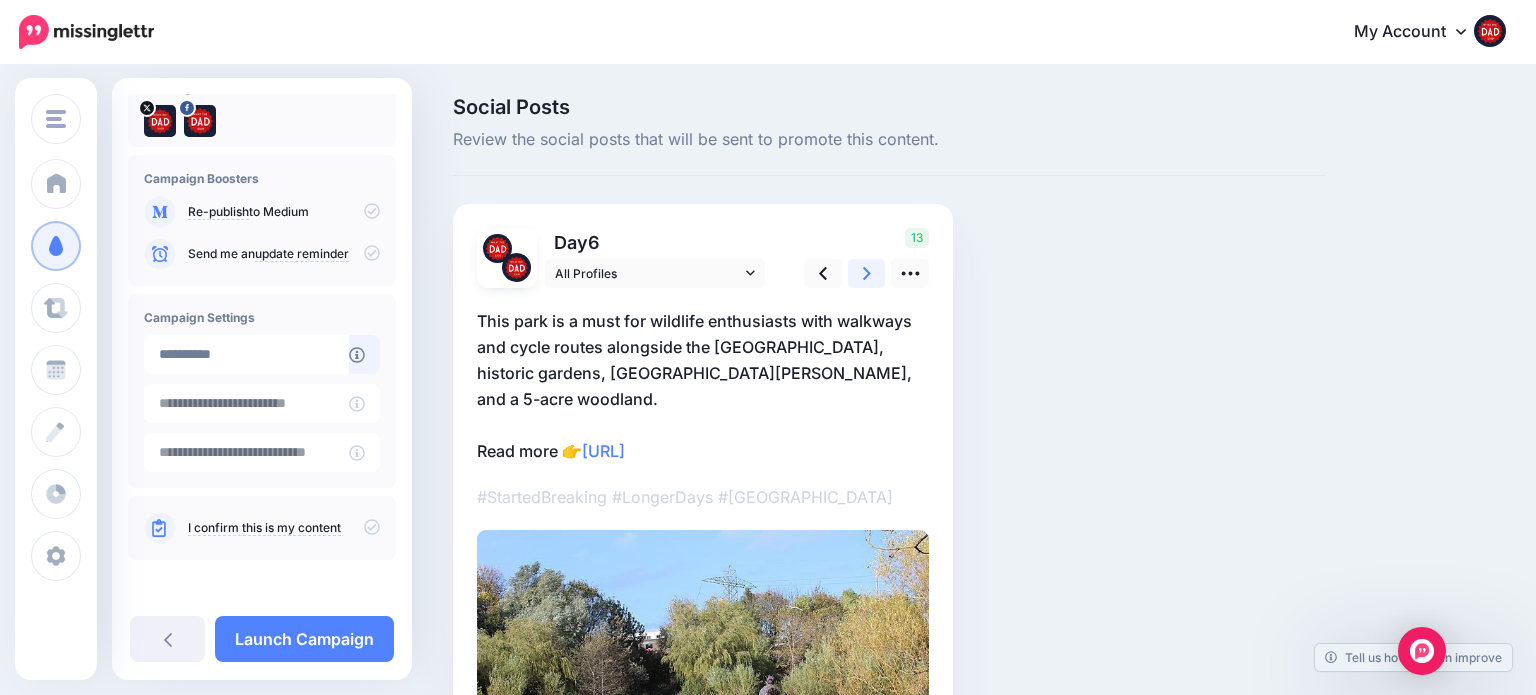 click at bounding box center [867, 273] 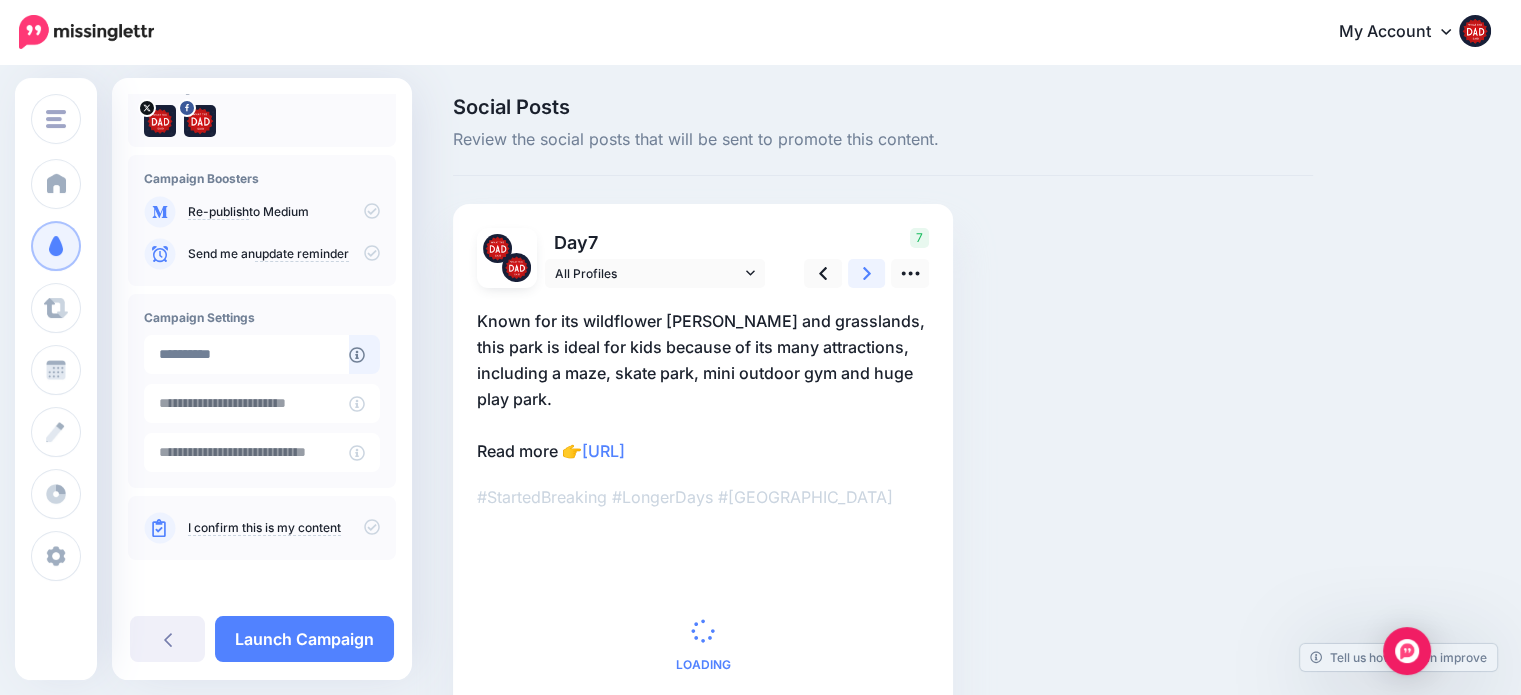 click at bounding box center [867, 273] 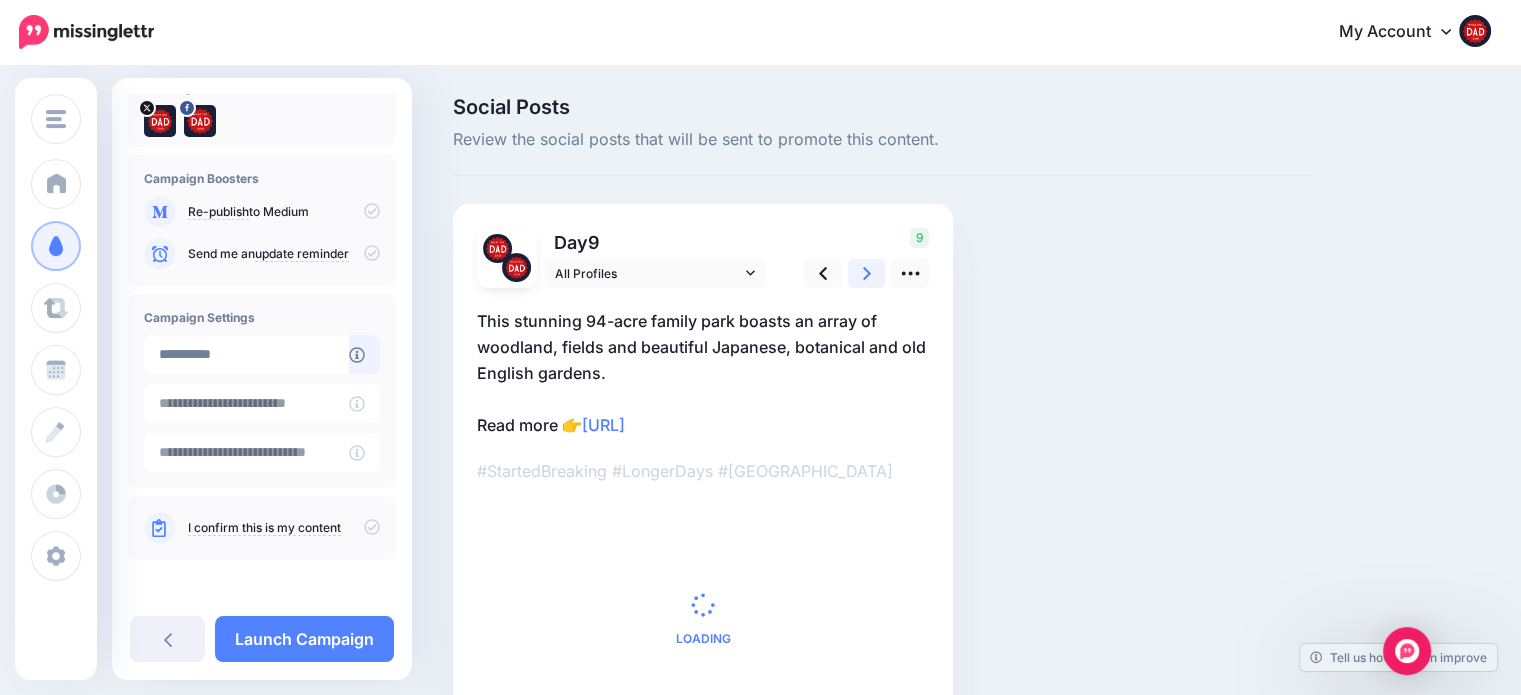click at bounding box center (867, 273) 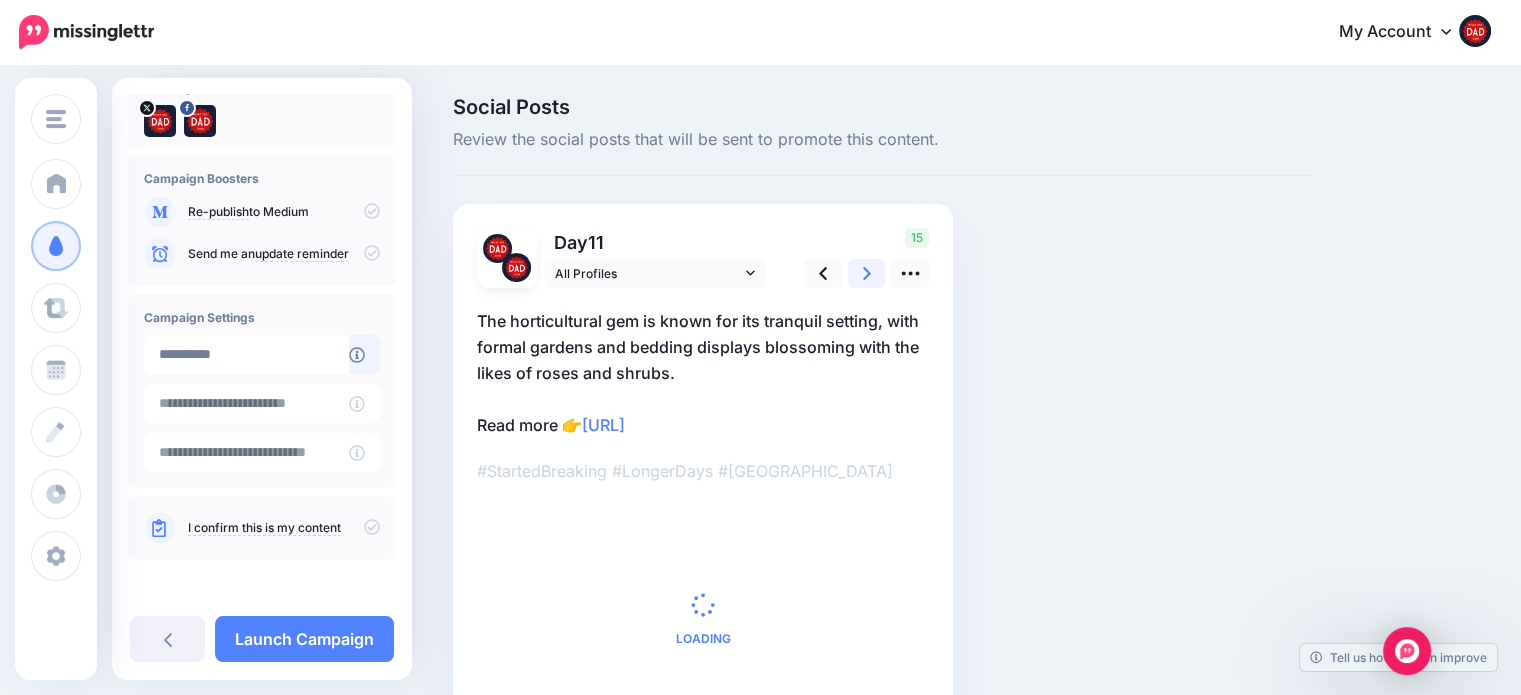 click at bounding box center (867, 273) 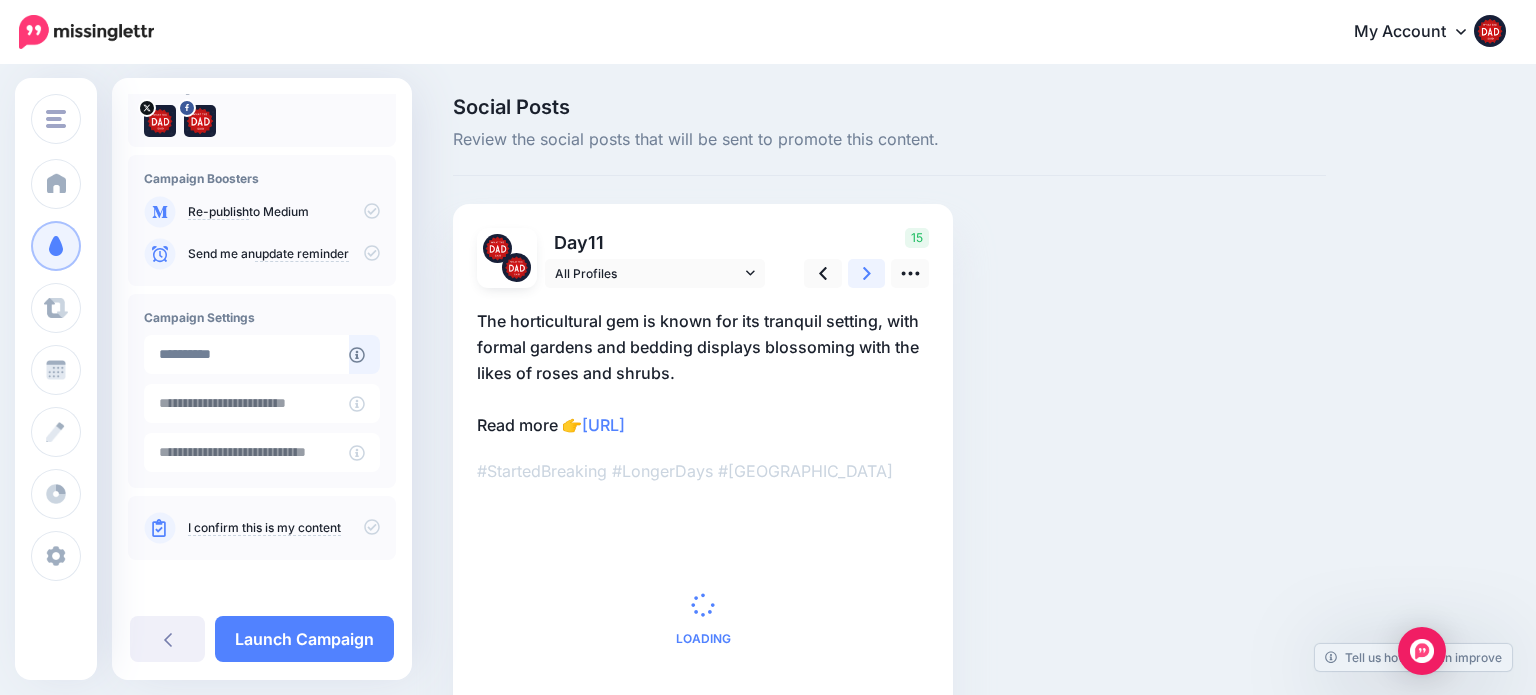 click at bounding box center [867, 273] 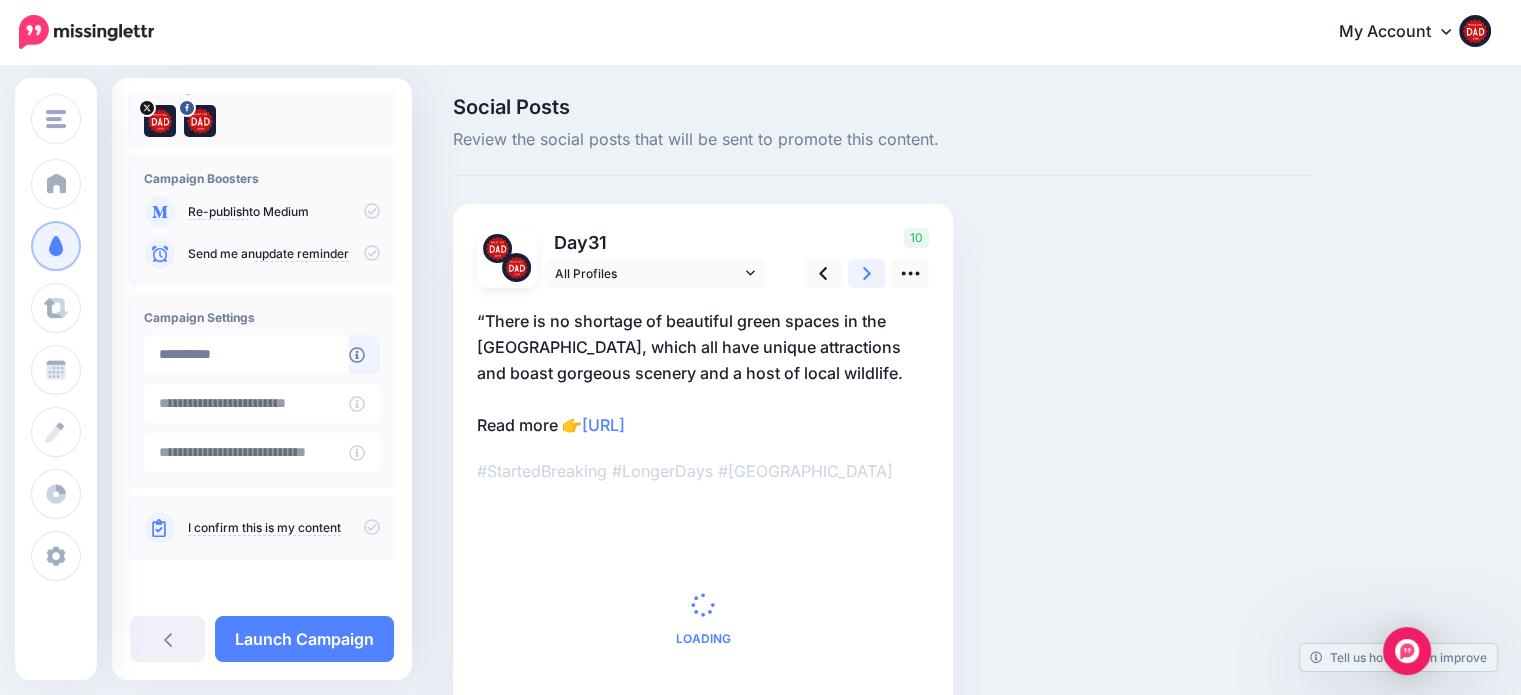 click at bounding box center [867, 273] 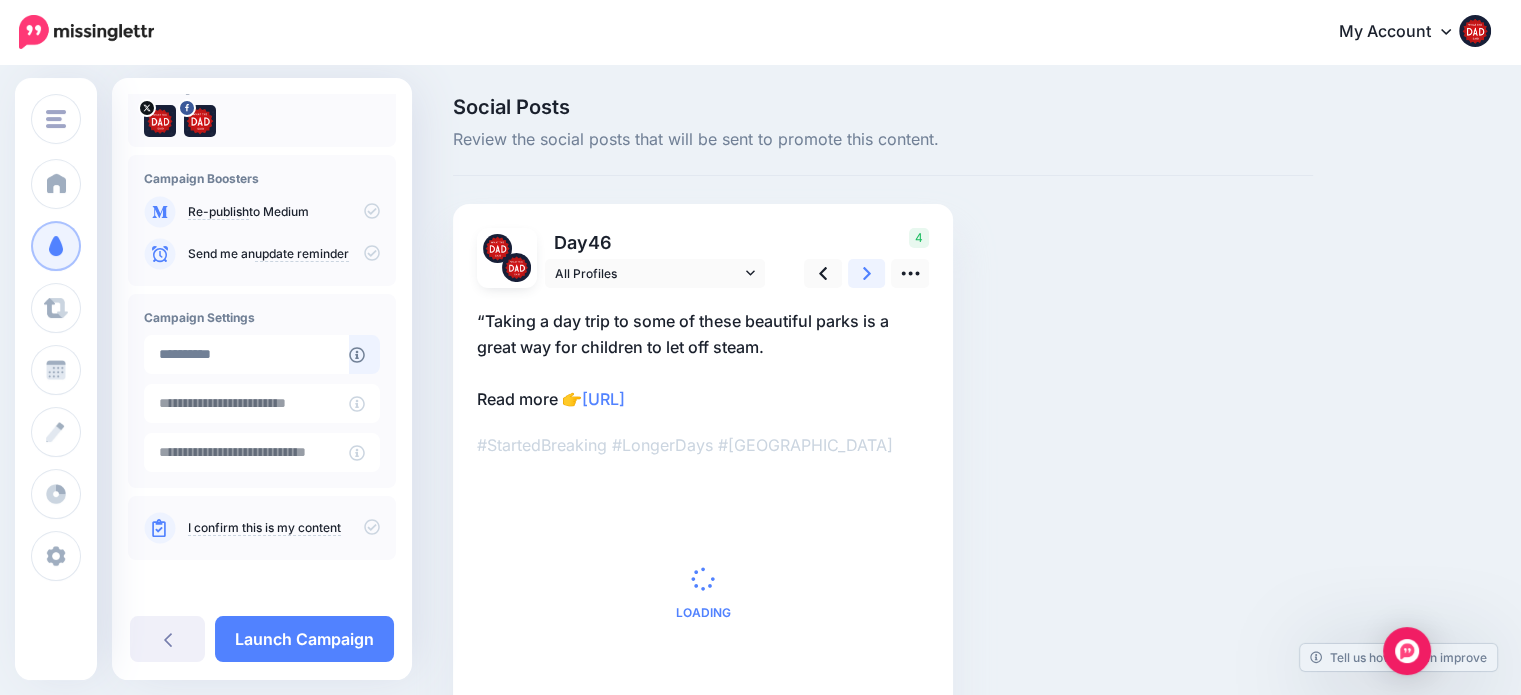 click at bounding box center (867, 273) 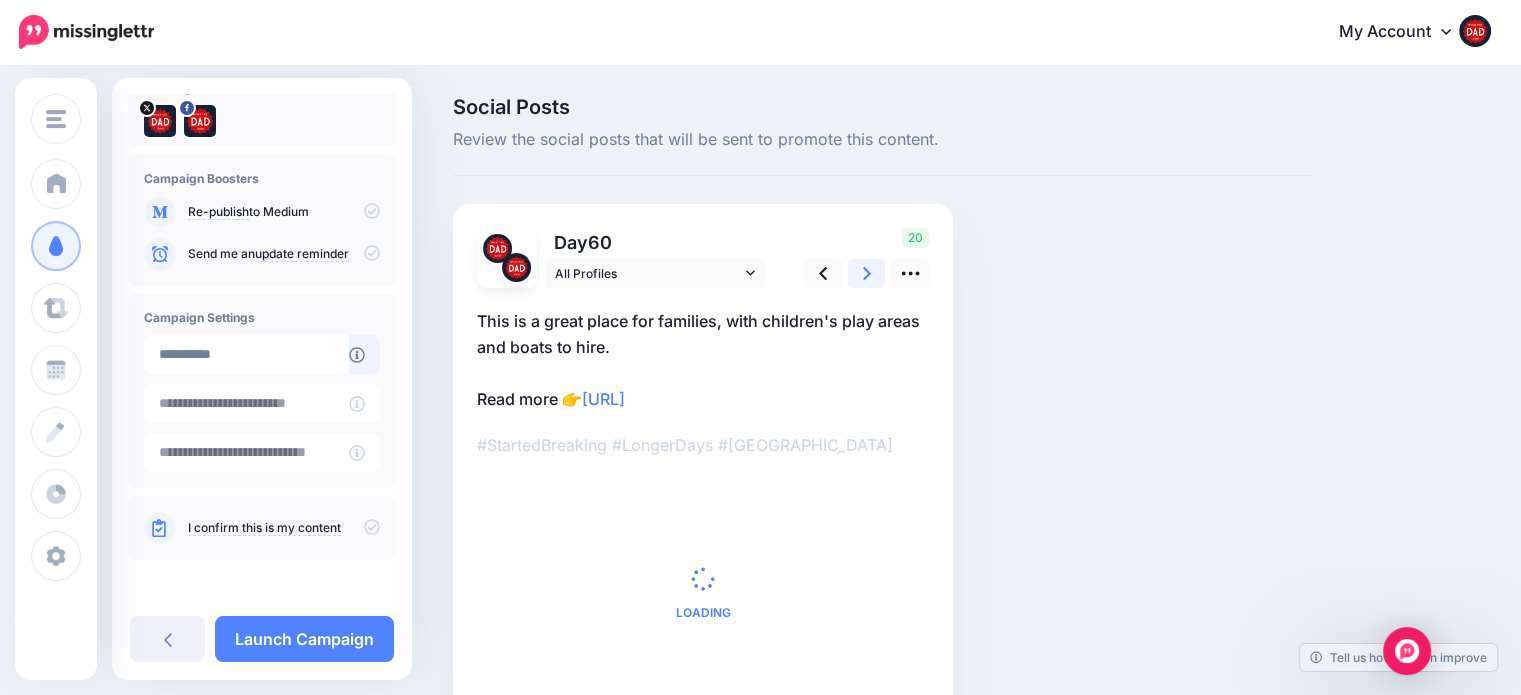 click at bounding box center [867, 273] 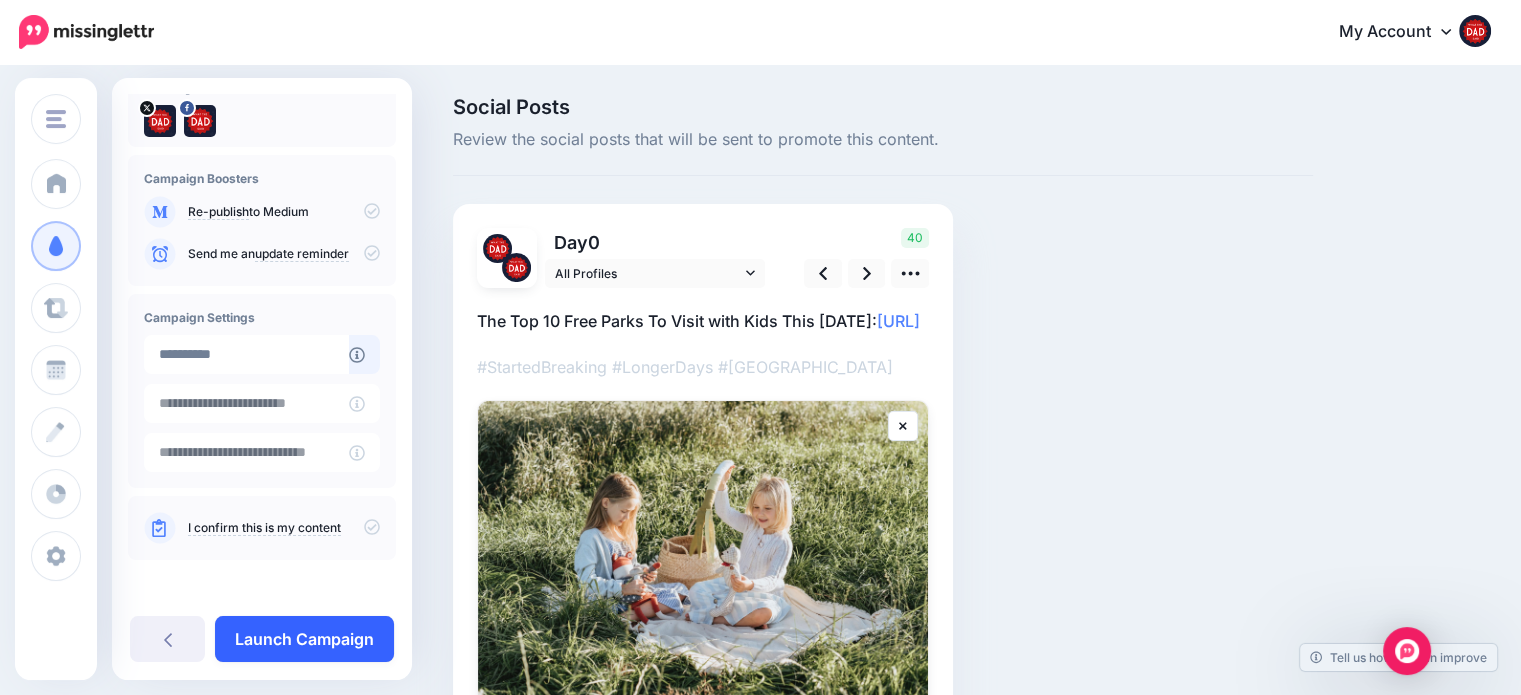click on "Launch Campaign" at bounding box center (304, 639) 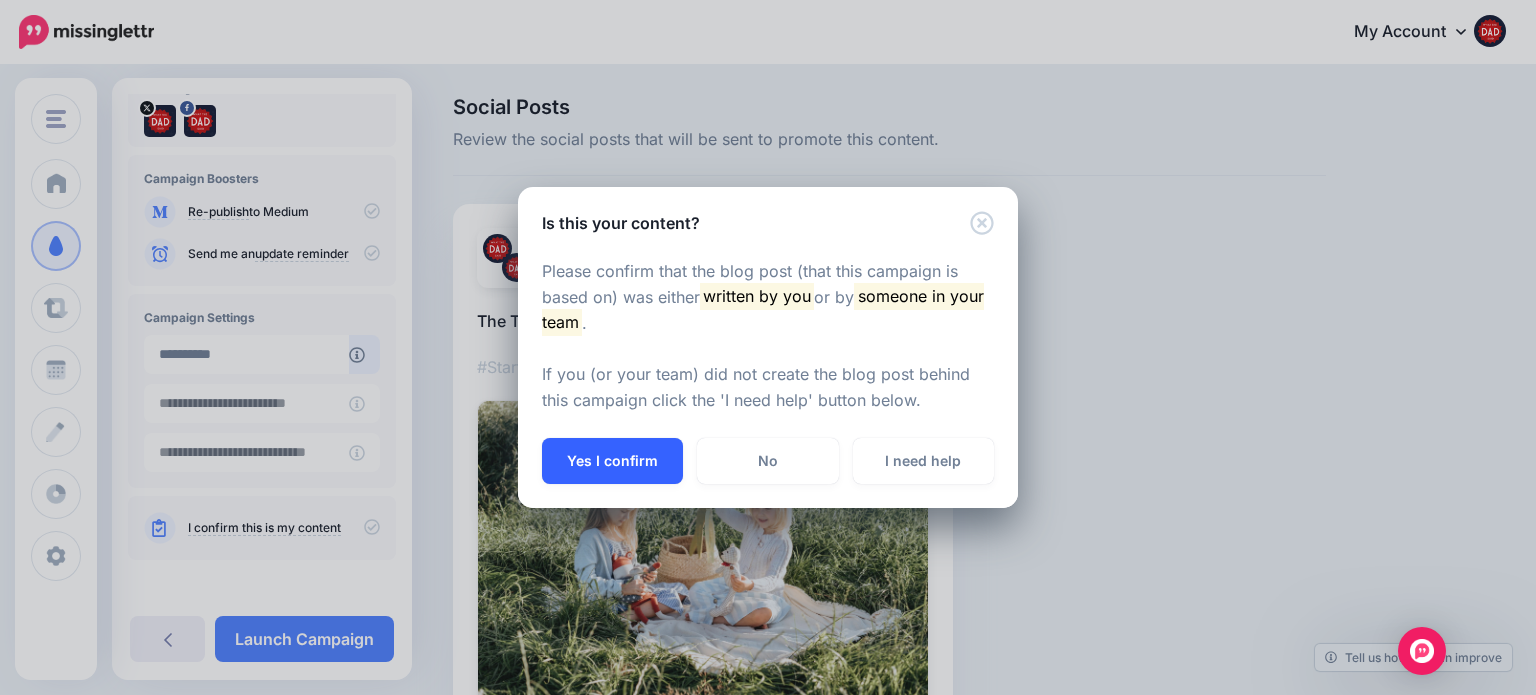 click on "Yes I confirm" at bounding box center (612, 461) 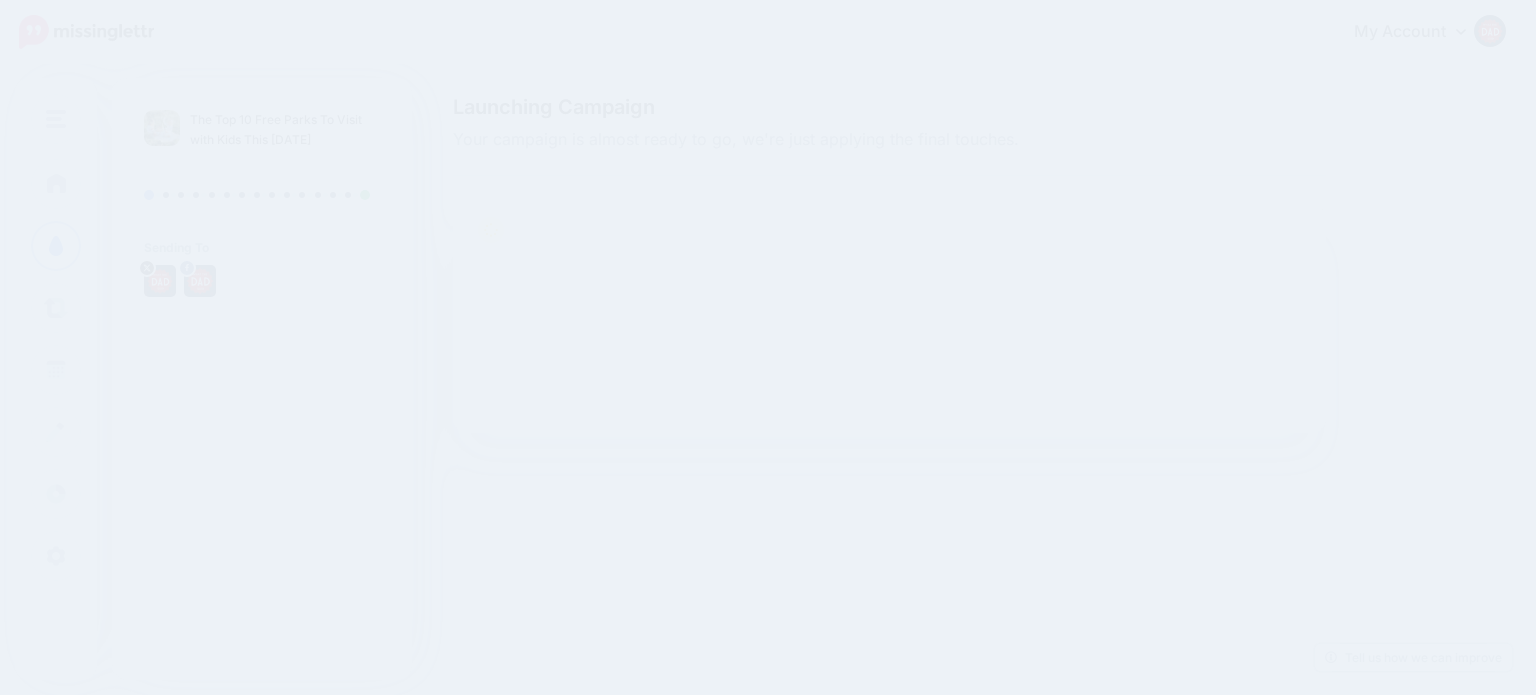 scroll, scrollTop: 0, scrollLeft: 0, axis: both 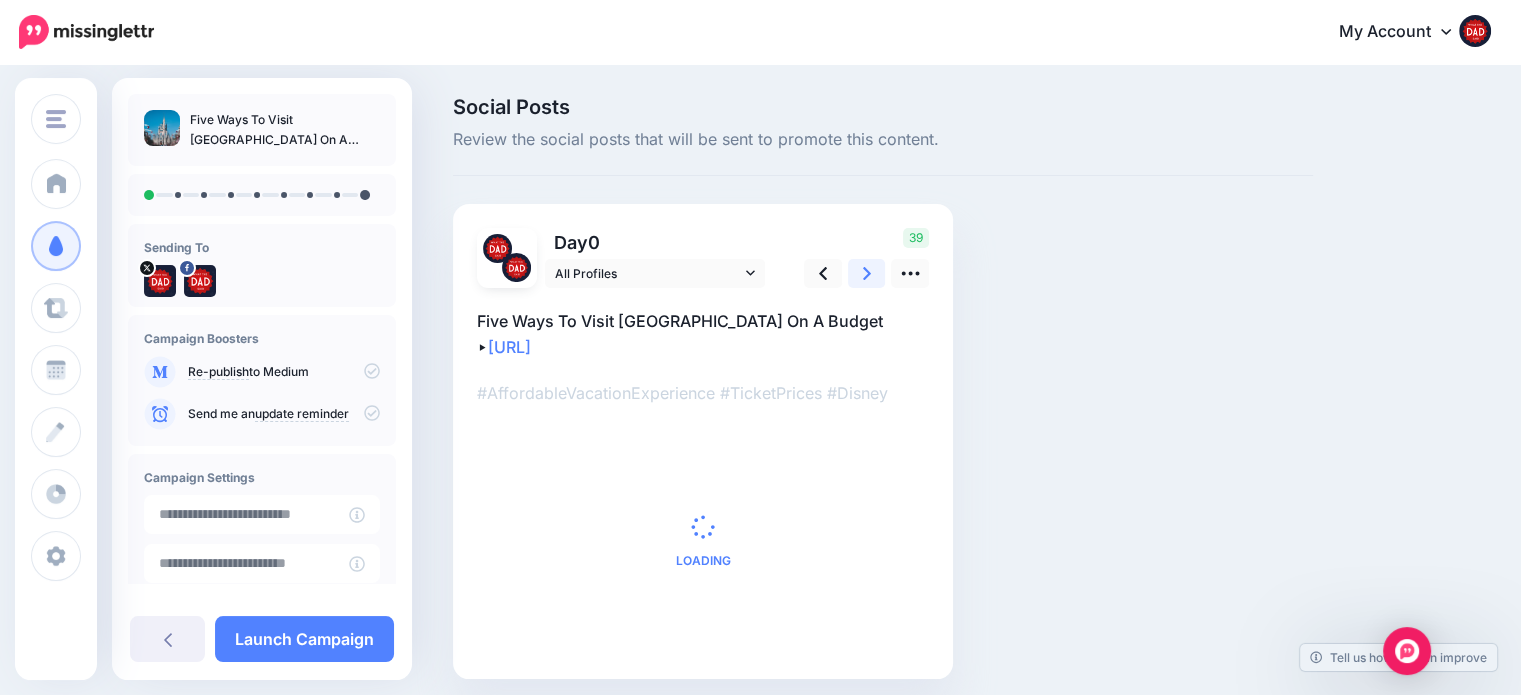 click at bounding box center [867, 273] 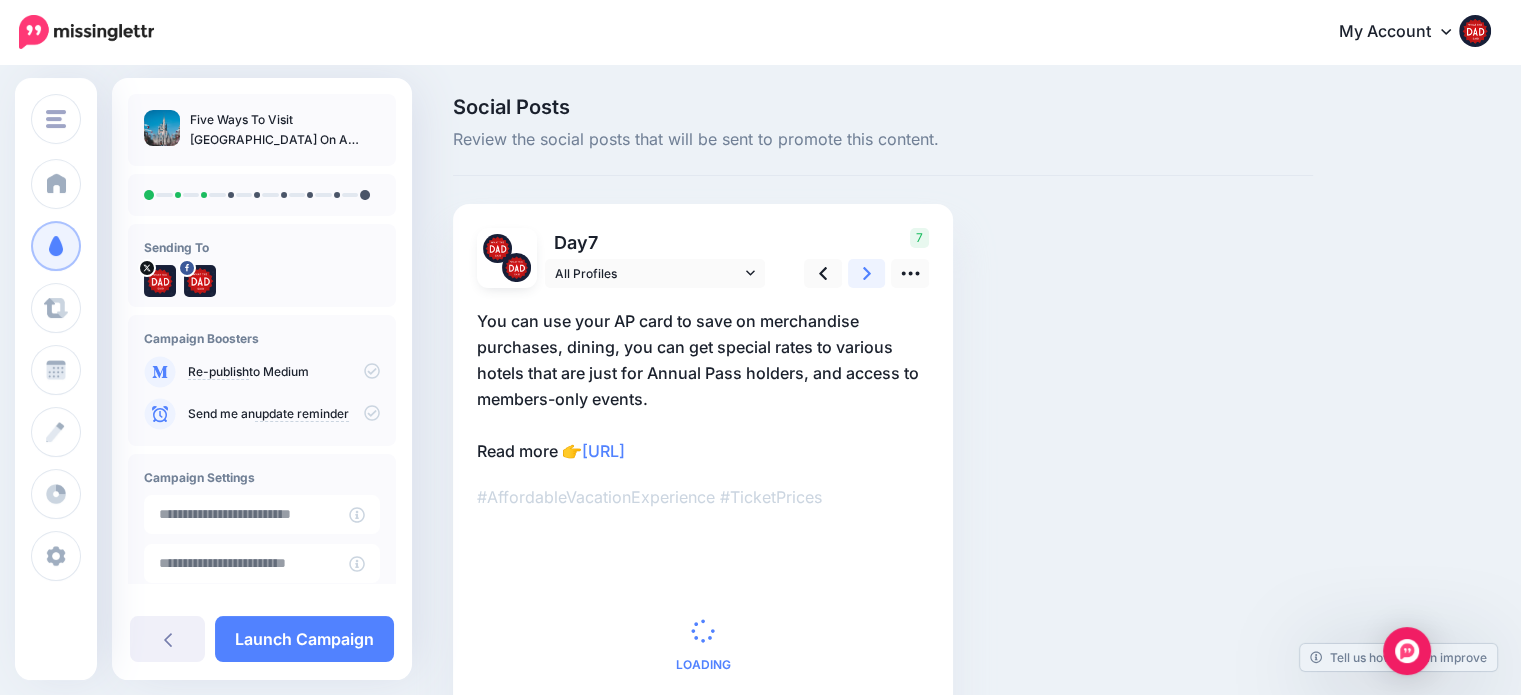 click at bounding box center (867, 273) 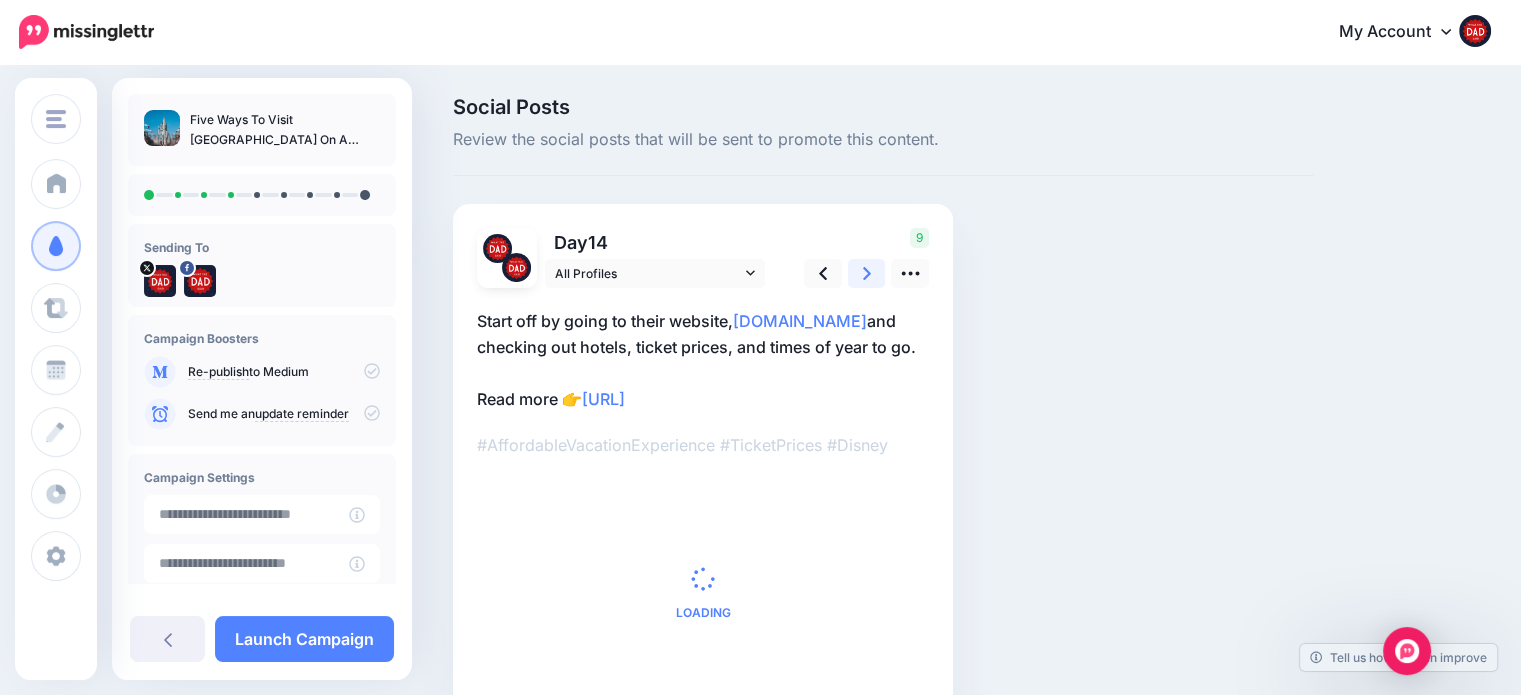 click at bounding box center [867, 273] 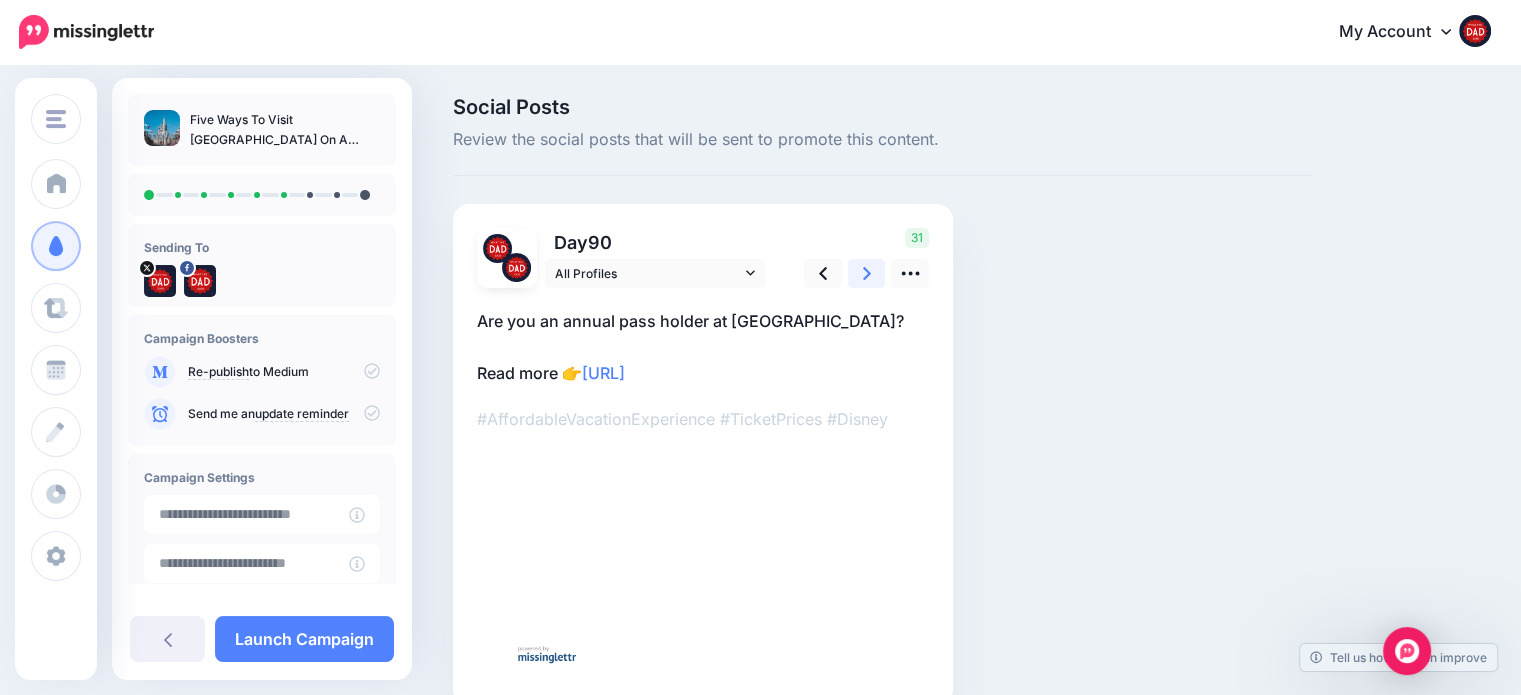 click at bounding box center (867, 273) 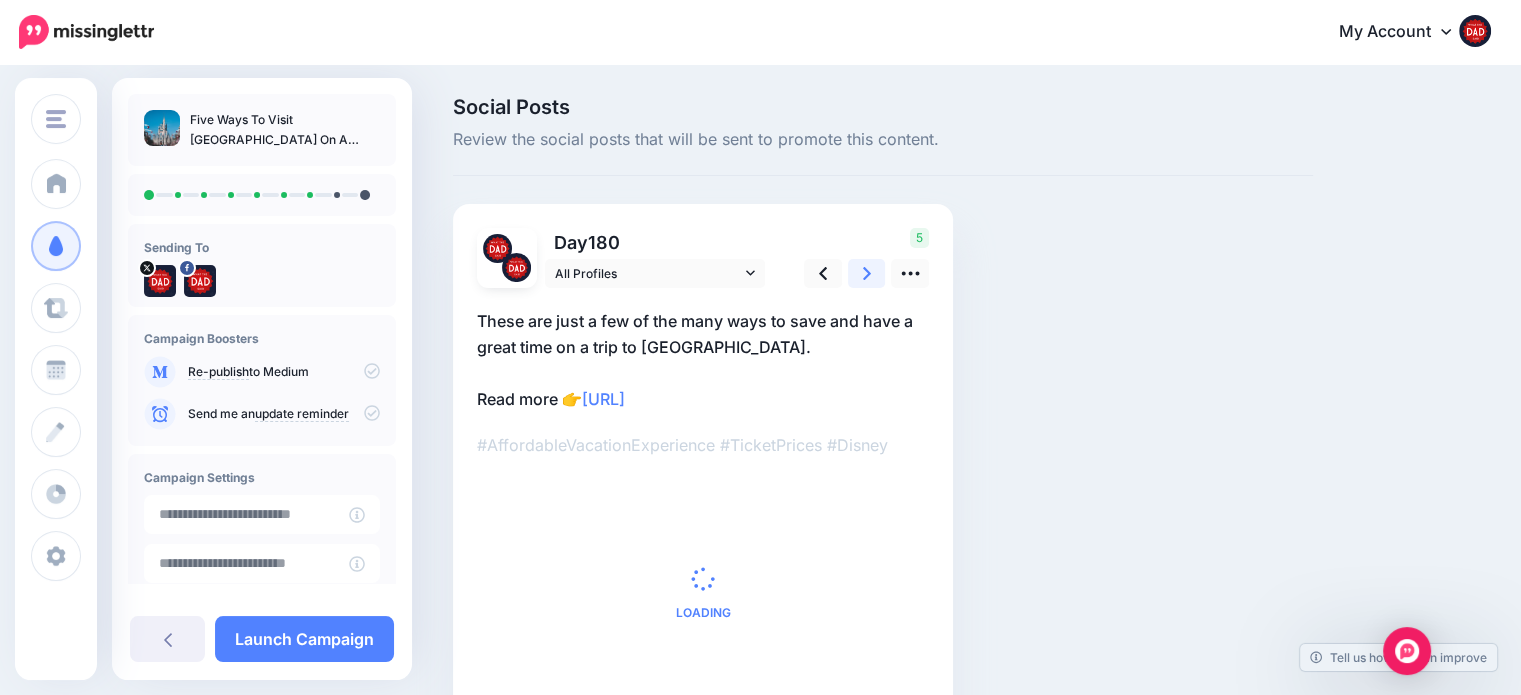 click at bounding box center (867, 273) 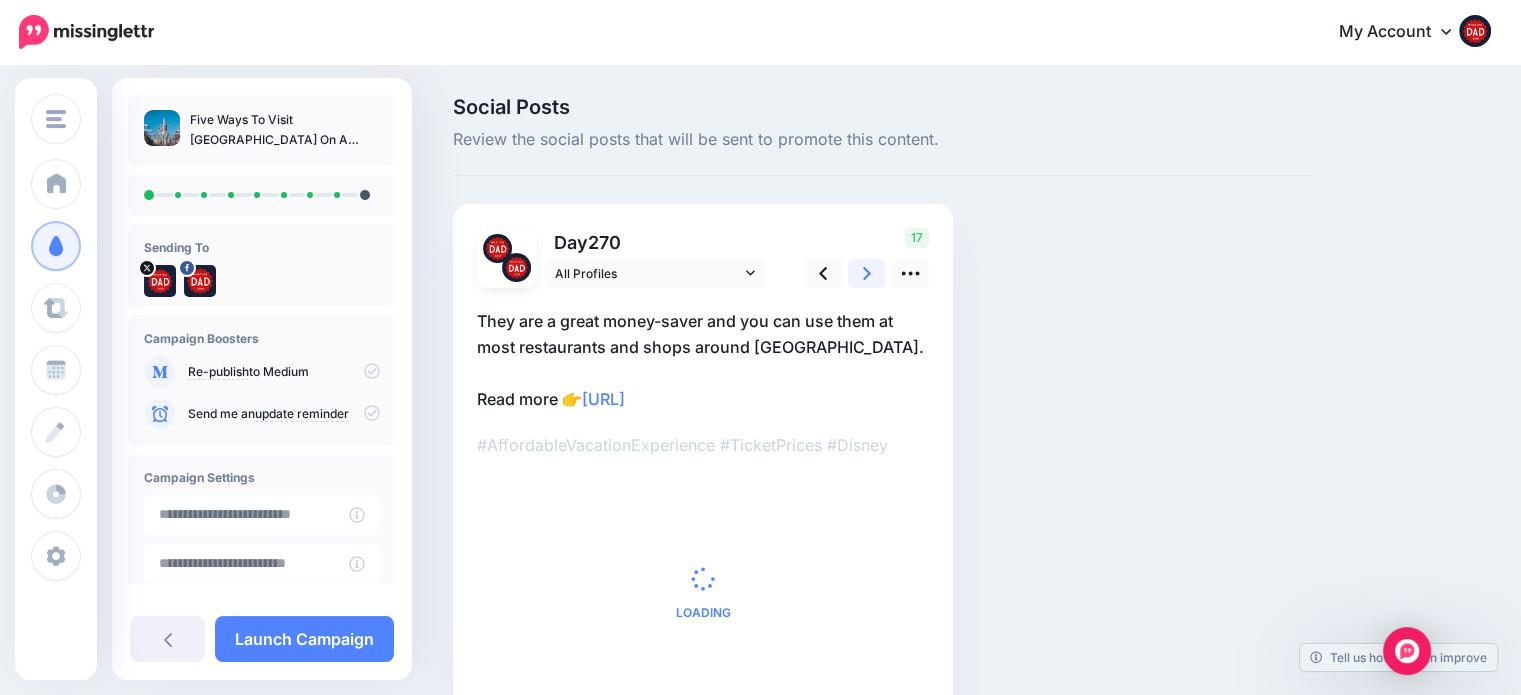 click at bounding box center [867, 273] 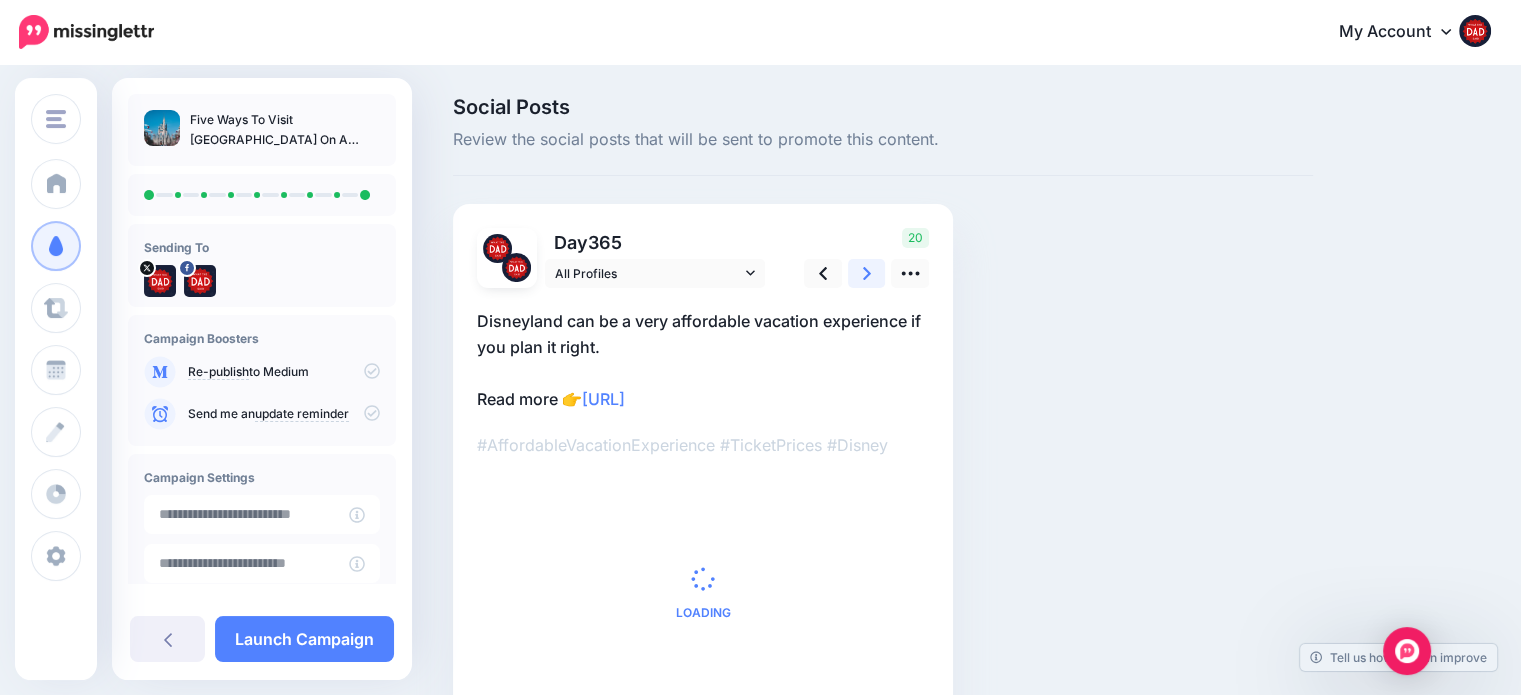 click at bounding box center [867, 273] 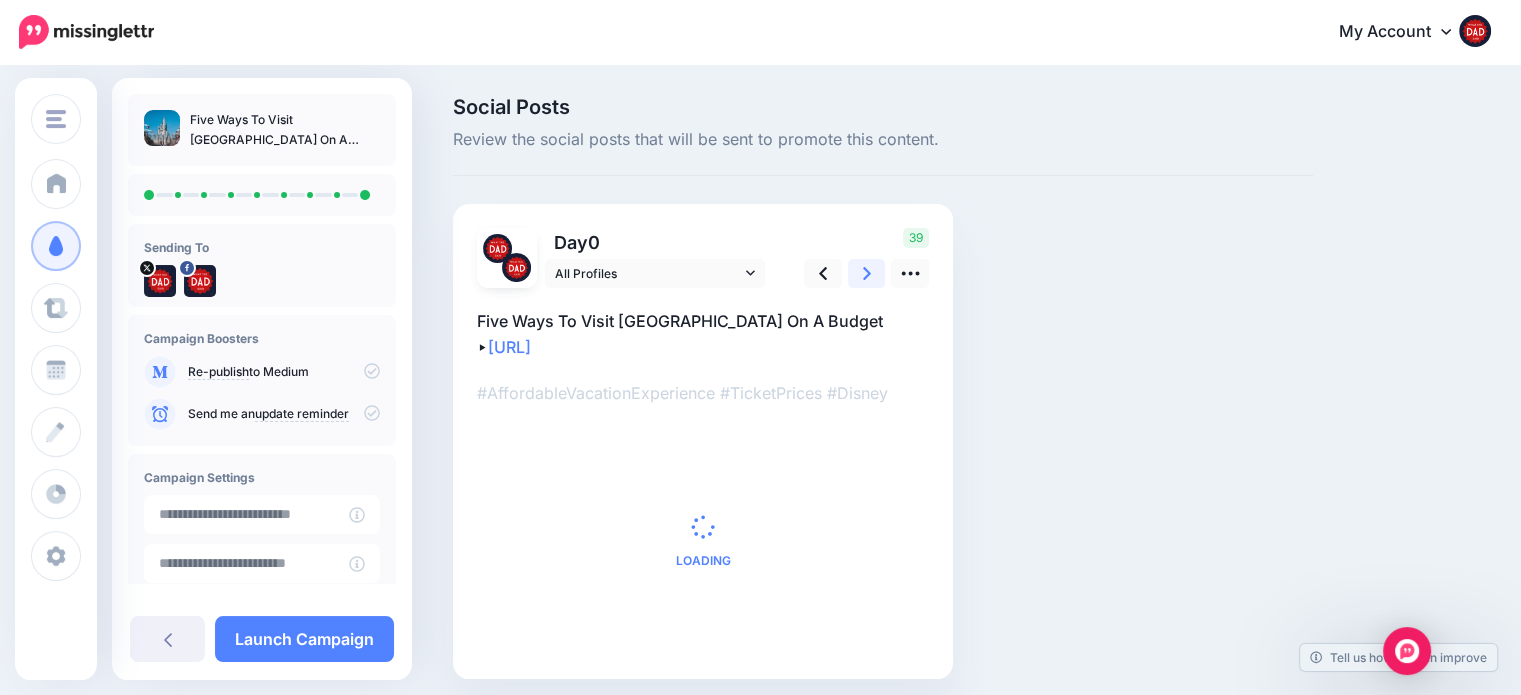 click at bounding box center [867, 273] 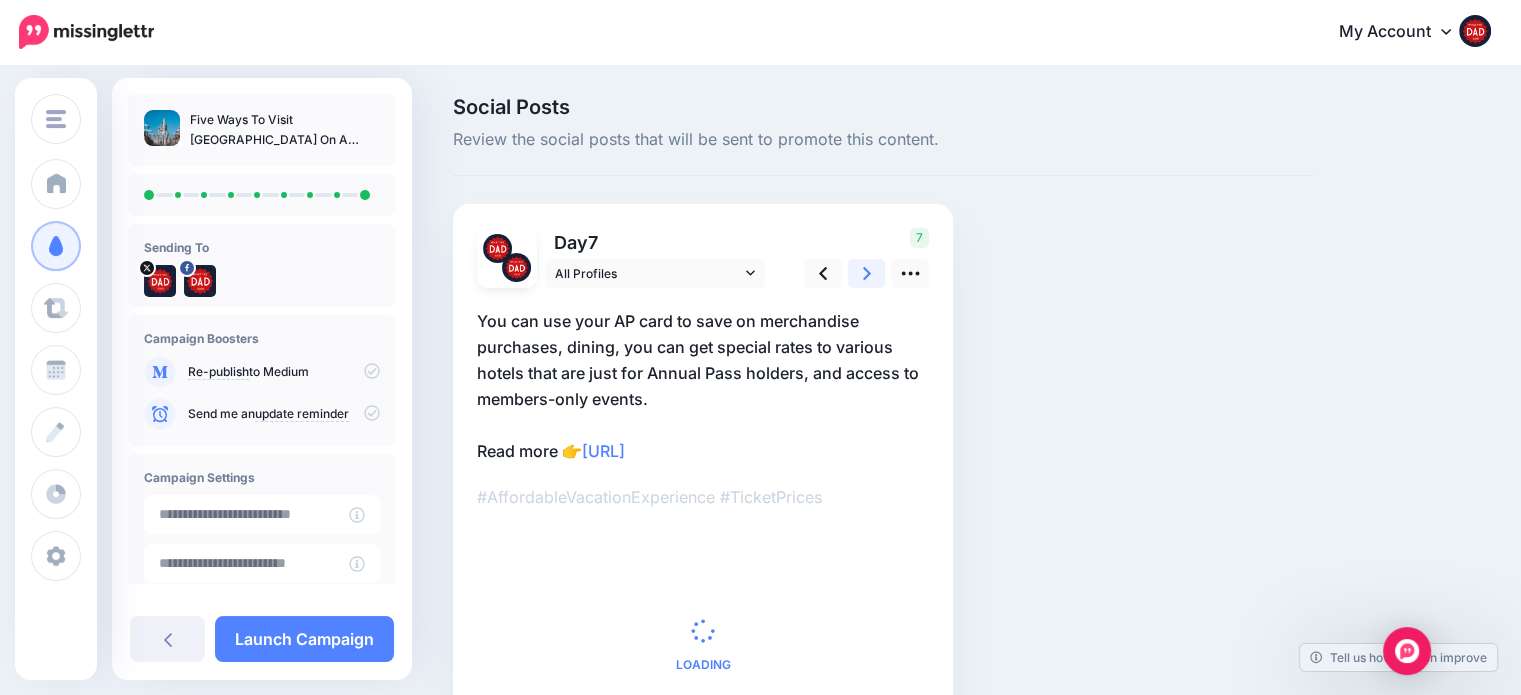 click at bounding box center (867, 273) 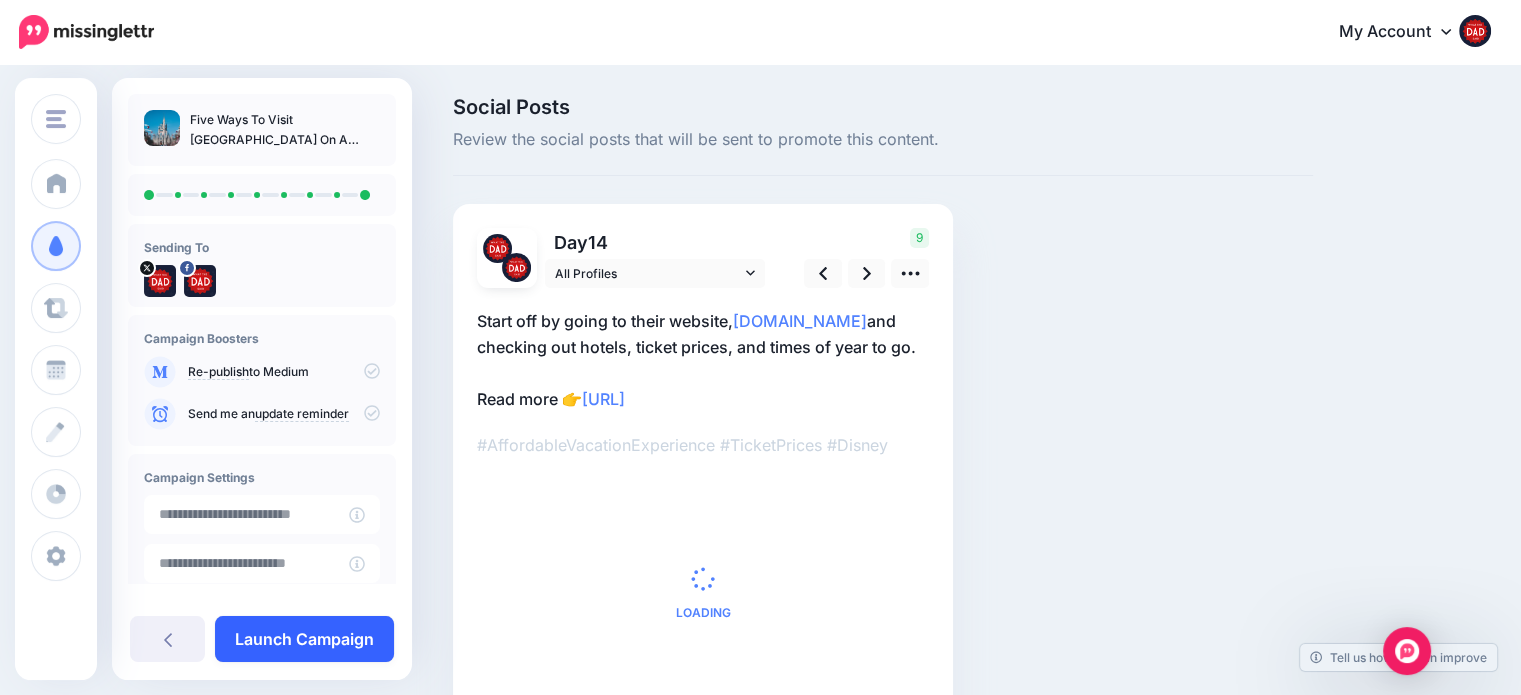 click on "Launch Campaign" at bounding box center [304, 639] 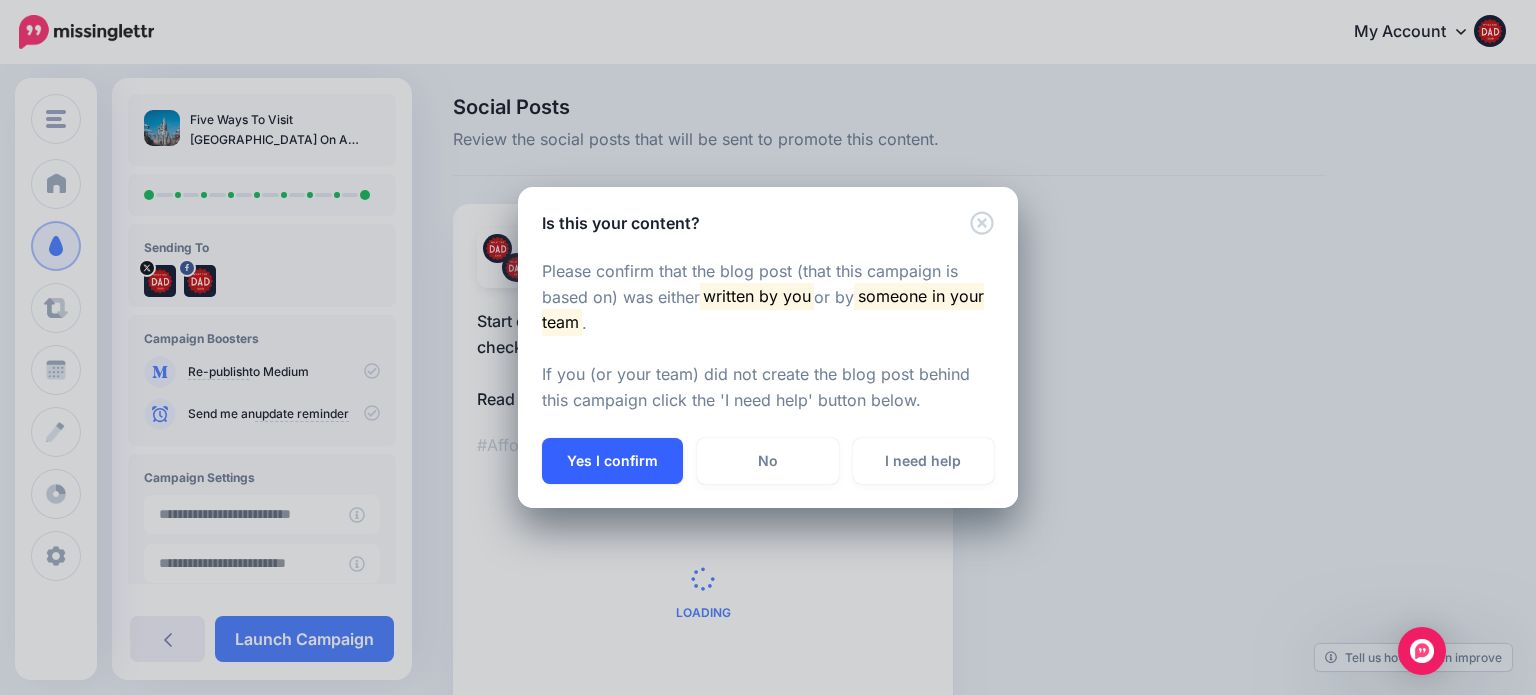 click on "Yes I confirm" at bounding box center [612, 461] 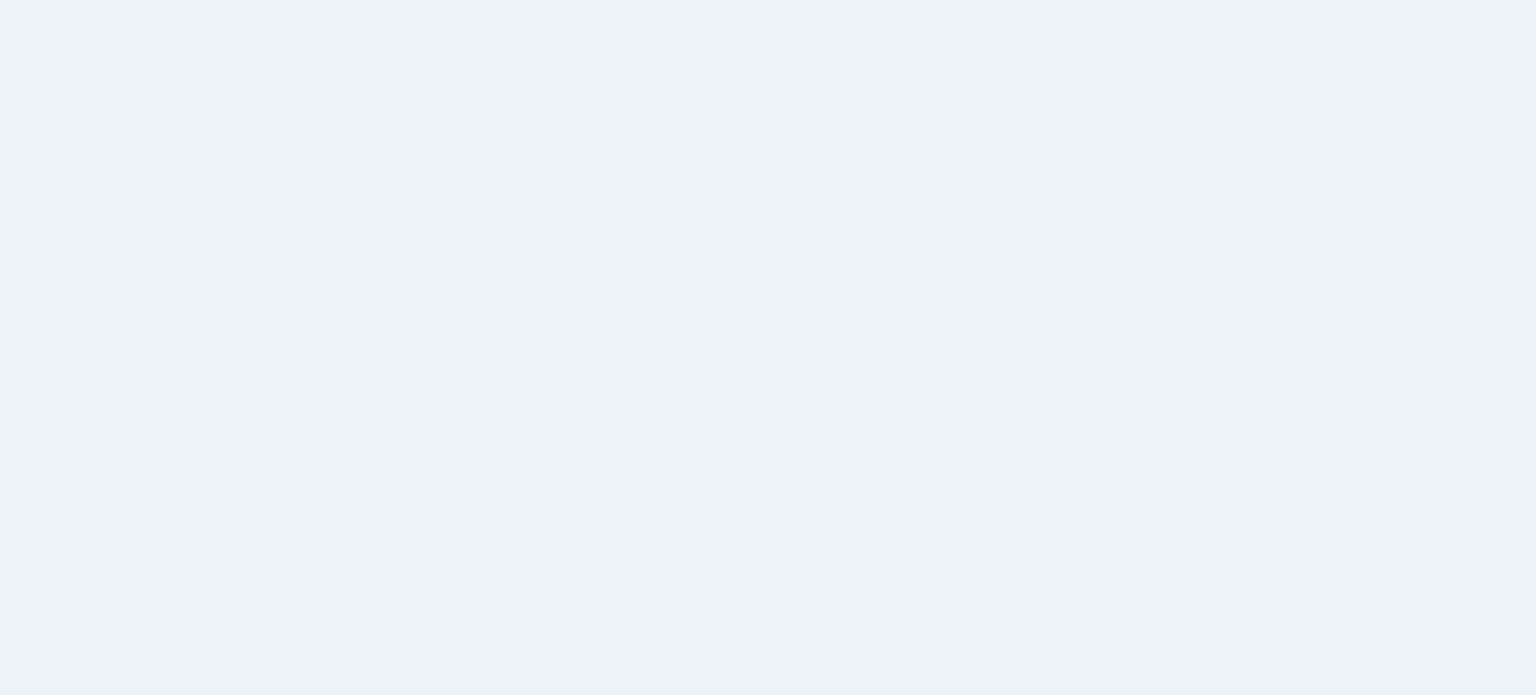 scroll, scrollTop: 0, scrollLeft: 0, axis: both 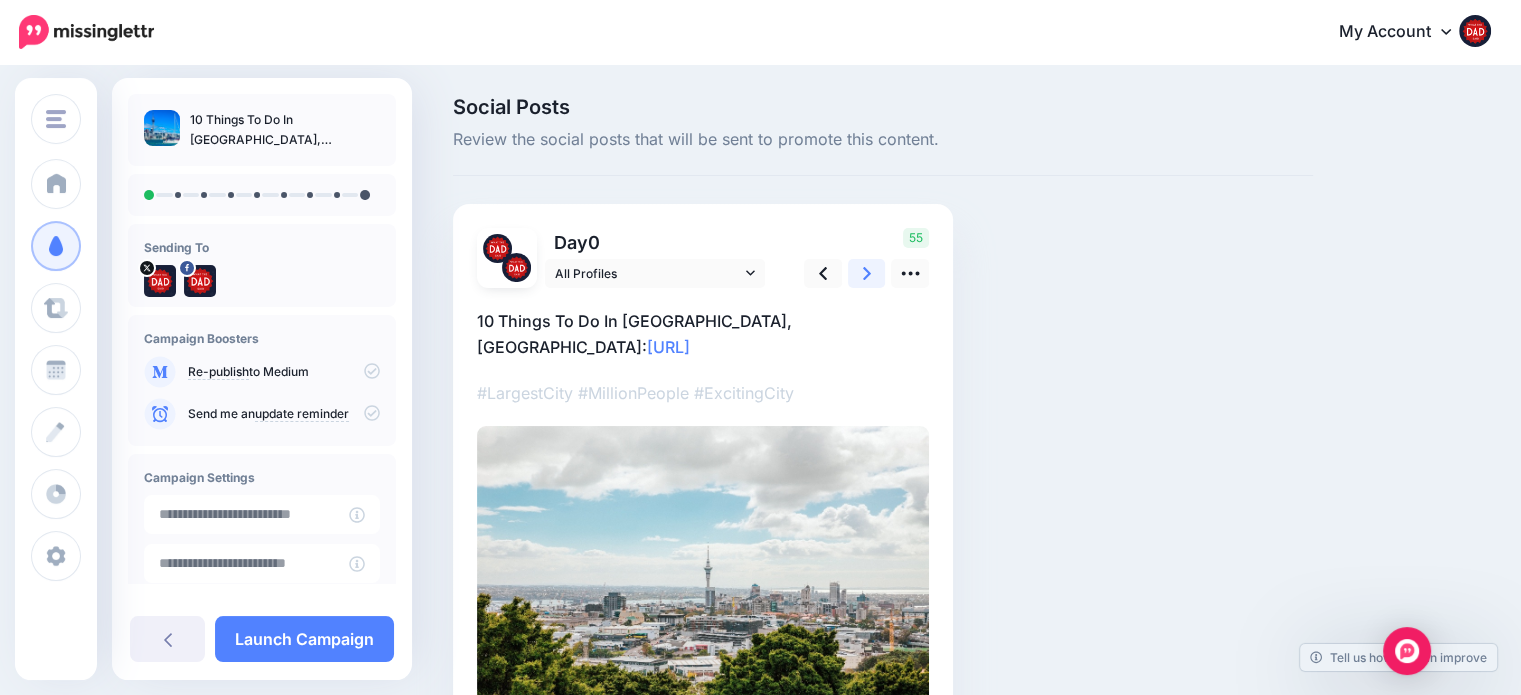 click 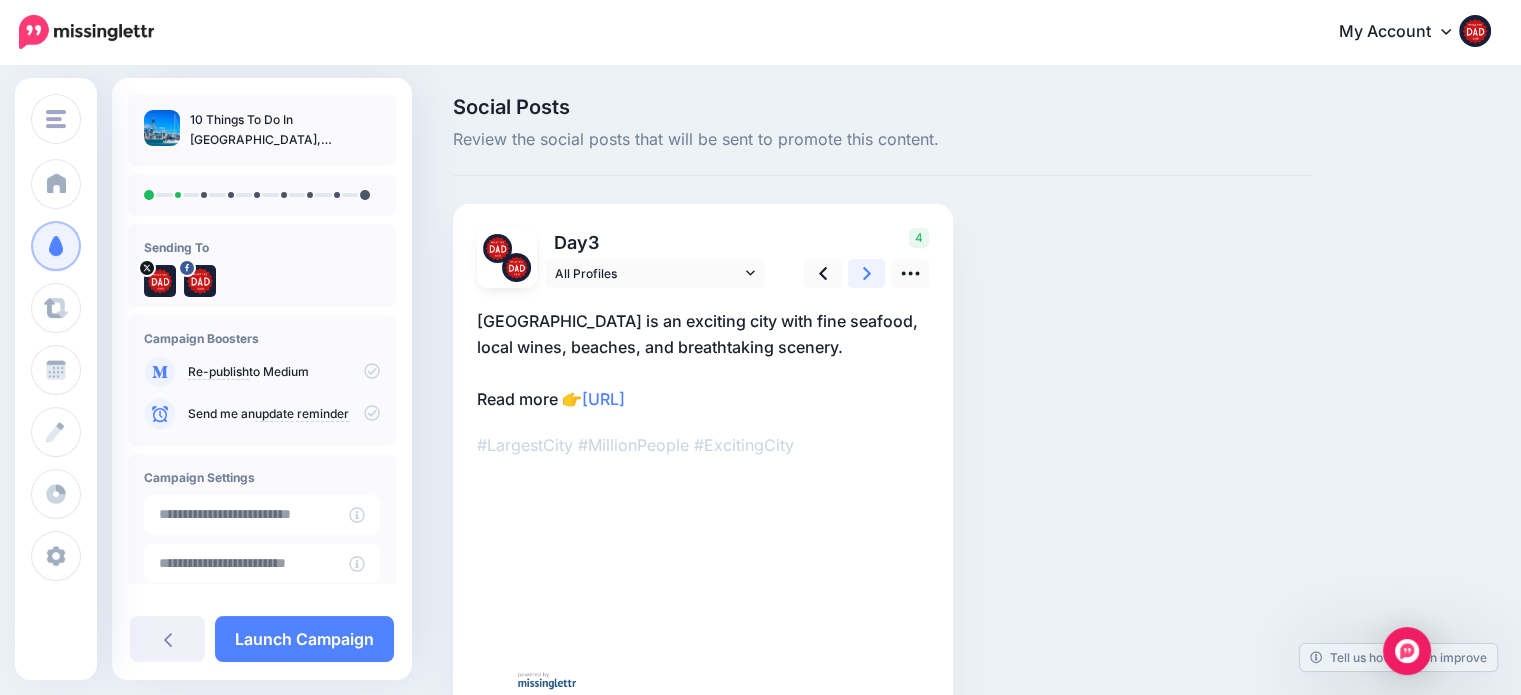 click 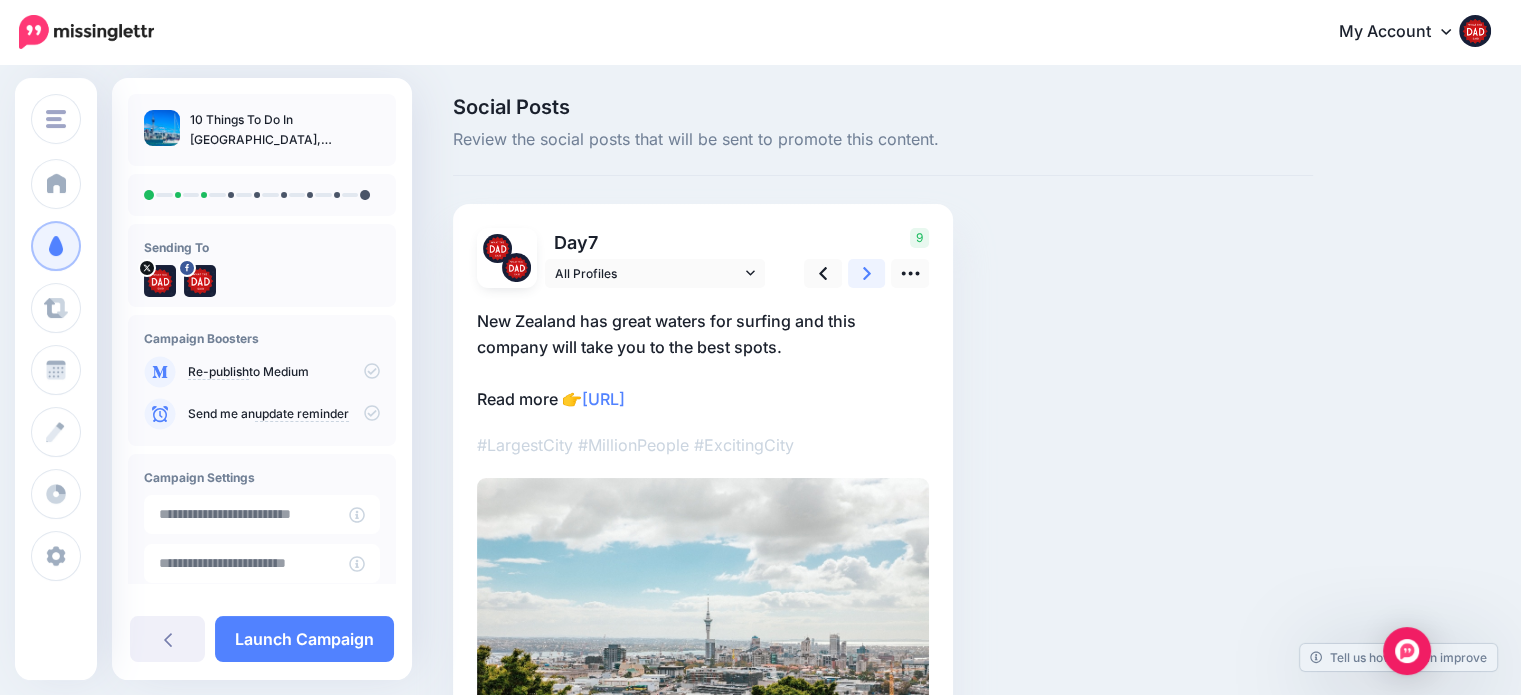 click 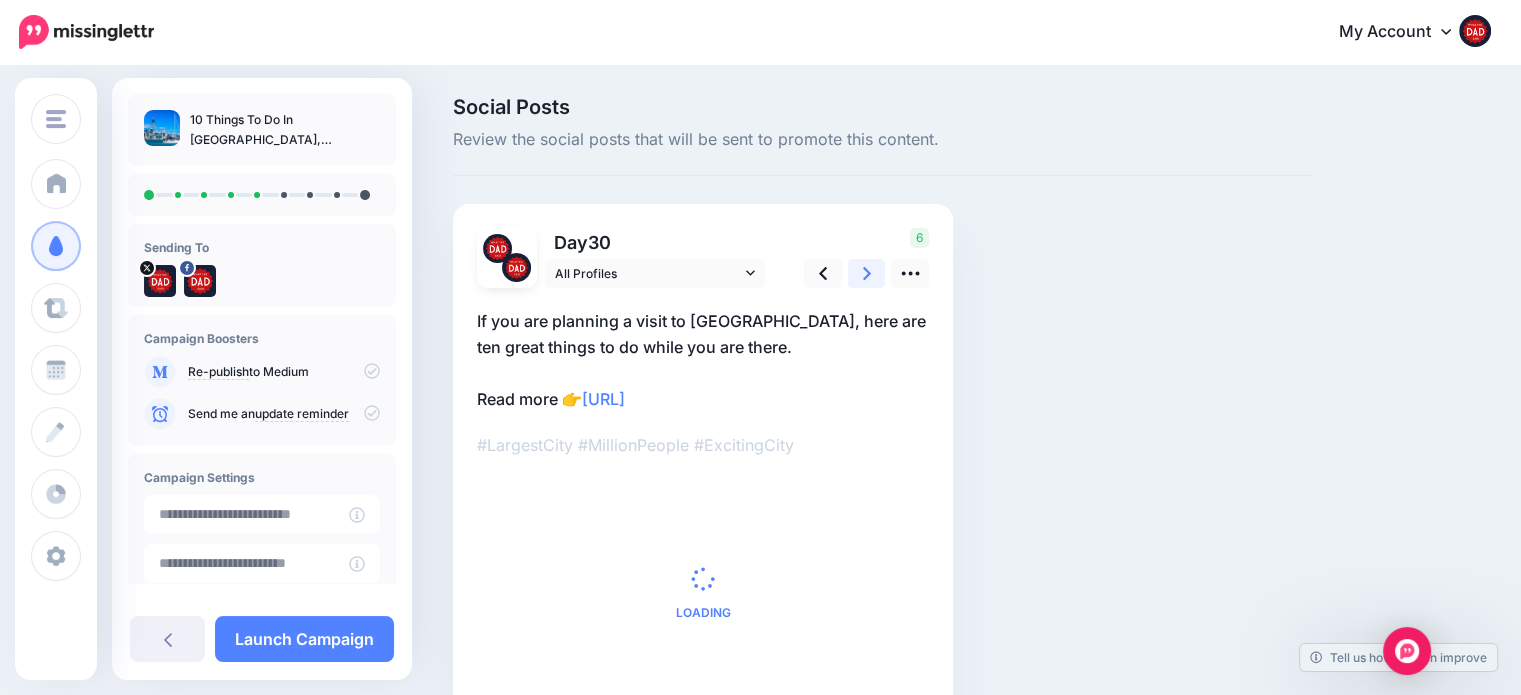 click 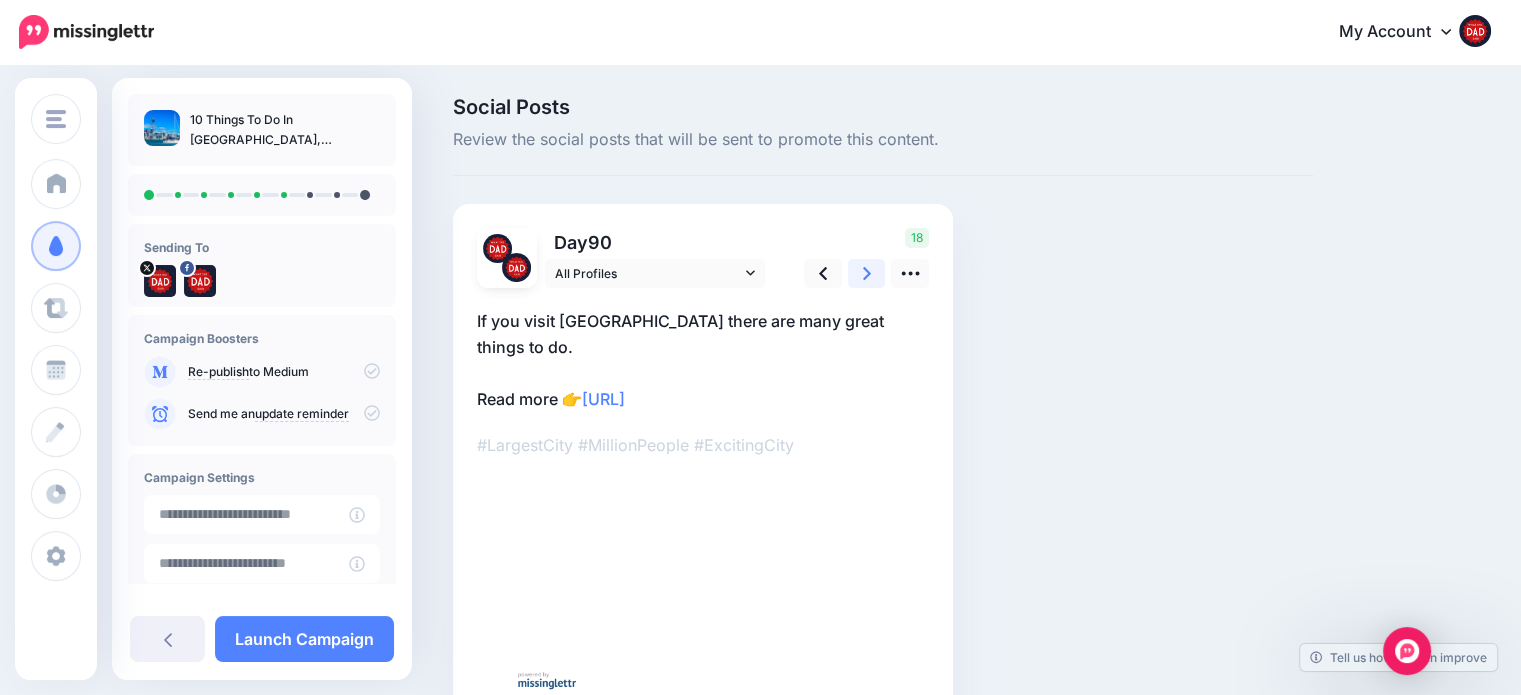 click 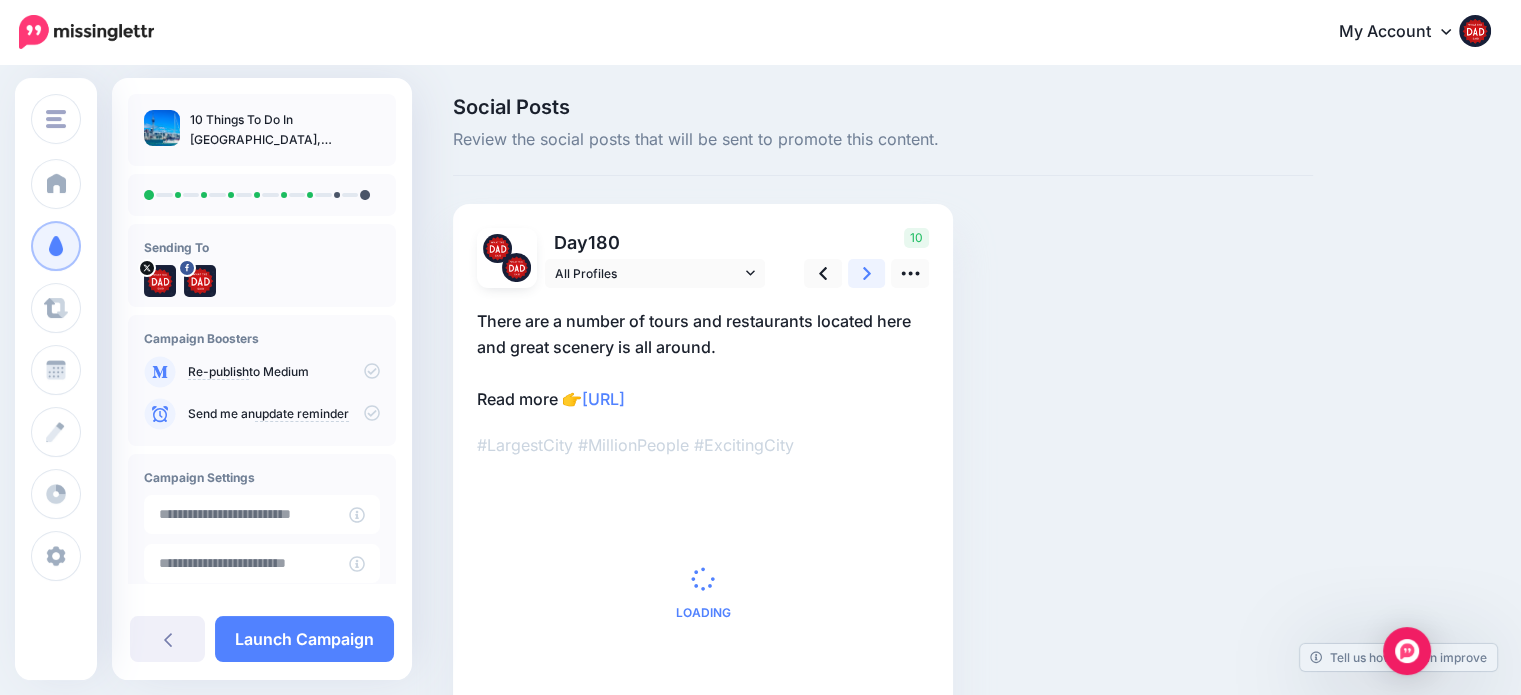 click 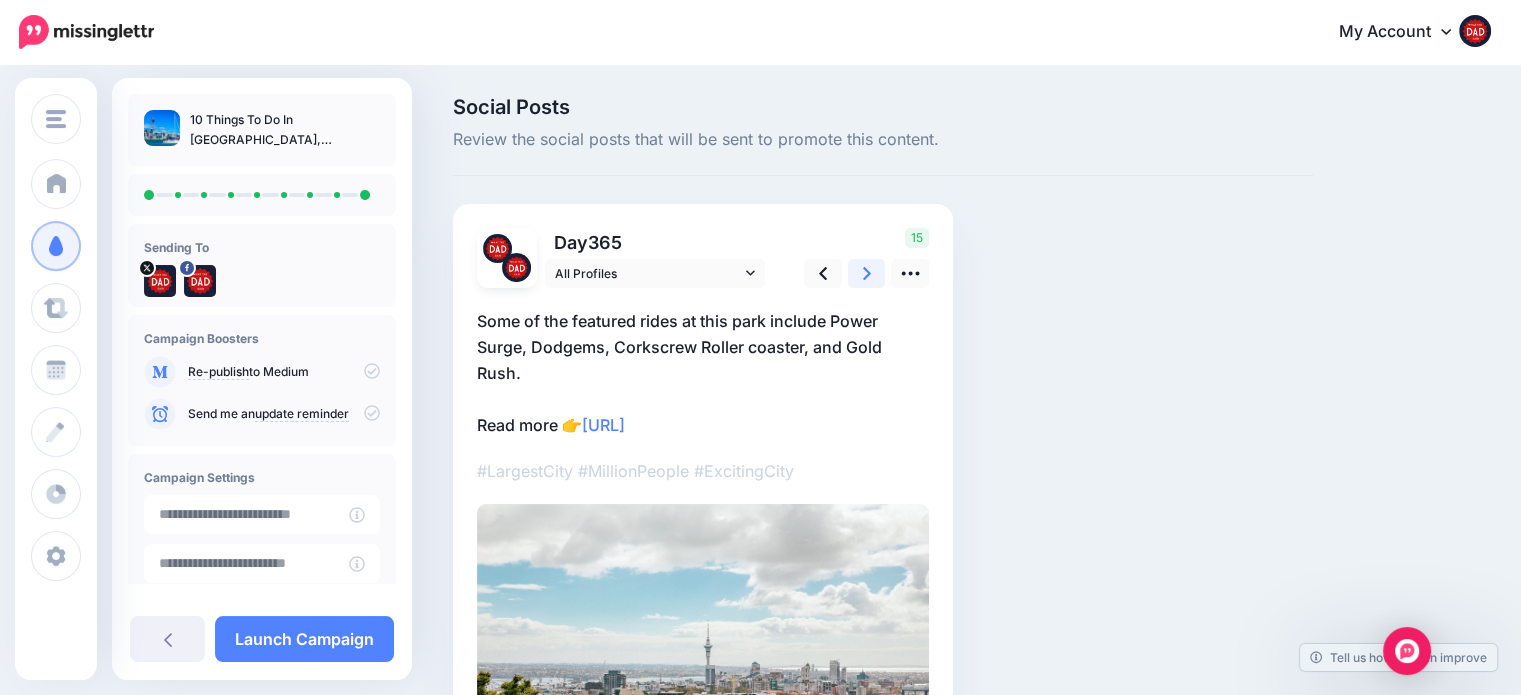 click 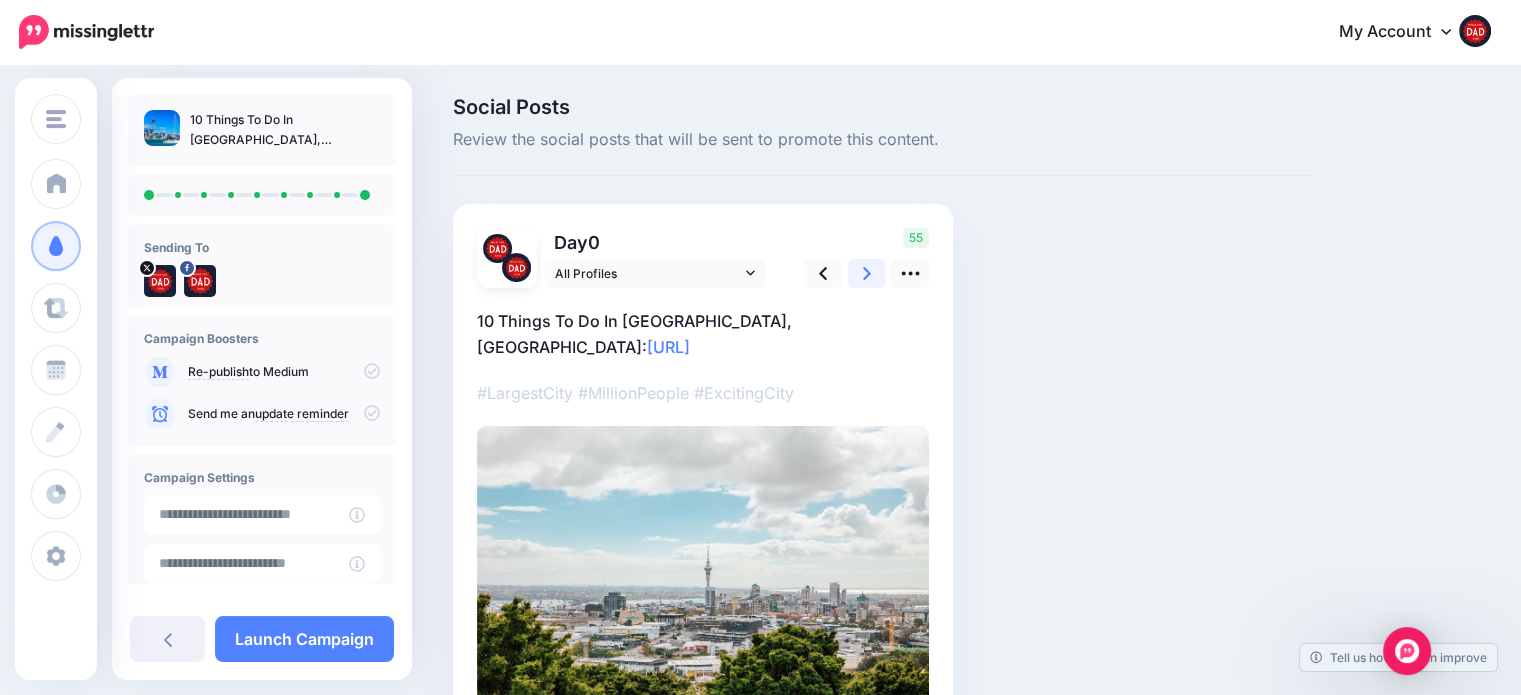 click 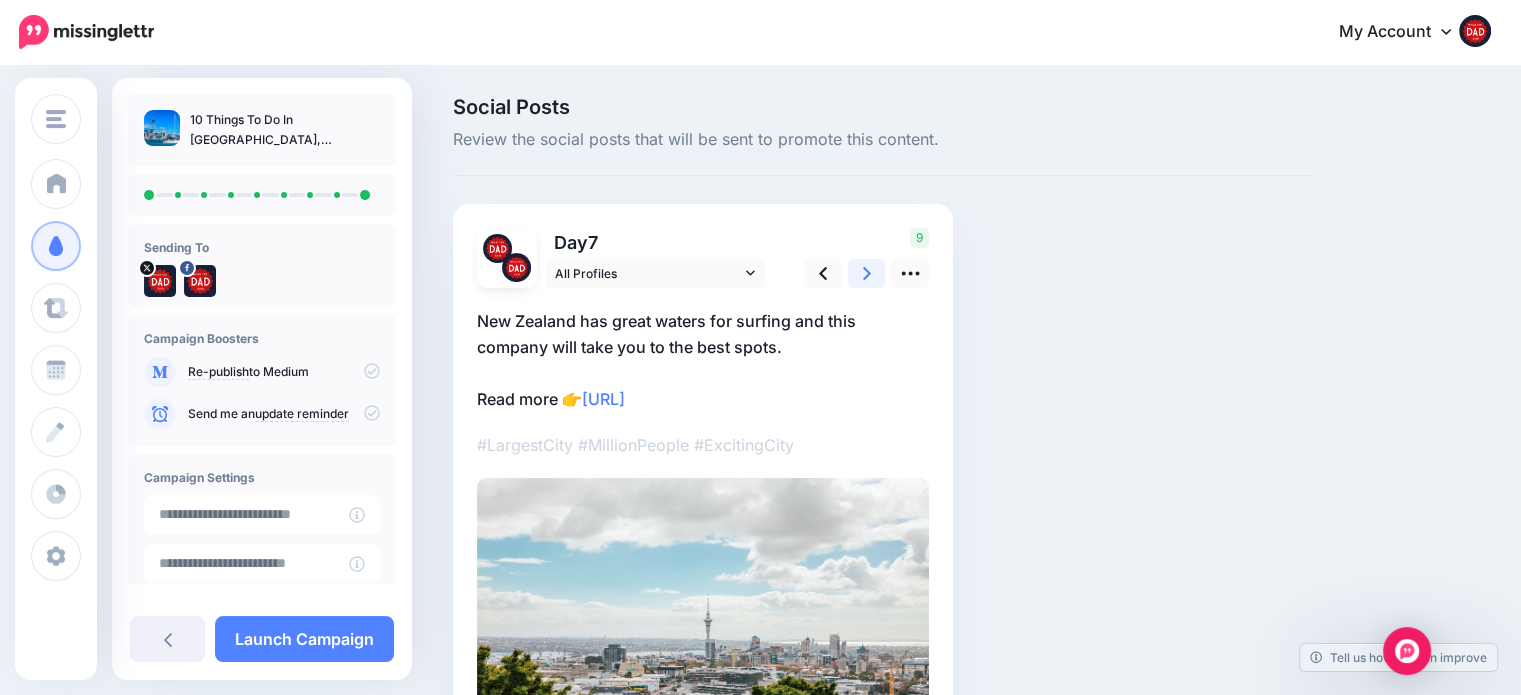 click 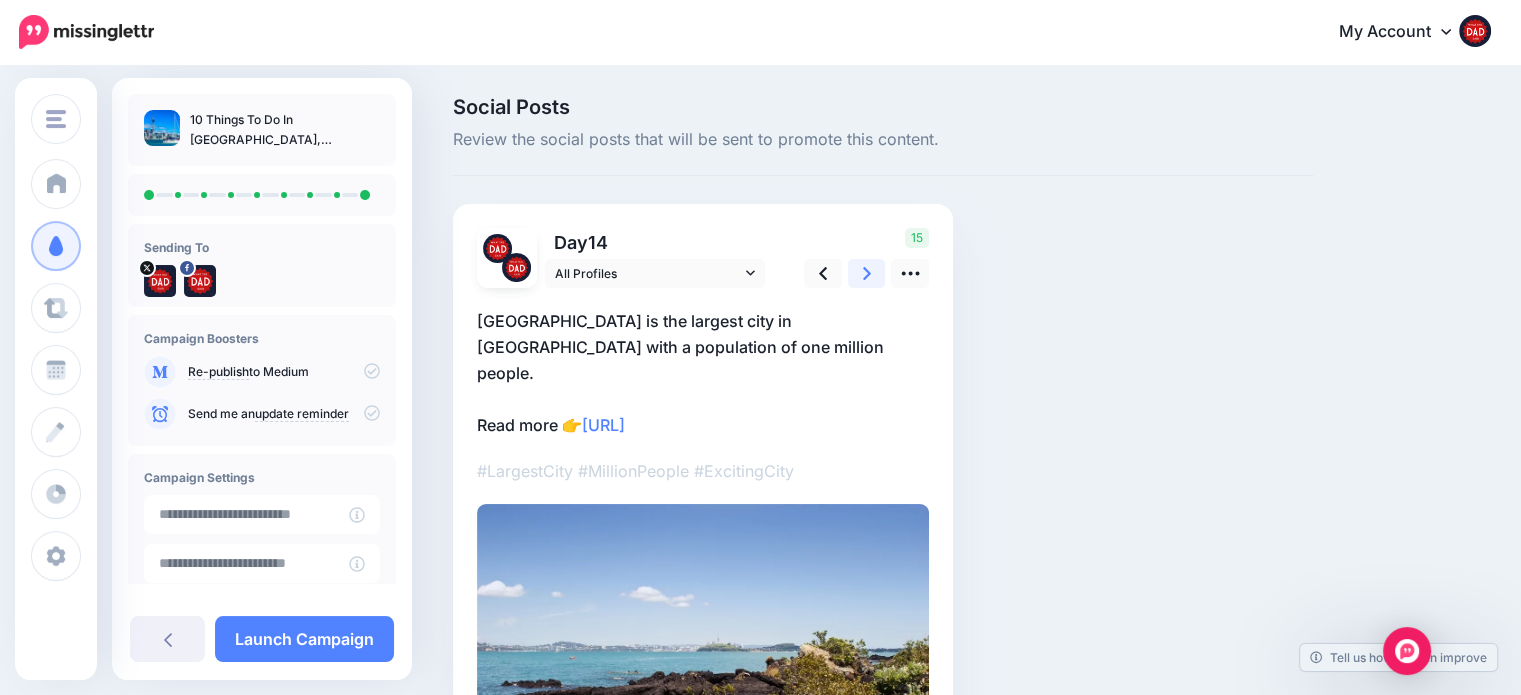 click 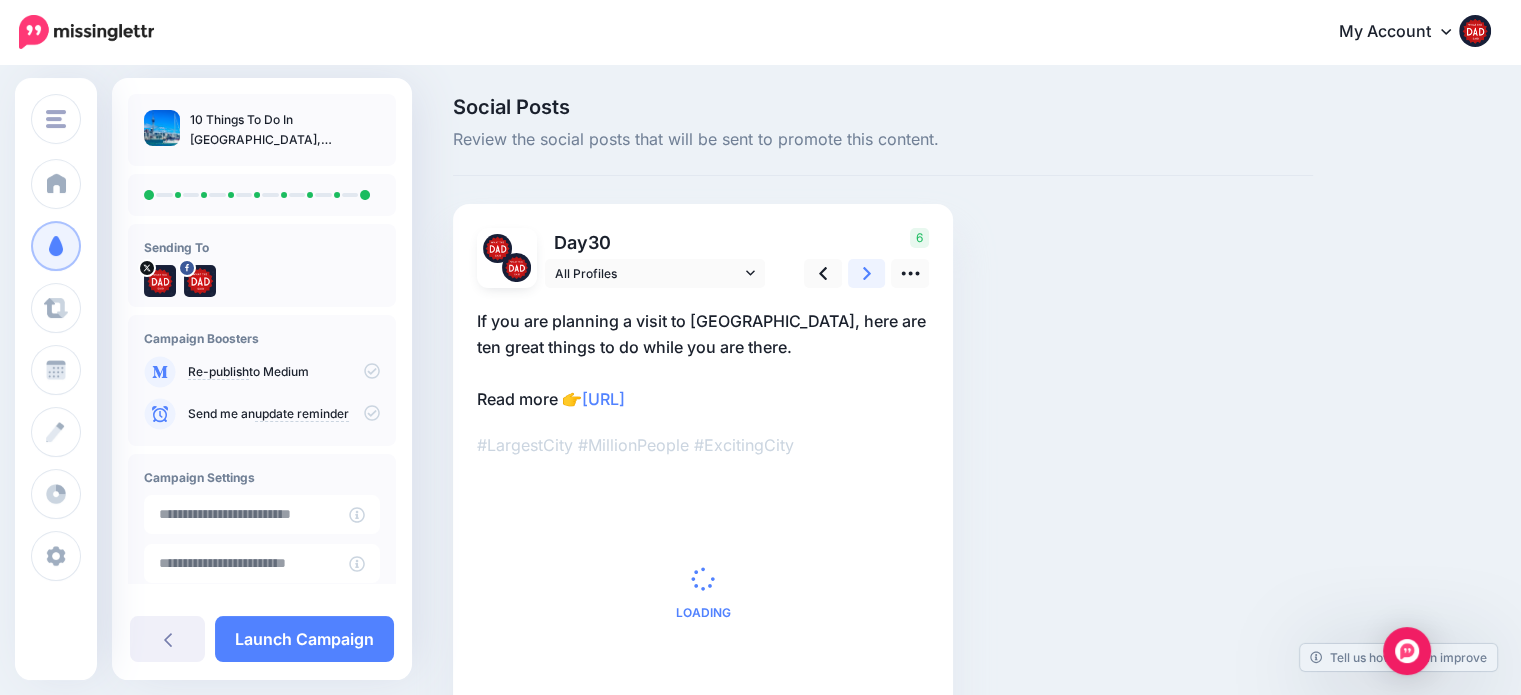 drag, startPoint x: 868, startPoint y: 283, endPoint x: 587, endPoint y: 504, distance: 357.49405 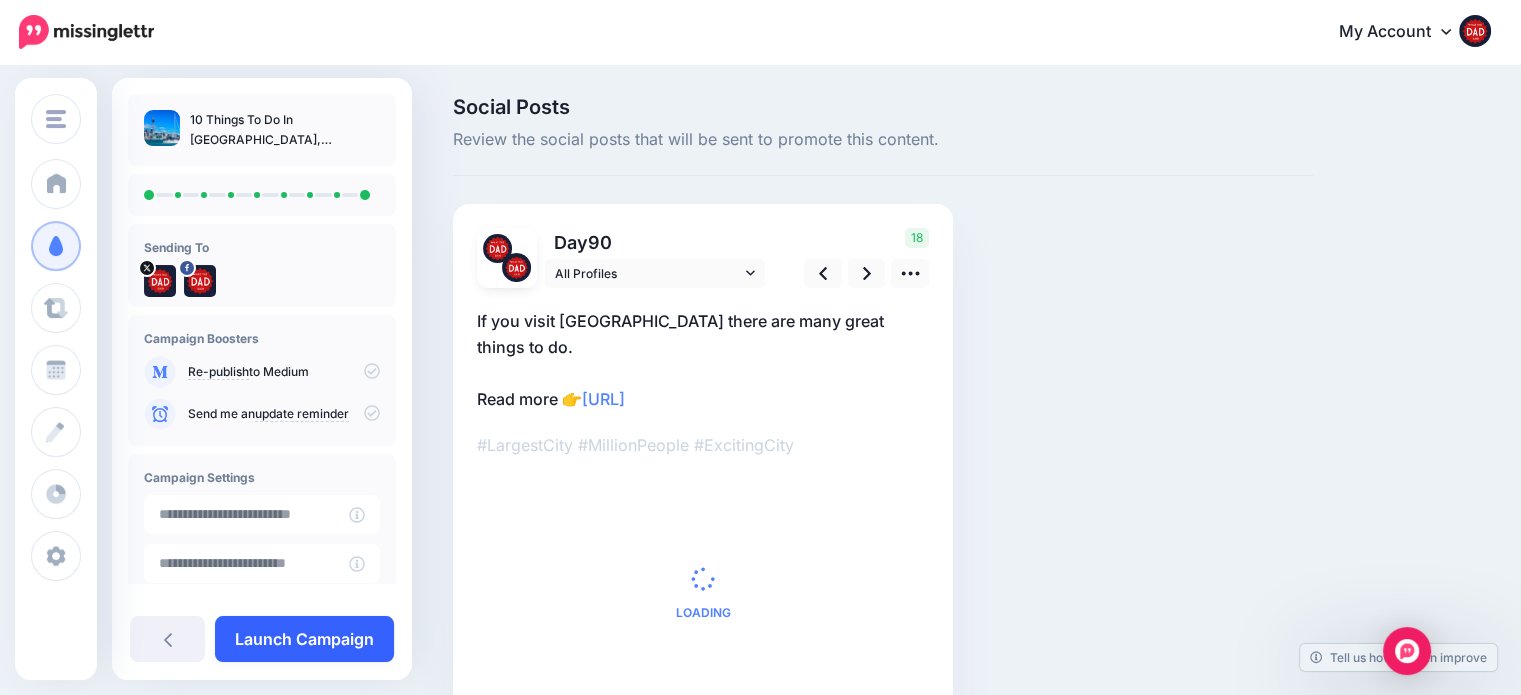 click on "Launch Campaign" at bounding box center [304, 639] 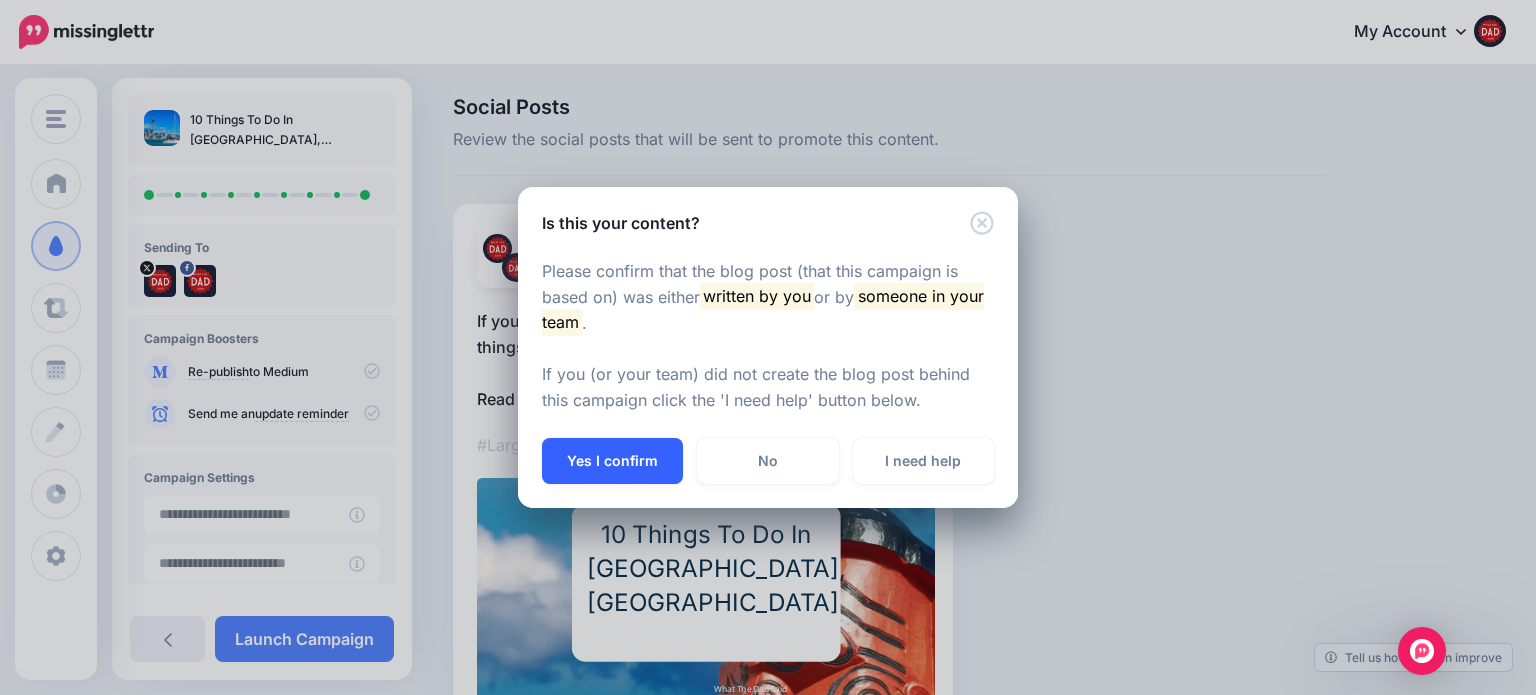 click on "Yes I confirm" at bounding box center (612, 461) 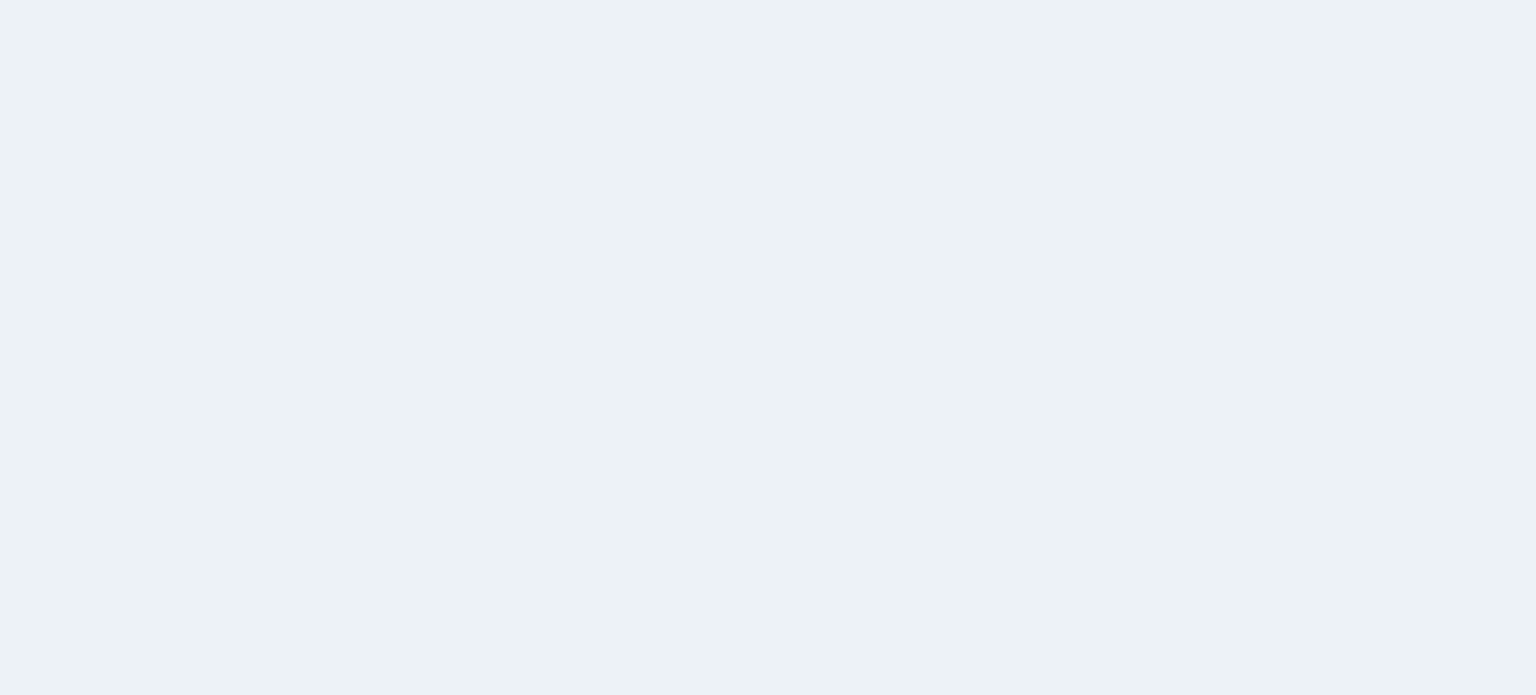 scroll, scrollTop: 0, scrollLeft: 0, axis: both 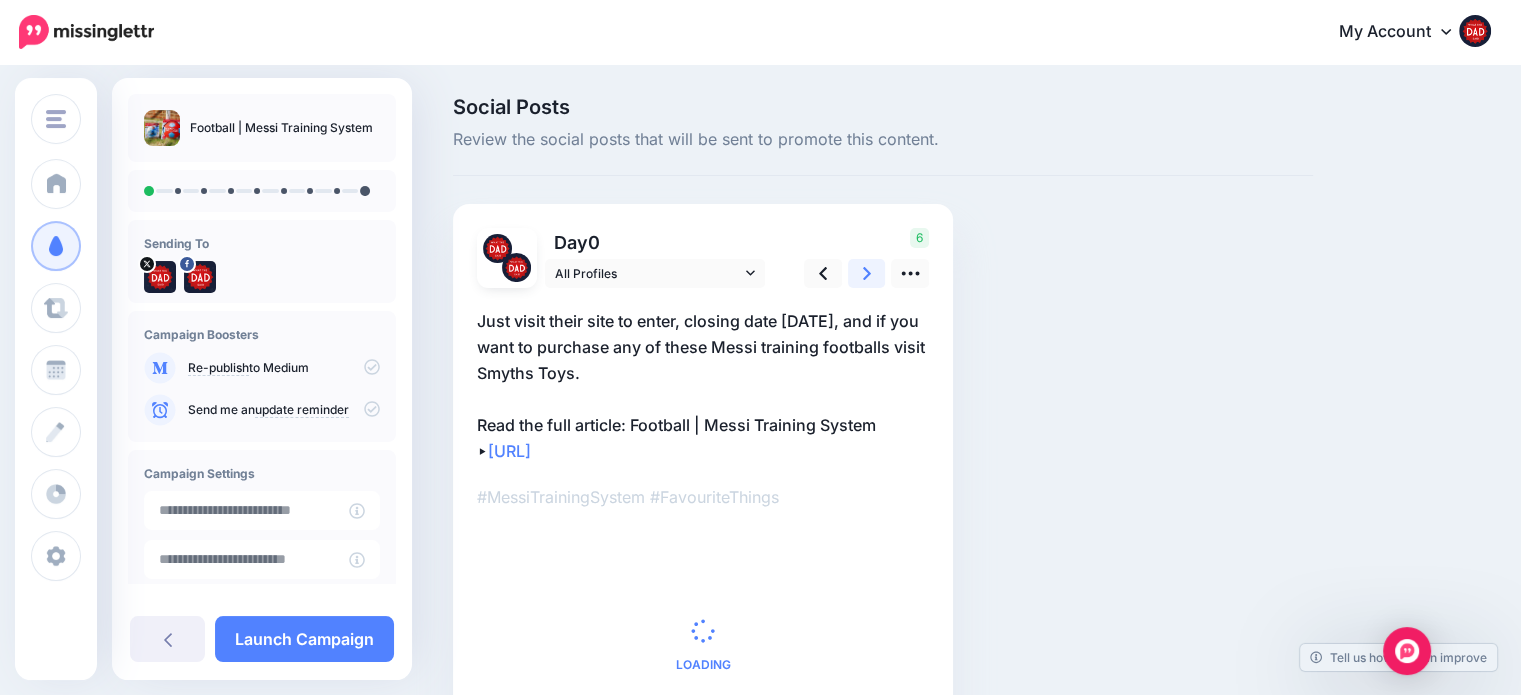click 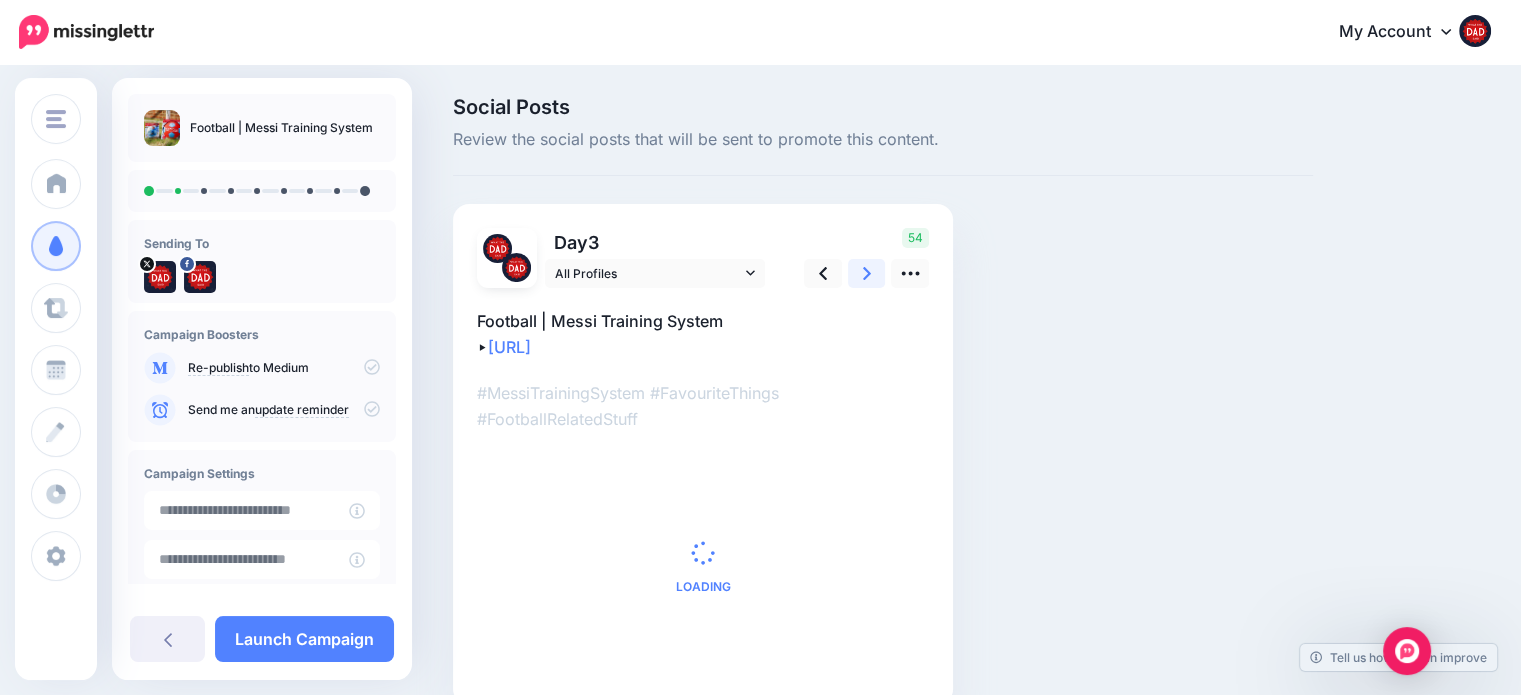 click 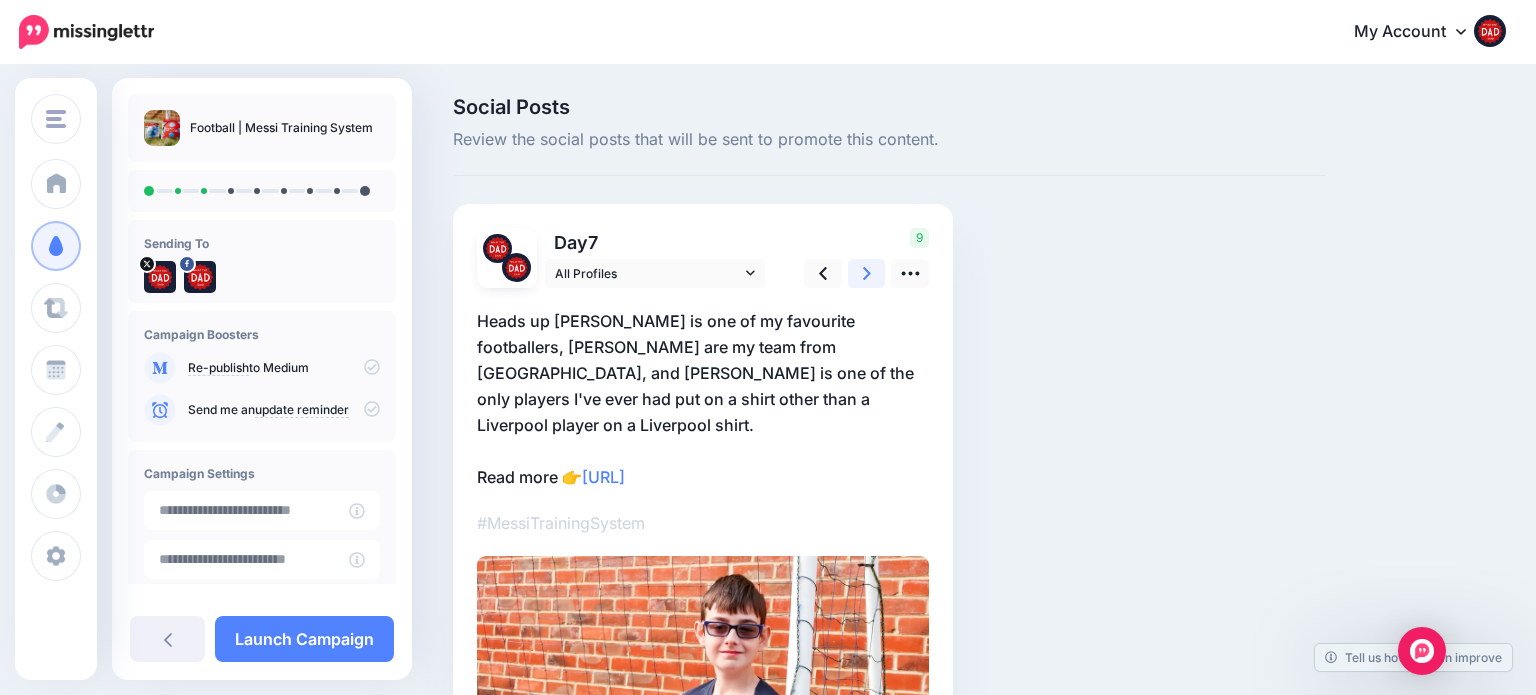 click 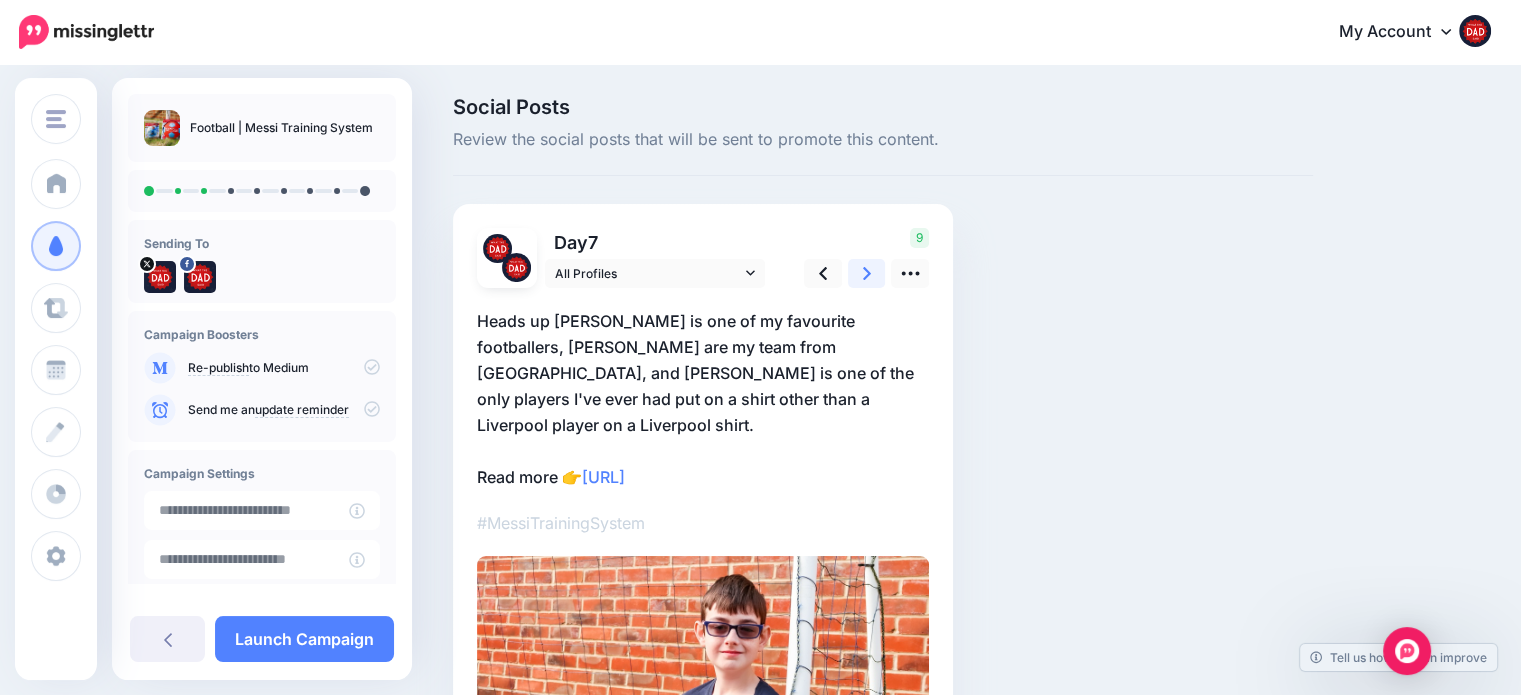 click 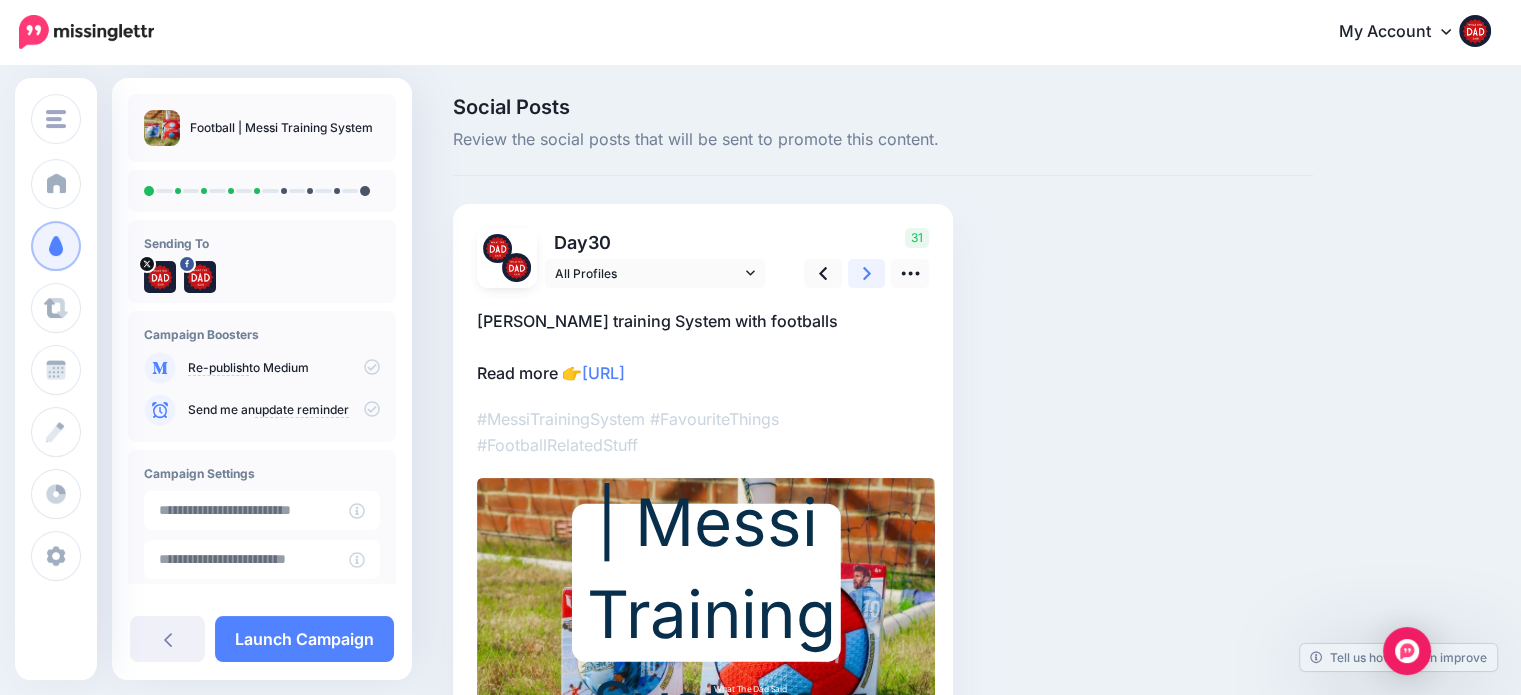 click 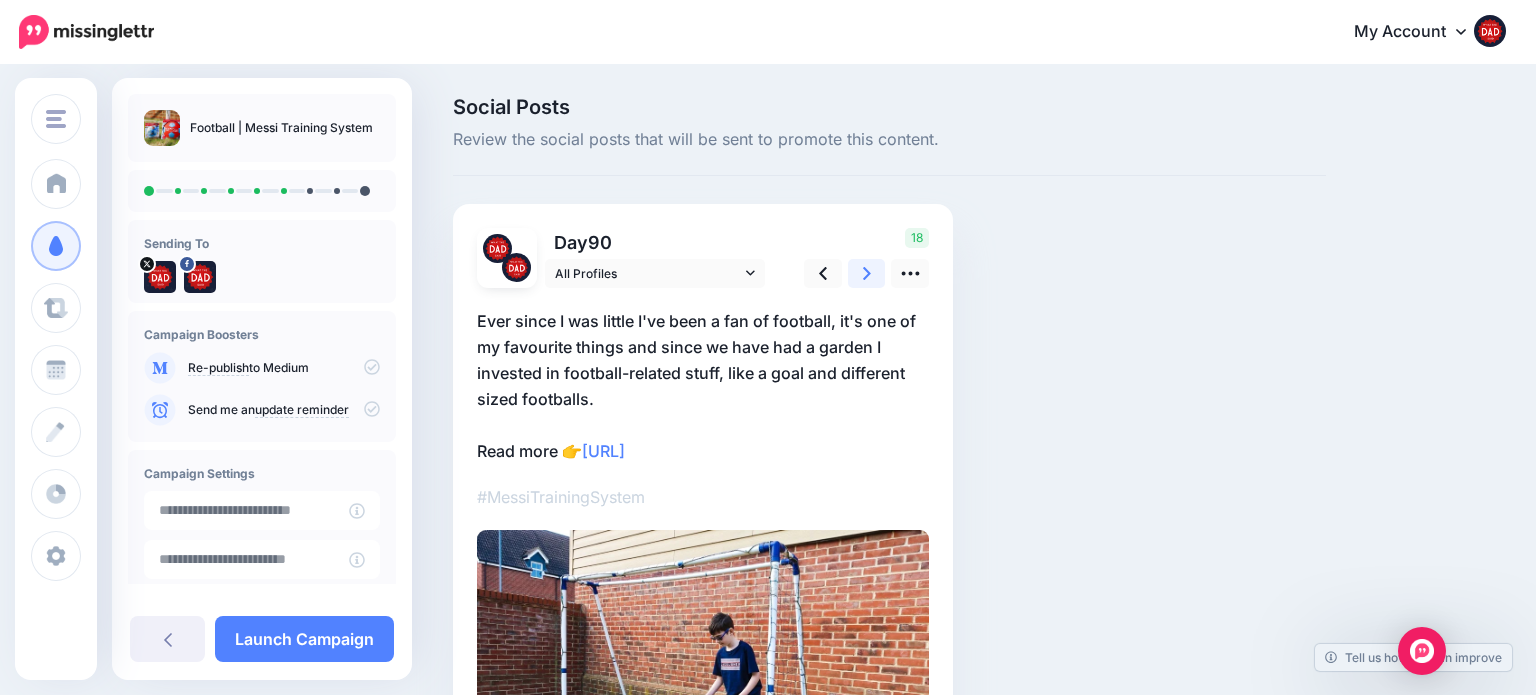 click 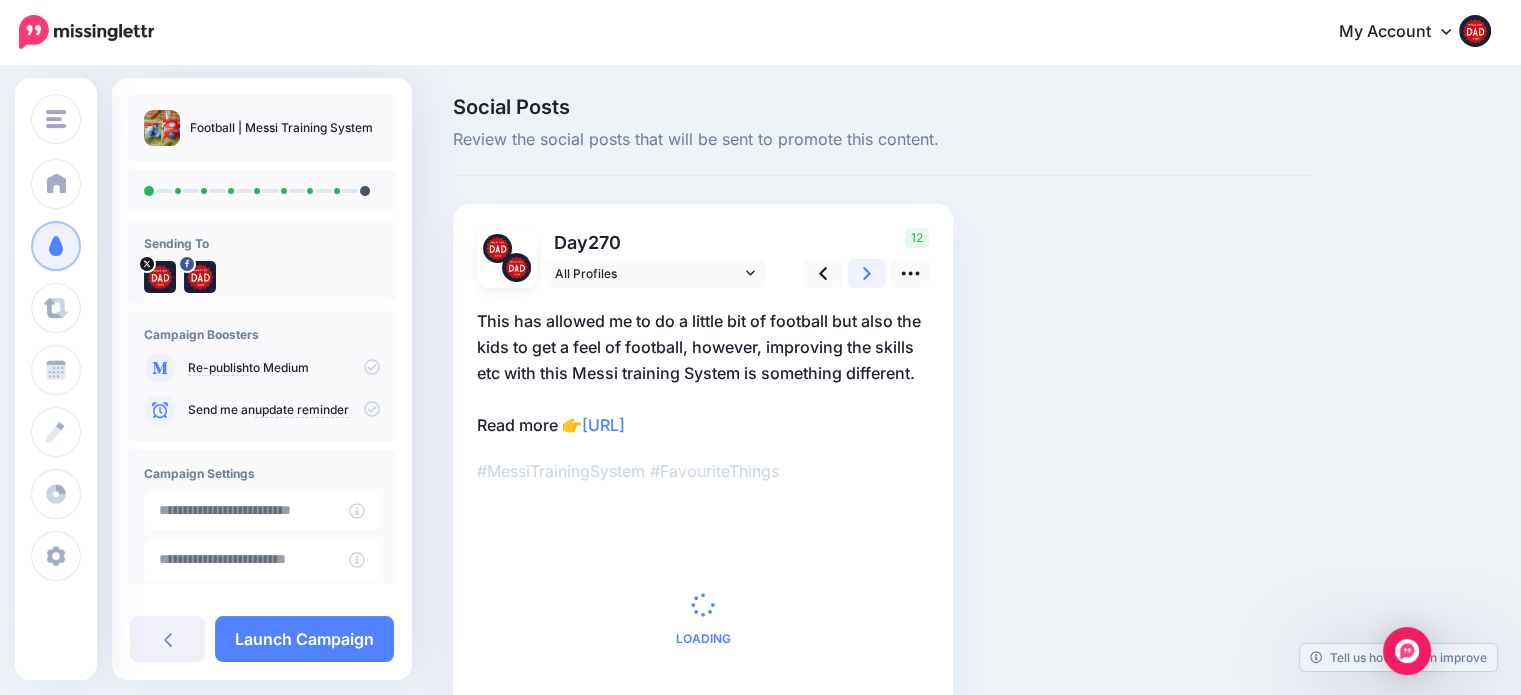 click 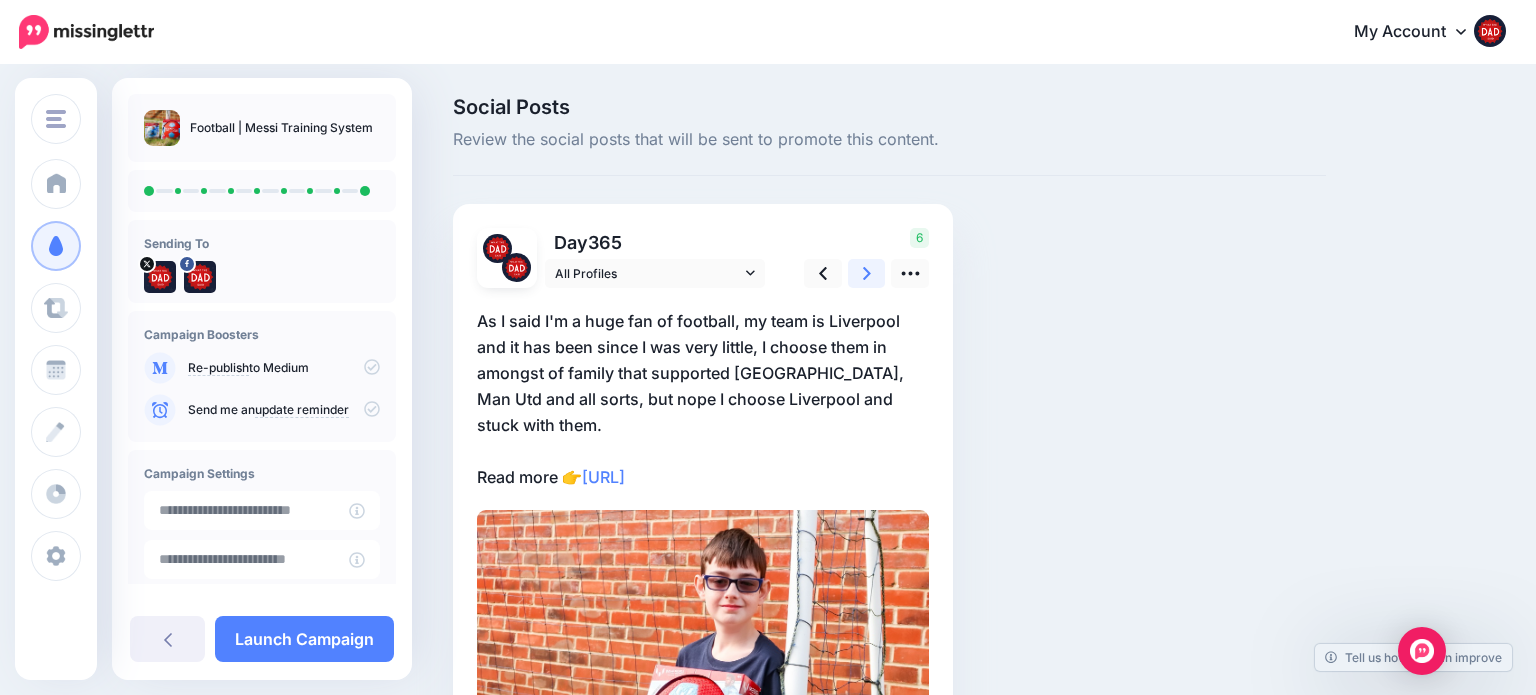 click 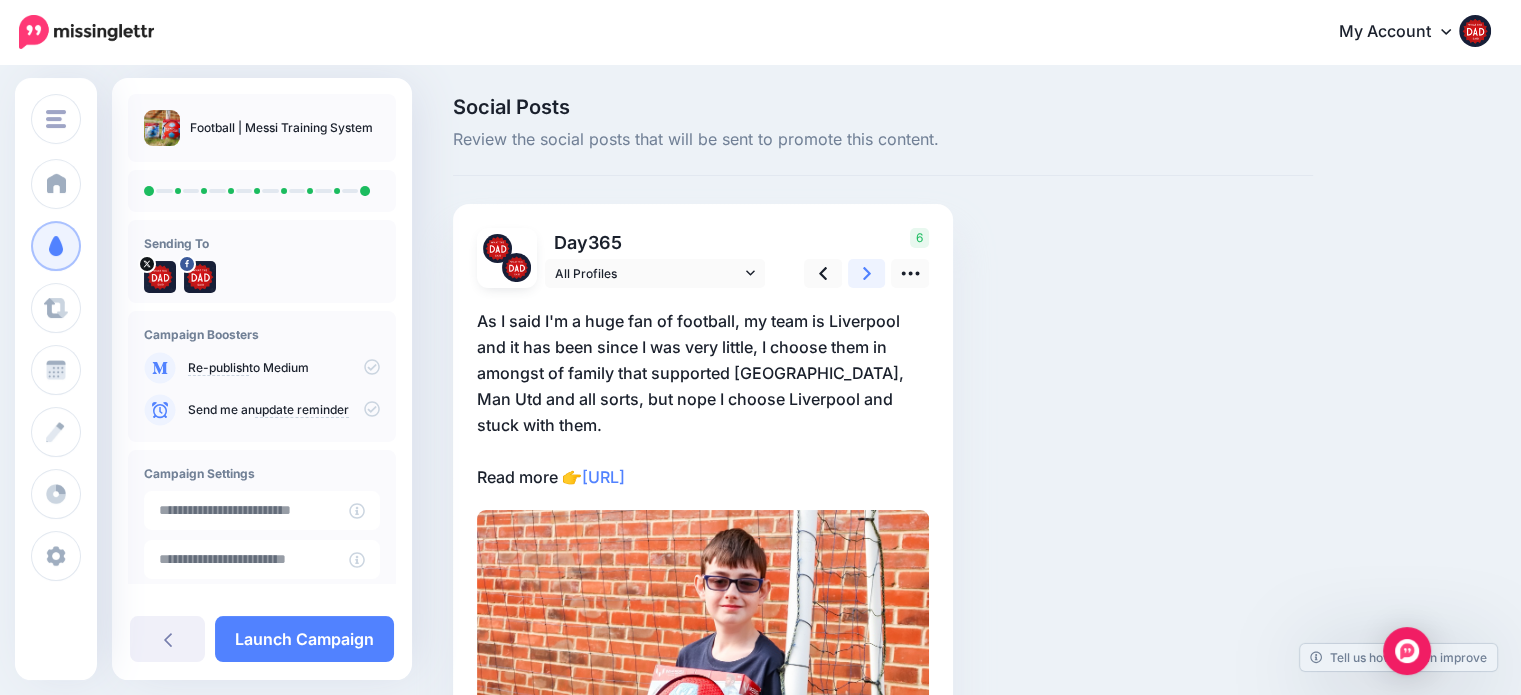click 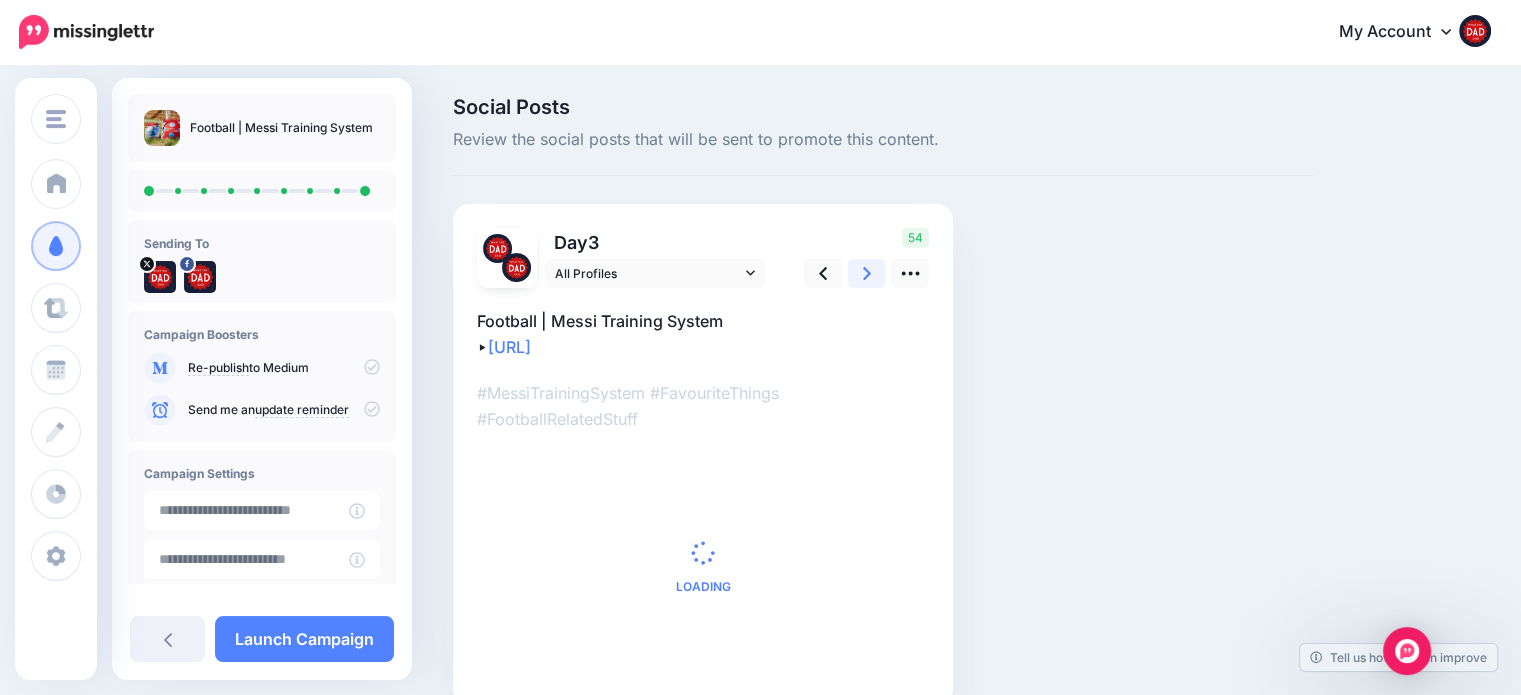 click 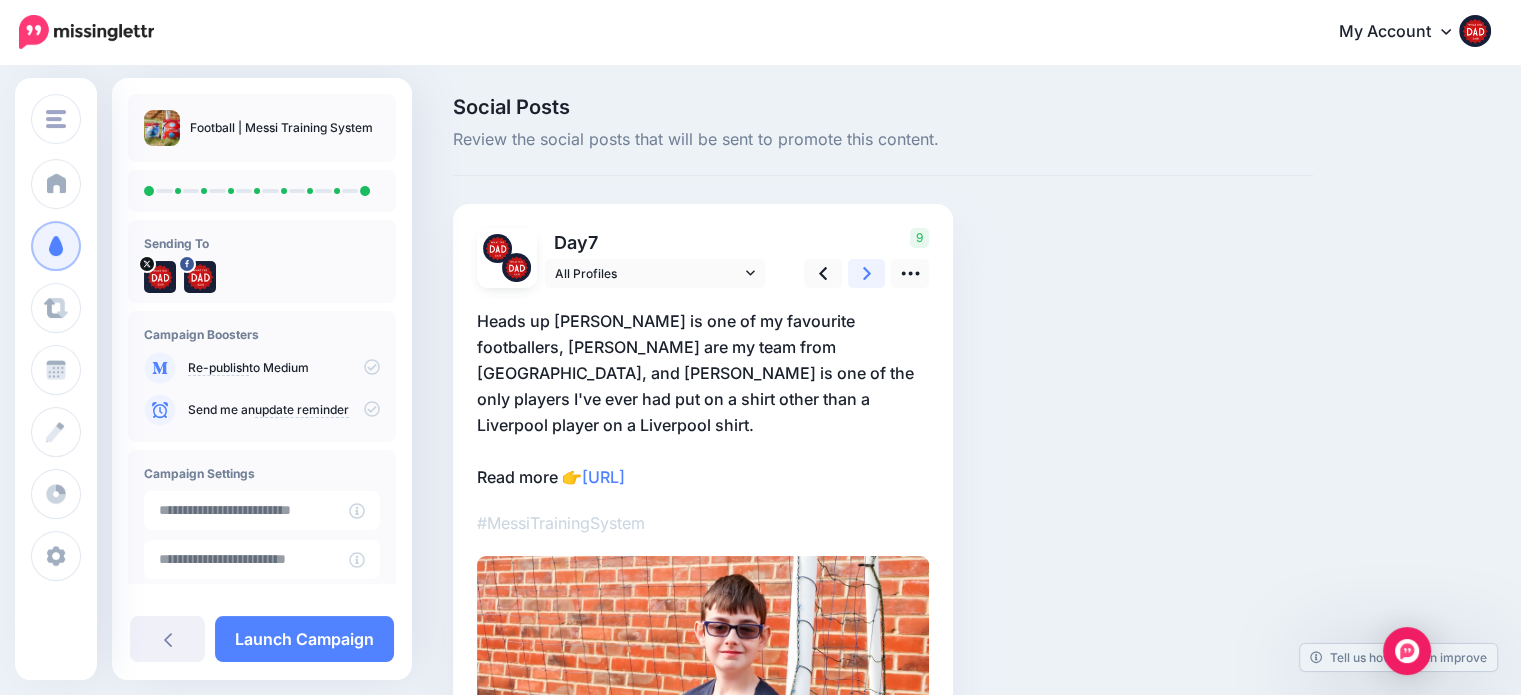 click 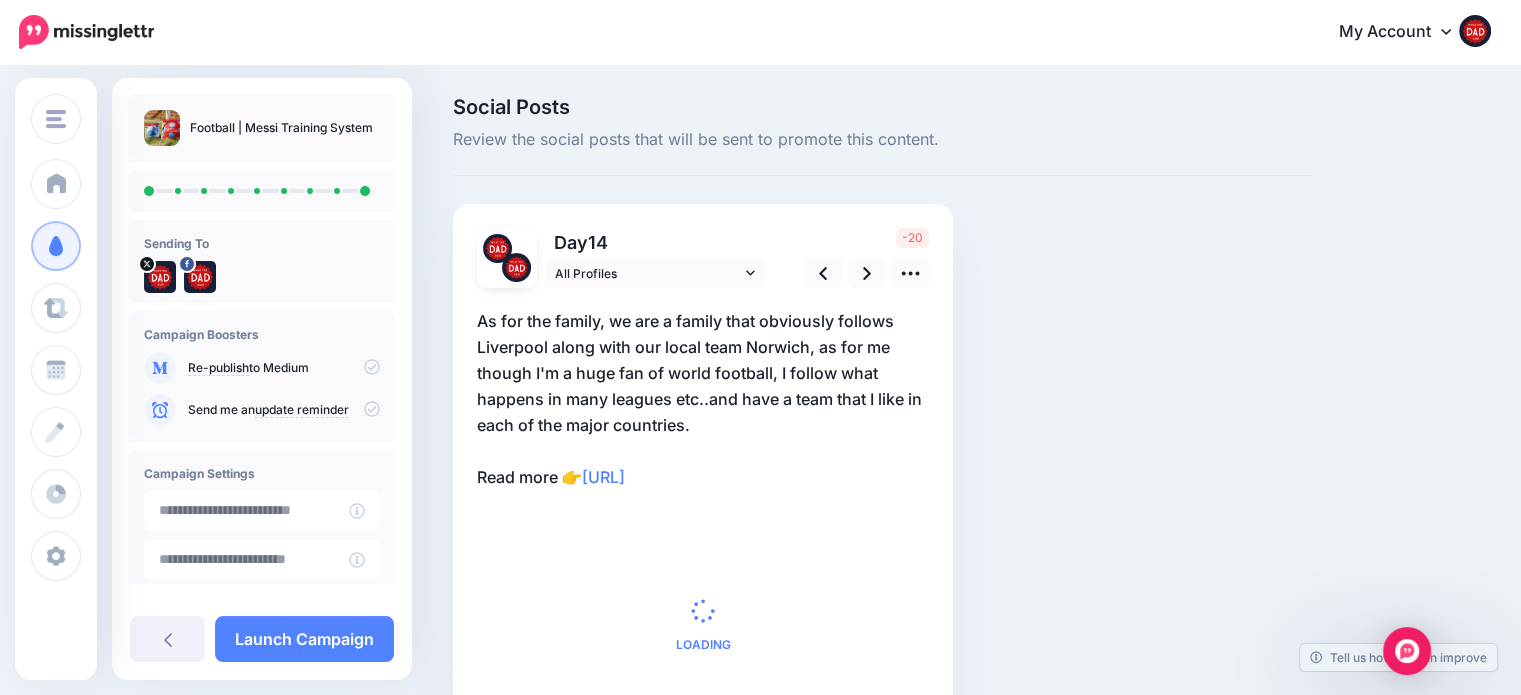 click on "As for the family, we are a family that obviously follows Liverpool along with our local team Norwich, as for me though I'm a huge fan of world football, I follow what happens in many leagues etc..and have a team that I like in each of the major countries. Read more 👉  https://lttr.ai/AcWRv" at bounding box center [703, 399] 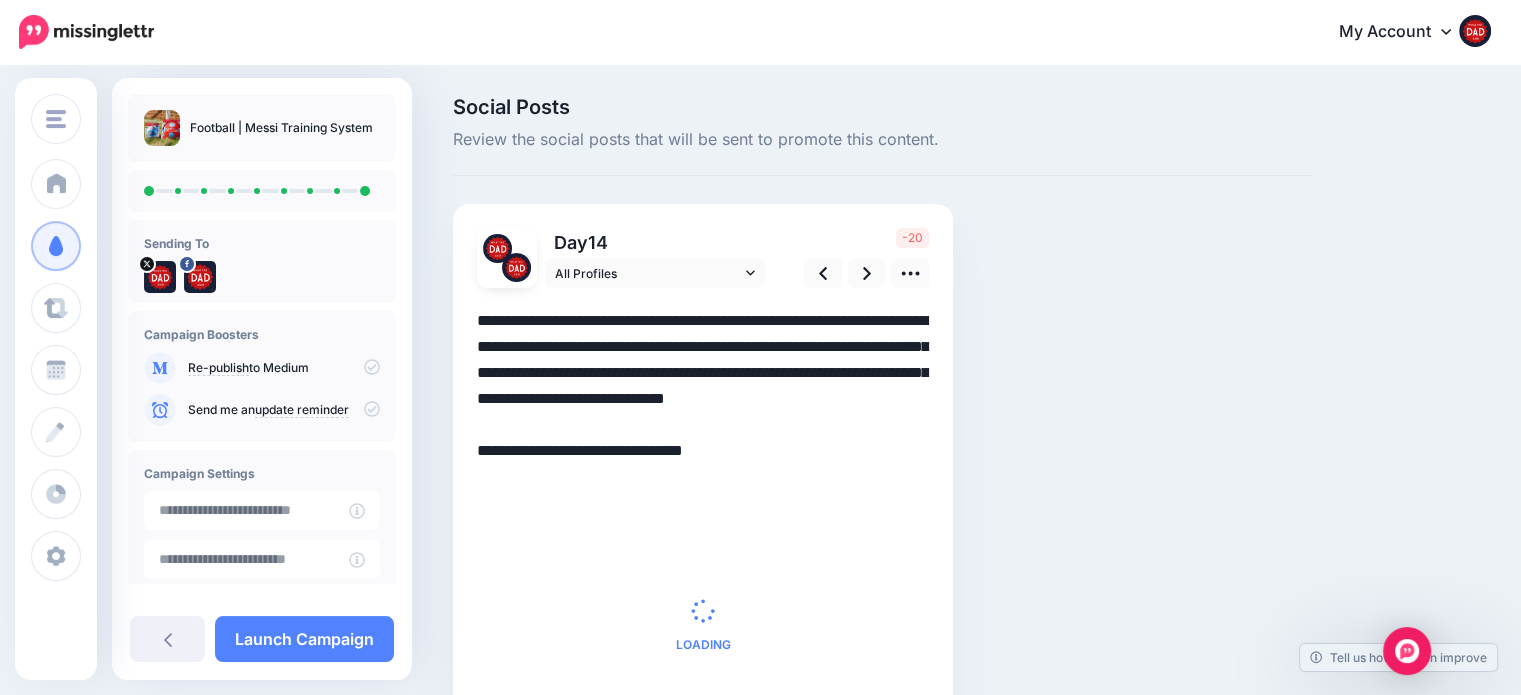 scroll, scrollTop: 0, scrollLeft: 0, axis: both 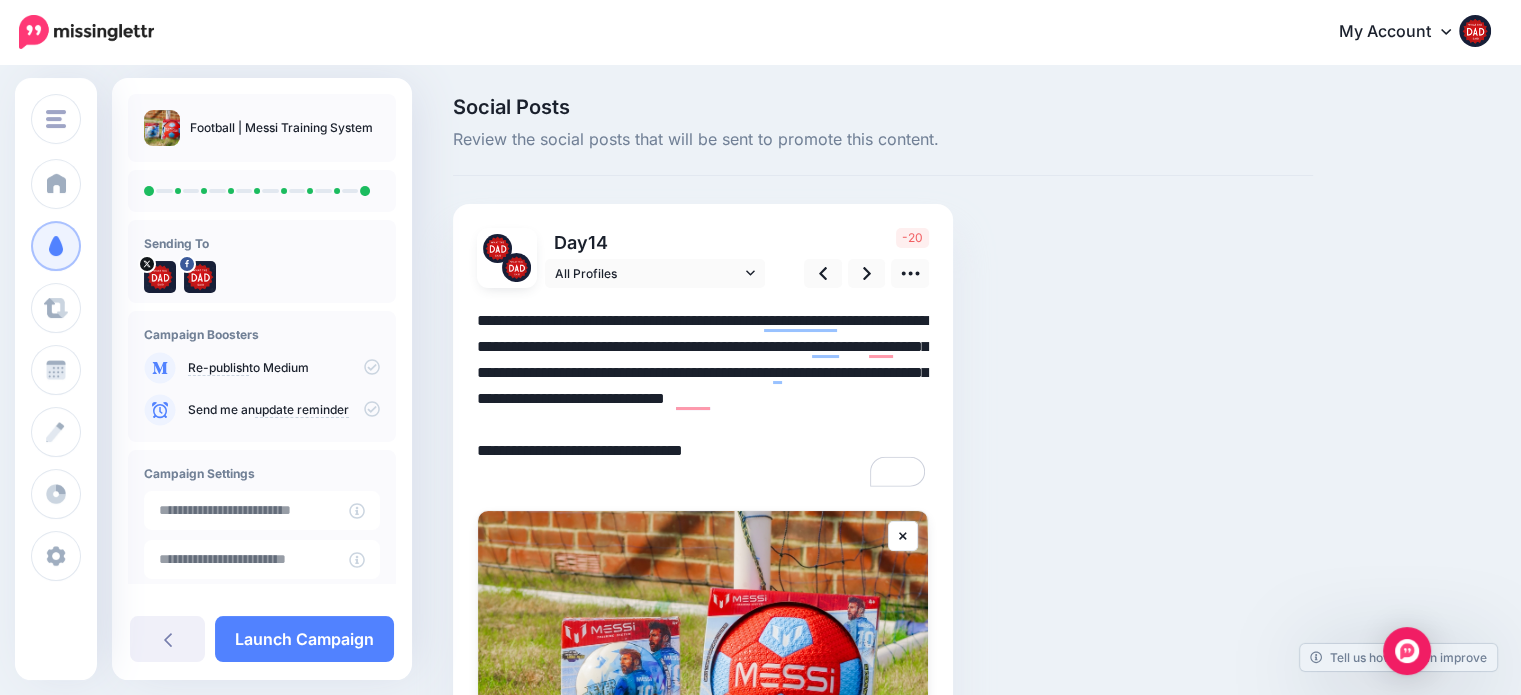 click on "Day  14
All
Profiles" at bounding box center (703, 548) 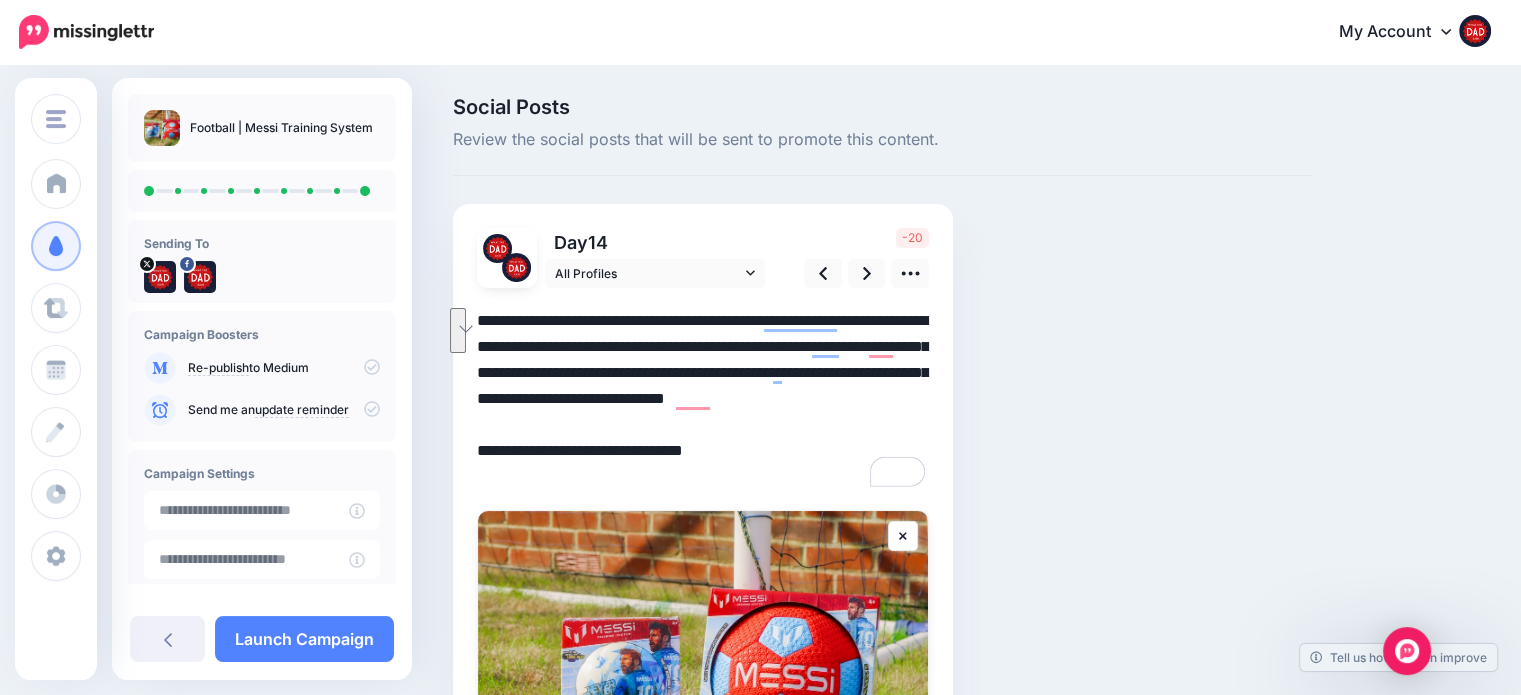 drag, startPoint x: 808, startPoint y: 345, endPoint x: 478, endPoint y: 327, distance: 330.49054 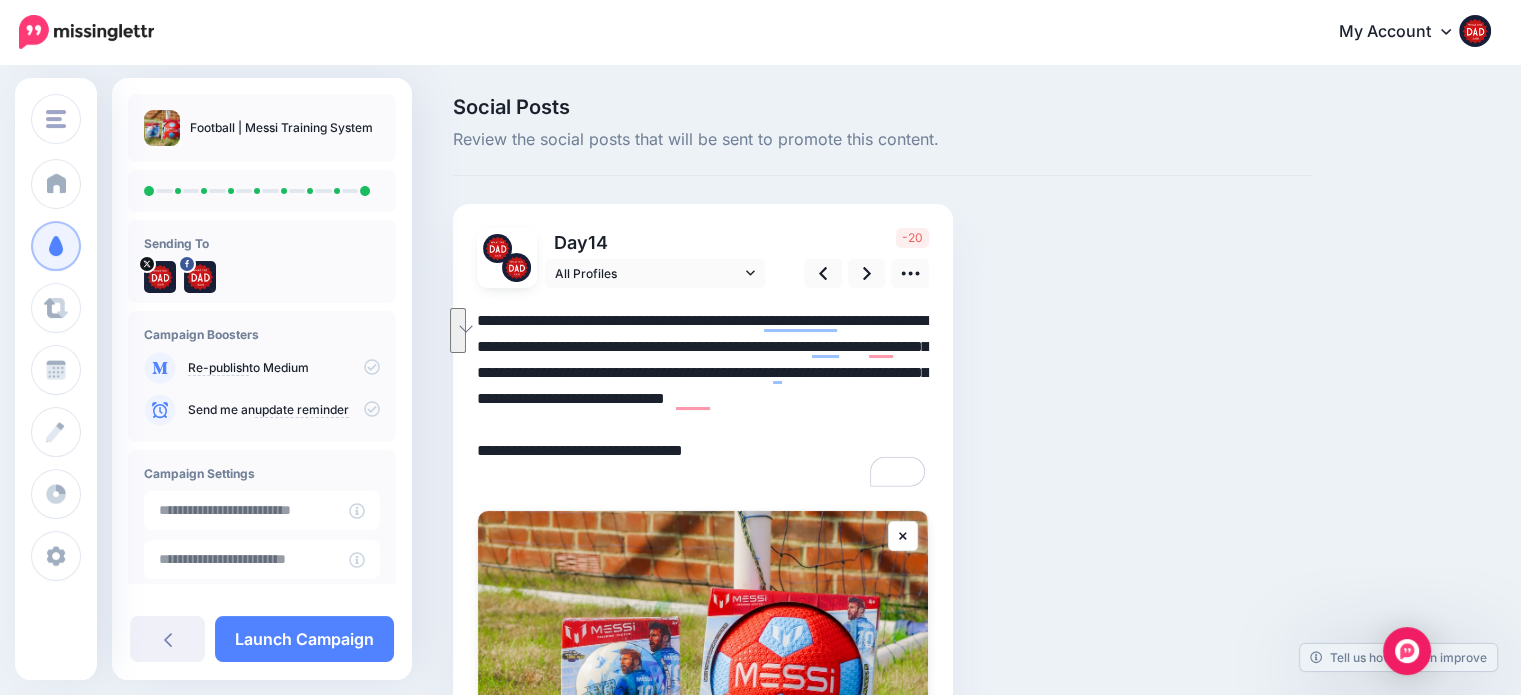 click on "**********" at bounding box center [703, 399] 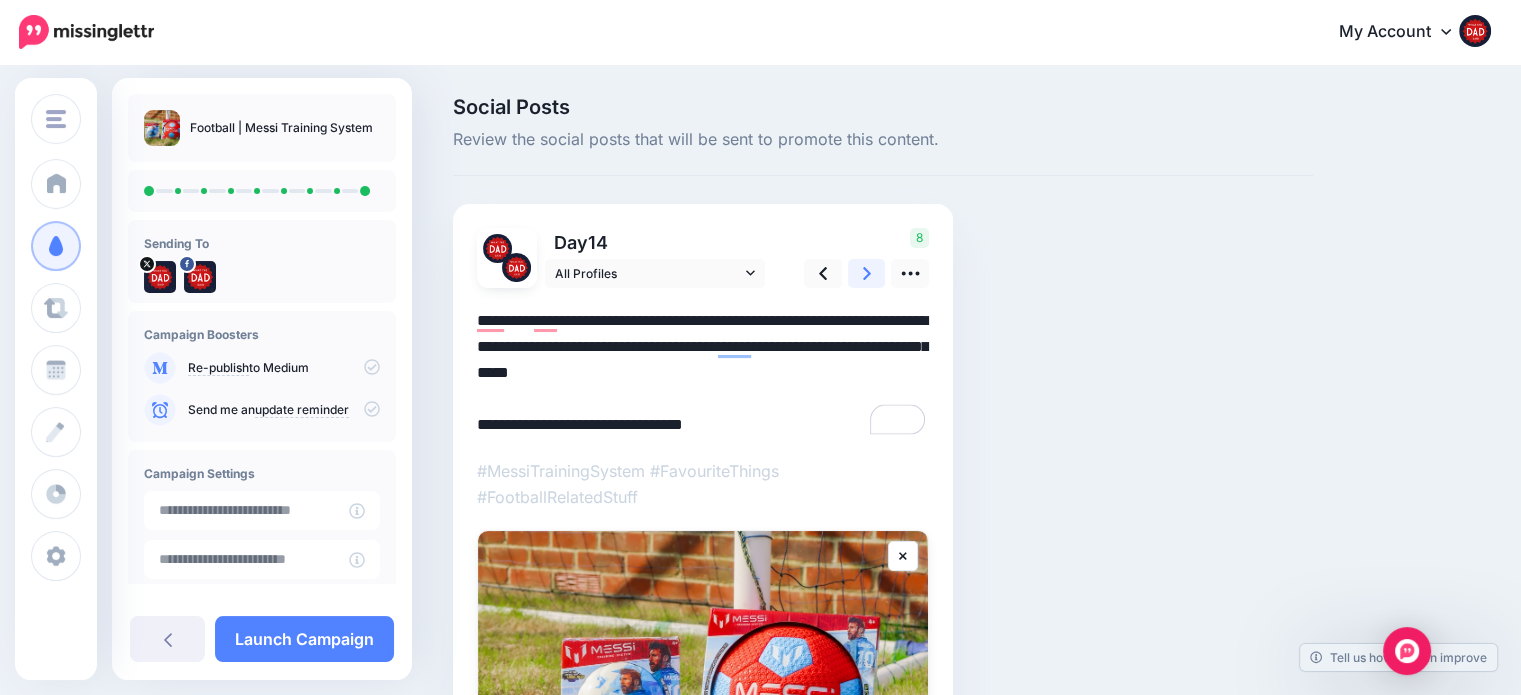 type on "**********" 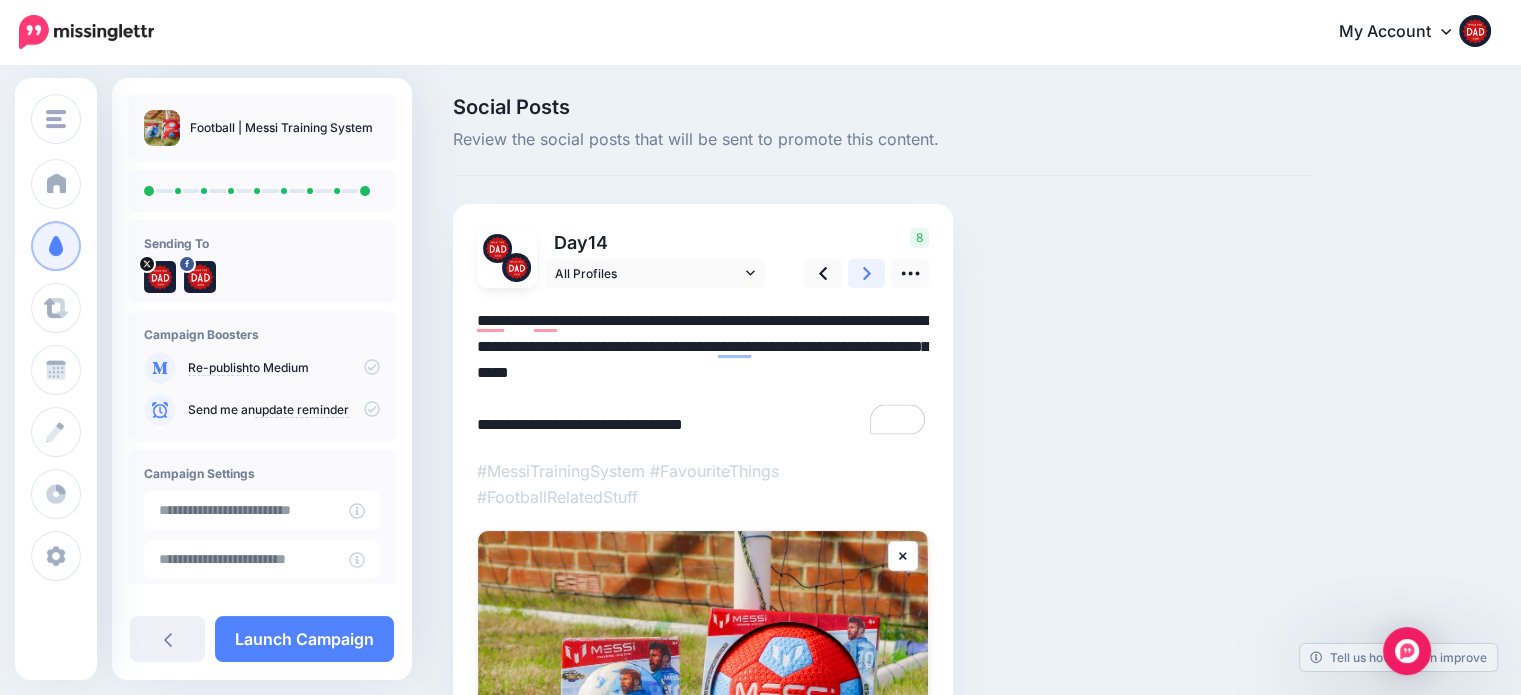 click at bounding box center [867, 273] 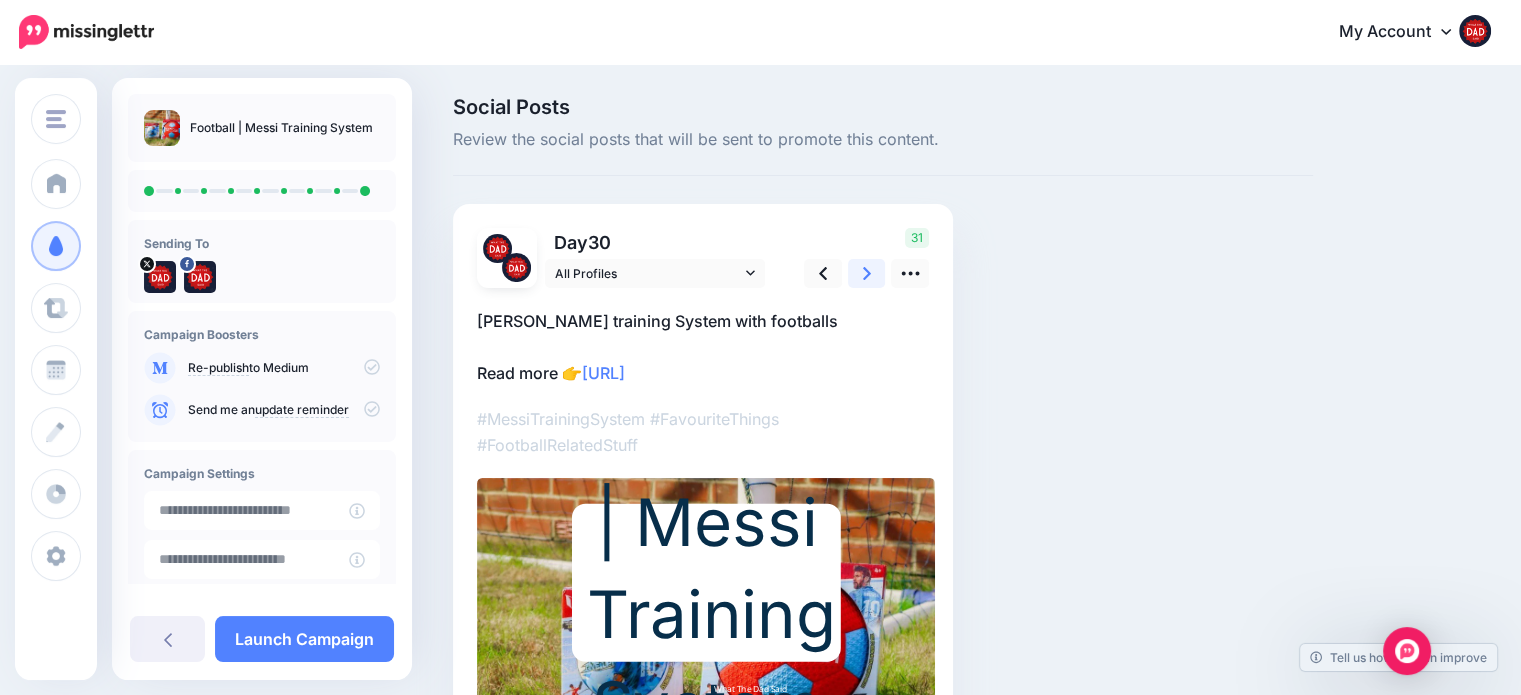 click at bounding box center (867, 273) 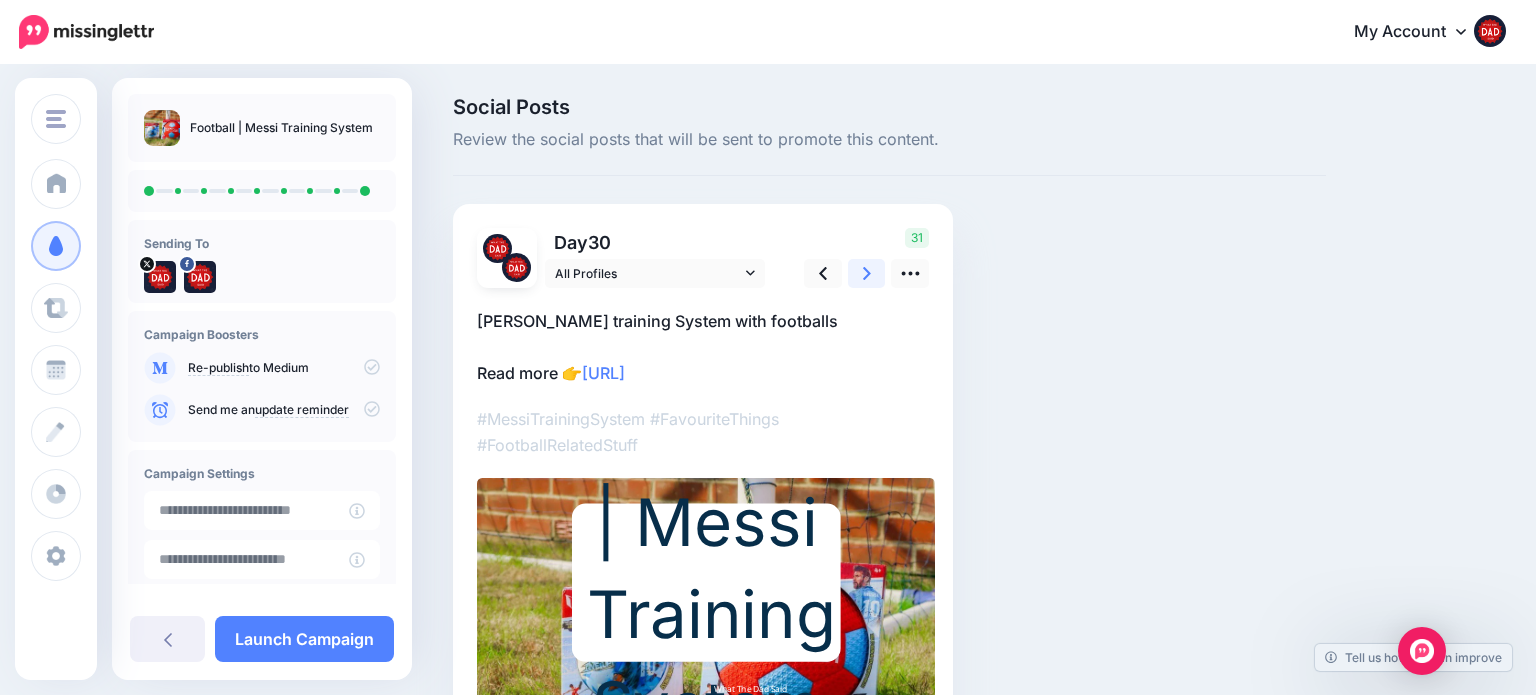click at bounding box center (867, 273) 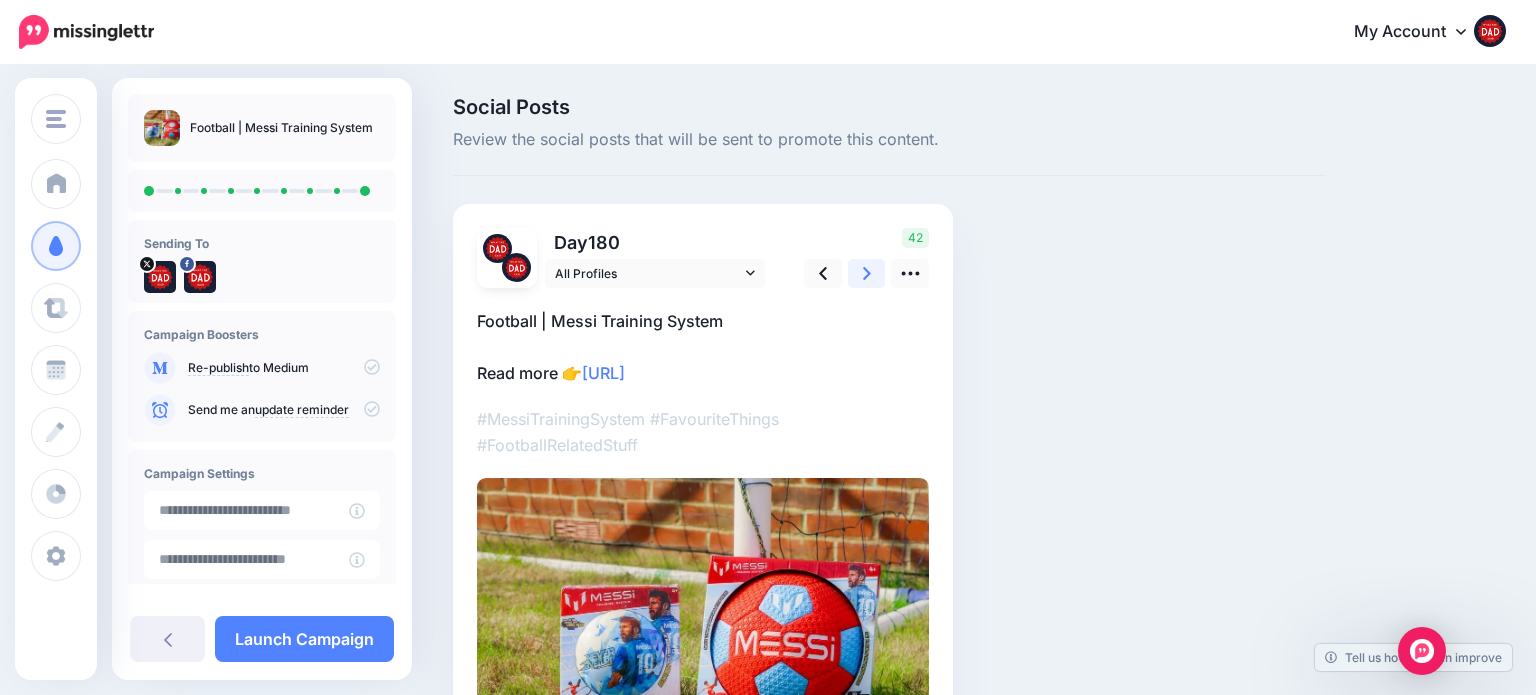 click at bounding box center (867, 273) 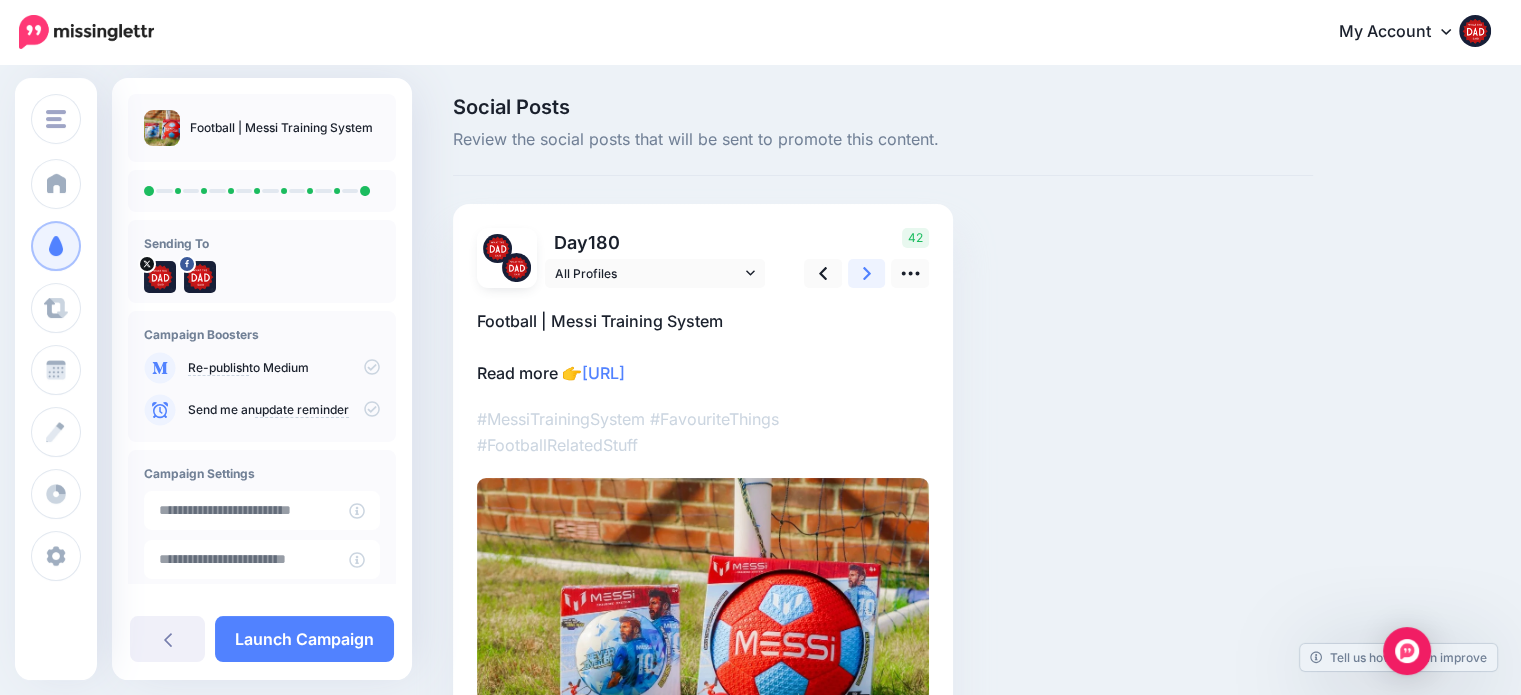 click at bounding box center [867, 273] 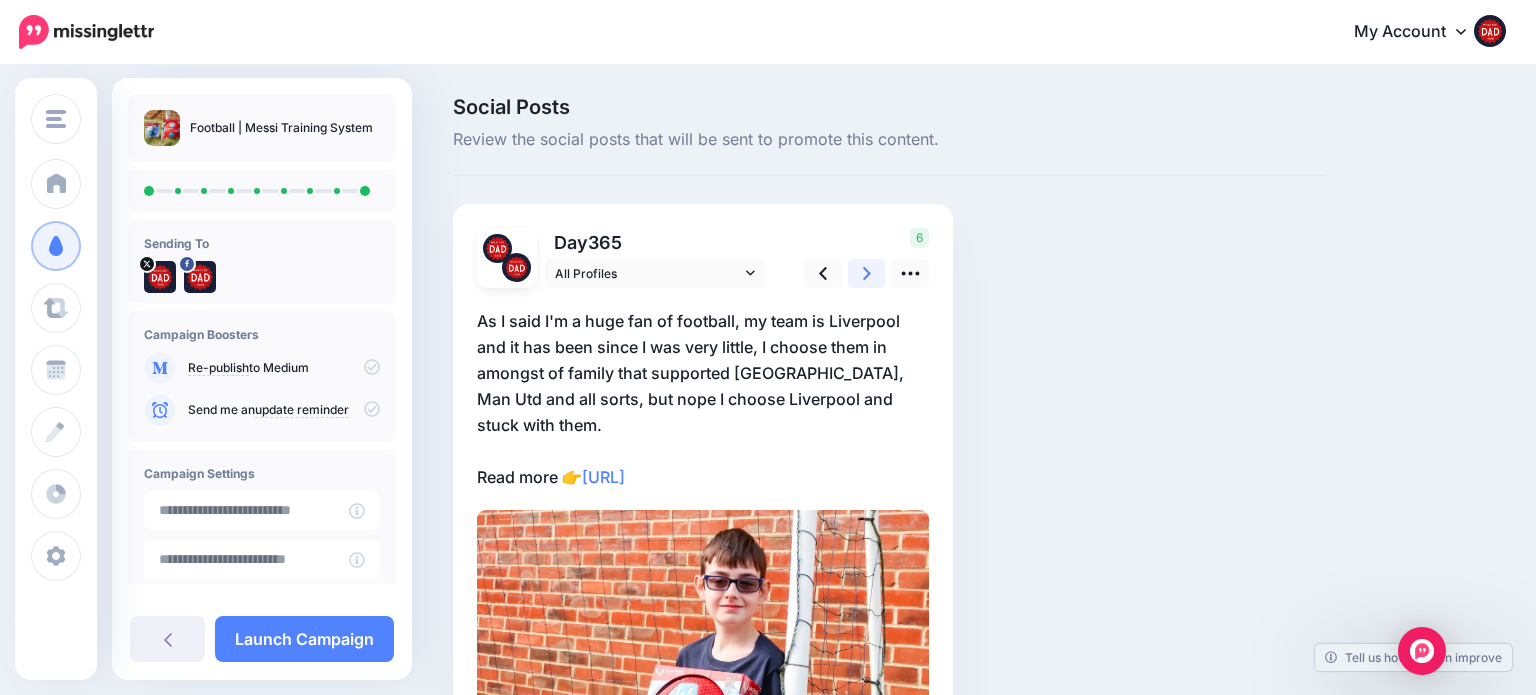 click at bounding box center [867, 273] 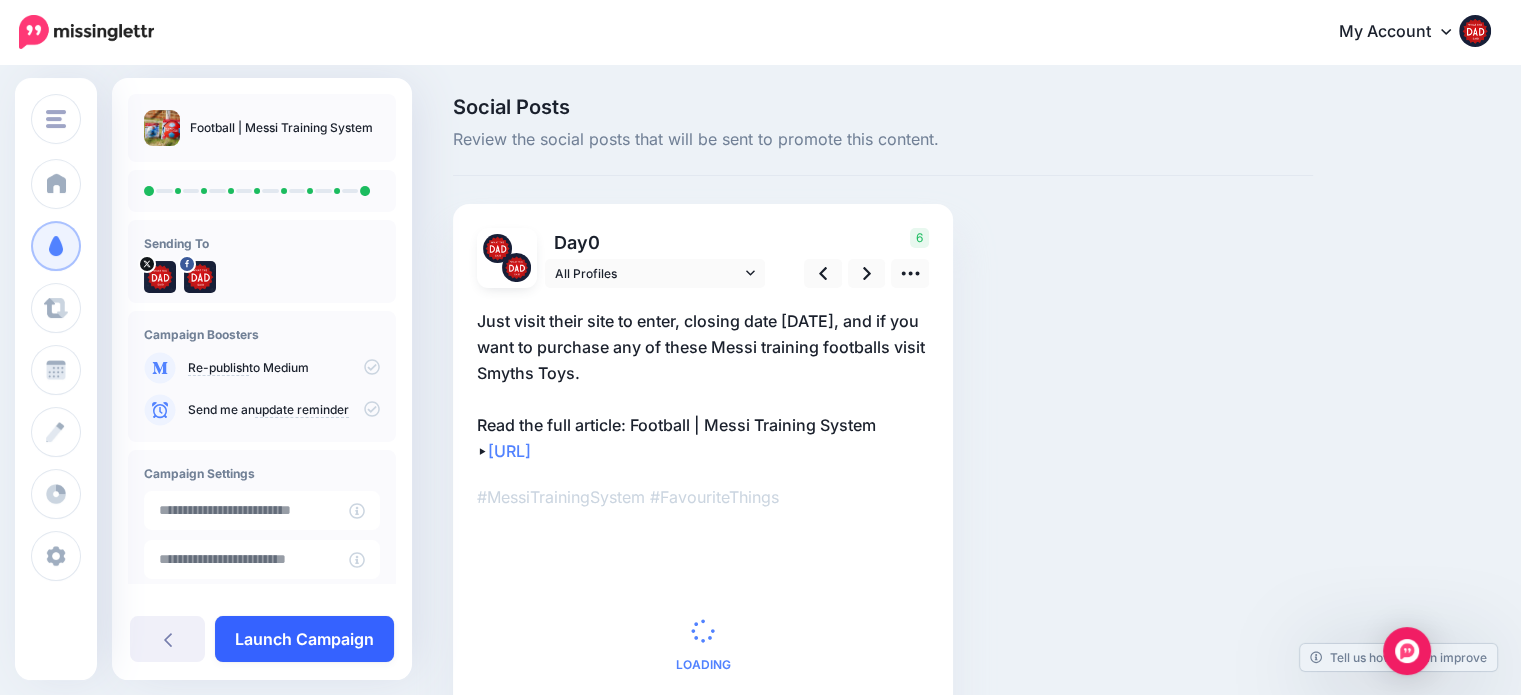 click on "Launch Campaign" at bounding box center (304, 639) 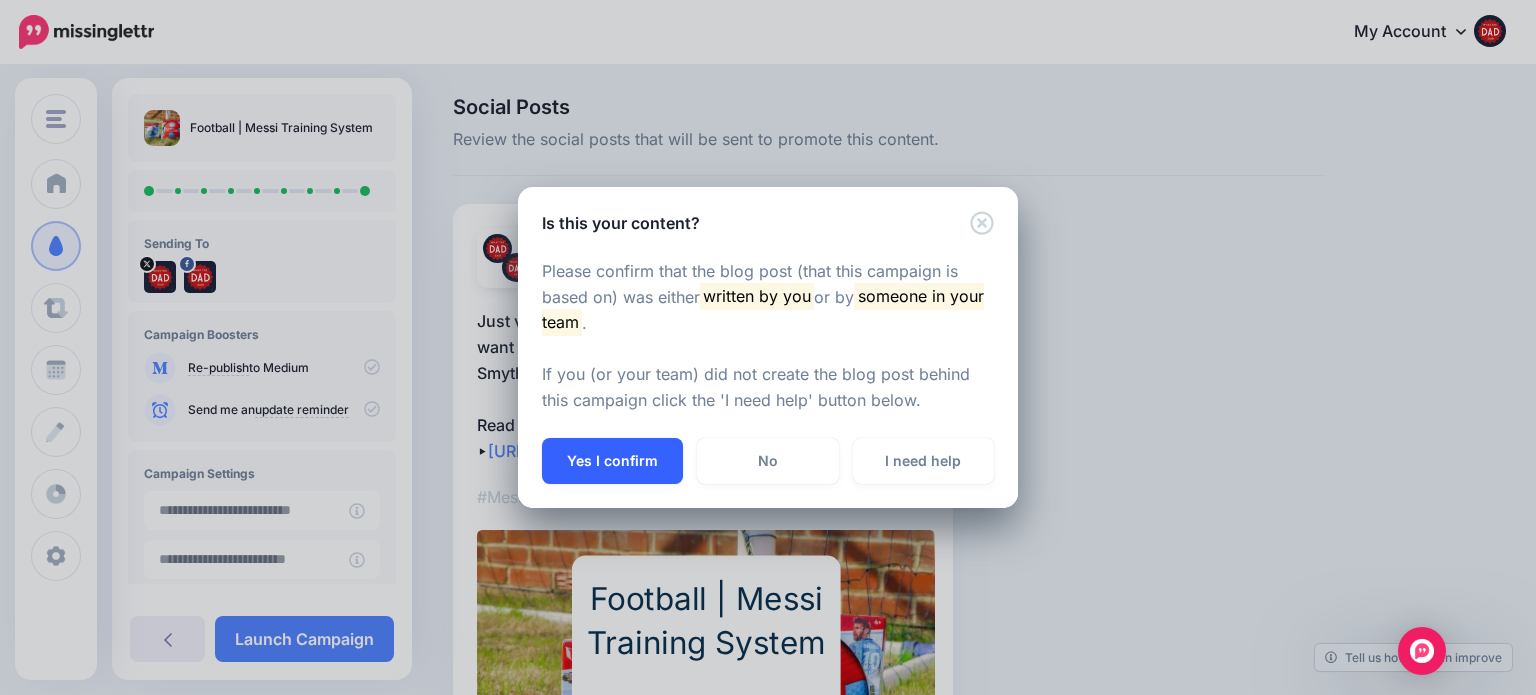 click on "Yes I confirm" at bounding box center [612, 461] 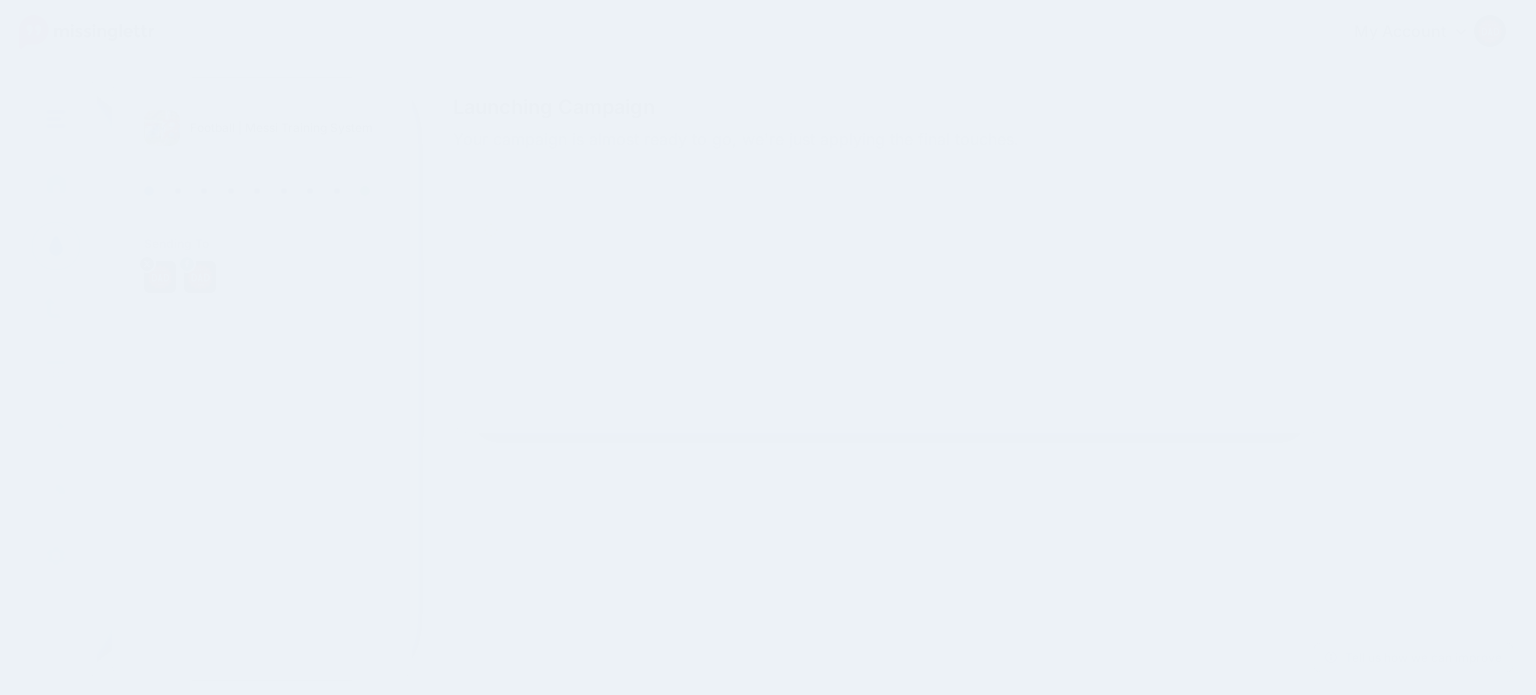 scroll, scrollTop: 0, scrollLeft: 0, axis: both 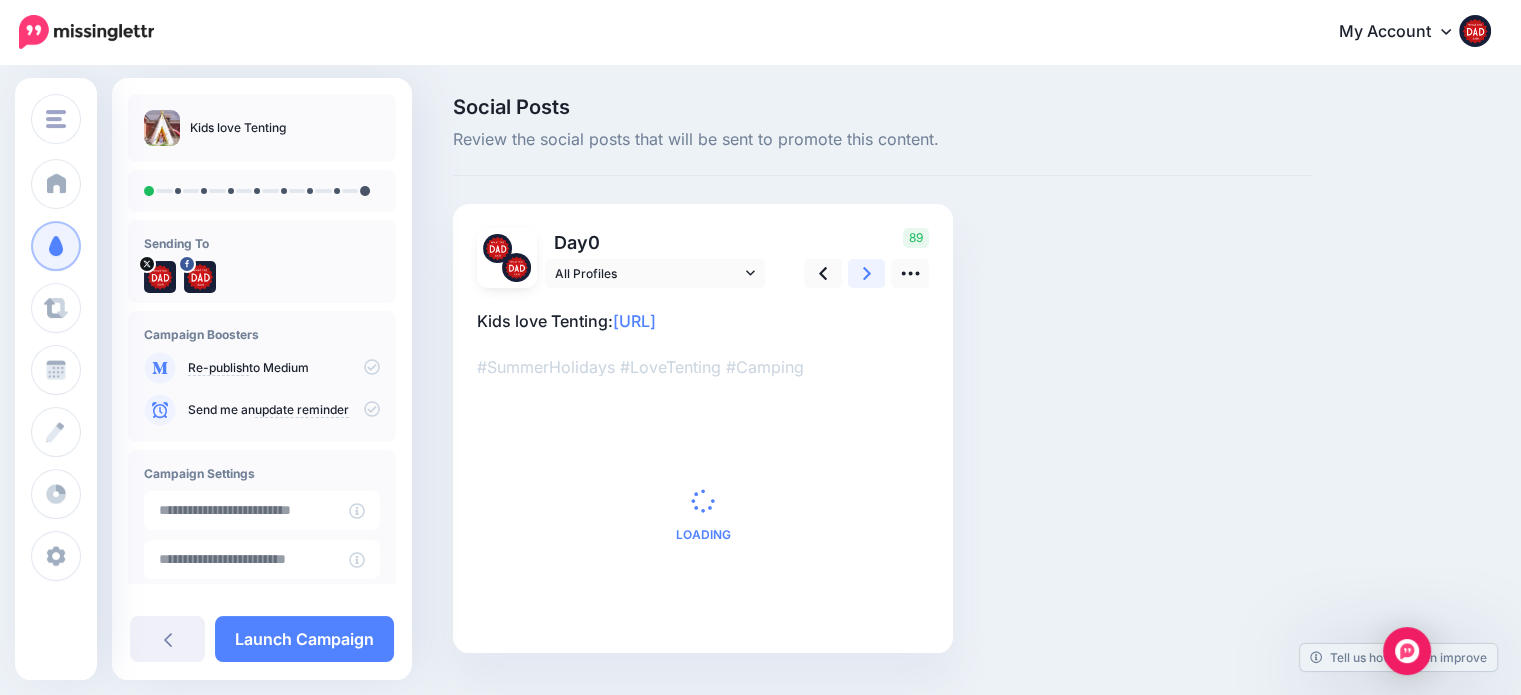 click at bounding box center (867, 273) 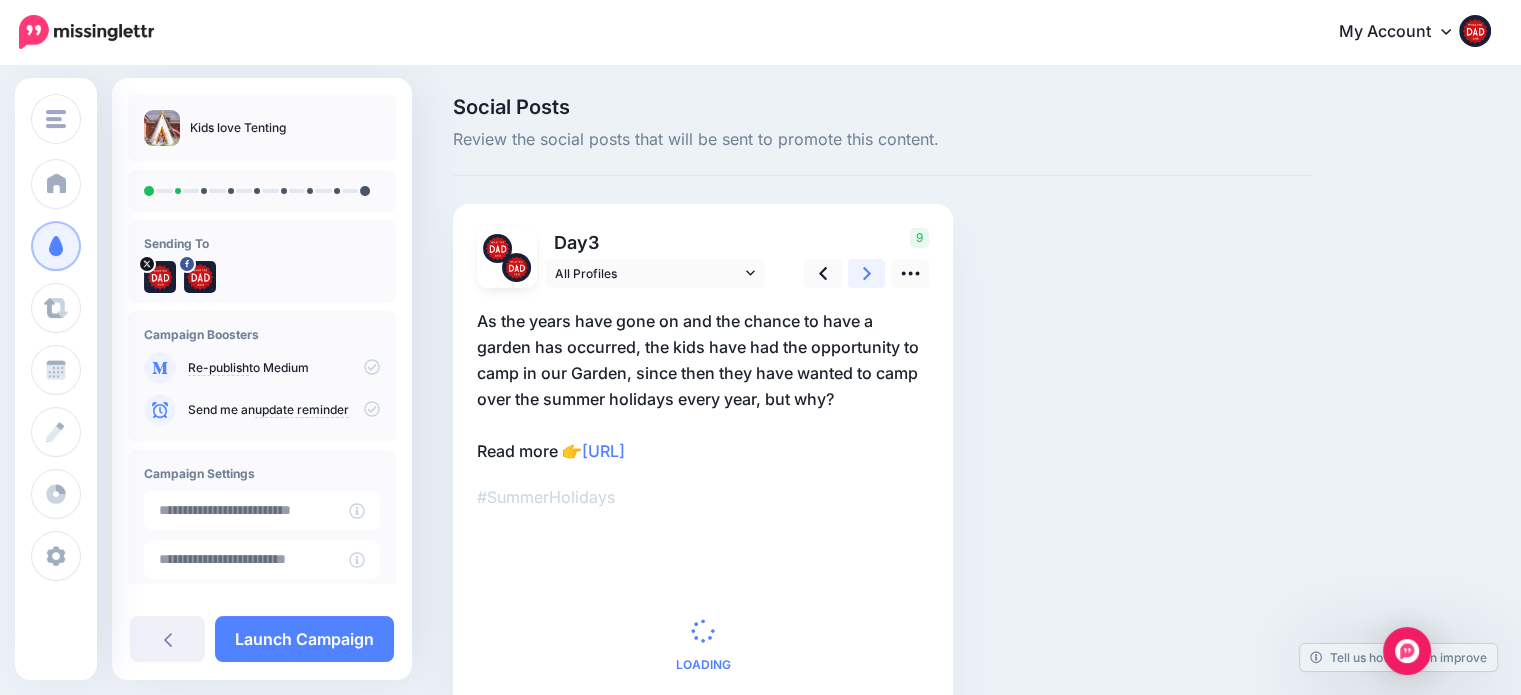 click at bounding box center (867, 273) 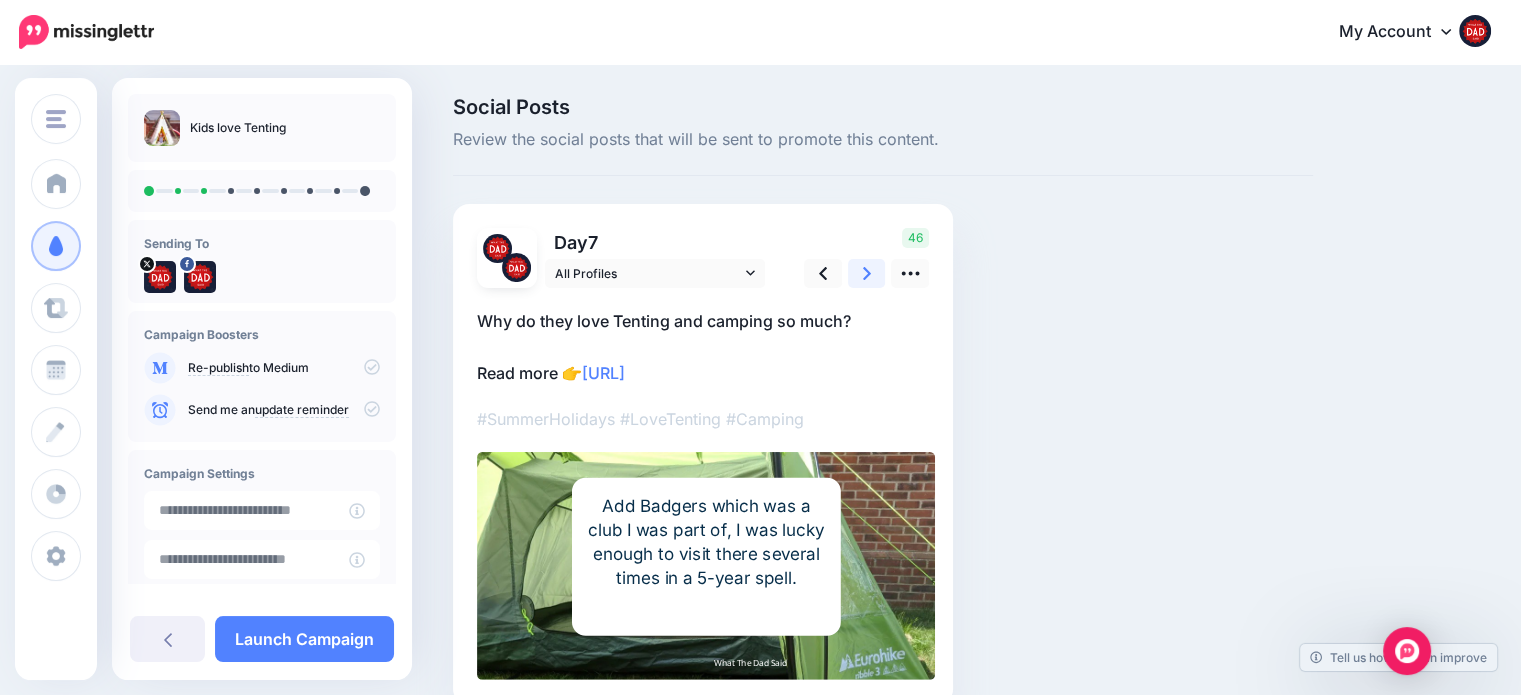 click at bounding box center [867, 273] 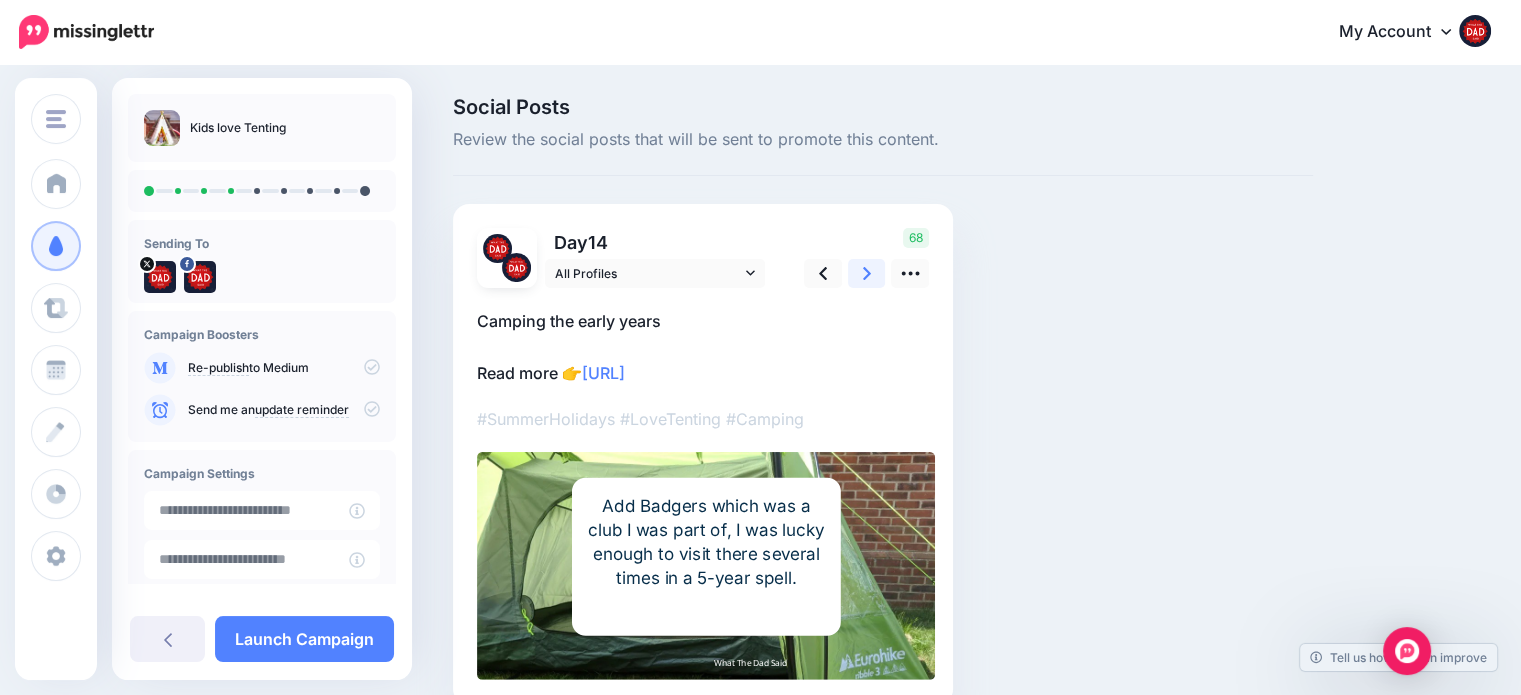 click at bounding box center (867, 273) 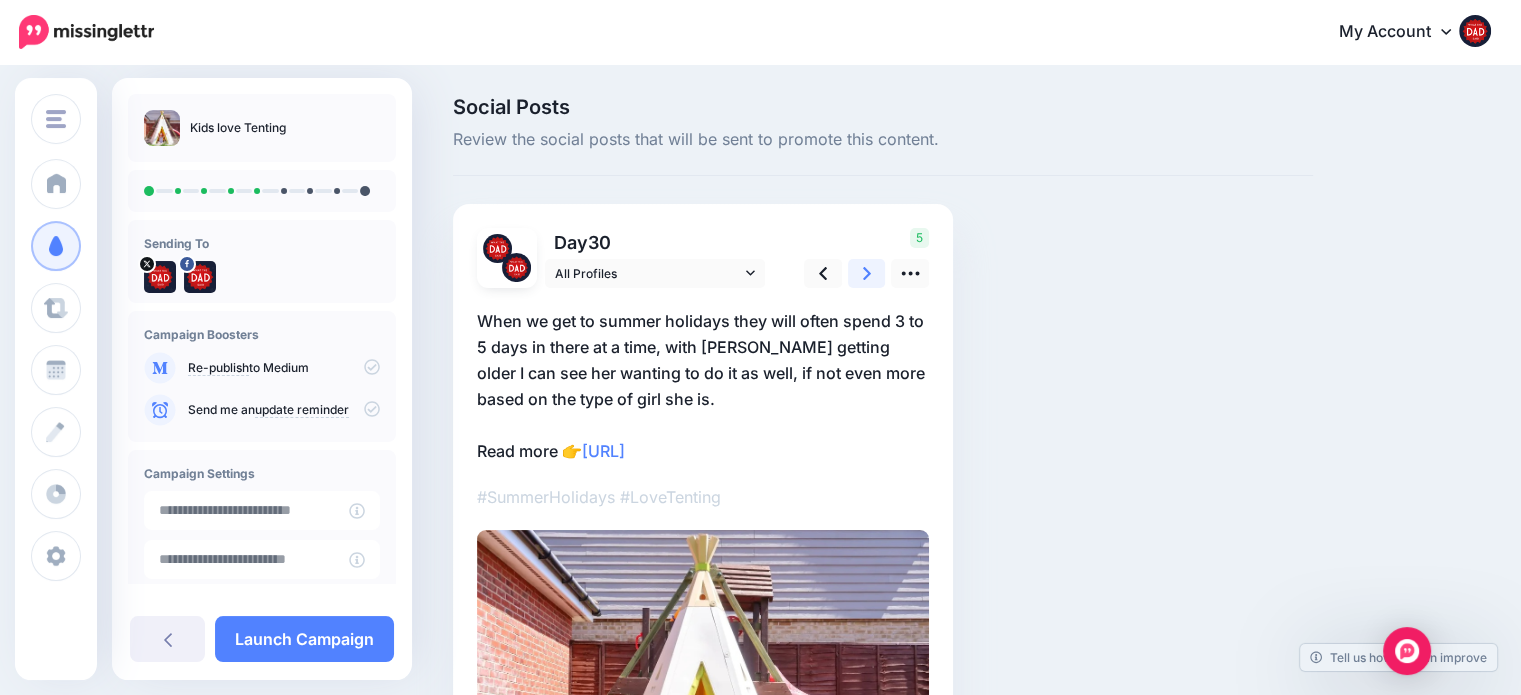 click at bounding box center (867, 273) 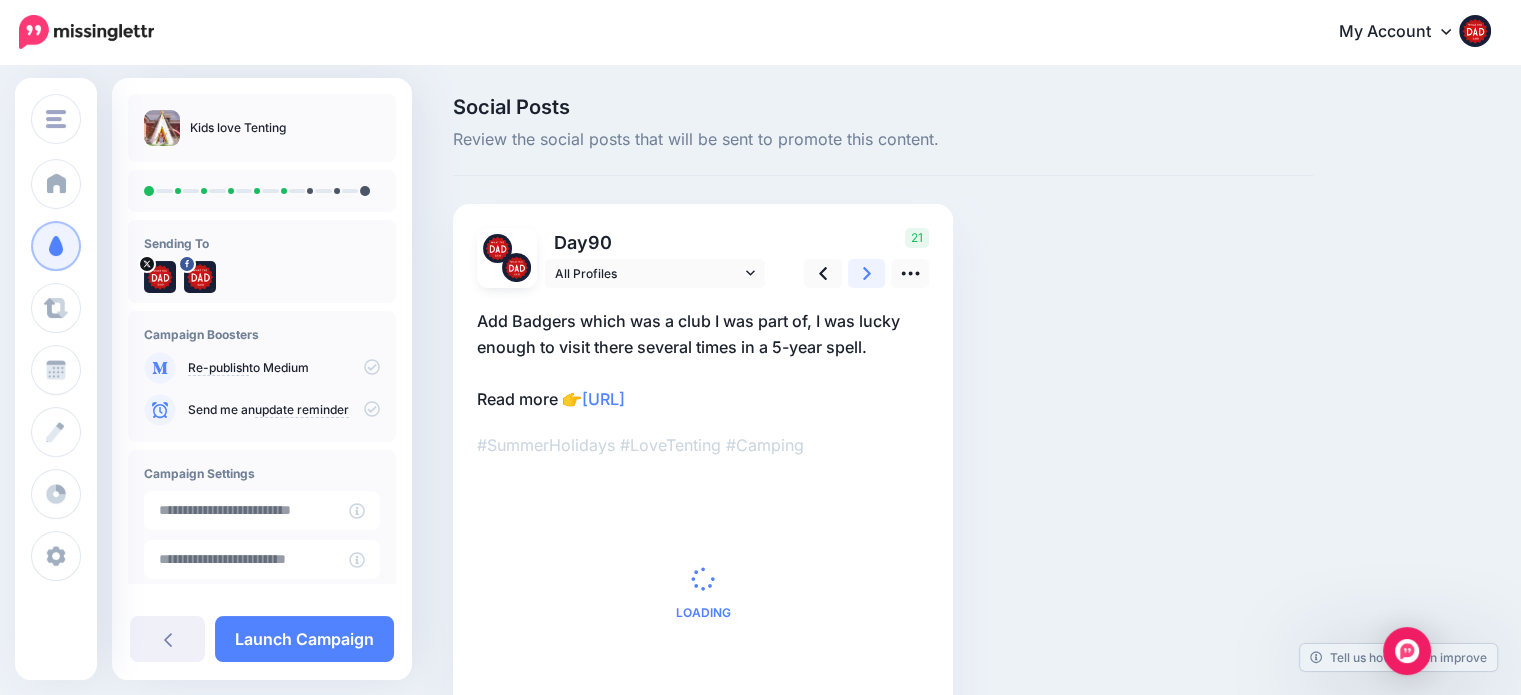 click at bounding box center [867, 273] 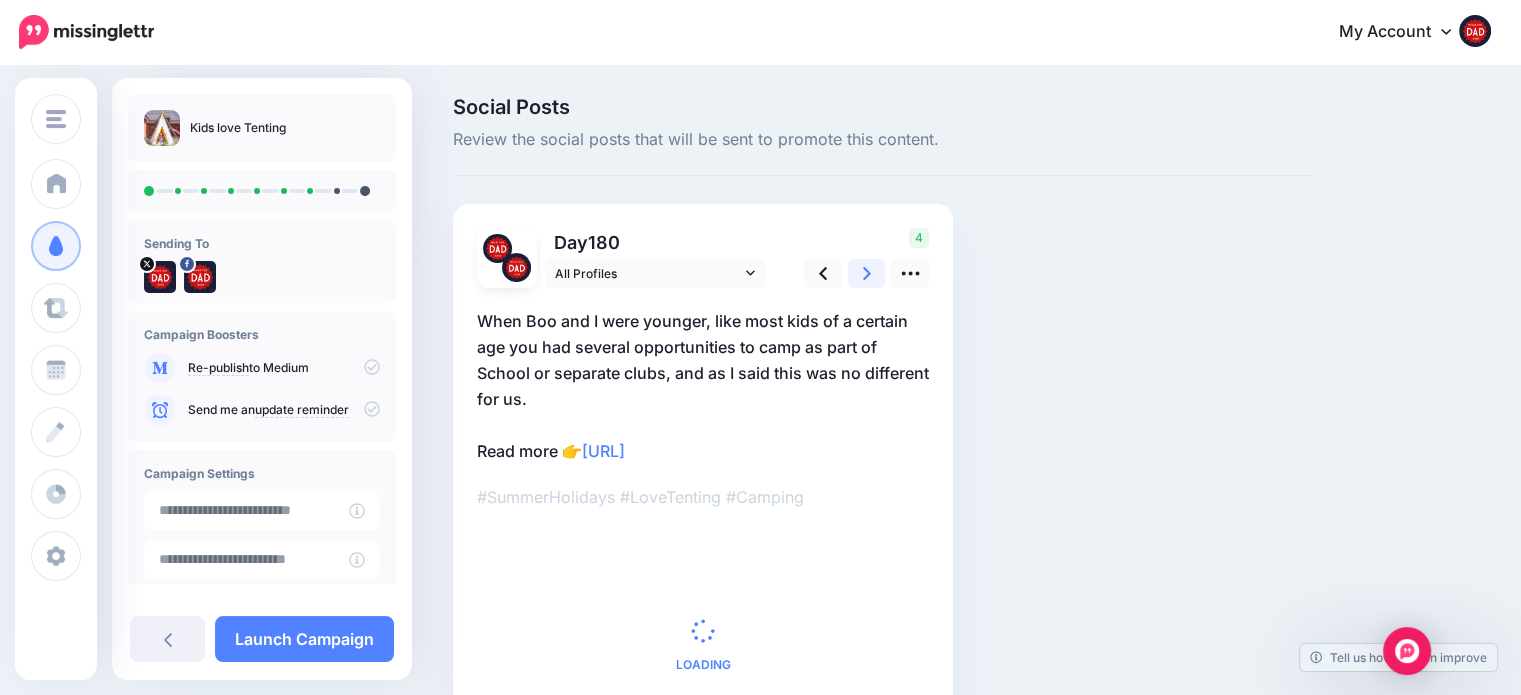 click 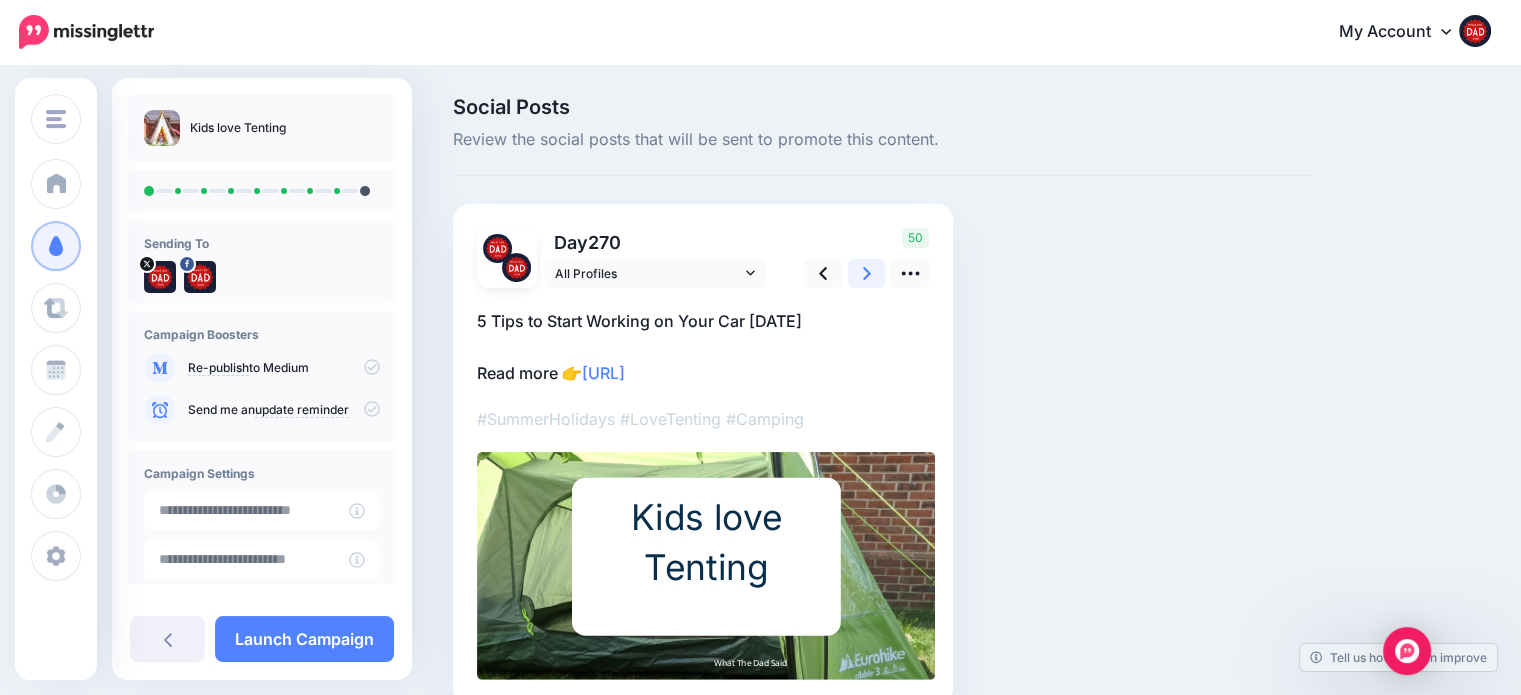 click 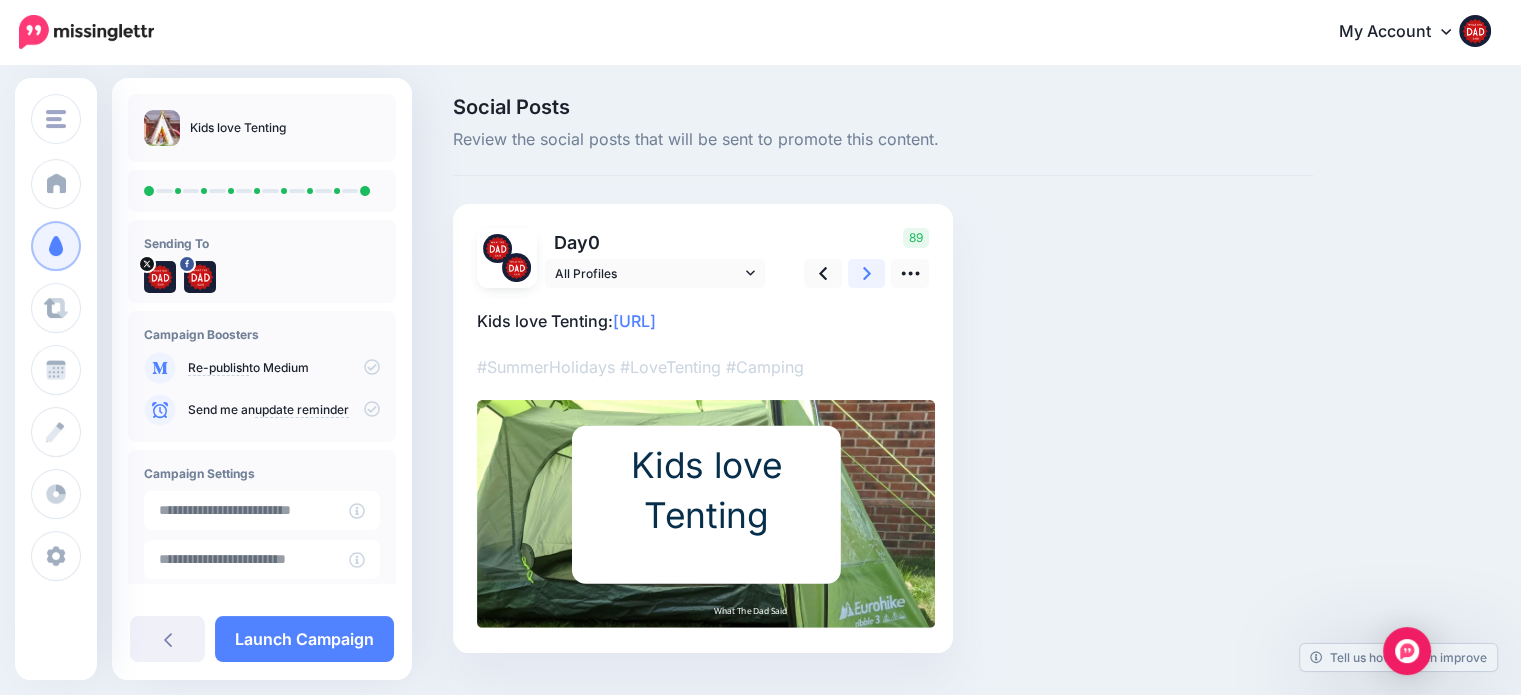 click 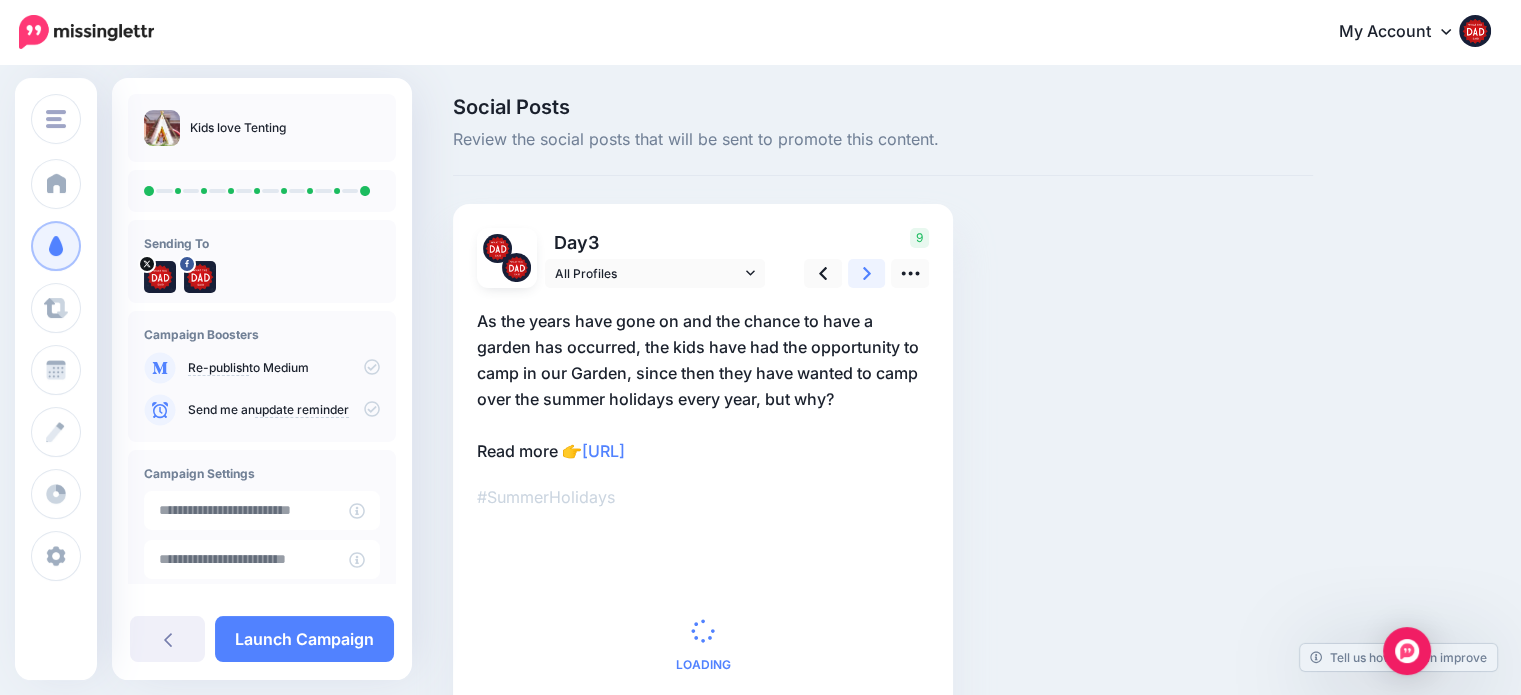 click 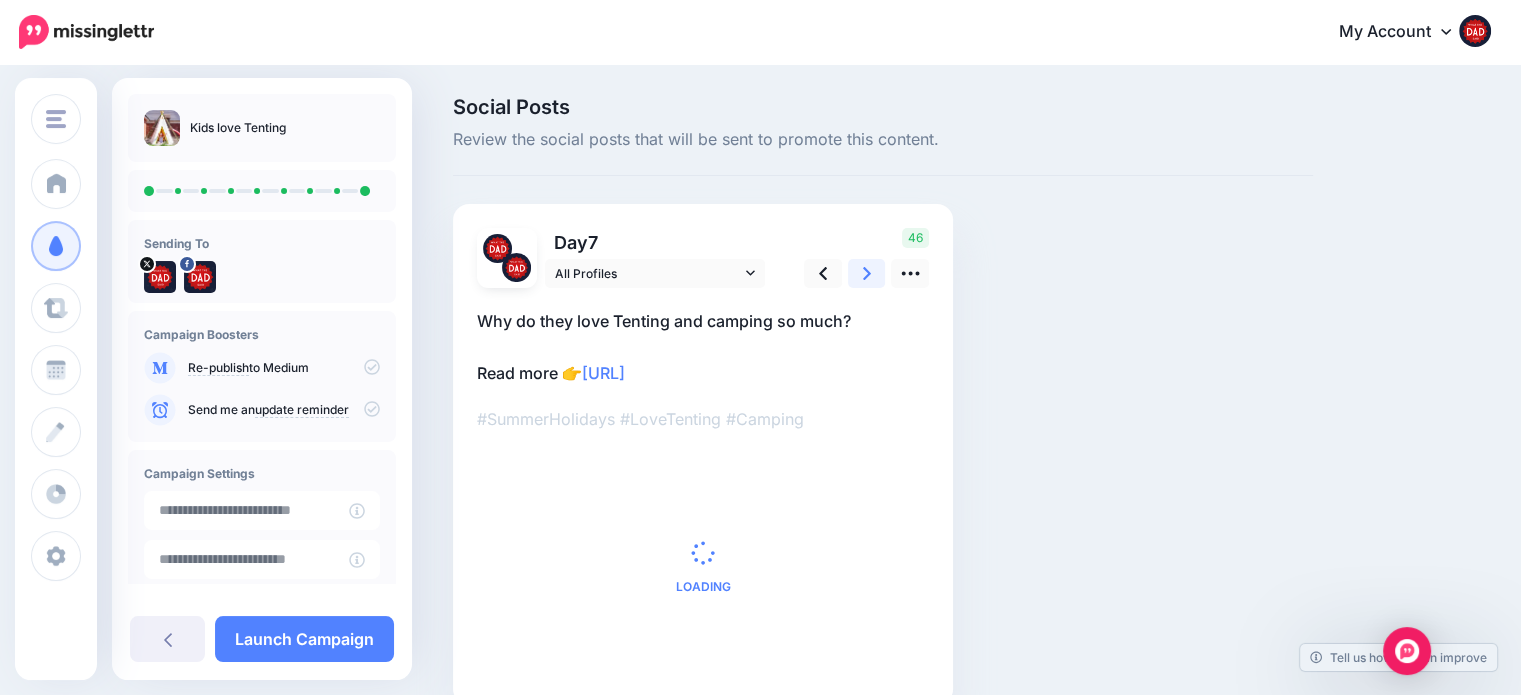 click 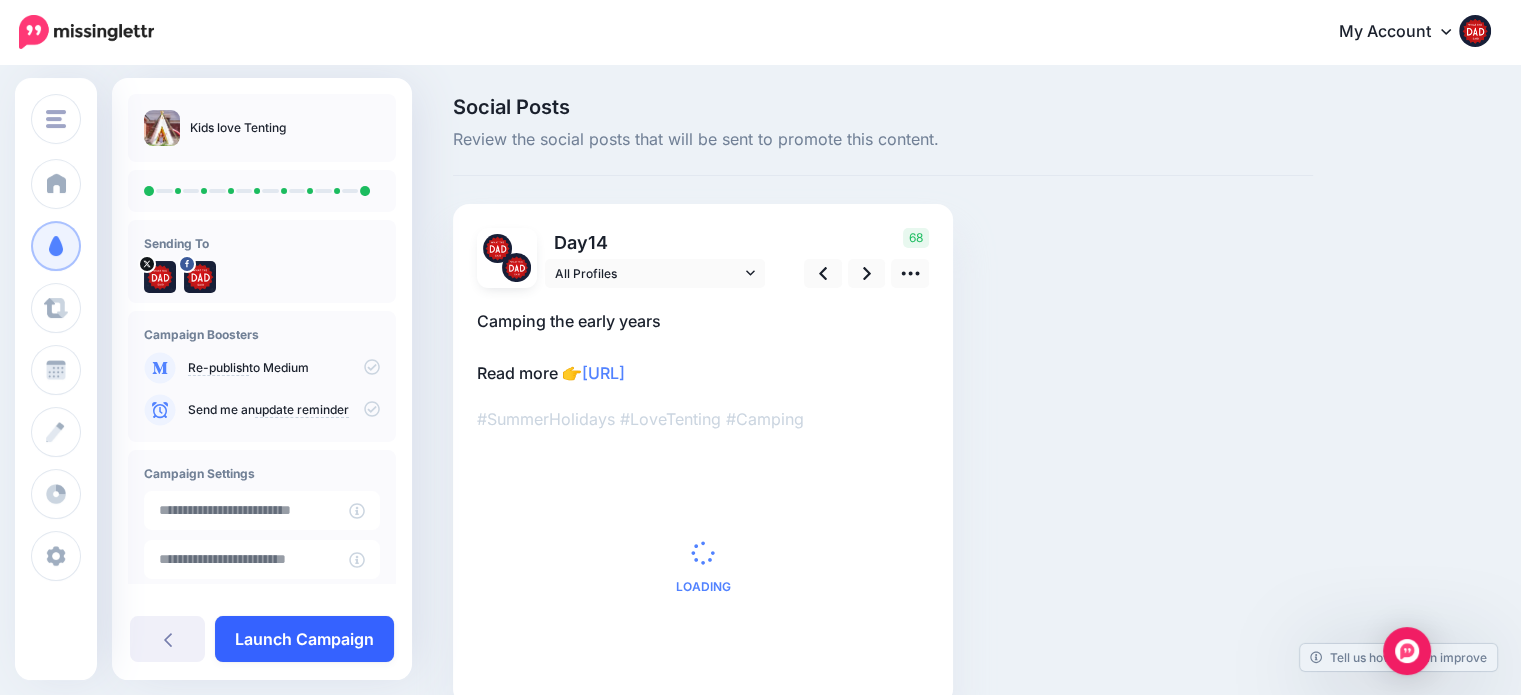 click on "Launch Campaign" at bounding box center [304, 639] 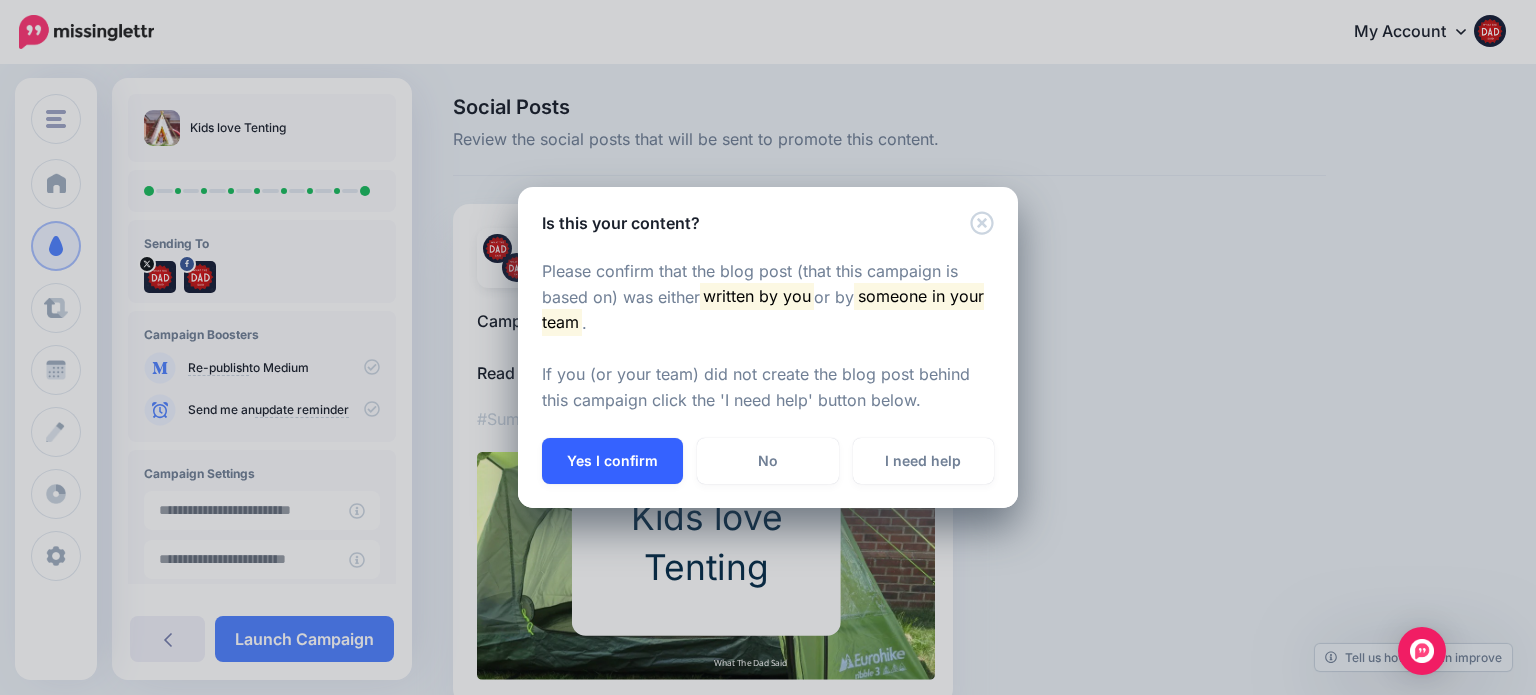 click on "Yes I confirm" at bounding box center [612, 461] 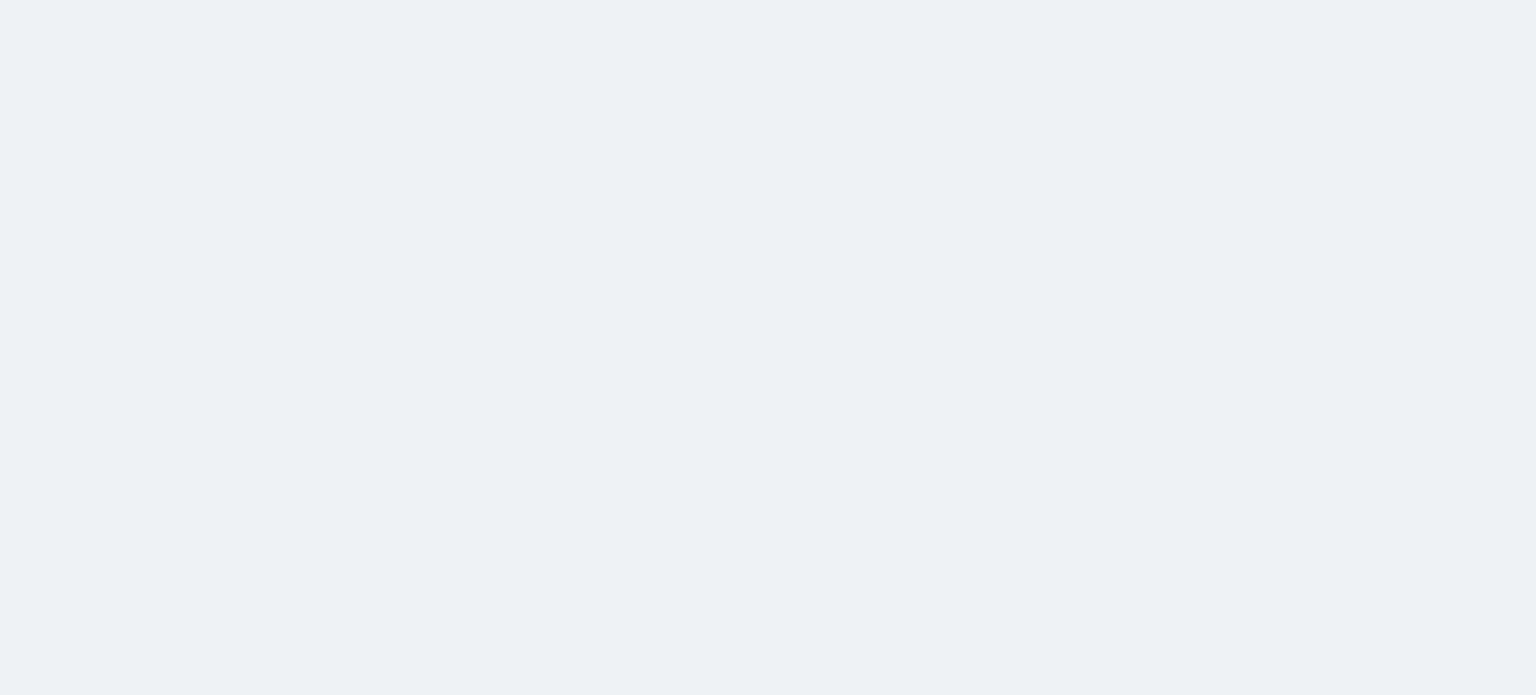 scroll, scrollTop: 0, scrollLeft: 0, axis: both 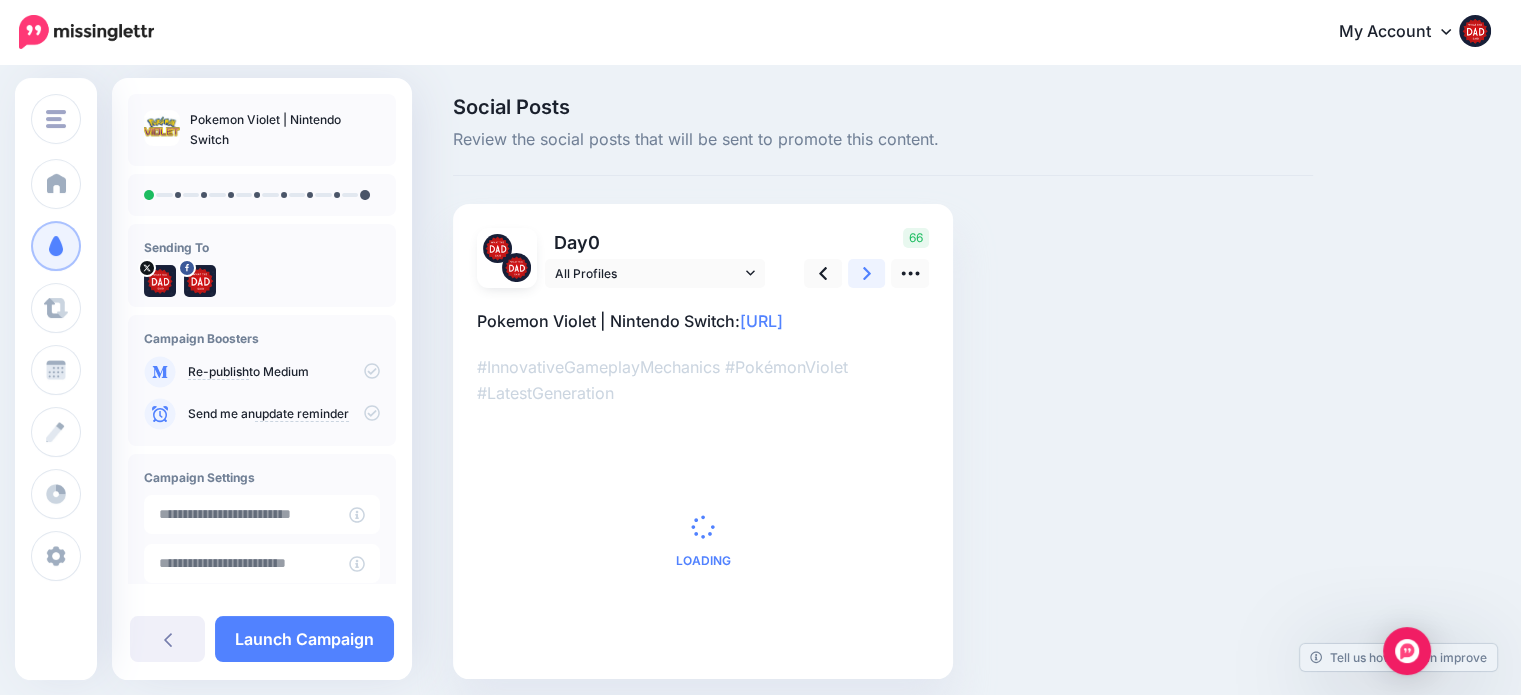 click 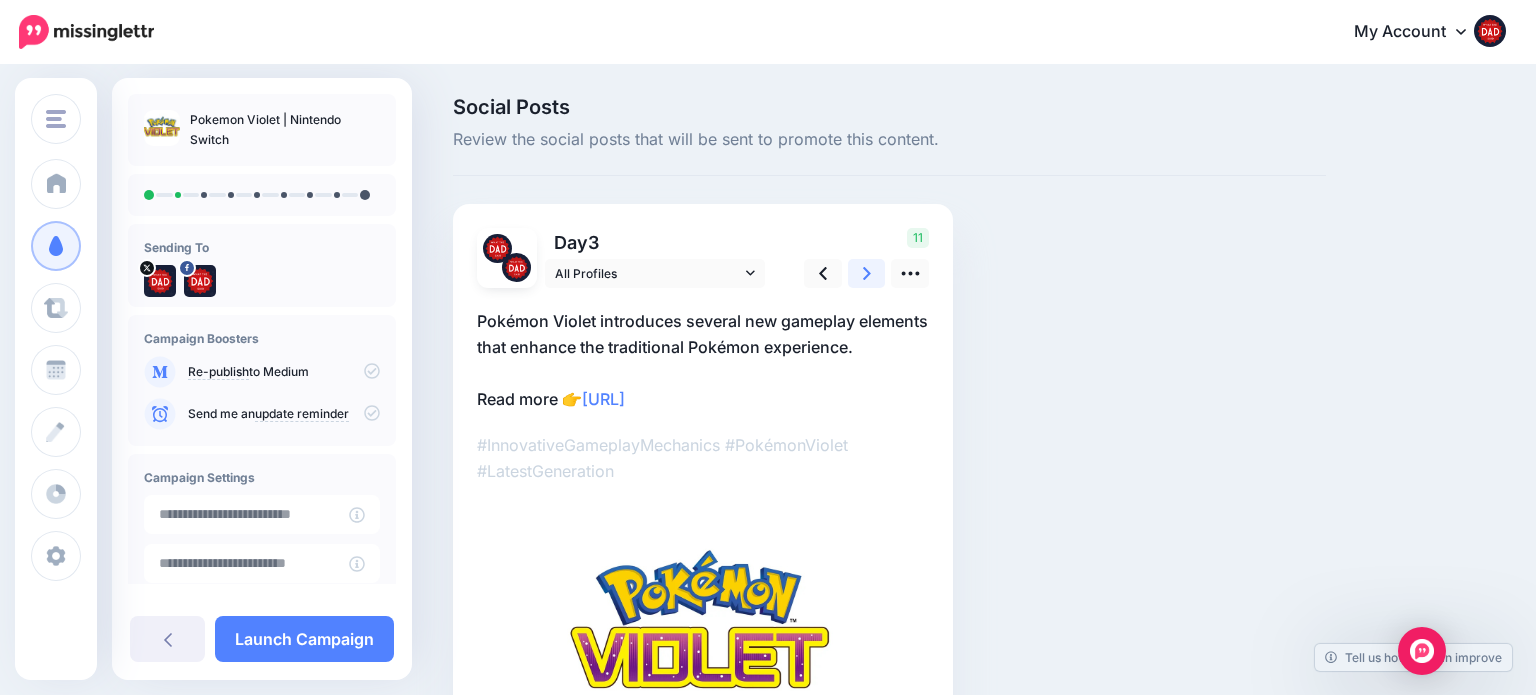 click 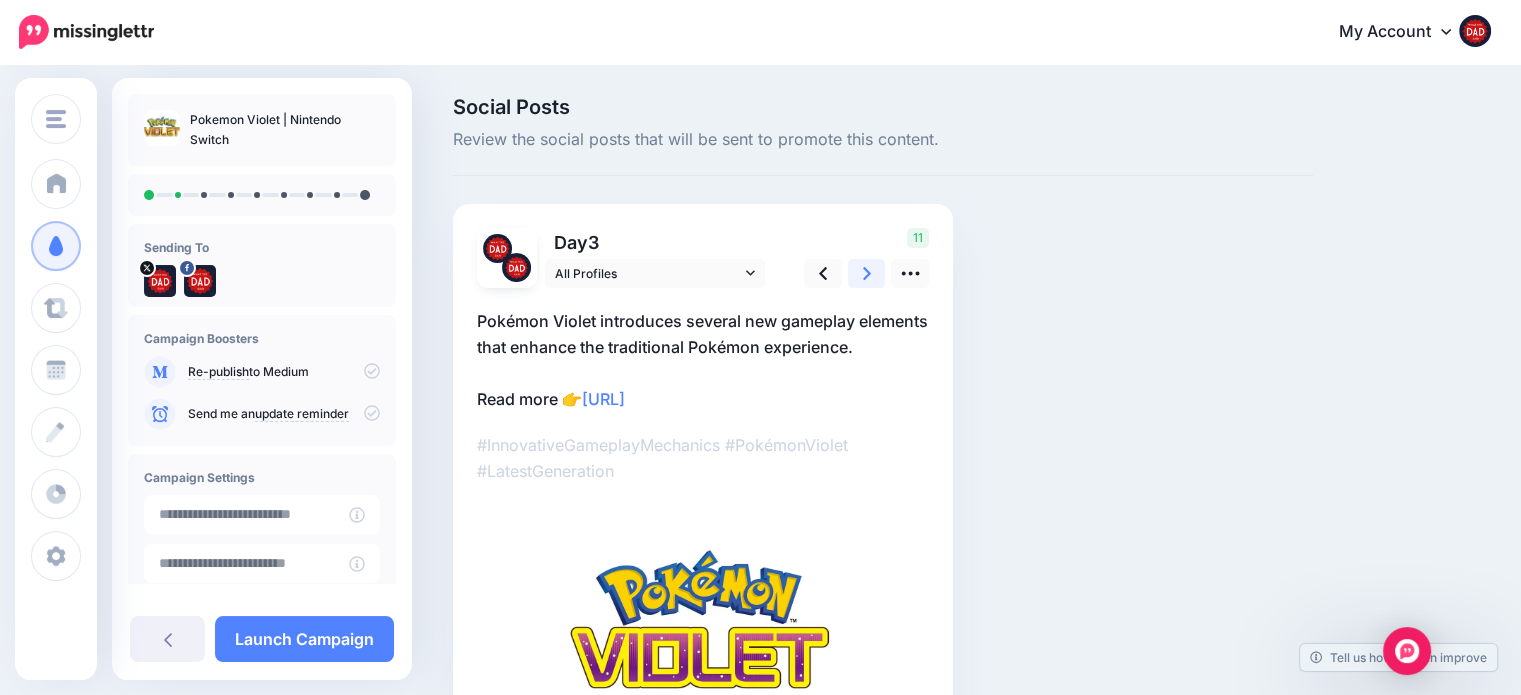click 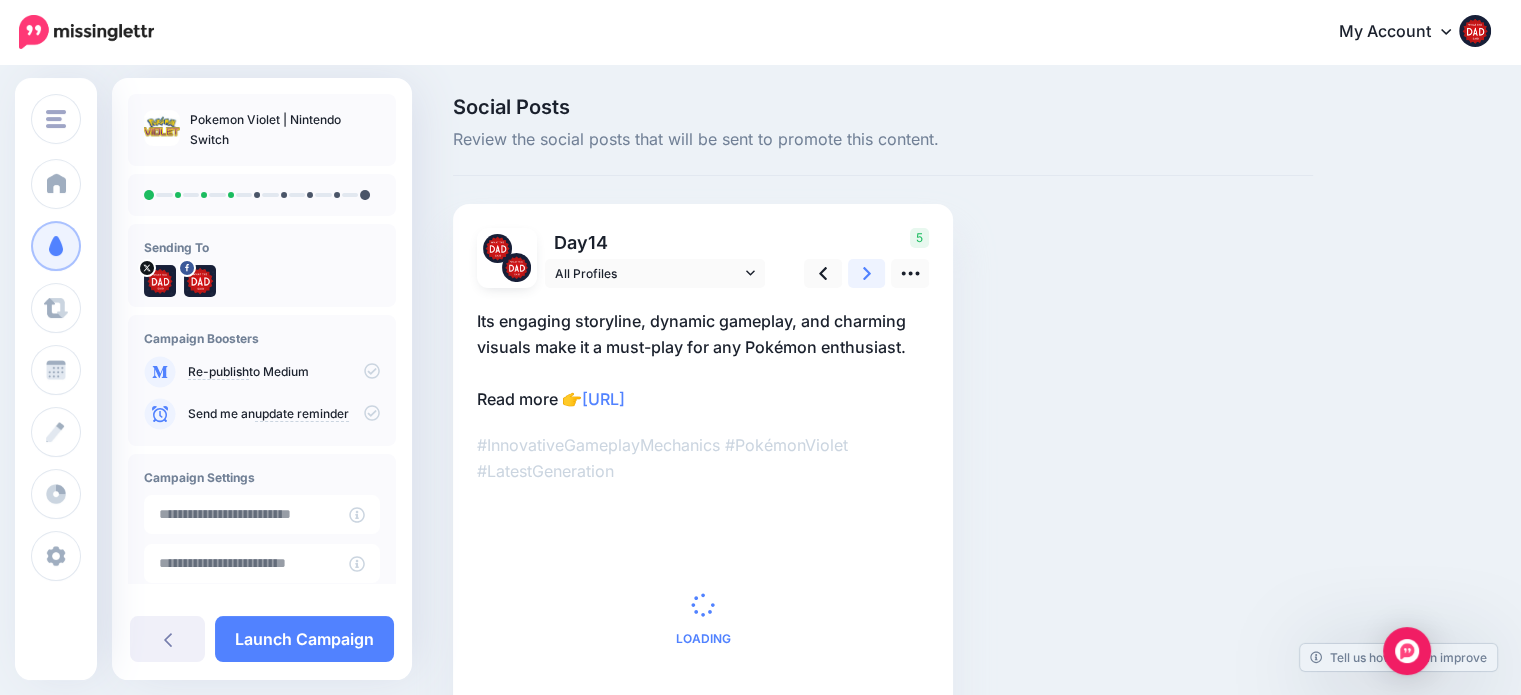 click 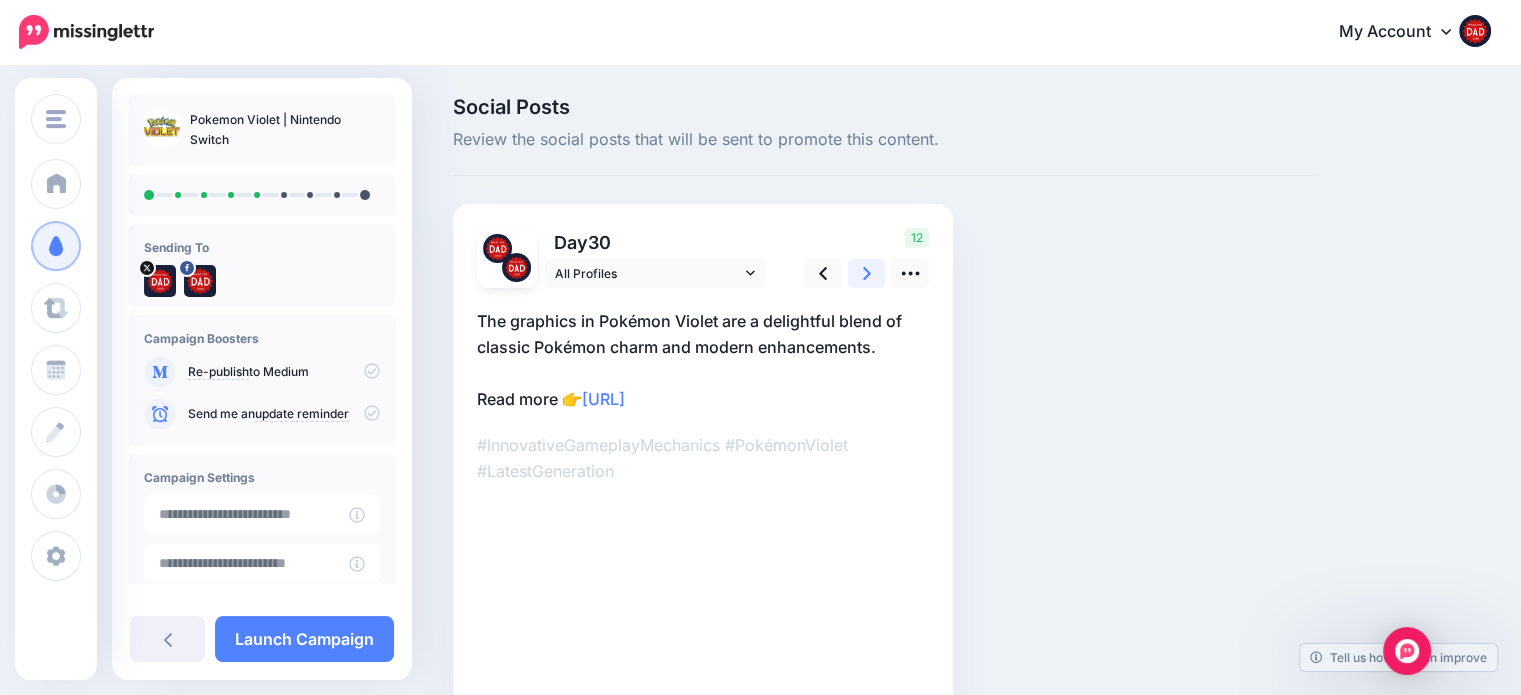 click 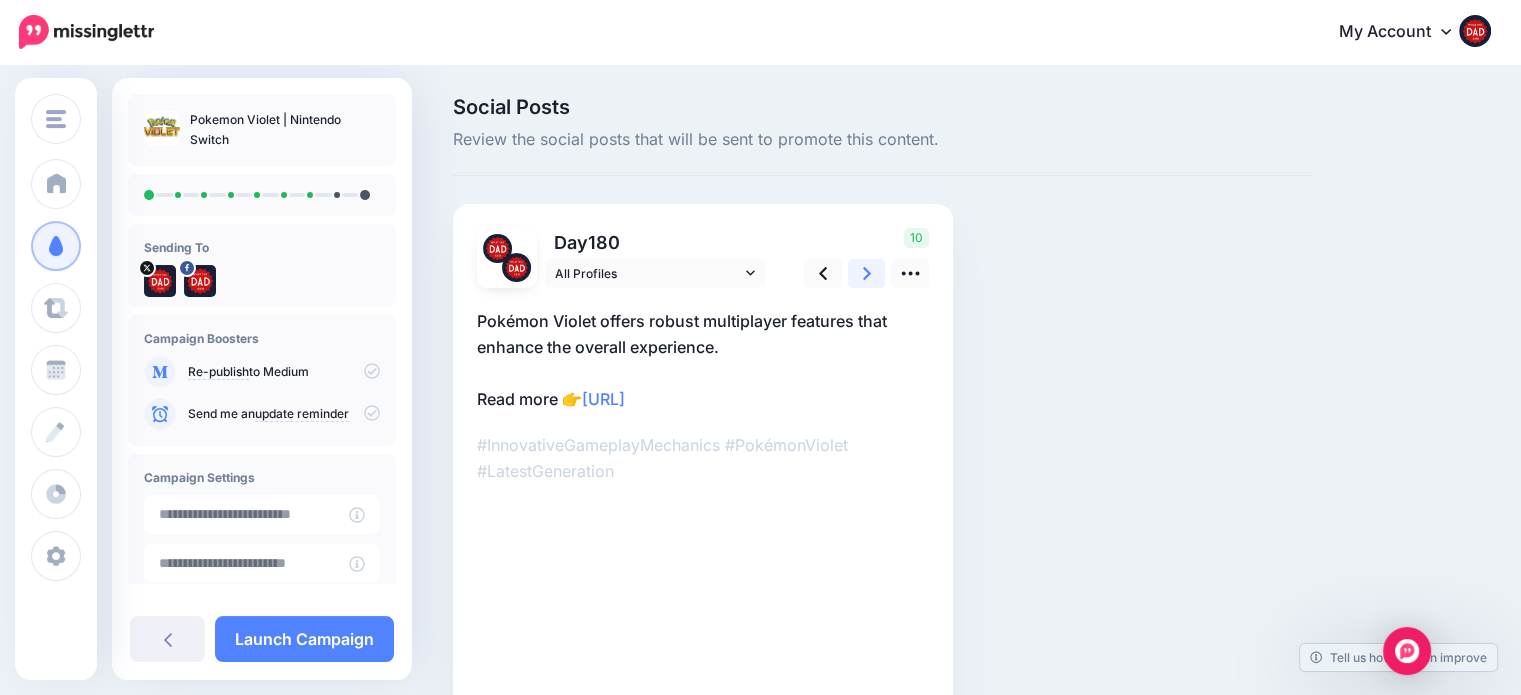 click at bounding box center (867, 273) 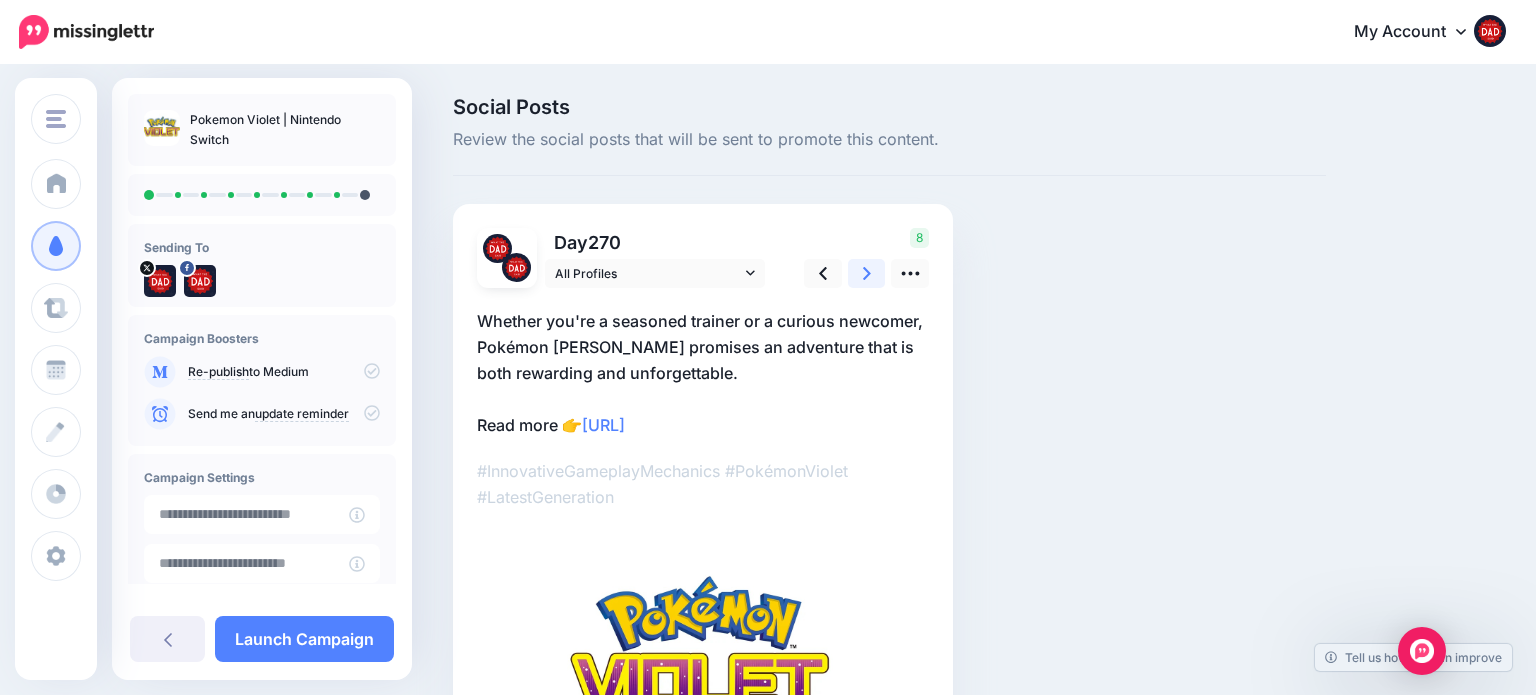 click at bounding box center (867, 273) 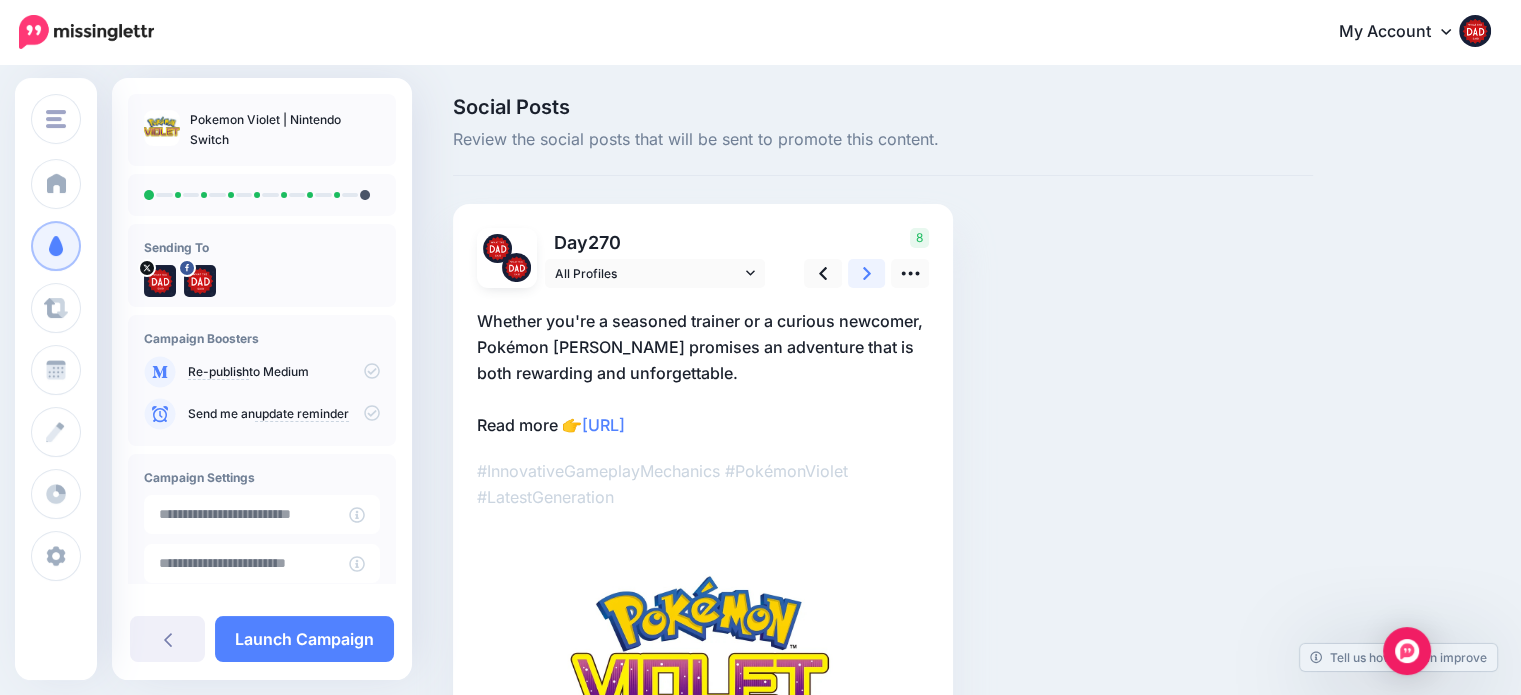 click at bounding box center (867, 273) 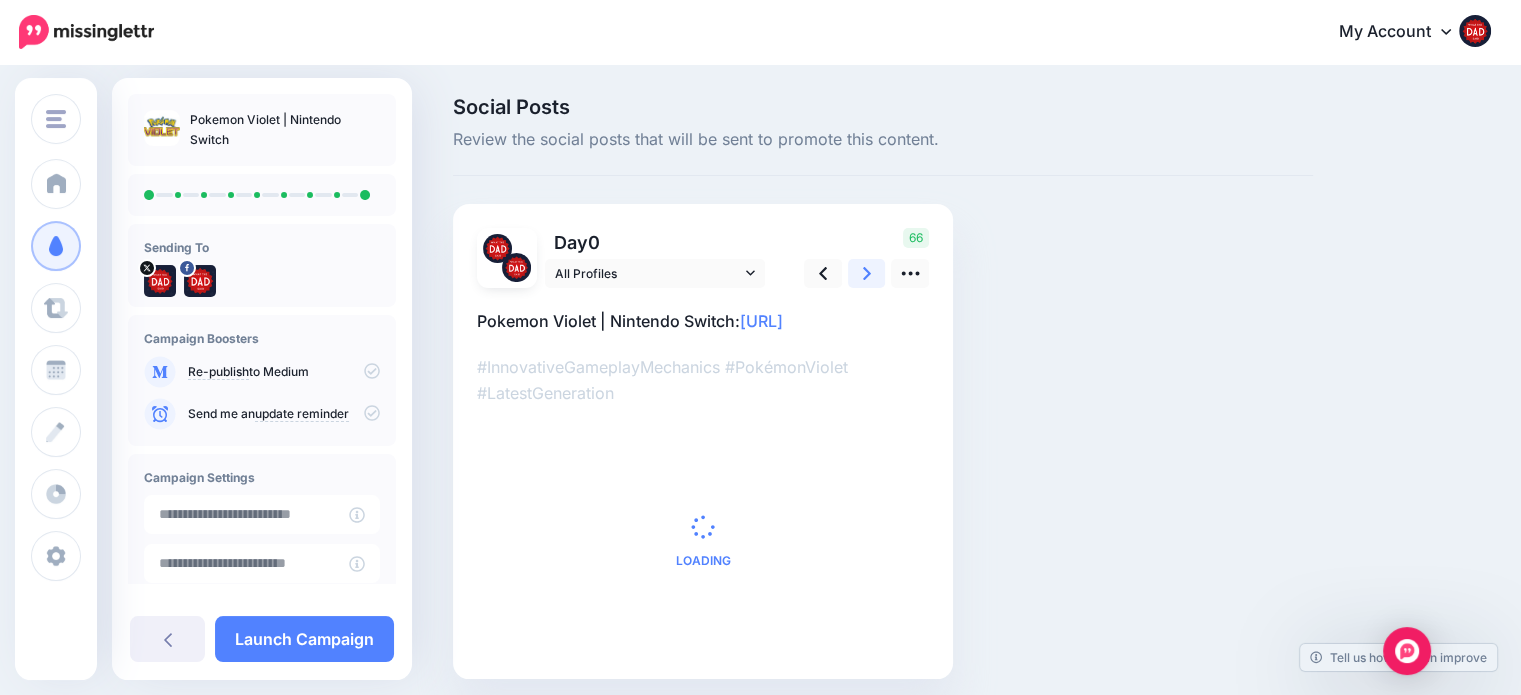 click at bounding box center [867, 273] 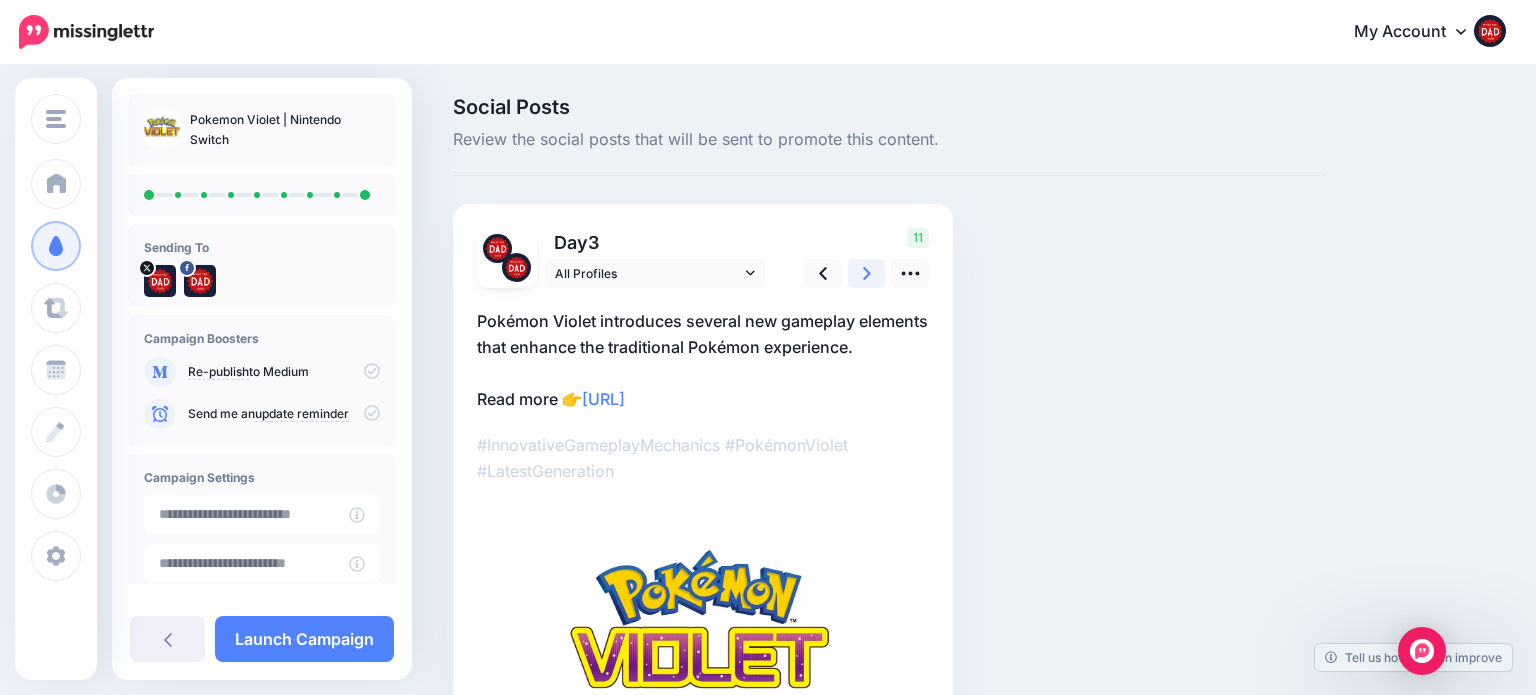 click at bounding box center (867, 273) 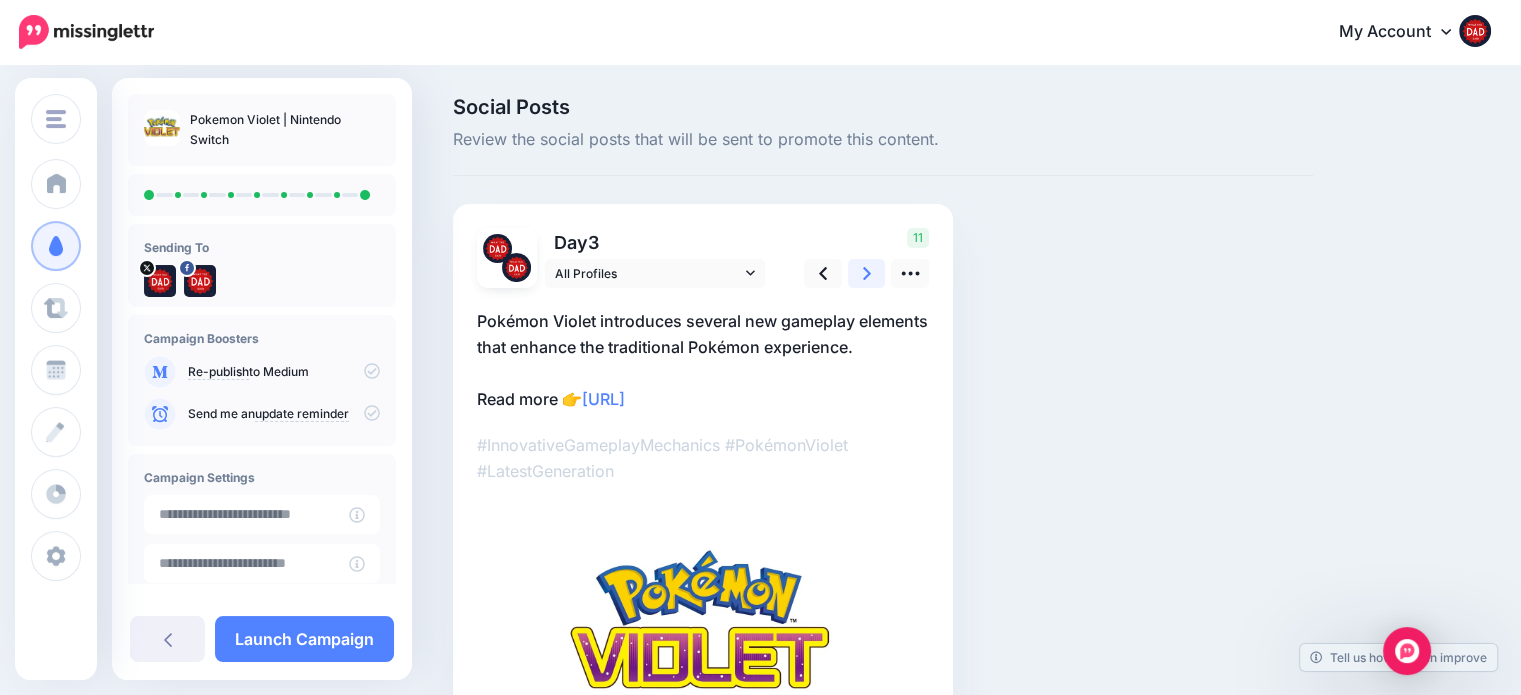 click at bounding box center (867, 273) 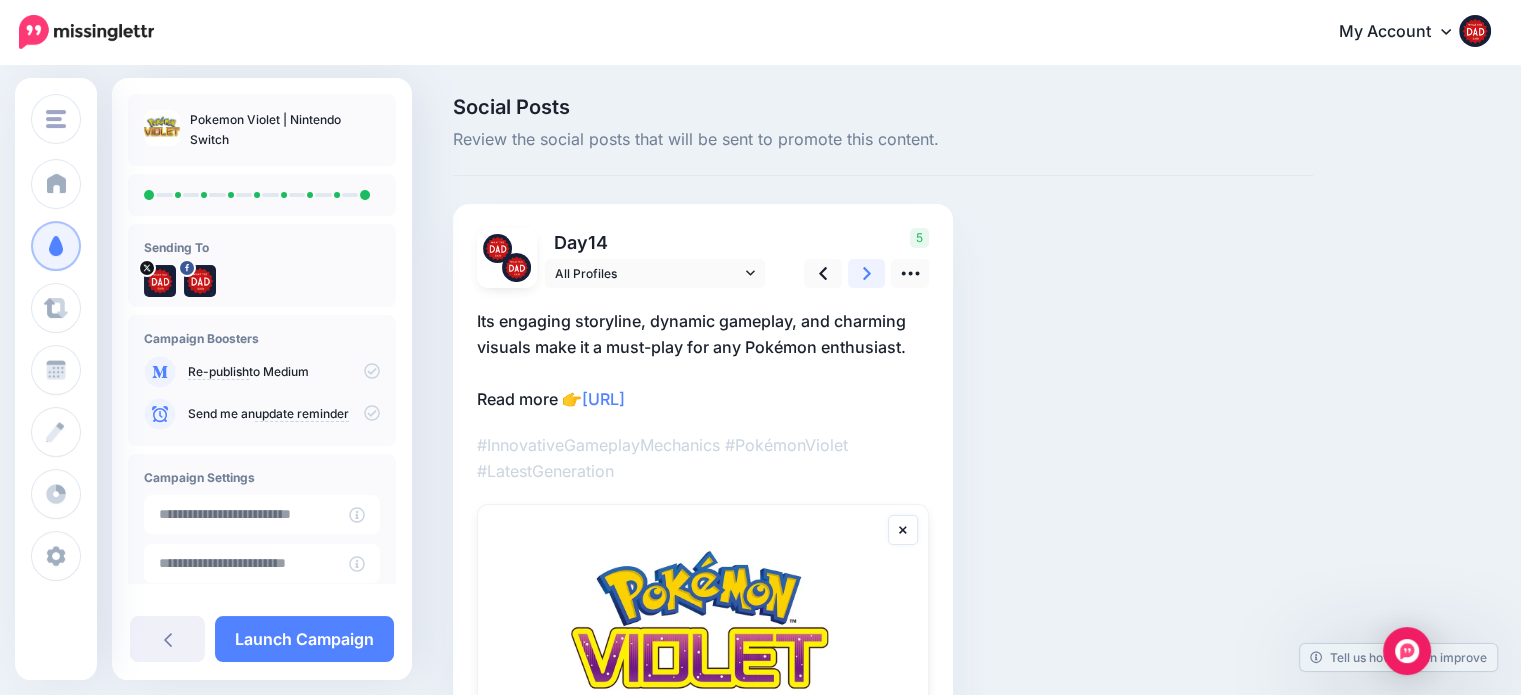 click at bounding box center (867, 273) 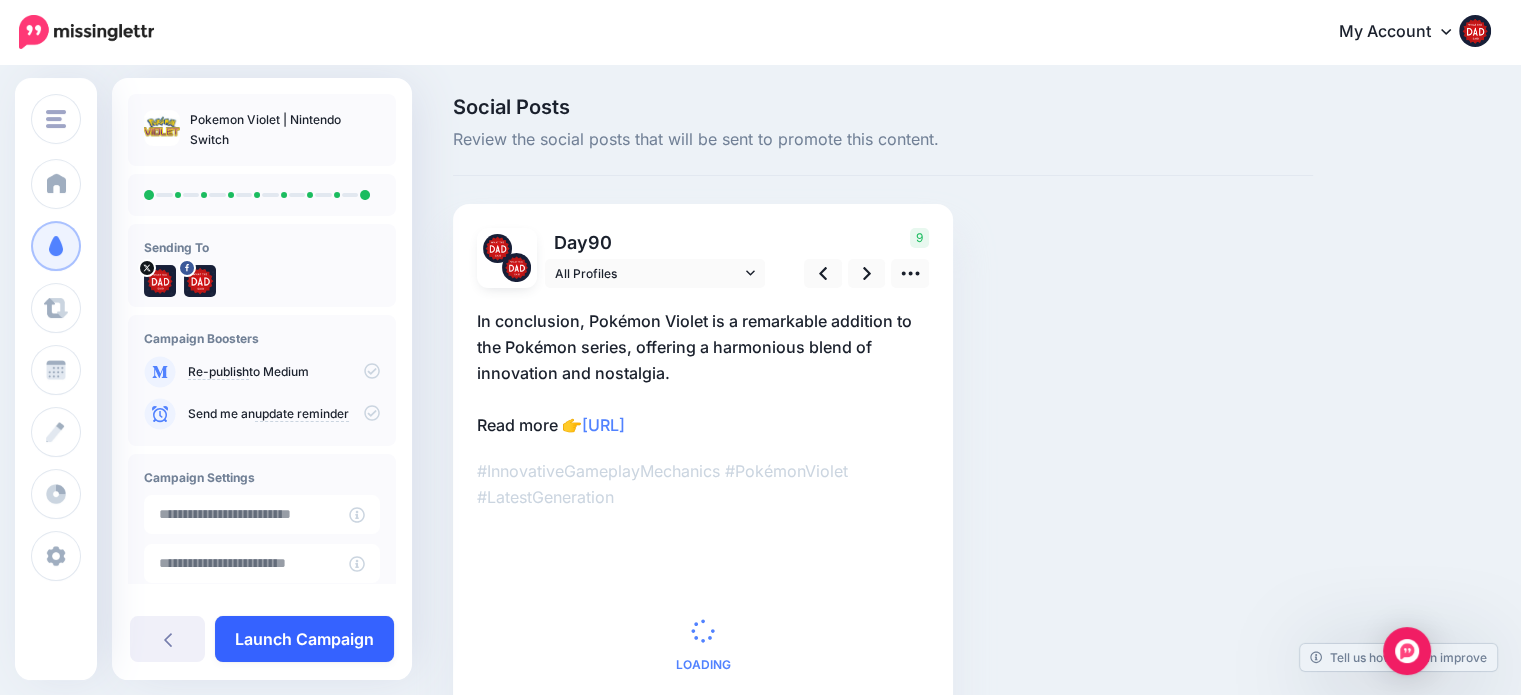 click on "Launch Campaign" at bounding box center (304, 639) 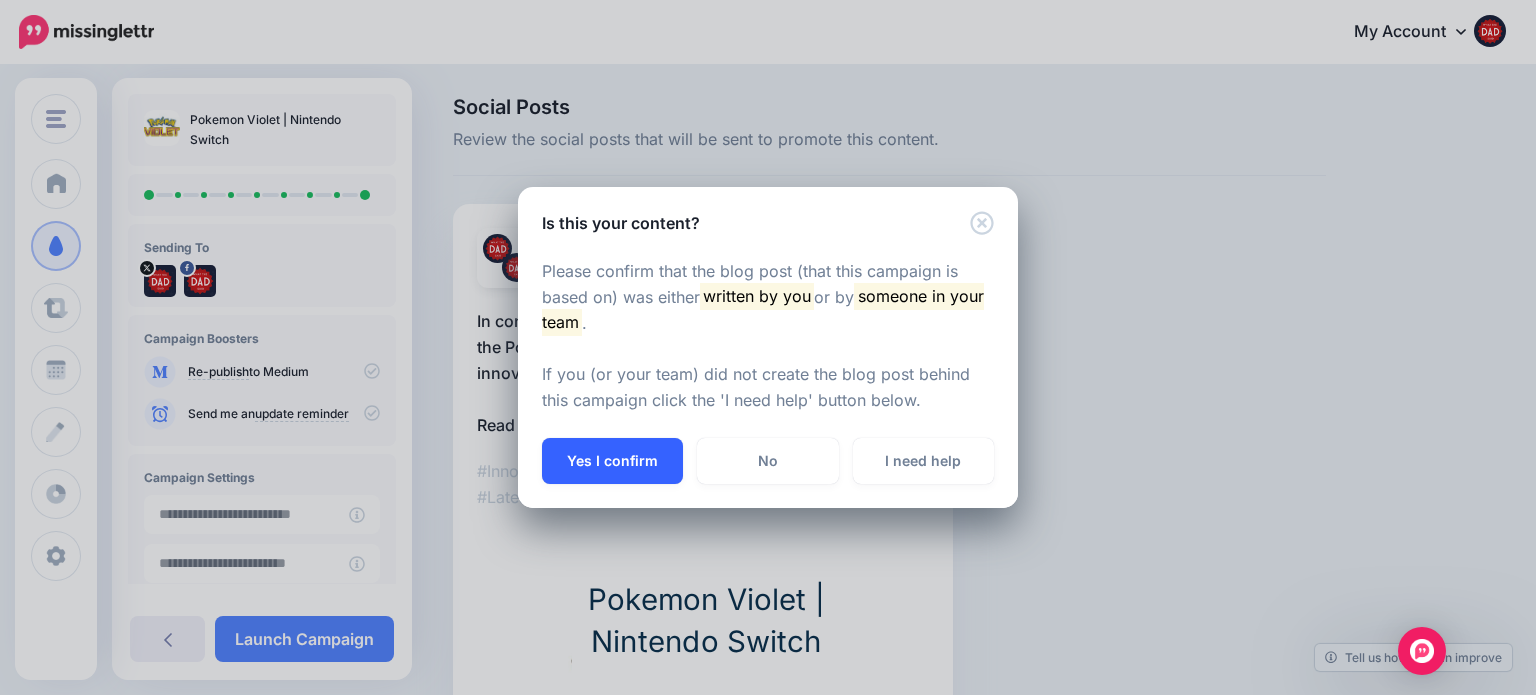 click on "Yes I confirm" at bounding box center [612, 461] 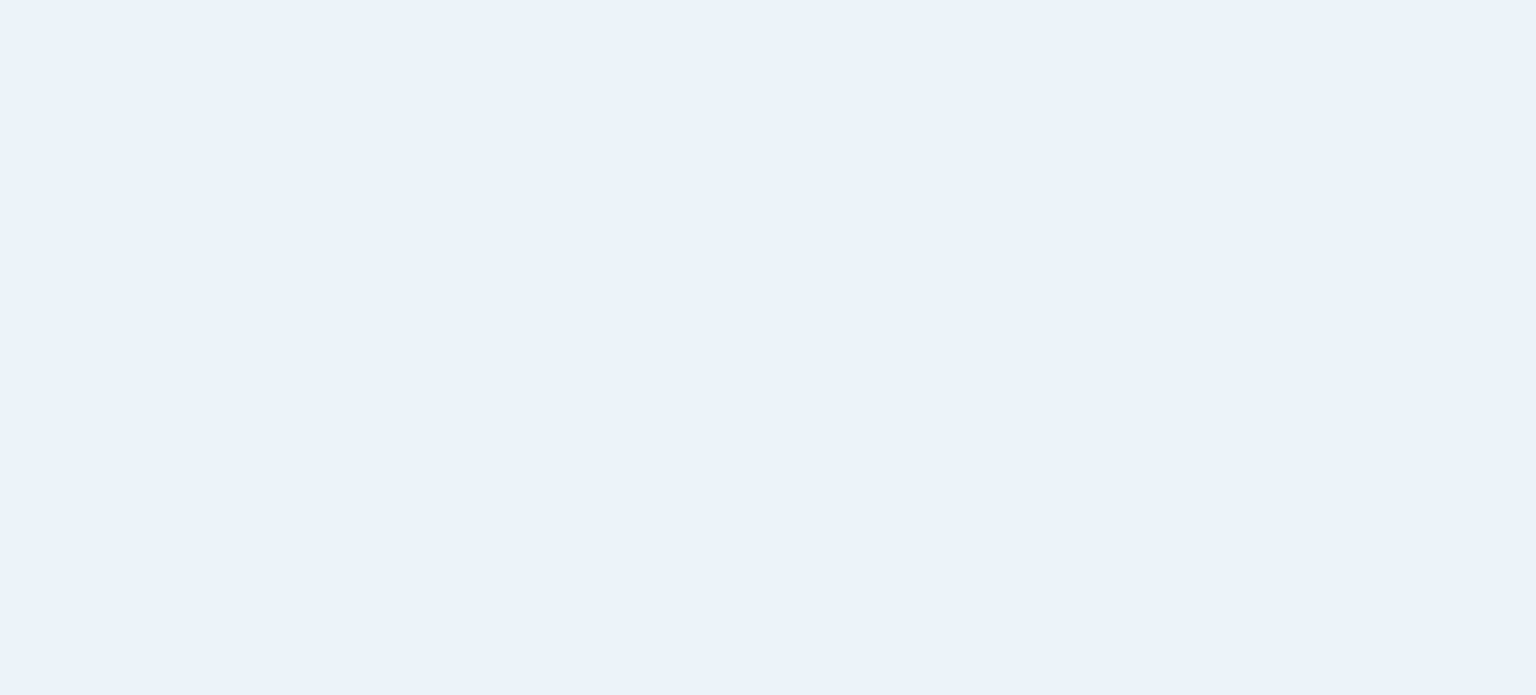 scroll, scrollTop: 0, scrollLeft: 0, axis: both 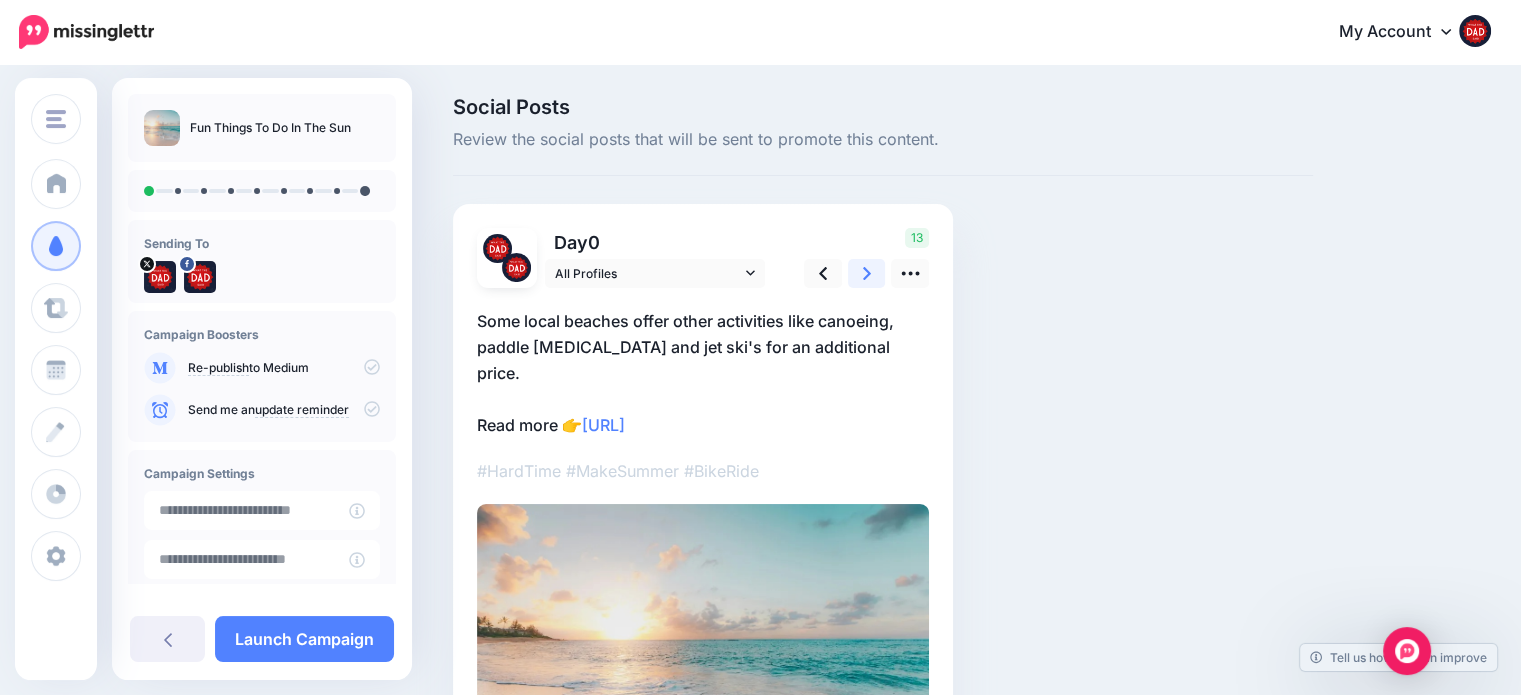 click at bounding box center (867, 273) 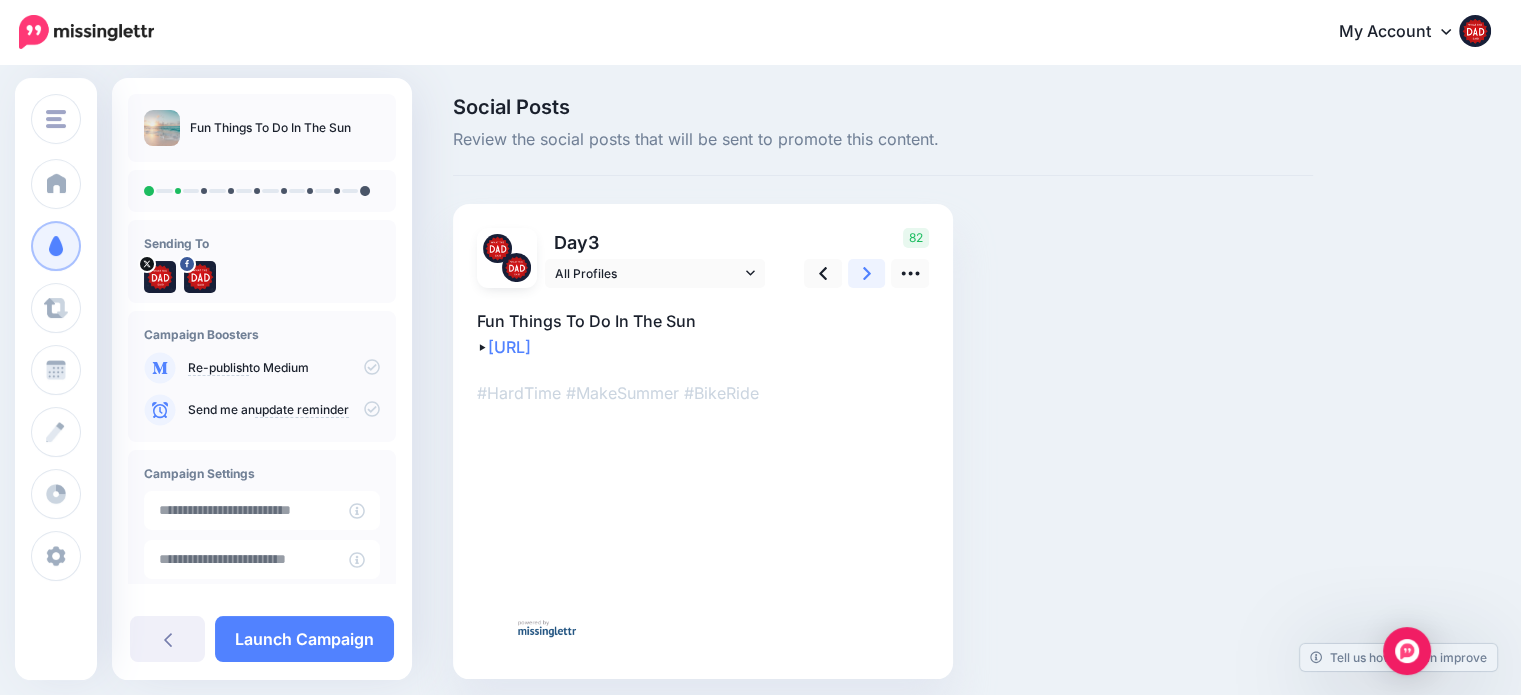 click 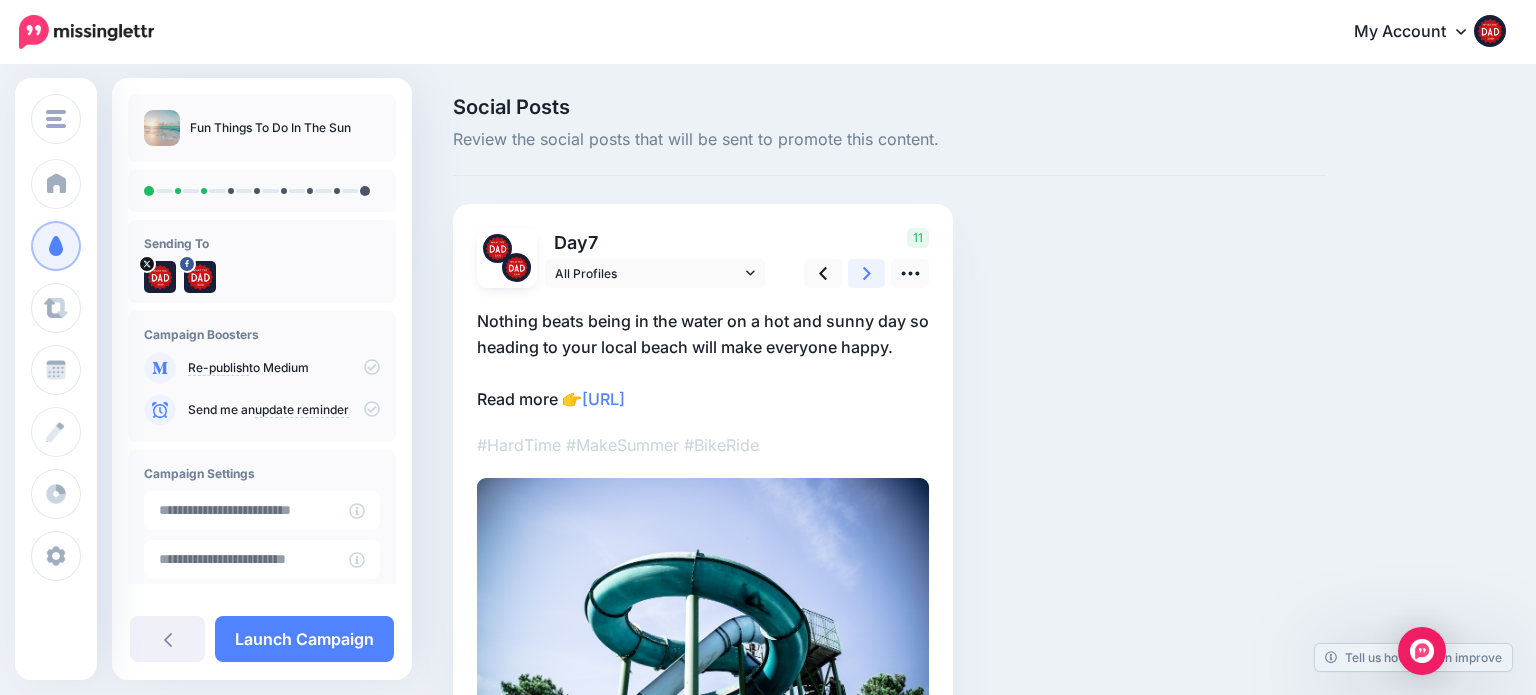 click 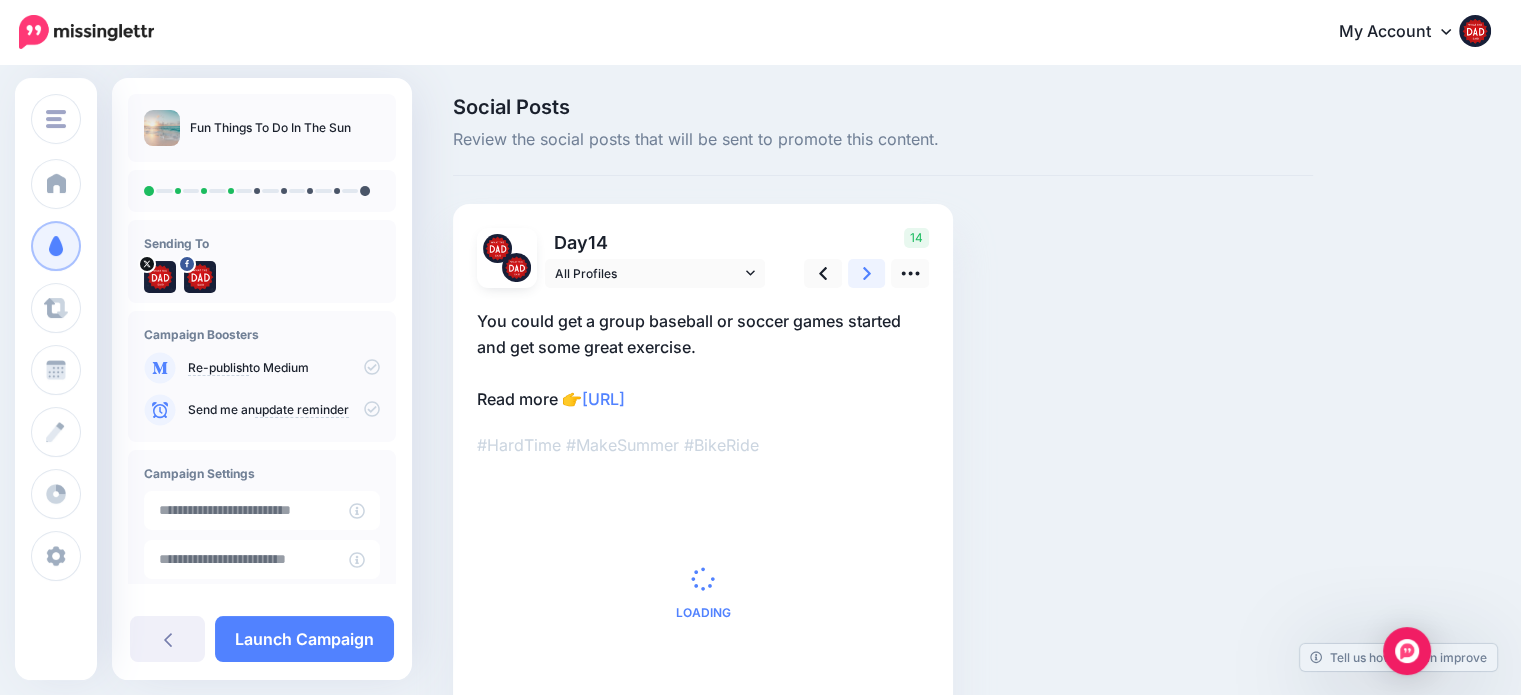 click 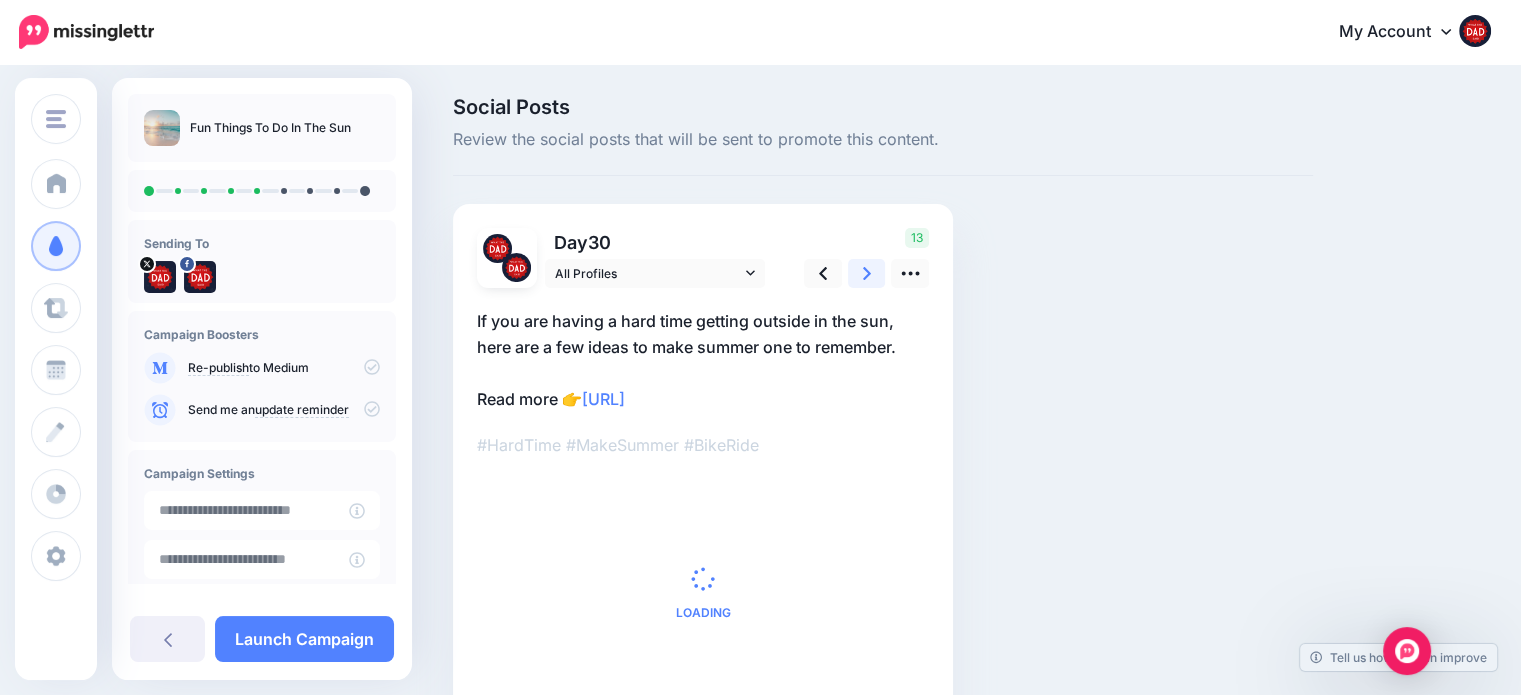 click 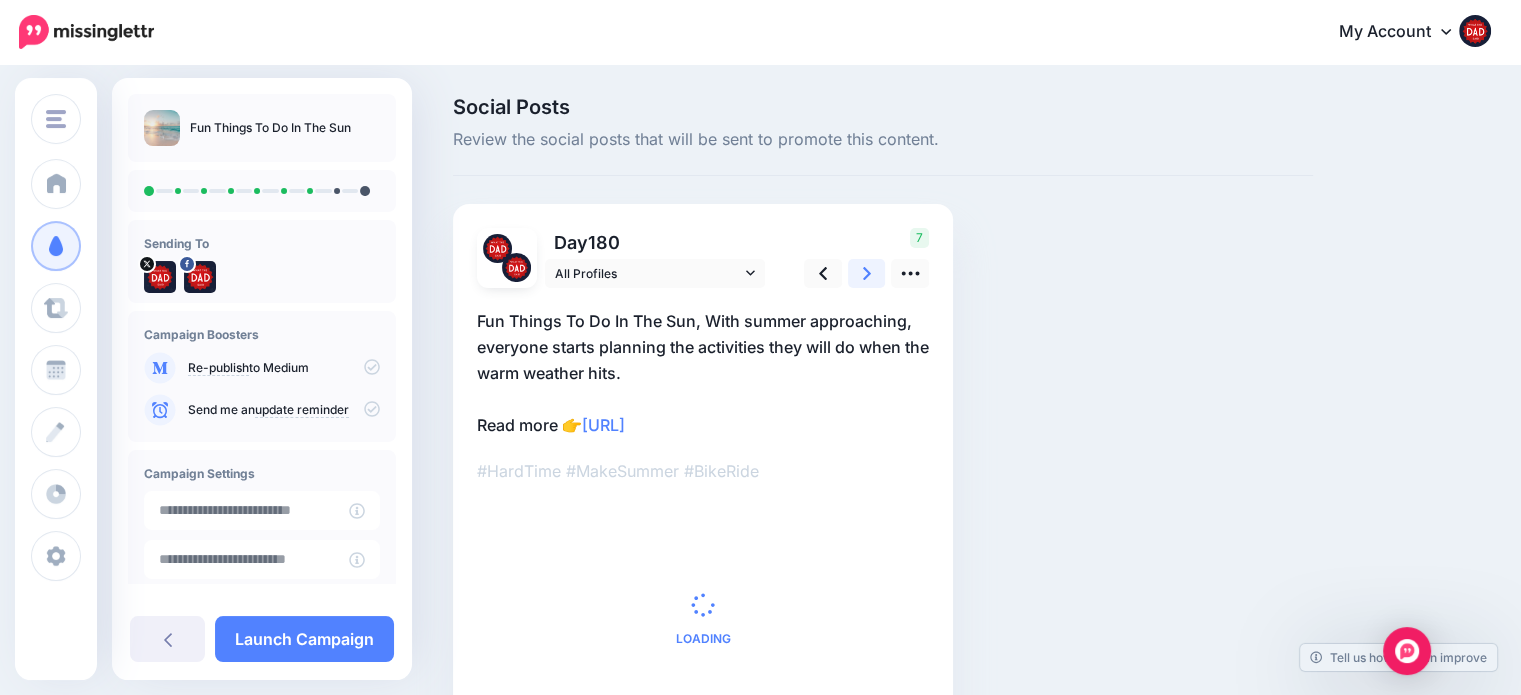 click 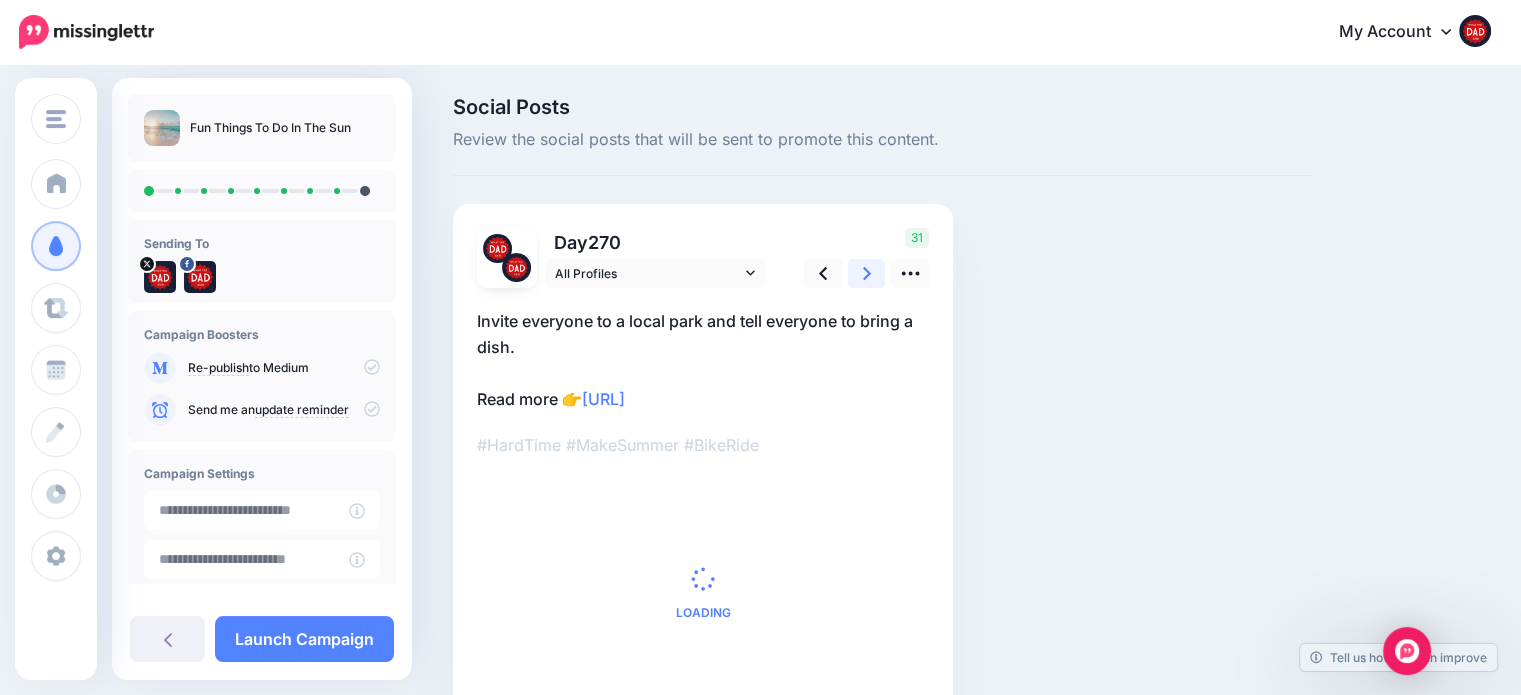 click 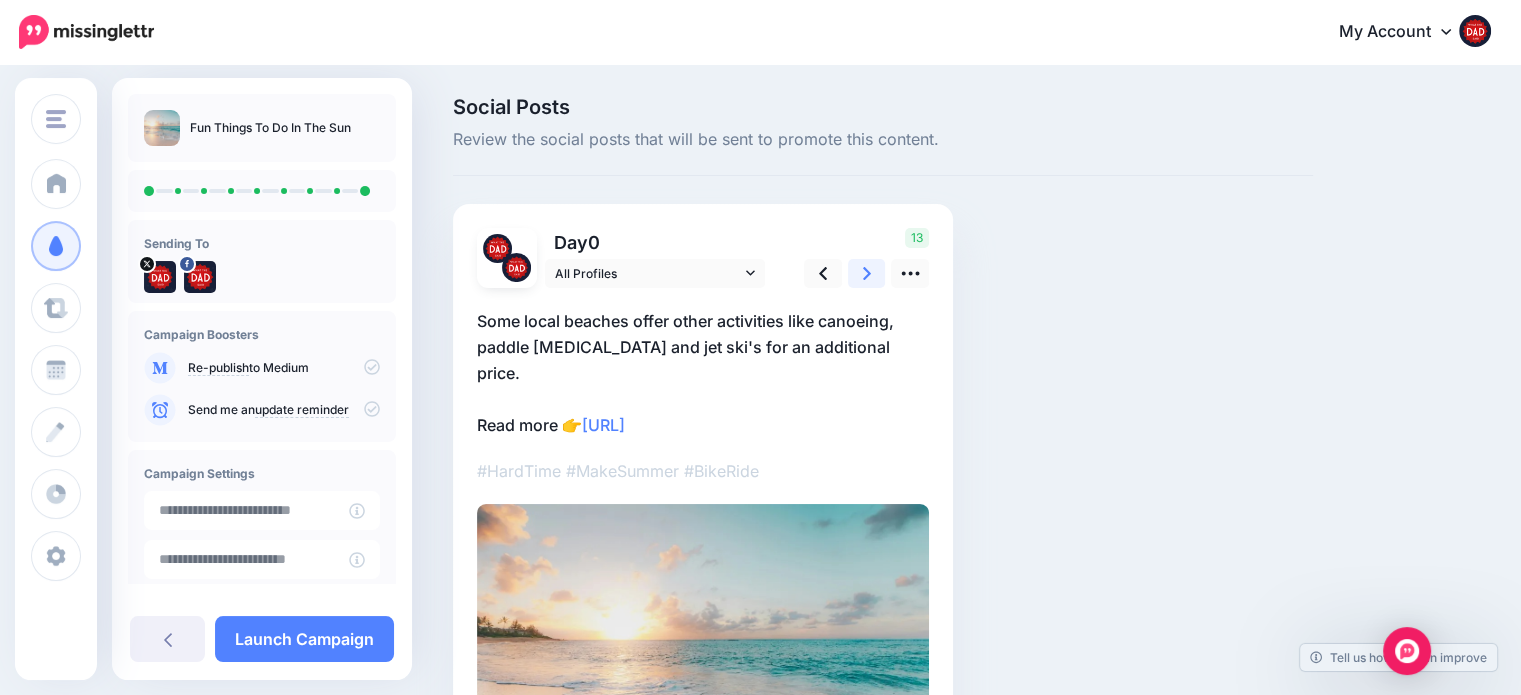 click 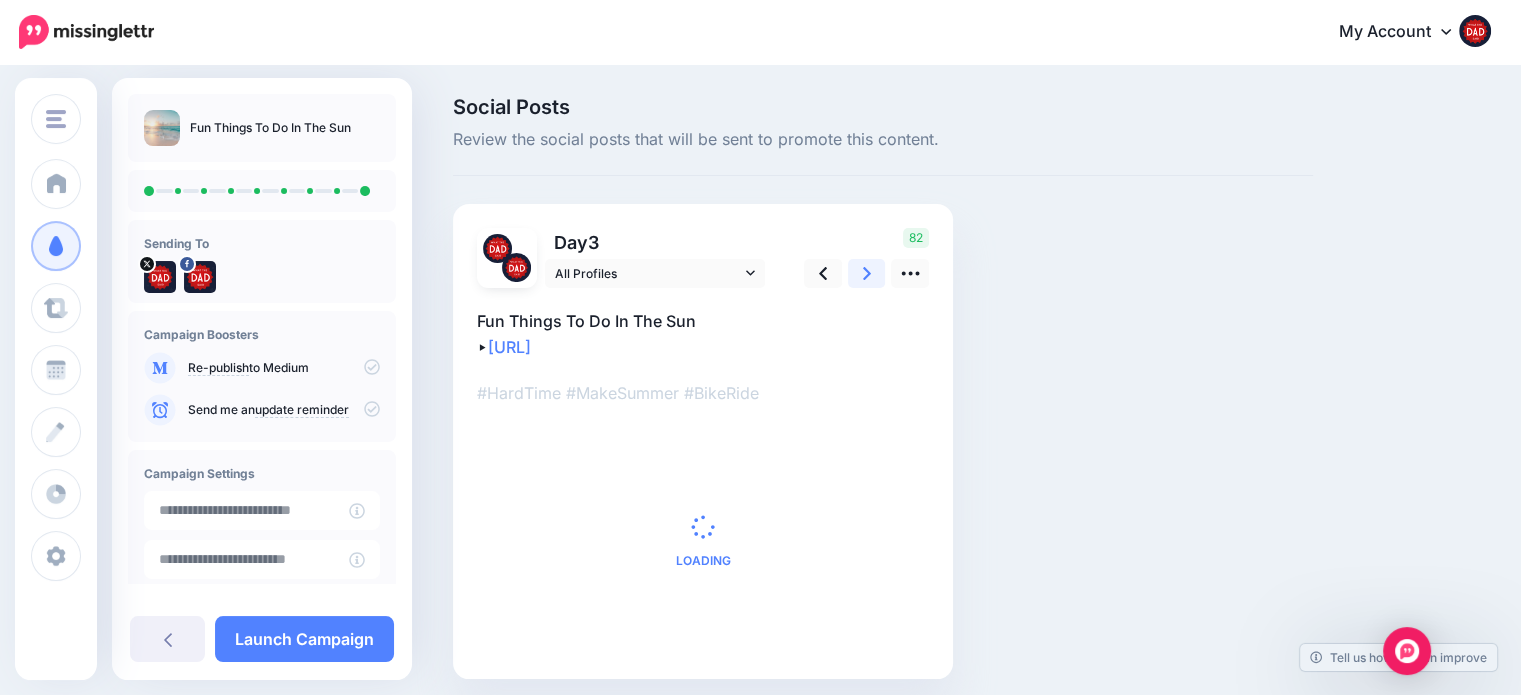 click 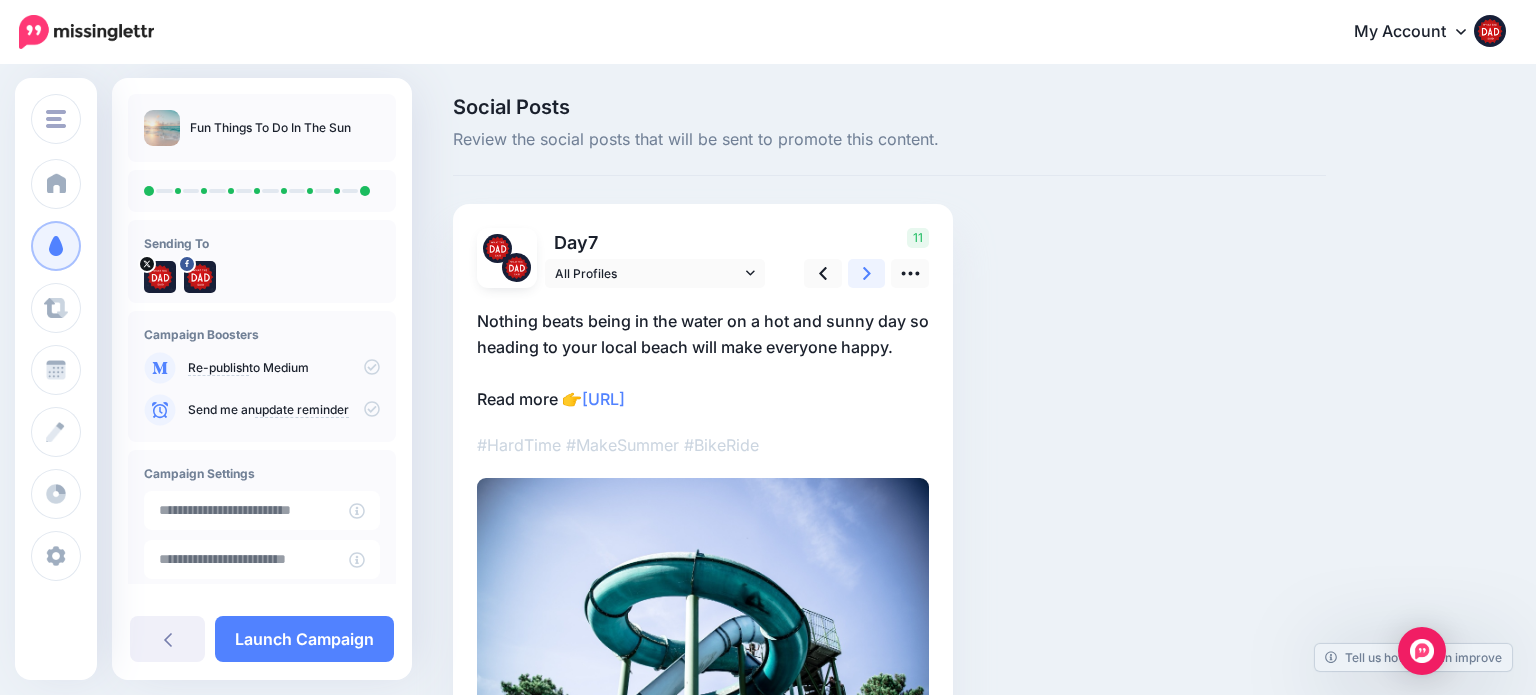 click 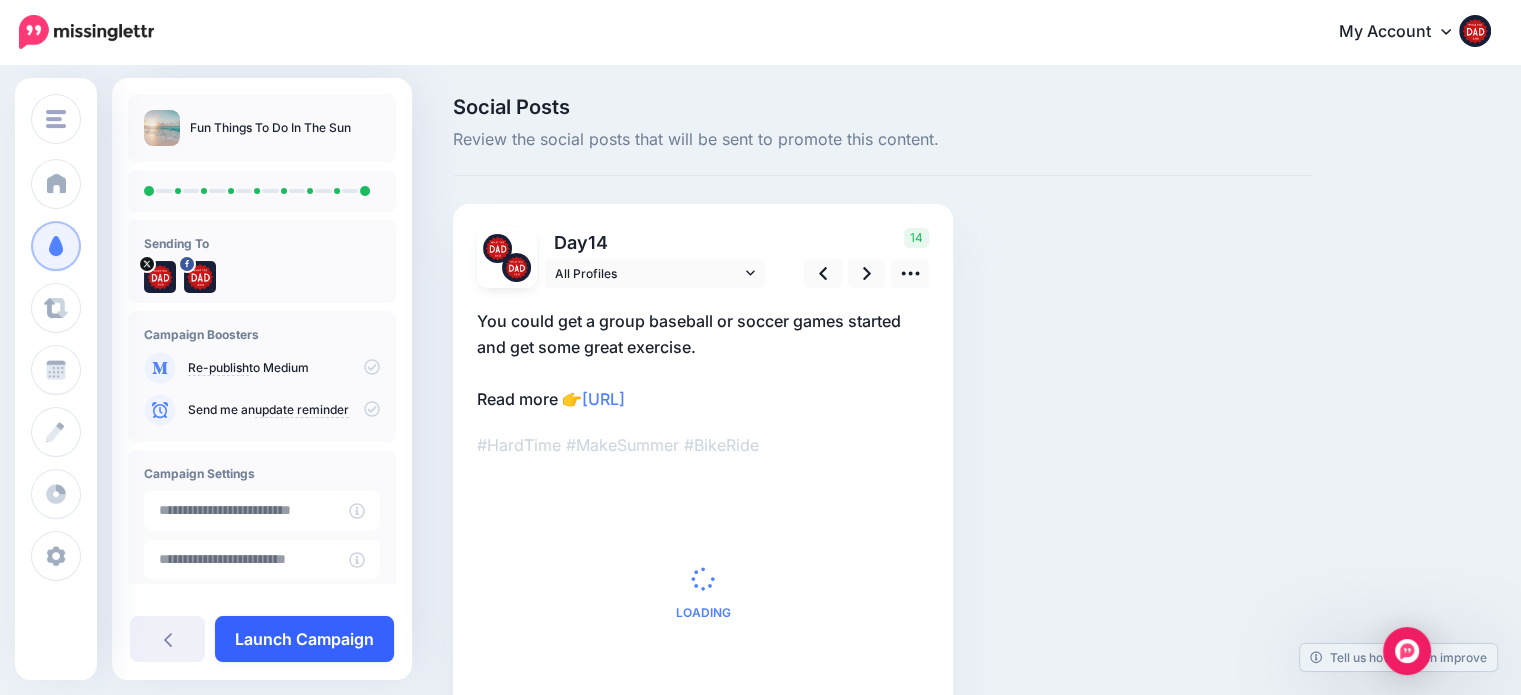 click on "Launch Campaign" at bounding box center (304, 639) 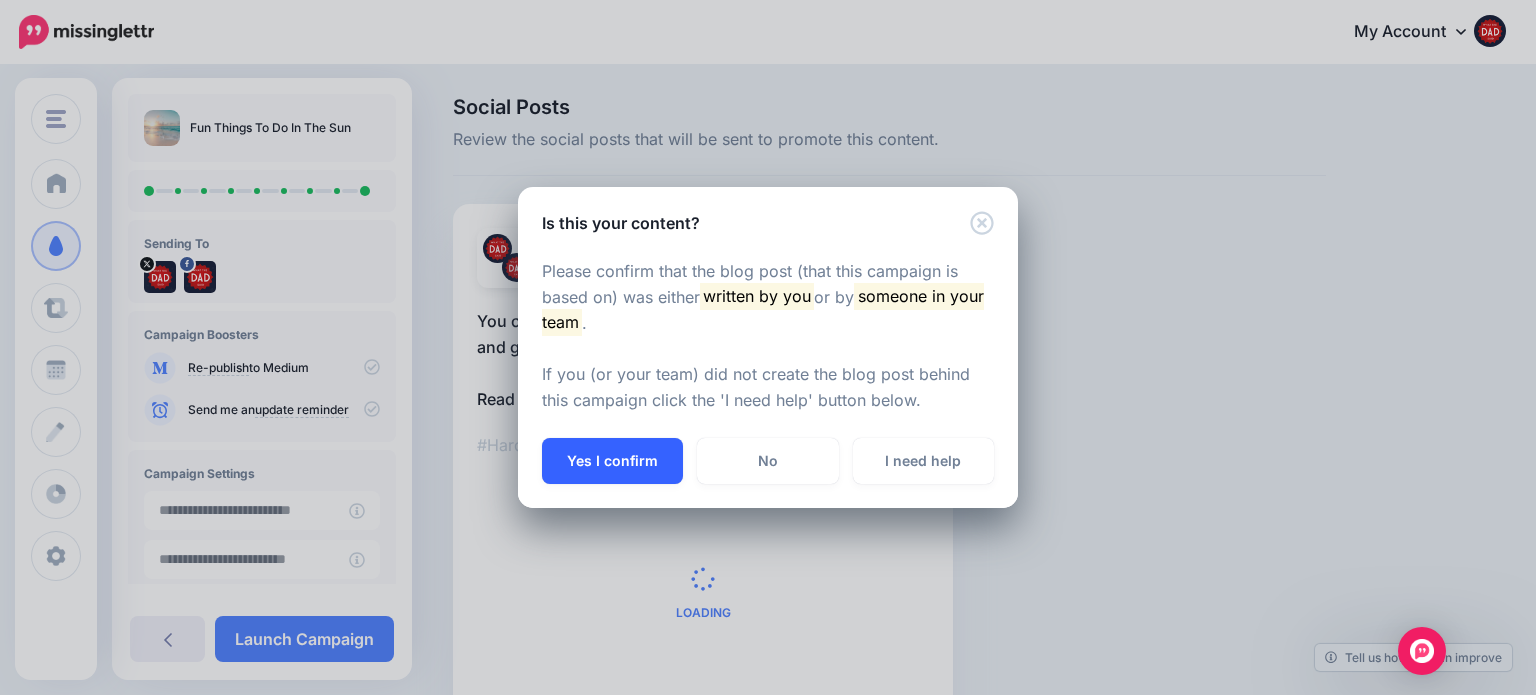 click on "Yes I confirm" at bounding box center (612, 461) 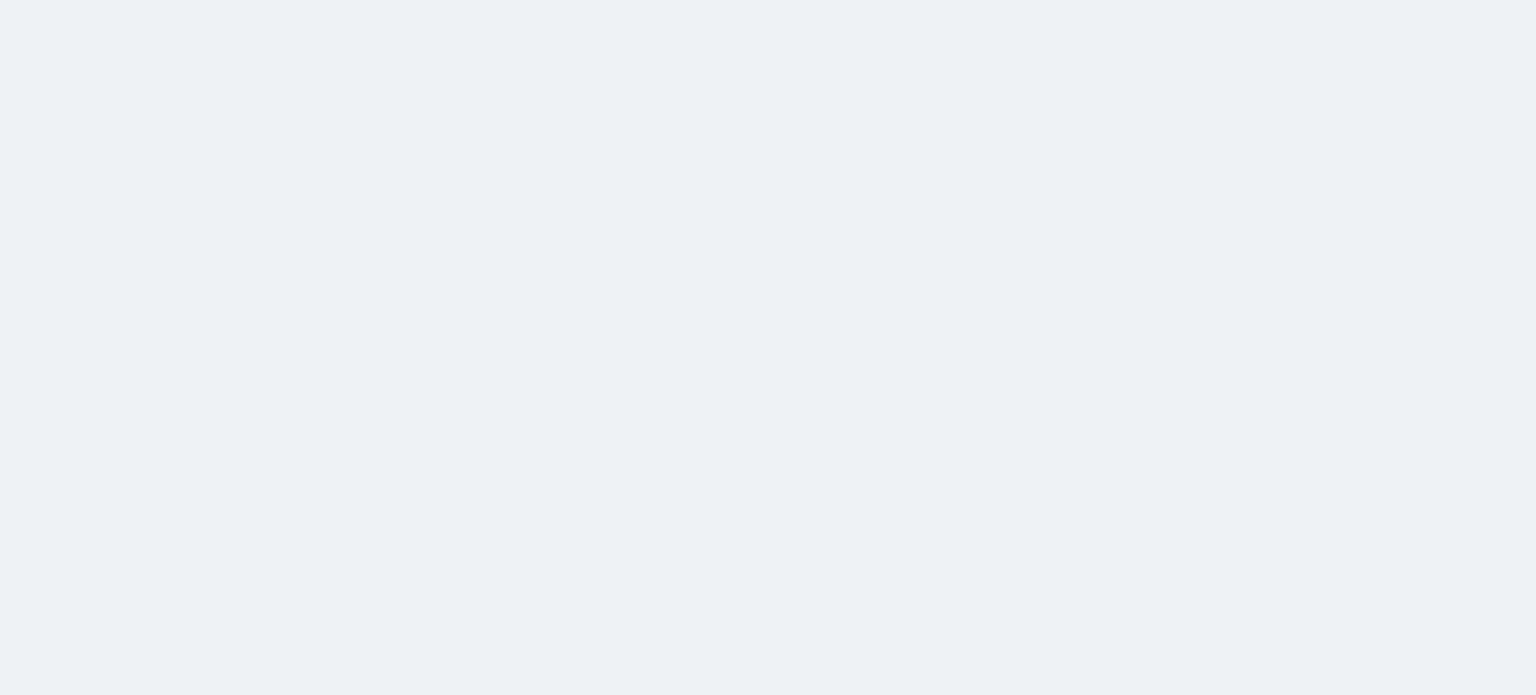 scroll, scrollTop: 0, scrollLeft: 0, axis: both 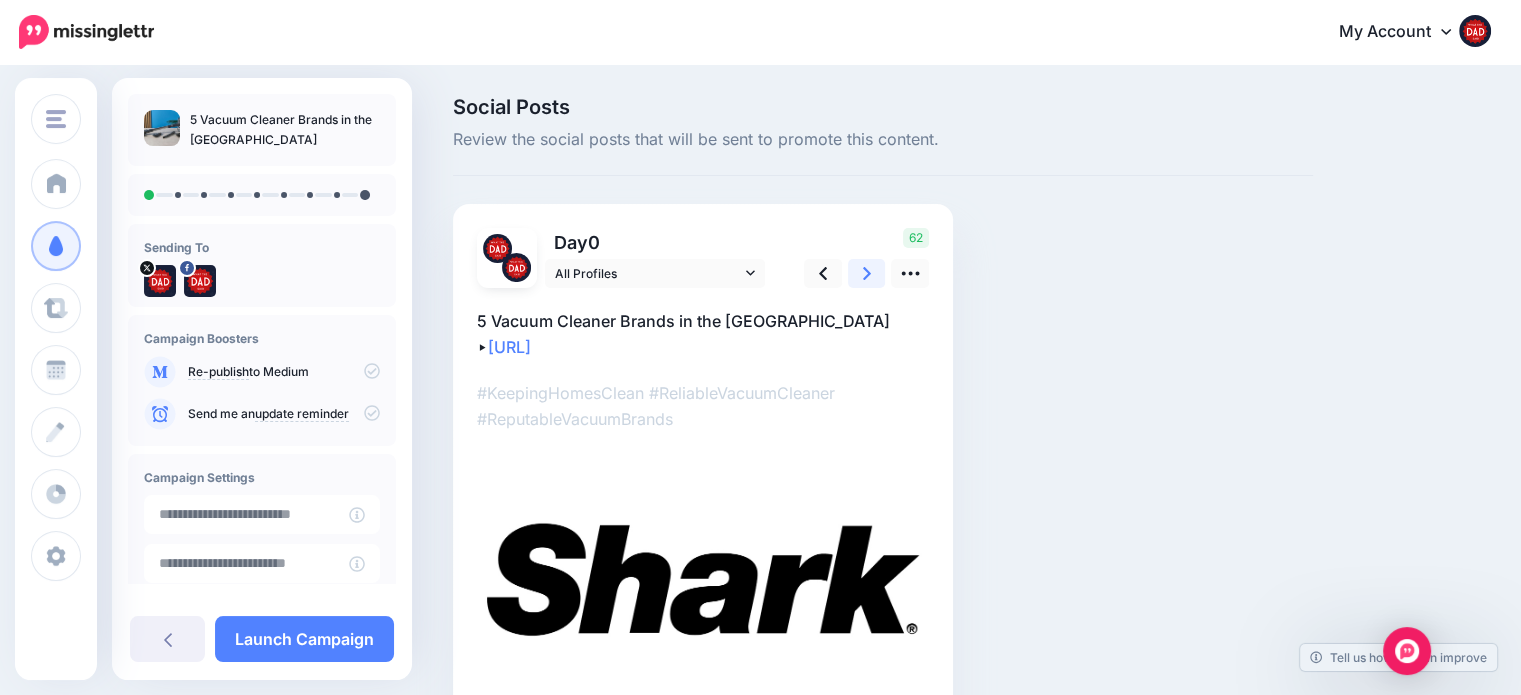 click 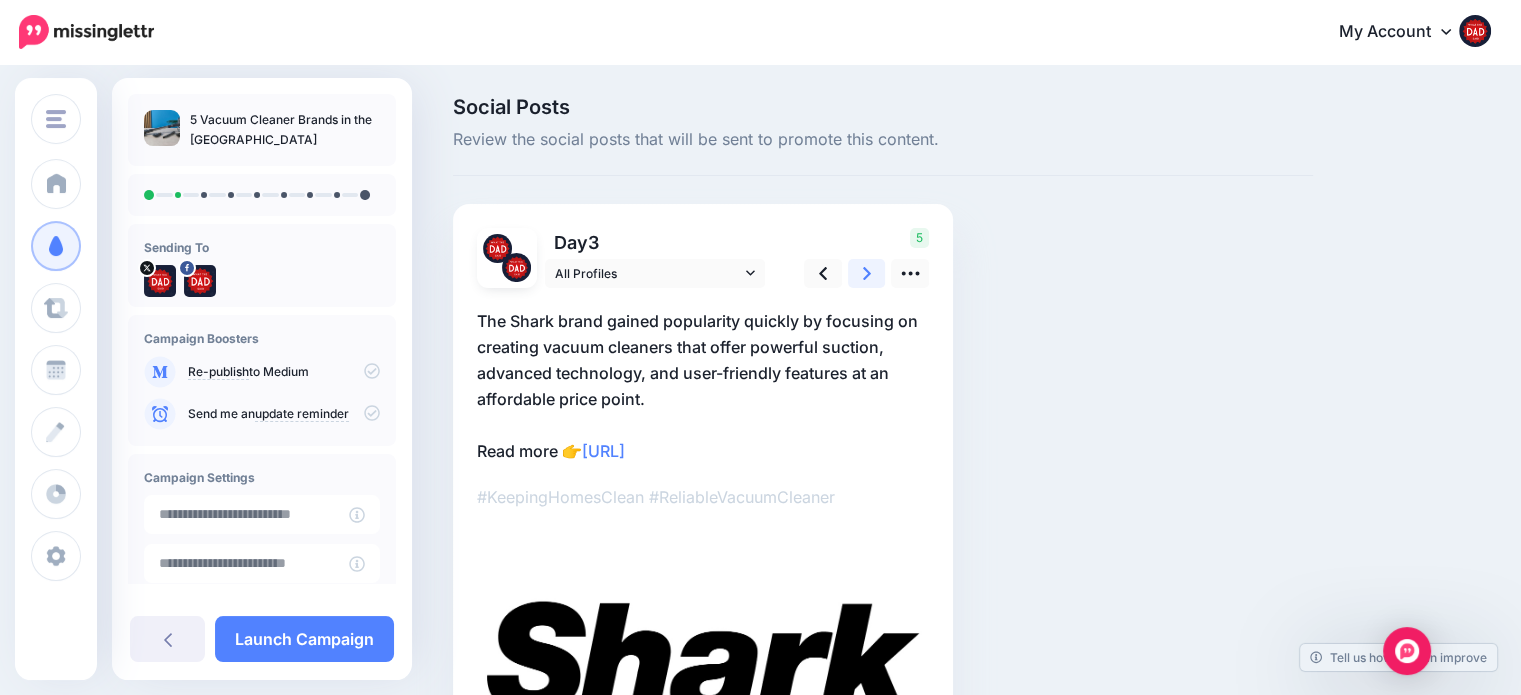 click 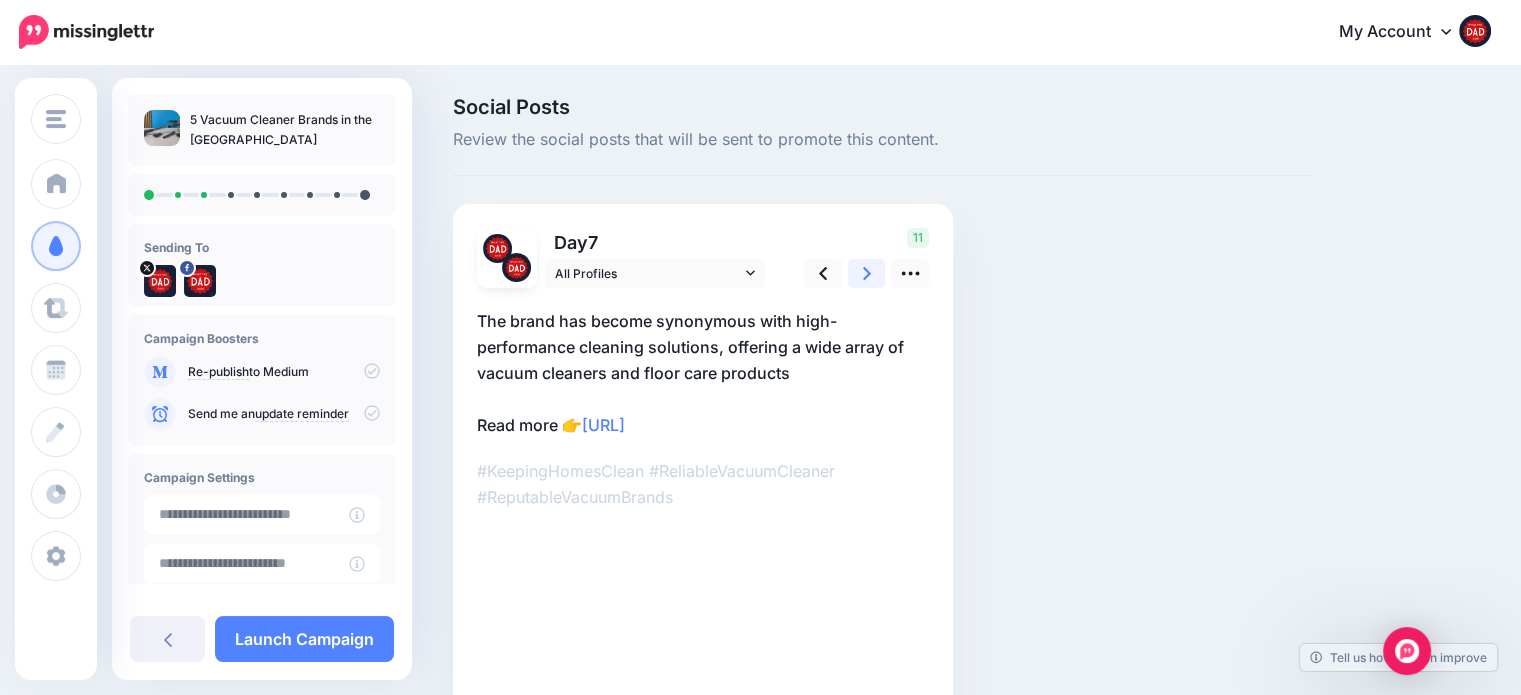 click 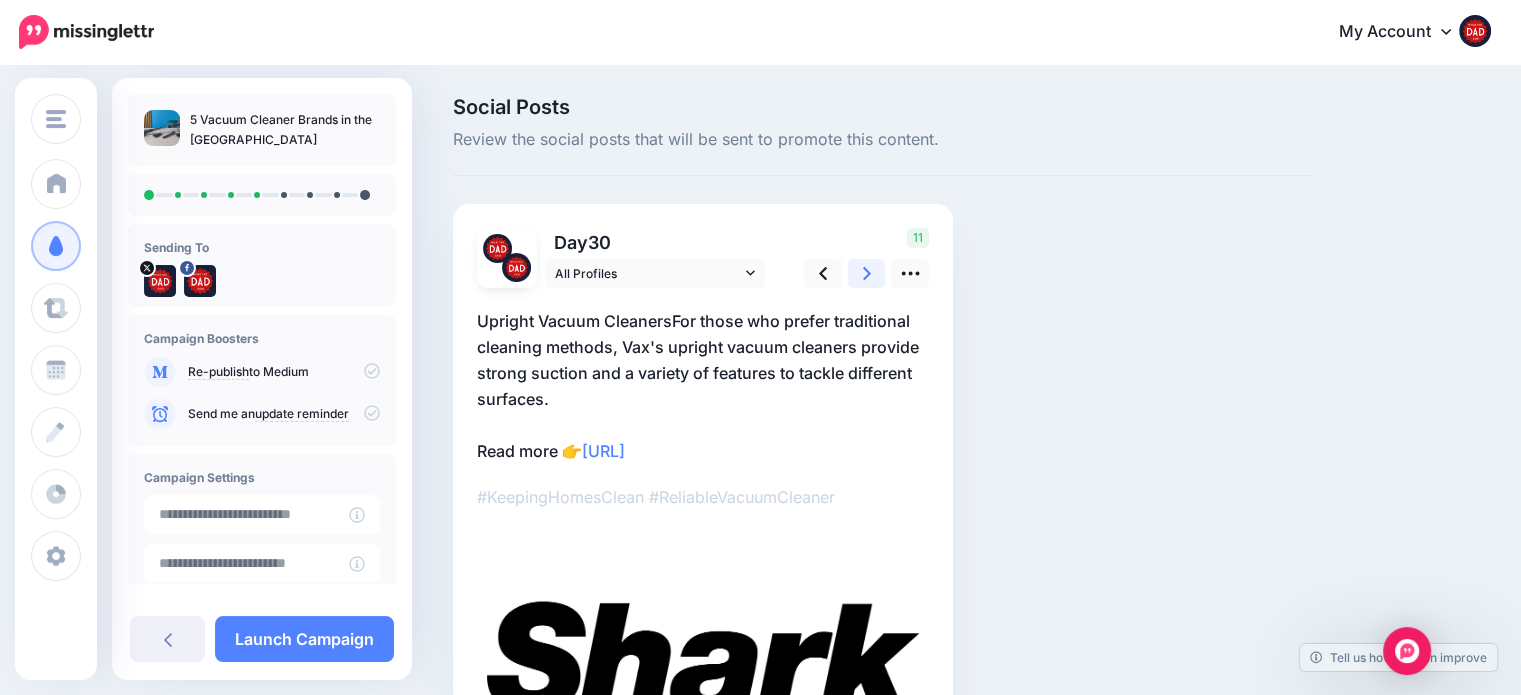 click 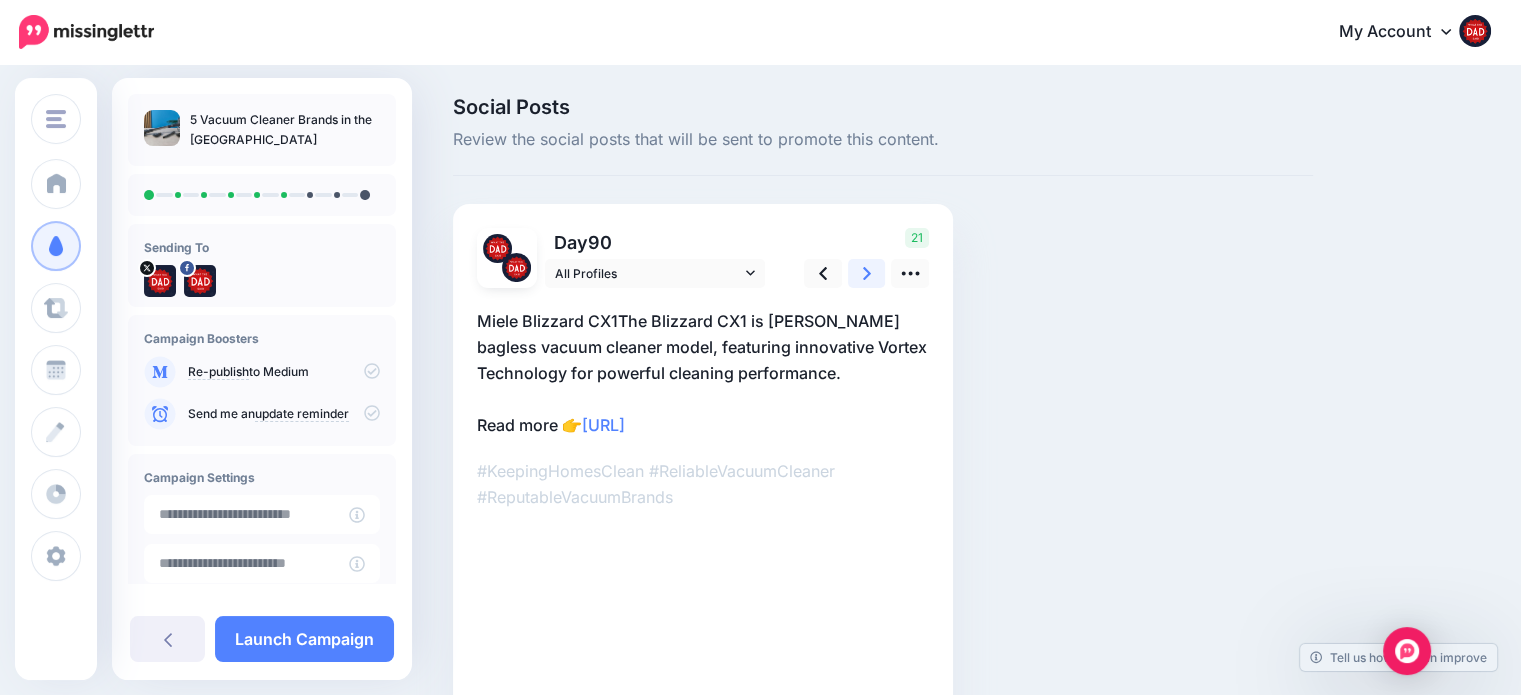 click 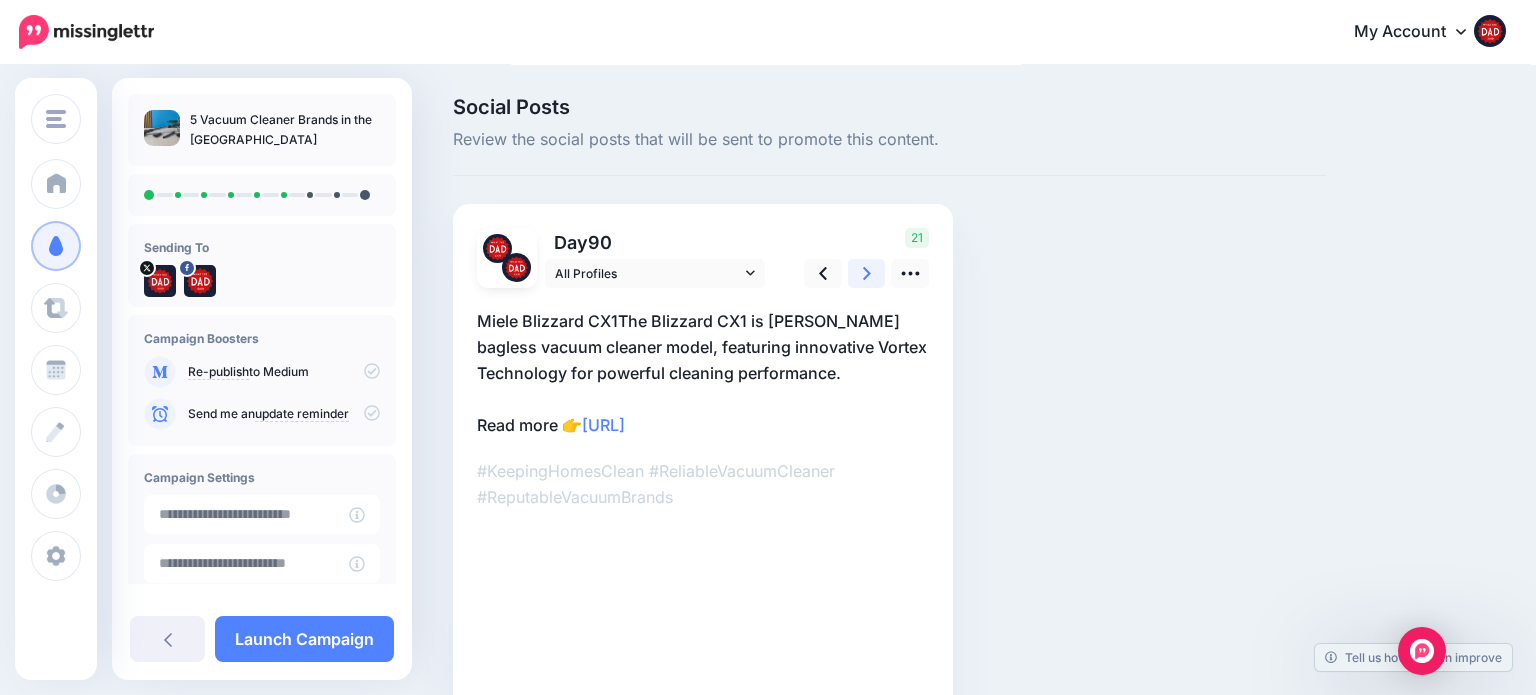 click 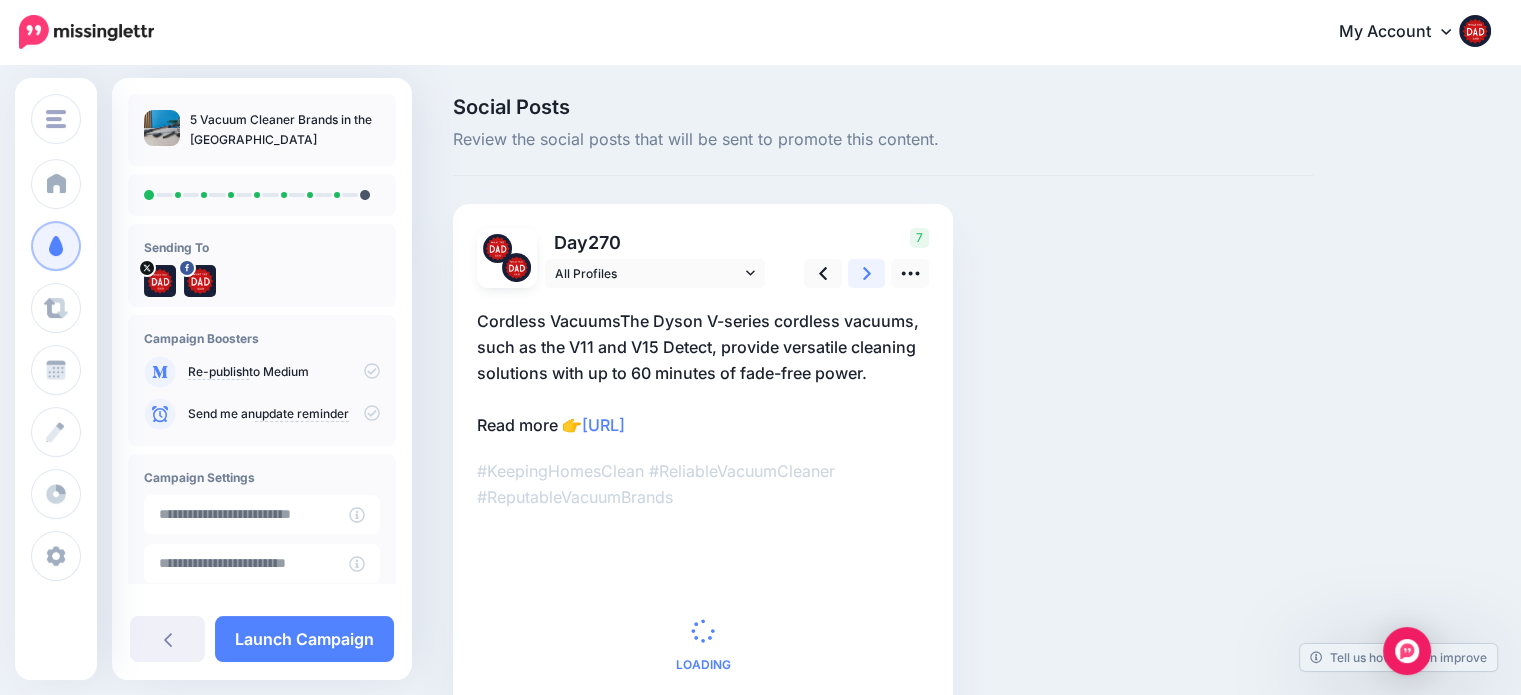 click 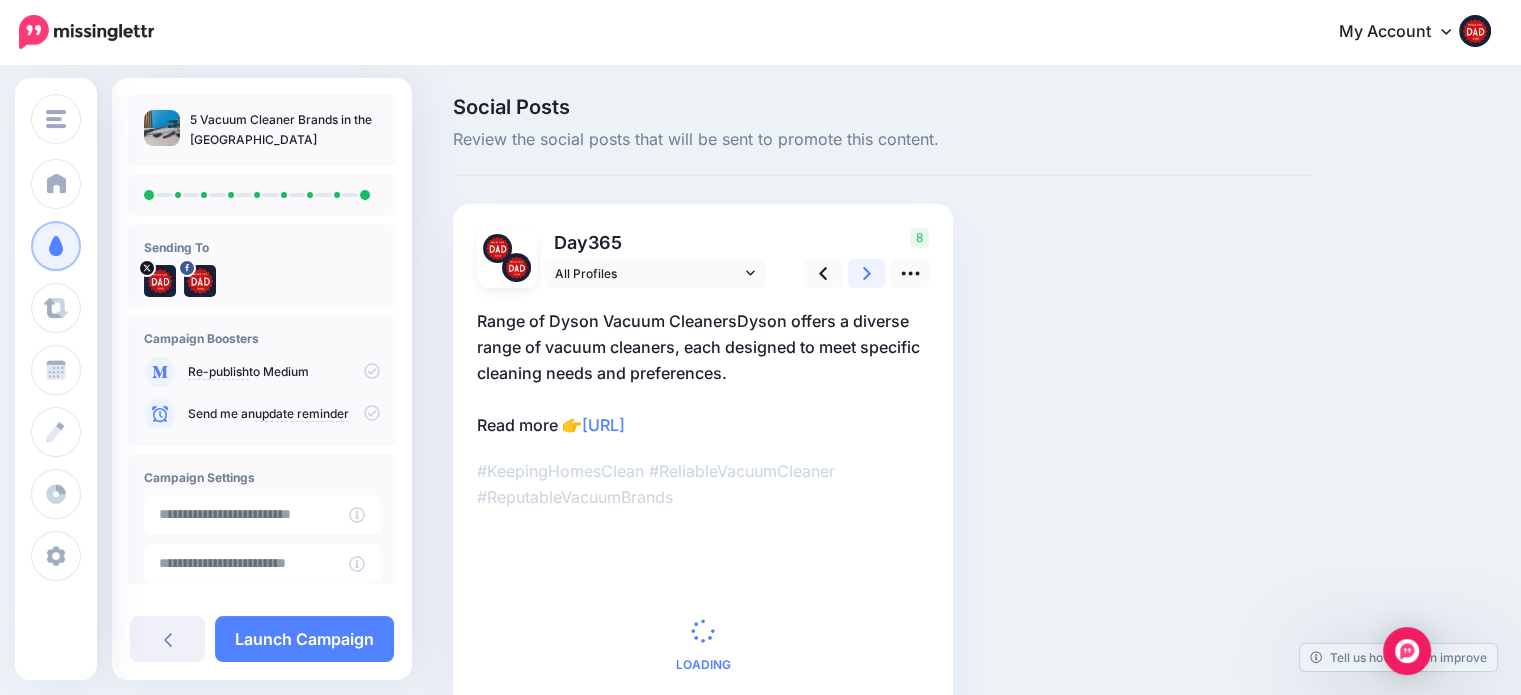 click 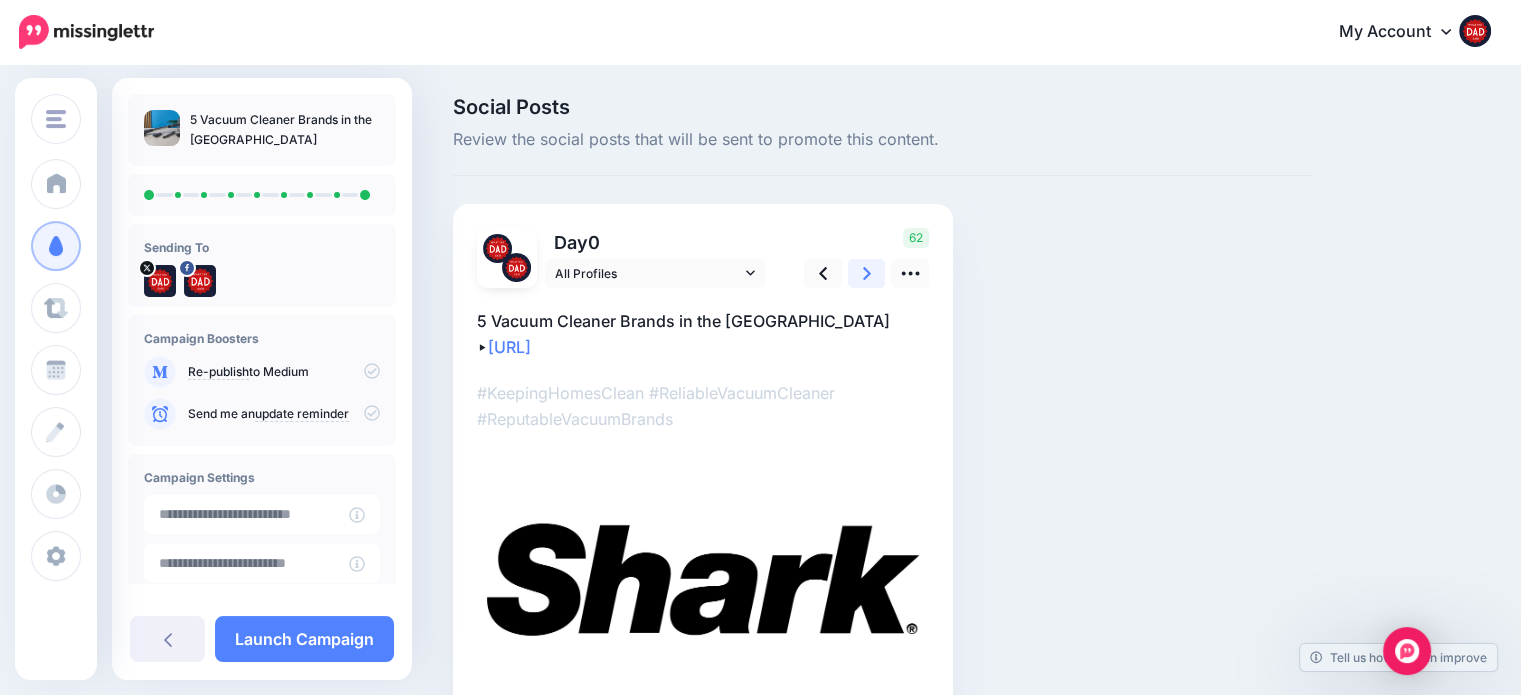 click 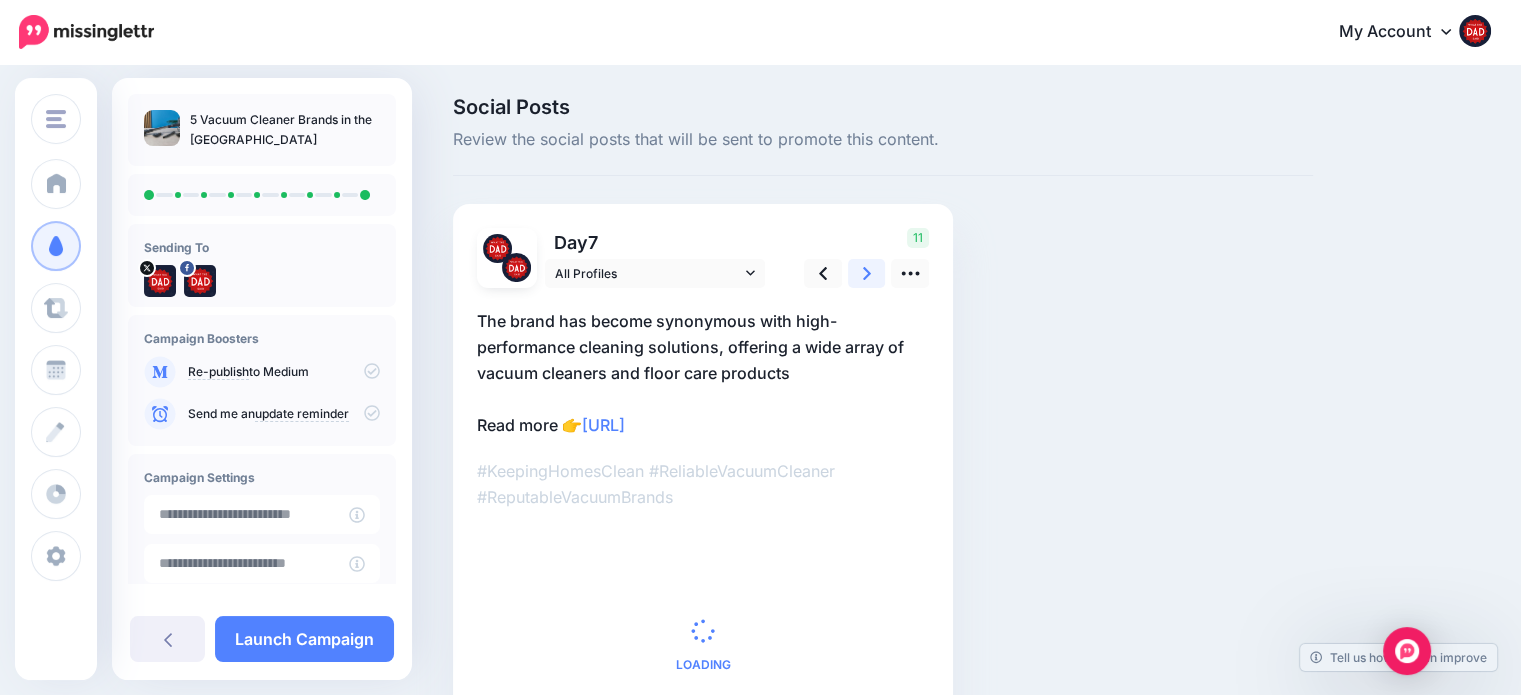 click 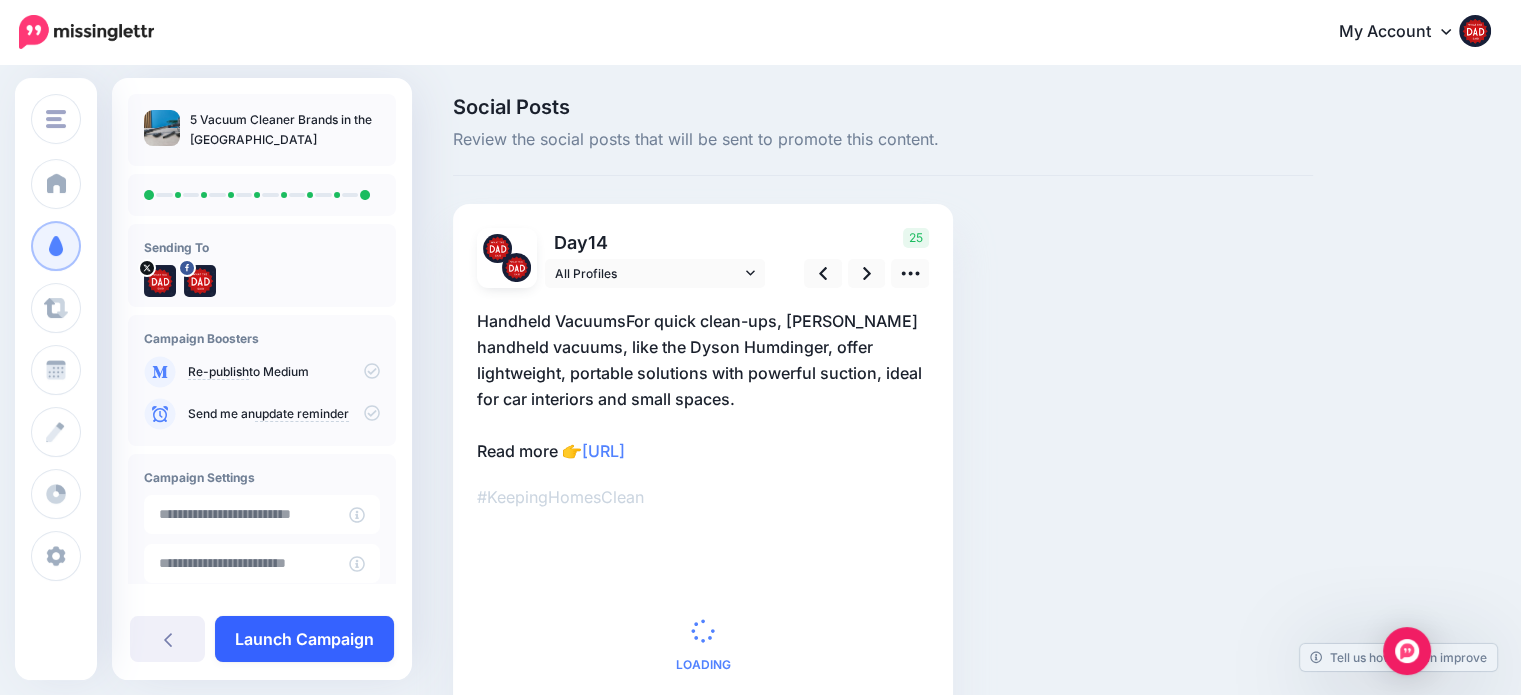 click on "Launch Campaign" at bounding box center (304, 639) 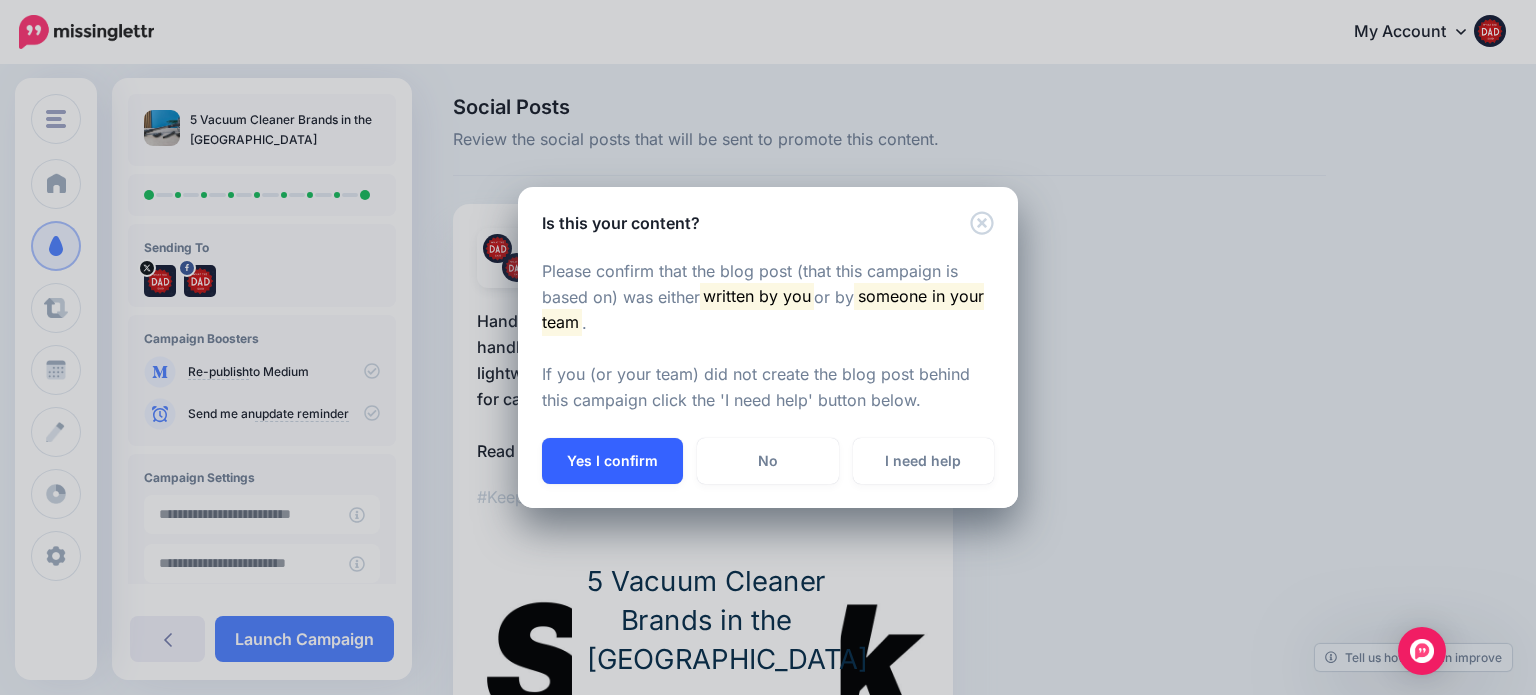 click on "Yes I confirm" at bounding box center (612, 461) 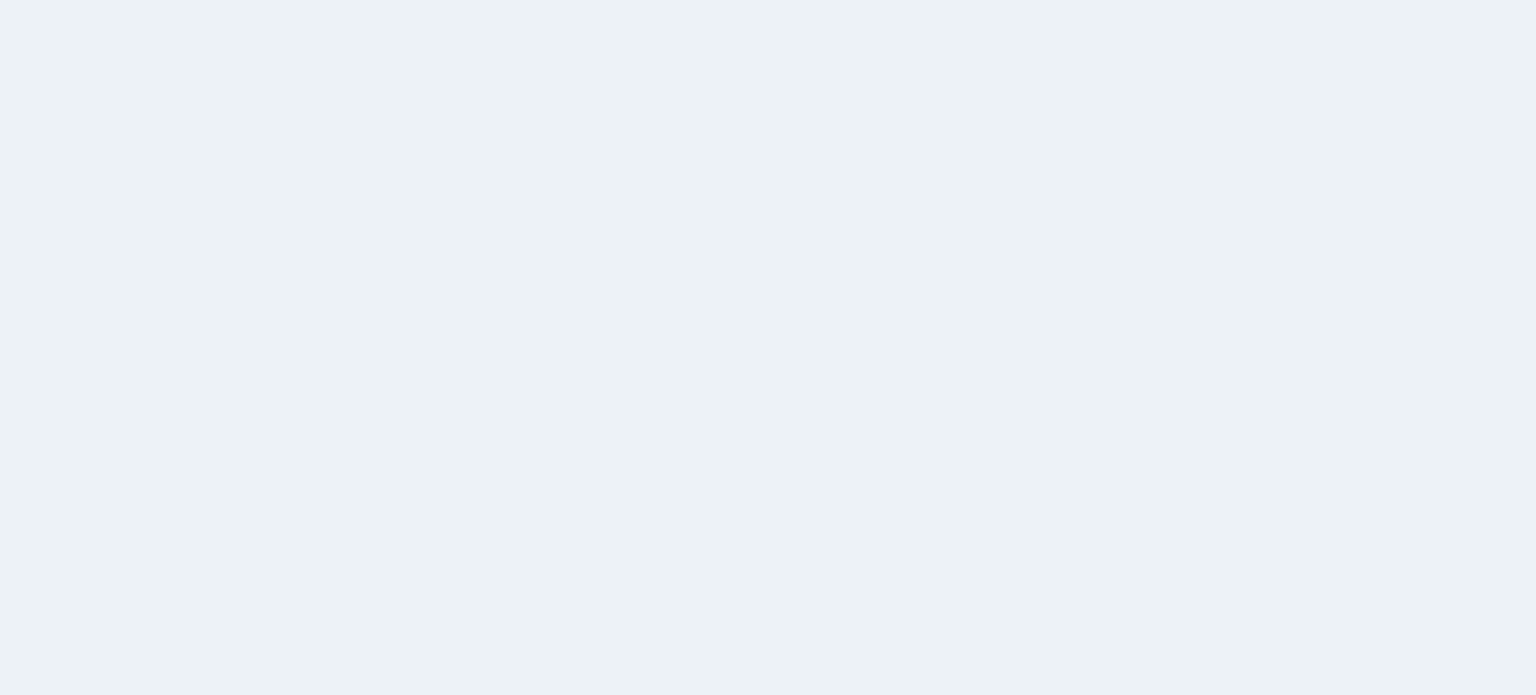 scroll, scrollTop: 0, scrollLeft: 0, axis: both 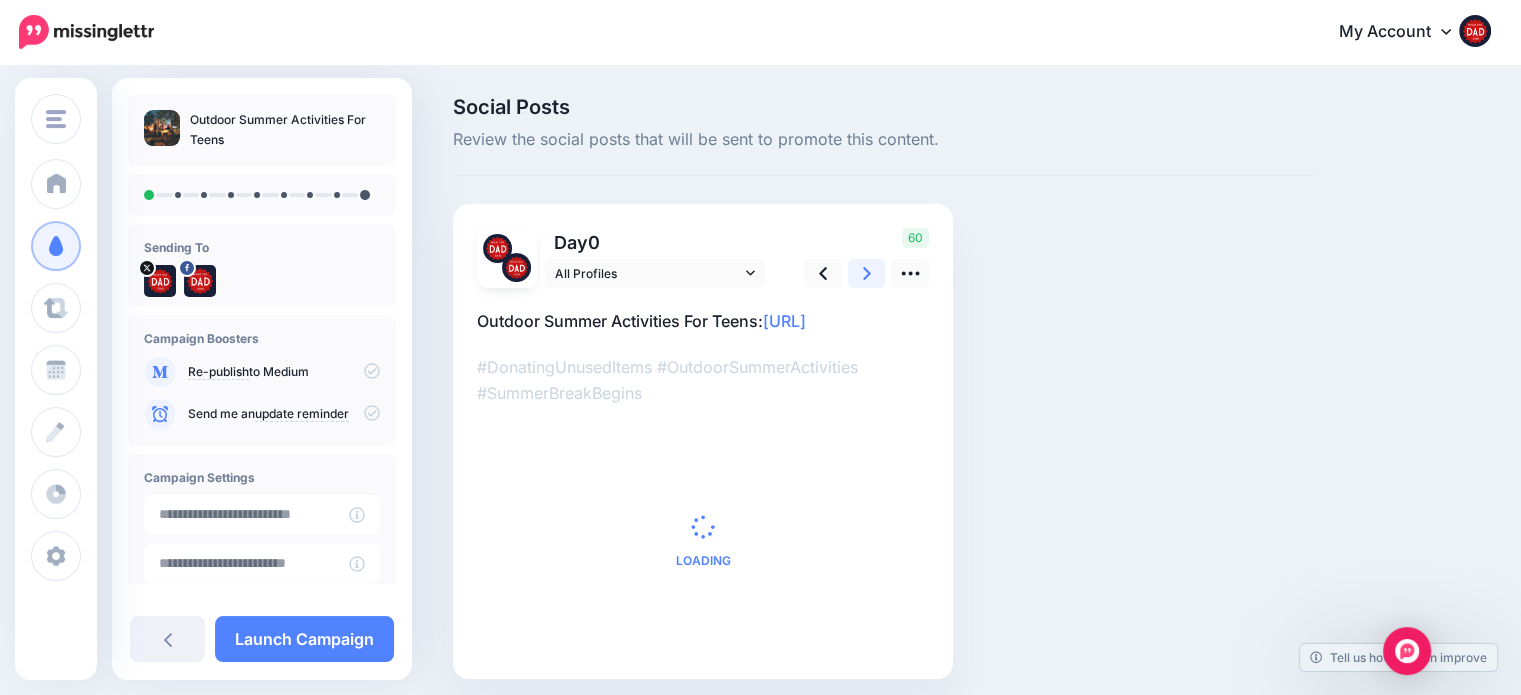 click at bounding box center [867, 273] 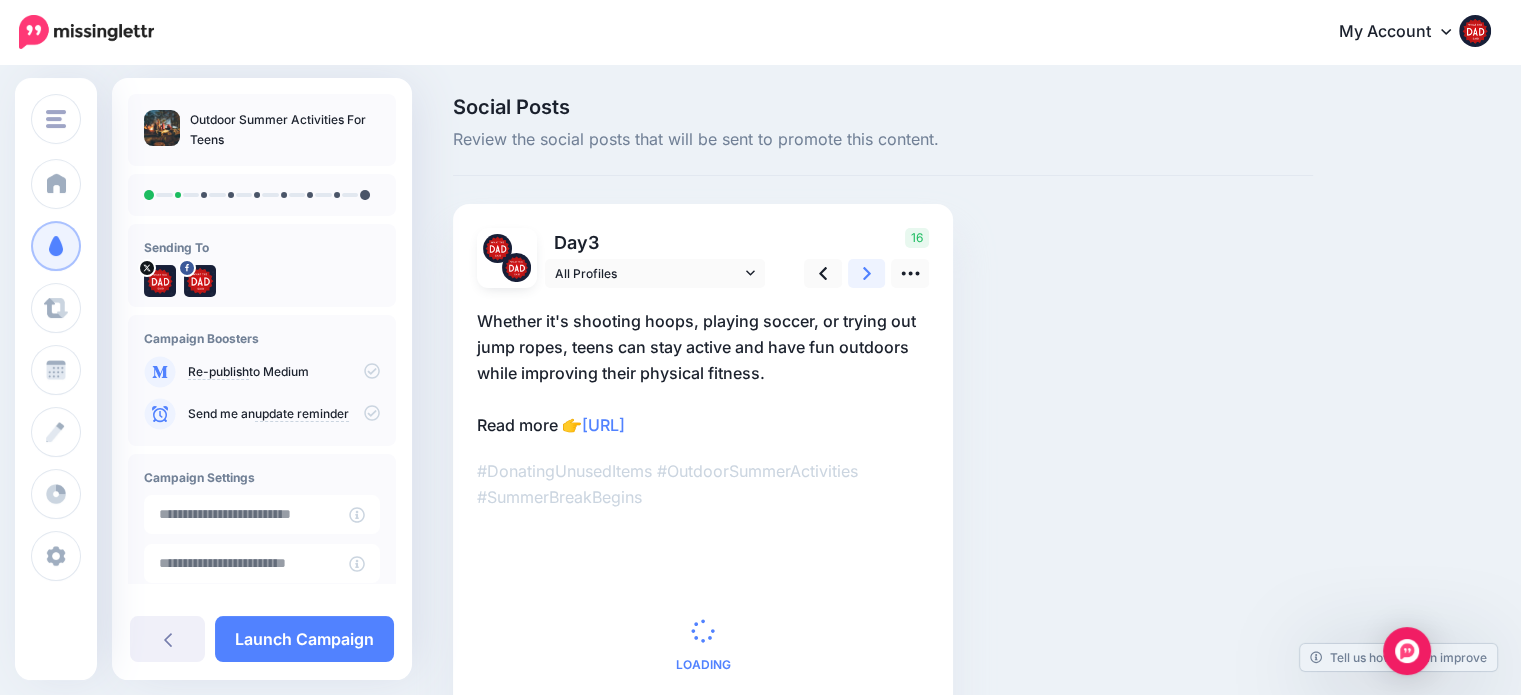 click at bounding box center (867, 273) 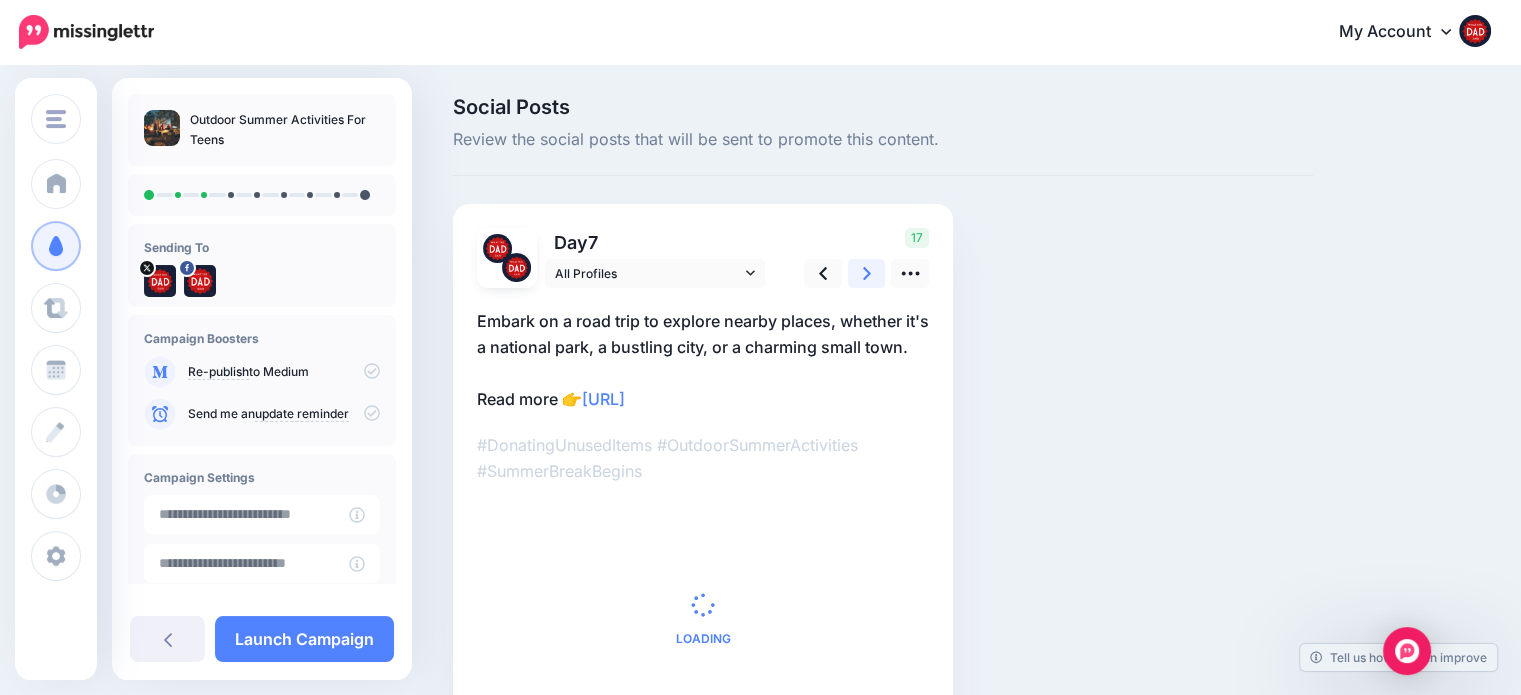 click at bounding box center [867, 273] 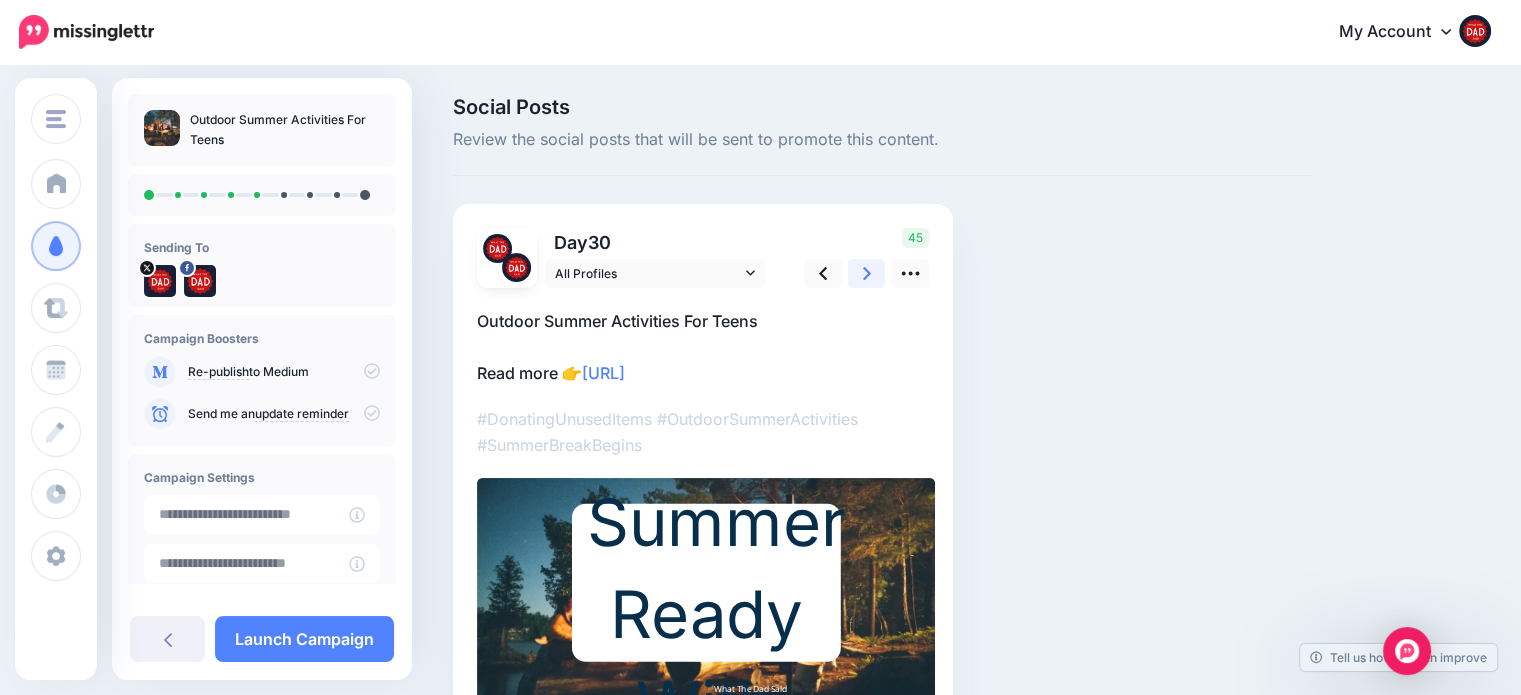 click at bounding box center (867, 273) 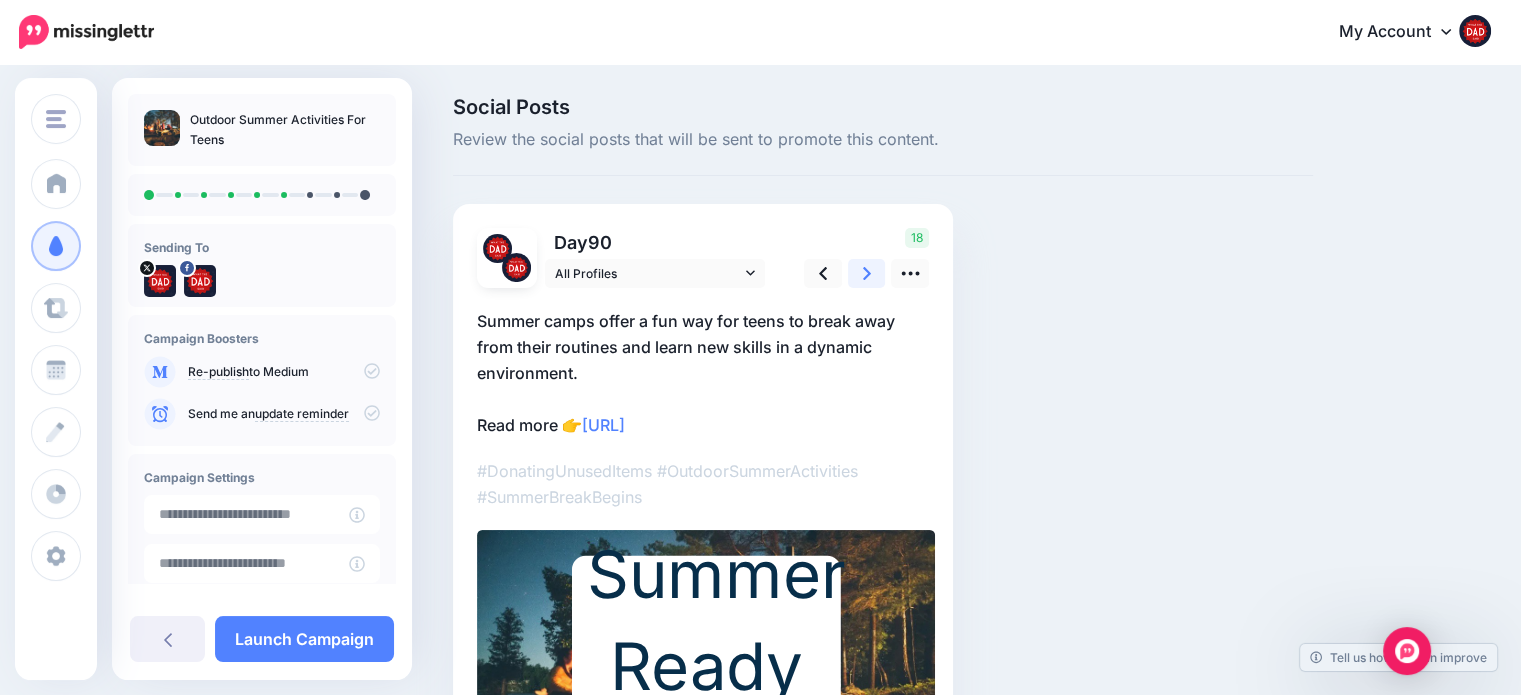 click at bounding box center [867, 273] 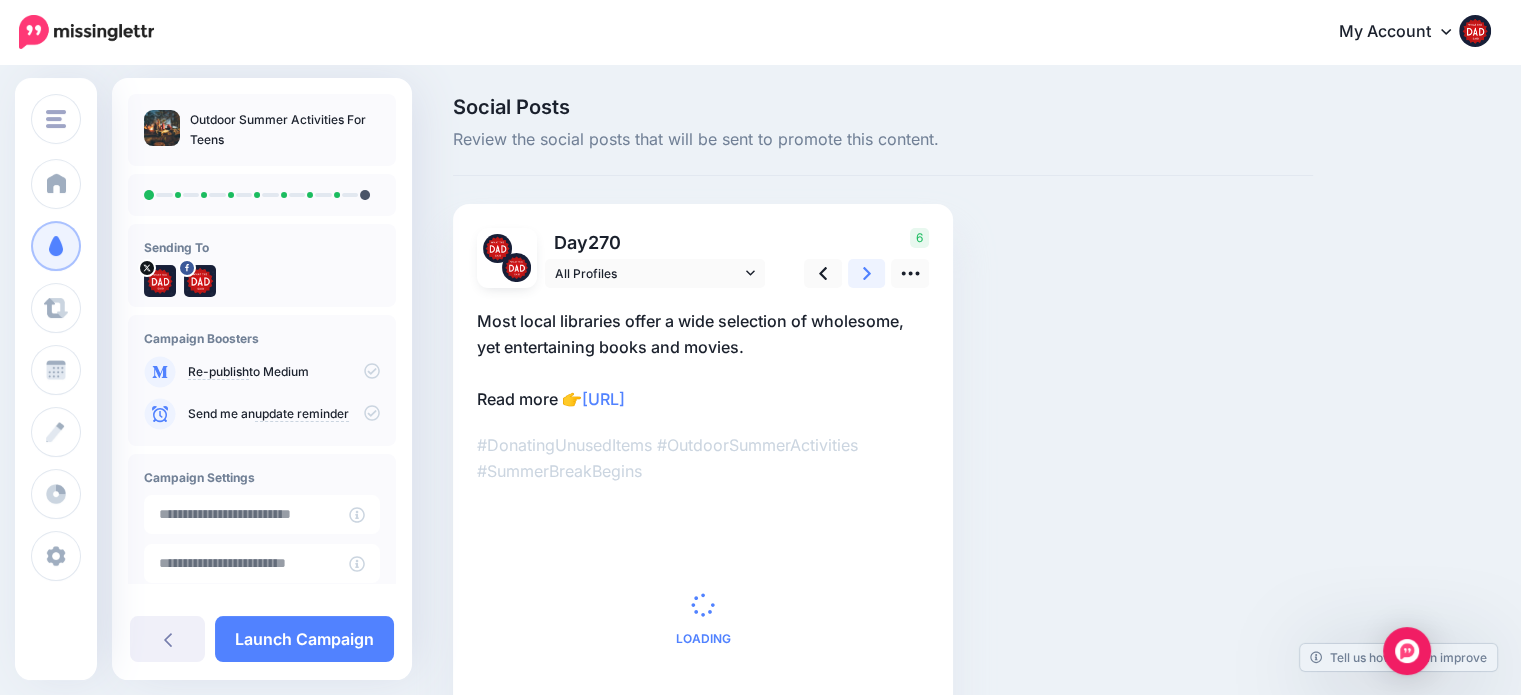 click at bounding box center [867, 273] 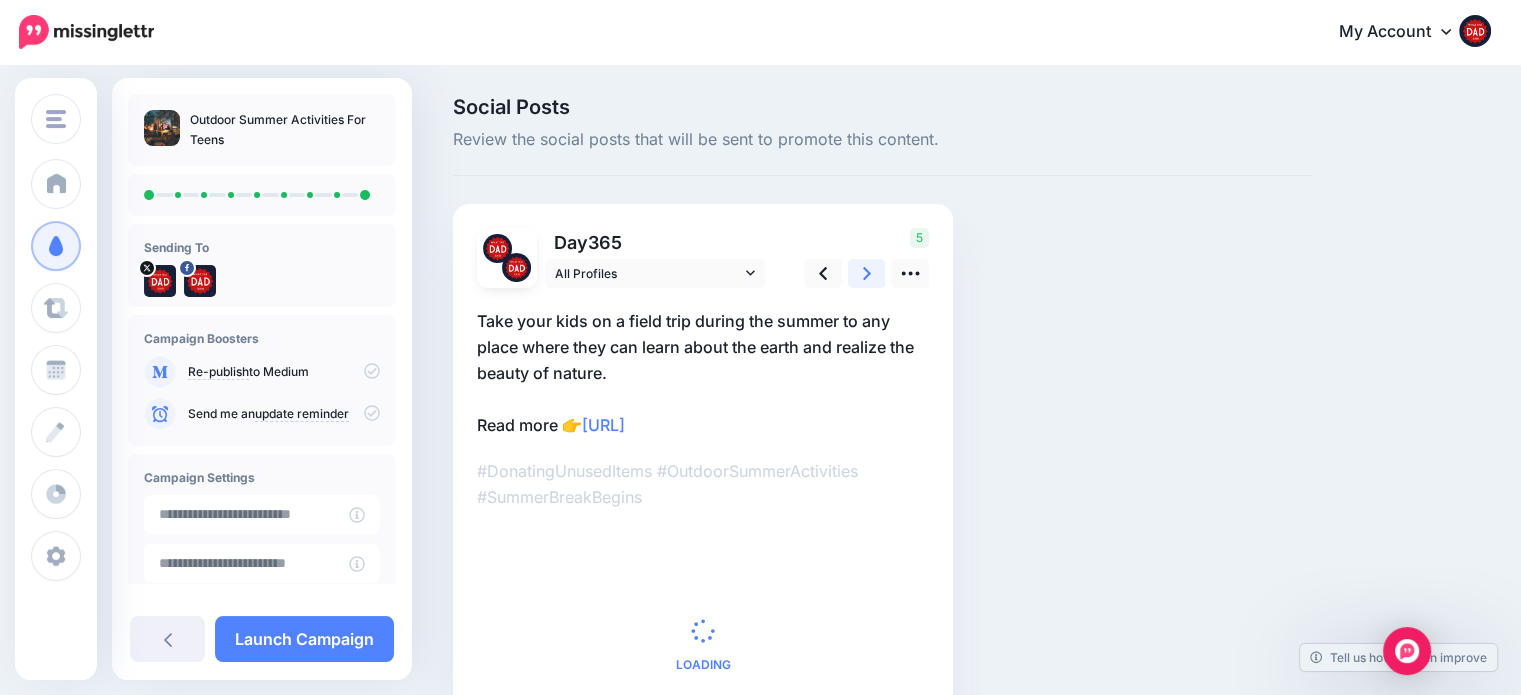 click at bounding box center (867, 273) 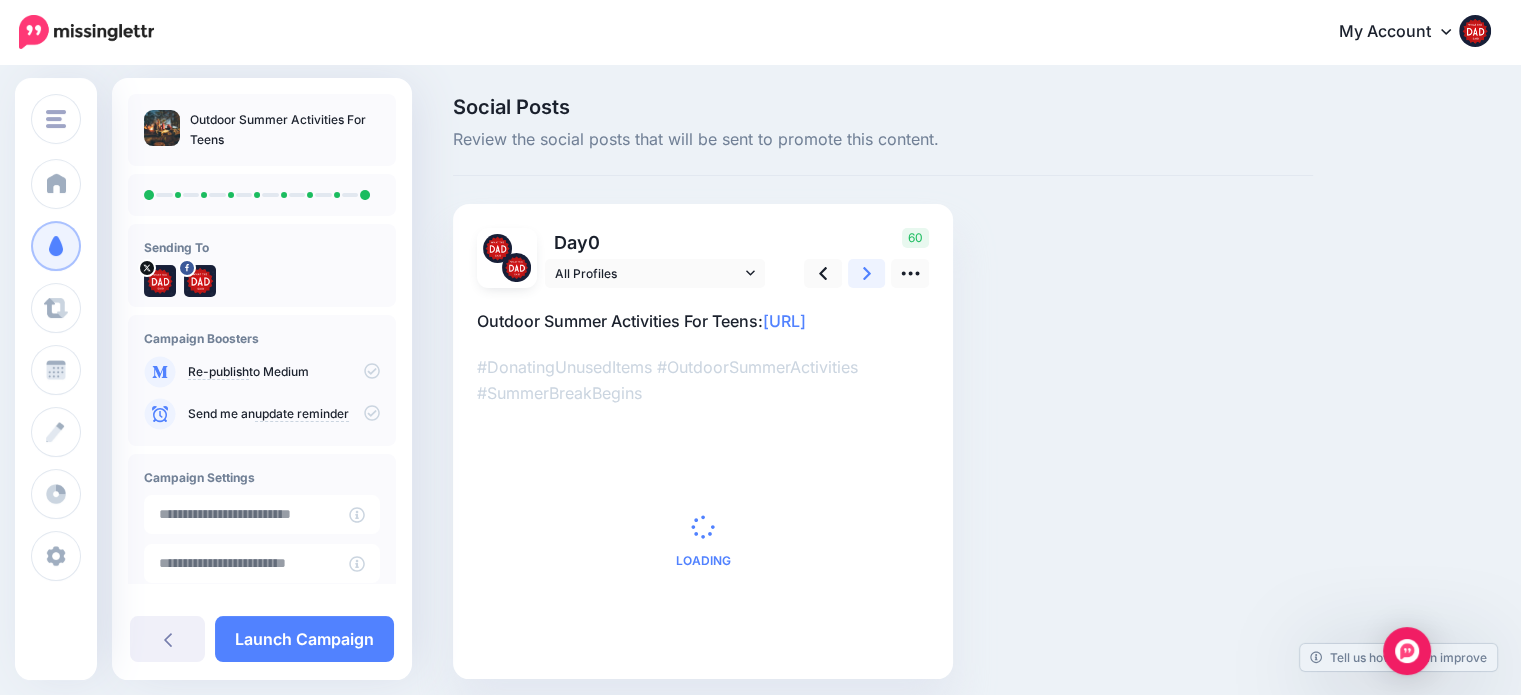 click at bounding box center (867, 273) 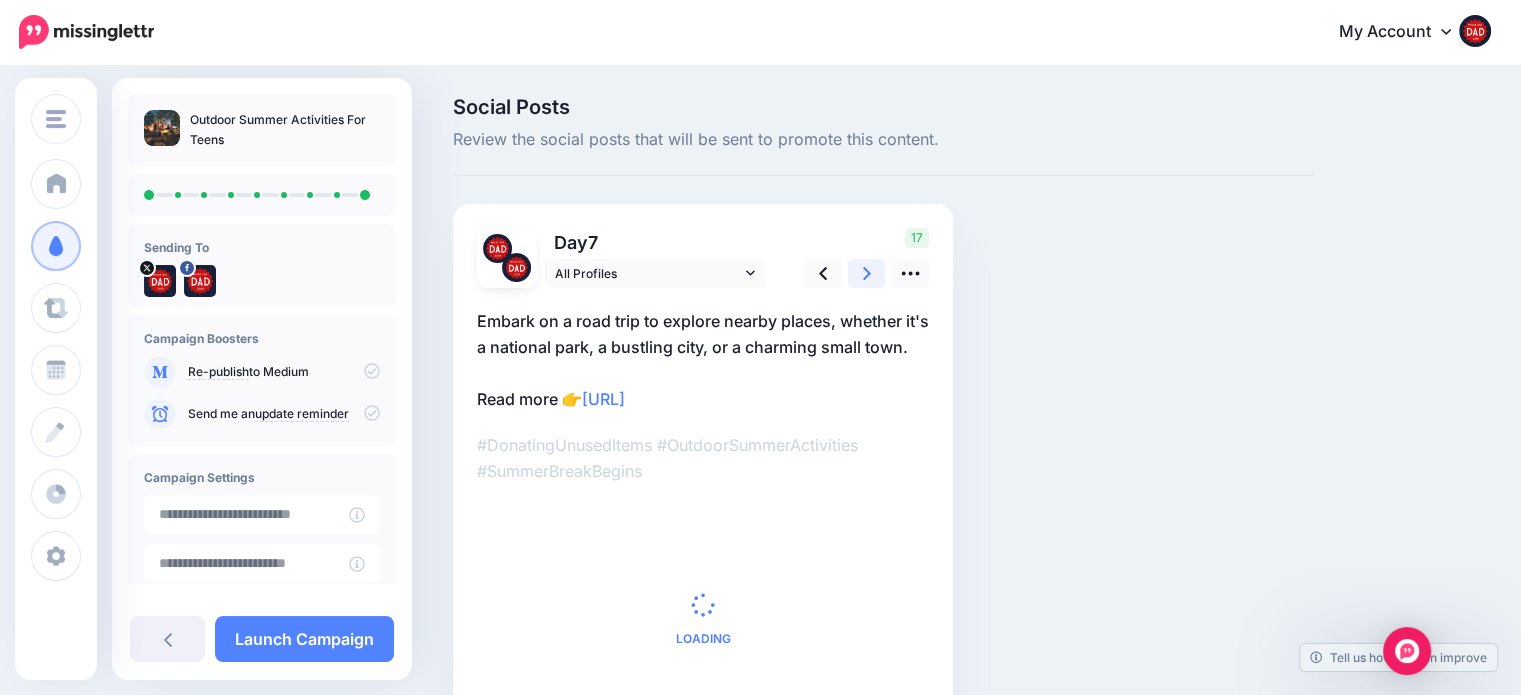 click at bounding box center [867, 273] 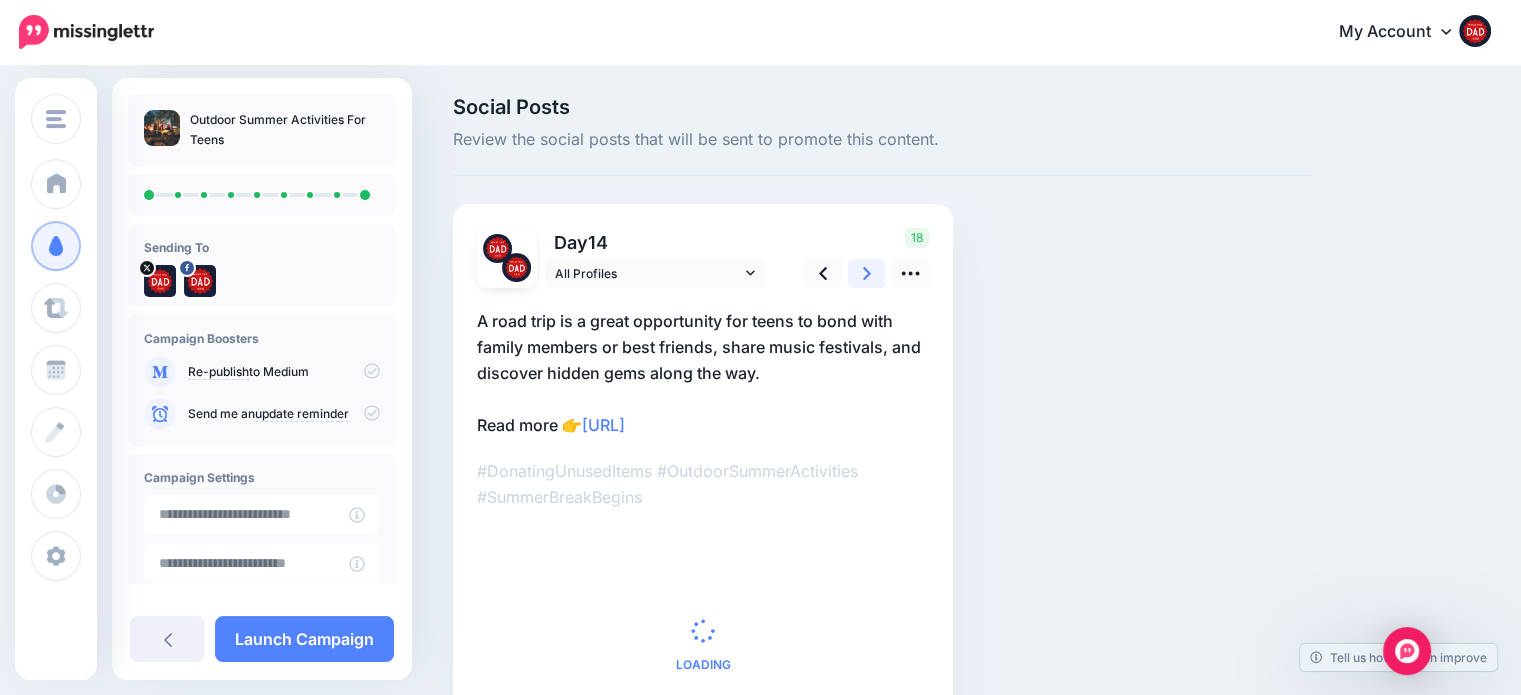 click at bounding box center (867, 273) 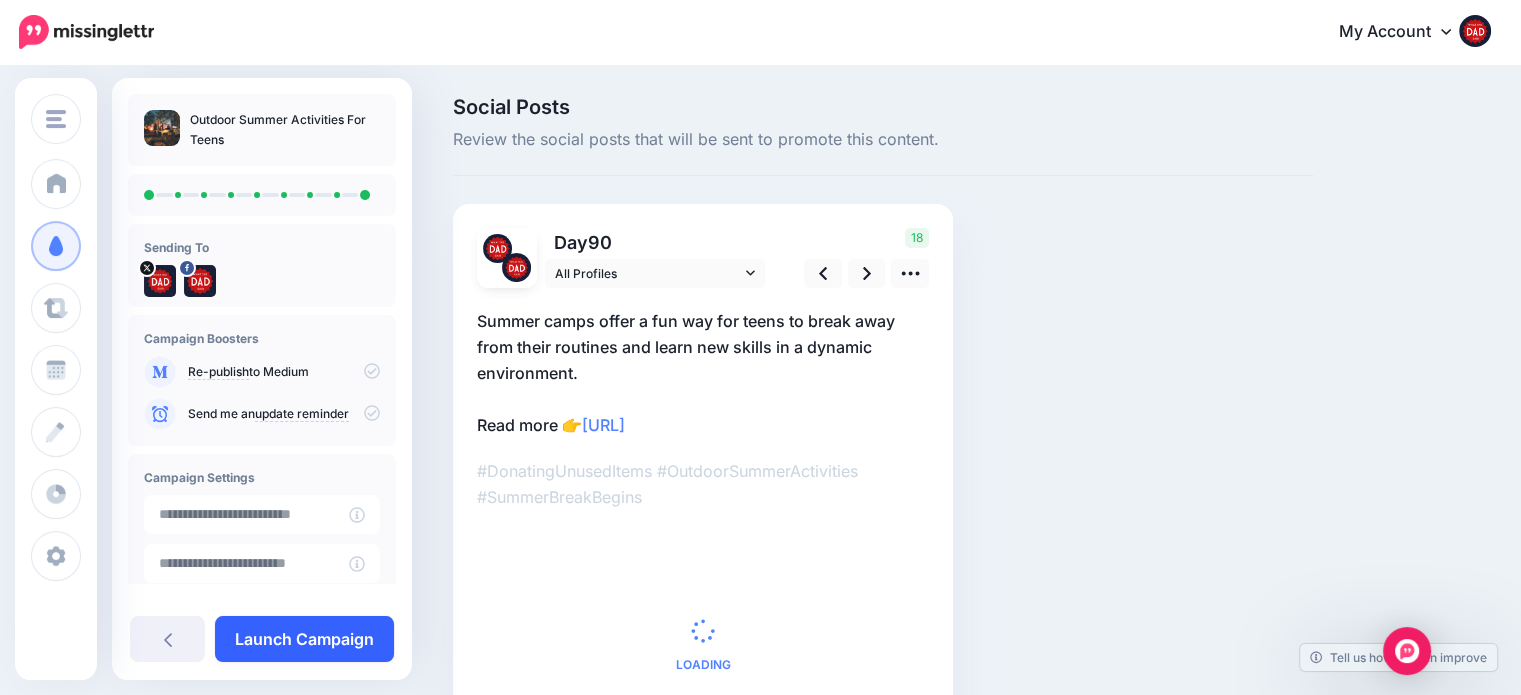 click on "Launch Campaign" at bounding box center (304, 639) 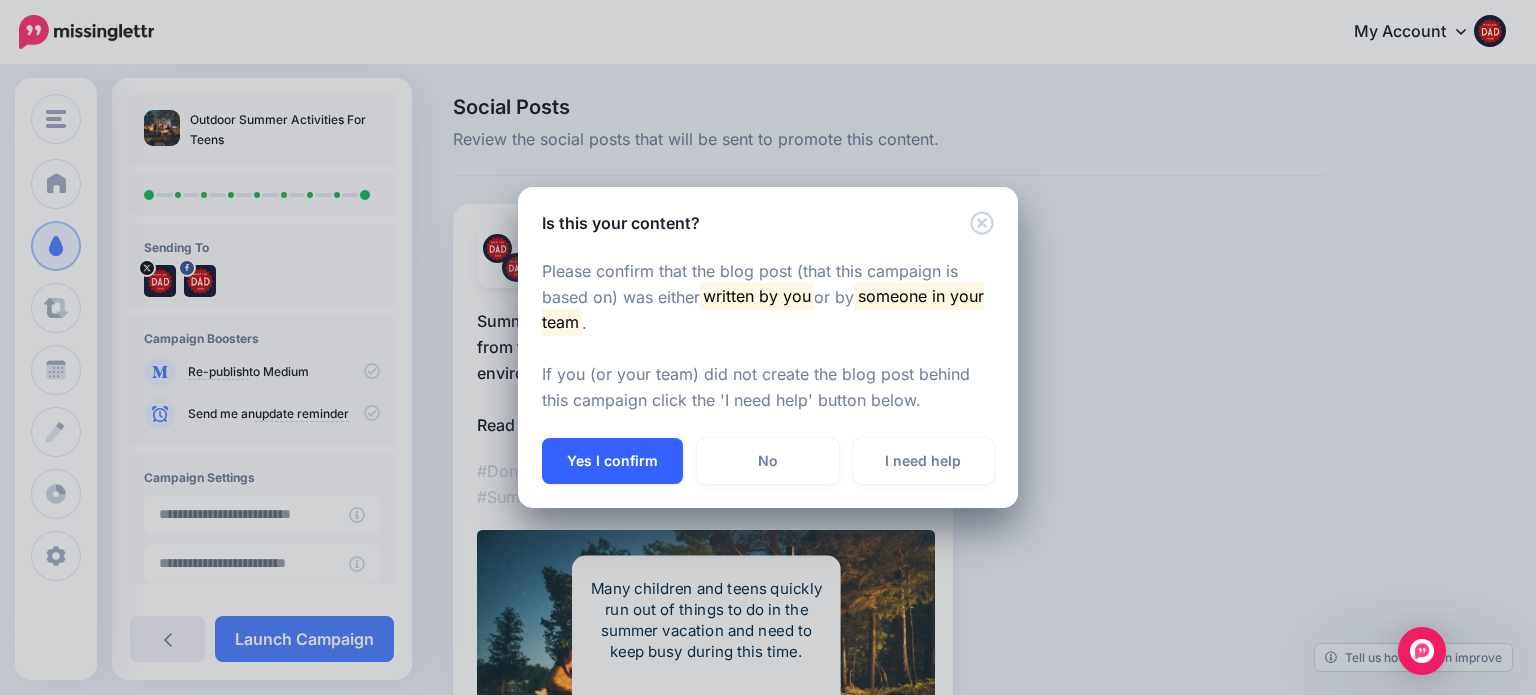 click on "Yes I confirm" at bounding box center [612, 461] 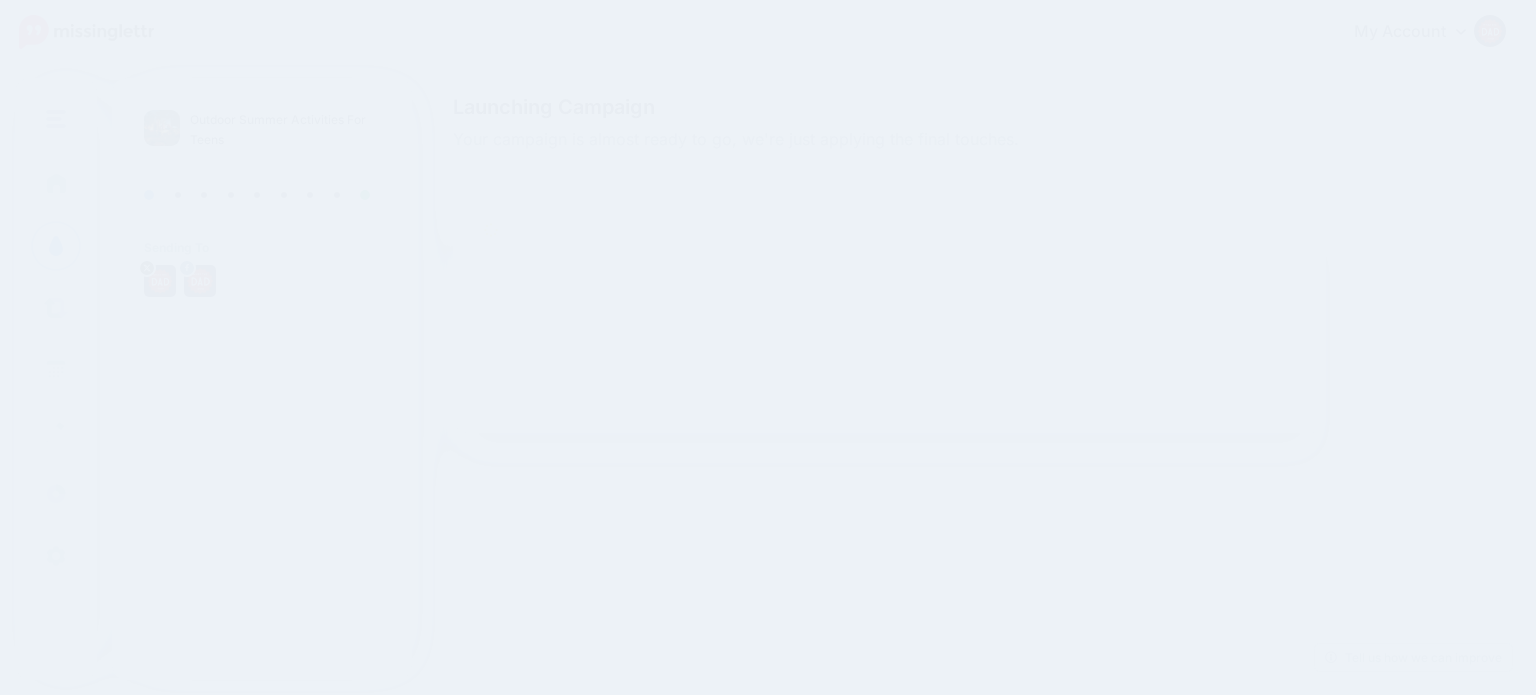scroll, scrollTop: 0, scrollLeft: 0, axis: both 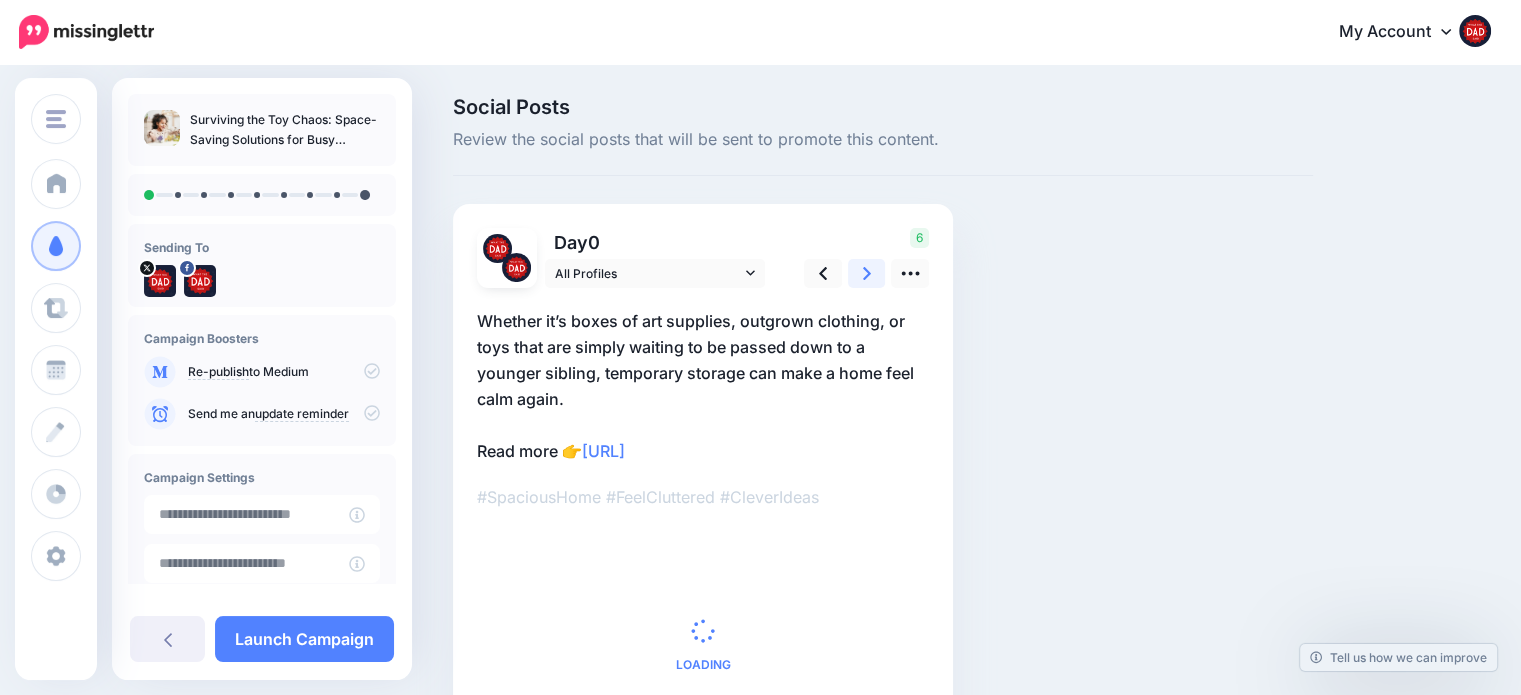 click at bounding box center (867, 273) 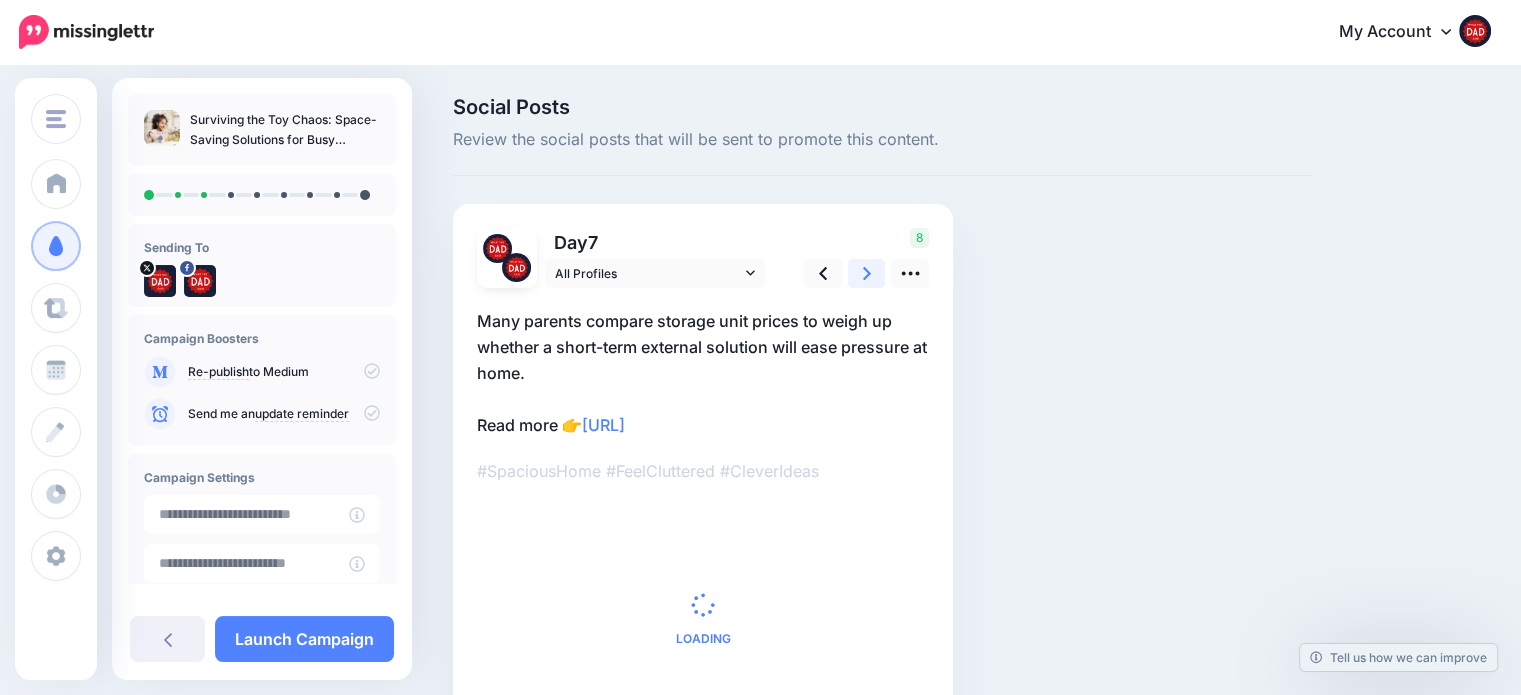 click at bounding box center [867, 273] 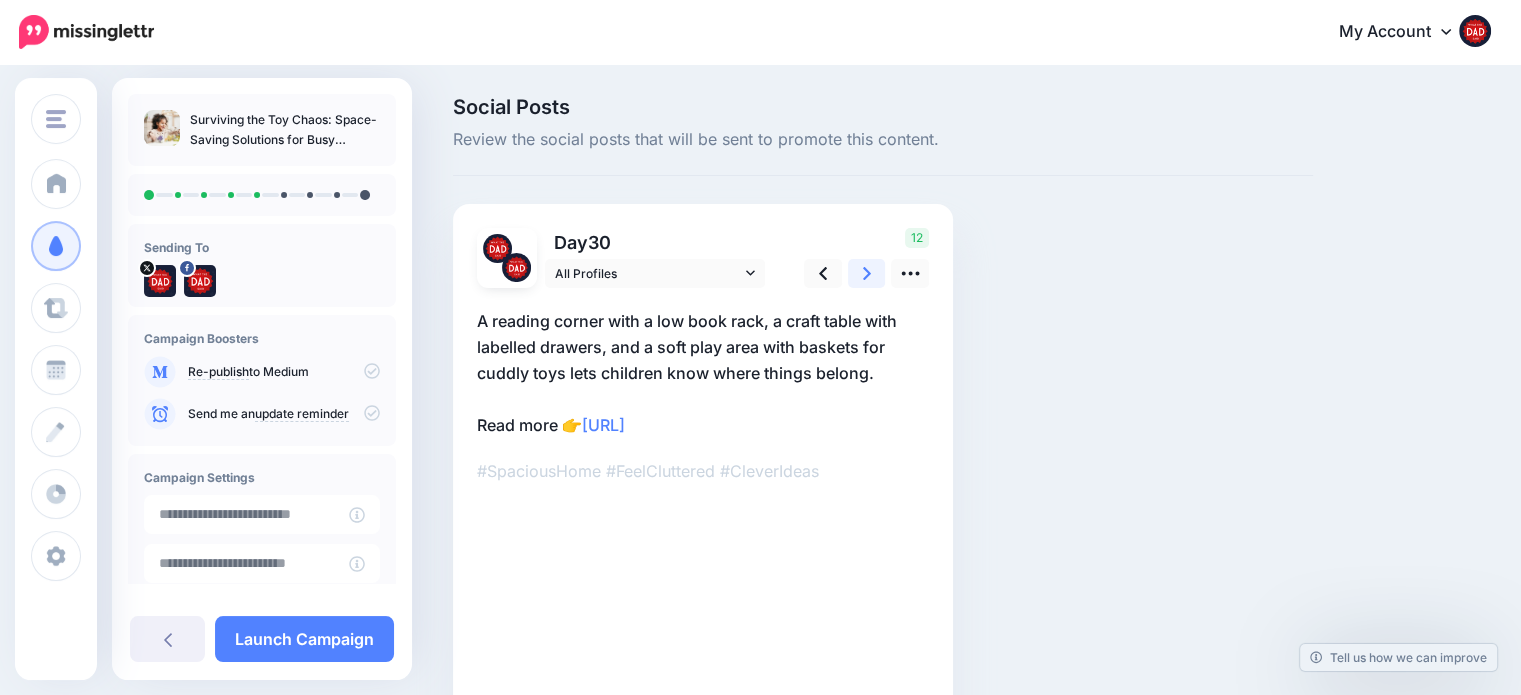 click at bounding box center (867, 273) 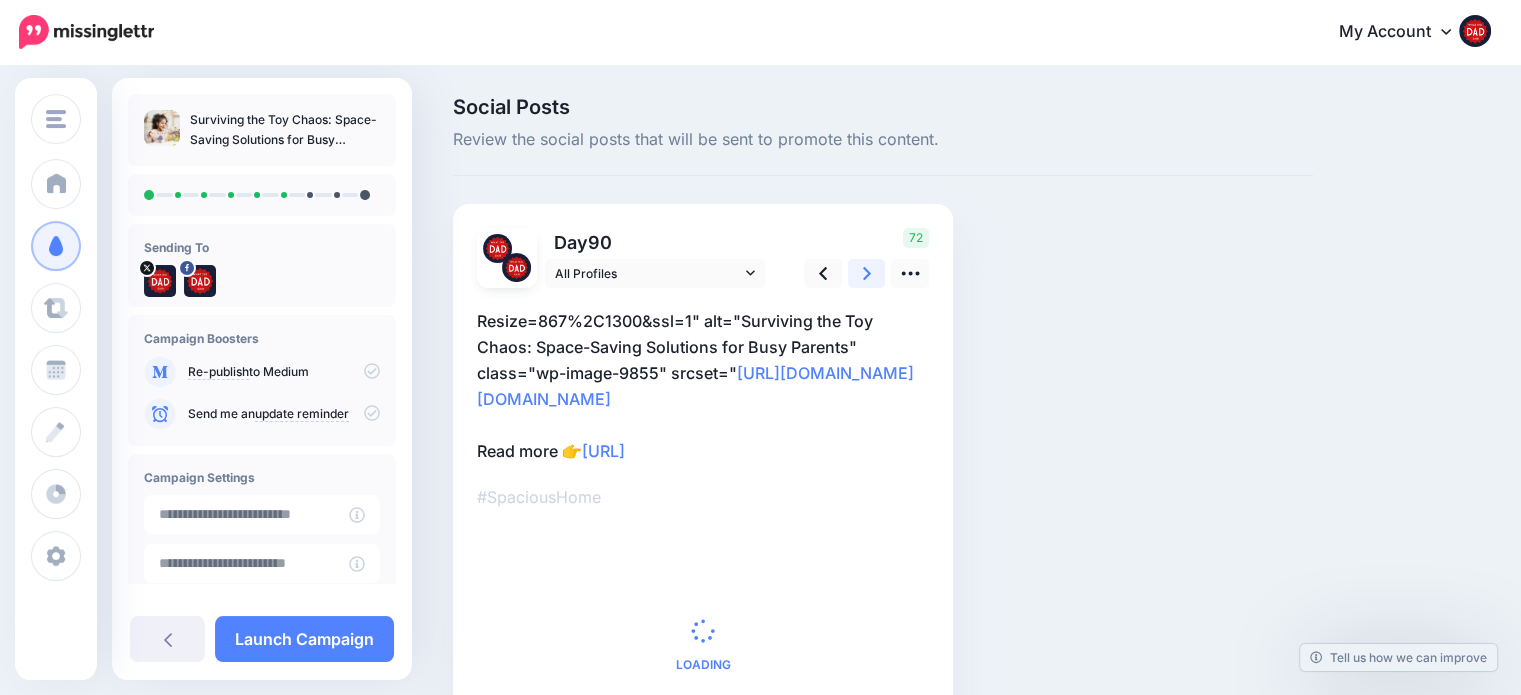 click at bounding box center (867, 273) 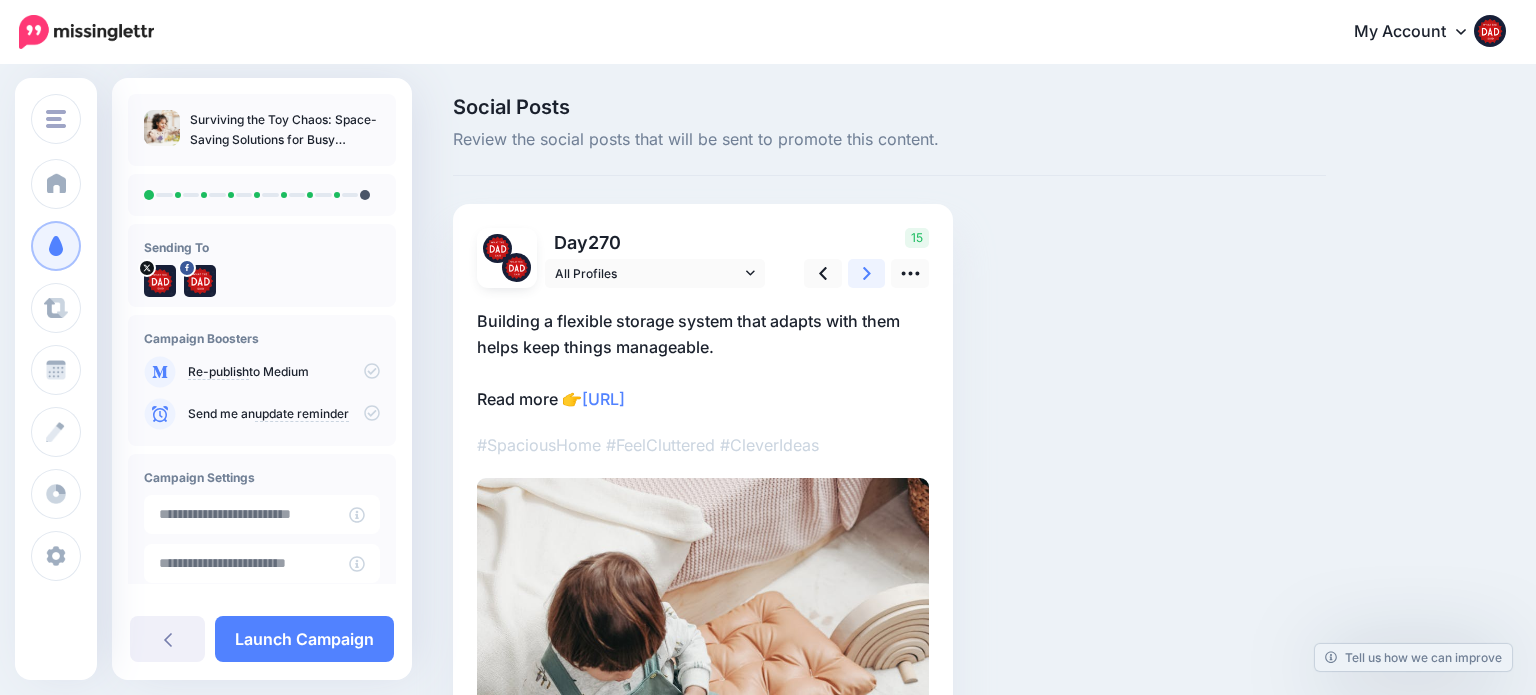 click at bounding box center [867, 273] 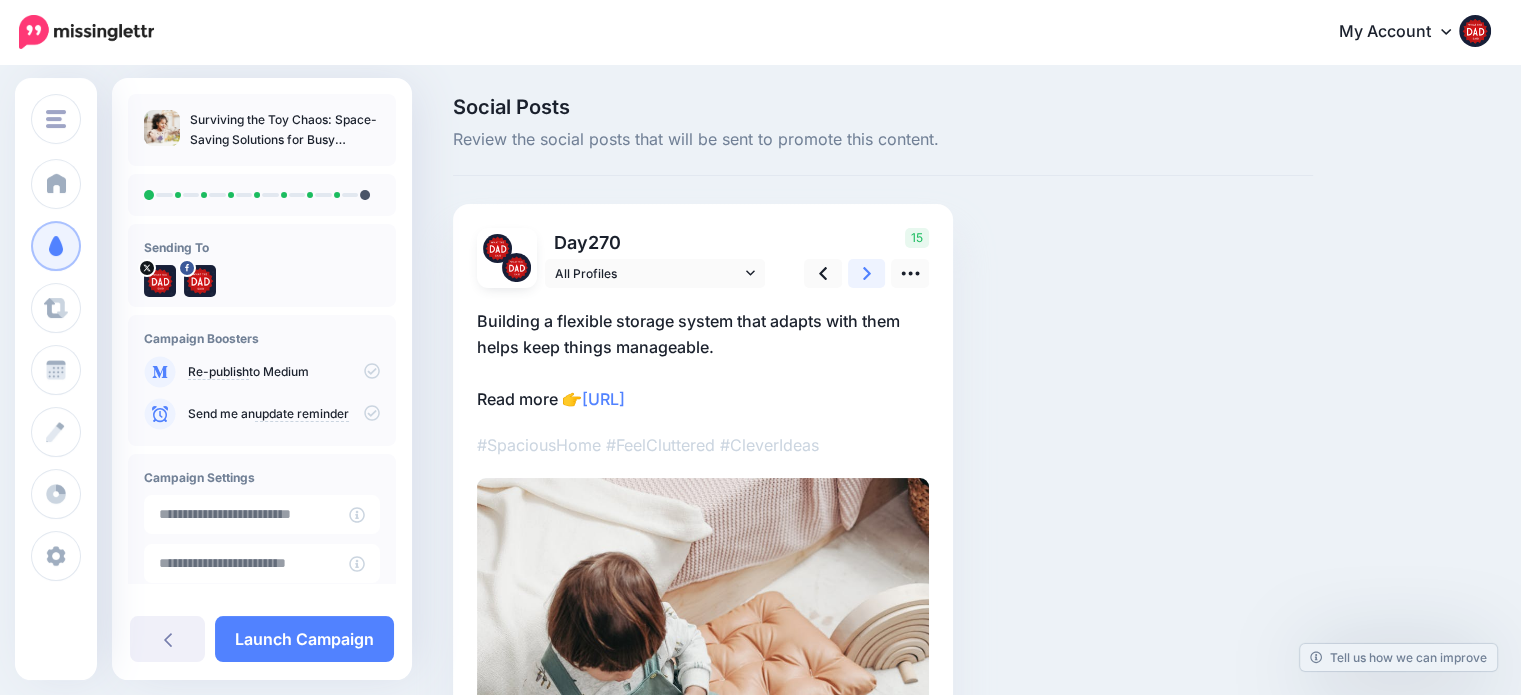 click at bounding box center (867, 273) 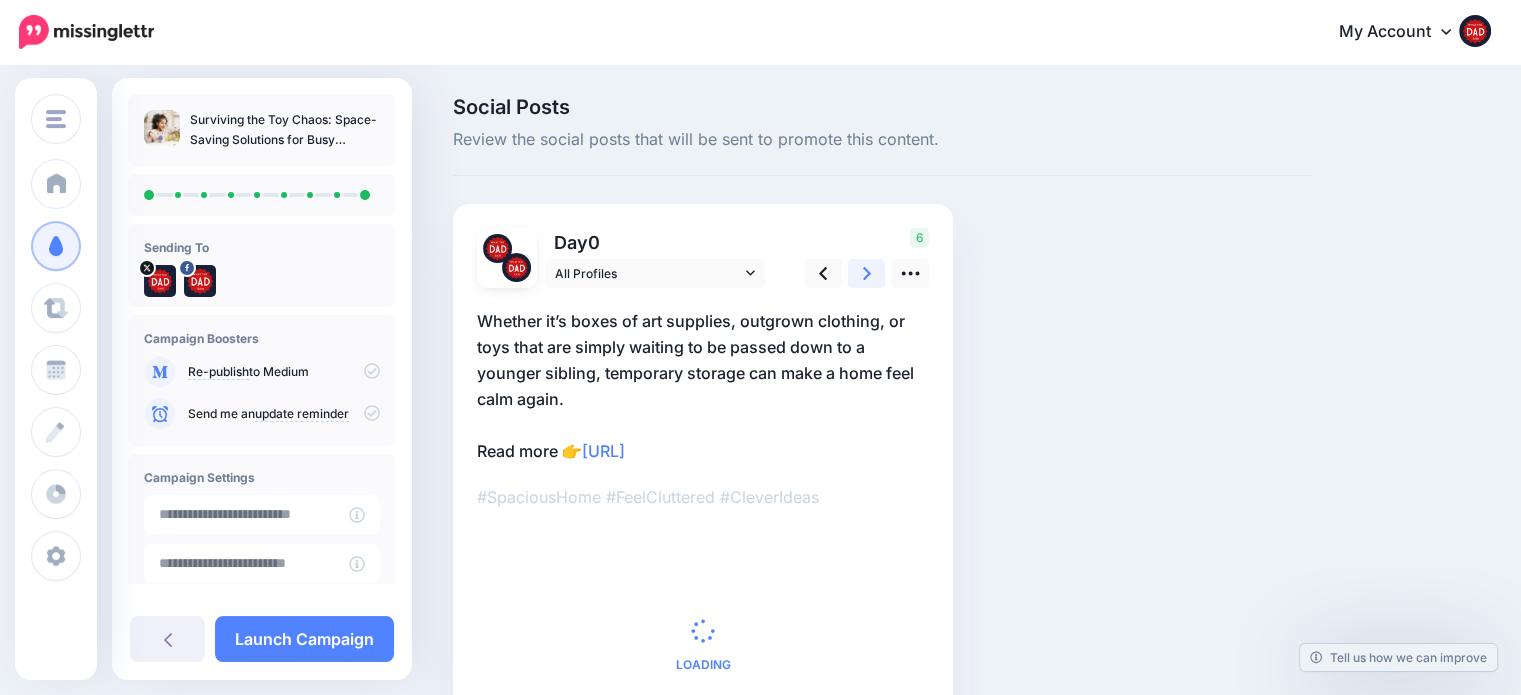 click at bounding box center (867, 273) 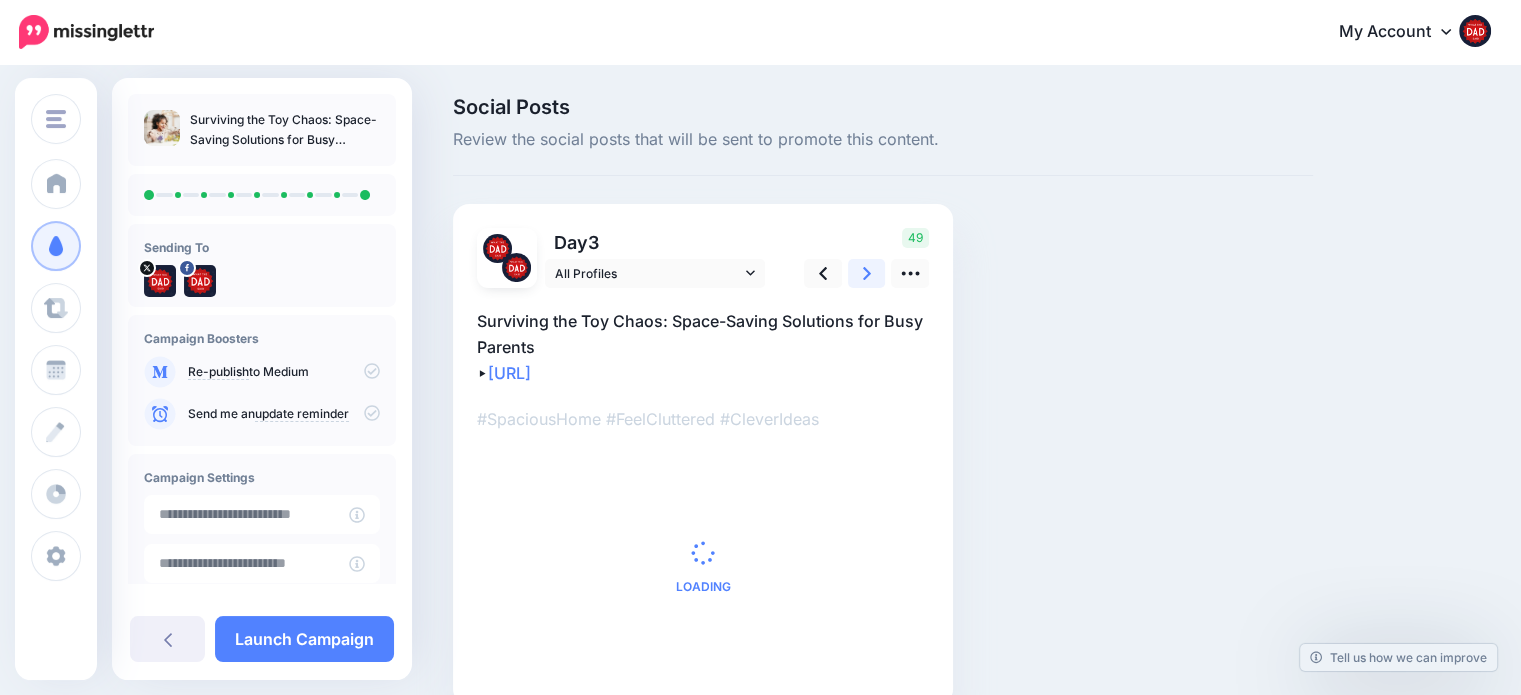 click at bounding box center [867, 273] 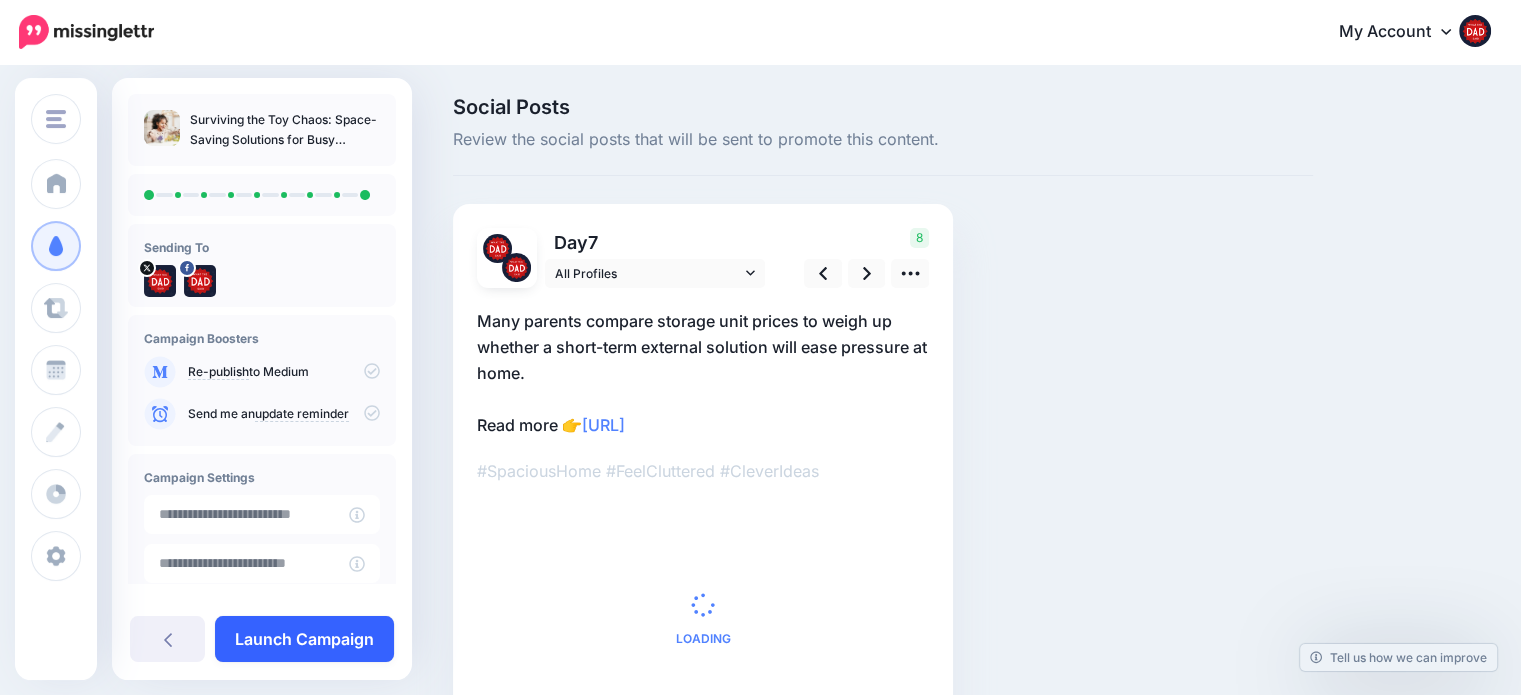 click on "Launch Campaign" at bounding box center [304, 639] 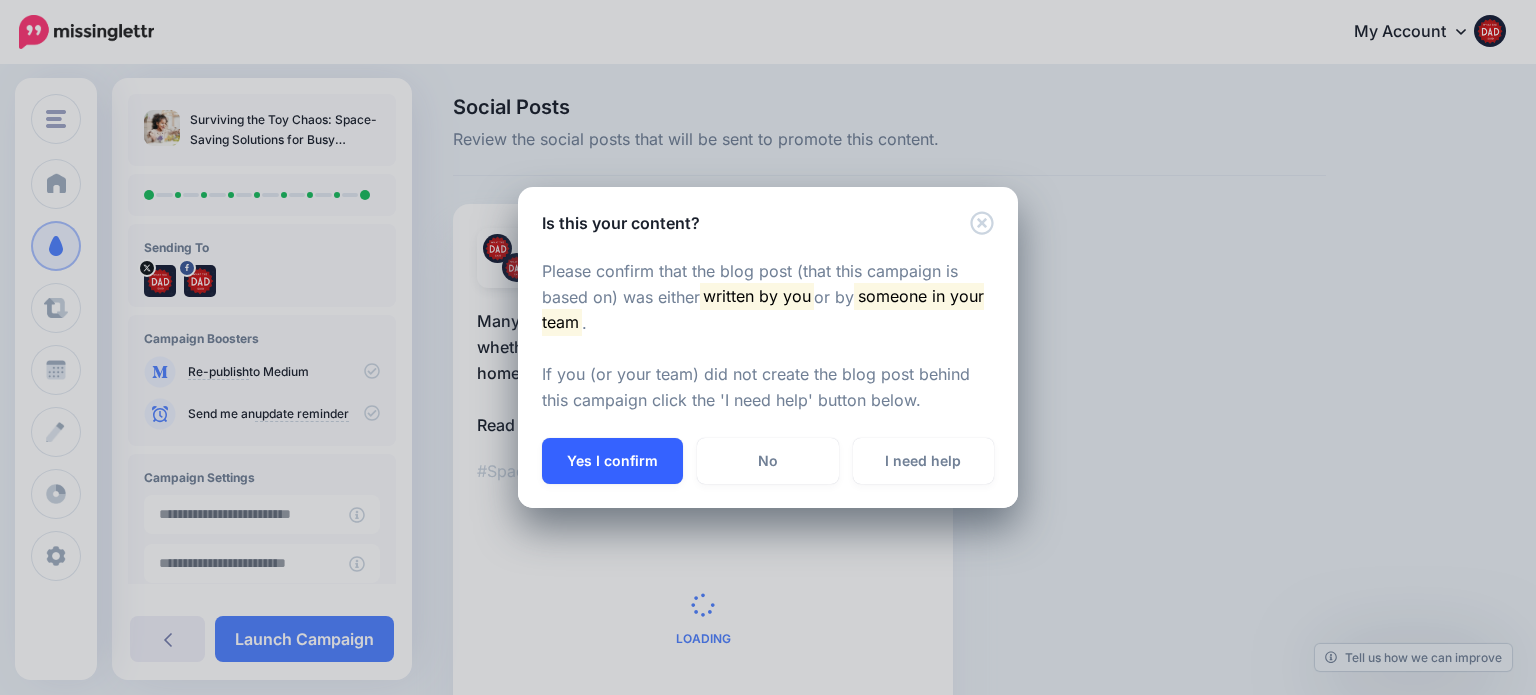click on "Yes I confirm" at bounding box center (612, 461) 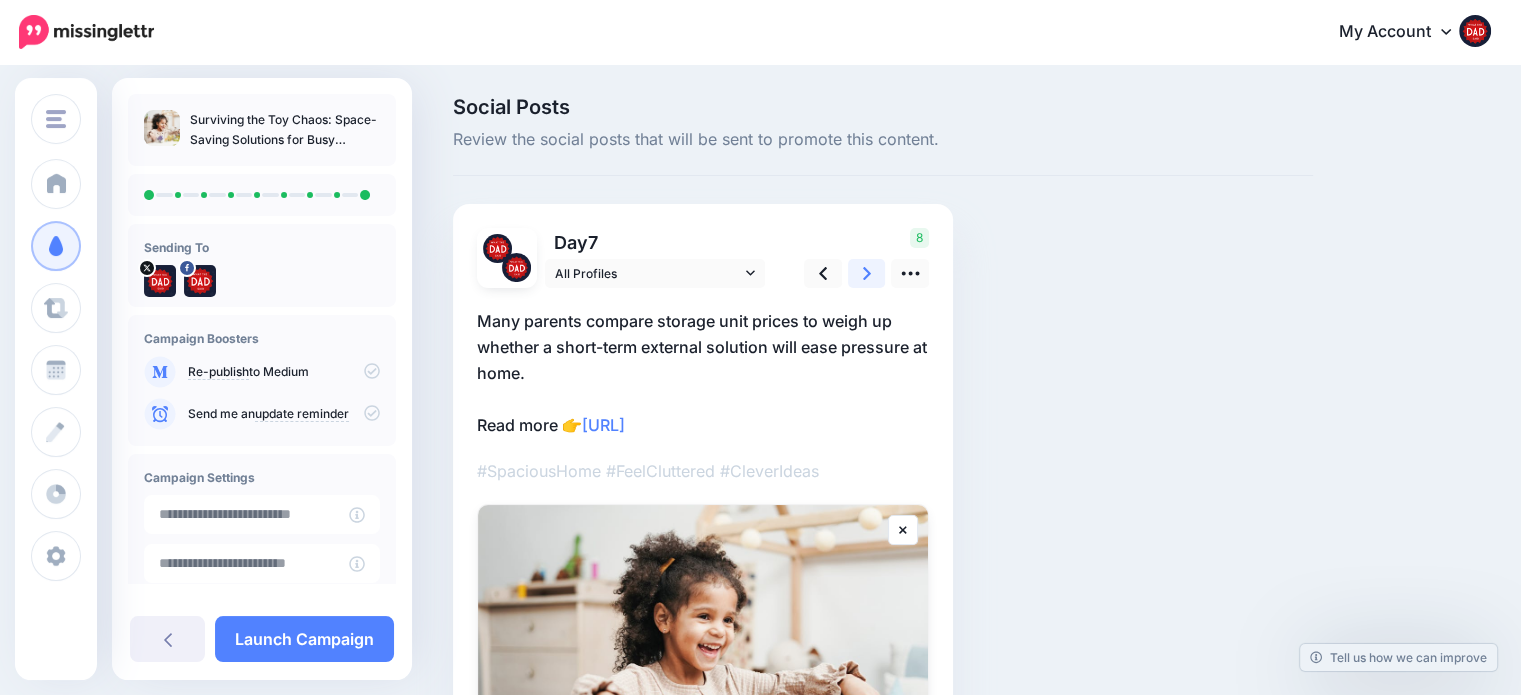 click at bounding box center [867, 273] 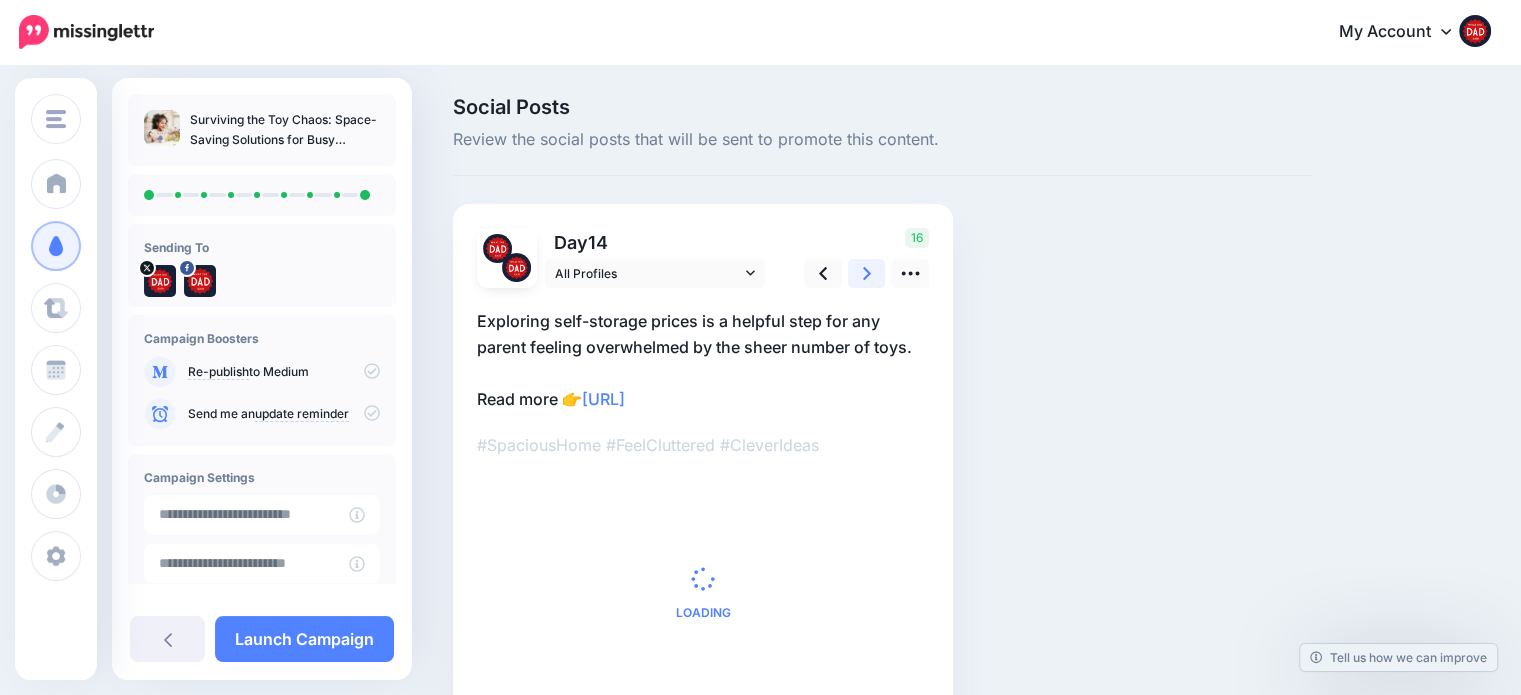click at bounding box center (867, 273) 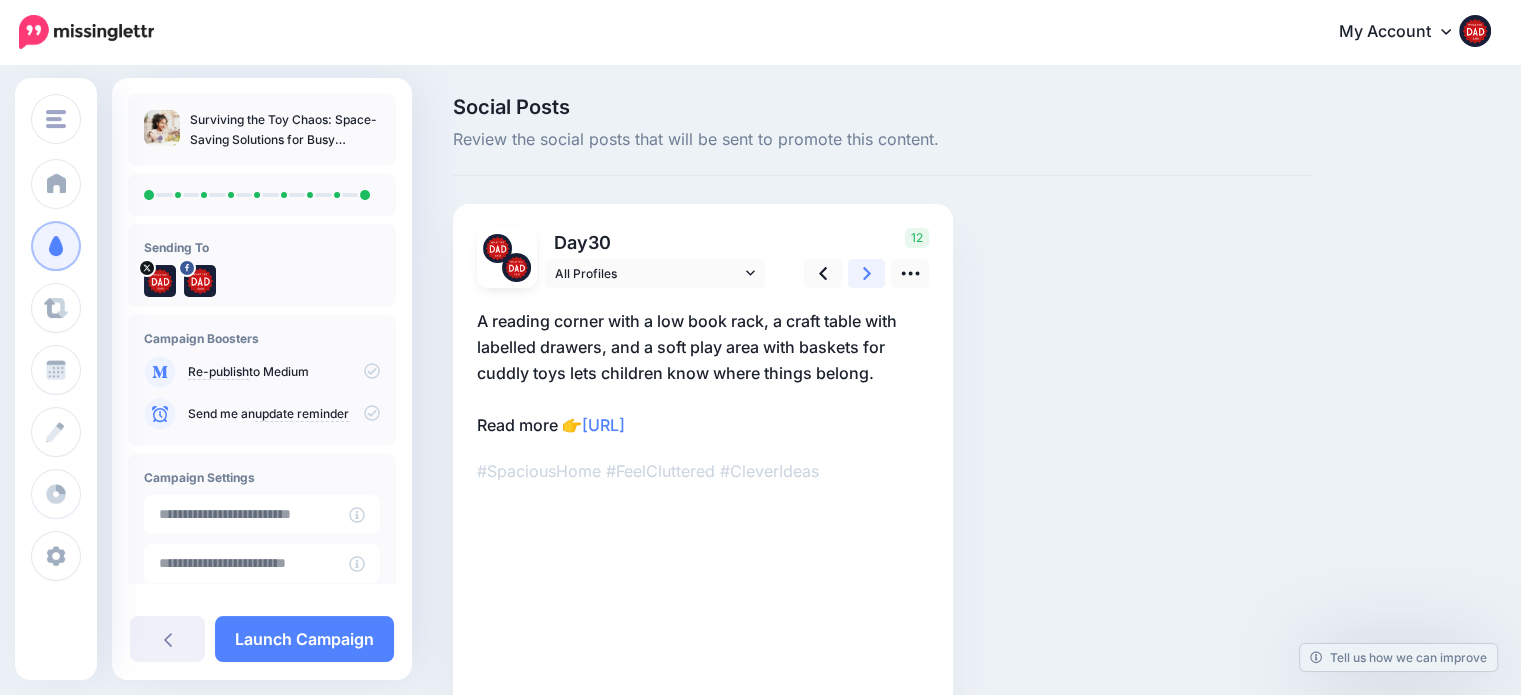 click at bounding box center (867, 273) 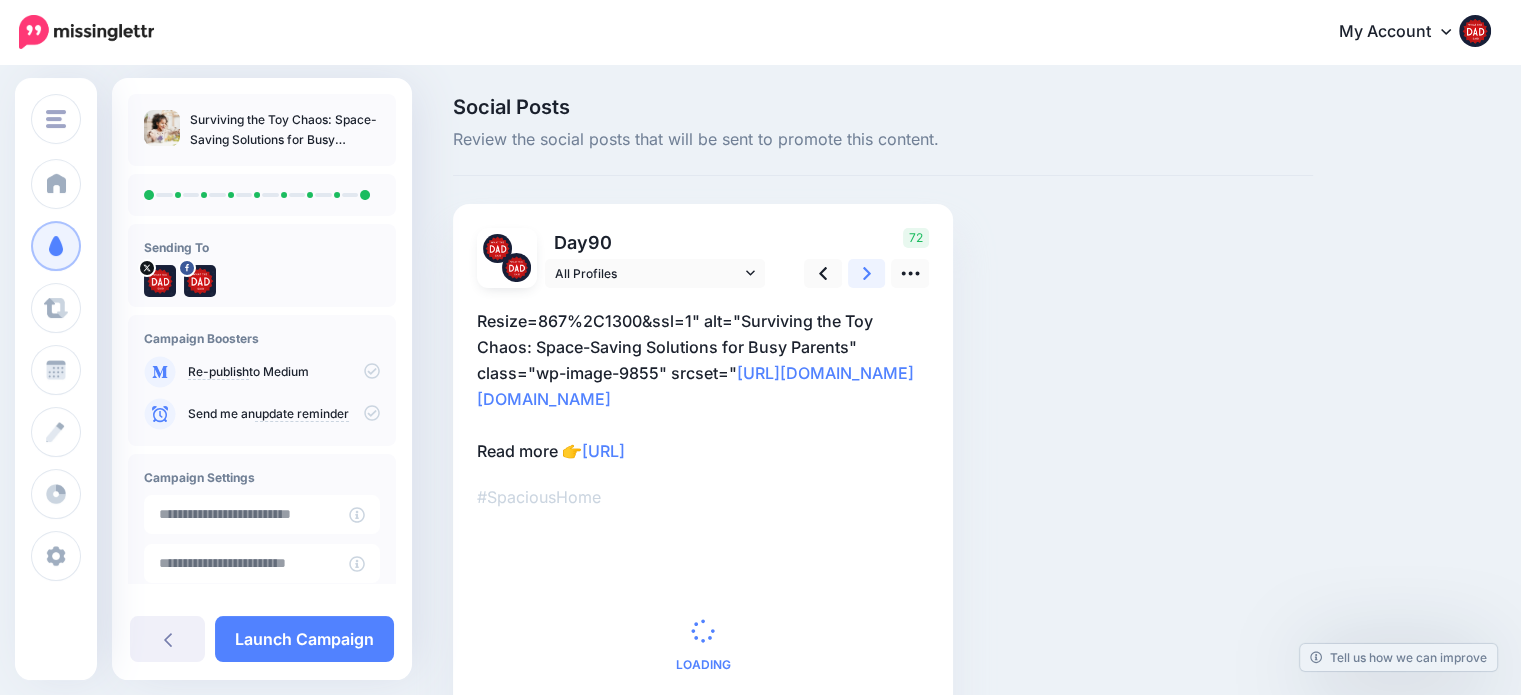click at bounding box center (867, 273) 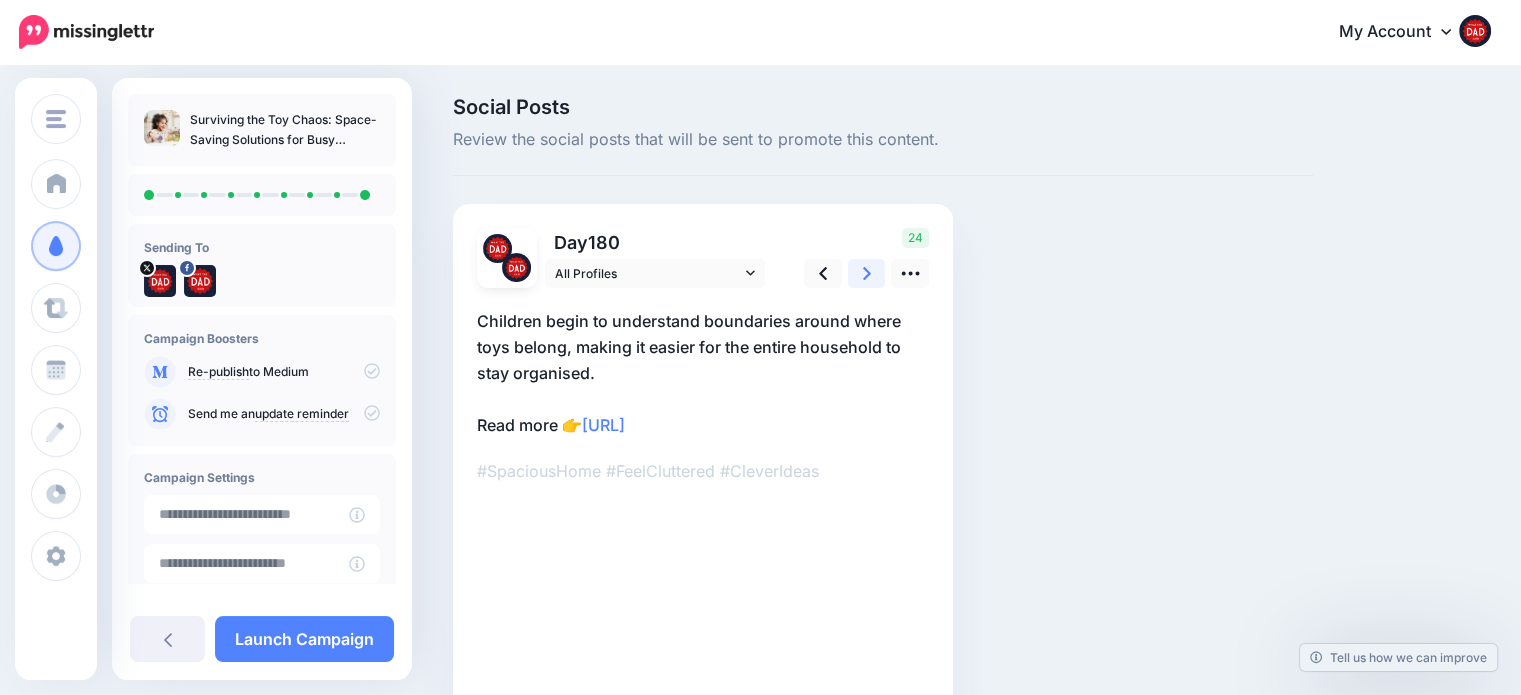 click at bounding box center (867, 273) 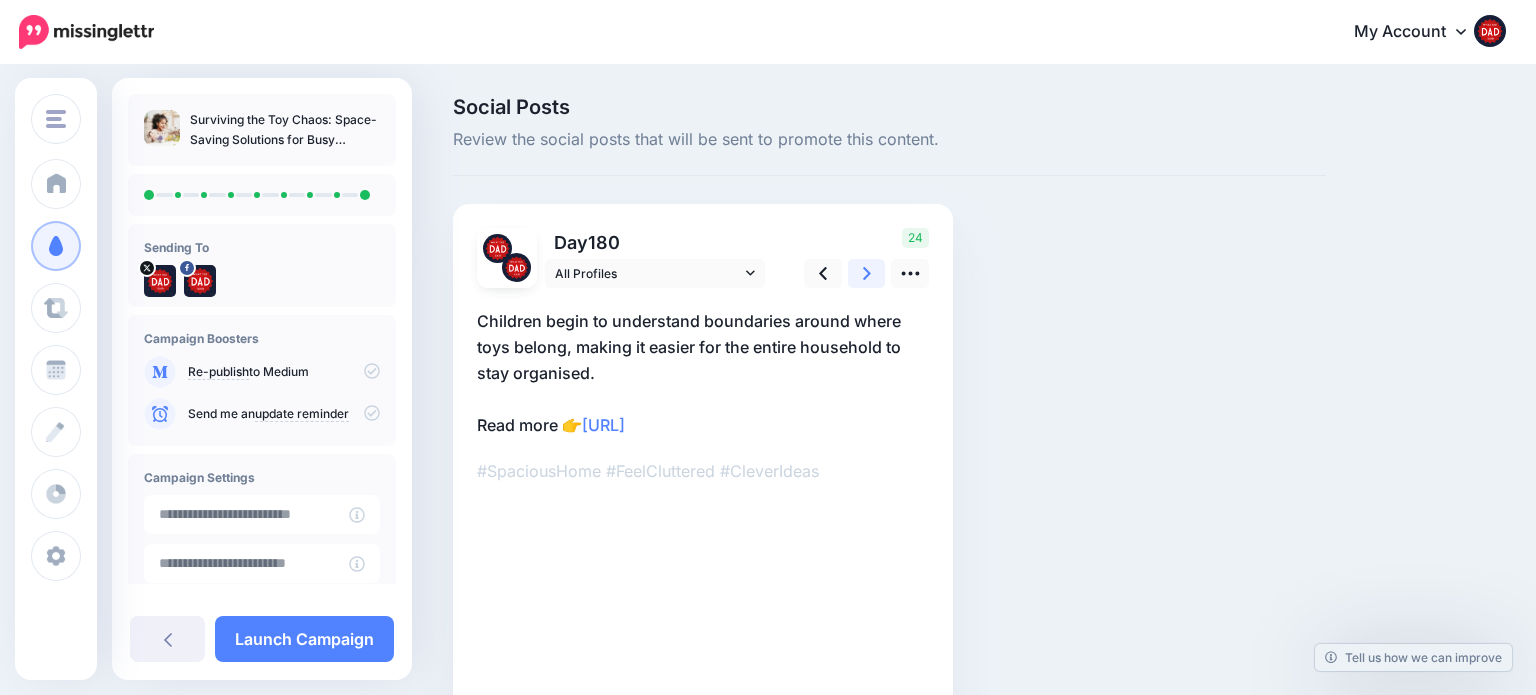 click at bounding box center (867, 273) 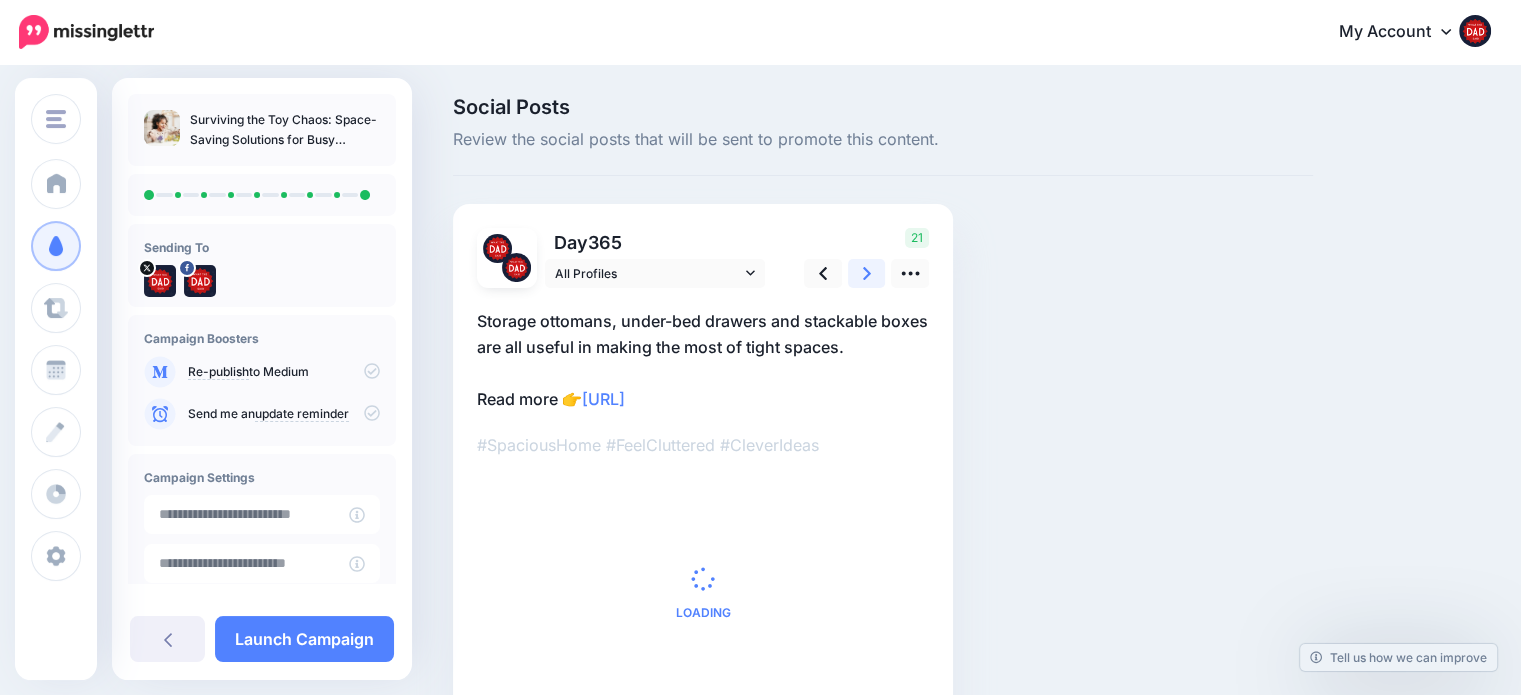 click at bounding box center [867, 273] 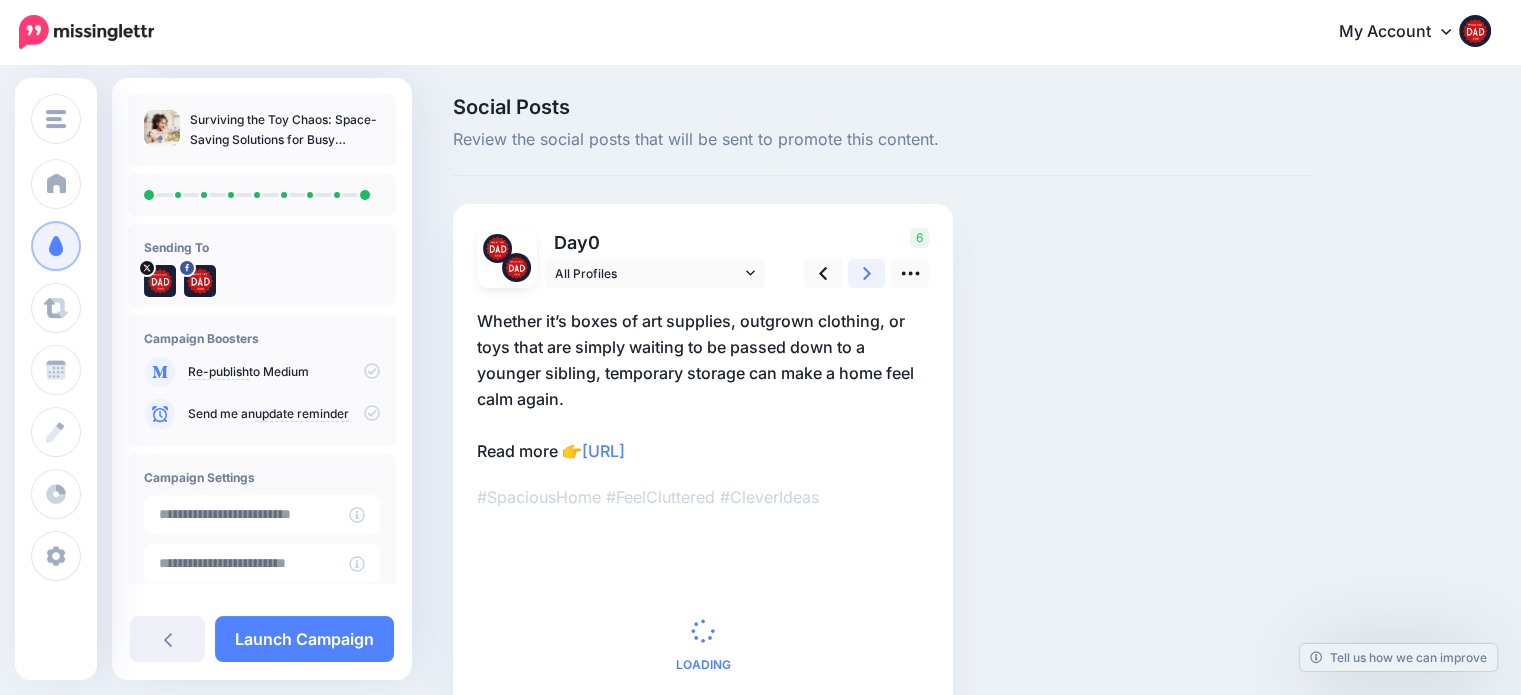 click at bounding box center (867, 273) 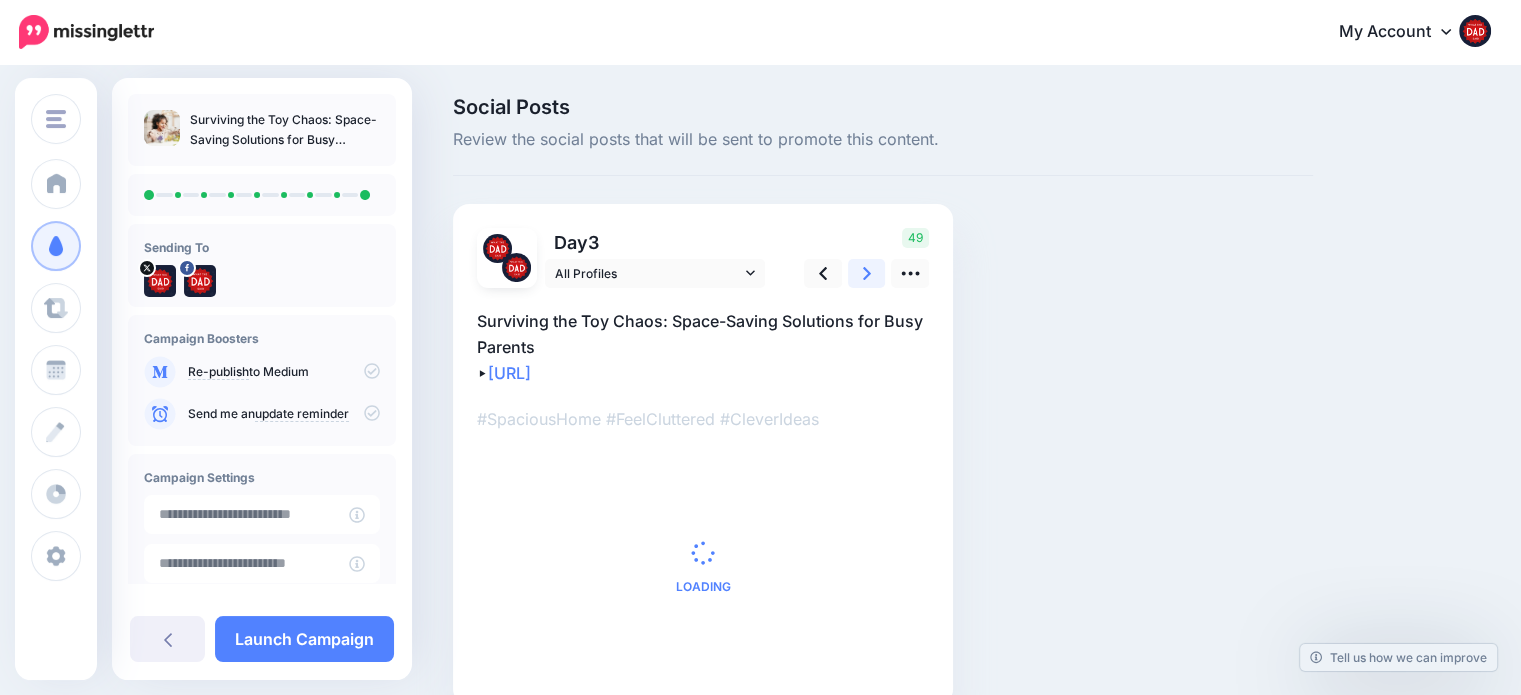 click at bounding box center (867, 273) 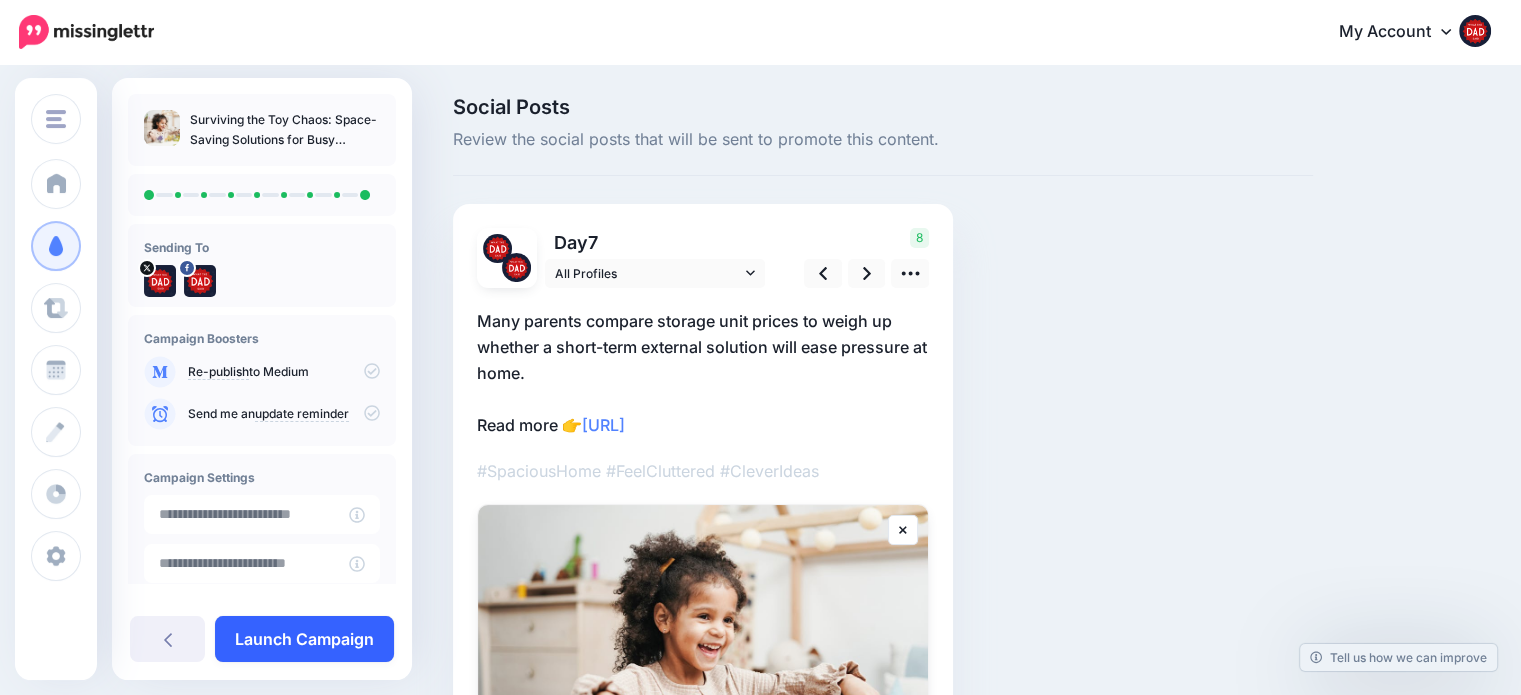 click on "Launch Campaign" at bounding box center (304, 639) 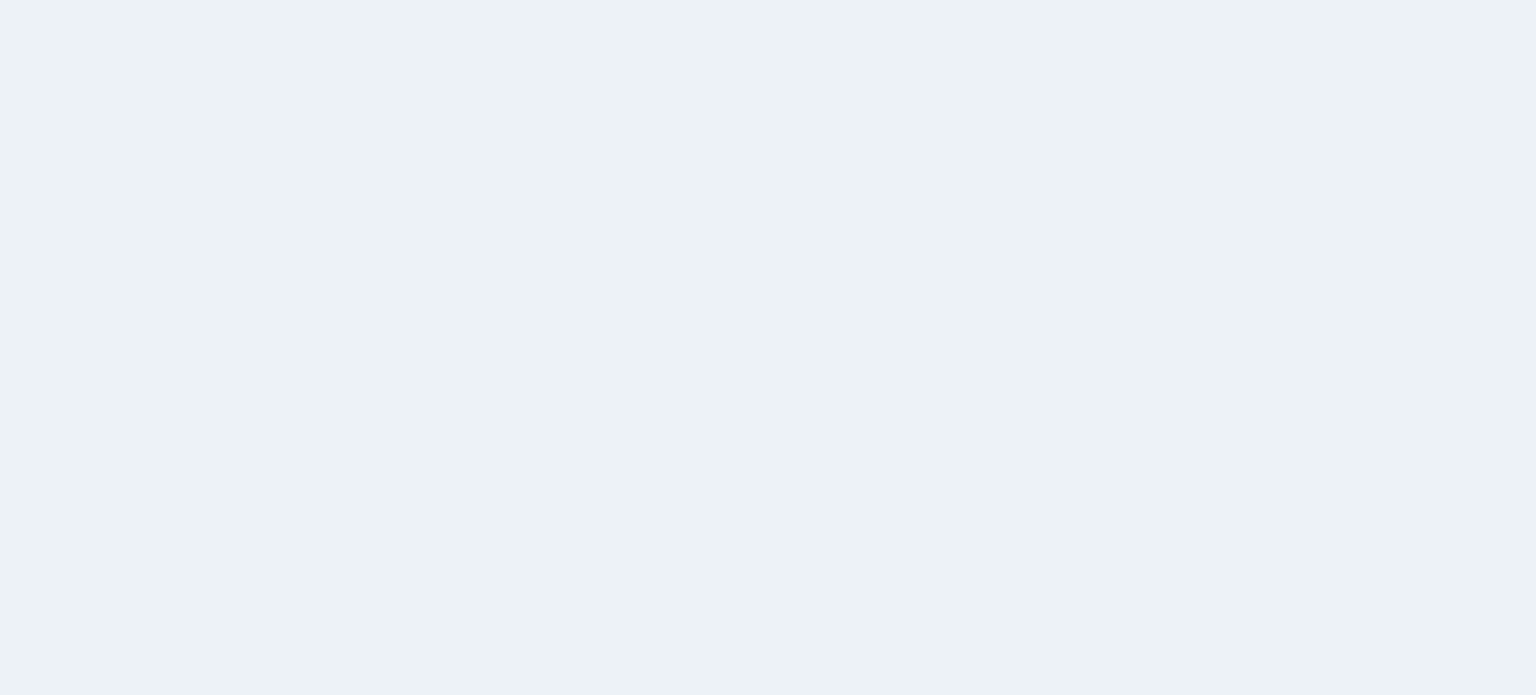 scroll, scrollTop: 0, scrollLeft: 0, axis: both 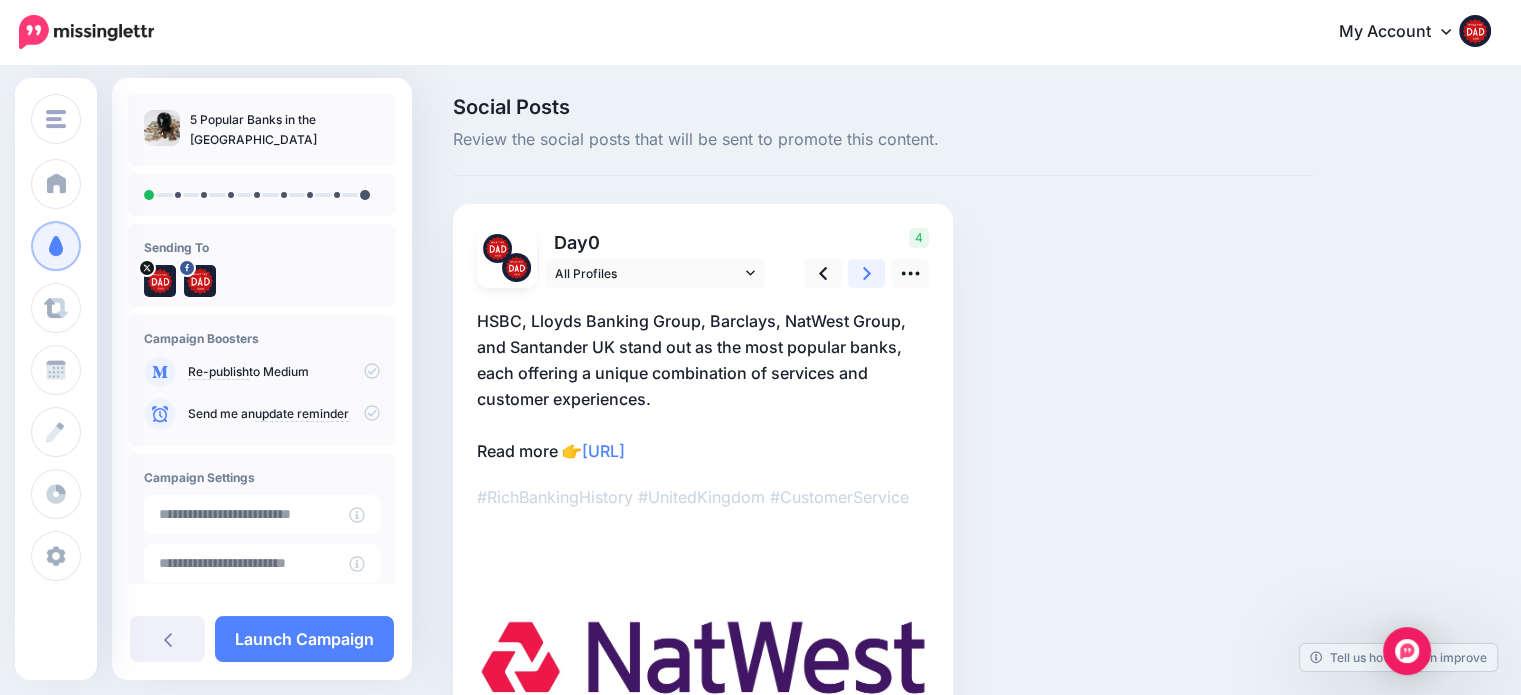 click at bounding box center (867, 273) 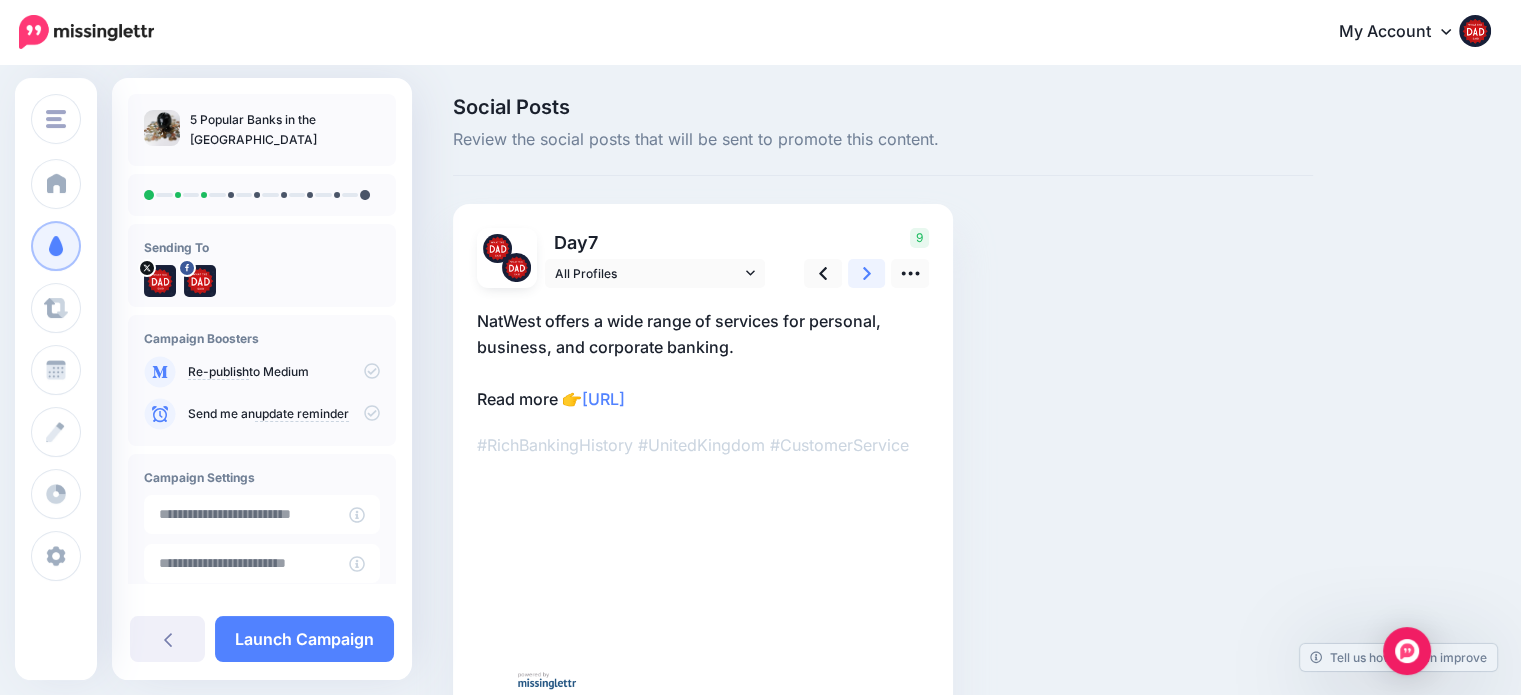 click at bounding box center [867, 273] 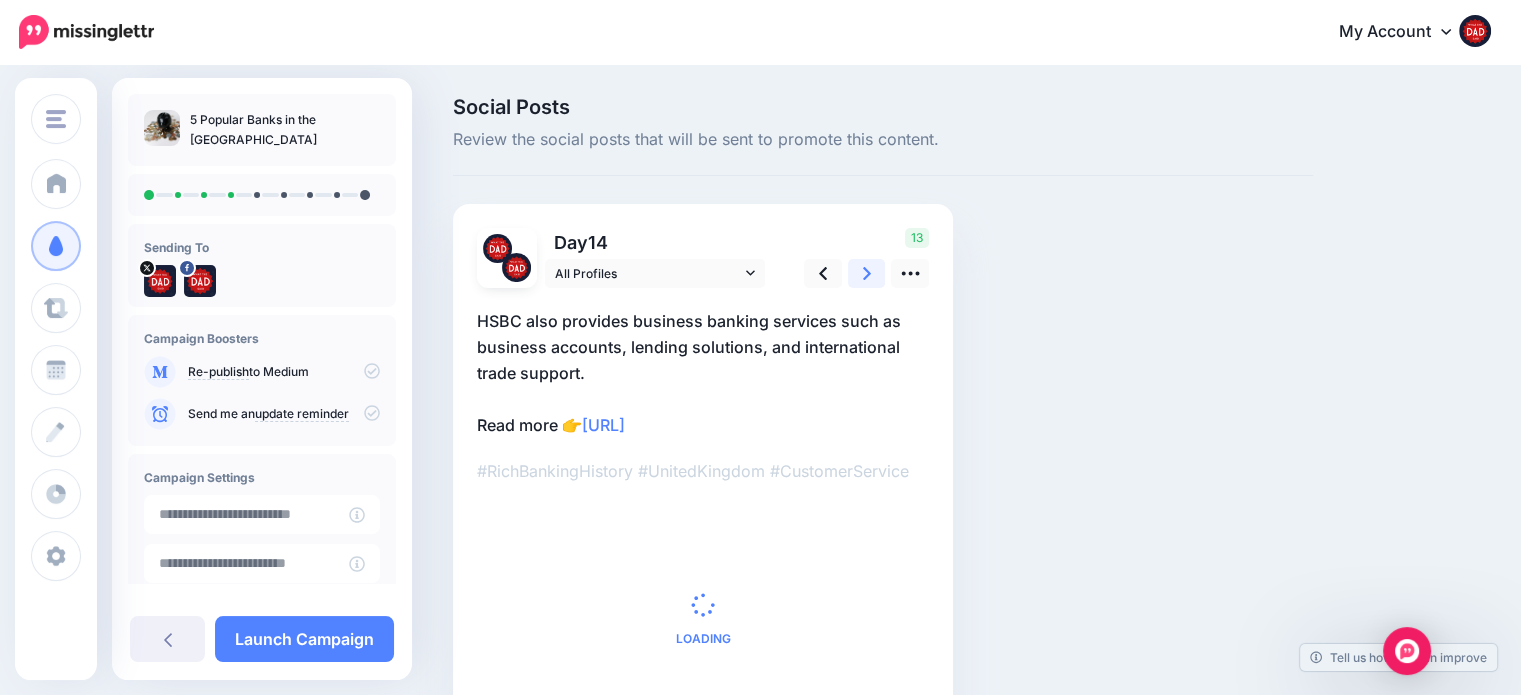 click at bounding box center [867, 273] 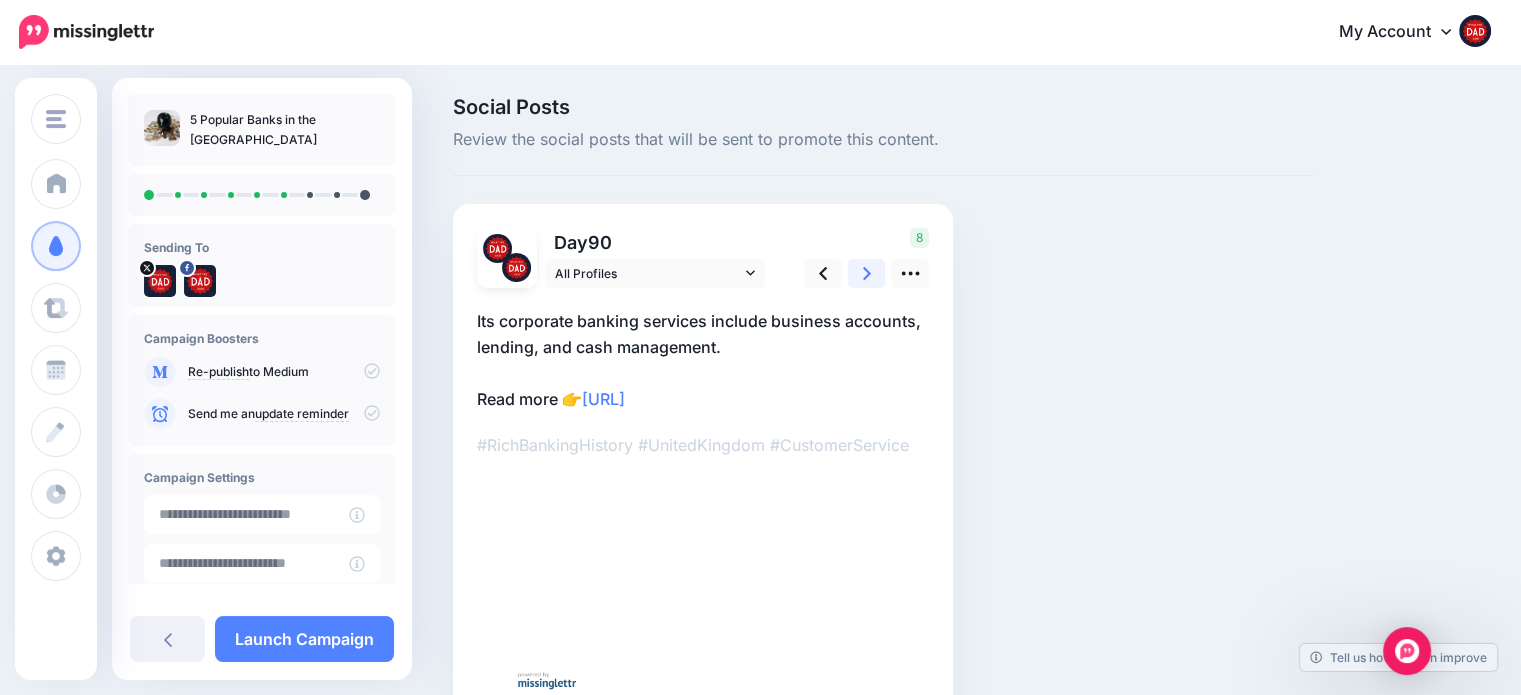 click at bounding box center [867, 273] 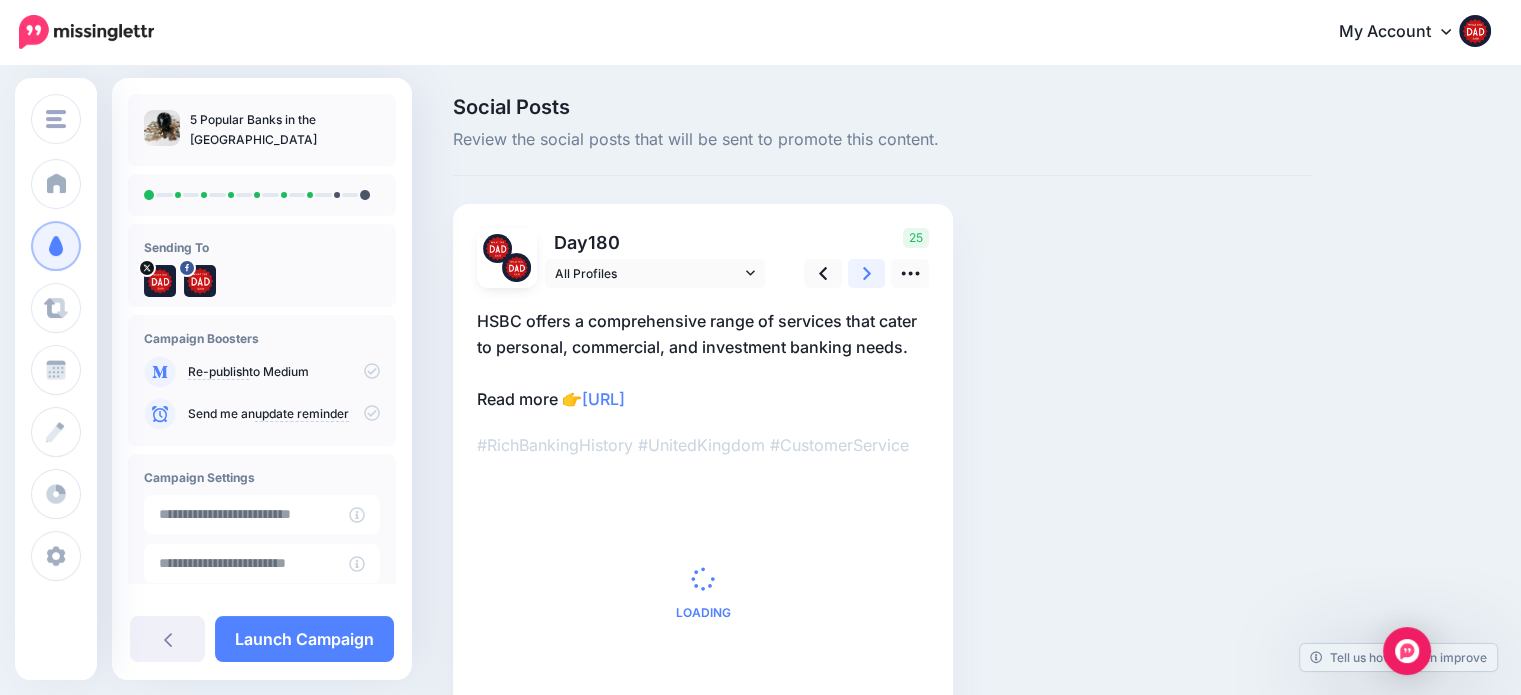 click at bounding box center (867, 273) 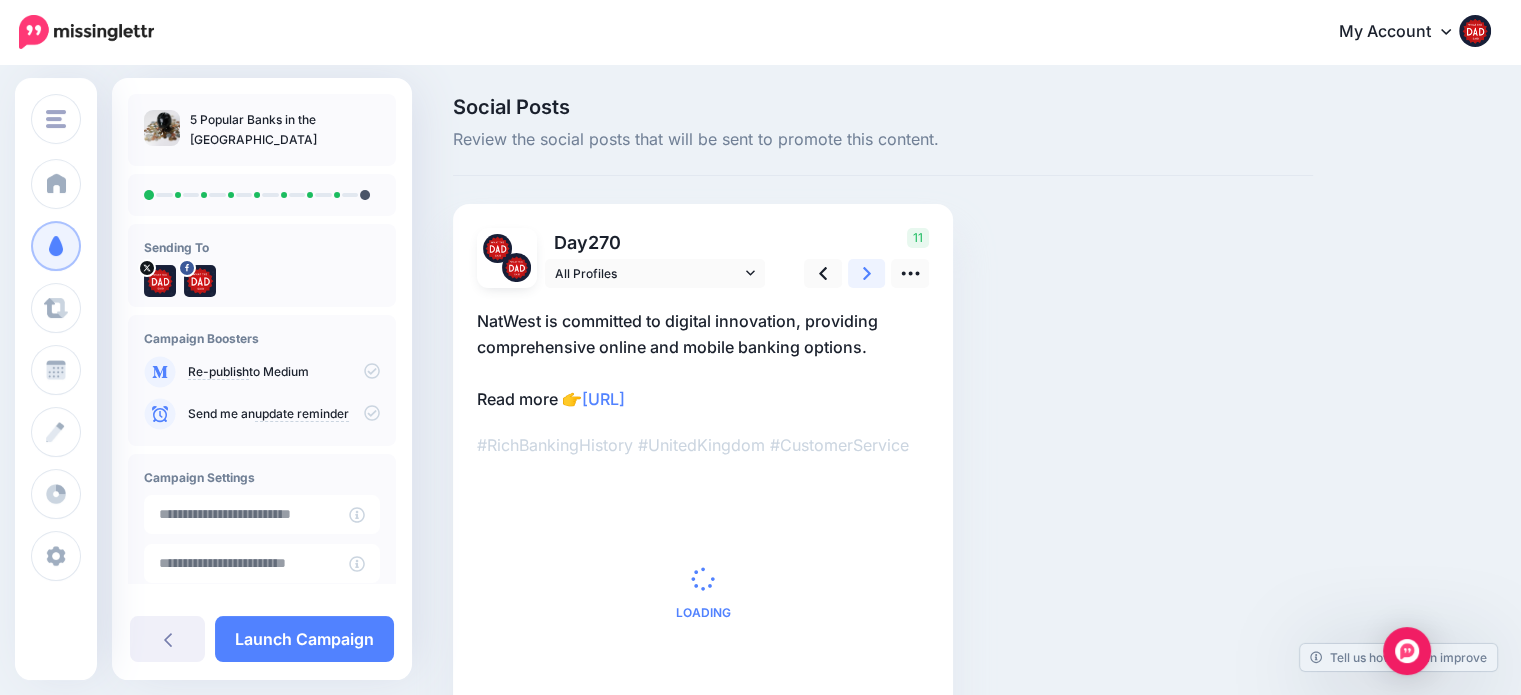 click at bounding box center [867, 273] 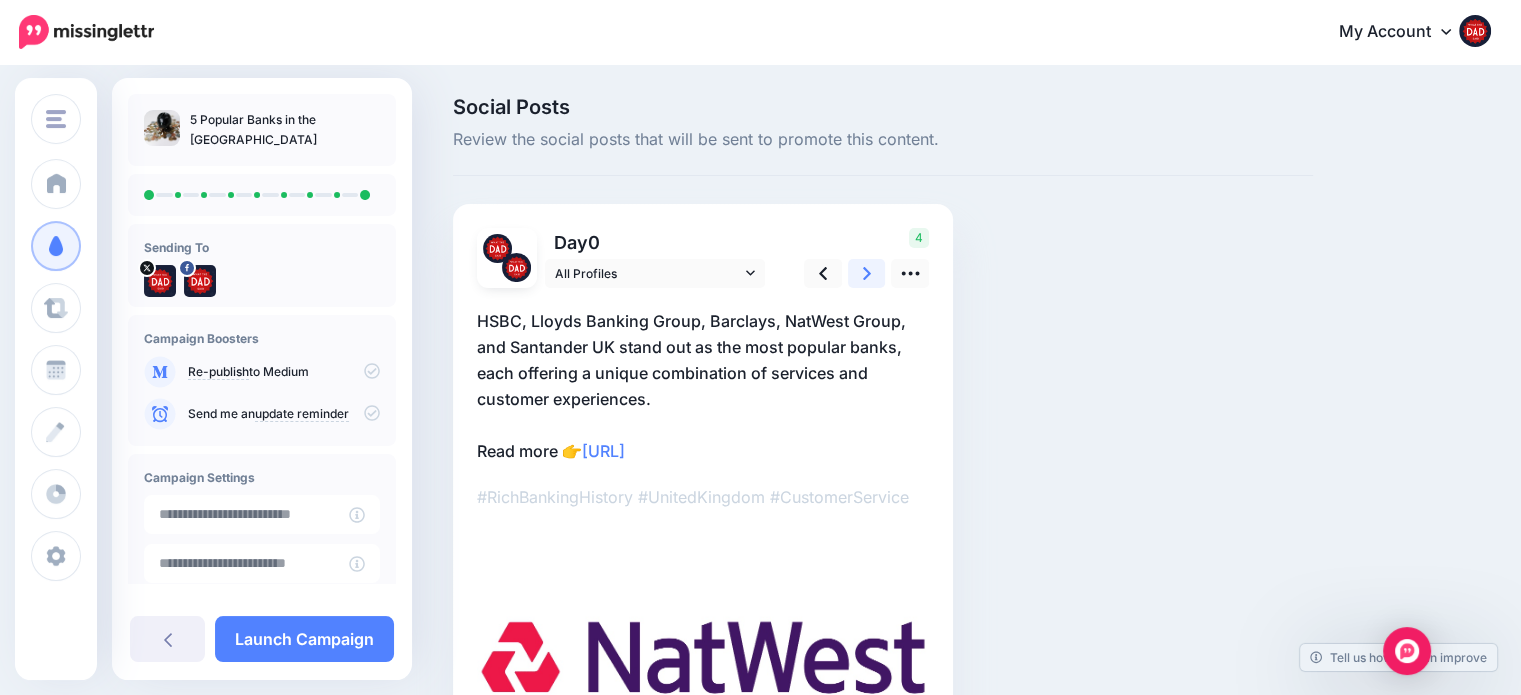 click at bounding box center (867, 273) 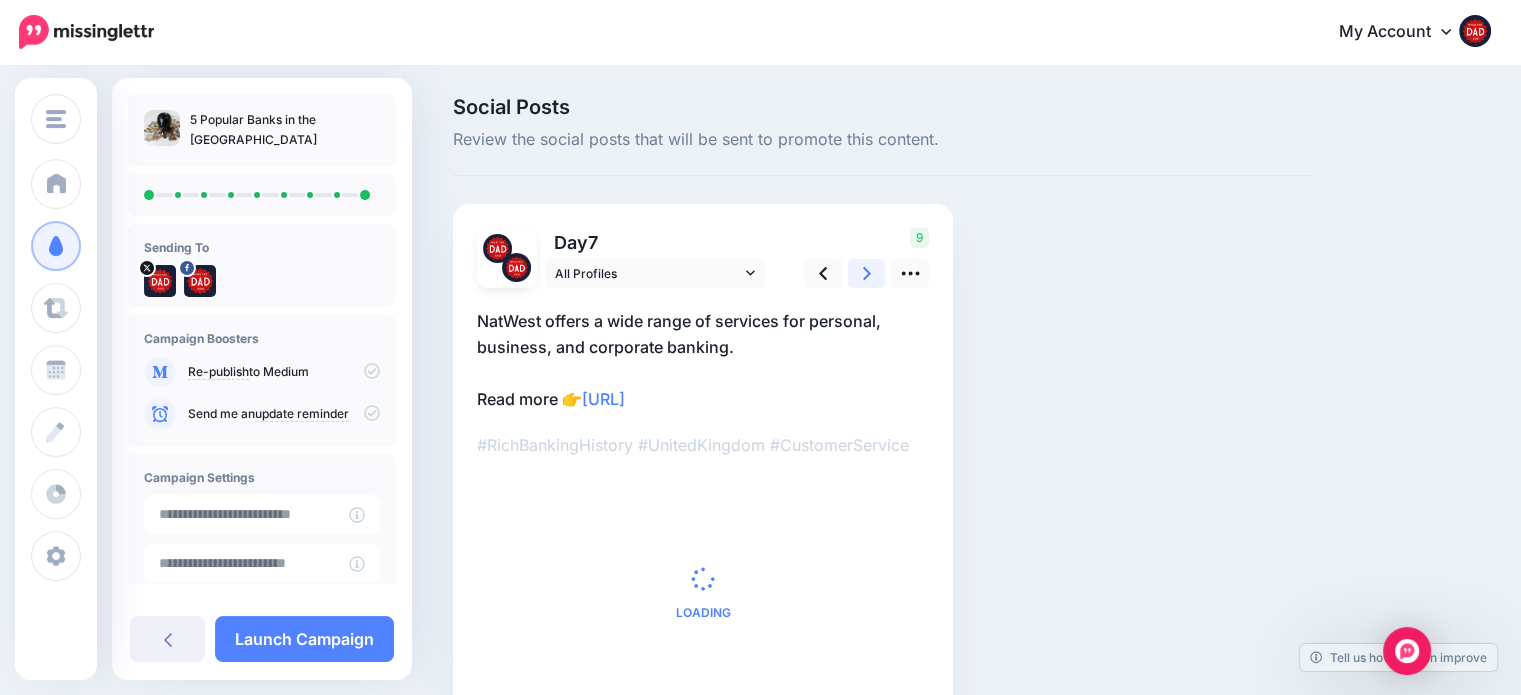 drag, startPoint x: 876, startPoint y: 271, endPoint x: 656, endPoint y: 569, distance: 370.41058 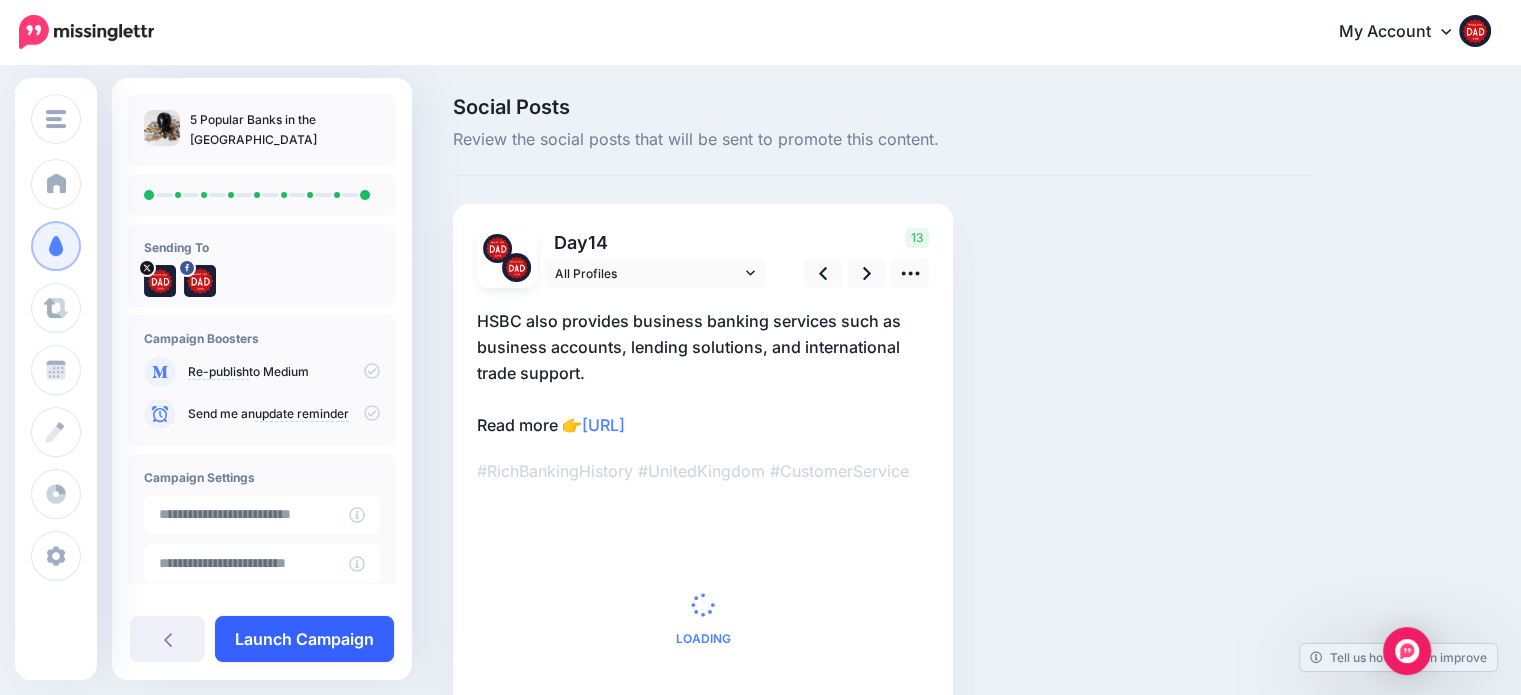 click on "Launch Campaign" at bounding box center (304, 639) 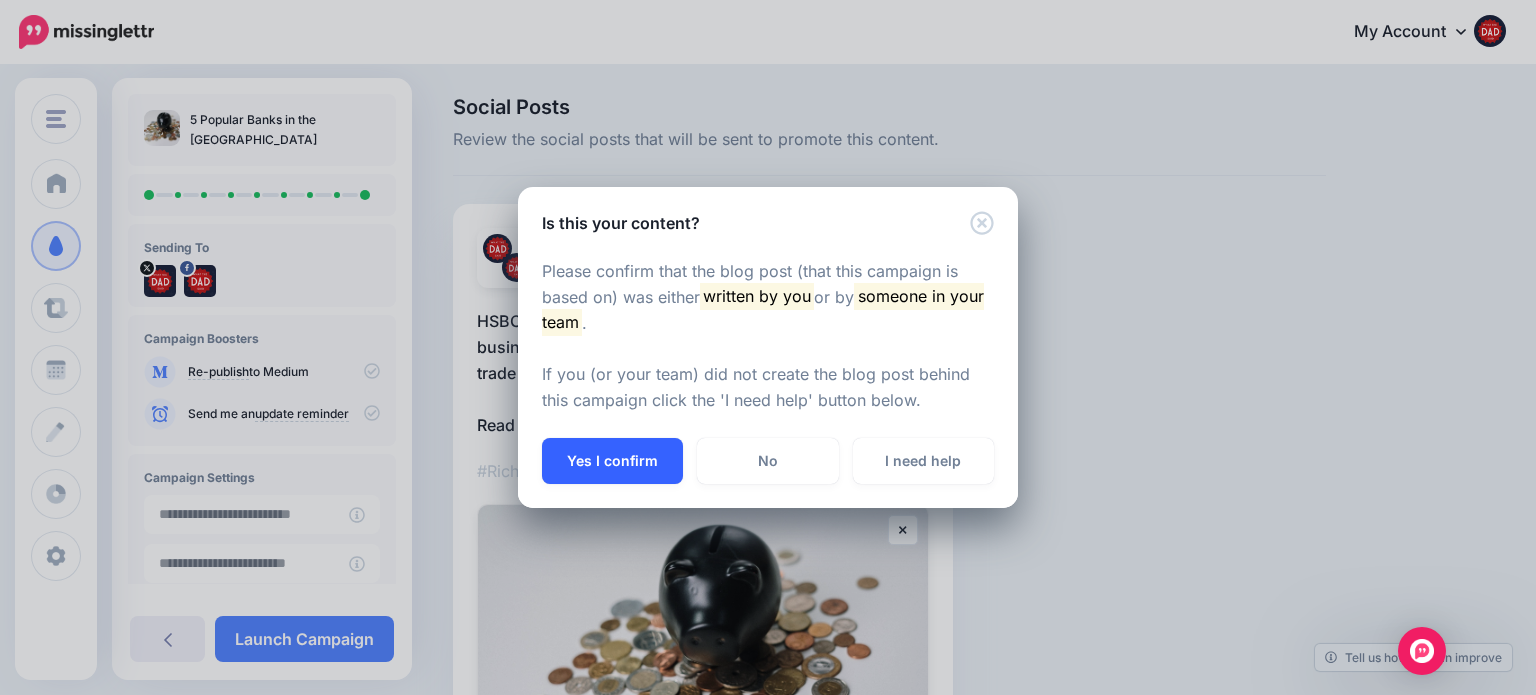 click on "Yes I confirm" at bounding box center (612, 461) 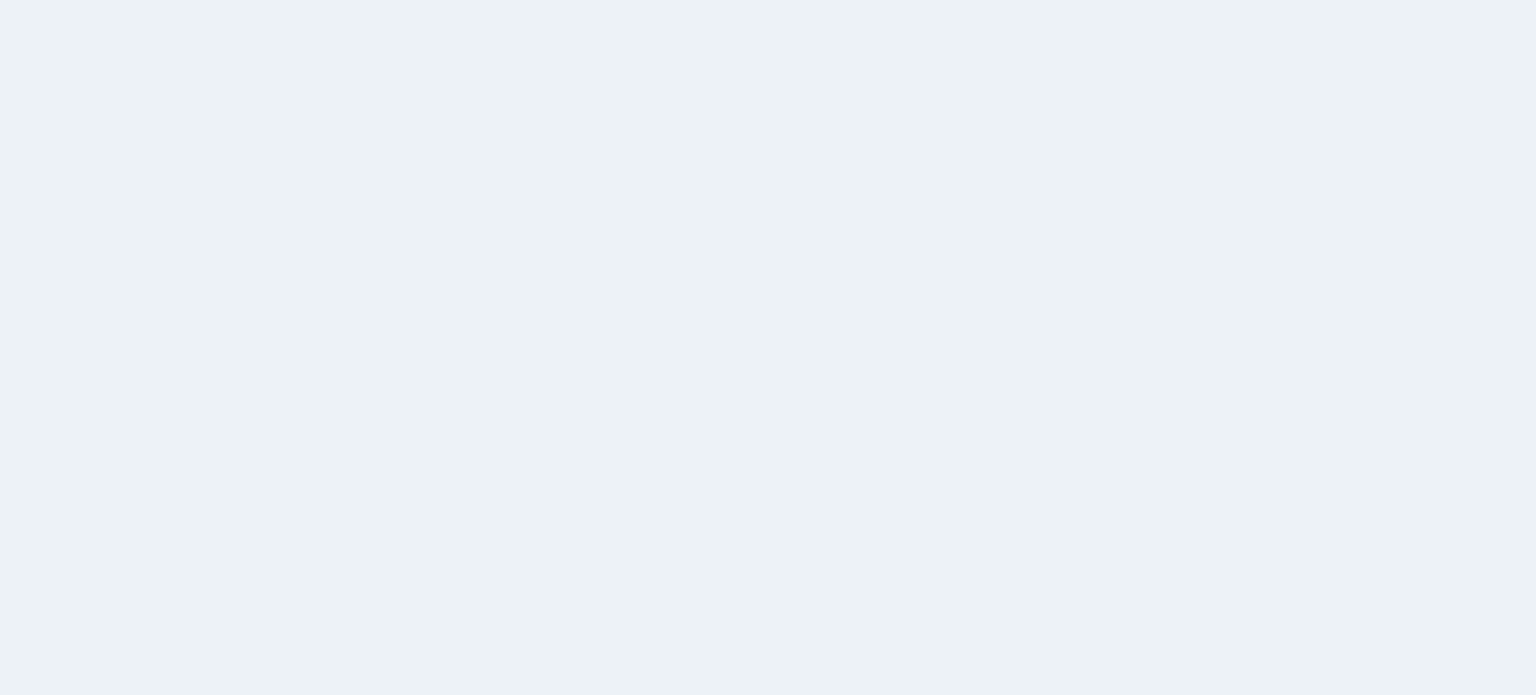 scroll, scrollTop: 0, scrollLeft: 0, axis: both 